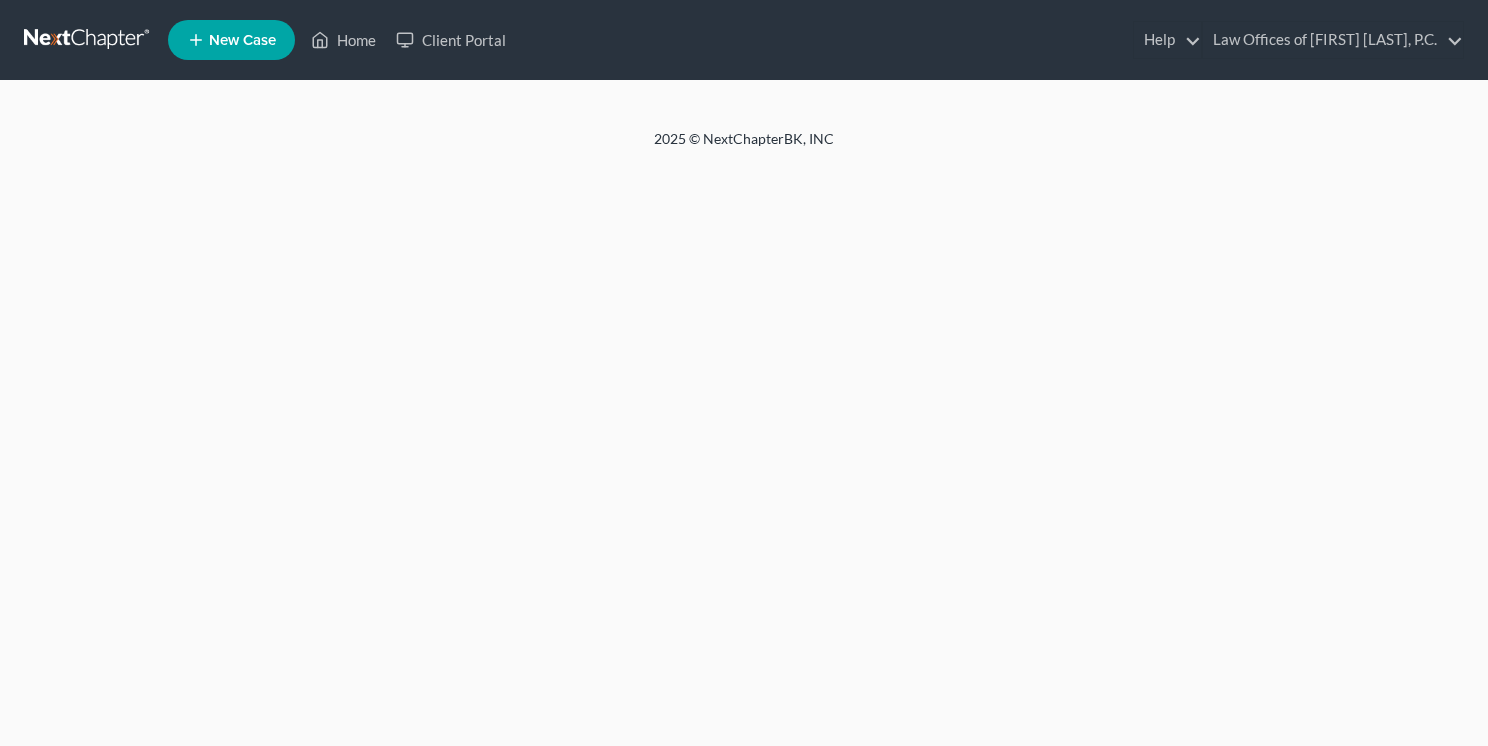 scroll, scrollTop: 0, scrollLeft: 0, axis: both 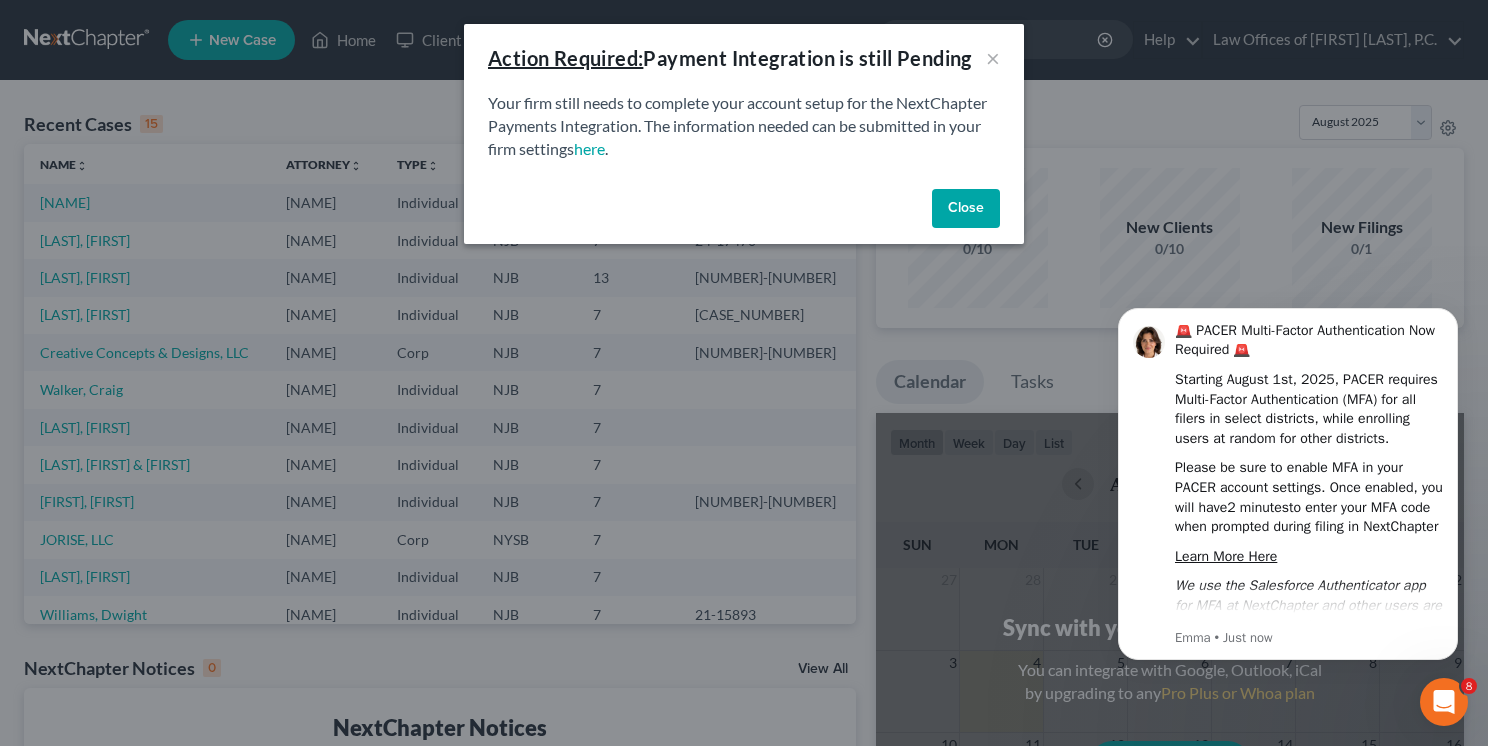 click on "Close" at bounding box center (966, 209) 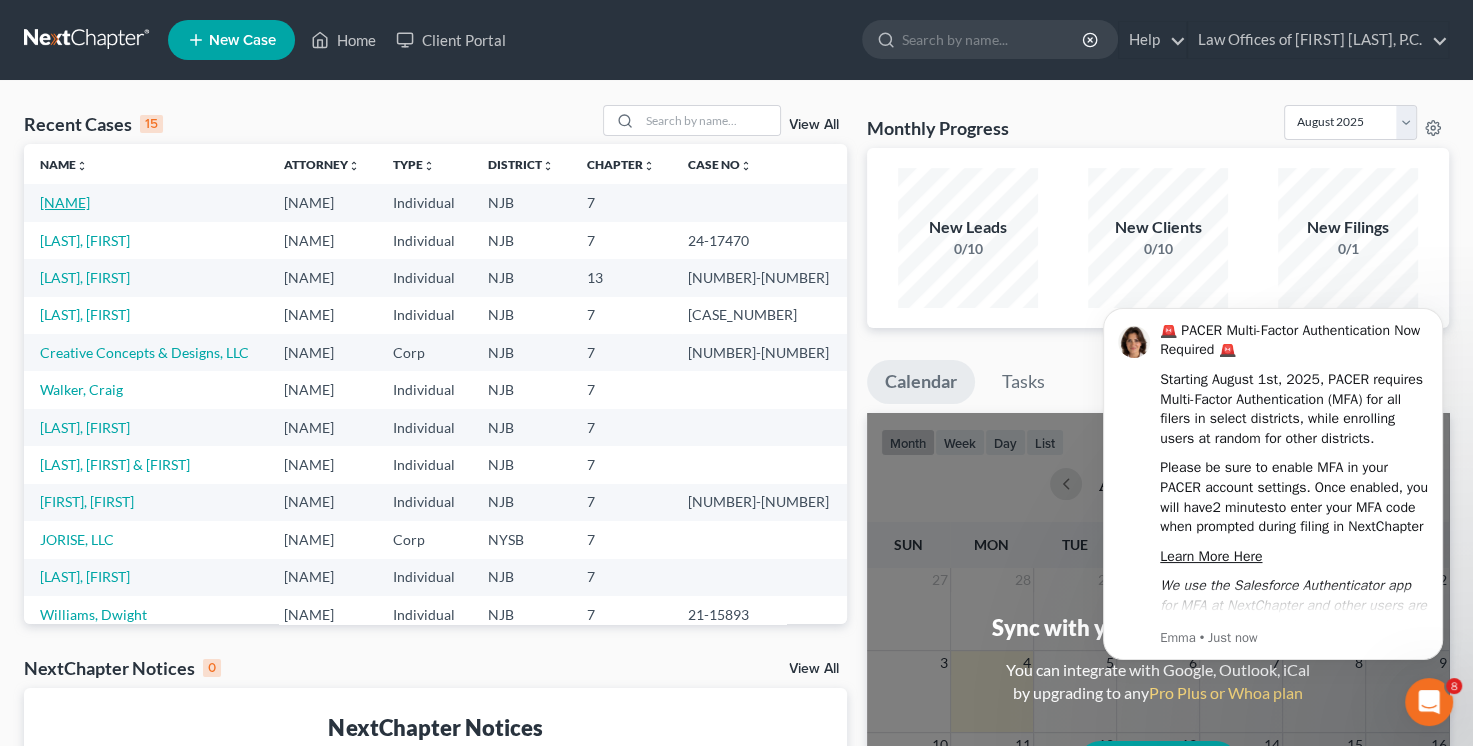 click on "[NAME]" at bounding box center [65, 202] 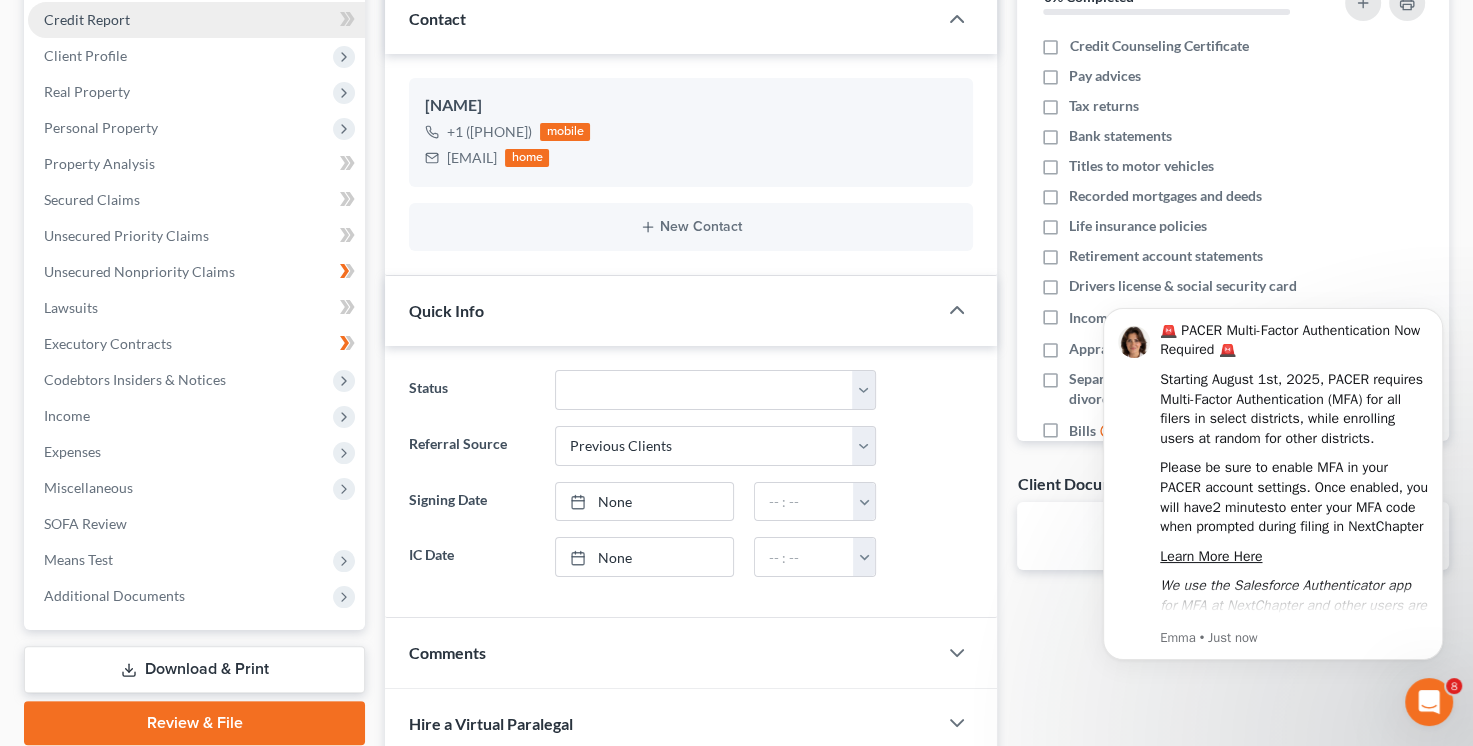 scroll, scrollTop: 300, scrollLeft: 0, axis: vertical 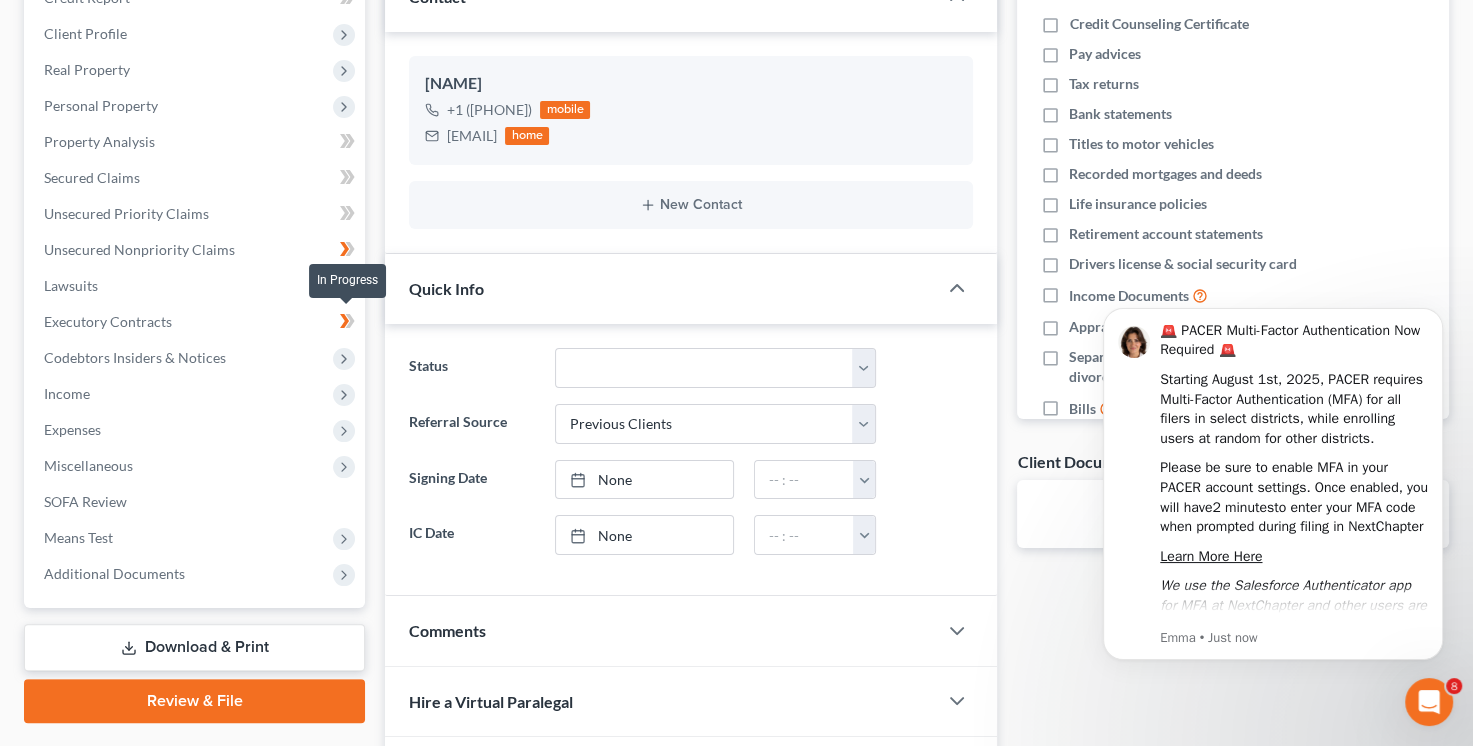 click 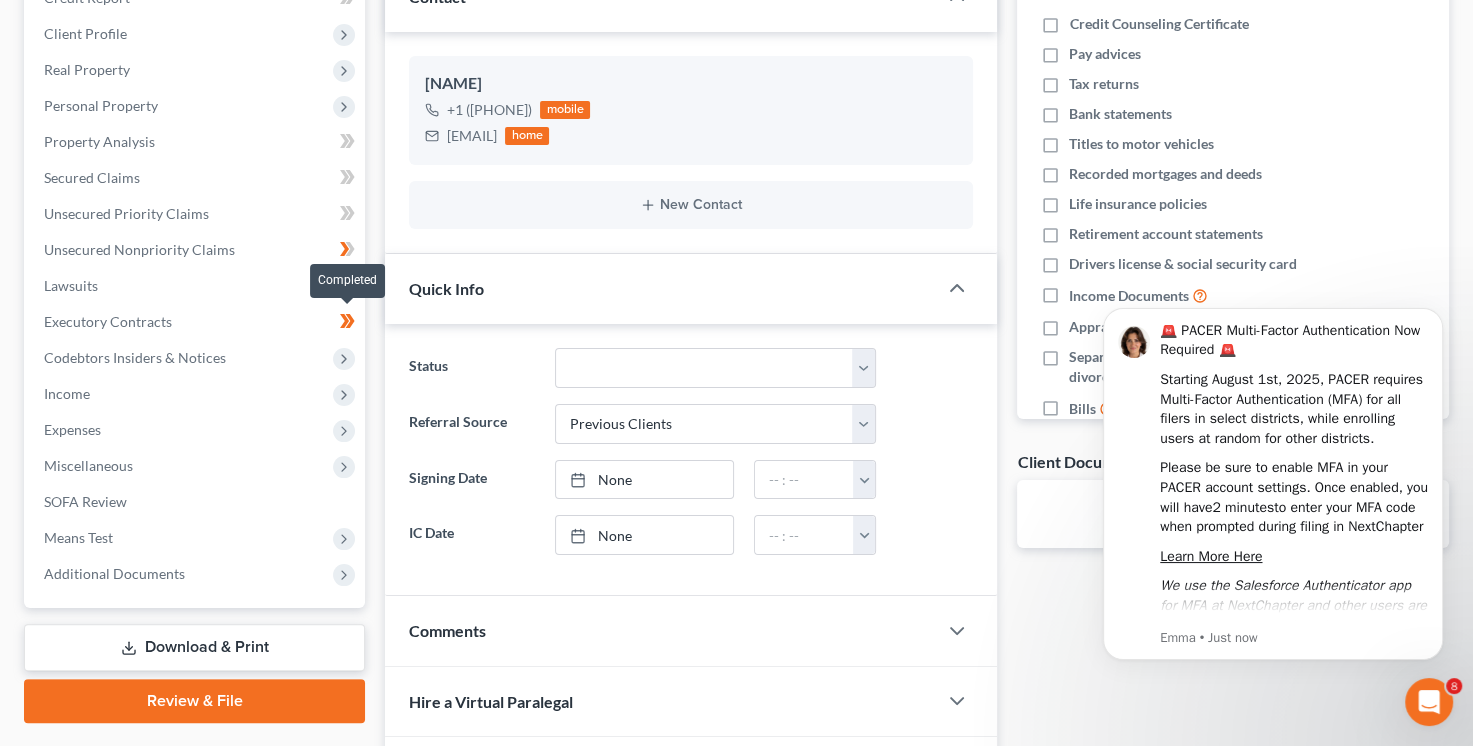 click 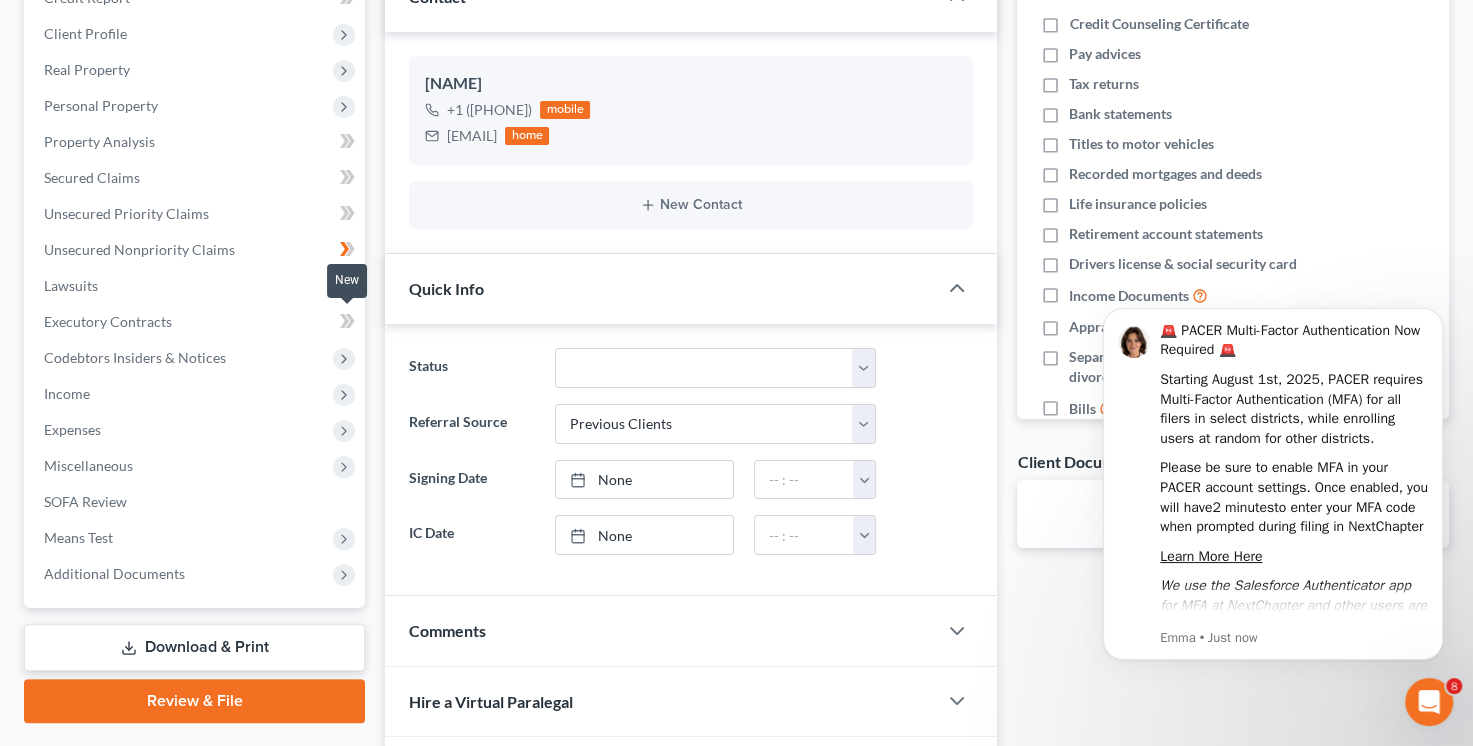 click 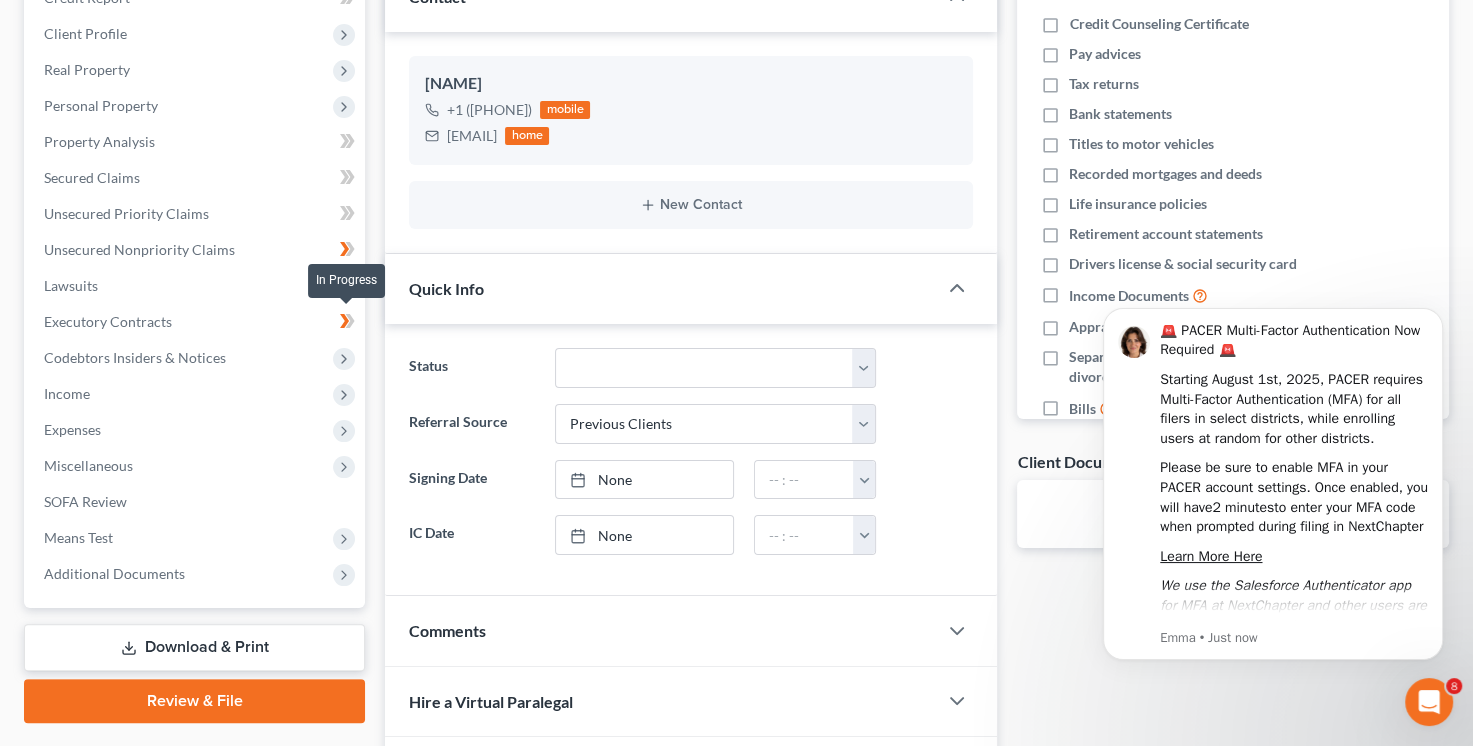 click 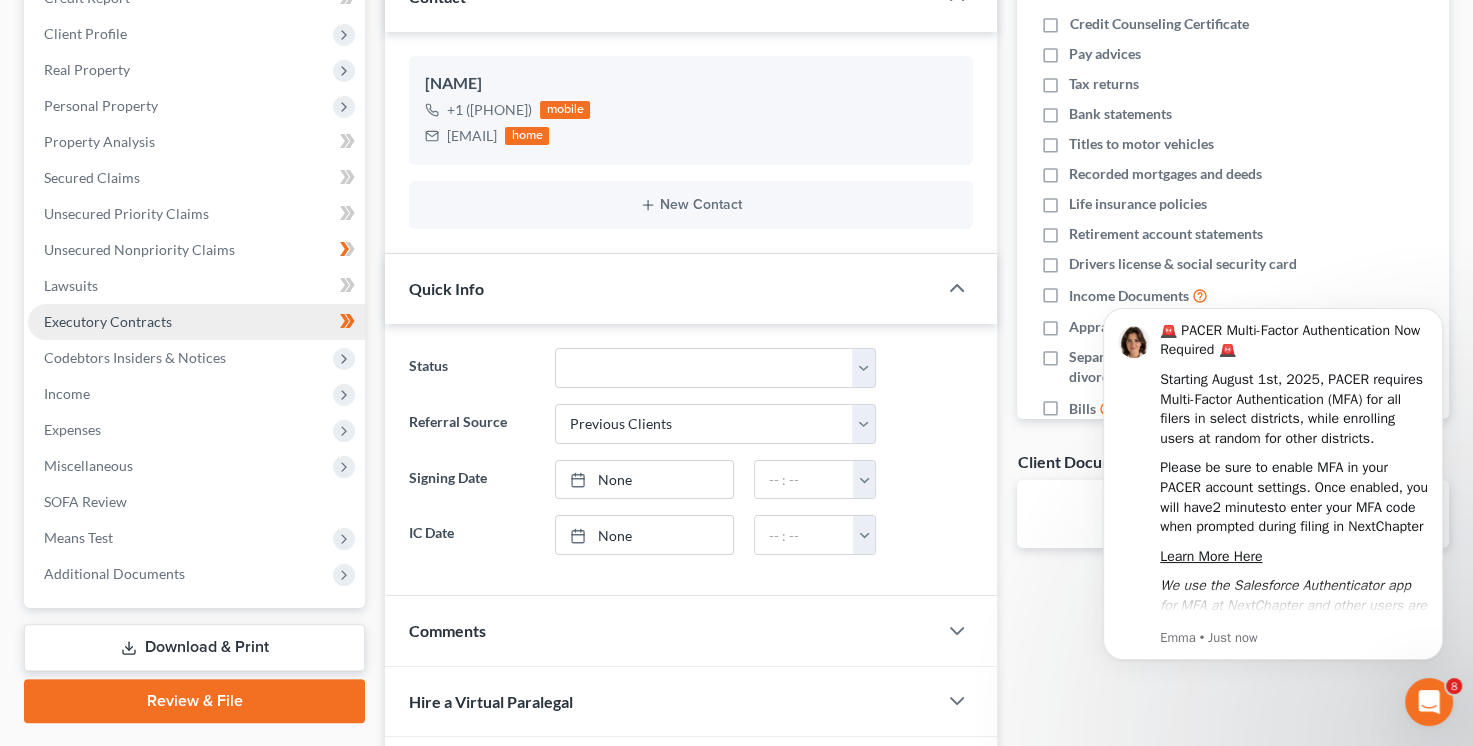 click on "Executory Contracts" at bounding box center (108, 321) 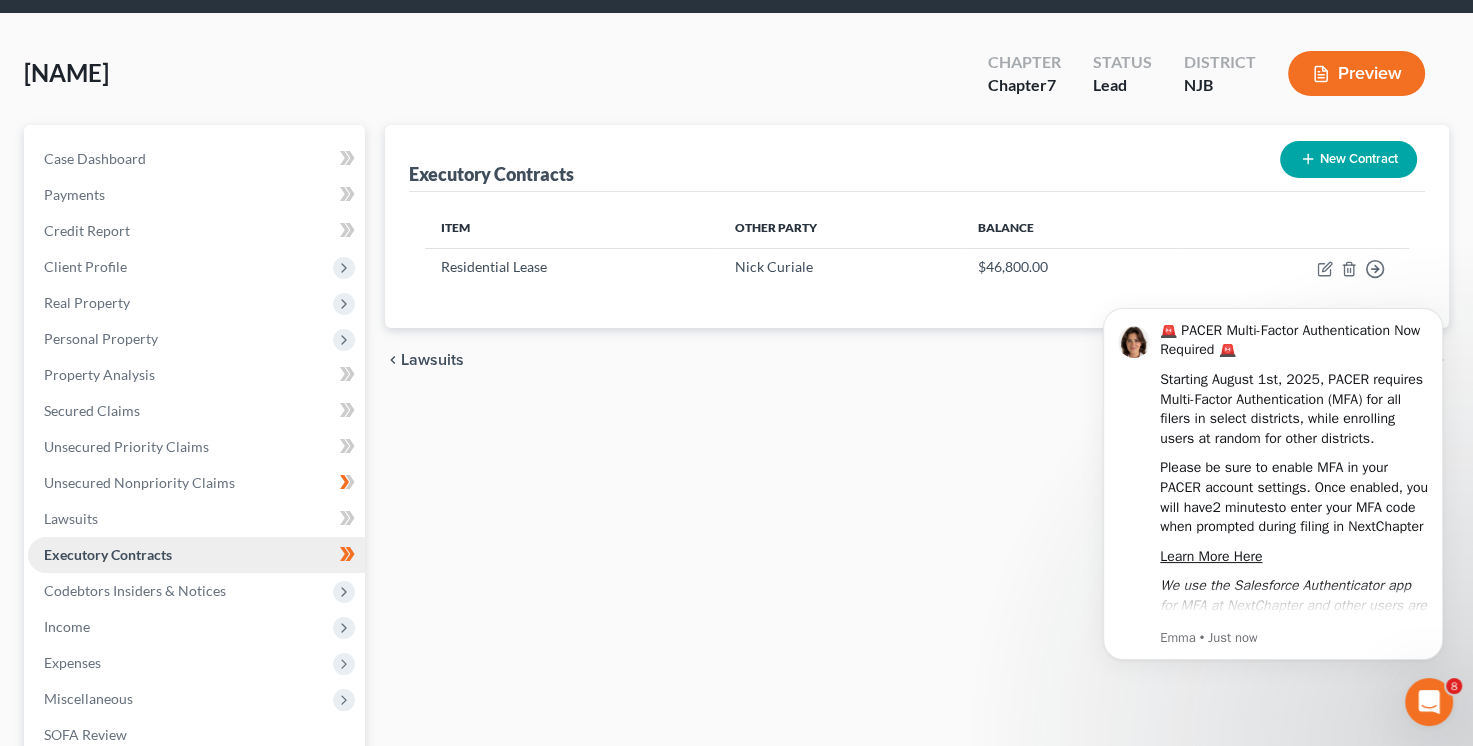 scroll, scrollTop: 0, scrollLeft: 0, axis: both 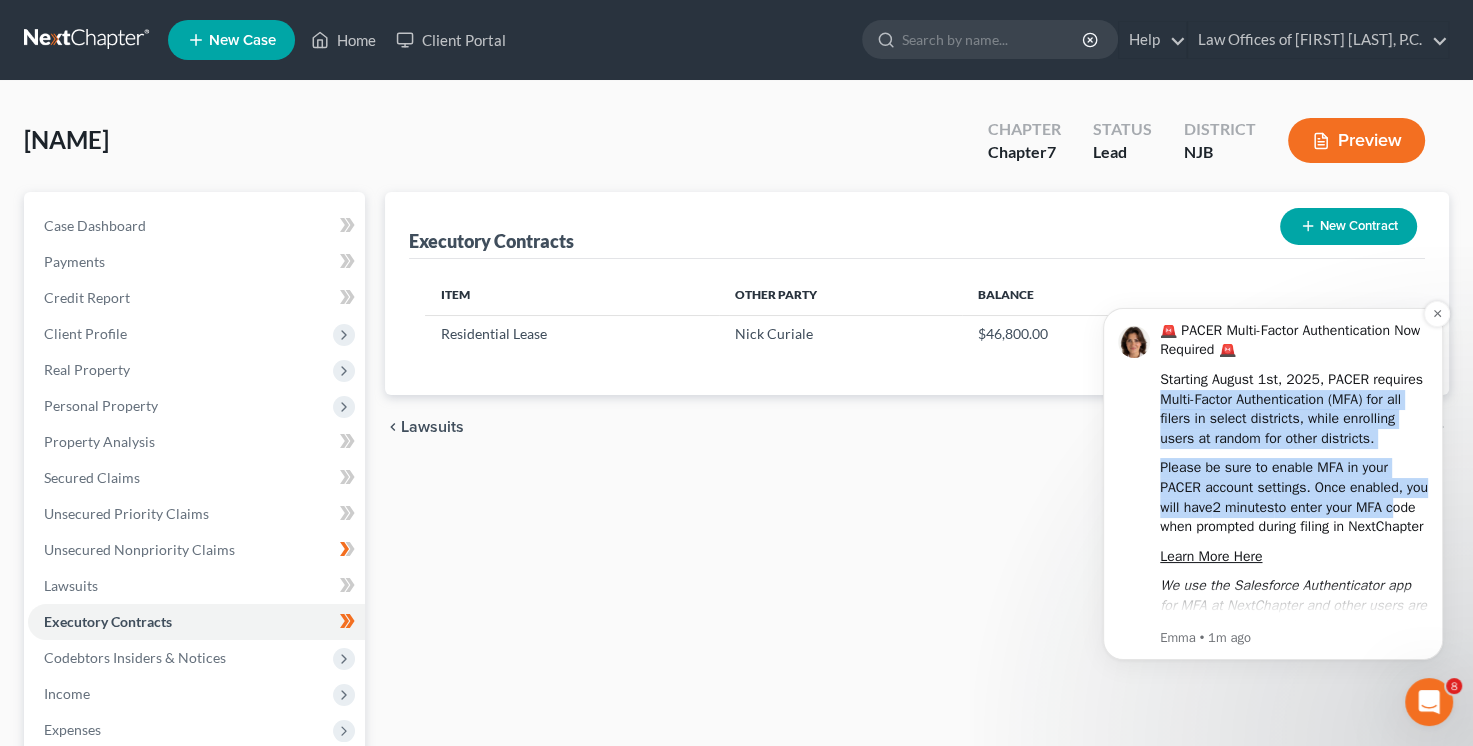 drag, startPoint x: 1123, startPoint y: 404, endPoint x: 1150, endPoint y: 527, distance: 125.92855 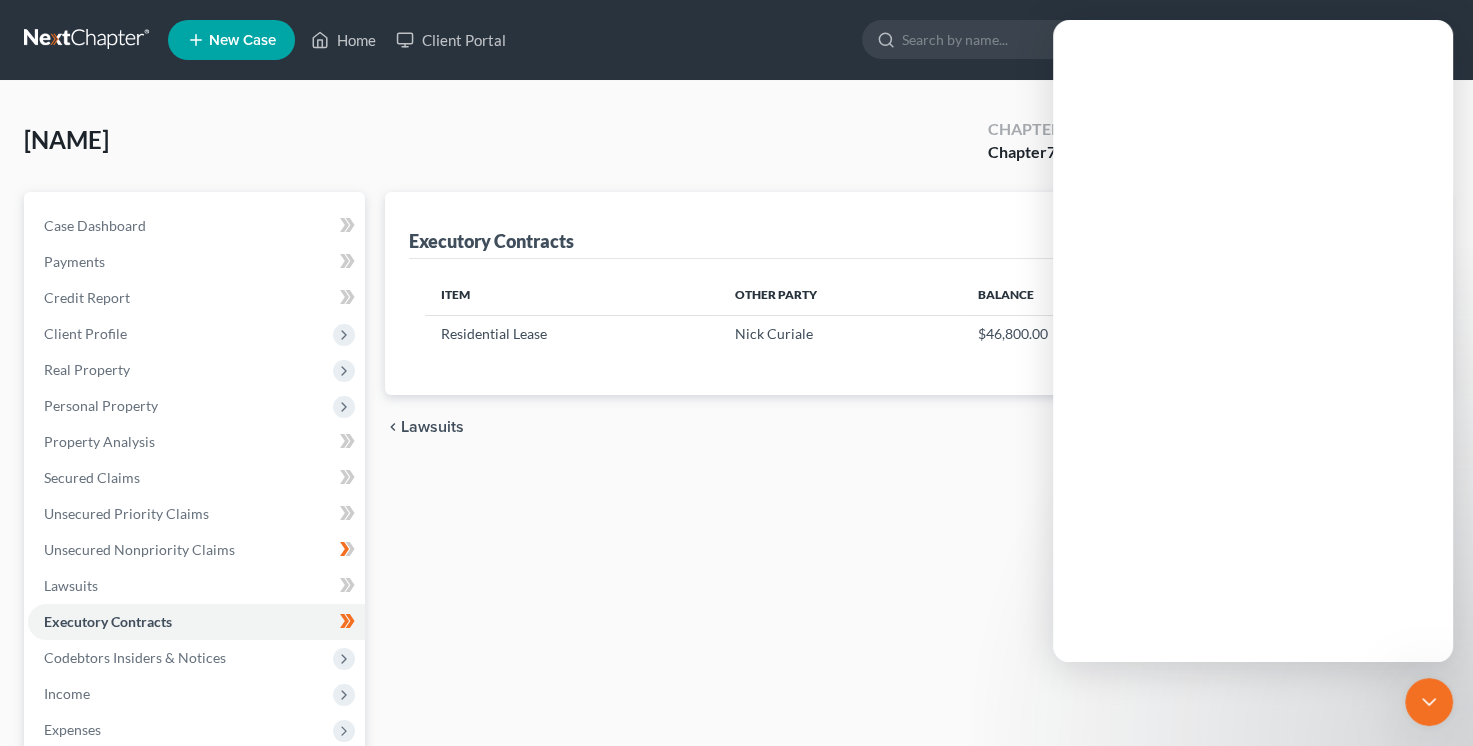 scroll, scrollTop: 0, scrollLeft: 0, axis: both 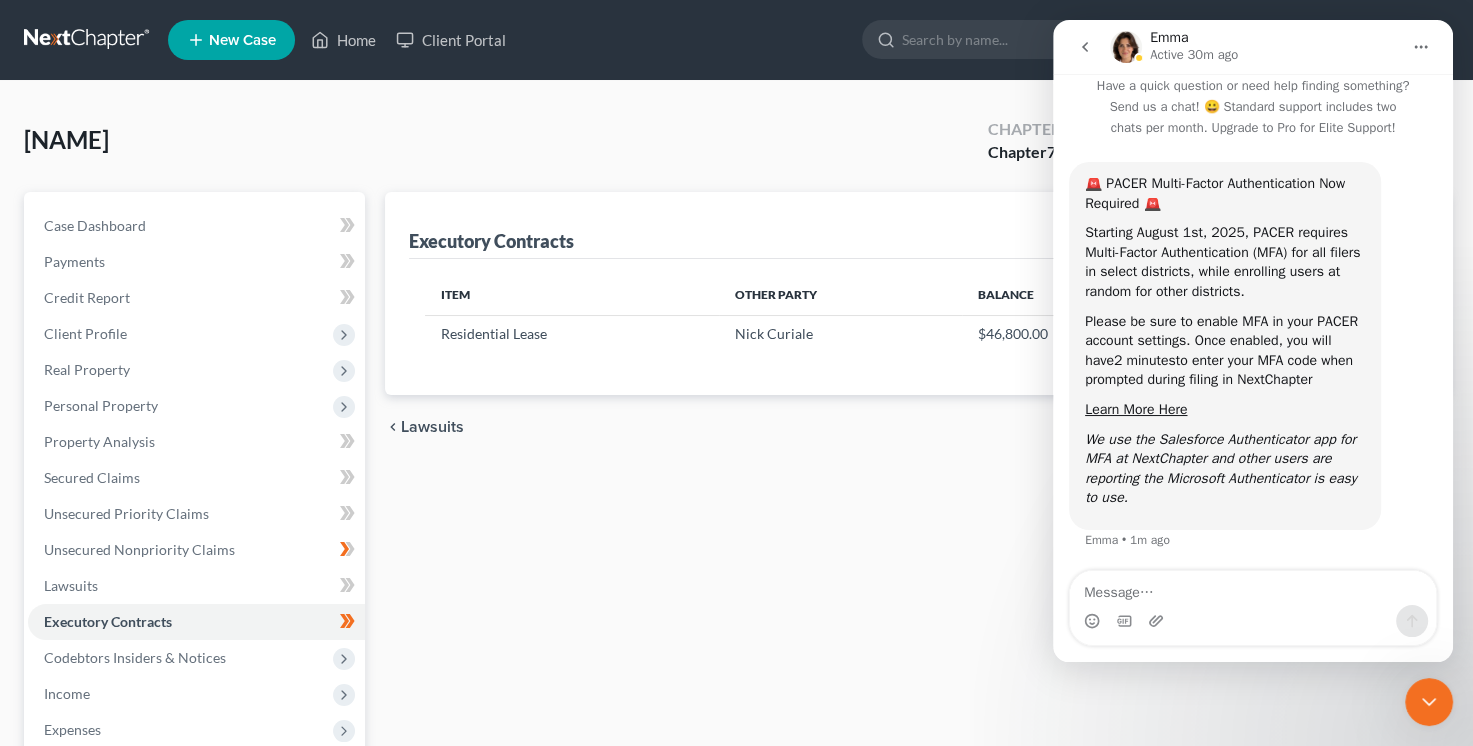 drag, startPoint x: 908, startPoint y: 130, endPoint x: 919, endPoint y: 126, distance: 11.7046995 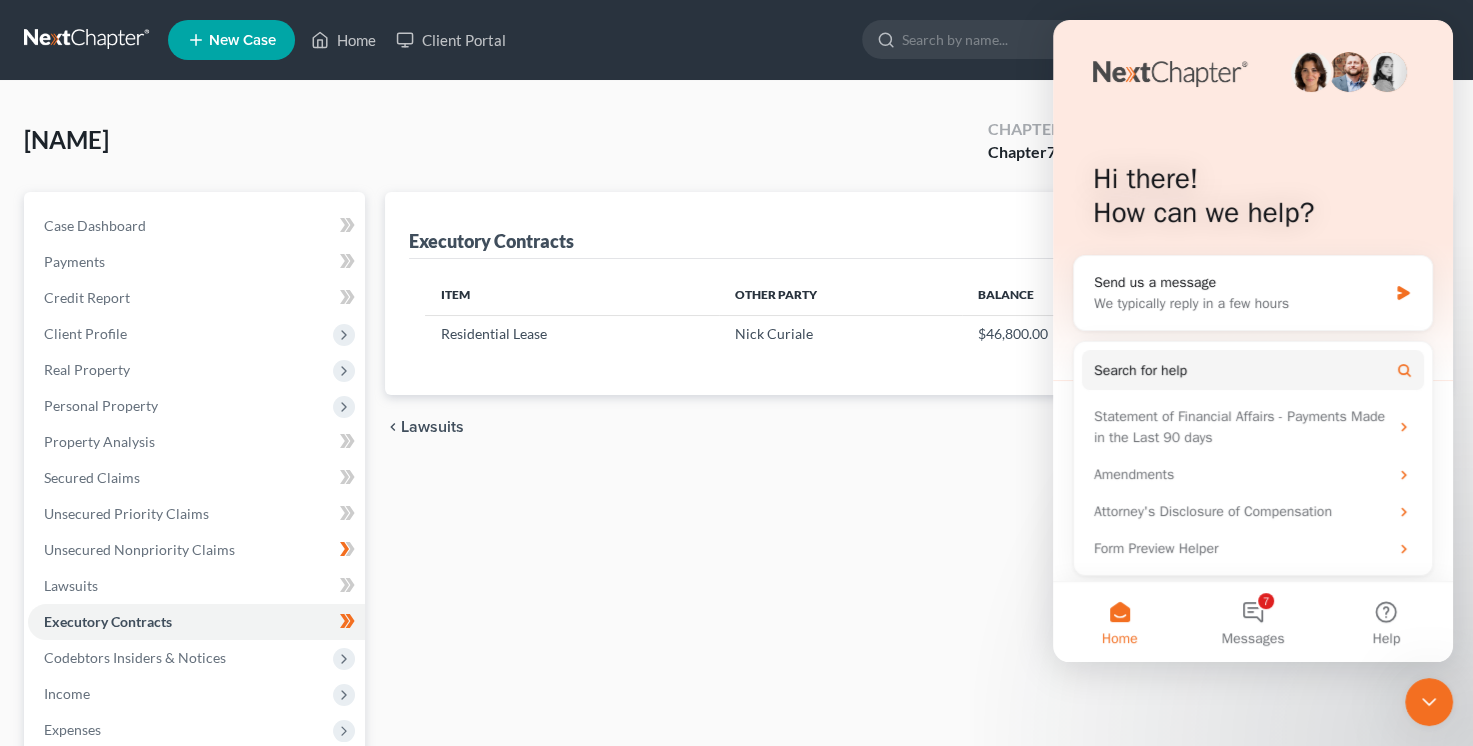 drag, startPoint x: 1429, startPoint y: 705, endPoint x: 1409, endPoint y: 703, distance: 20.09975 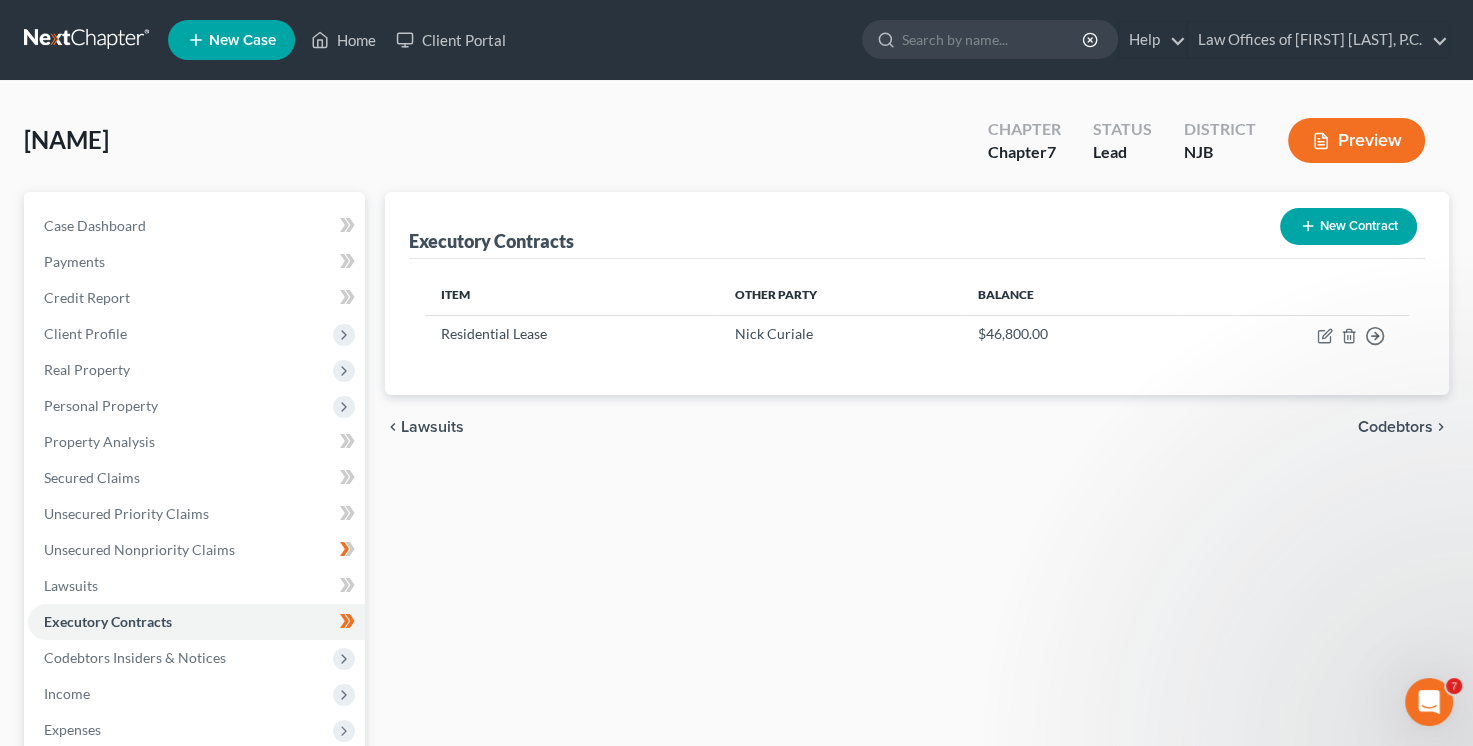 scroll, scrollTop: 0, scrollLeft: 0, axis: both 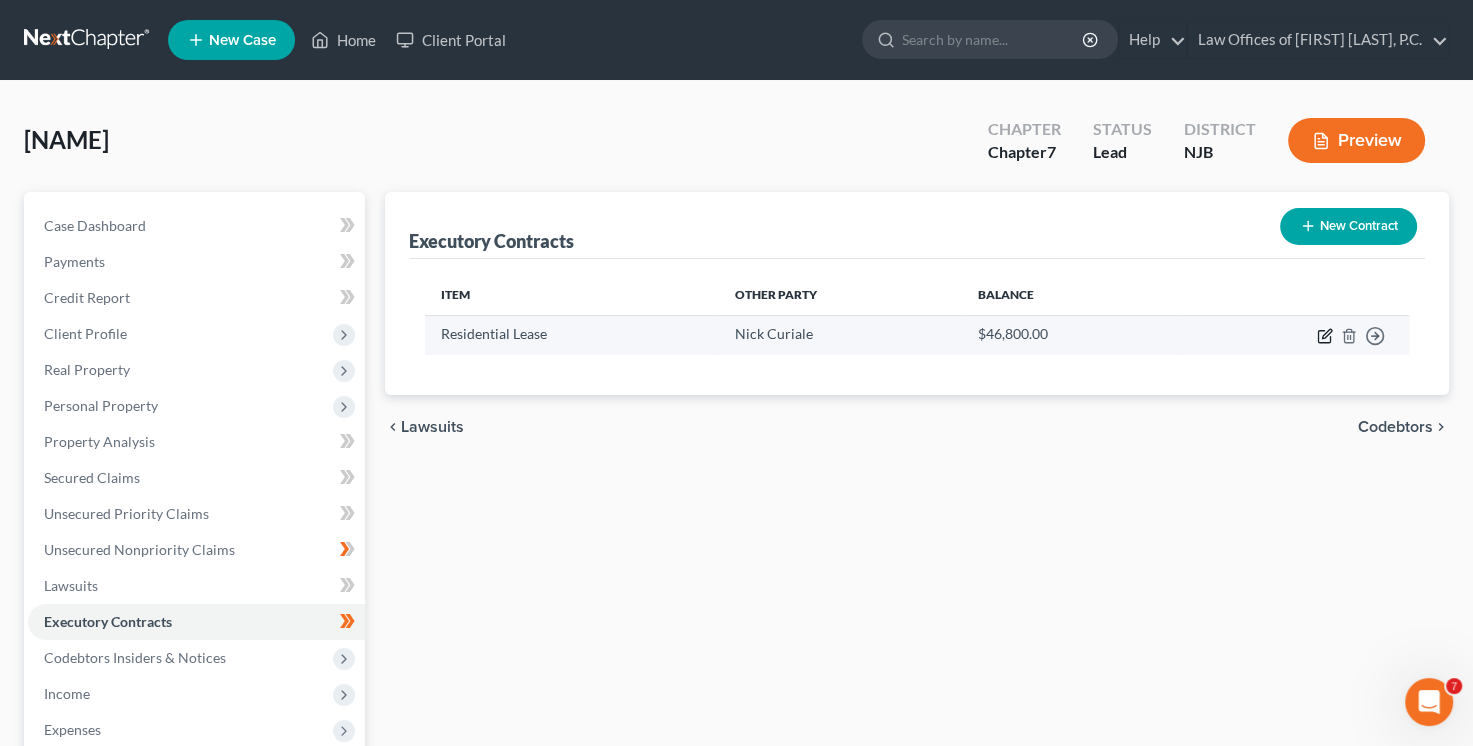 click 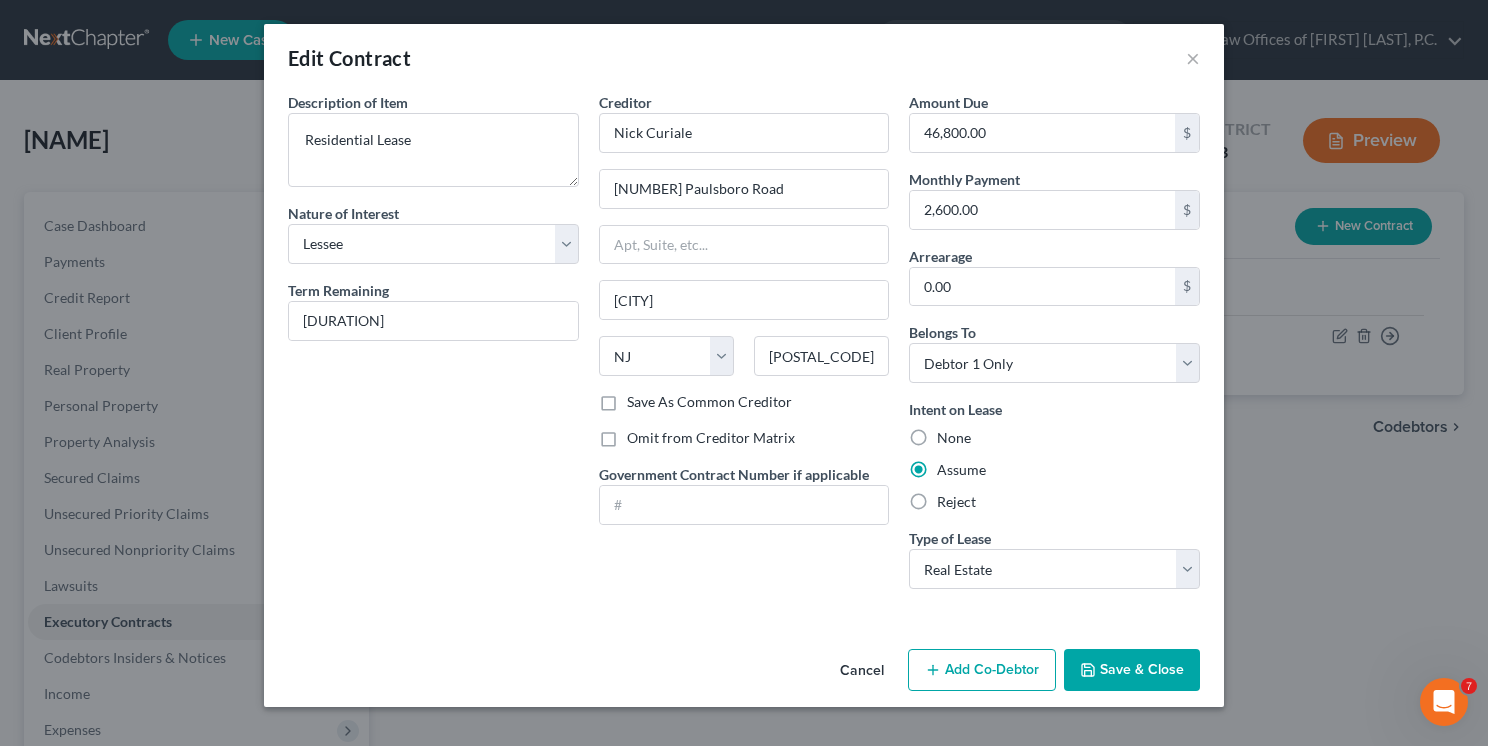 click on "Save & Close" at bounding box center (1132, 670) 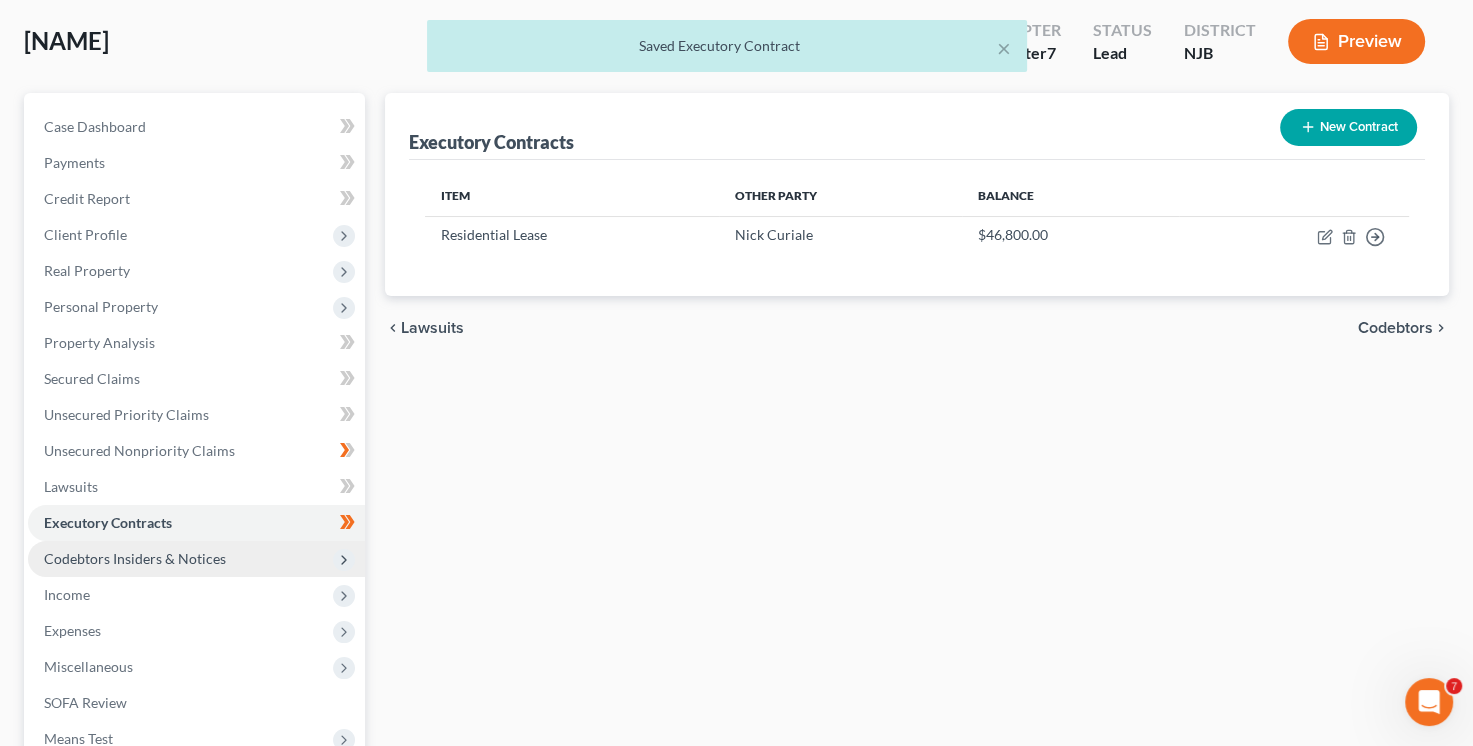 scroll, scrollTop: 100, scrollLeft: 0, axis: vertical 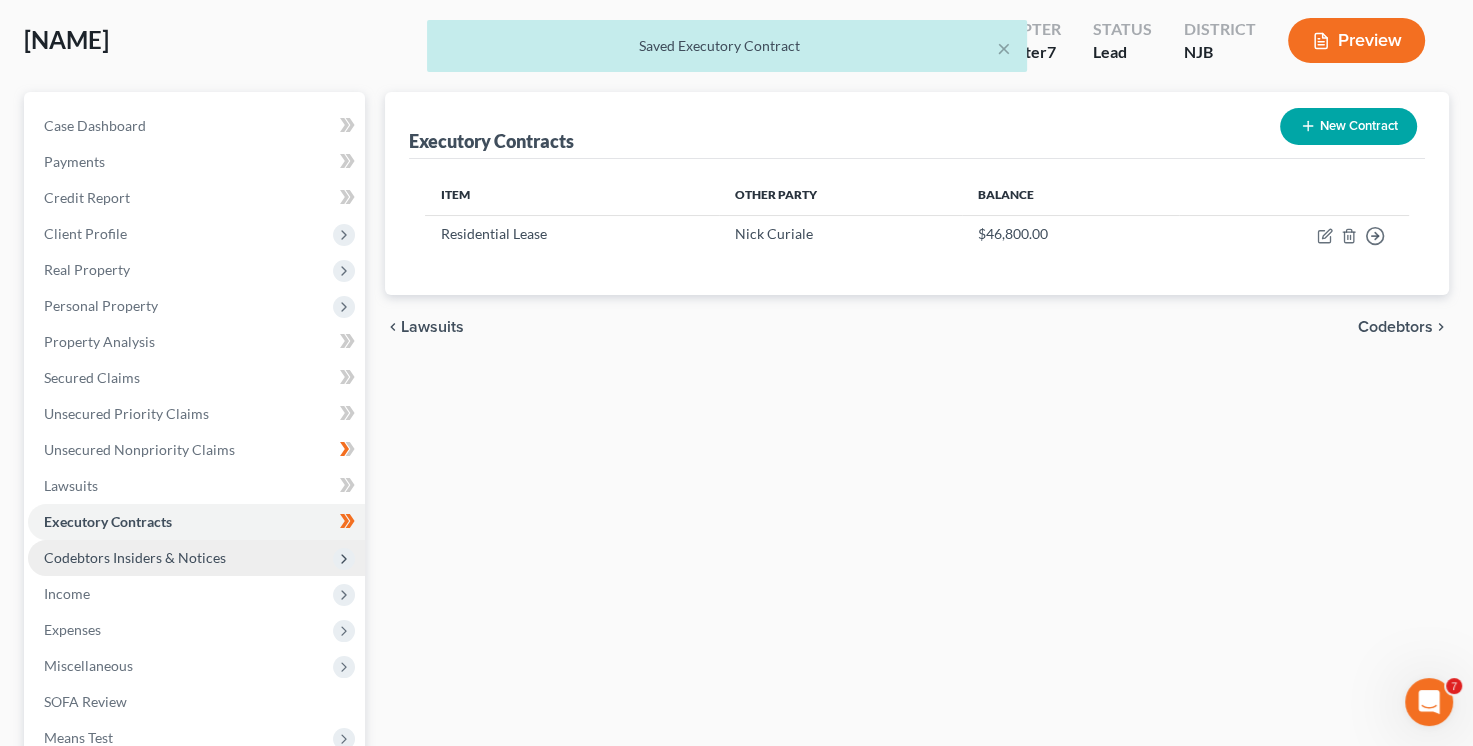 click on "Codebtors Insiders & Notices" at bounding box center [135, 557] 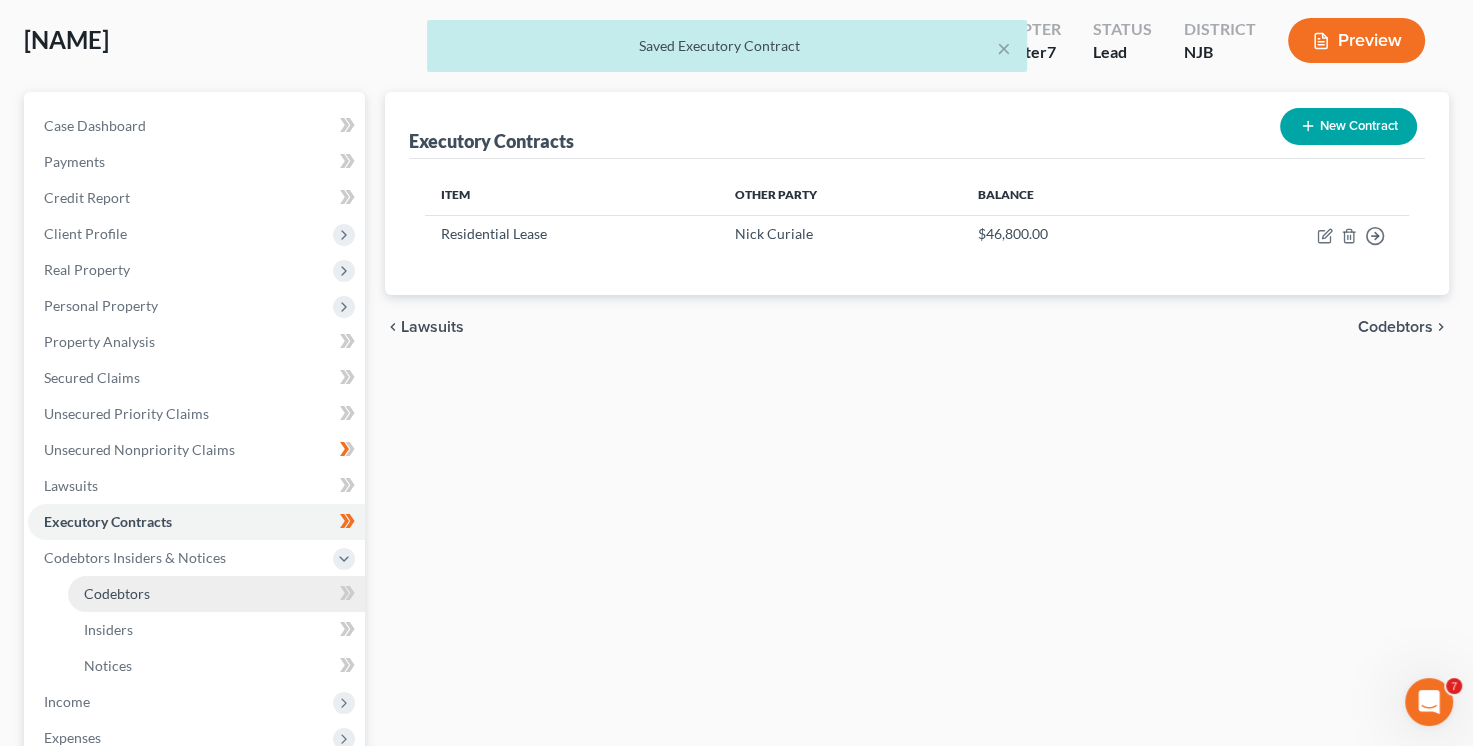 click on "Codebtors" at bounding box center [117, 593] 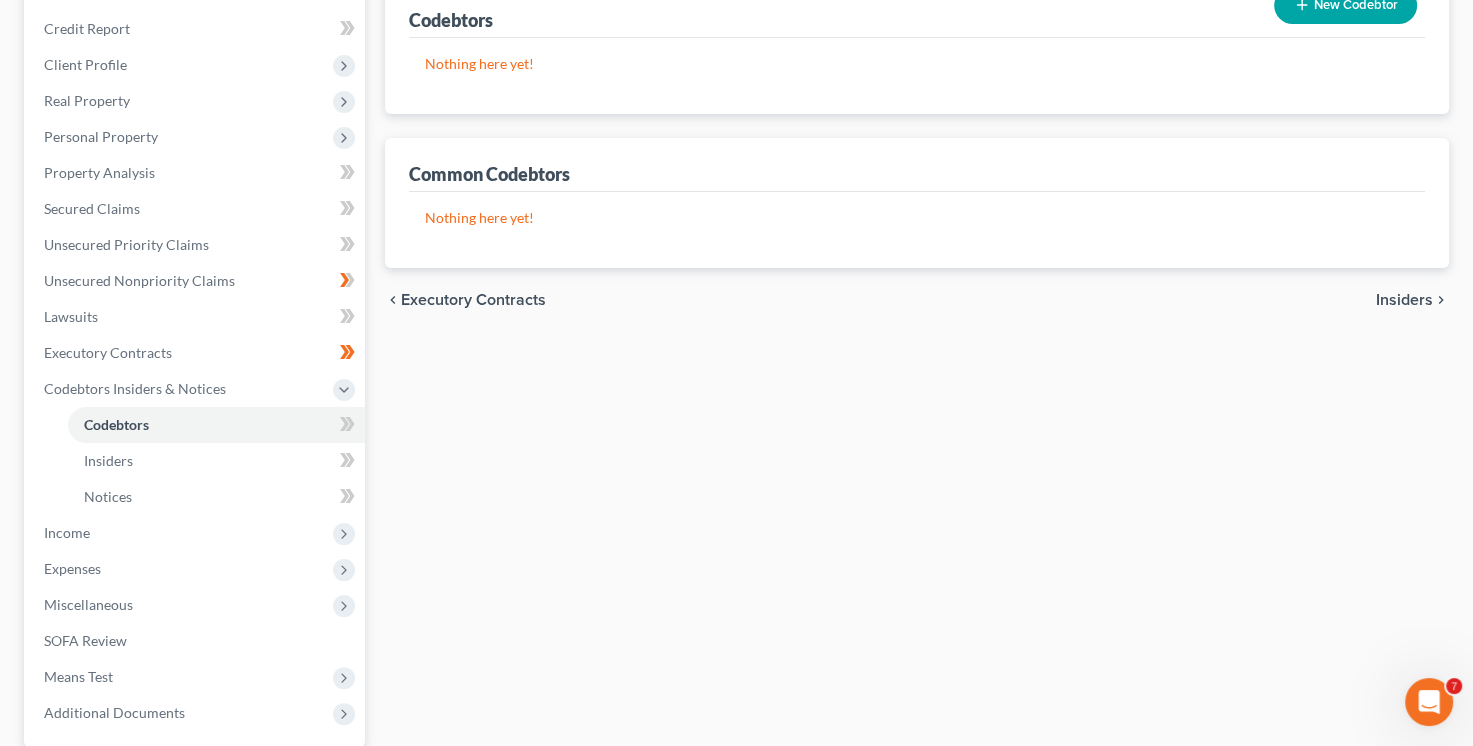 scroll, scrollTop: 300, scrollLeft: 0, axis: vertical 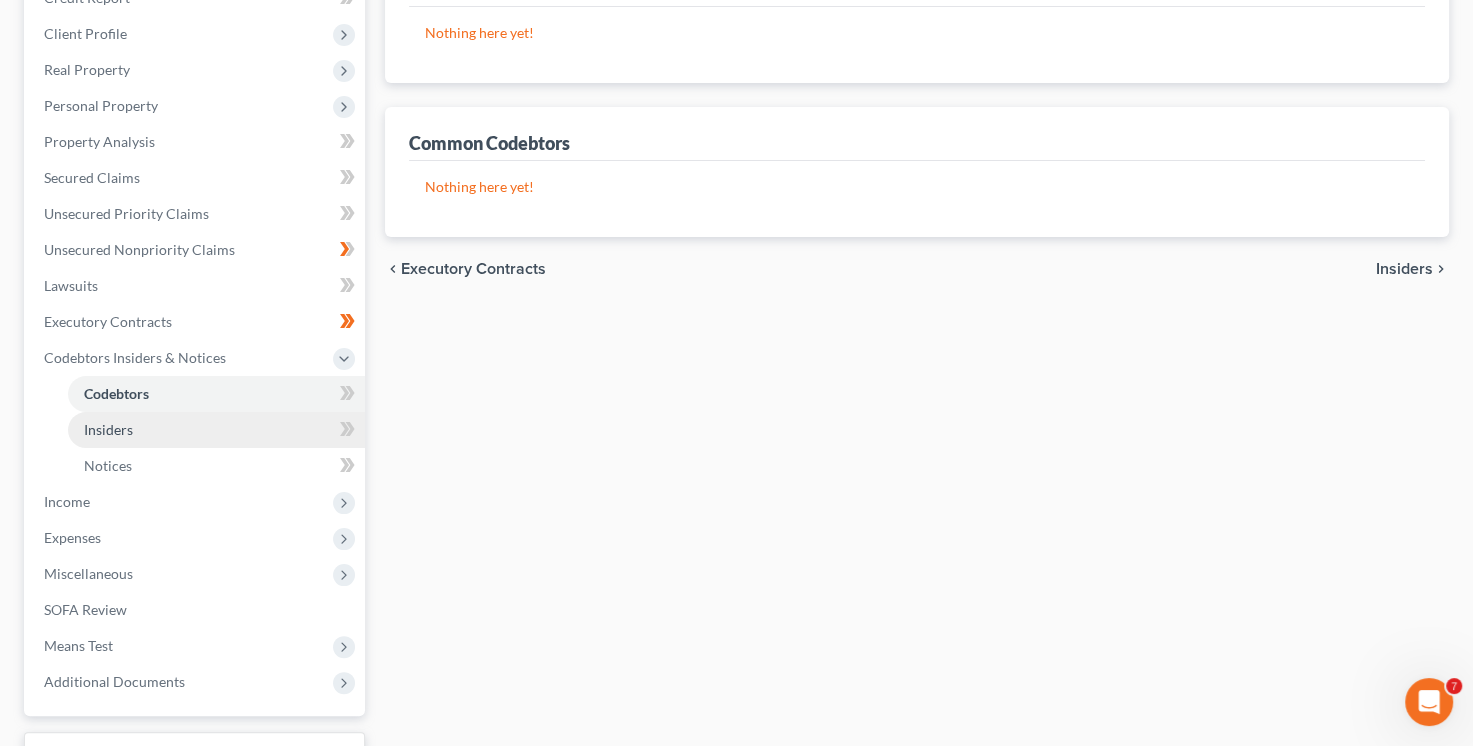 click on "Insiders" at bounding box center [108, 429] 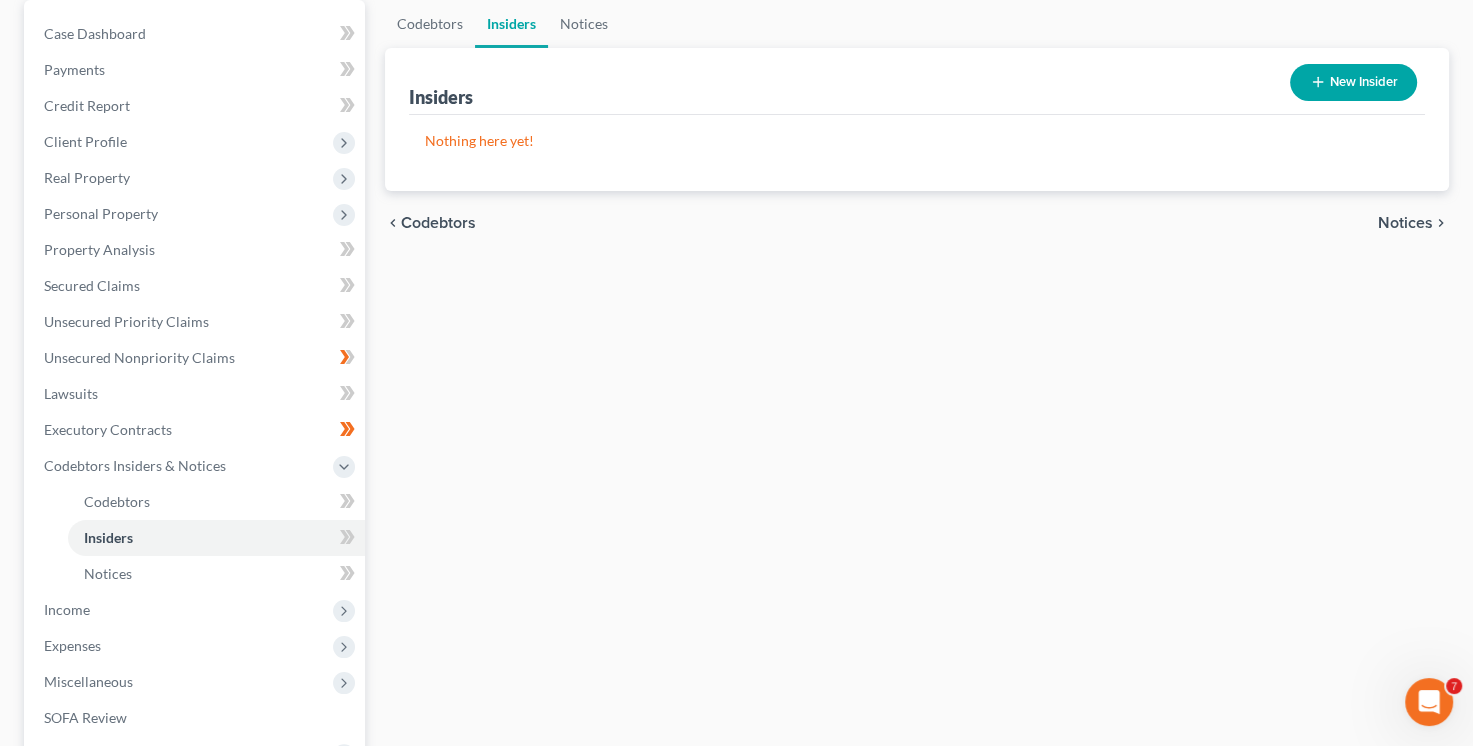 scroll, scrollTop: 200, scrollLeft: 0, axis: vertical 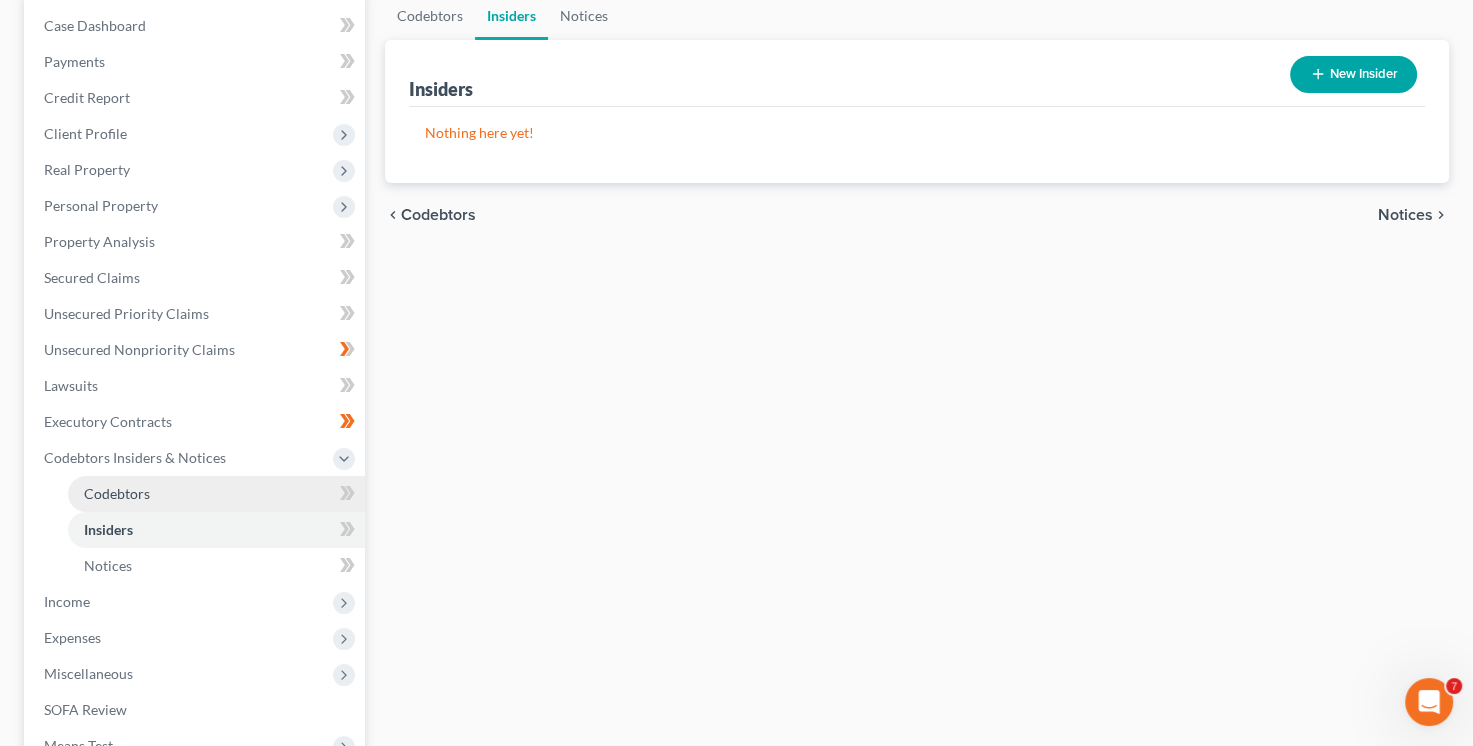 click on "Codebtors" at bounding box center (117, 493) 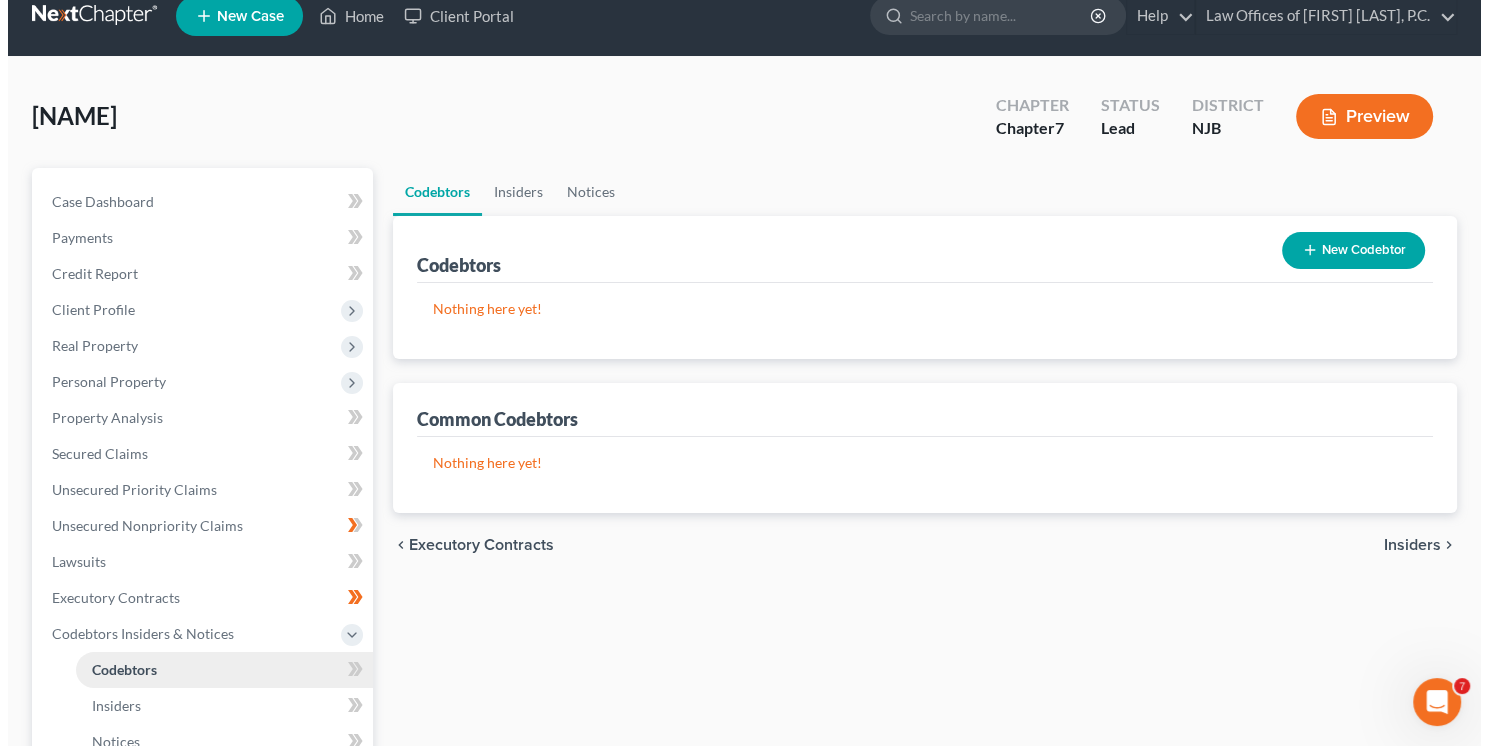 scroll, scrollTop: 0, scrollLeft: 0, axis: both 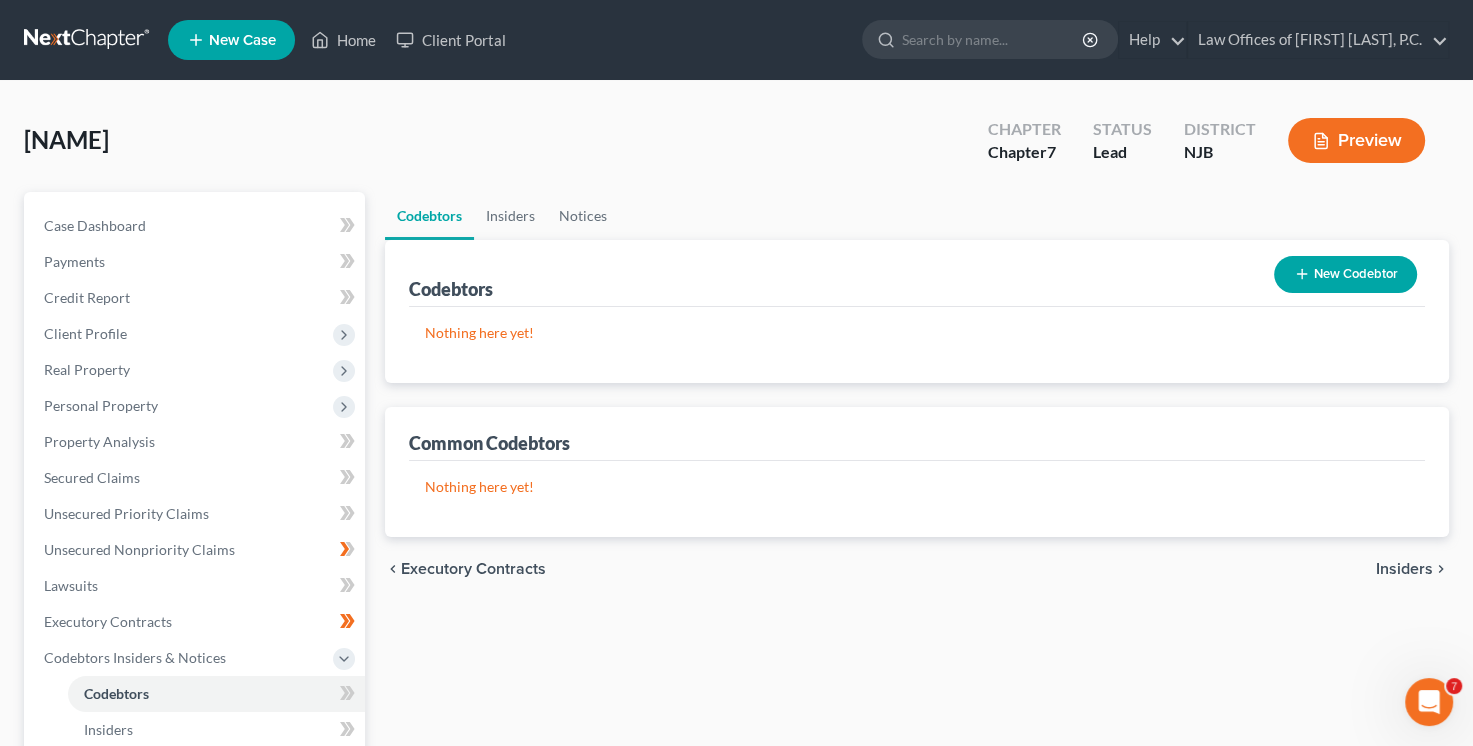 click on "New Codebtor" at bounding box center [1345, 274] 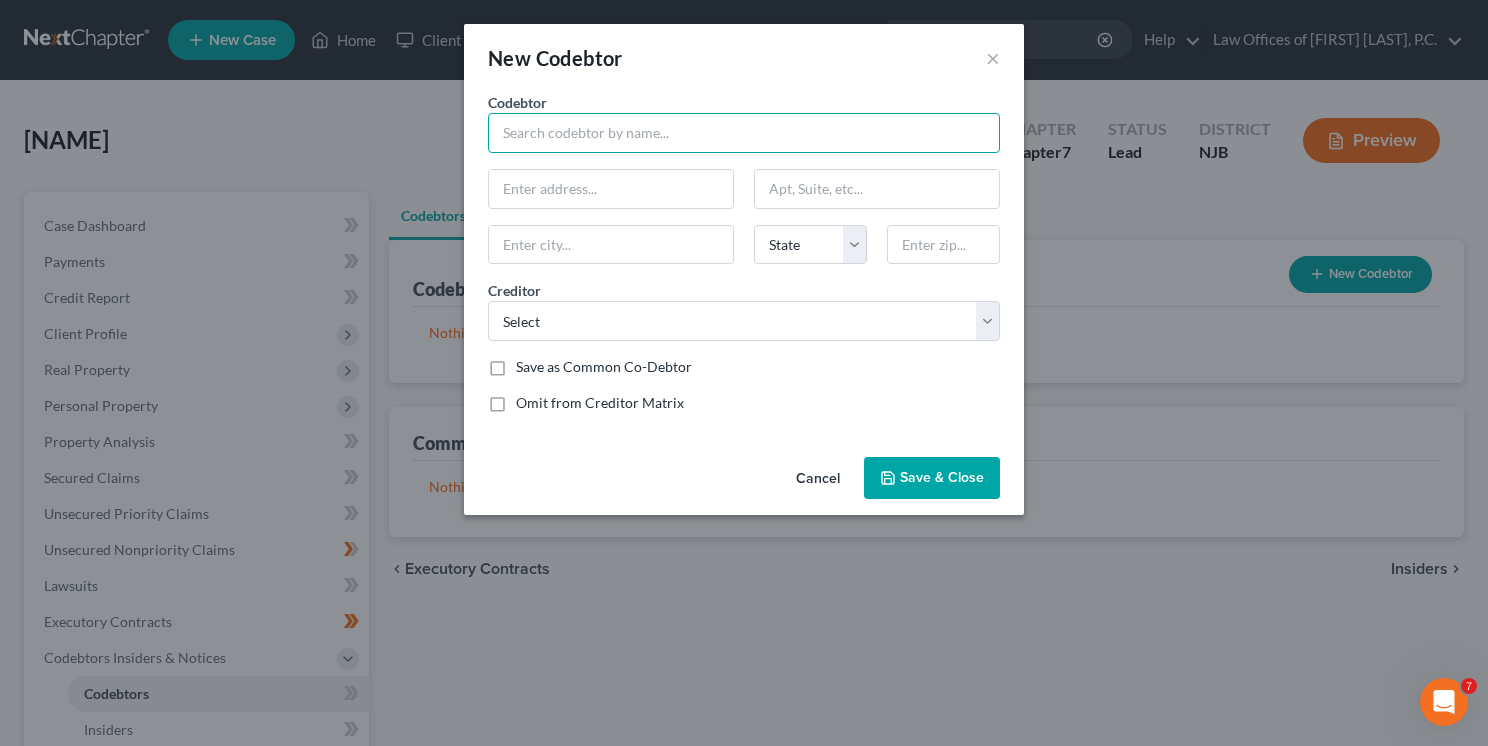 click at bounding box center [744, 133] 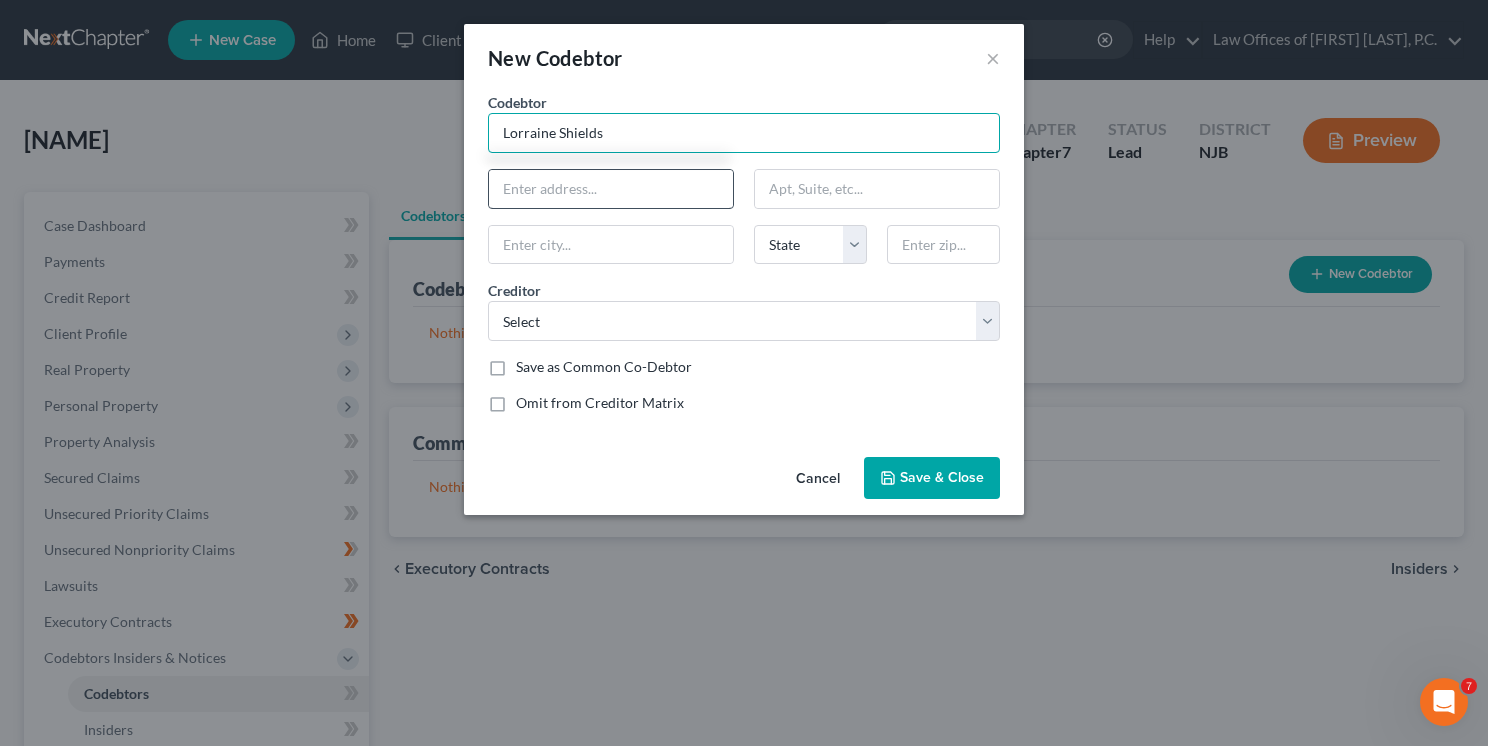 type on "Lorraine Shields" 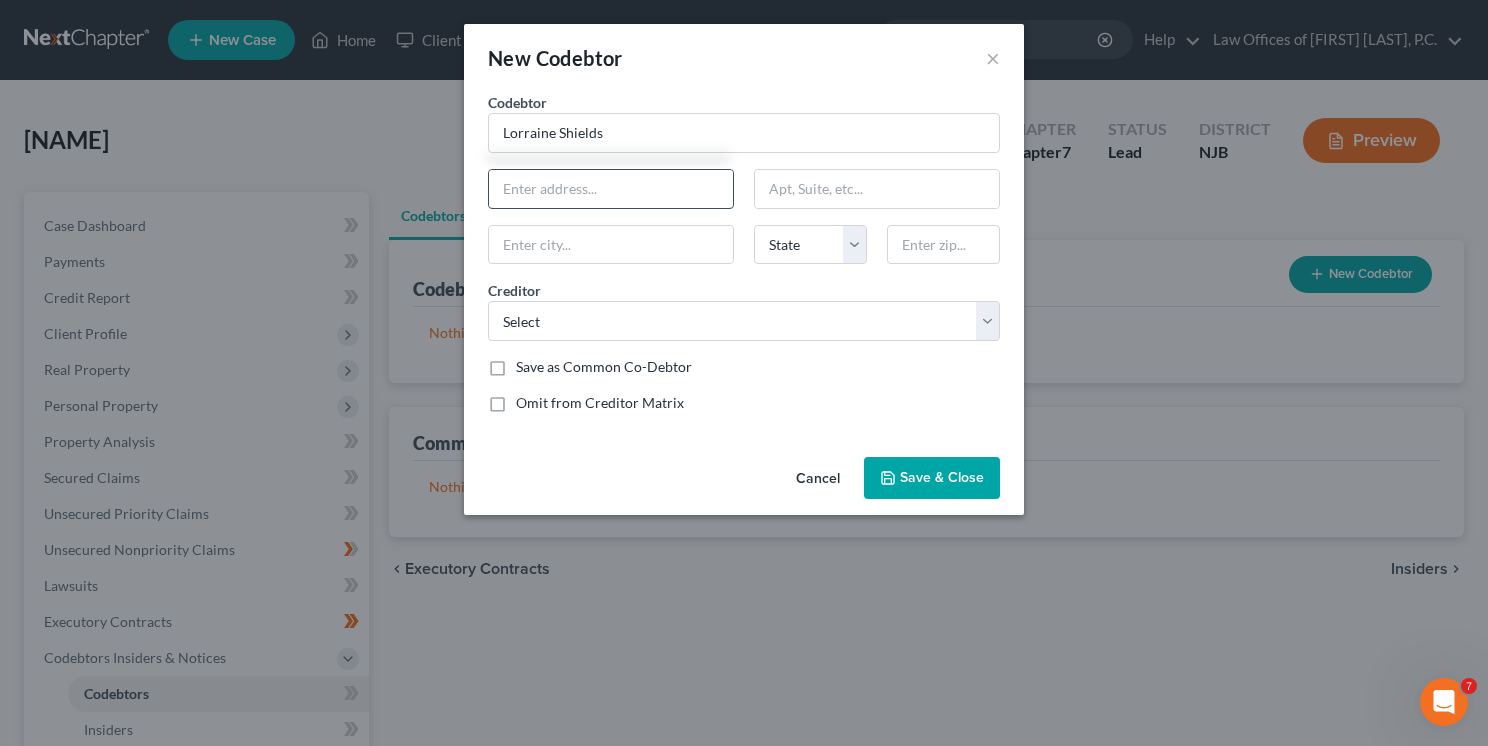 click at bounding box center [611, 189] 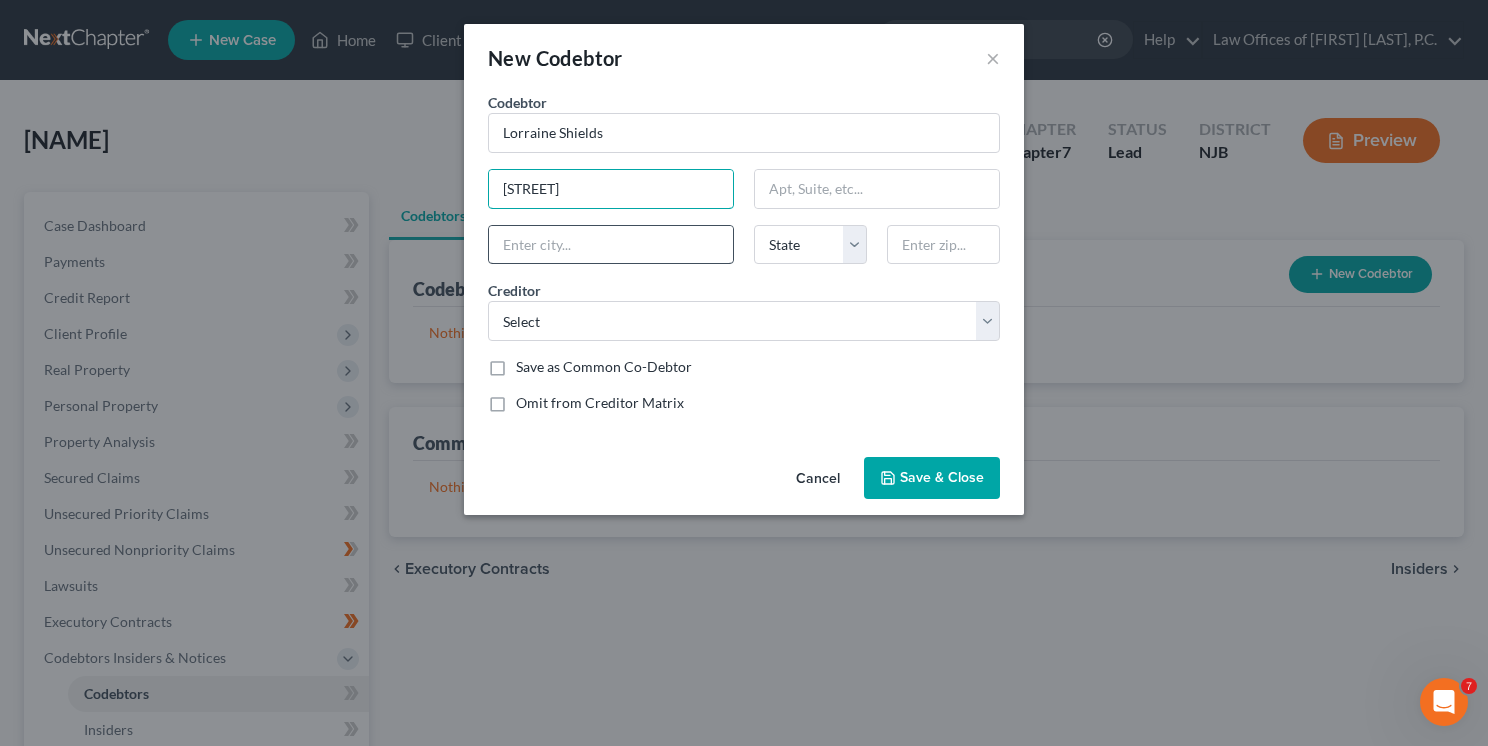 type on "[STREET]" 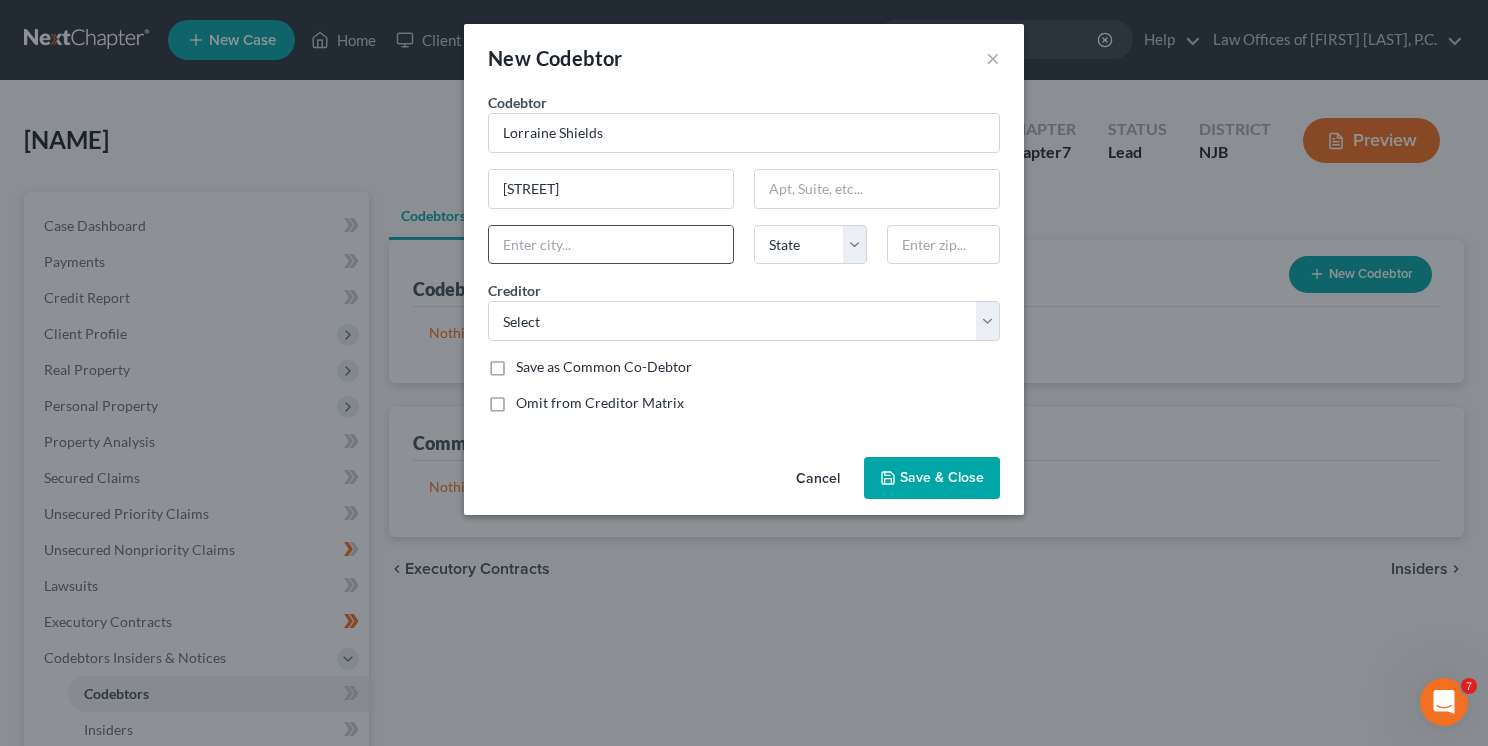 click at bounding box center (611, 245) 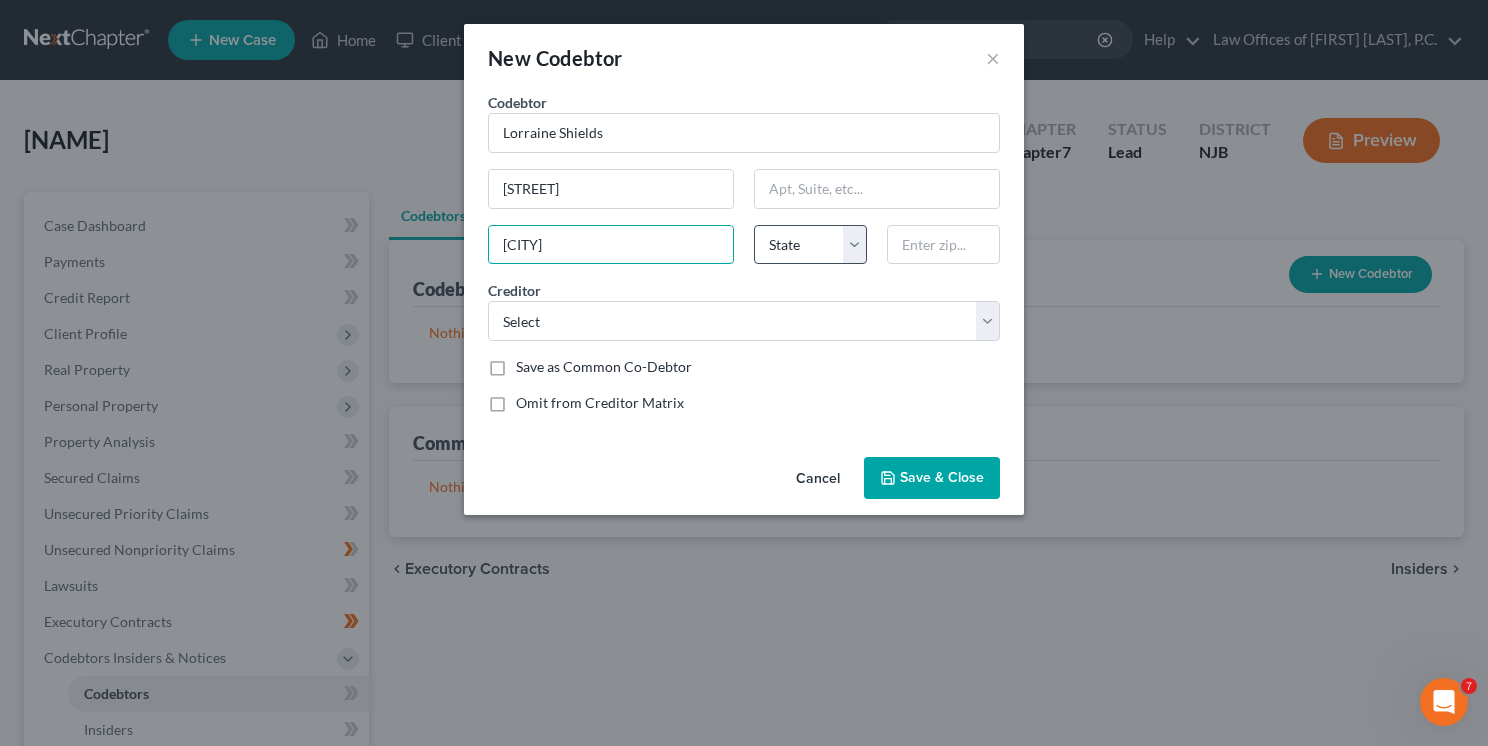 type on "[CITY]" 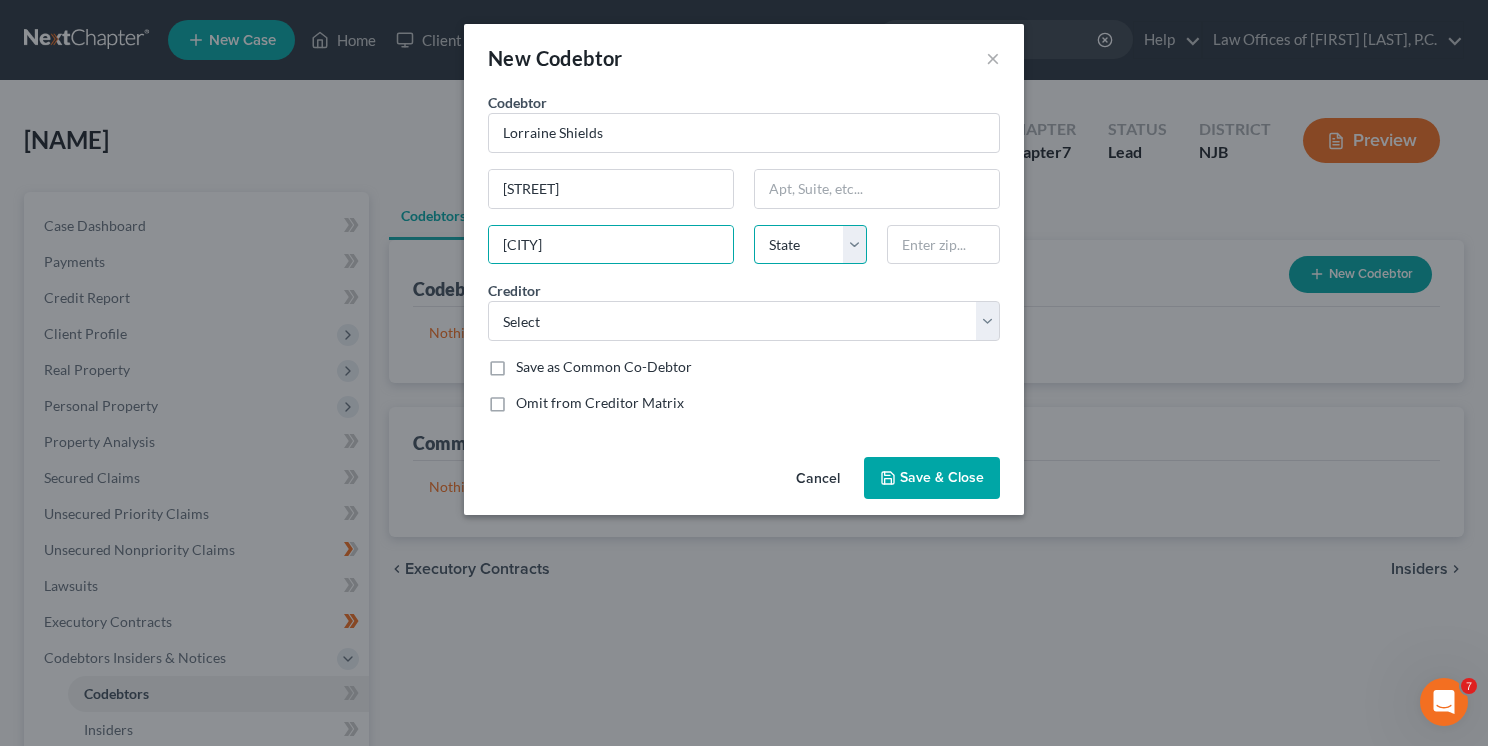 click on "State AL AK AR AZ CA CO CT DE DC FL GA GU HI ID IL IN IA KS KY LA ME MD MA MI MN MS MO MT NC ND NE NV NH NJ NM NY OH OK OR PA PR RI SC SD TN TX UT VI VA VT WA WV WI WY" at bounding box center [810, 245] 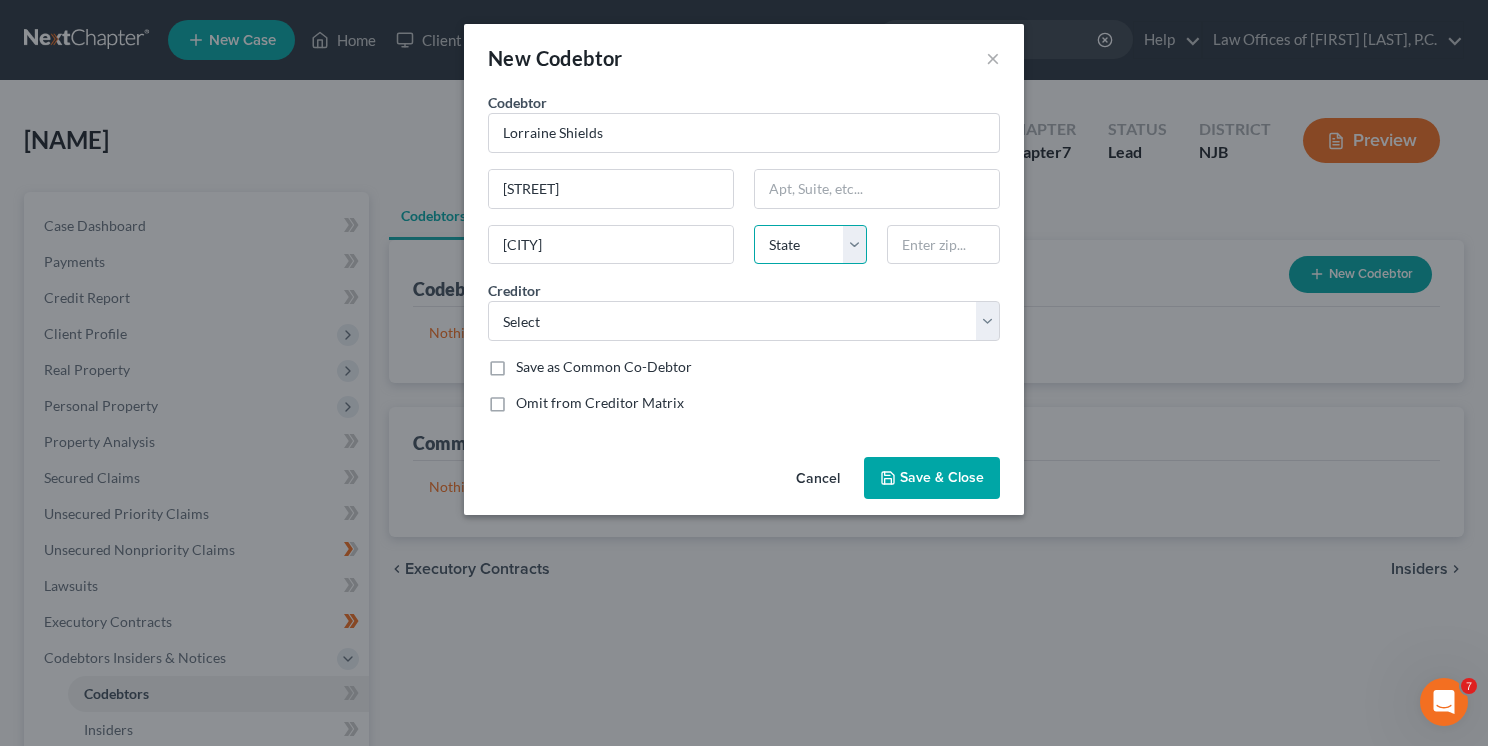 select on "33" 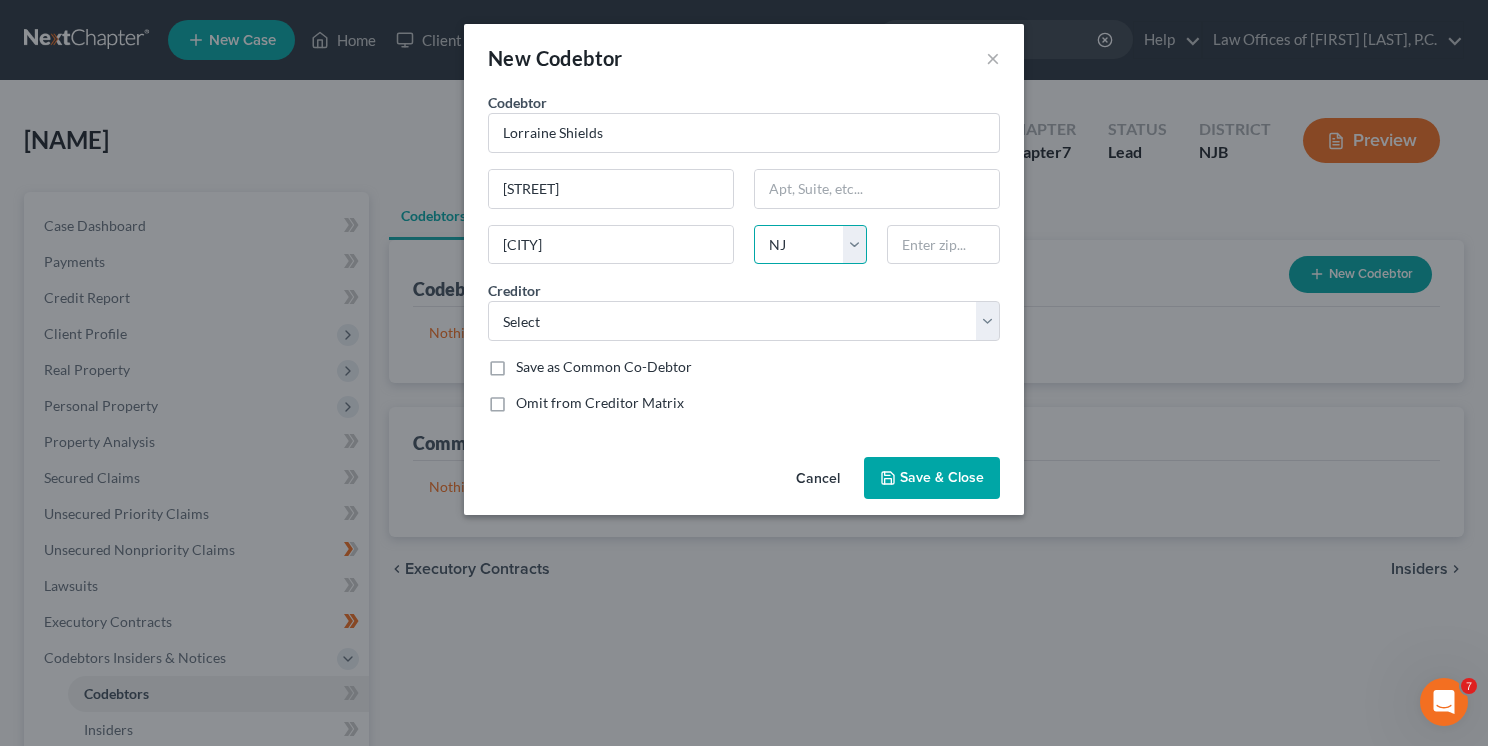 click on "State AL AK AR AZ CA CO CT DE DC FL GA GU HI ID IL IN IA KS KY LA ME MD MA MI MN MS MO MT NC ND NE NV NH NJ NM NY OH OK OR PA PR RI SC SD TN TX UT VI VA VT WA WV WI WY" at bounding box center [810, 245] 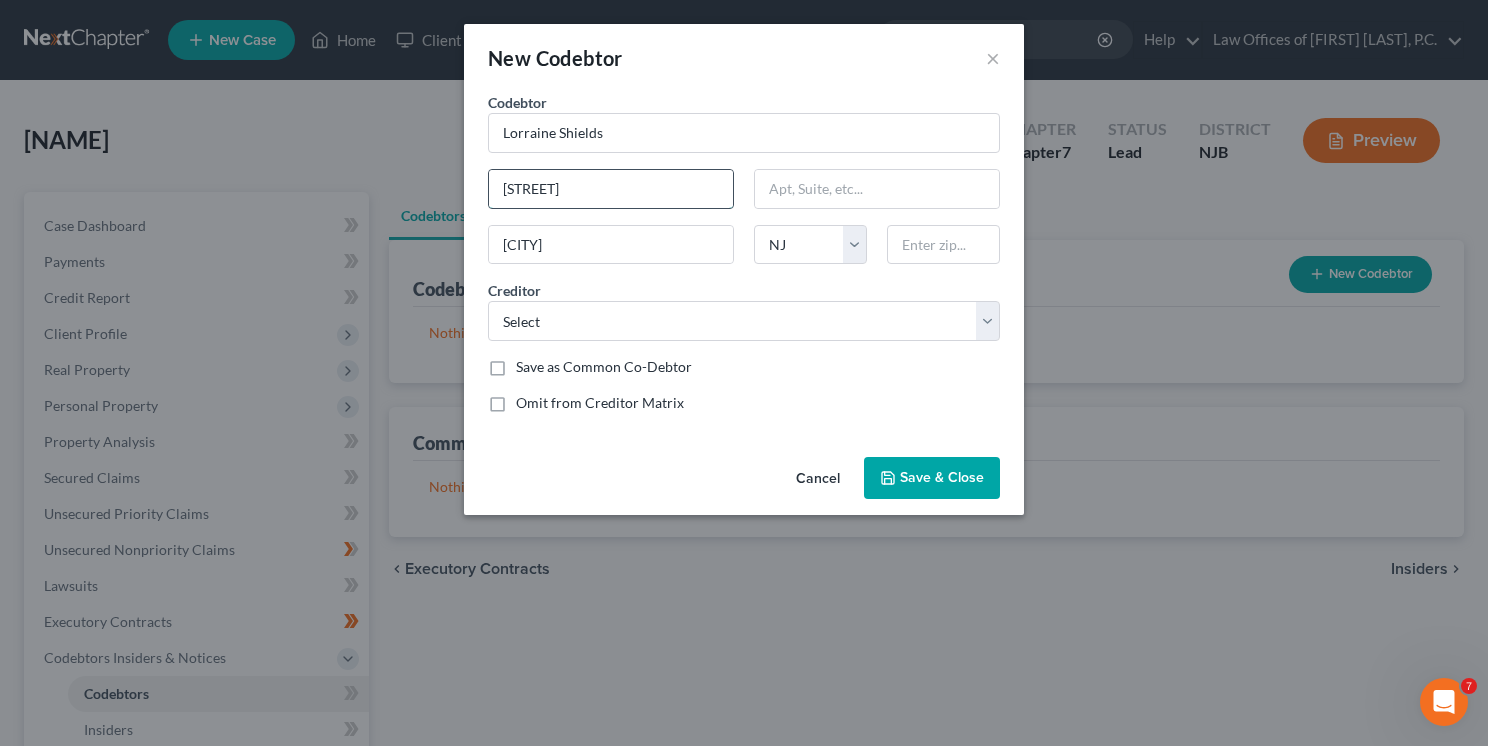 click on "[STREET]" at bounding box center (611, 189) 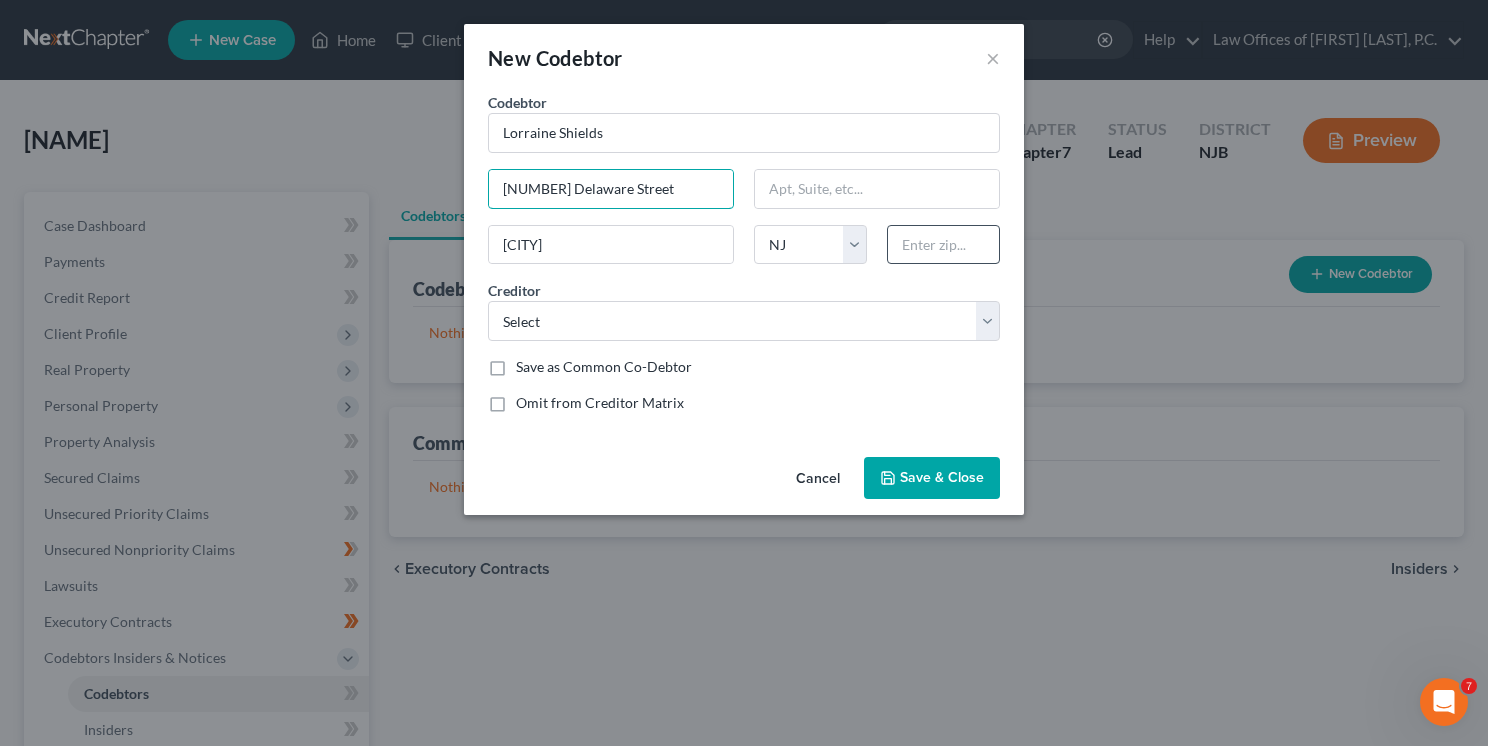 type on "[NUMBER] Delaware Street" 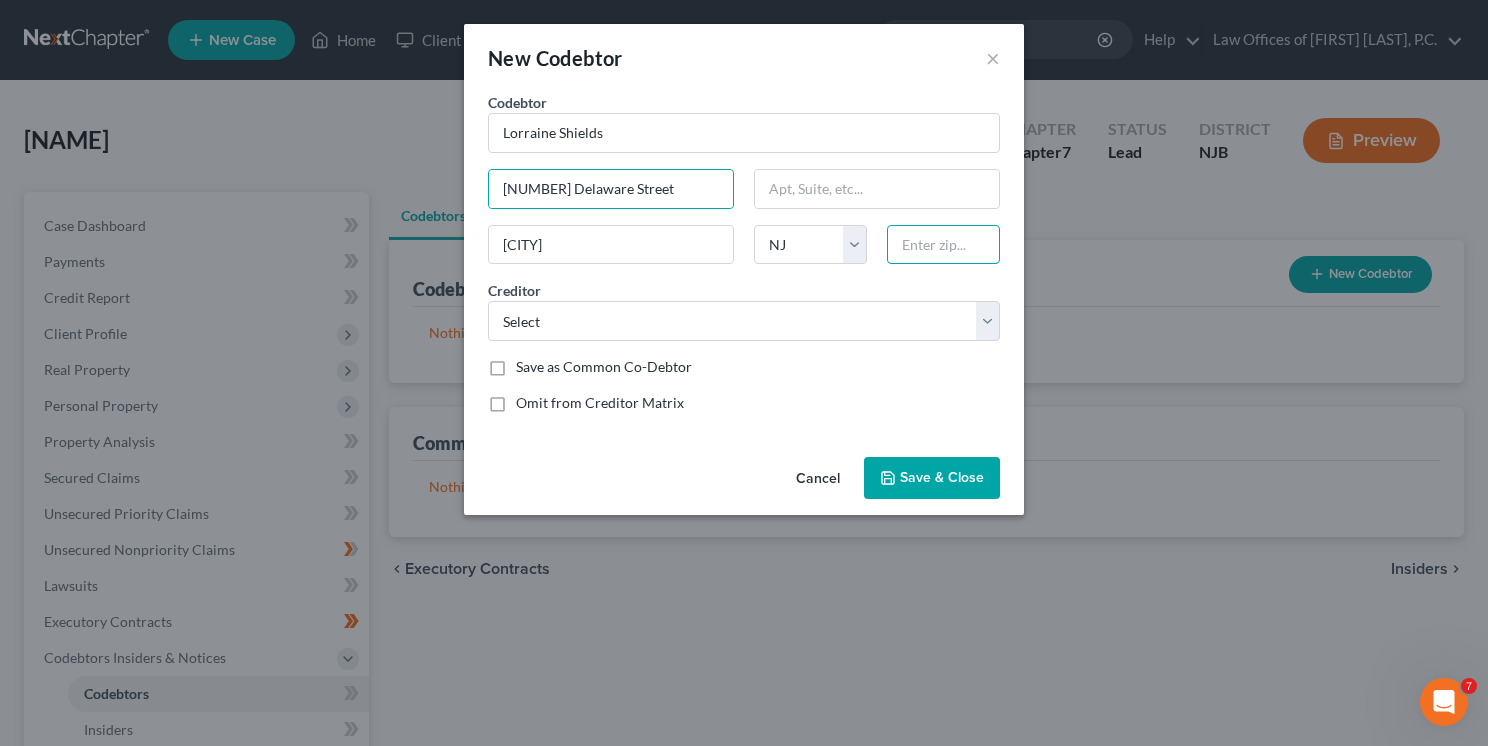 click at bounding box center (943, 245) 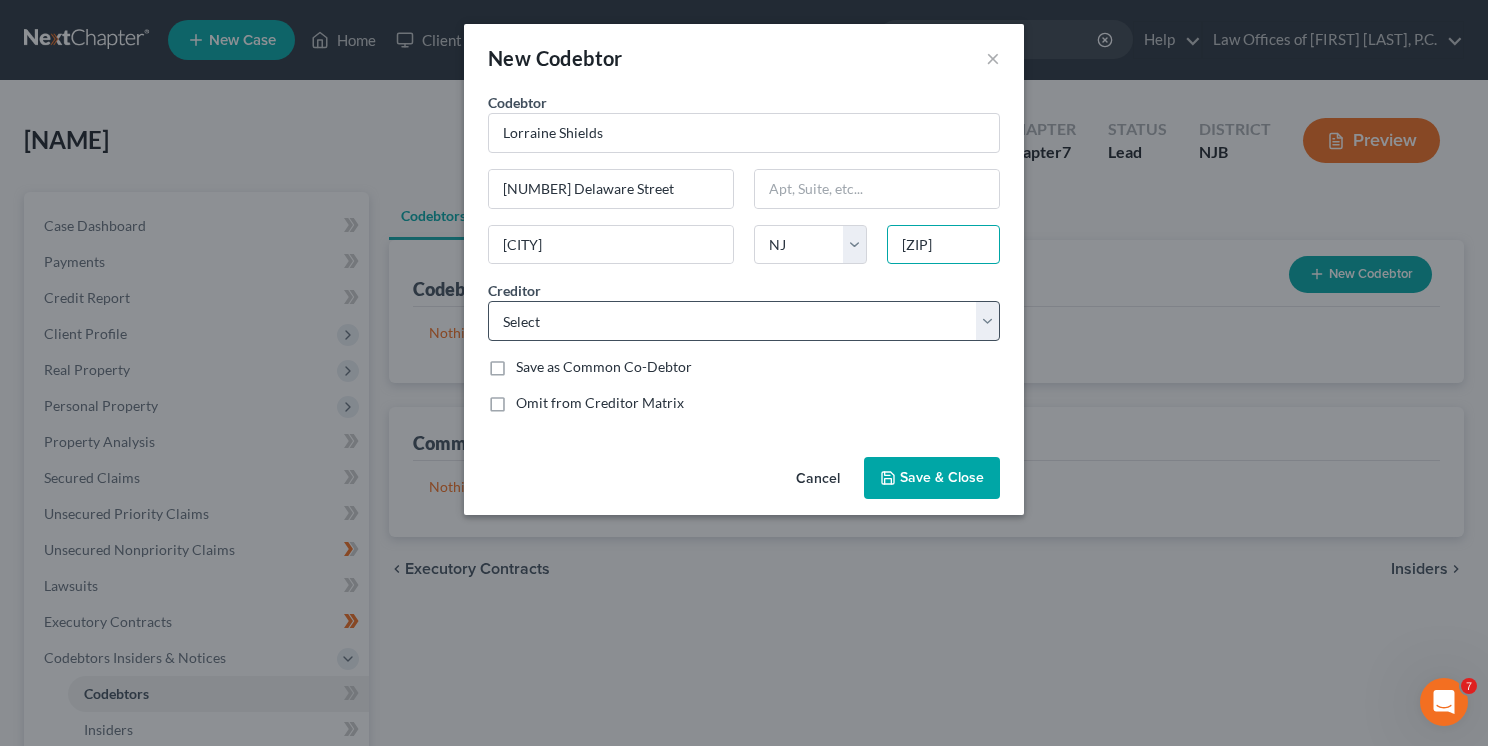type on "[ZIP]" 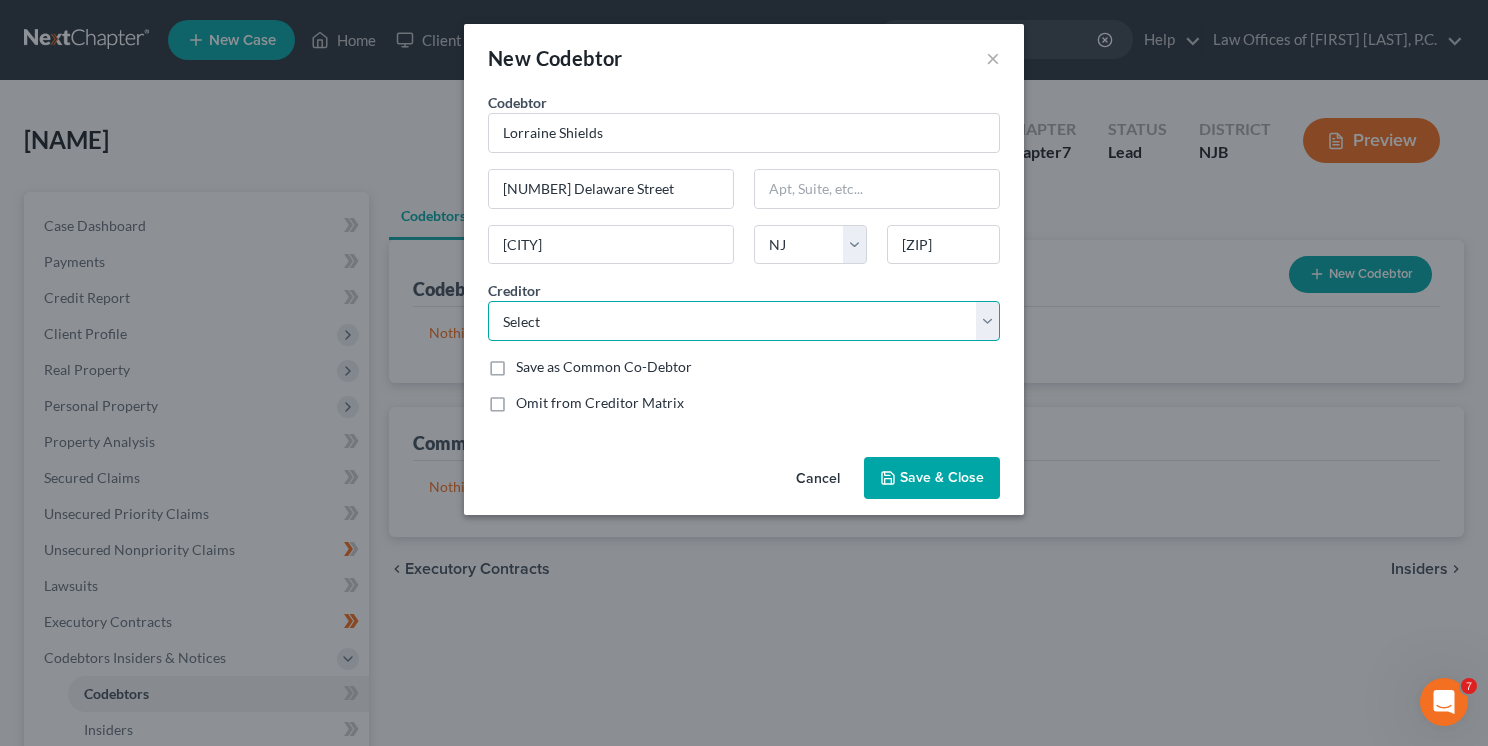 click on "Select Finwise c/o American First Finance Klarma Vive Financial Finwise c/o American First Finance Velocity Investments, LLC Brightway Fingerhut Credit Collection Capital One Virtua Hospital Finwise c/o American First Finance Jefferson Capital Imagine Merrick Bank Oliphant USA Total Visa Xfinity-Comcast Southwest Credit c/o T-Mobile" at bounding box center [744, 321] 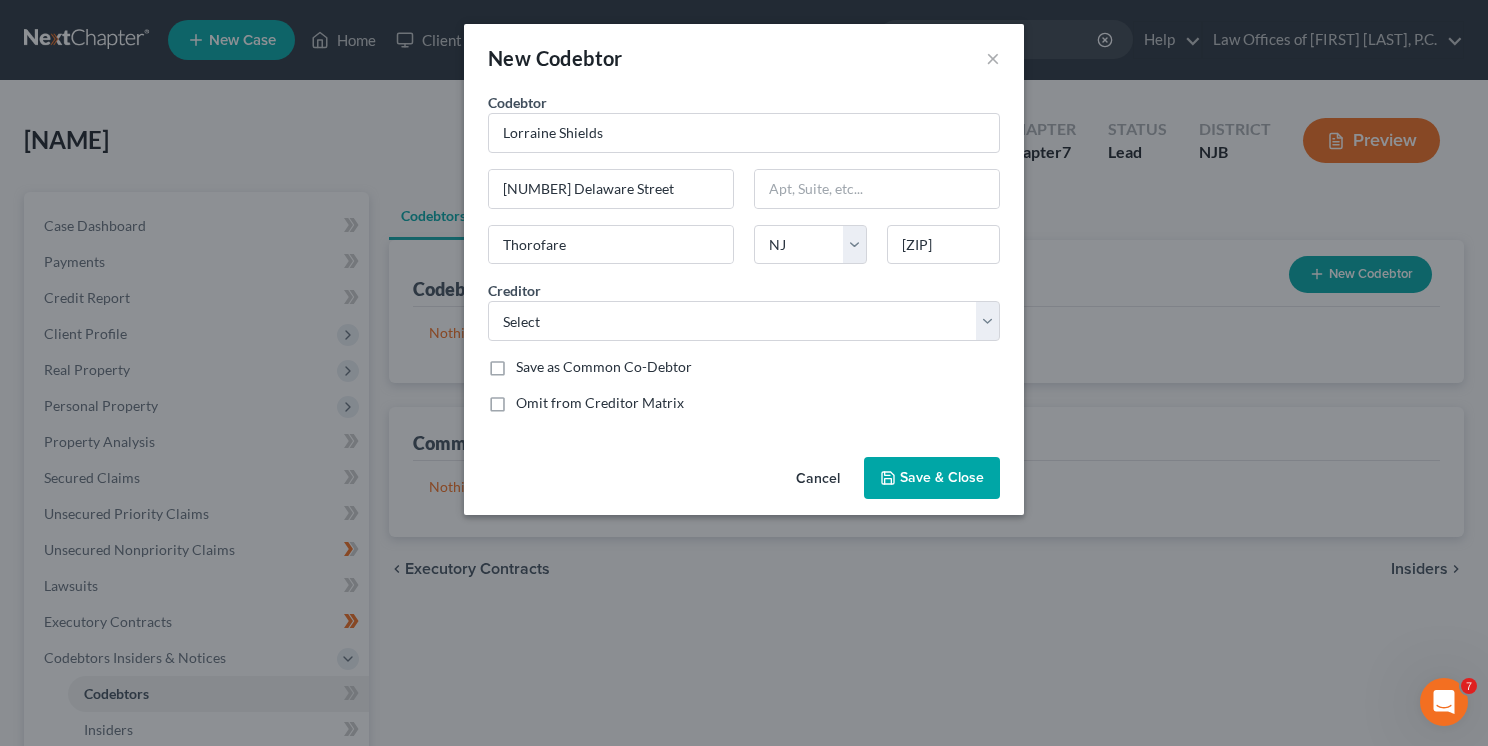 drag, startPoint x: 832, startPoint y: 48, endPoint x: 869, endPoint y: 3, distance: 58.258045 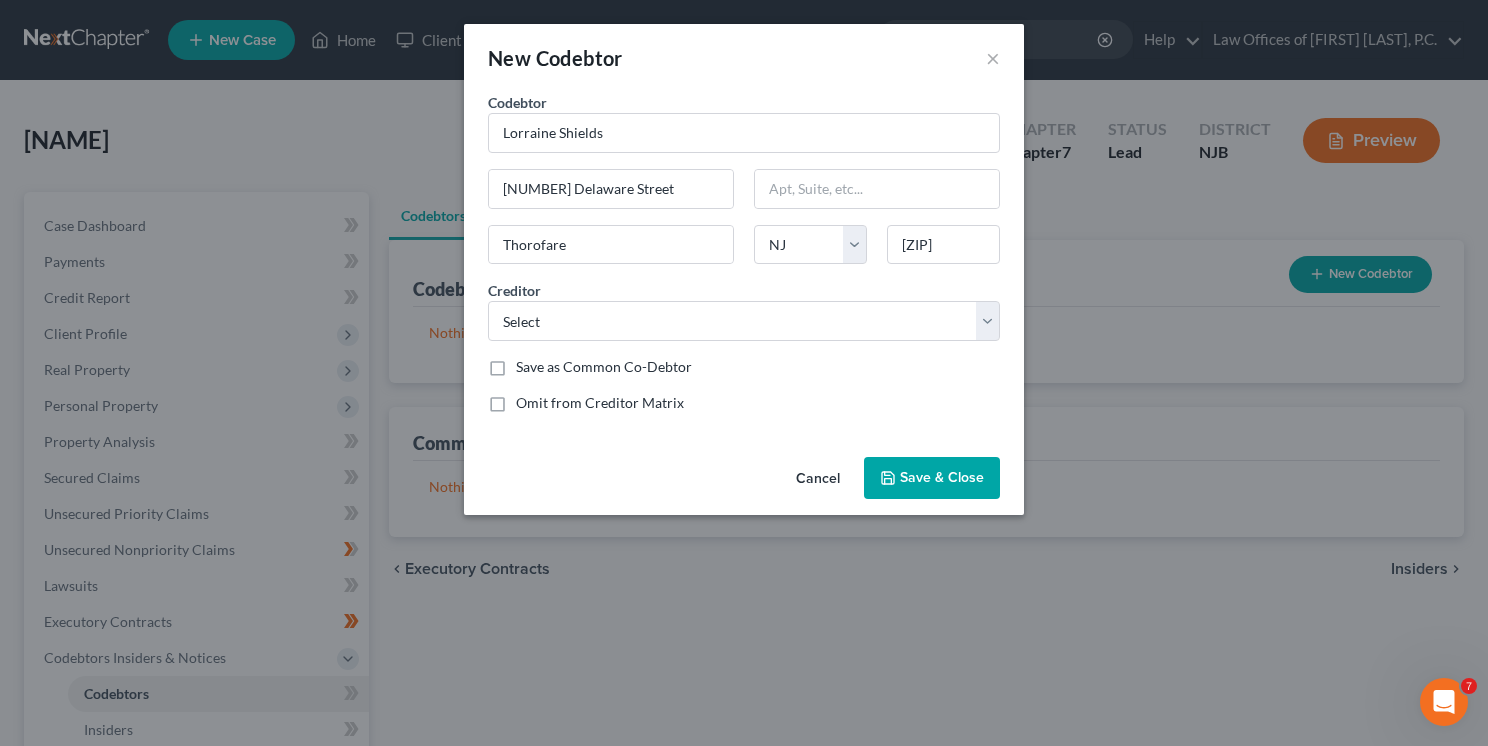 drag, startPoint x: 794, startPoint y: 44, endPoint x: 861, endPoint y: 12, distance: 74.24958 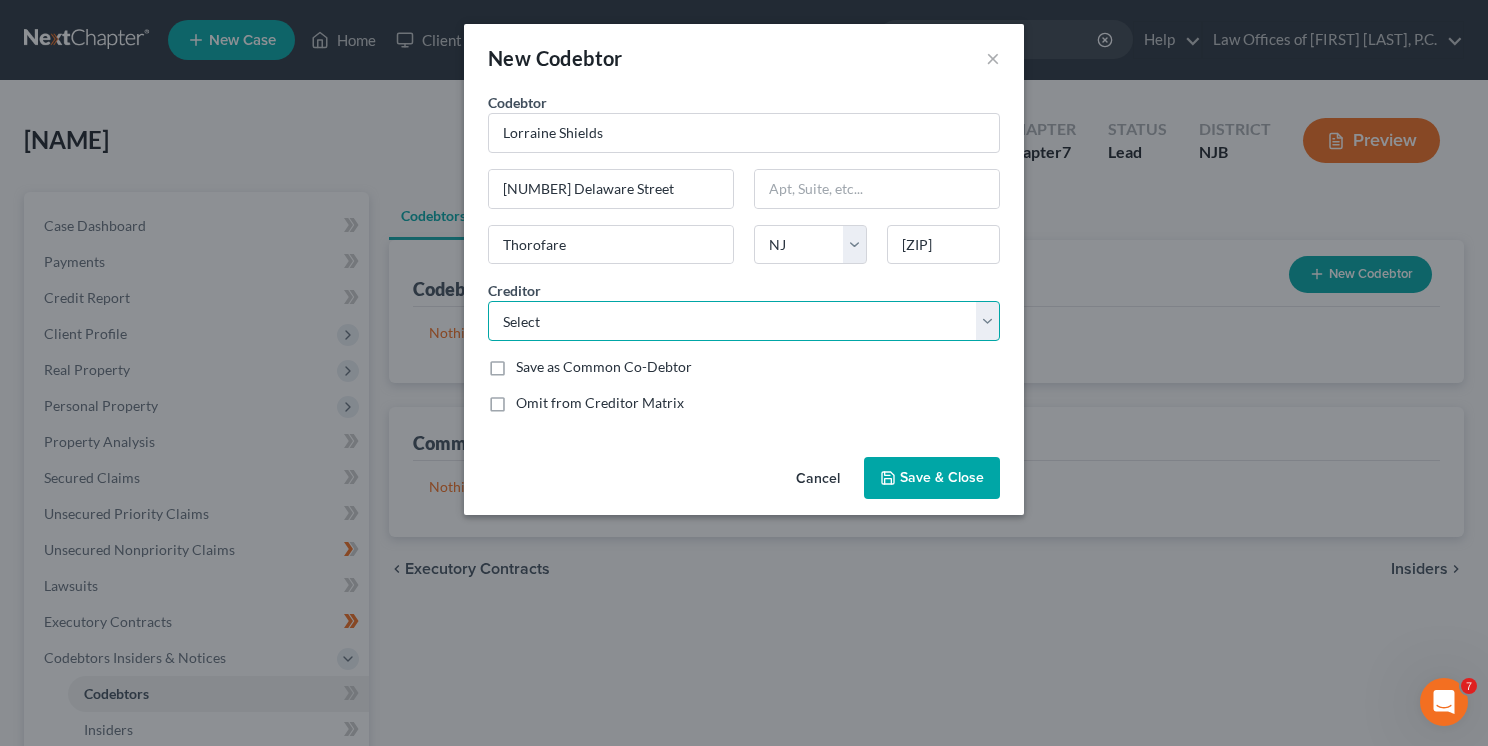 click on "Select Finwise c/o American First Finance Klarma Vive Financial Finwise c/o American First Finance Velocity Investments, LLC Brightway Fingerhut Credit Collection Capital One Virtua Hospital Finwise c/o American First Finance Jefferson Capital Imagine Merrick Bank Oliphant USA Total Visa Xfinity-Comcast Southwest Credit c/o T-Mobile" at bounding box center [744, 321] 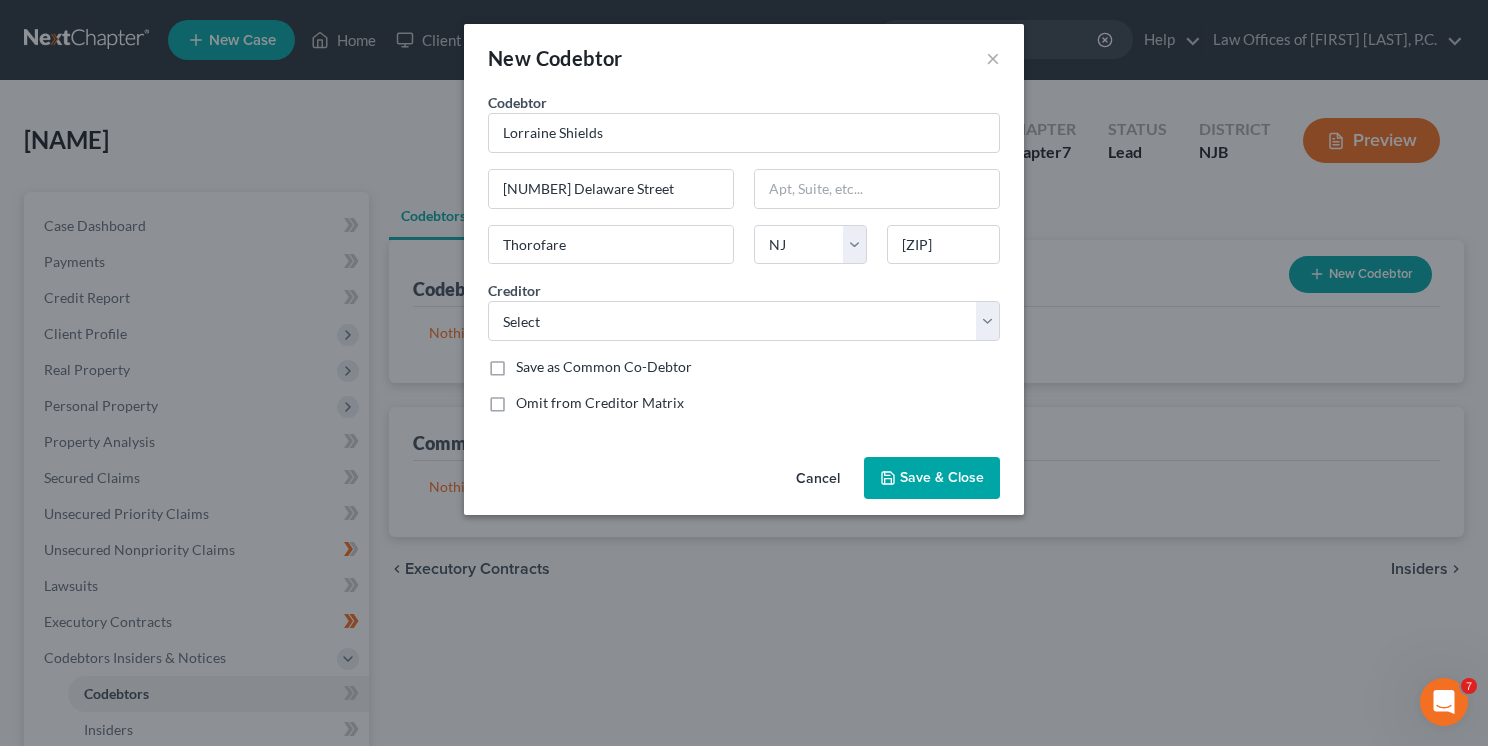 click on "New   Codebtor ×" at bounding box center (744, 58) 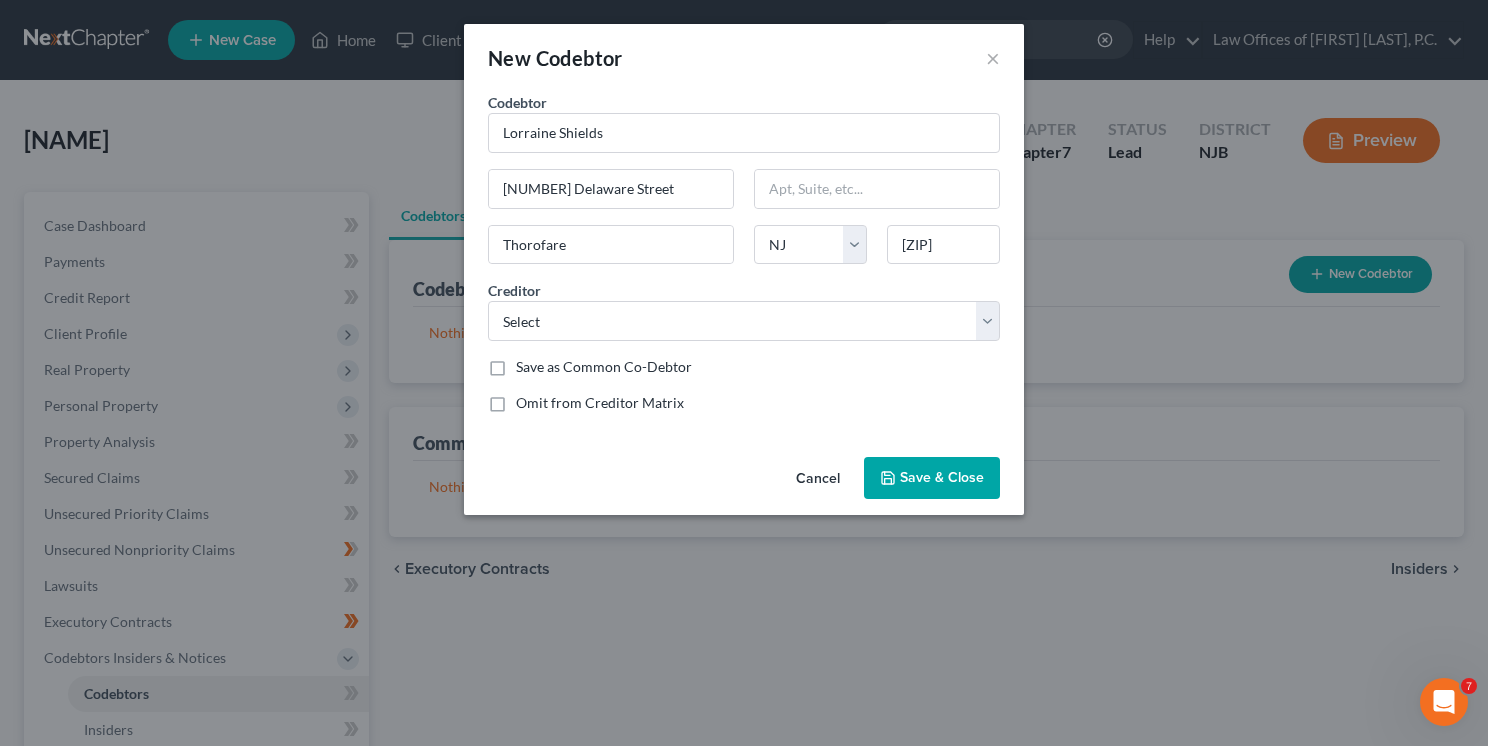 click on "Cancel" at bounding box center (818, 479) 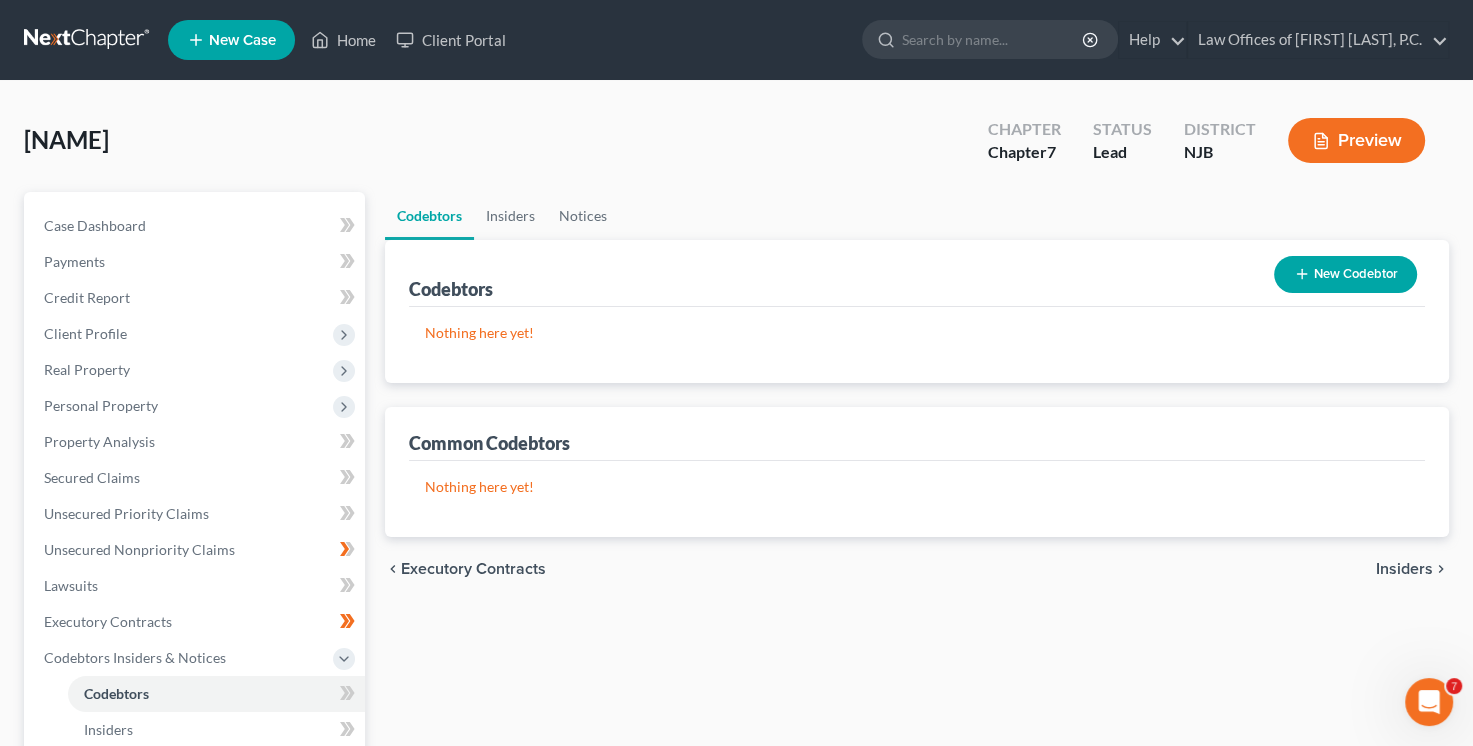click on "Executory Contracts" at bounding box center [473, 569] 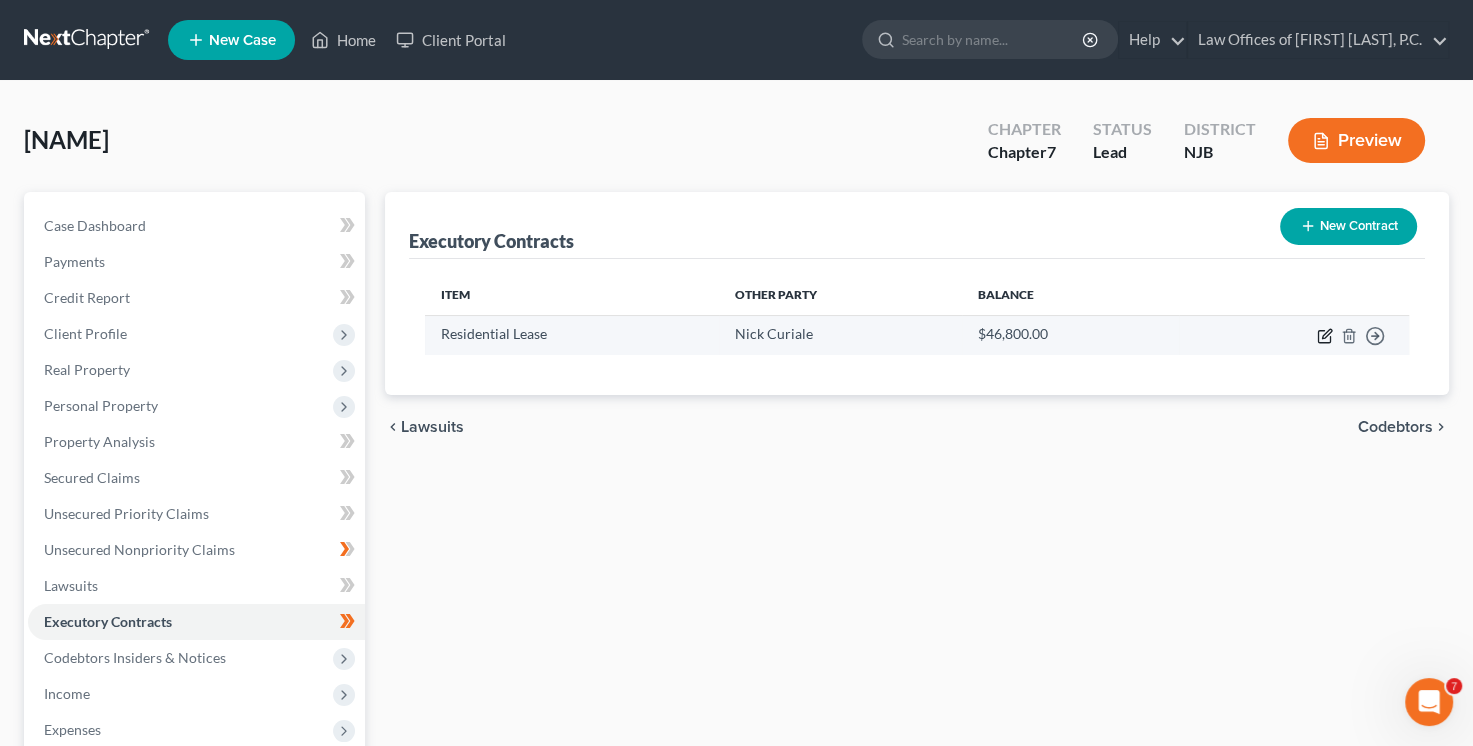 click 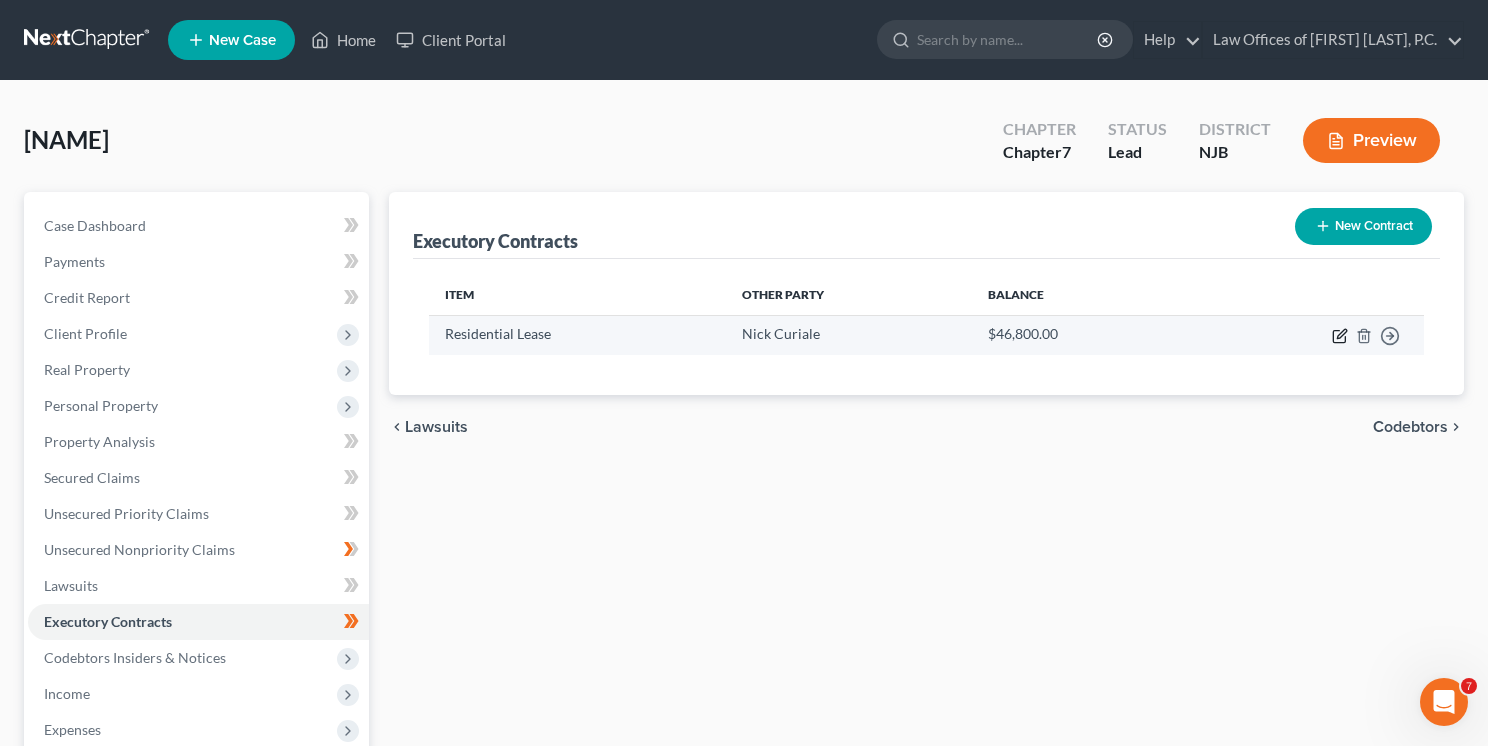 select on "3" 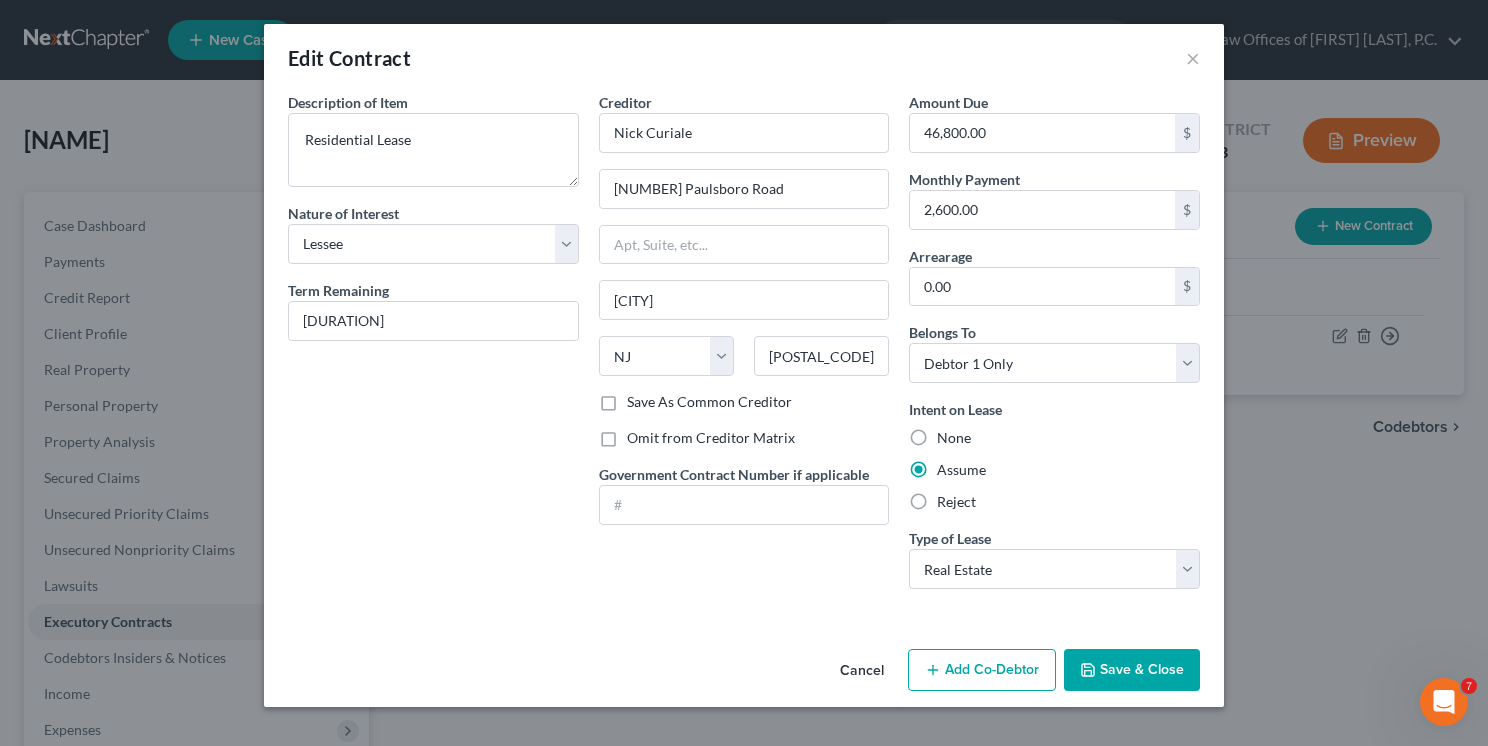 click on "Add Co-Debtor" at bounding box center [982, 670] 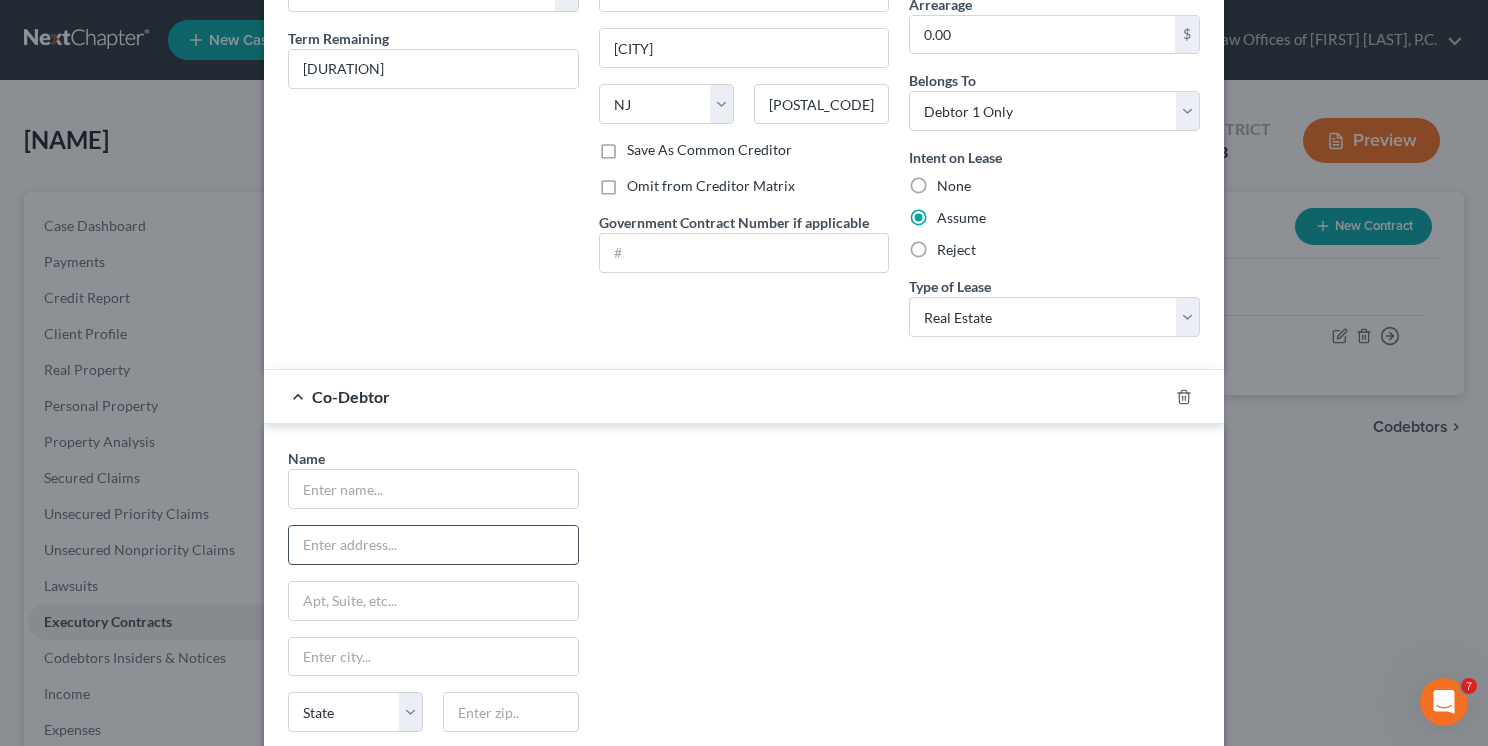 scroll, scrollTop: 300, scrollLeft: 0, axis: vertical 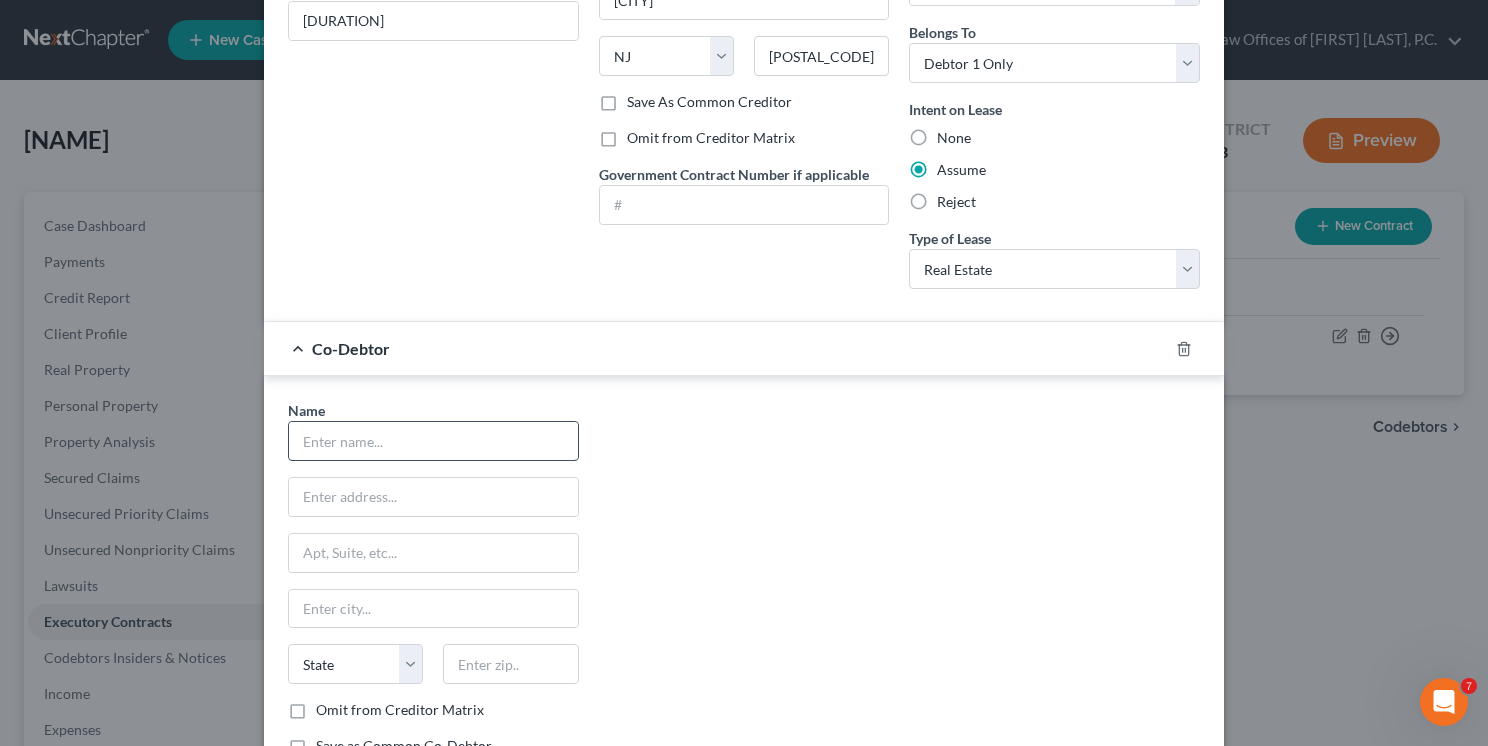 click at bounding box center [433, 441] 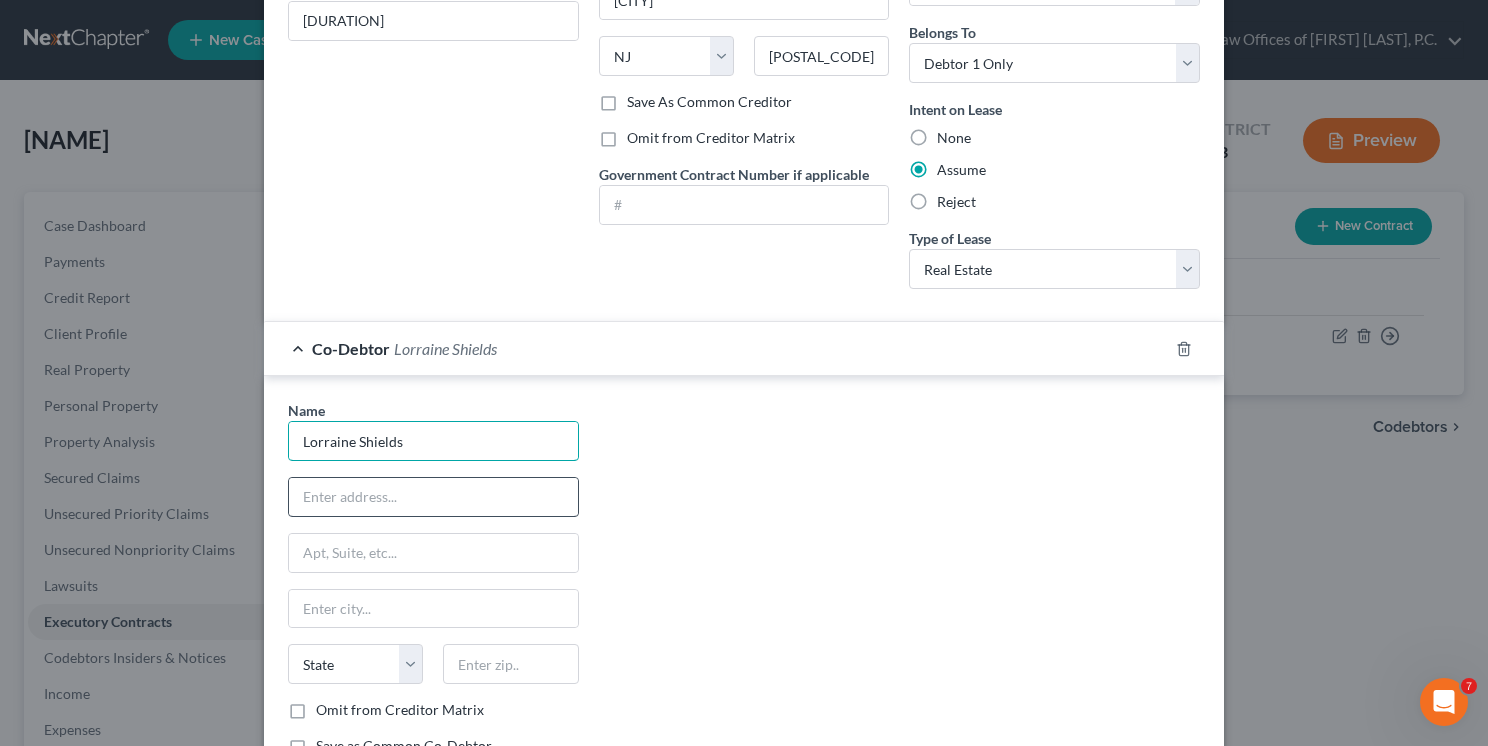 type on "Lorraine Shields" 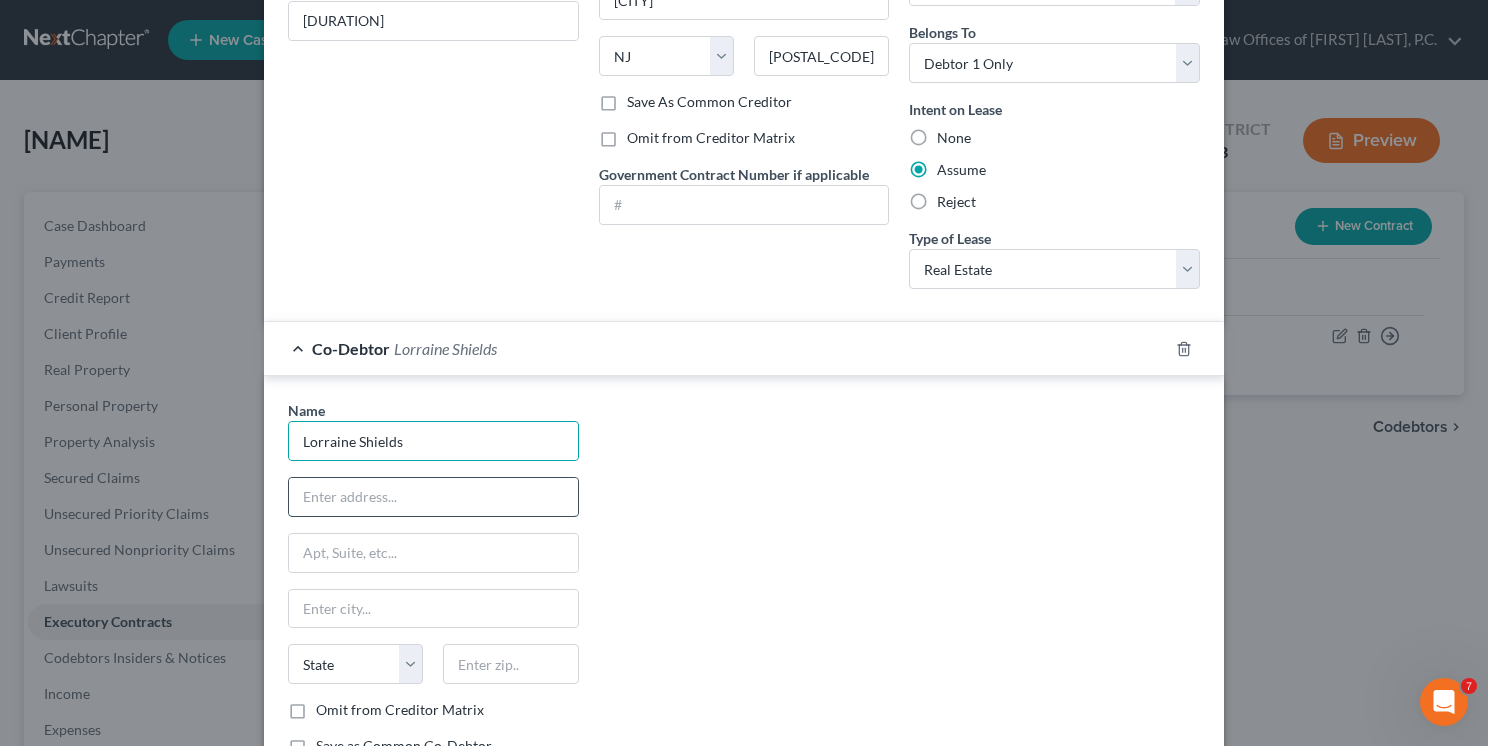 click at bounding box center (433, 497) 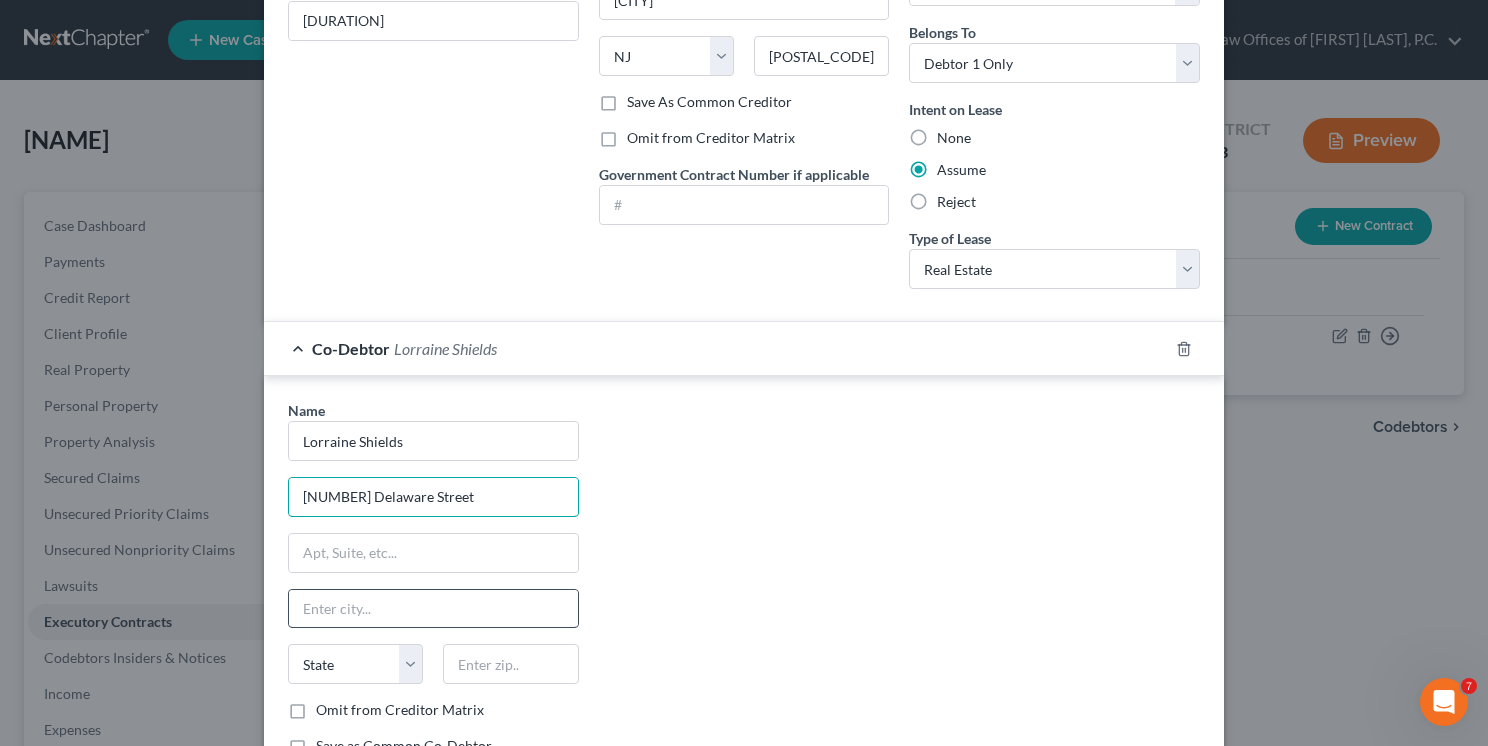 type on "[NUMBER] Delaware Street" 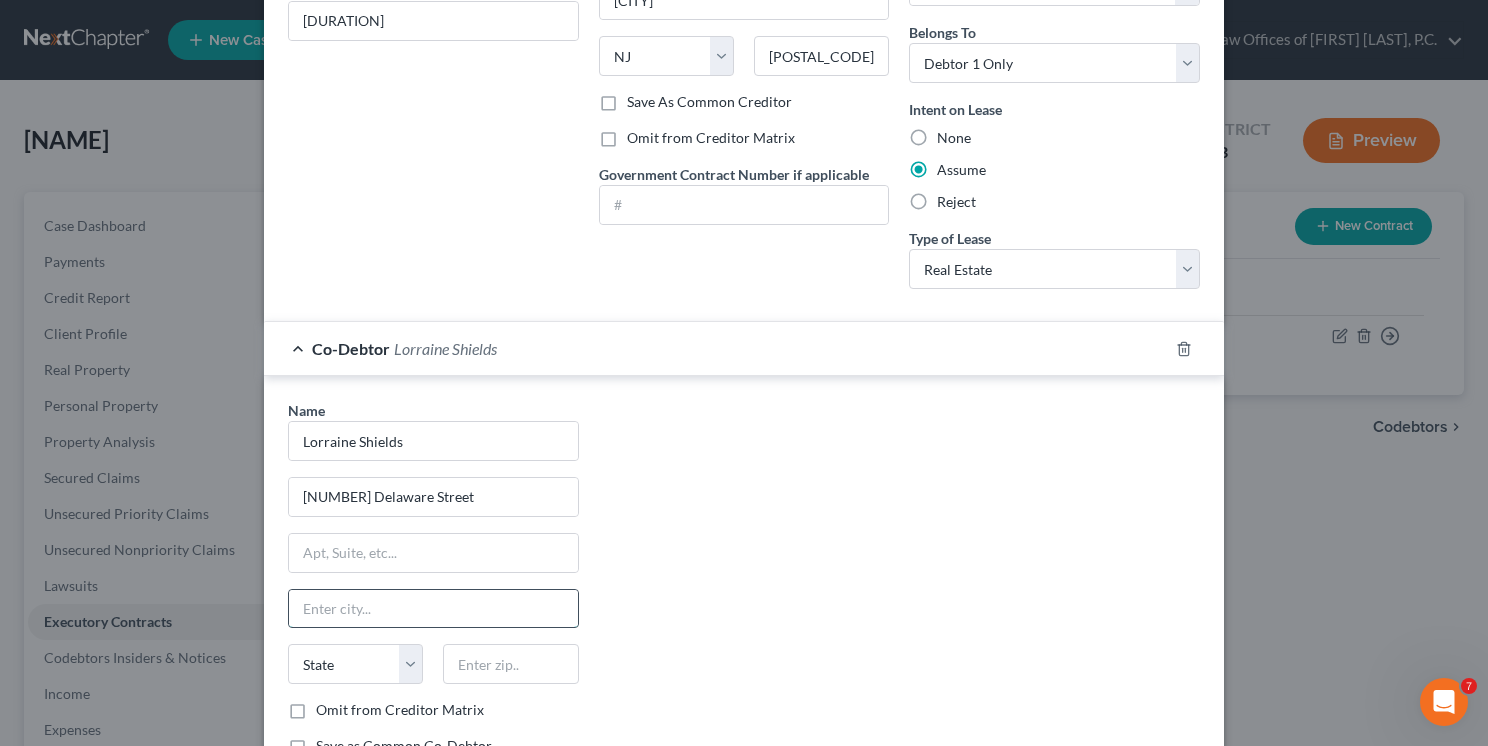 click at bounding box center (433, 609) 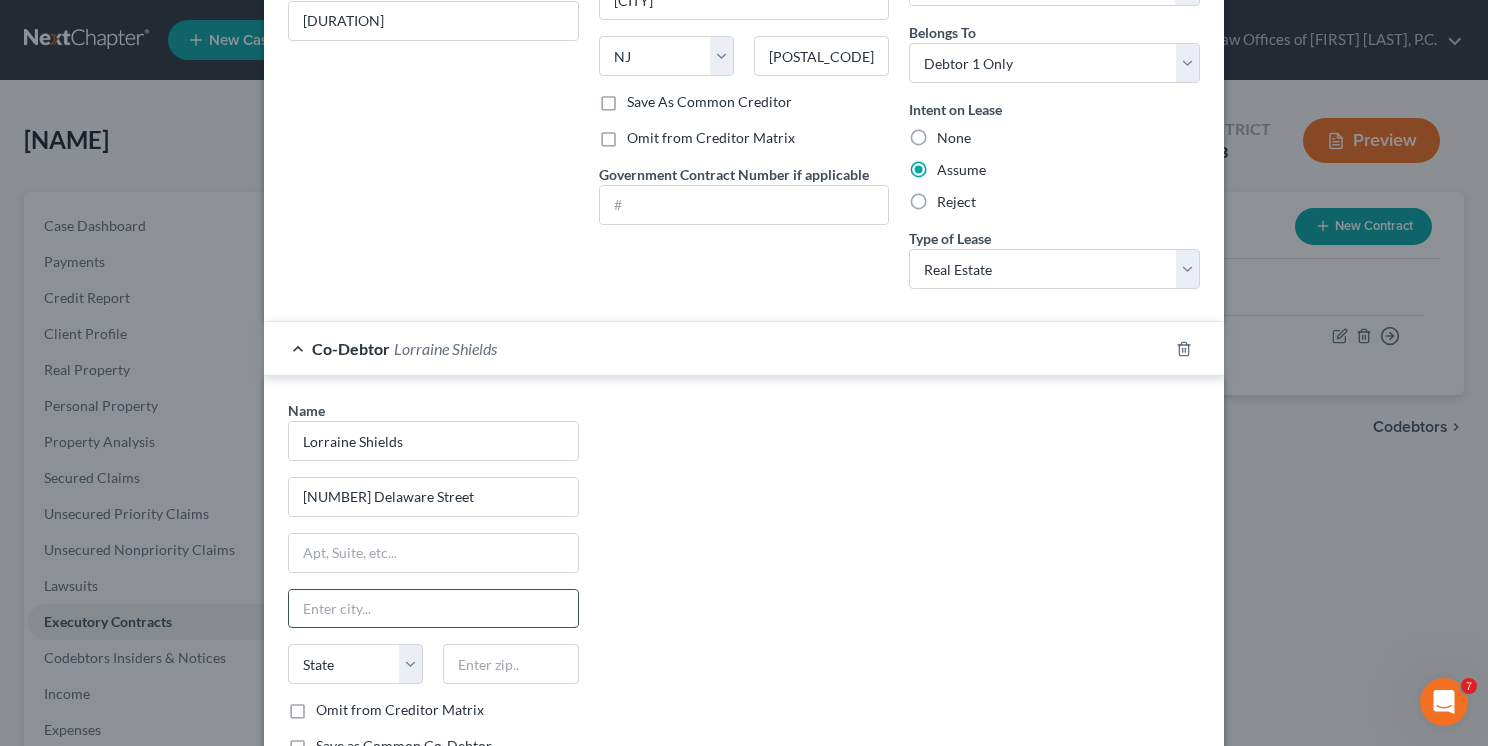 type on "[CITY]" 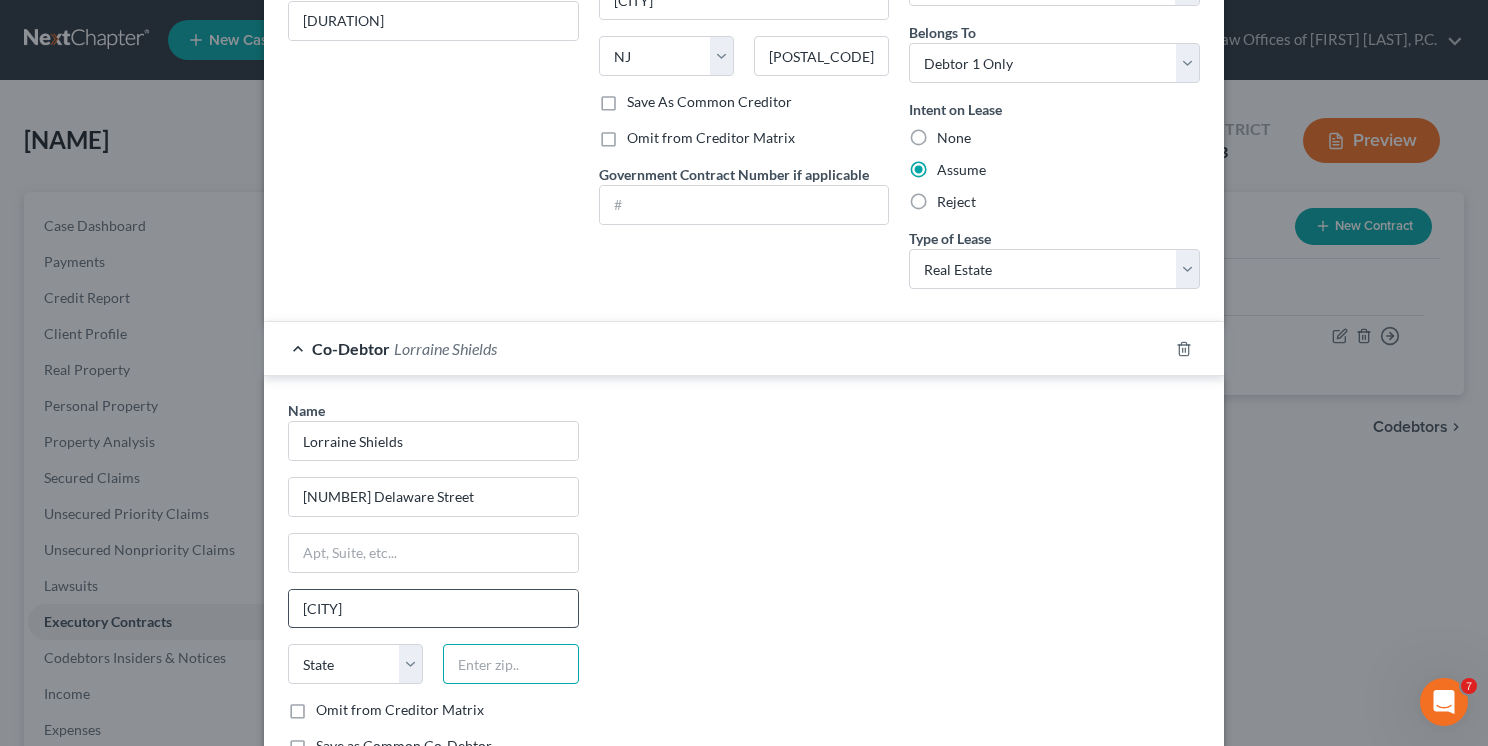 type on "[ZIP]" 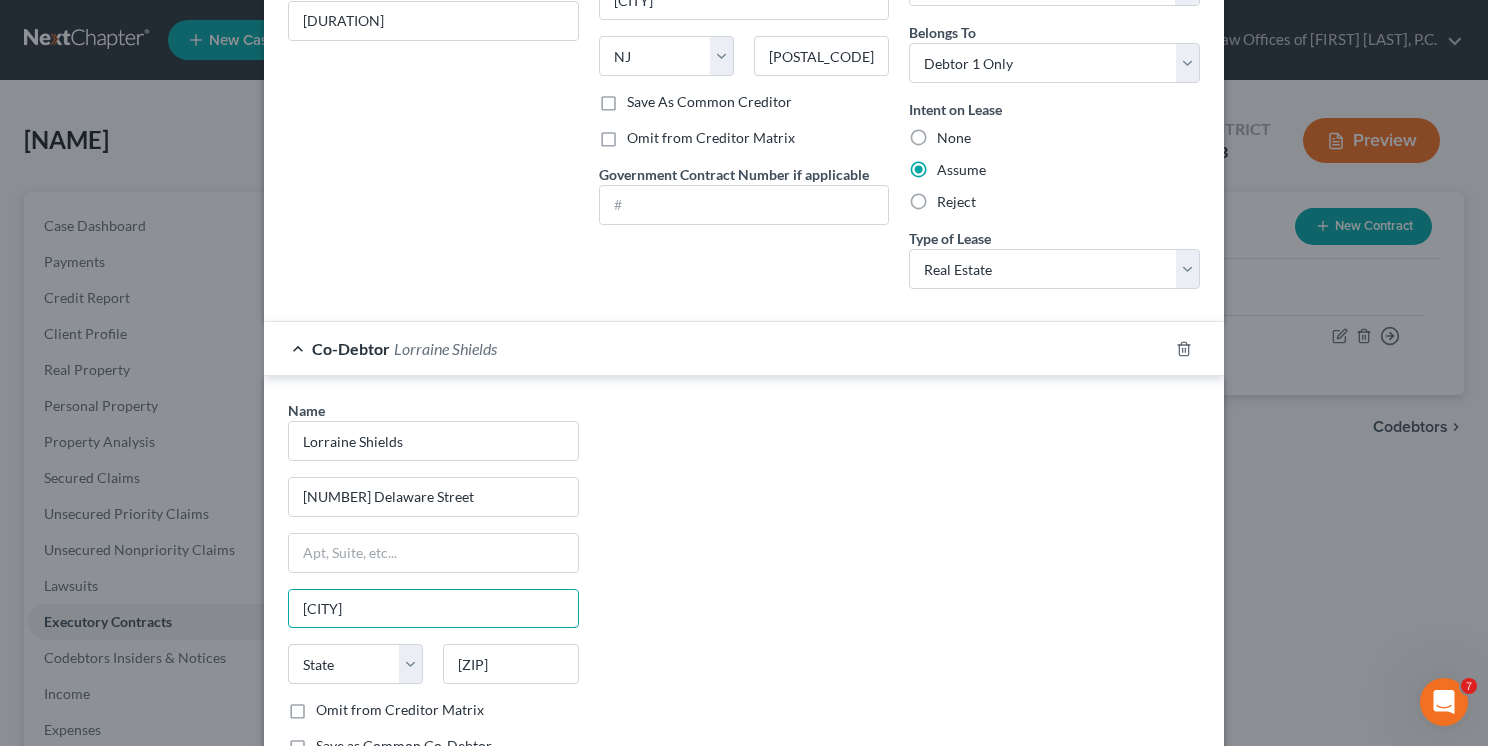 type on "Thorofare" 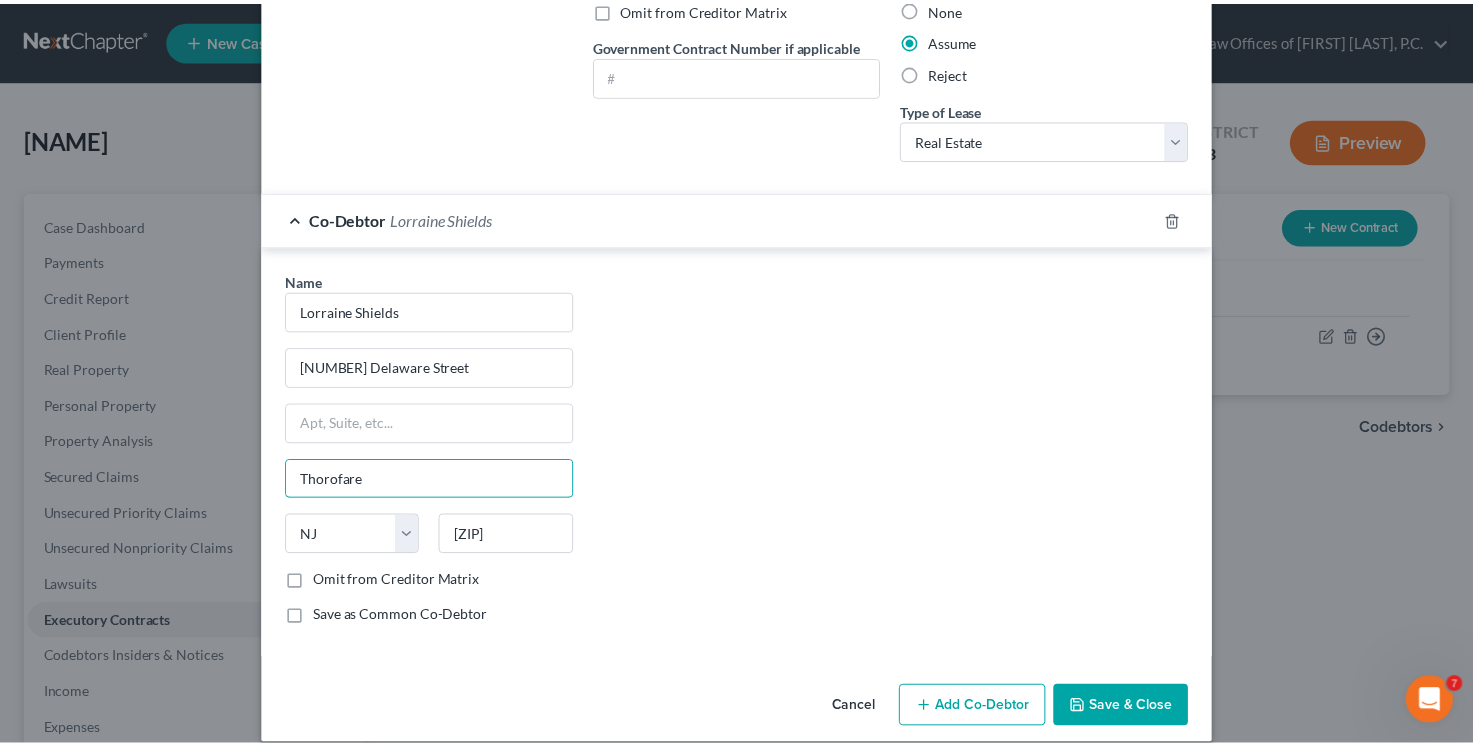 scroll, scrollTop: 447, scrollLeft: 0, axis: vertical 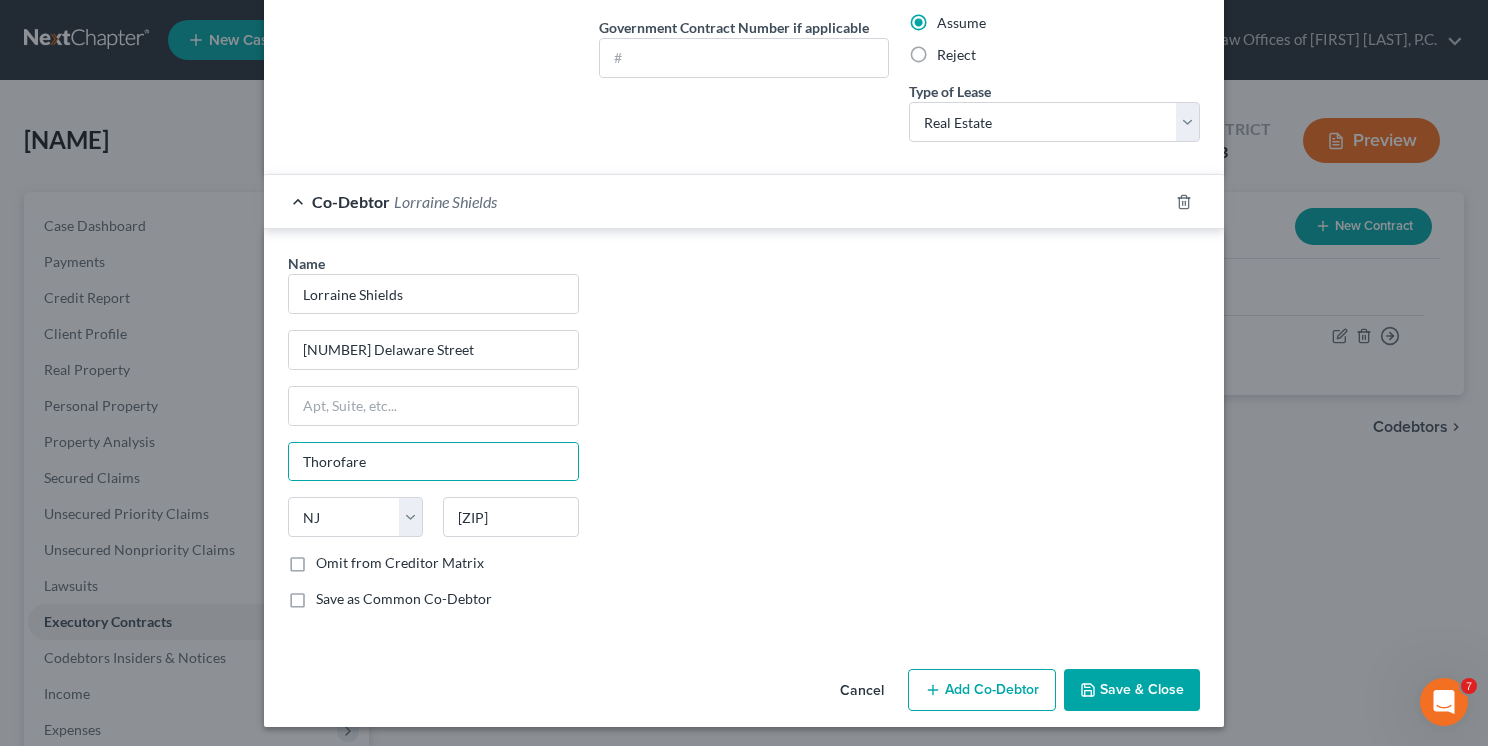 click on "Save & Close" at bounding box center [1132, 690] 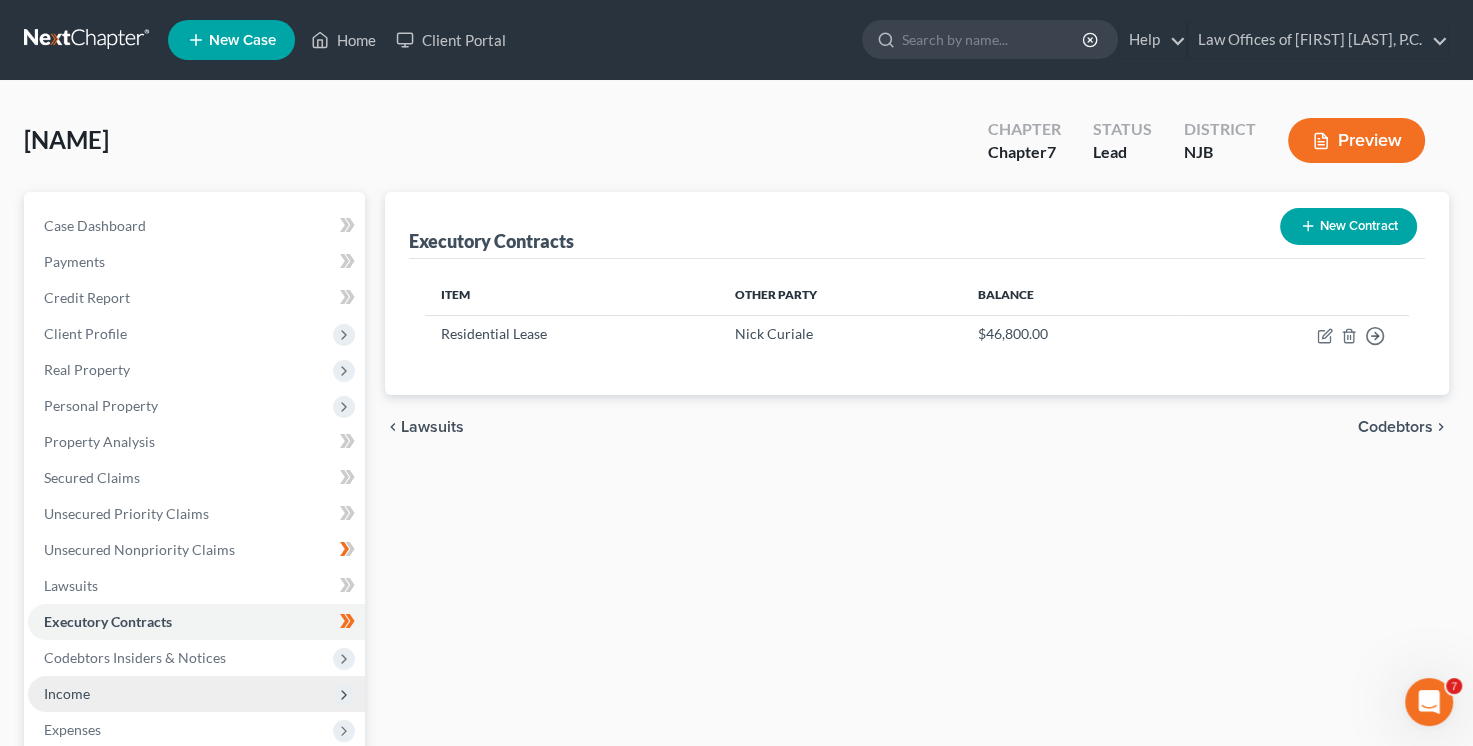 click on "Income" at bounding box center (196, 694) 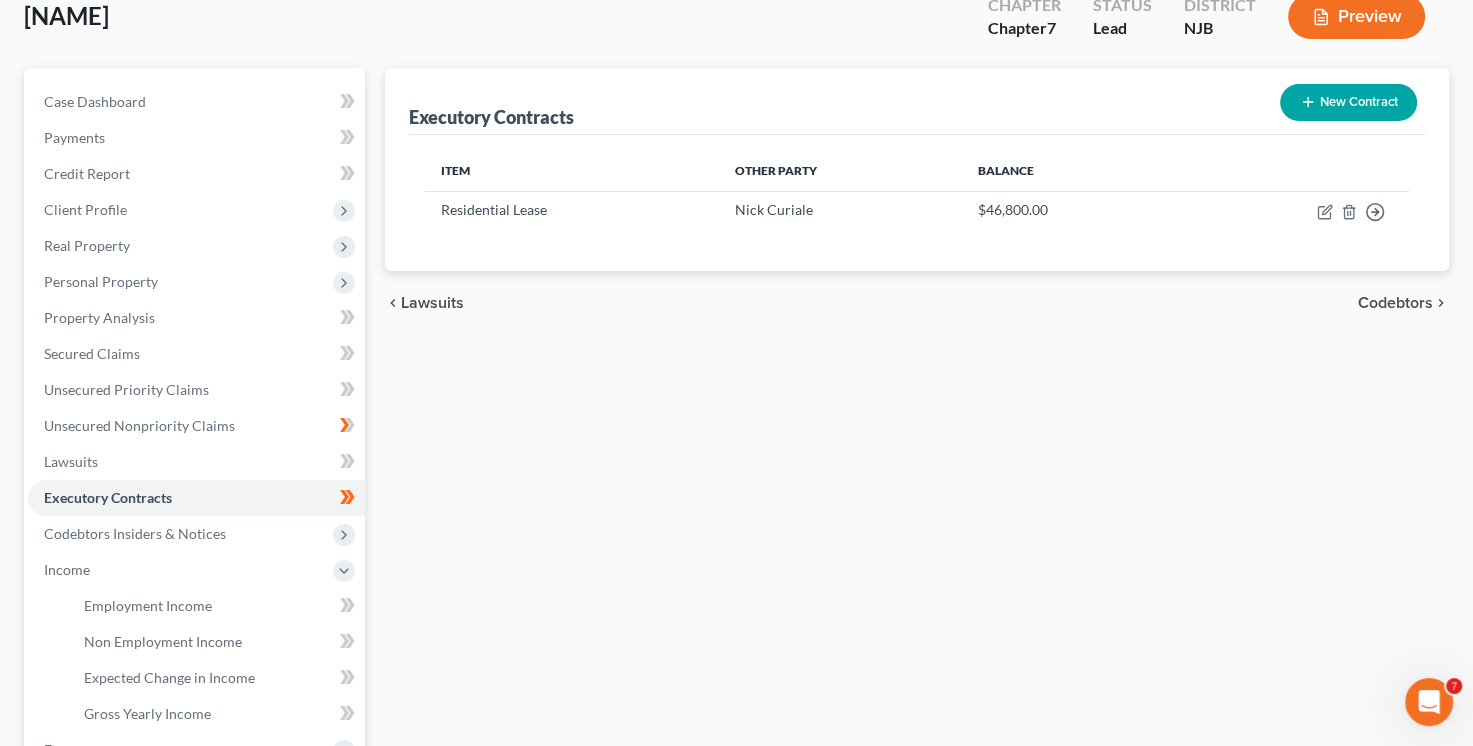 scroll, scrollTop: 300, scrollLeft: 0, axis: vertical 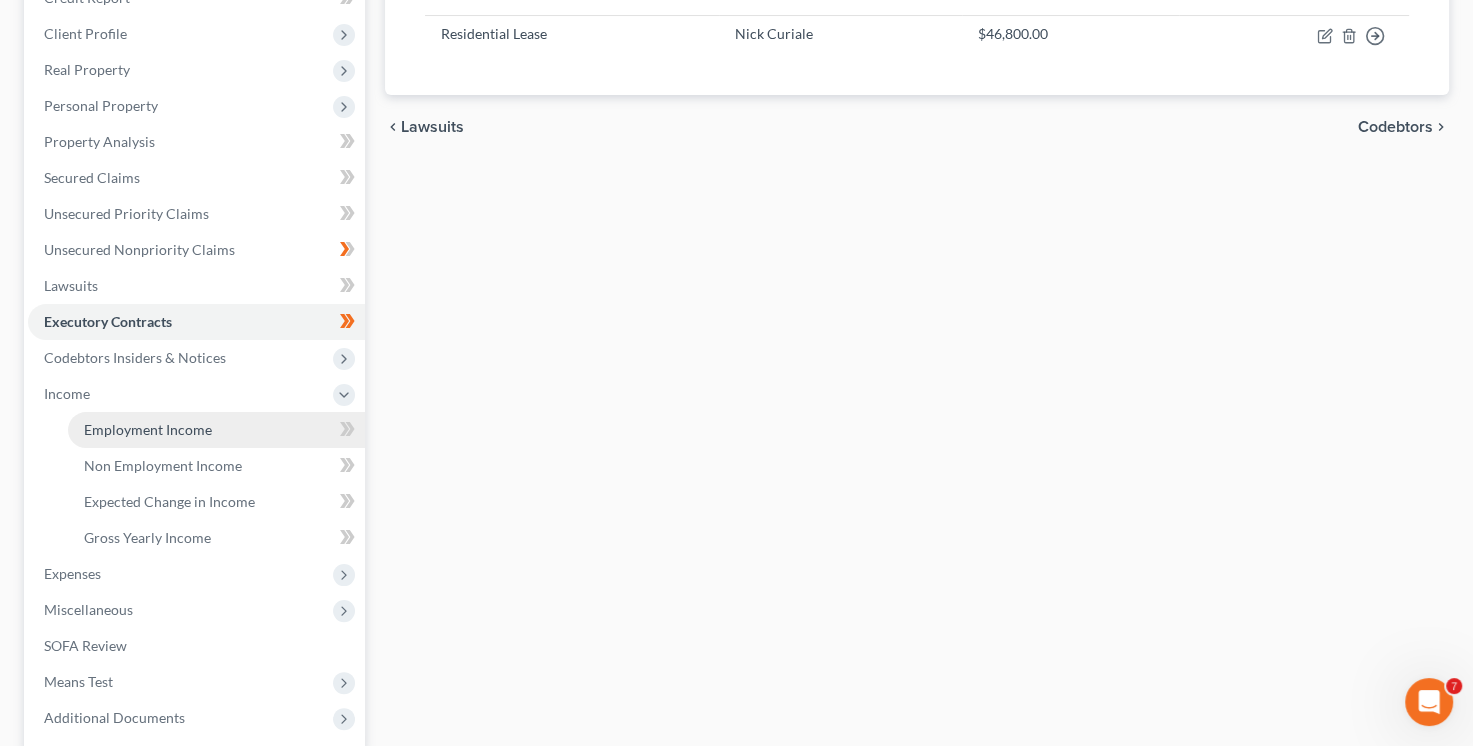 click on "Employment Income" at bounding box center [148, 429] 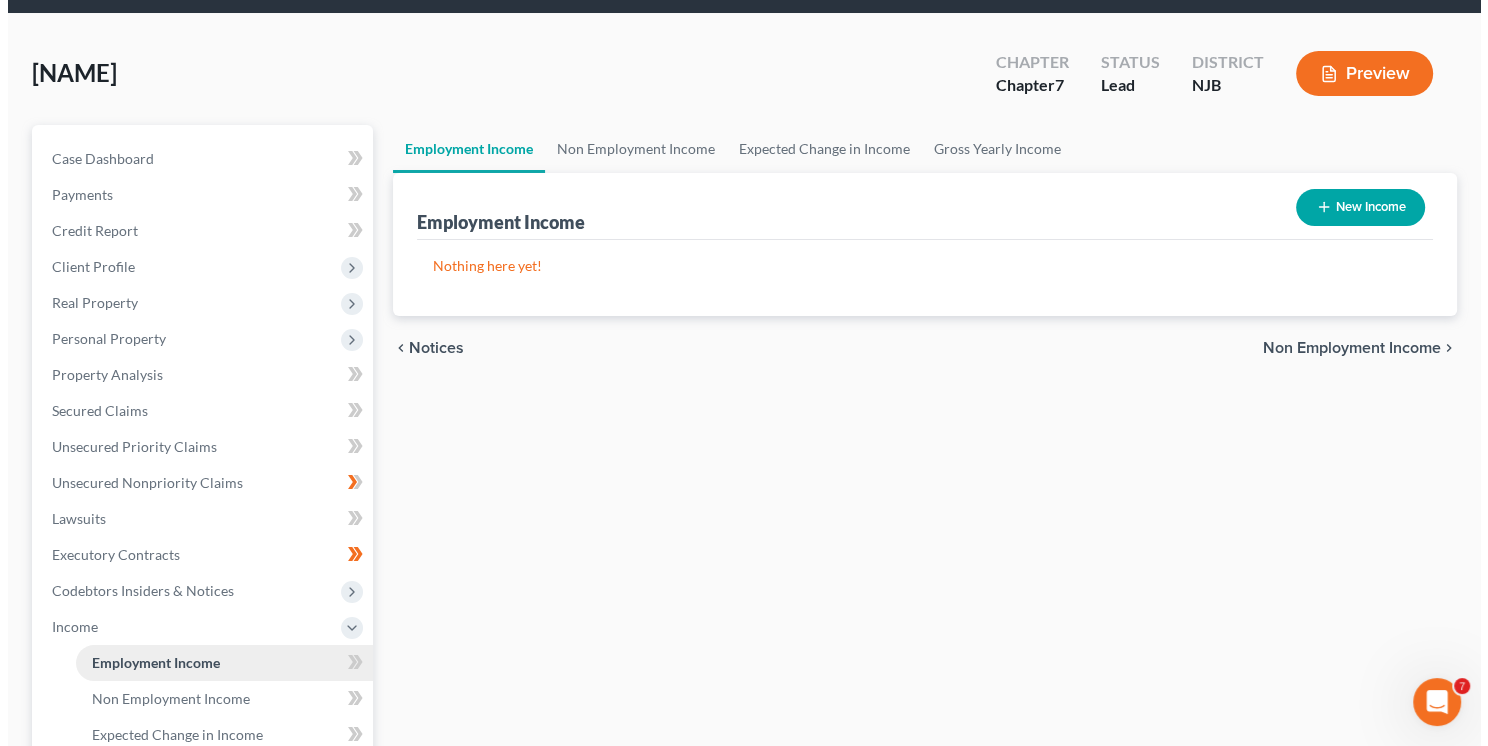 scroll, scrollTop: 0, scrollLeft: 0, axis: both 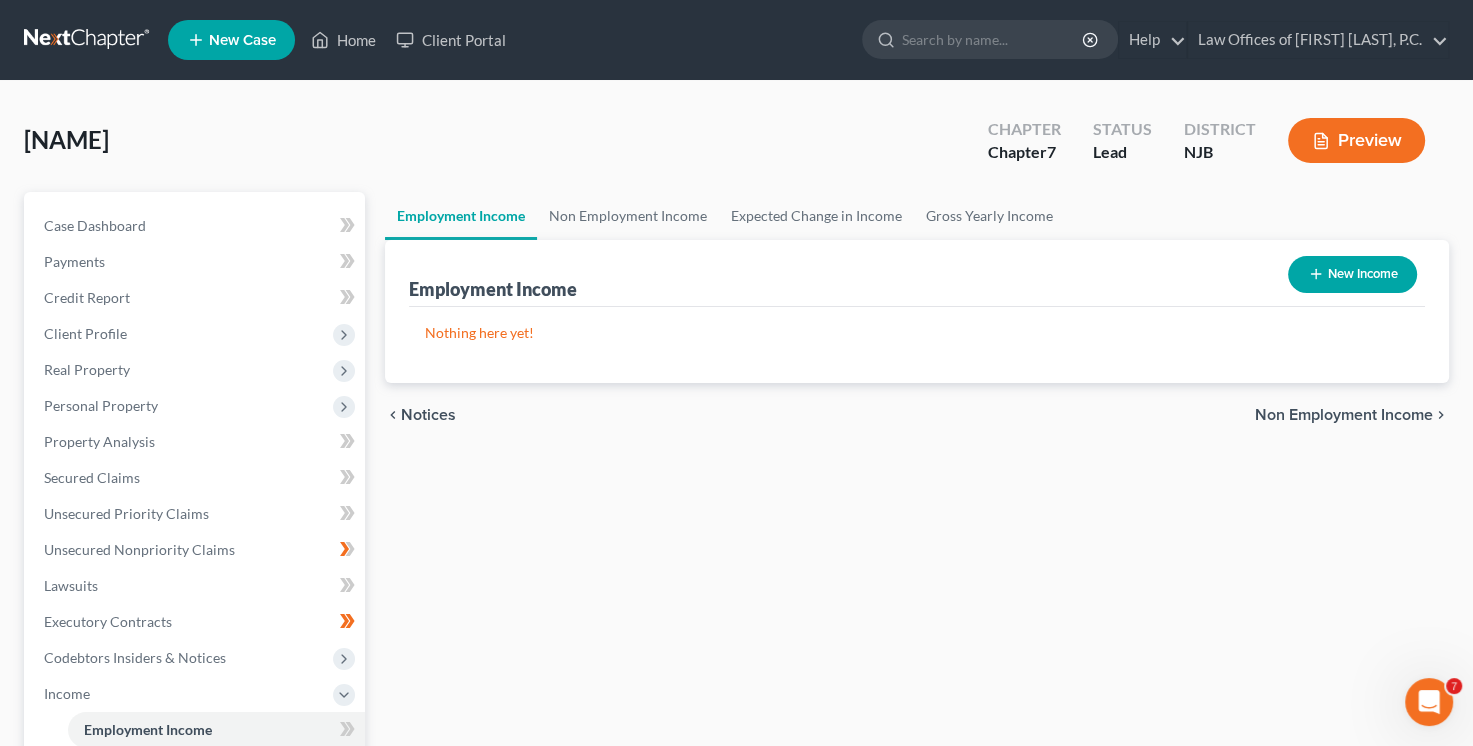 click on "New Income" at bounding box center [1352, 274] 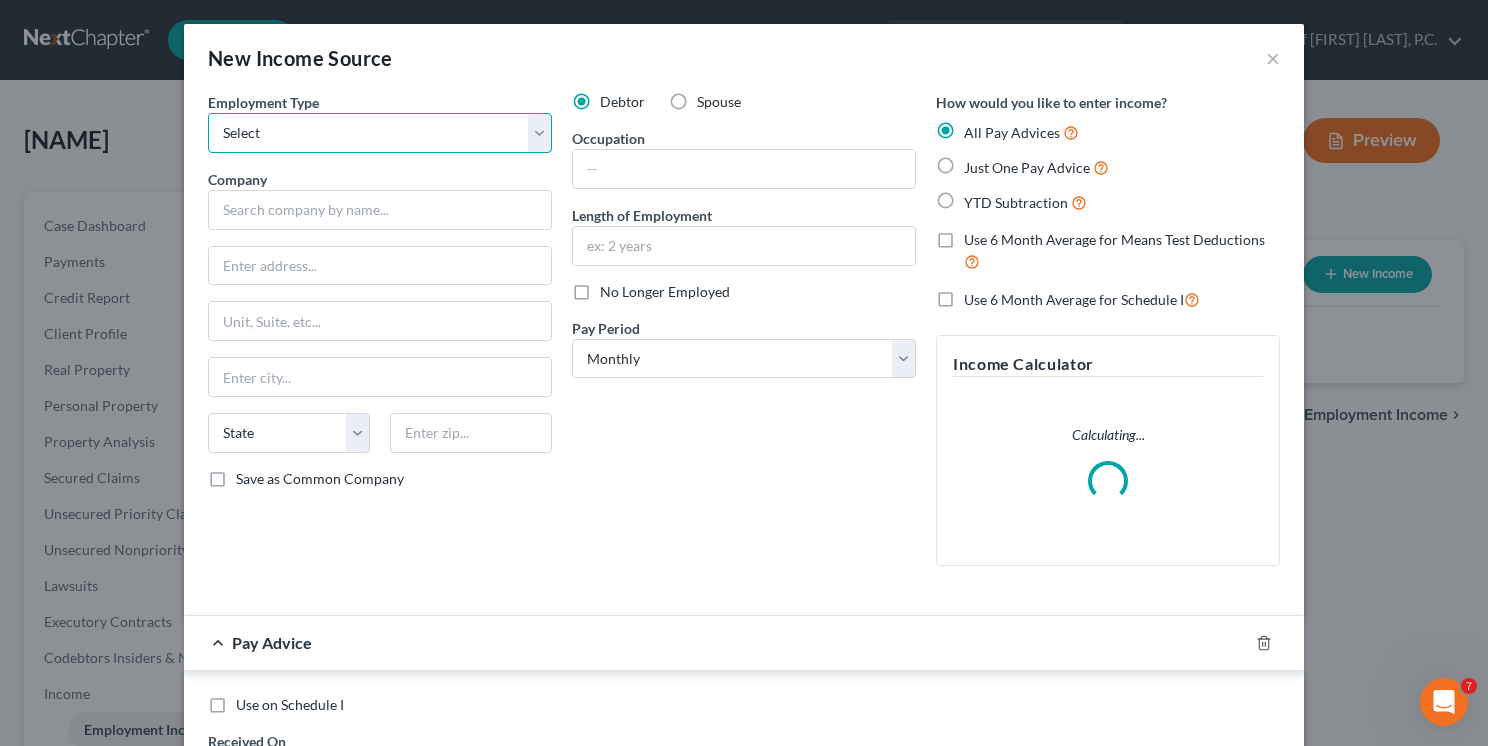 click on "Select Full or Part Time Employment Self Employment" at bounding box center [380, 133] 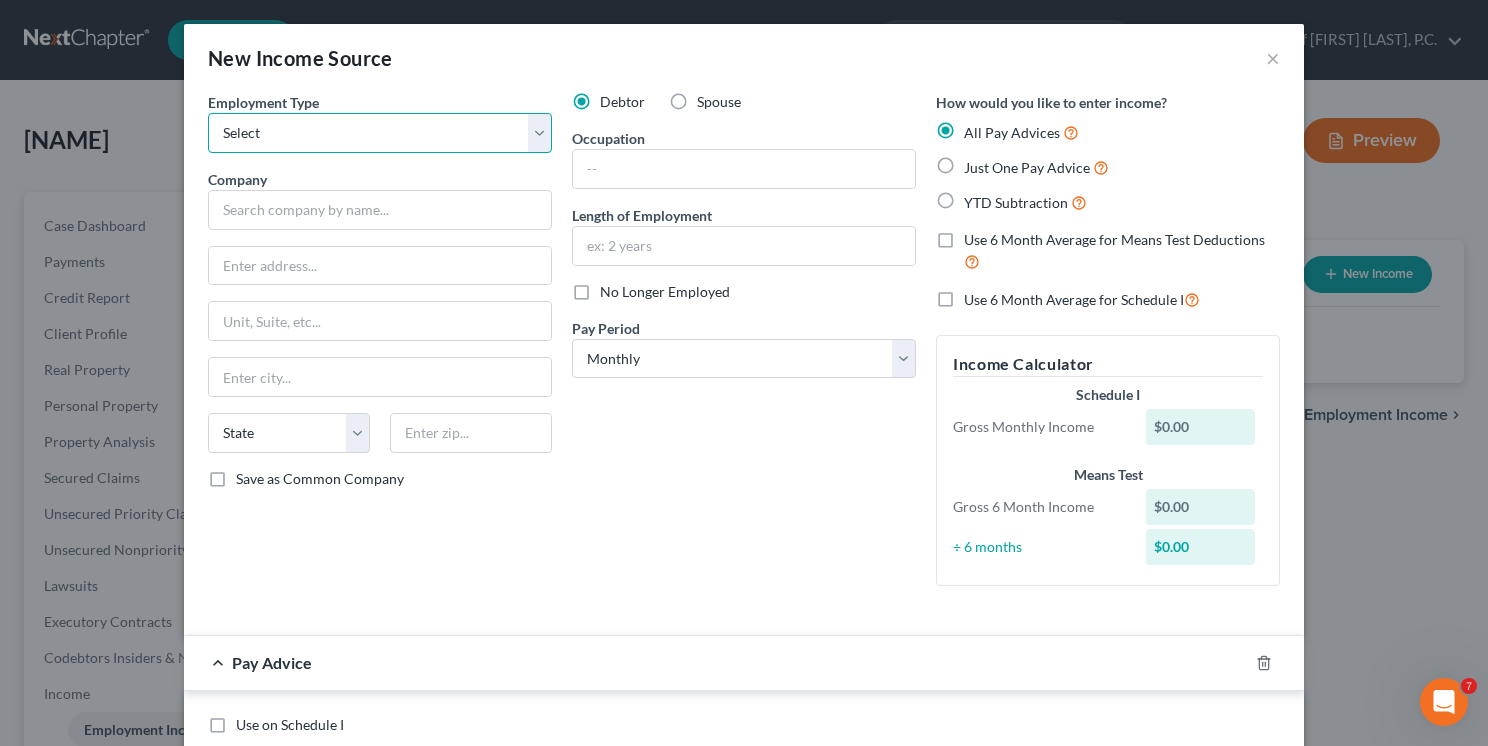 select on "0" 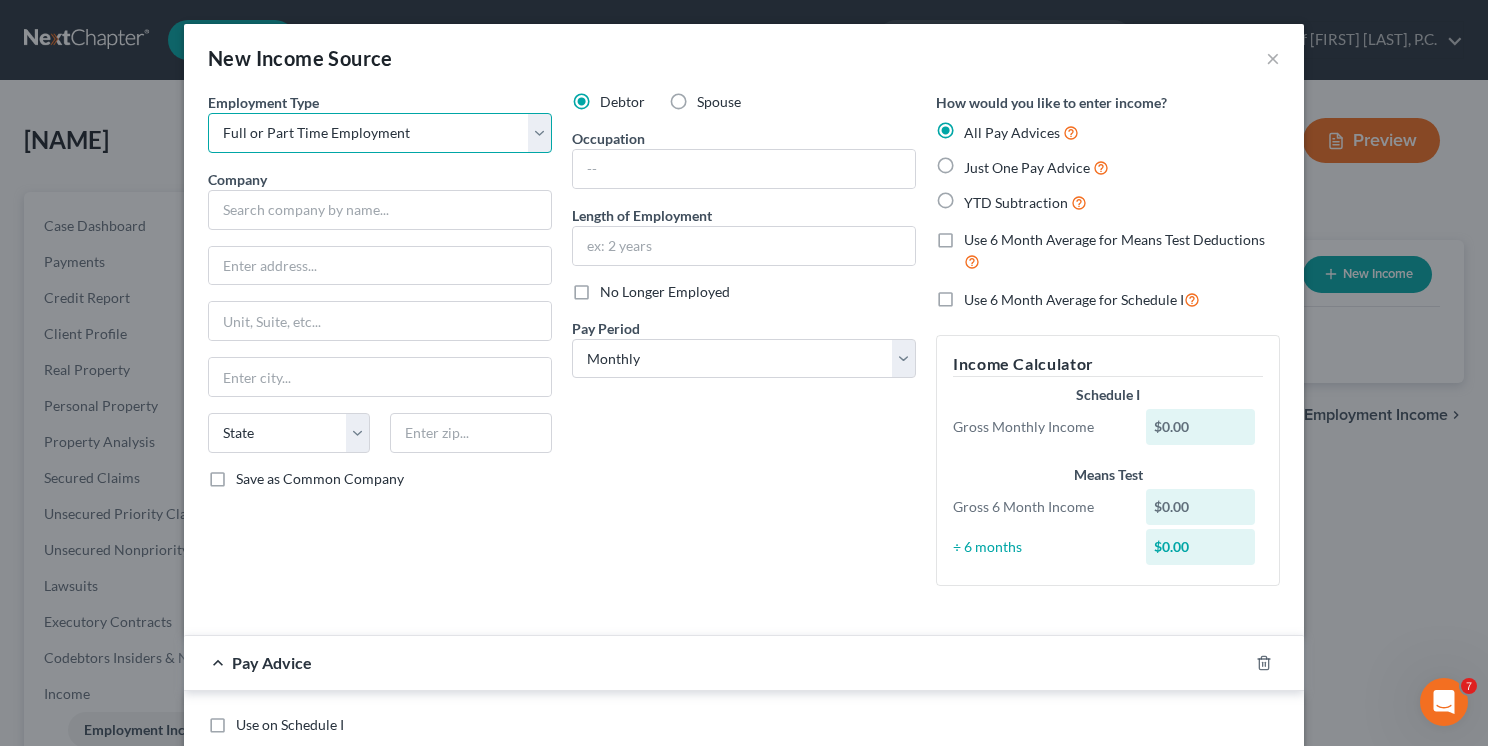 click on "Select Full or Part Time Employment Self Employment" at bounding box center (380, 133) 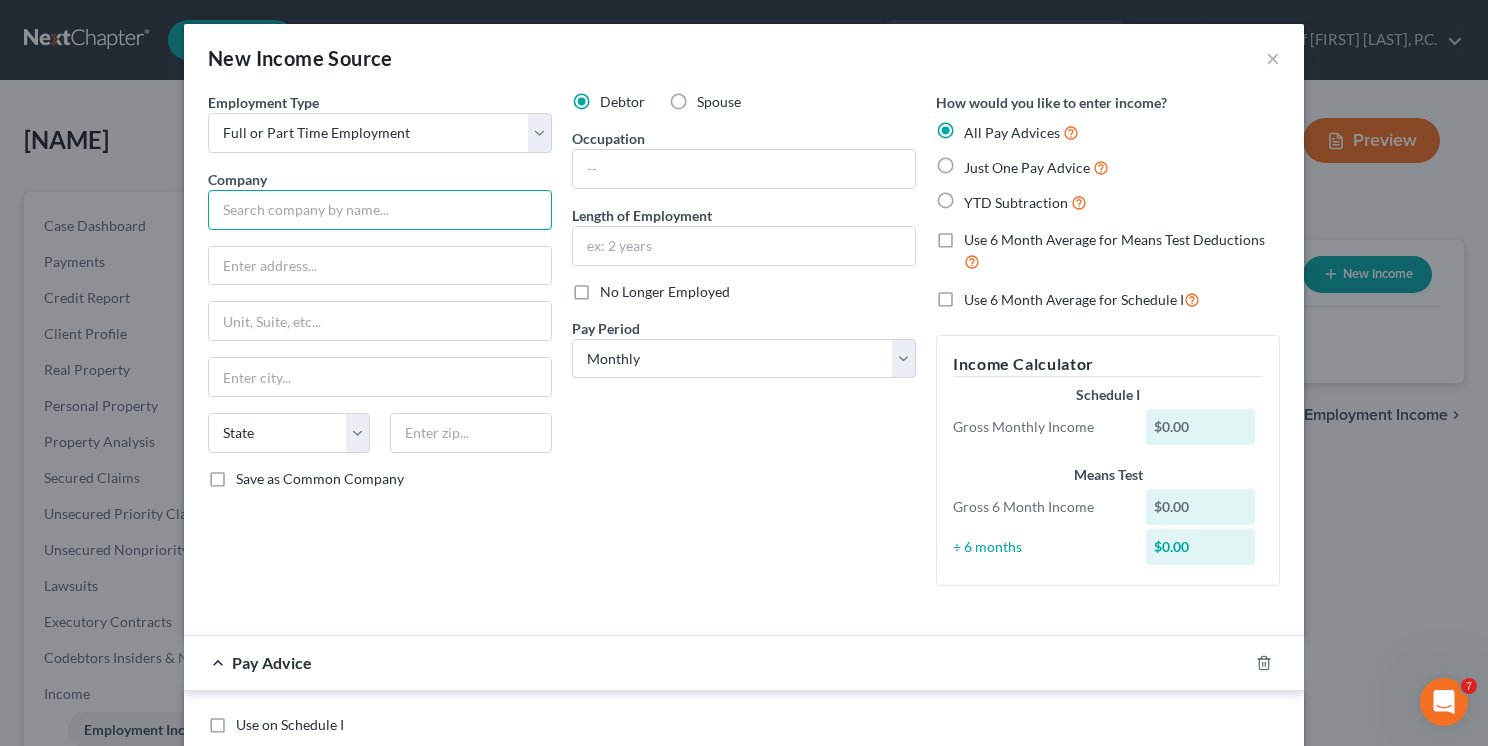 click at bounding box center [380, 210] 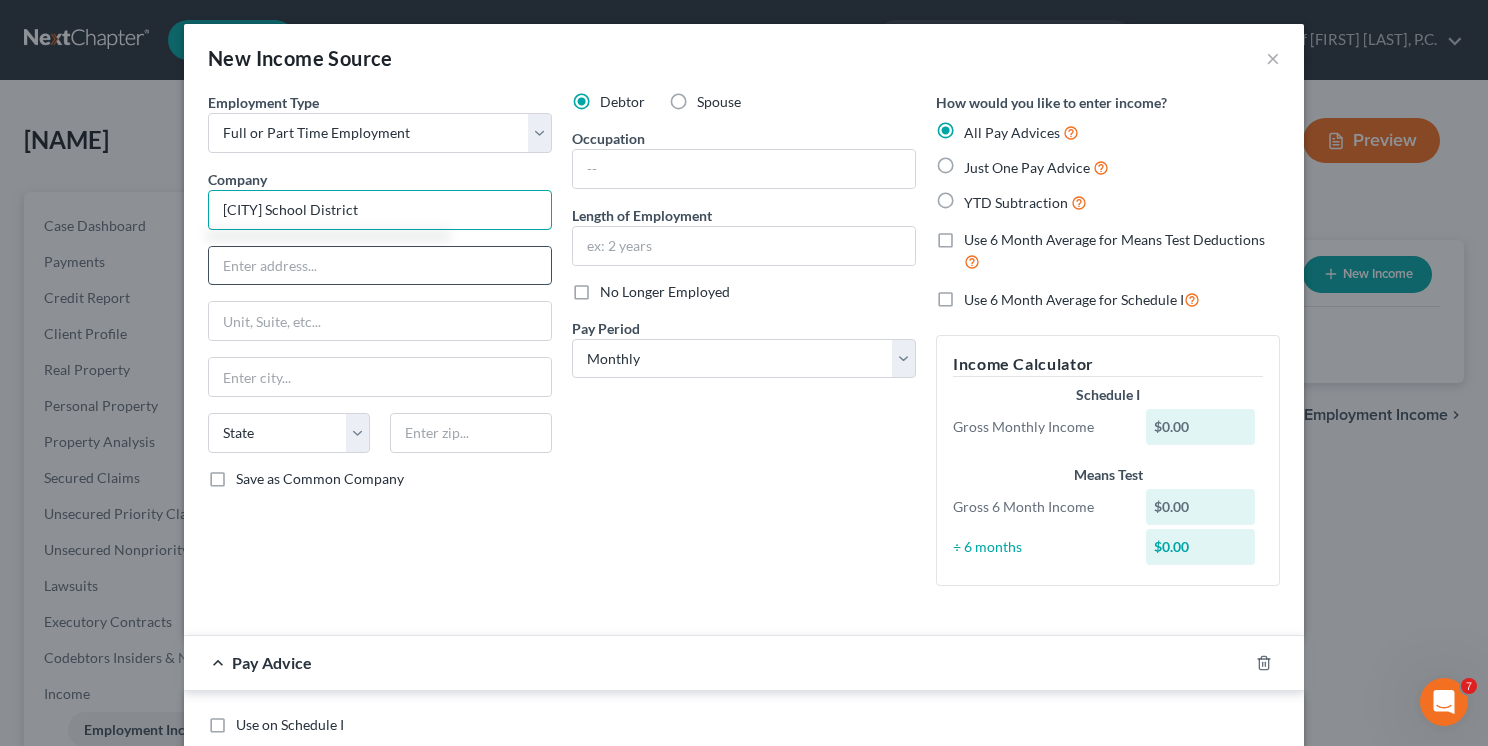 type on "[CITY] School District" 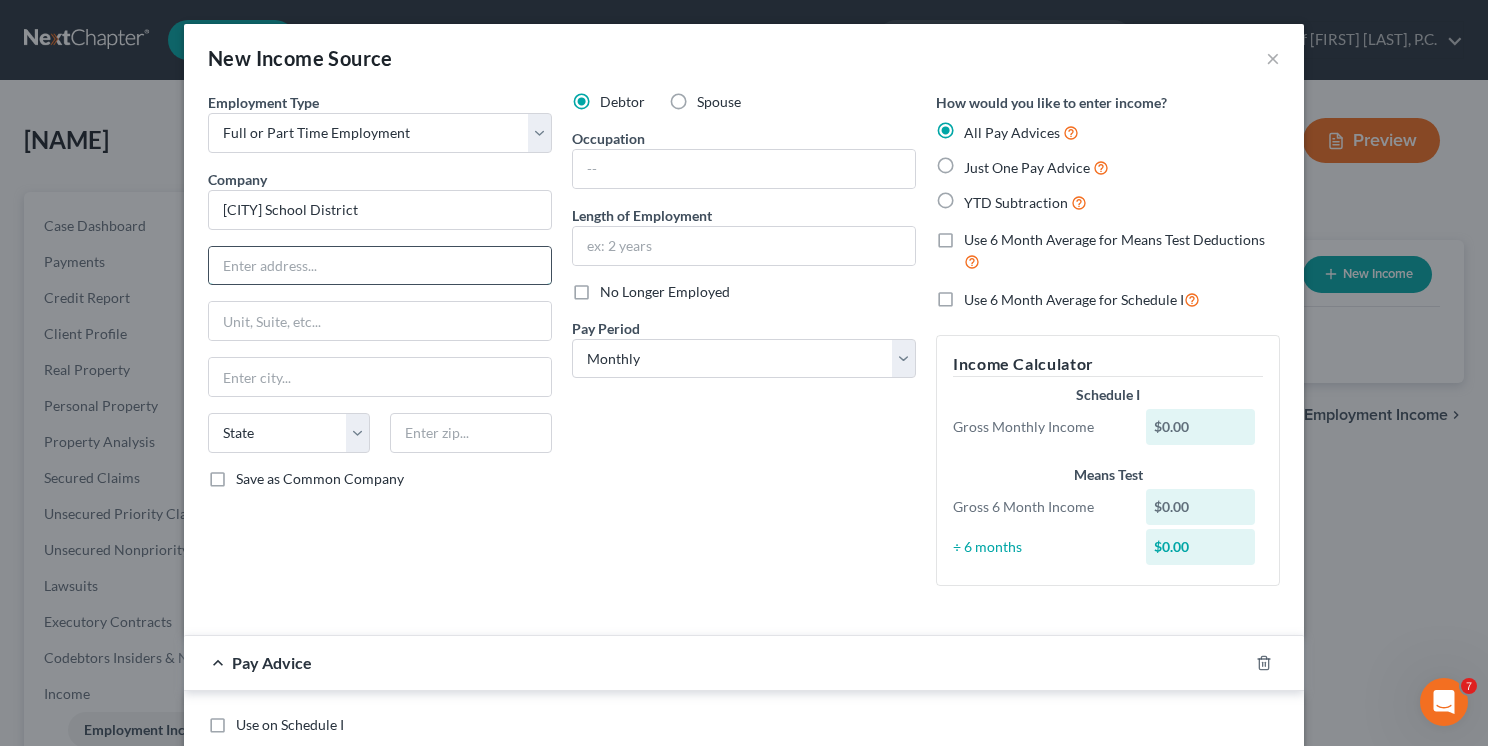 click at bounding box center [380, 266] 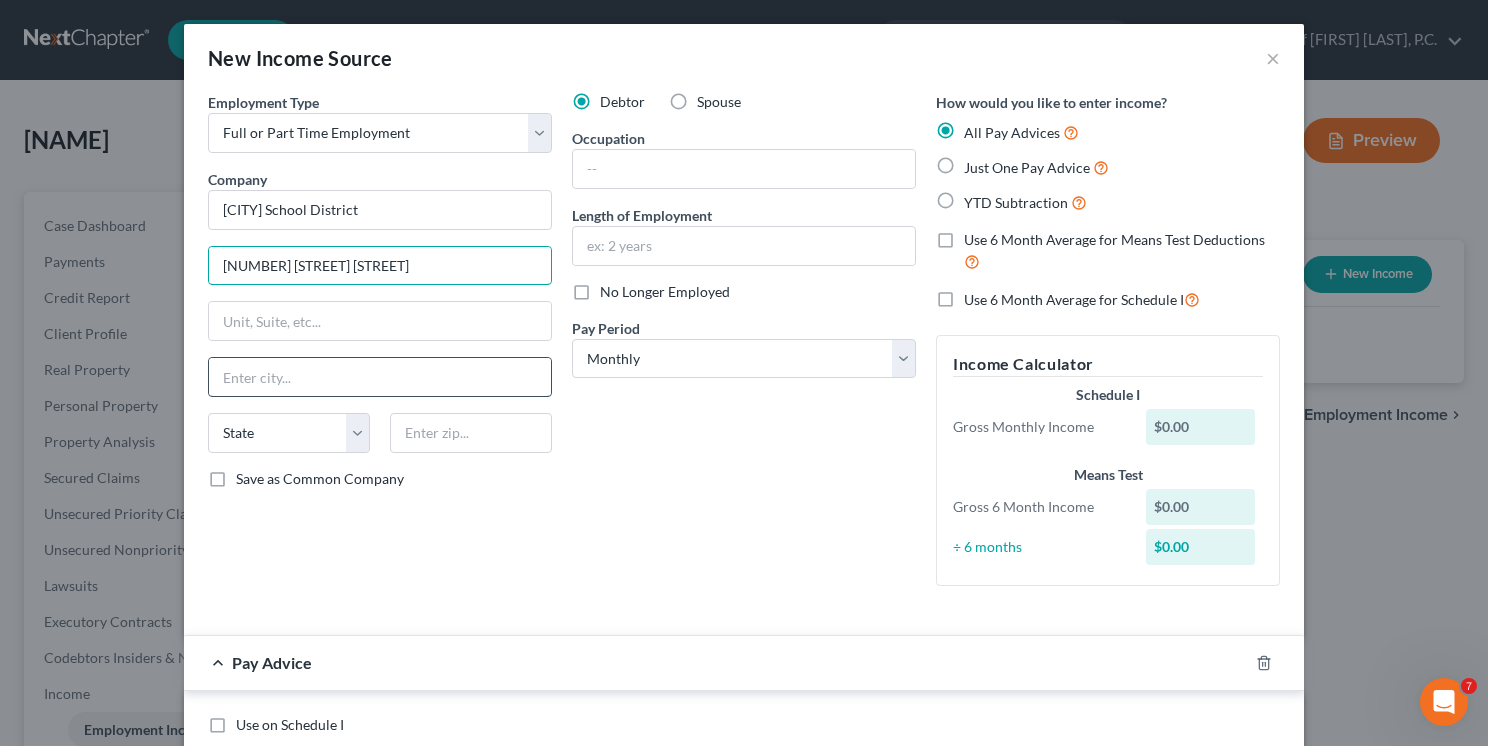 type on "[NUMBER] [STREET] [STREET]" 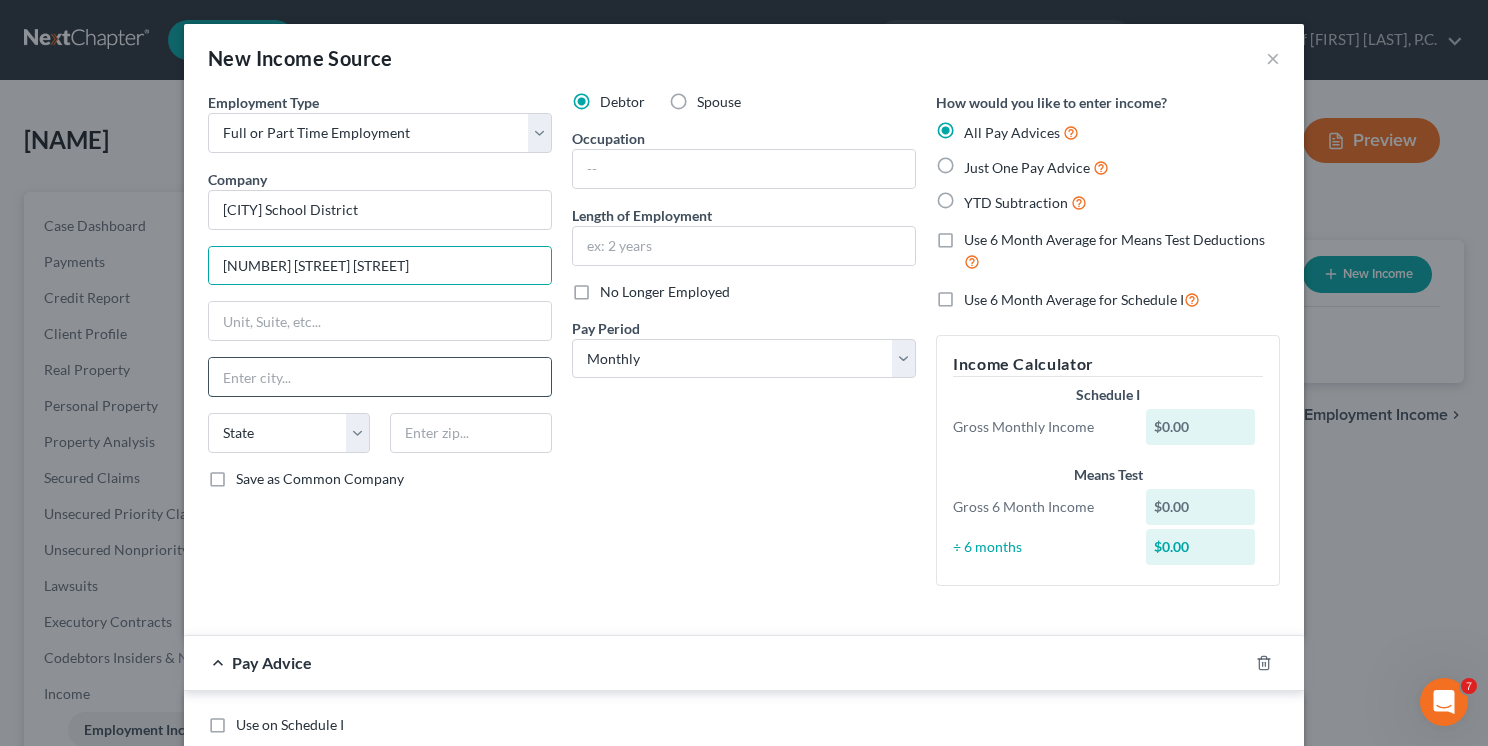 click at bounding box center [380, 377] 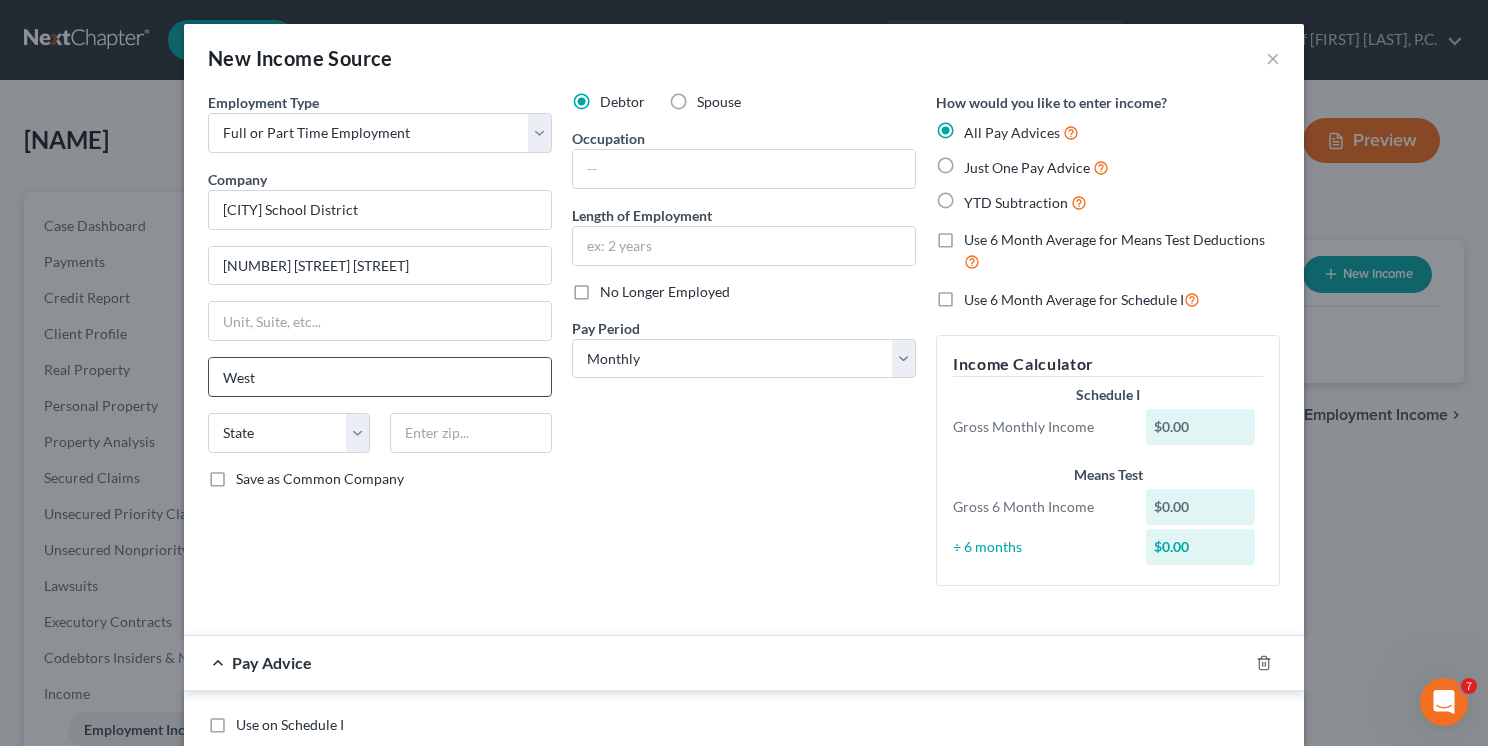 type on "[CITY]" 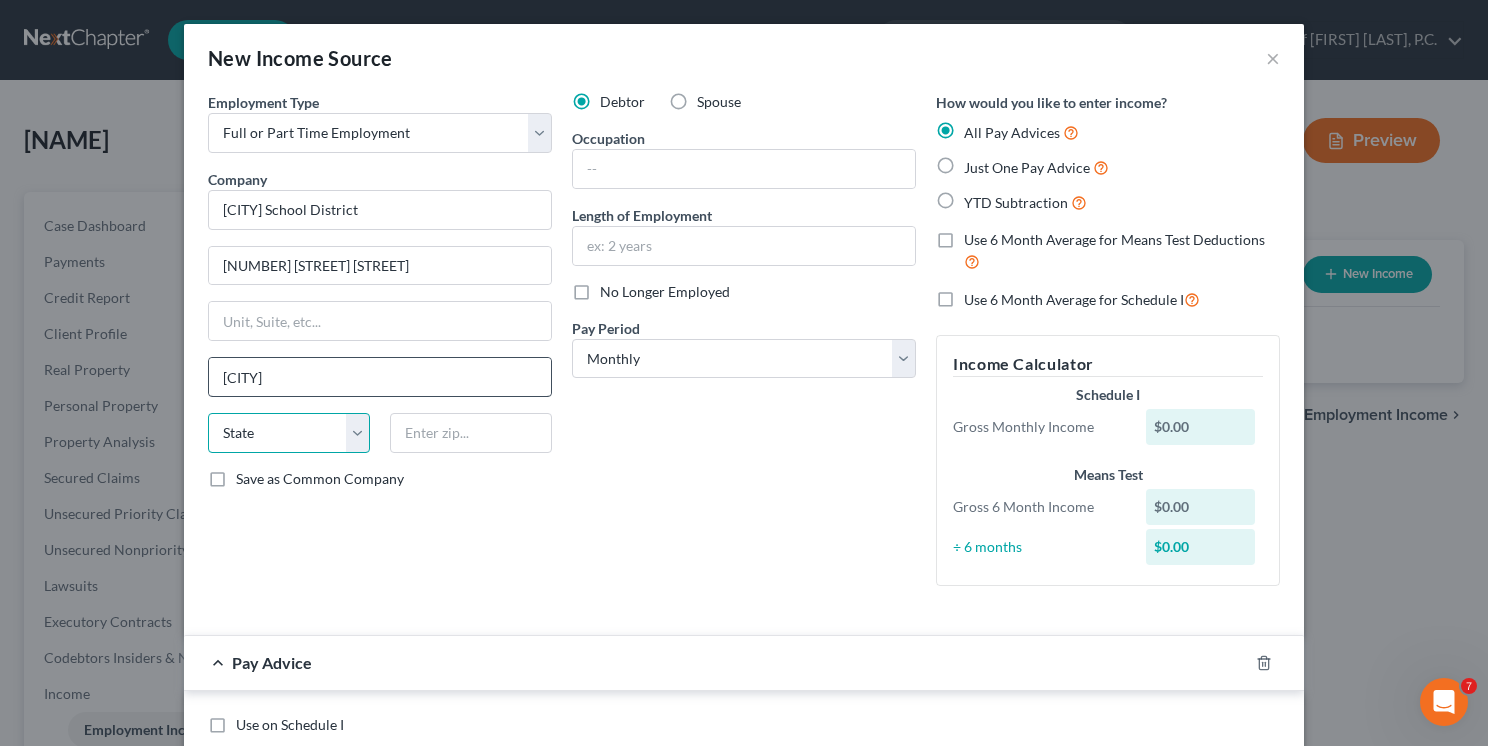select on "33" 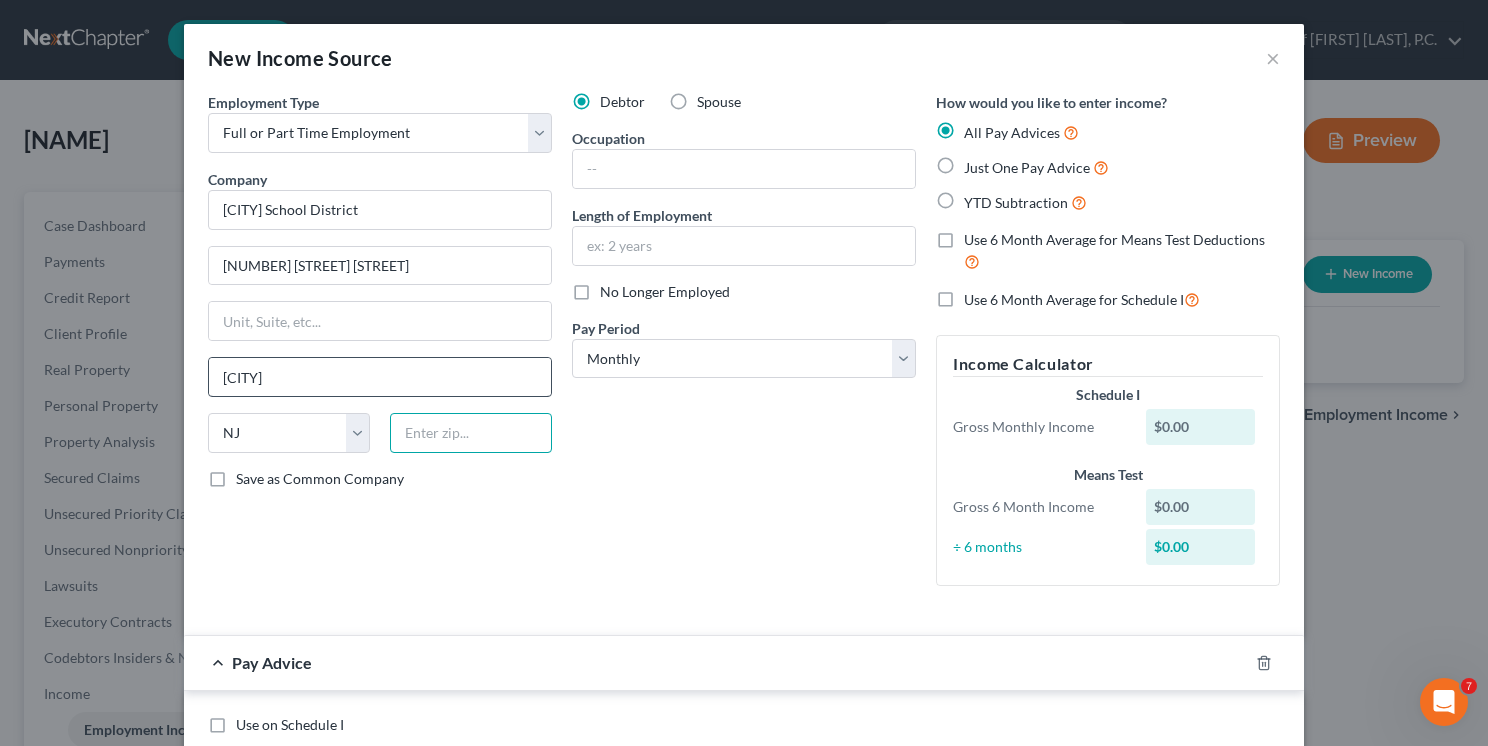 type on "[ZIP]" 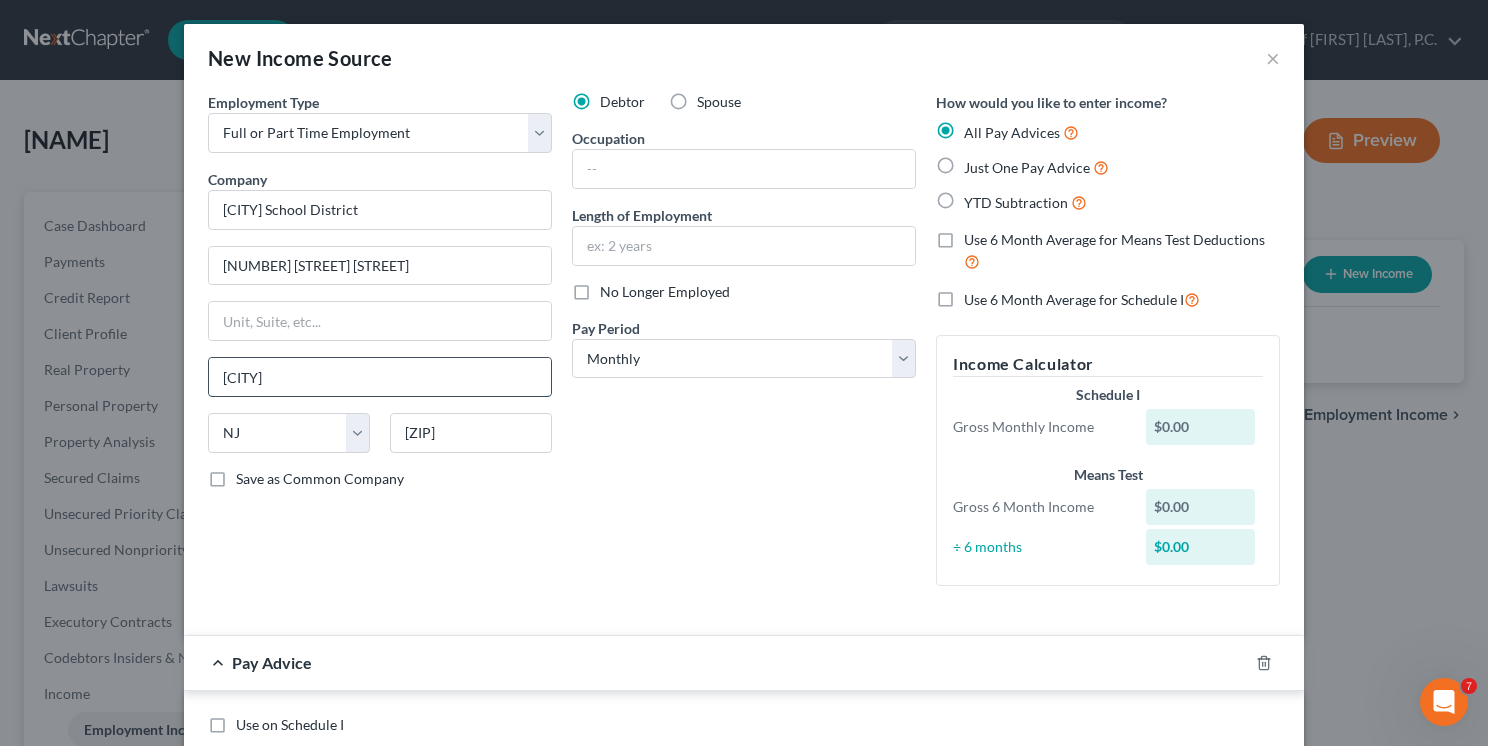 type on "Thorofare" 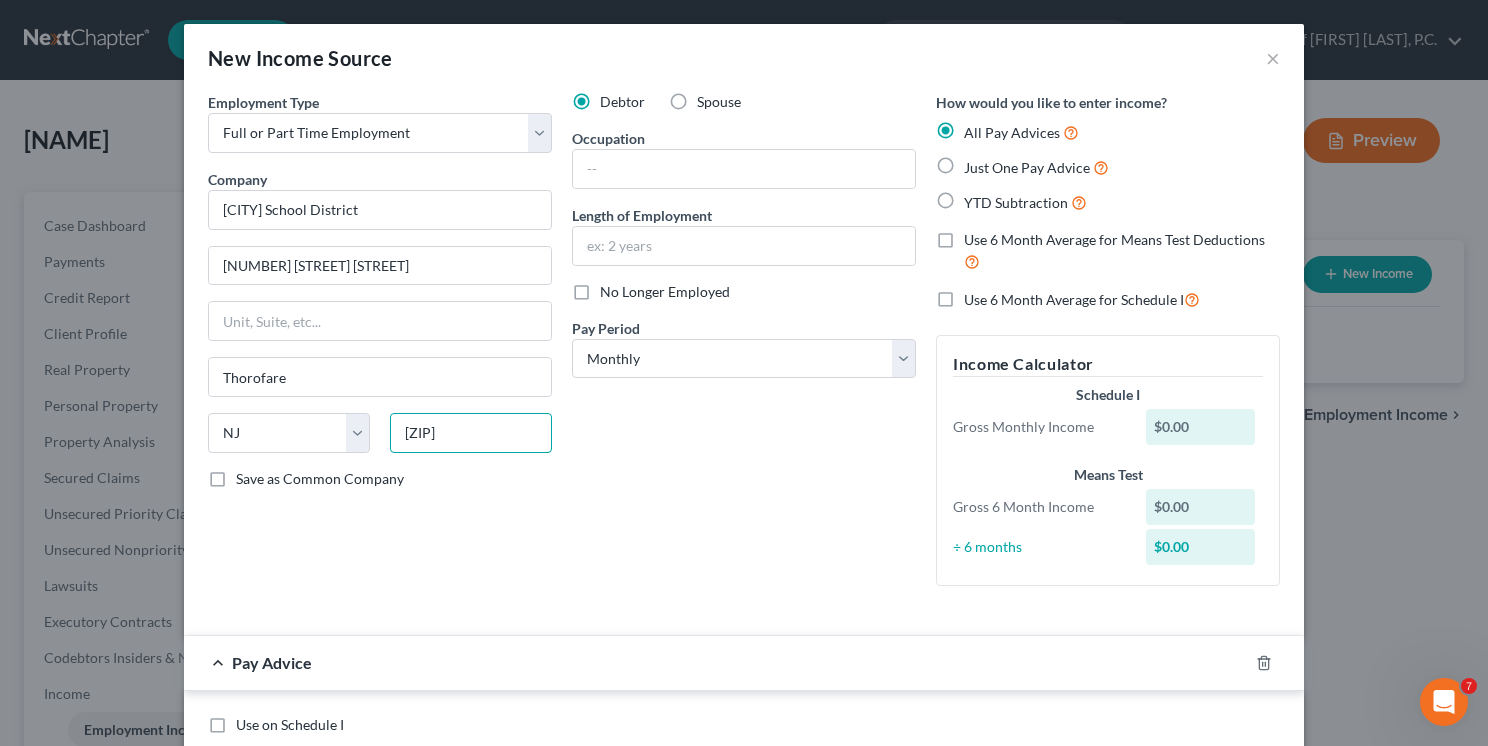 click on "[ZIP]" at bounding box center (471, 433) 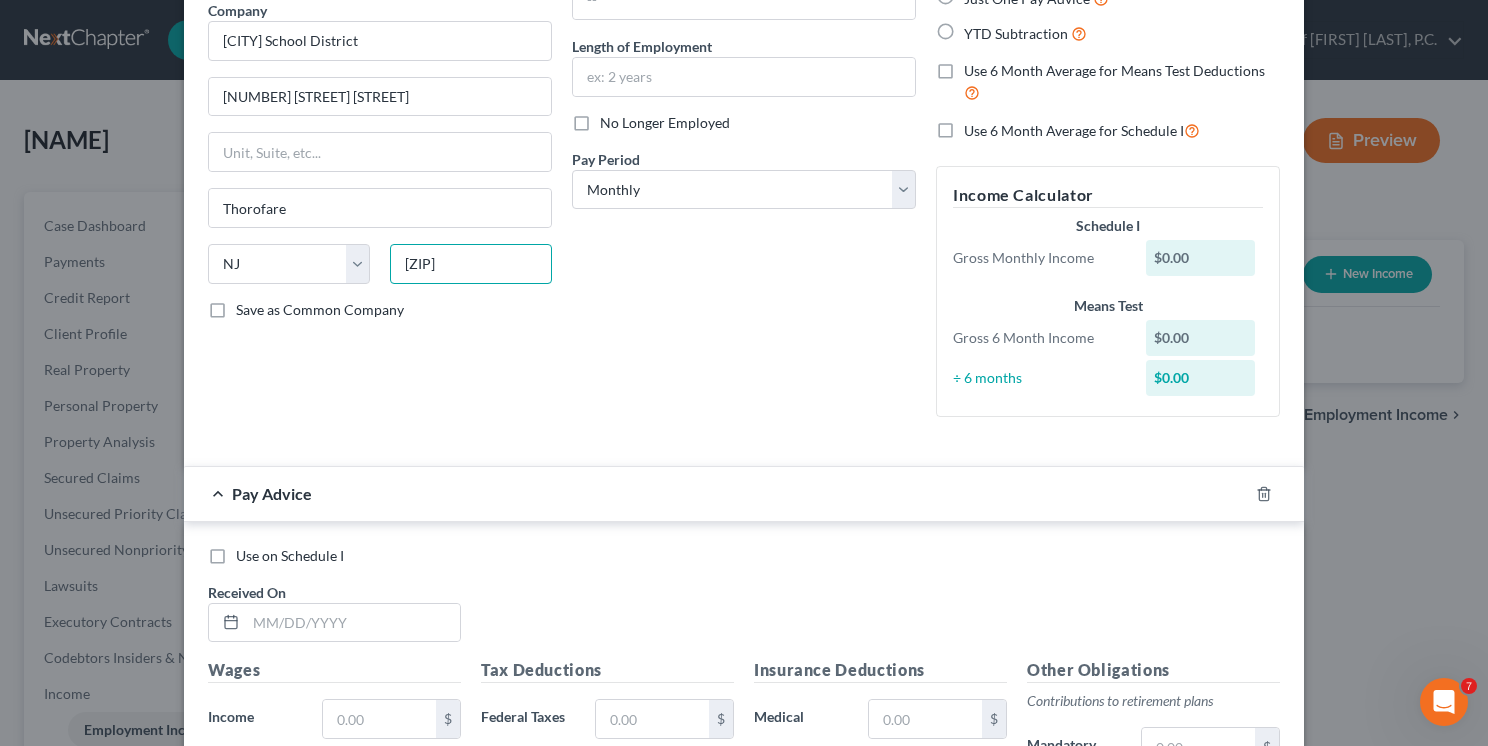 scroll, scrollTop: 200, scrollLeft: 0, axis: vertical 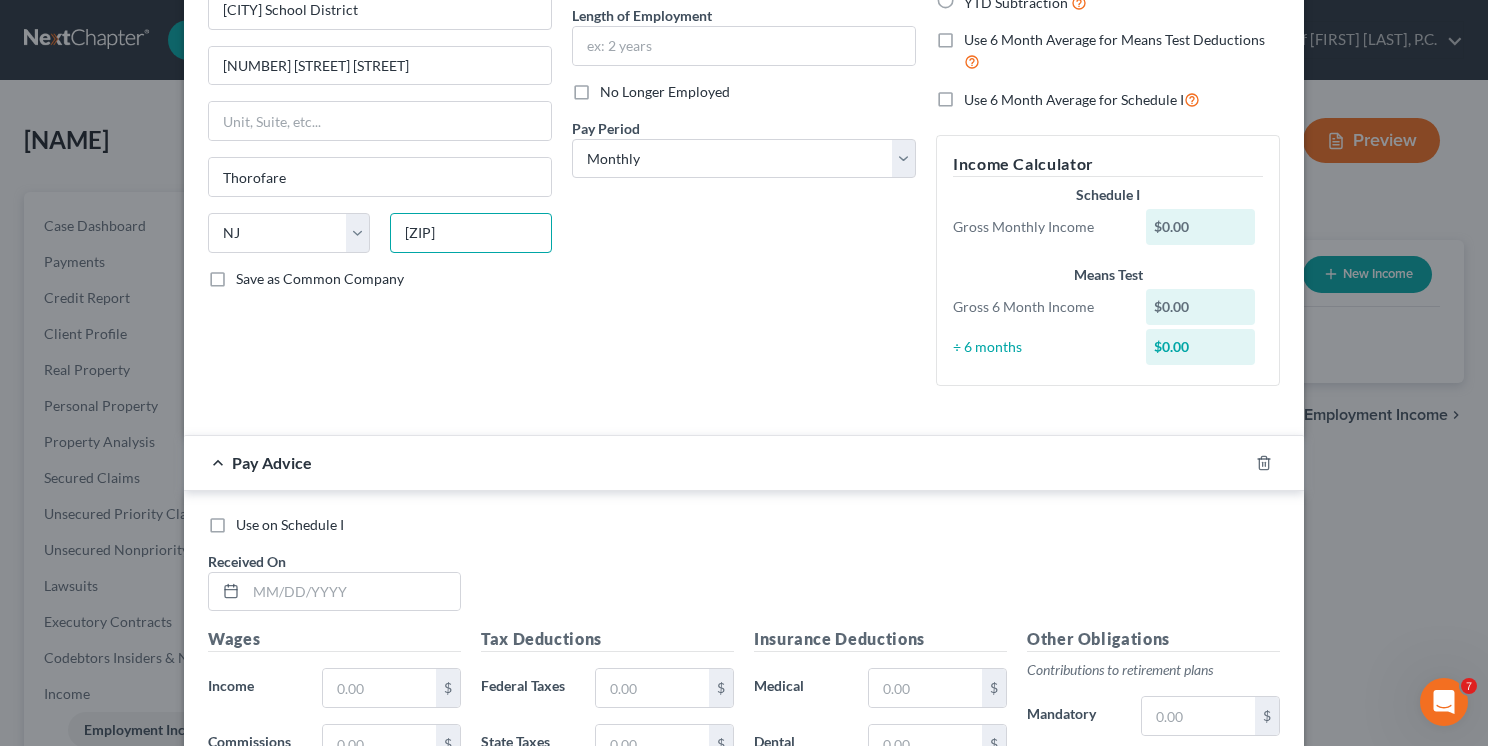 drag, startPoint x: 431, startPoint y: 226, endPoint x: 468, endPoint y: 237, distance: 38.600517 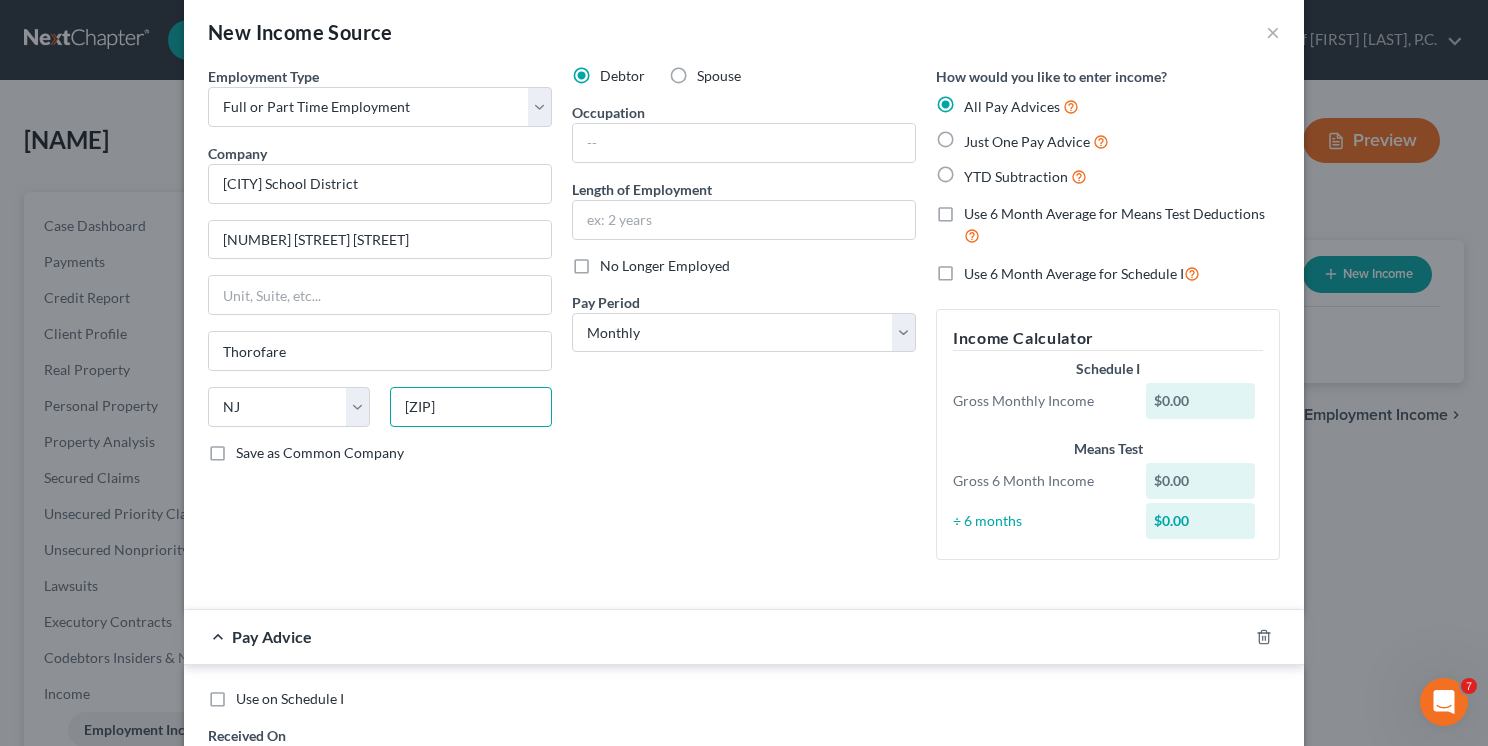 scroll, scrollTop: 0, scrollLeft: 0, axis: both 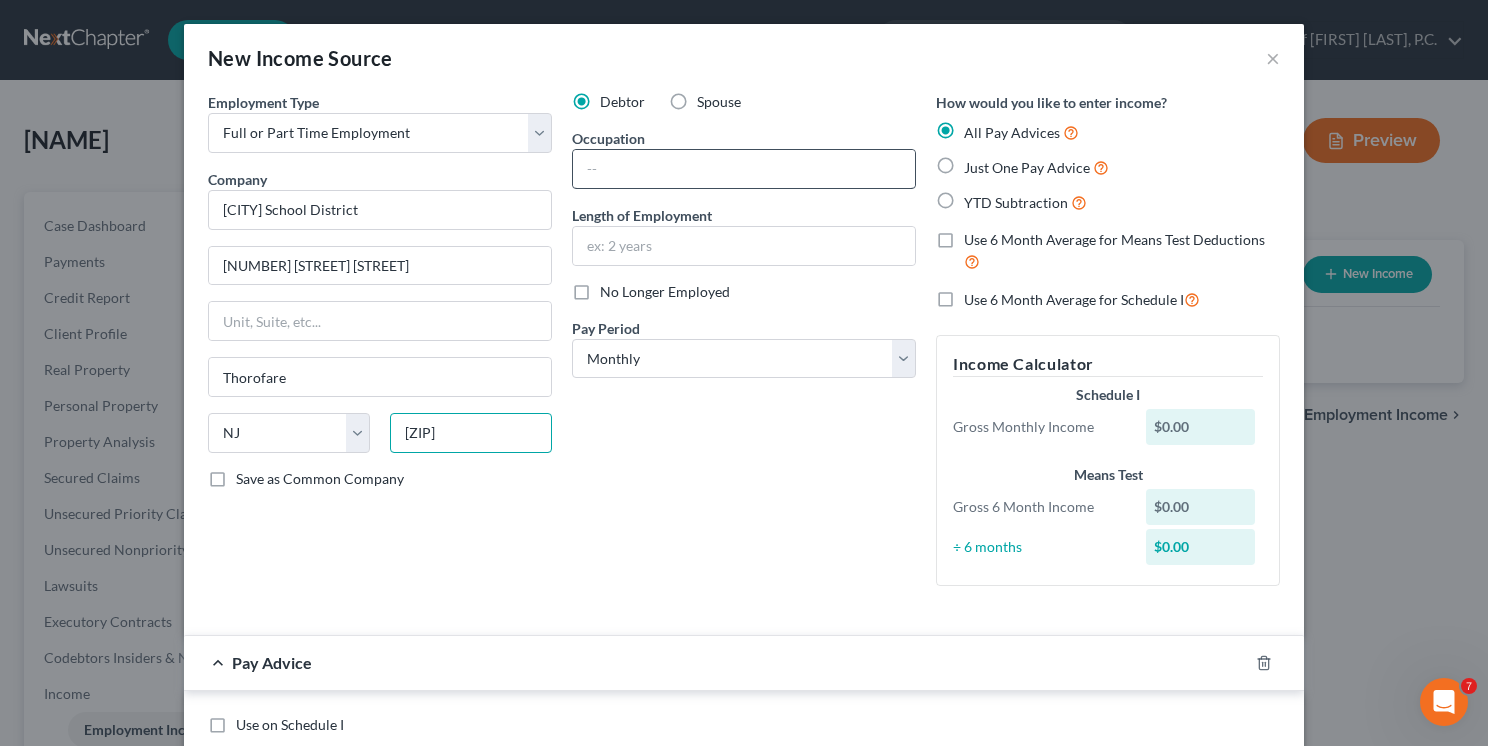 type on "[ZIP]" 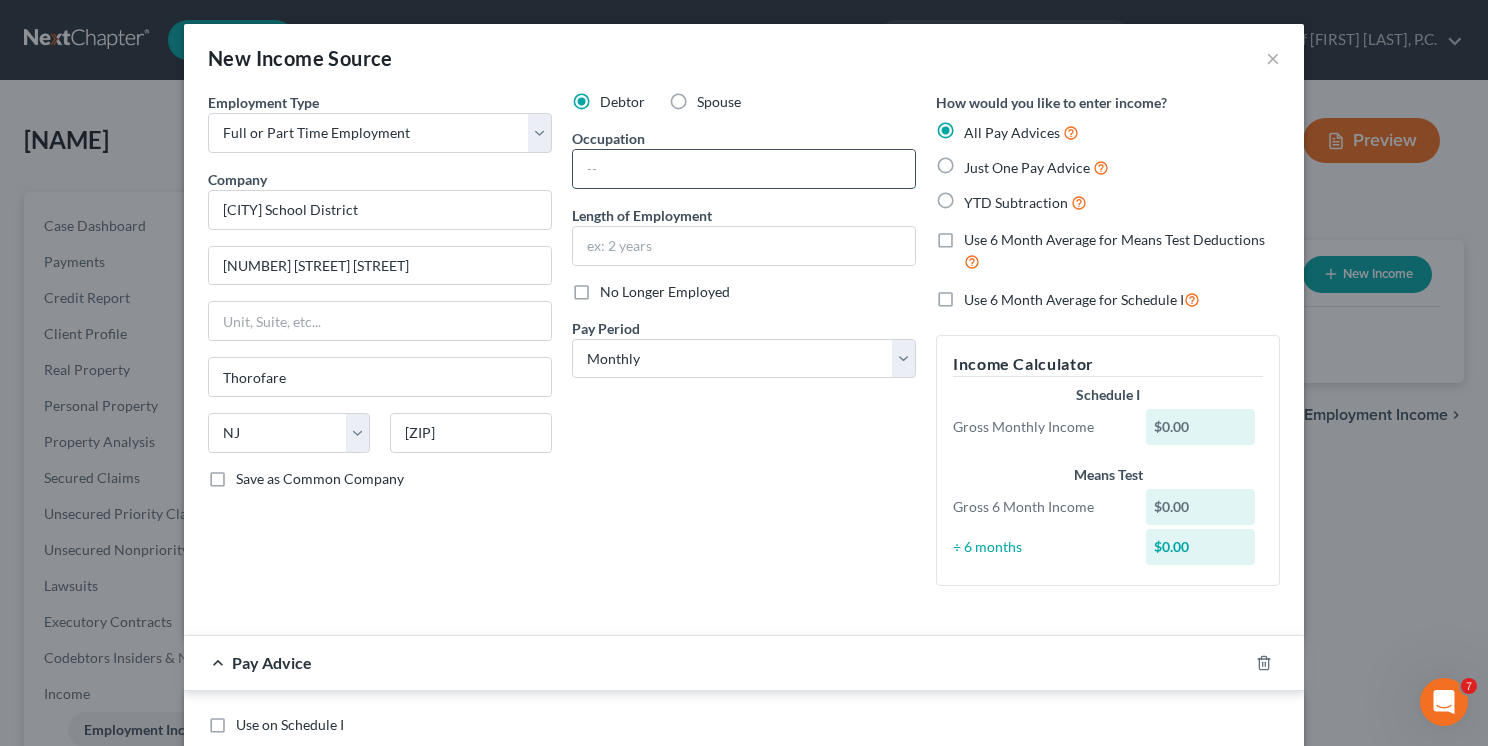 type on "[CITY]" 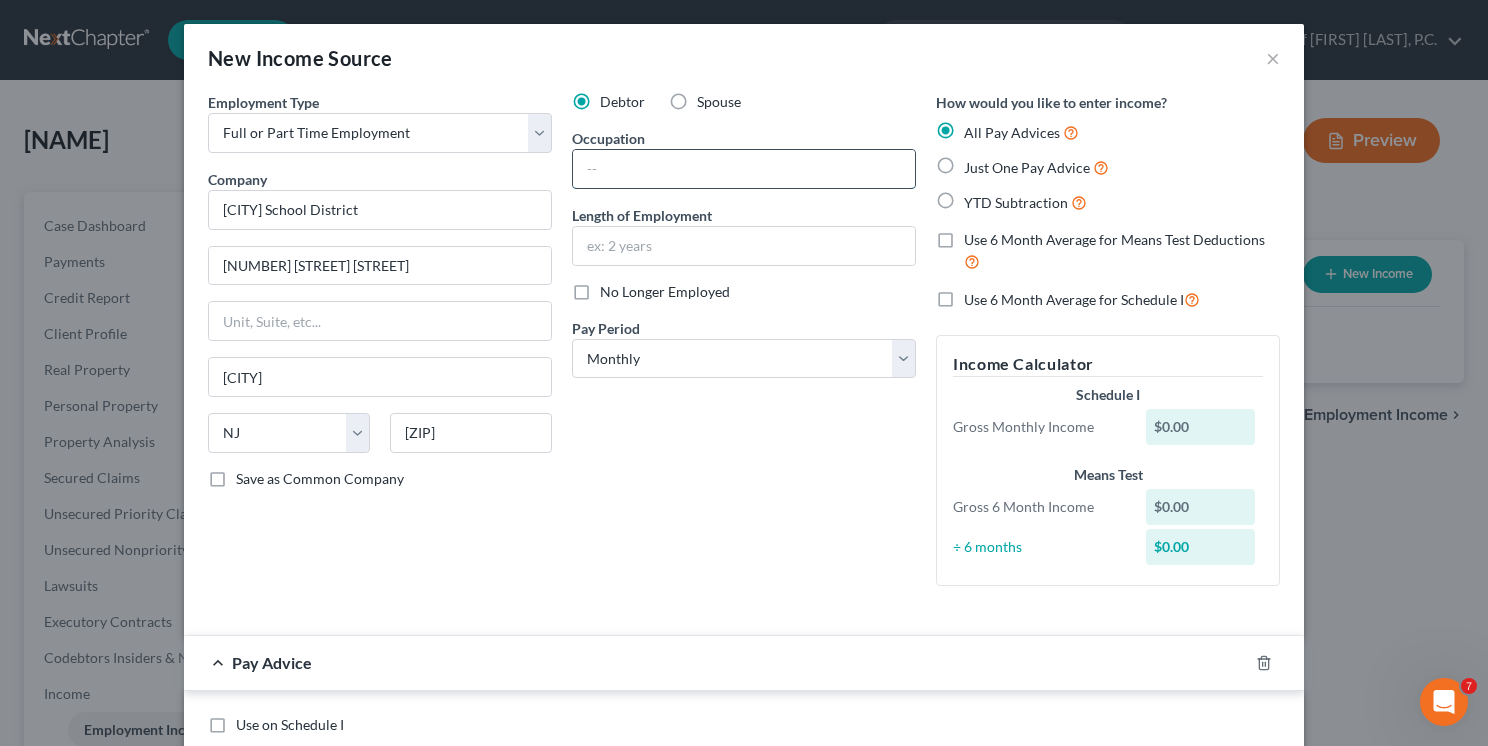 click at bounding box center (744, 169) 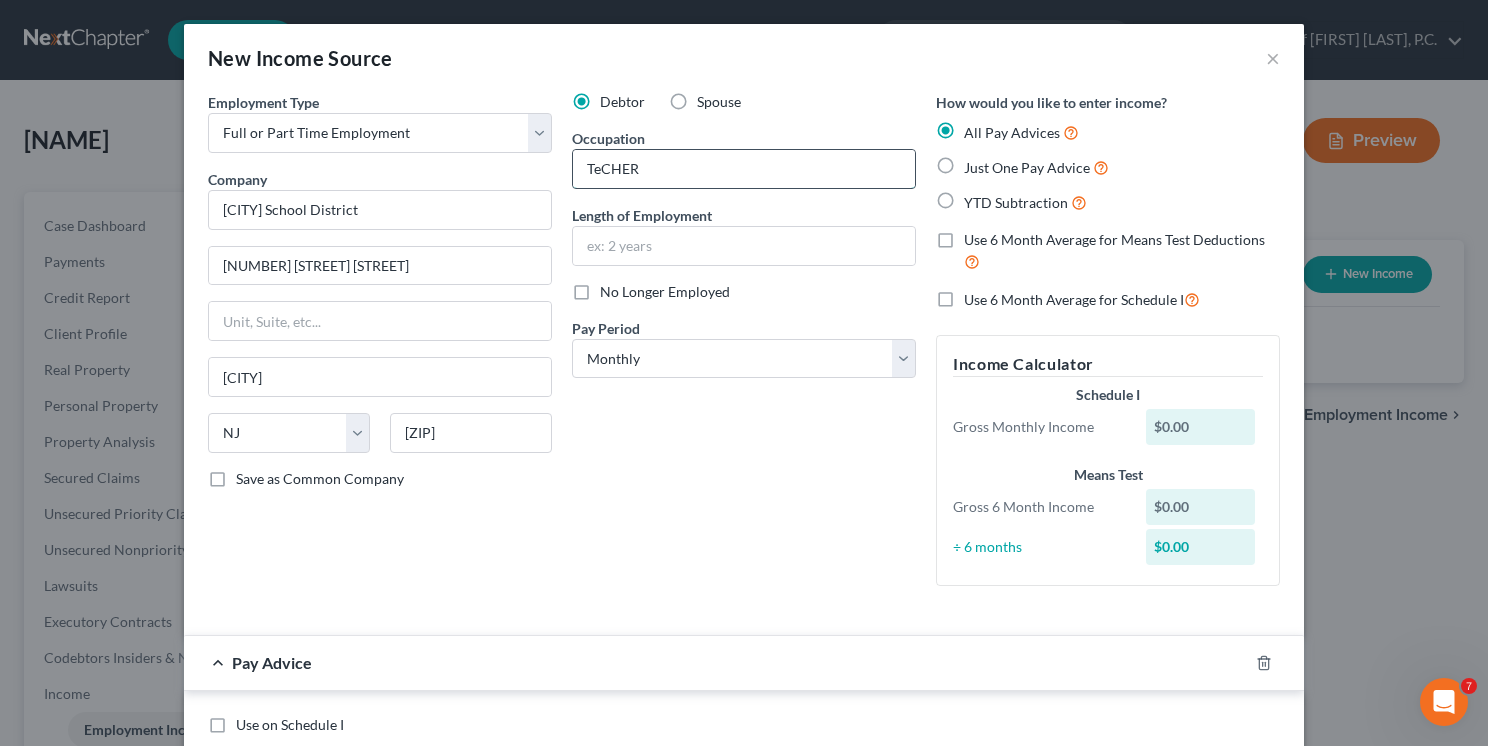 drag, startPoint x: 595, startPoint y: 162, endPoint x: 698, endPoint y: 162, distance: 103 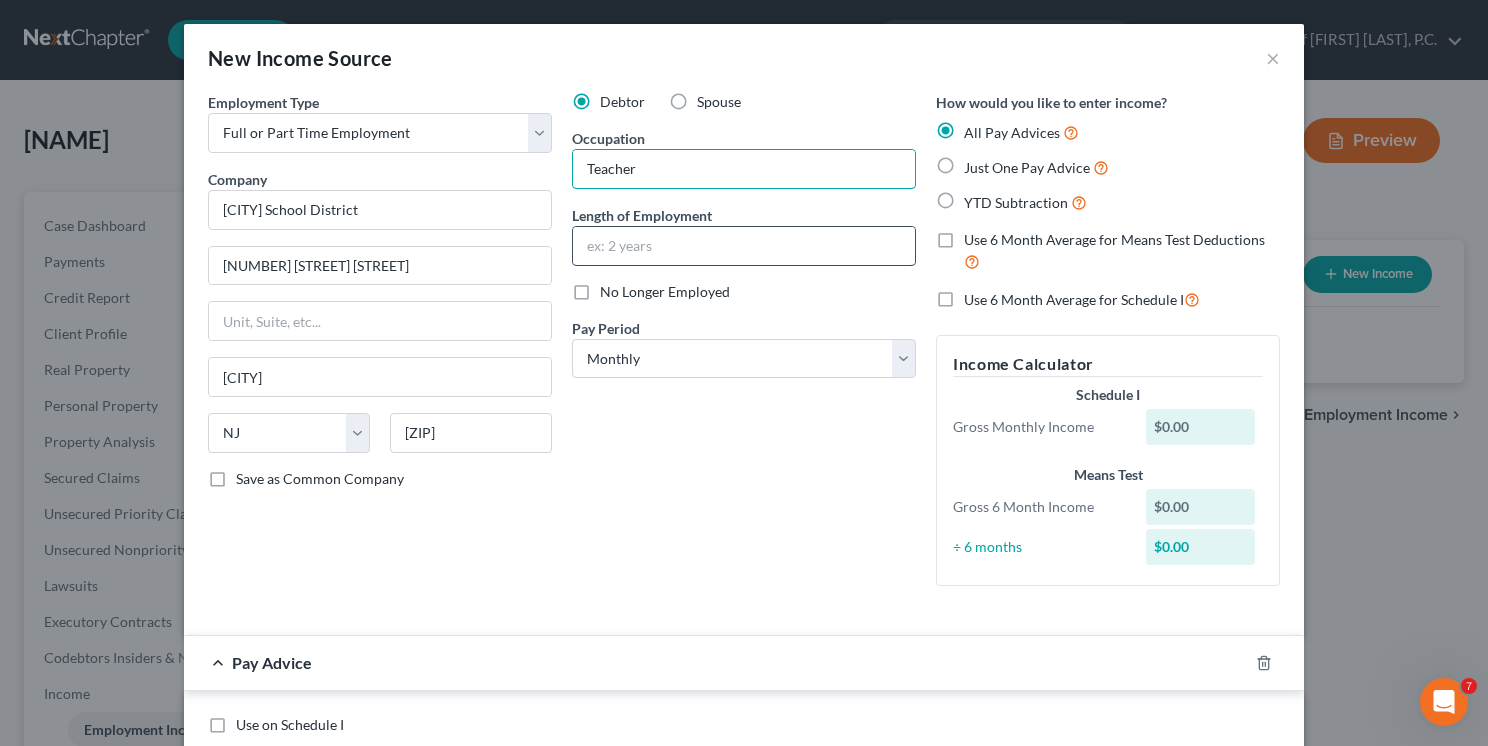 type on "Teacher" 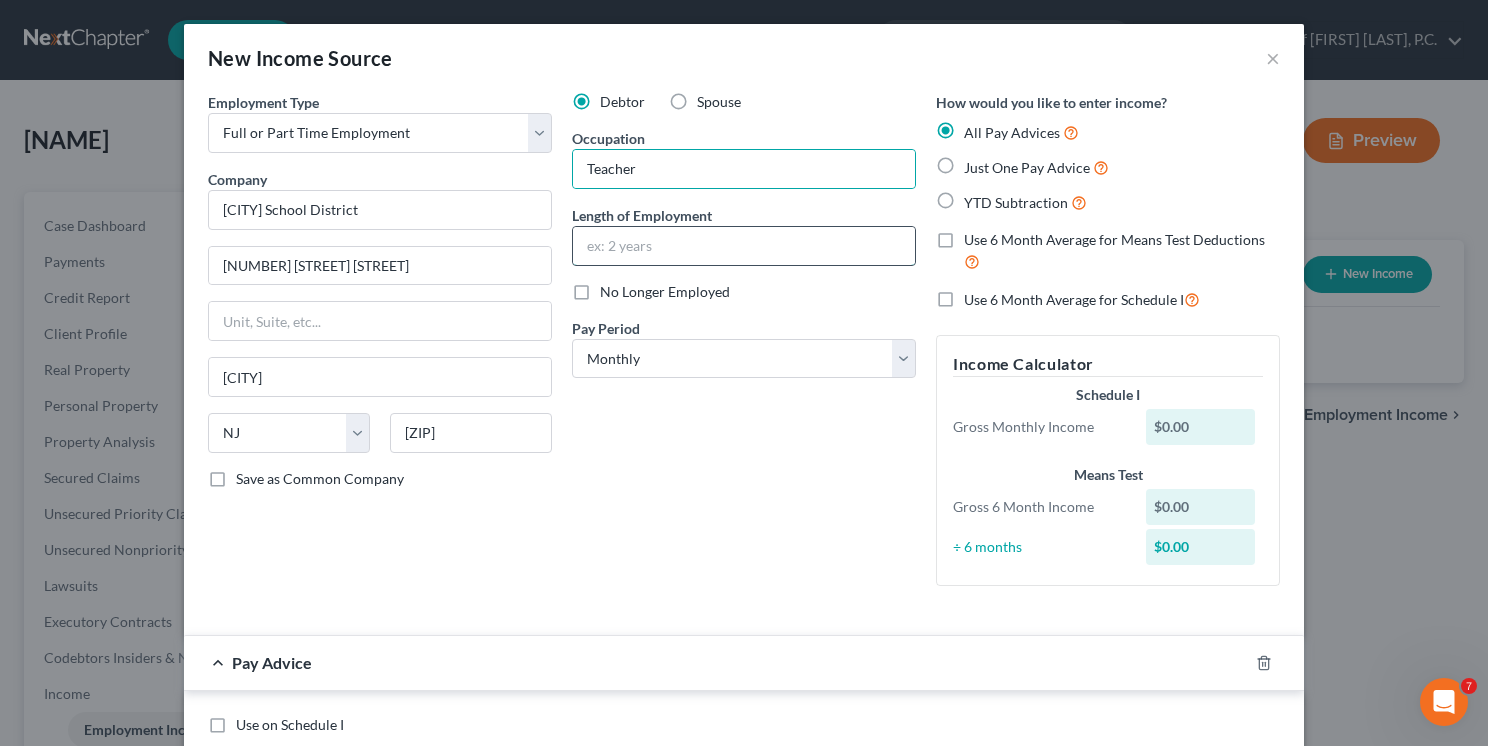 click at bounding box center [744, 246] 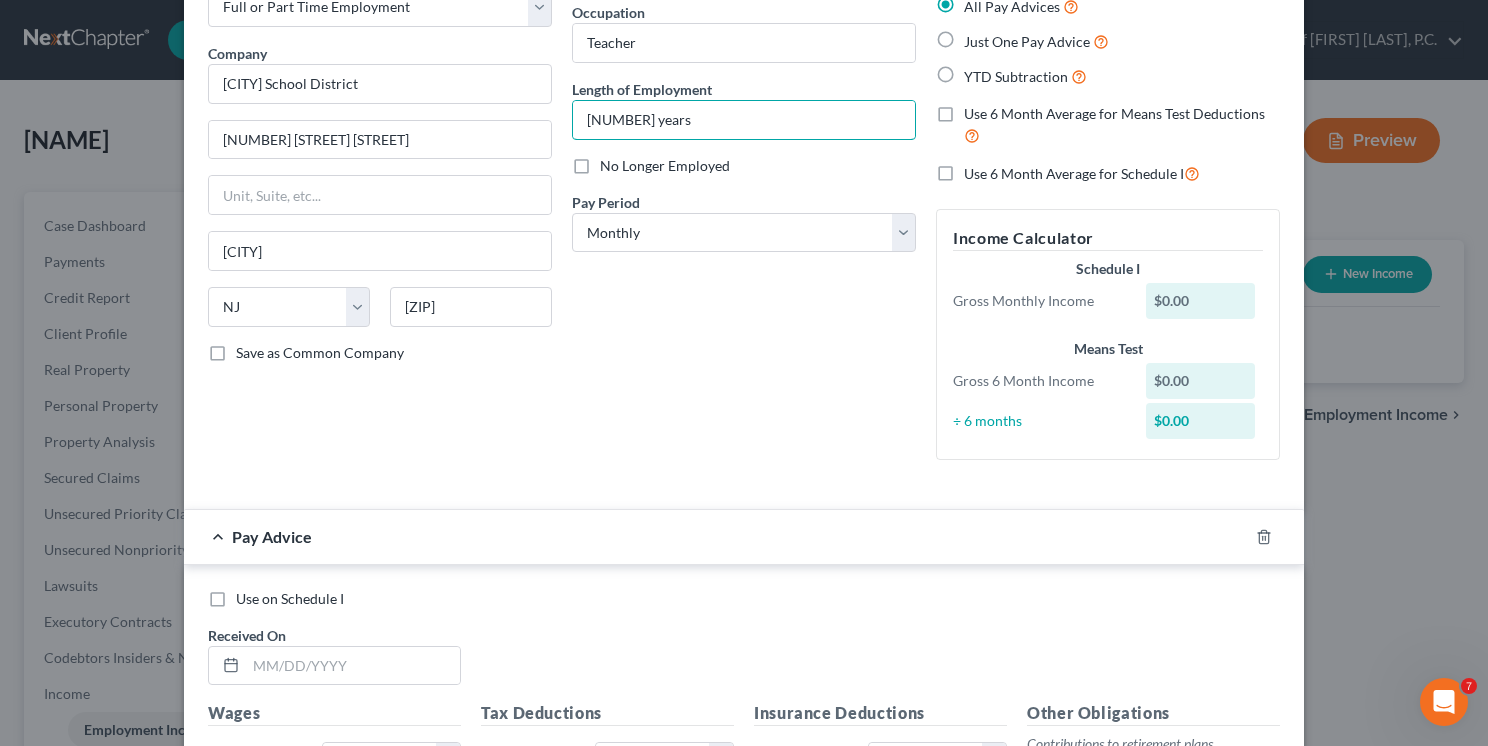 scroll, scrollTop: 200, scrollLeft: 0, axis: vertical 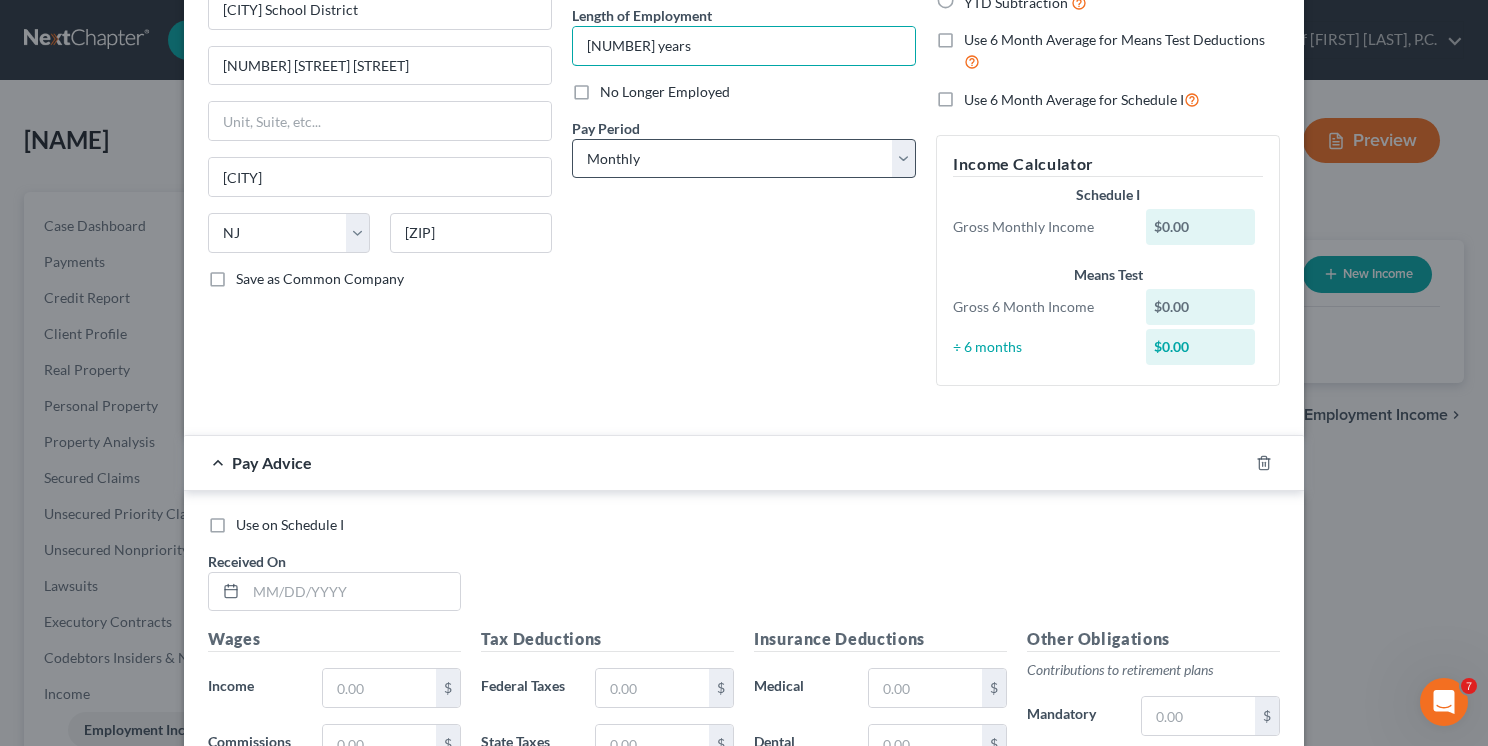 type on "[NUMBER] years" 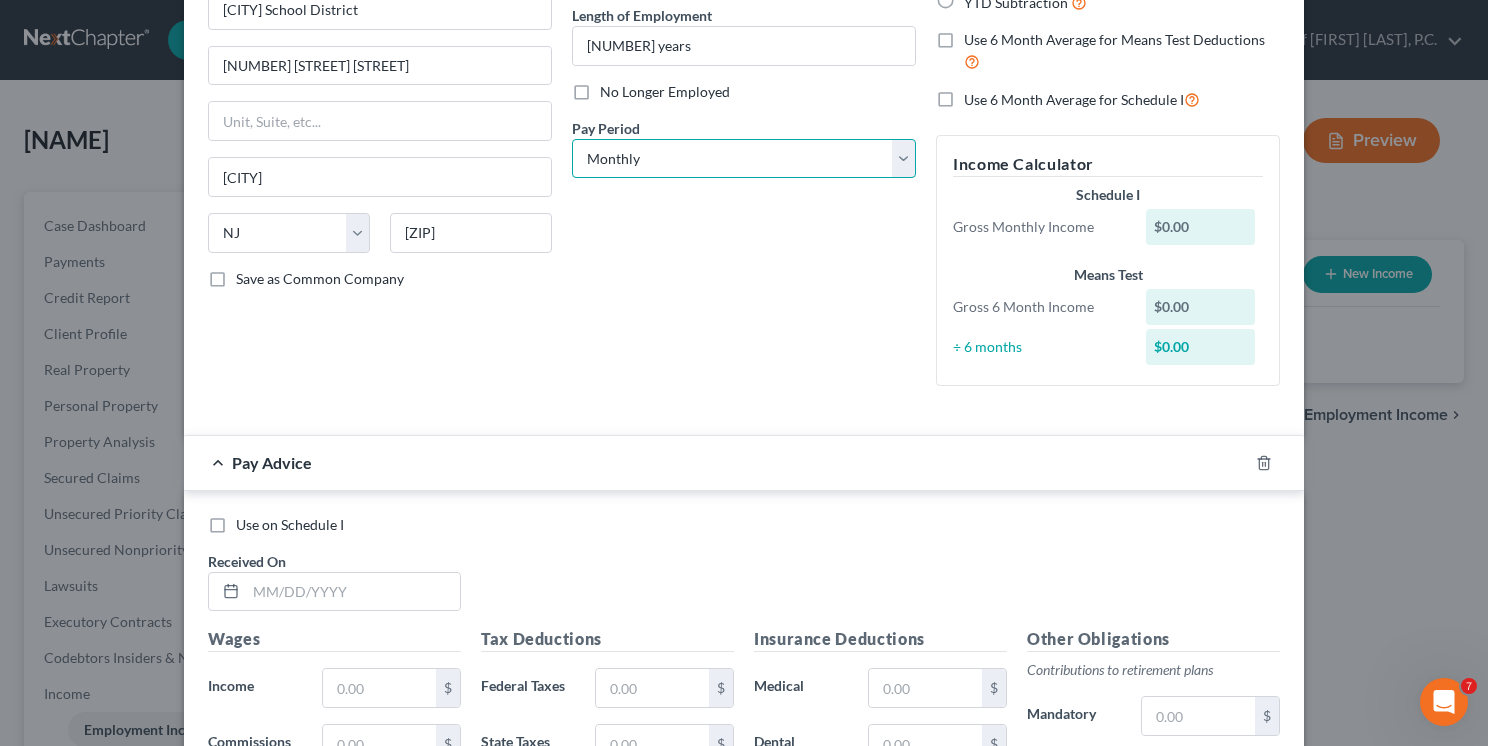 drag, startPoint x: 890, startPoint y: 158, endPoint x: 881, endPoint y: 166, distance: 12.0415945 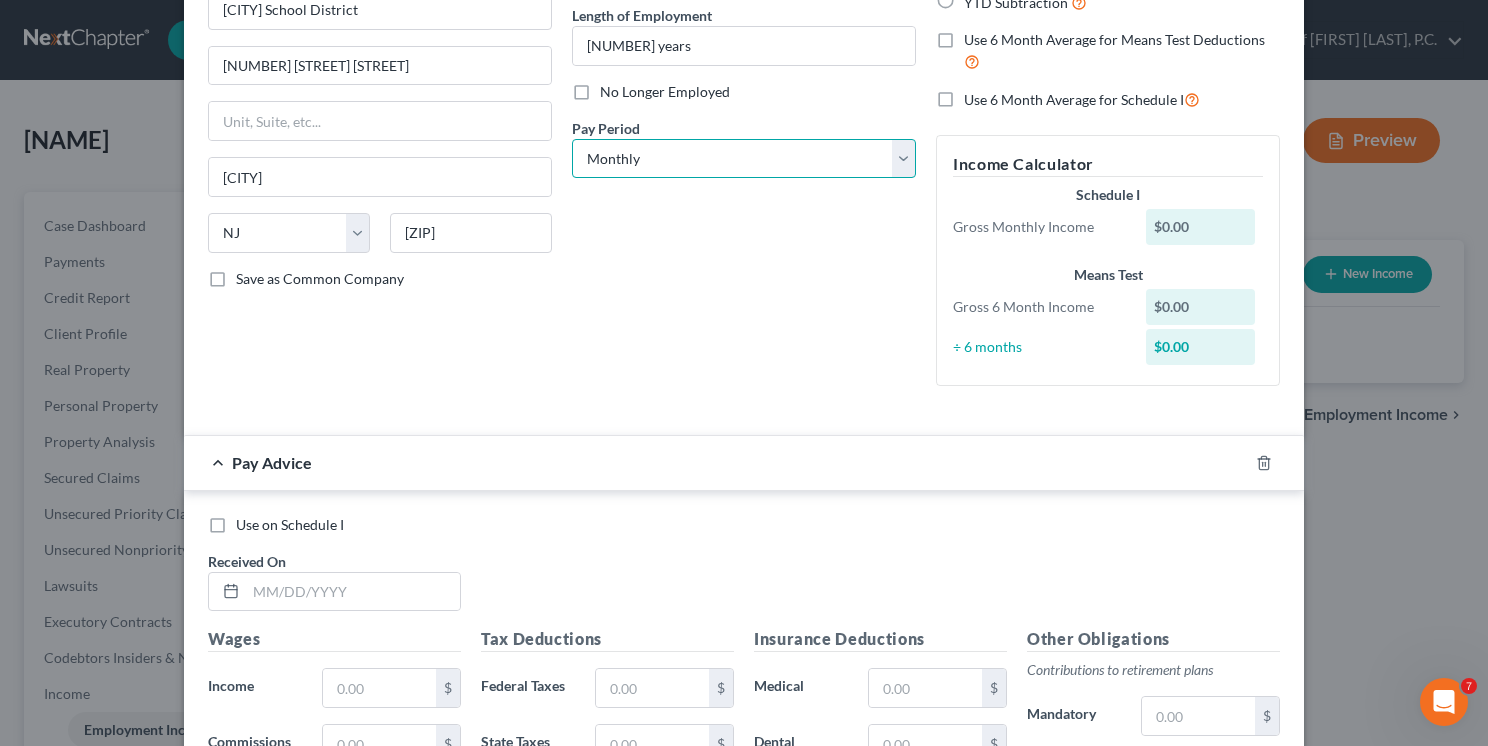 select on "1" 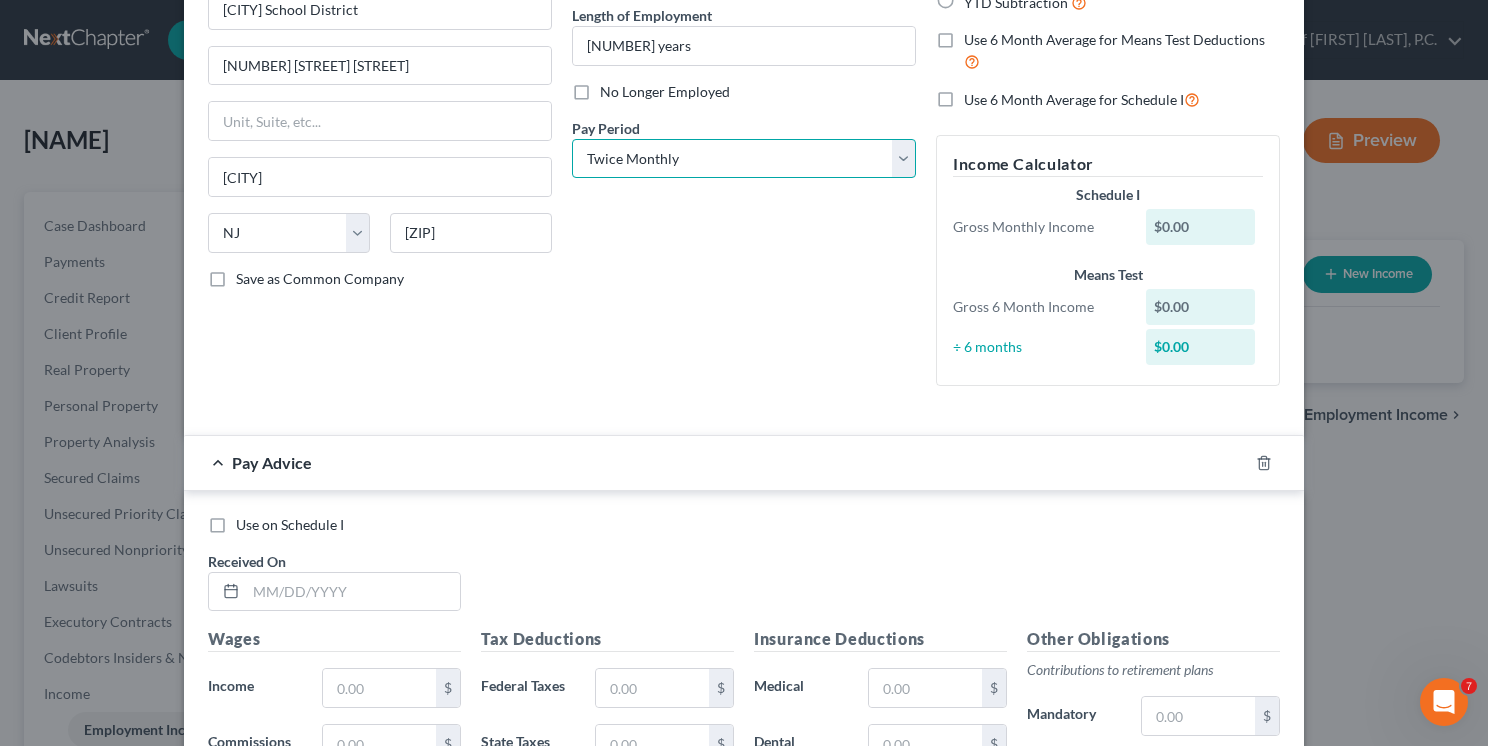 click on "Select Monthly Twice Monthly Every Other Week Weekly" at bounding box center (744, 159) 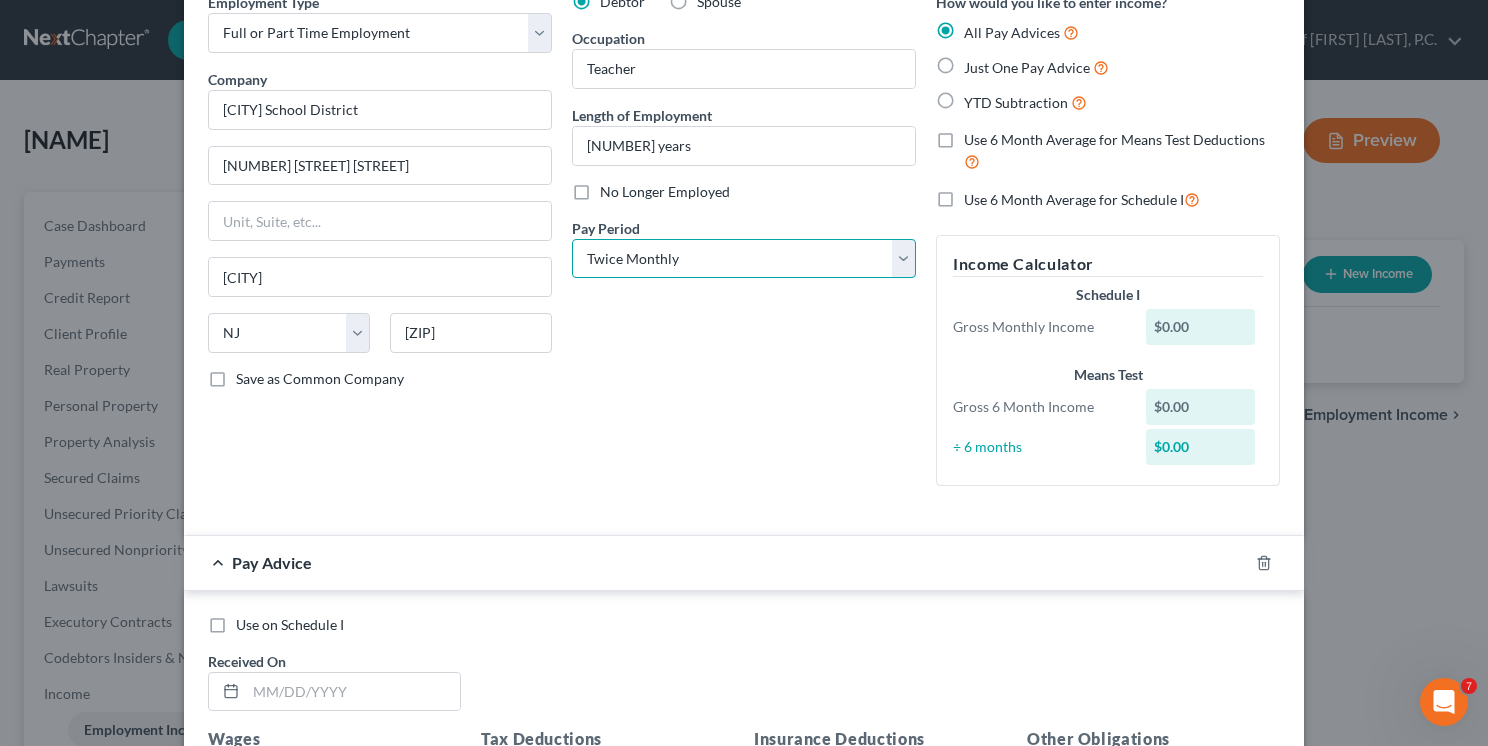 scroll, scrollTop: 0, scrollLeft: 0, axis: both 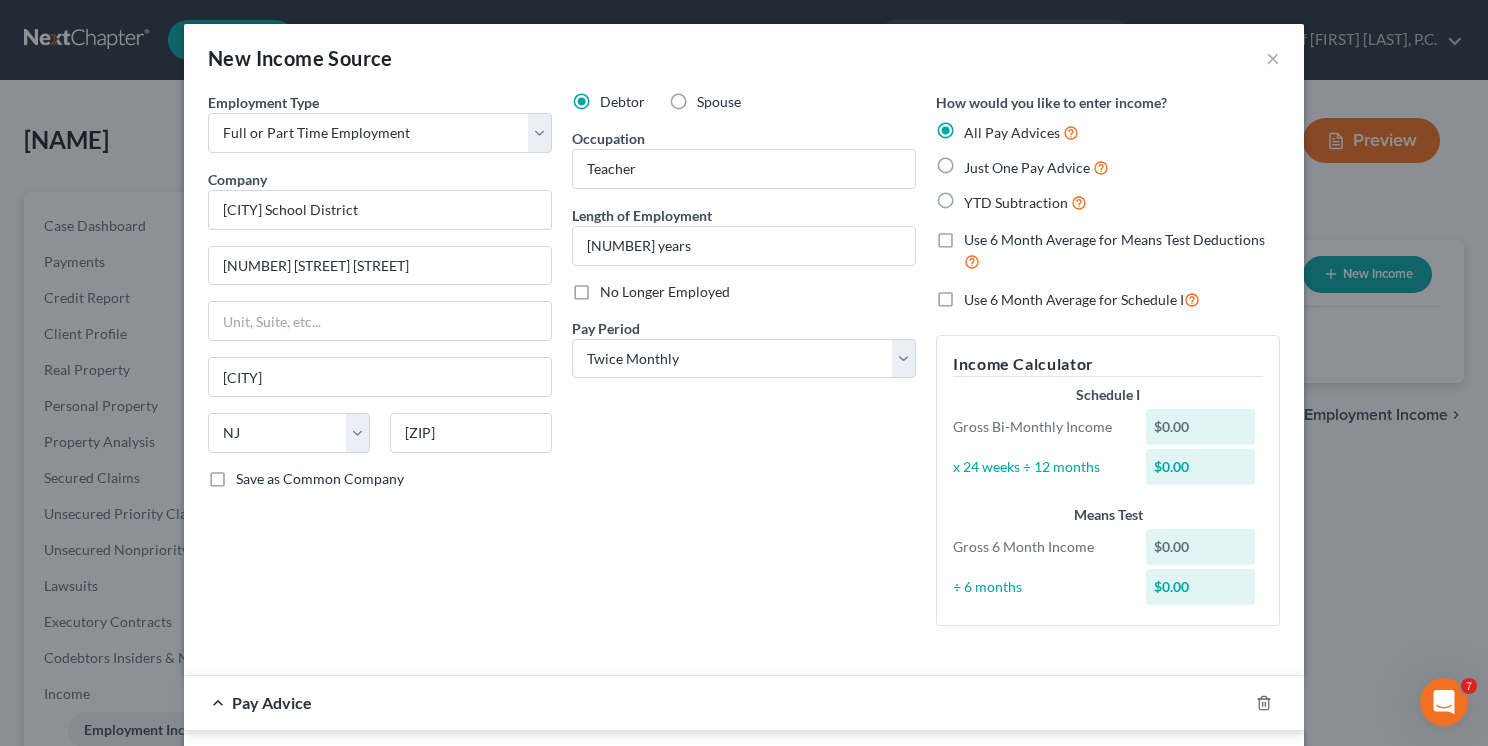 drag, startPoint x: 937, startPoint y: 241, endPoint x: 1049, endPoint y: 226, distance: 113 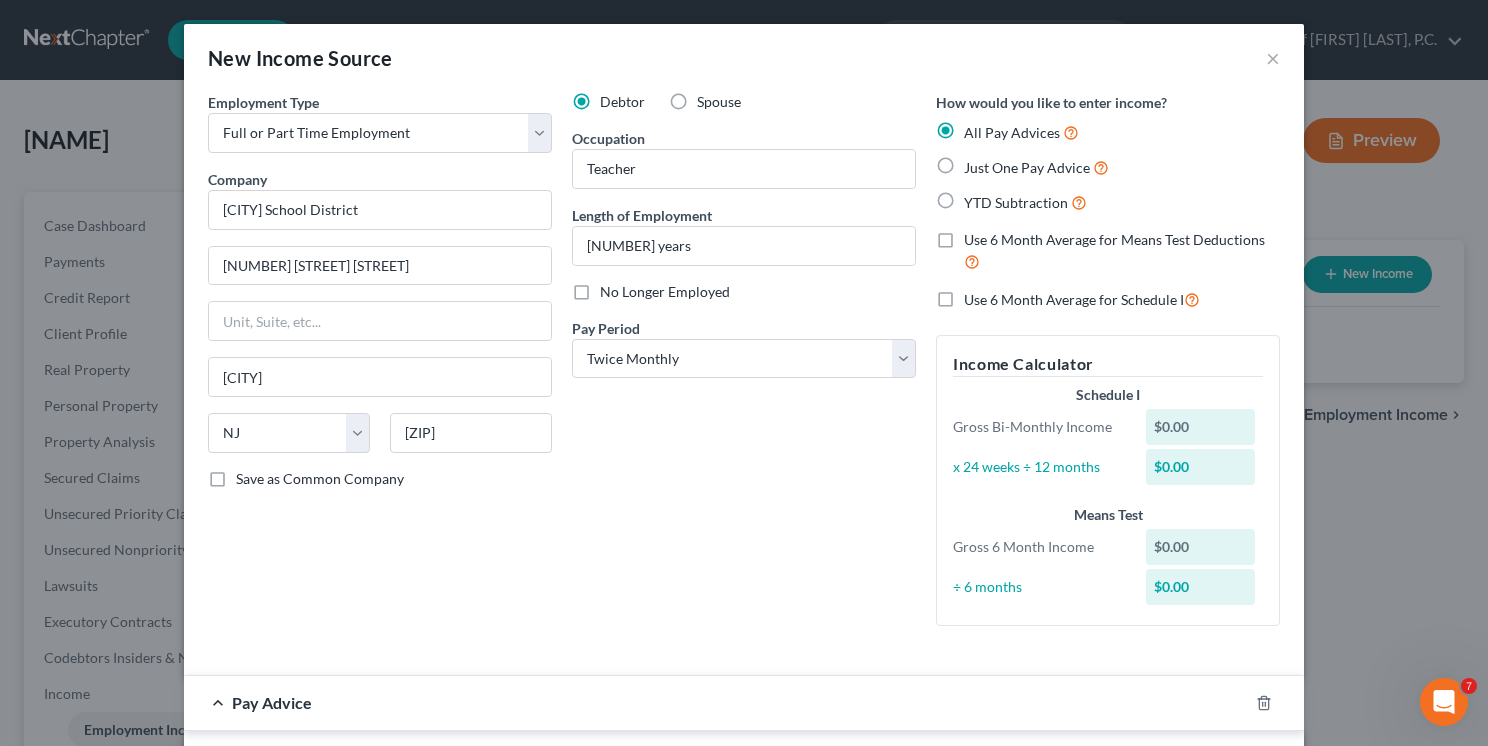 click on "Use 6 Month Average for Means Test Deductions" at bounding box center [978, 236] 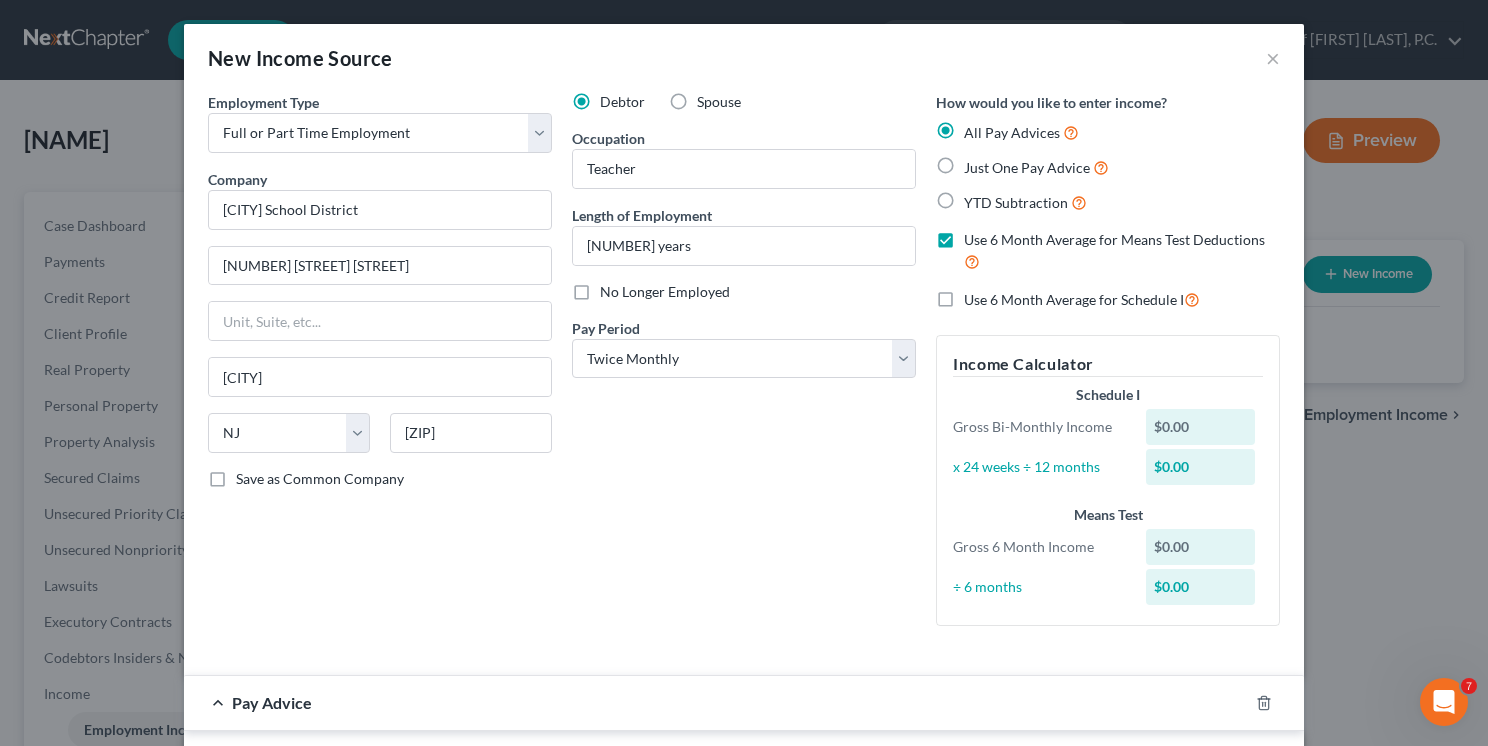 click on "Use 6 Month Average for Schedule I" at bounding box center [1082, 299] 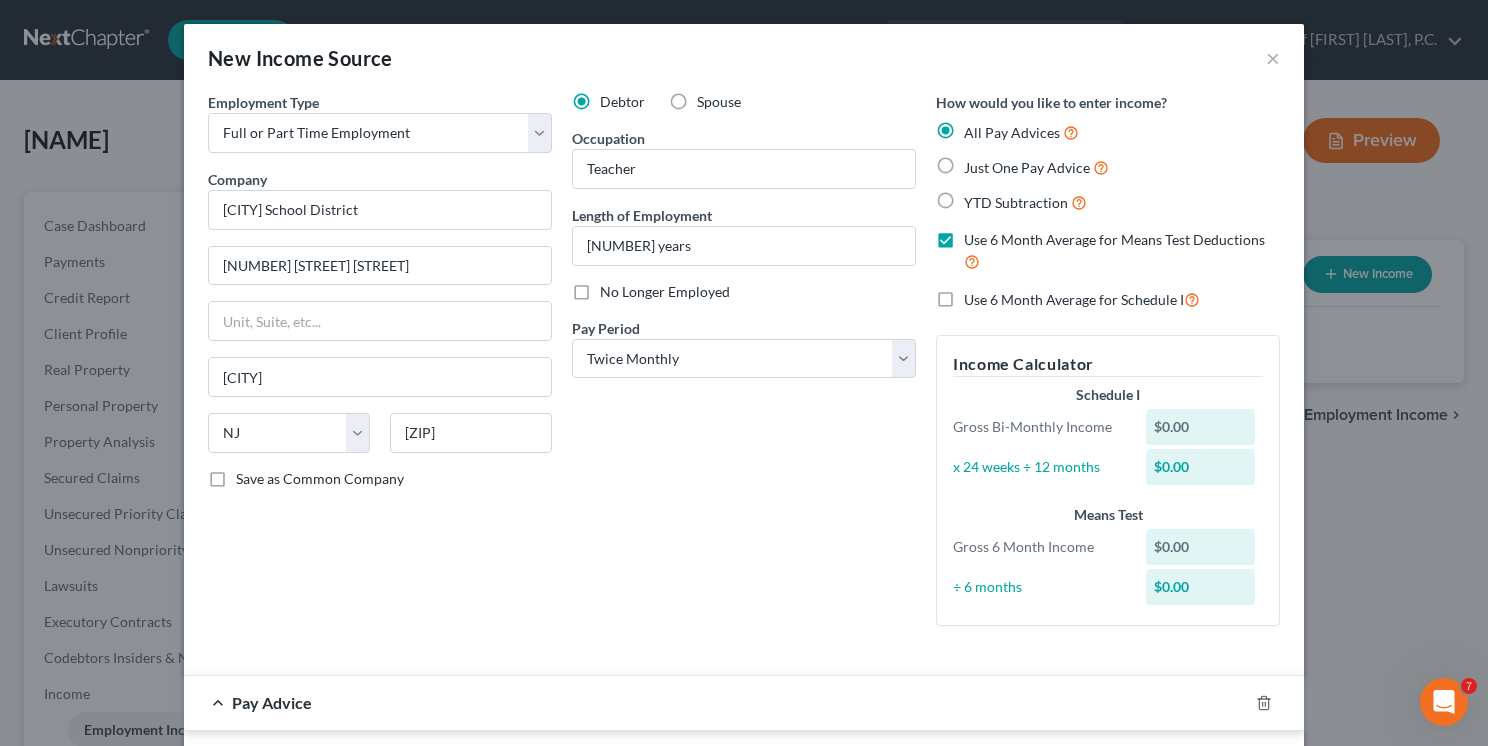 click on "Use 6 Month Average for Schedule I" at bounding box center [978, 294] 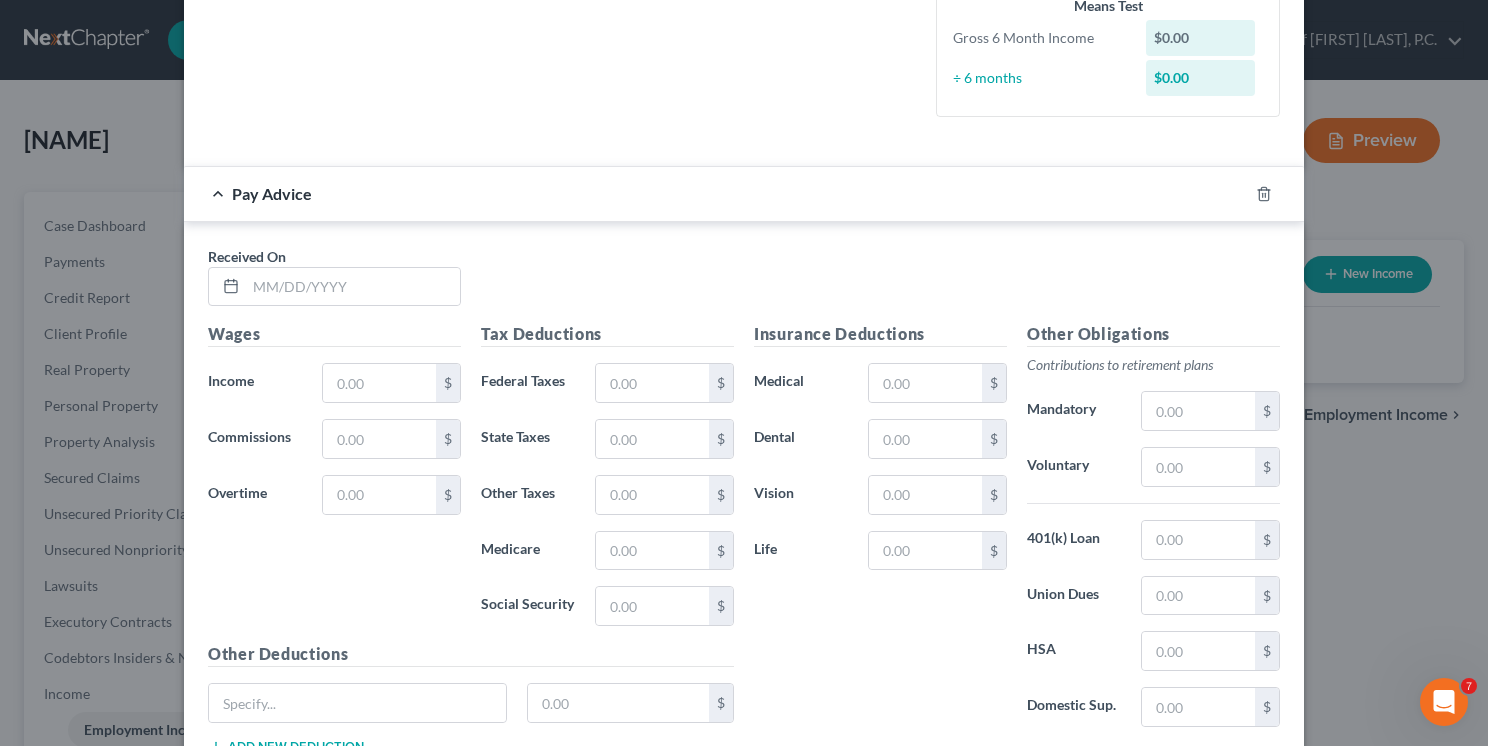 scroll, scrollTop: 555, scrollLeft: 0, axis: vertical 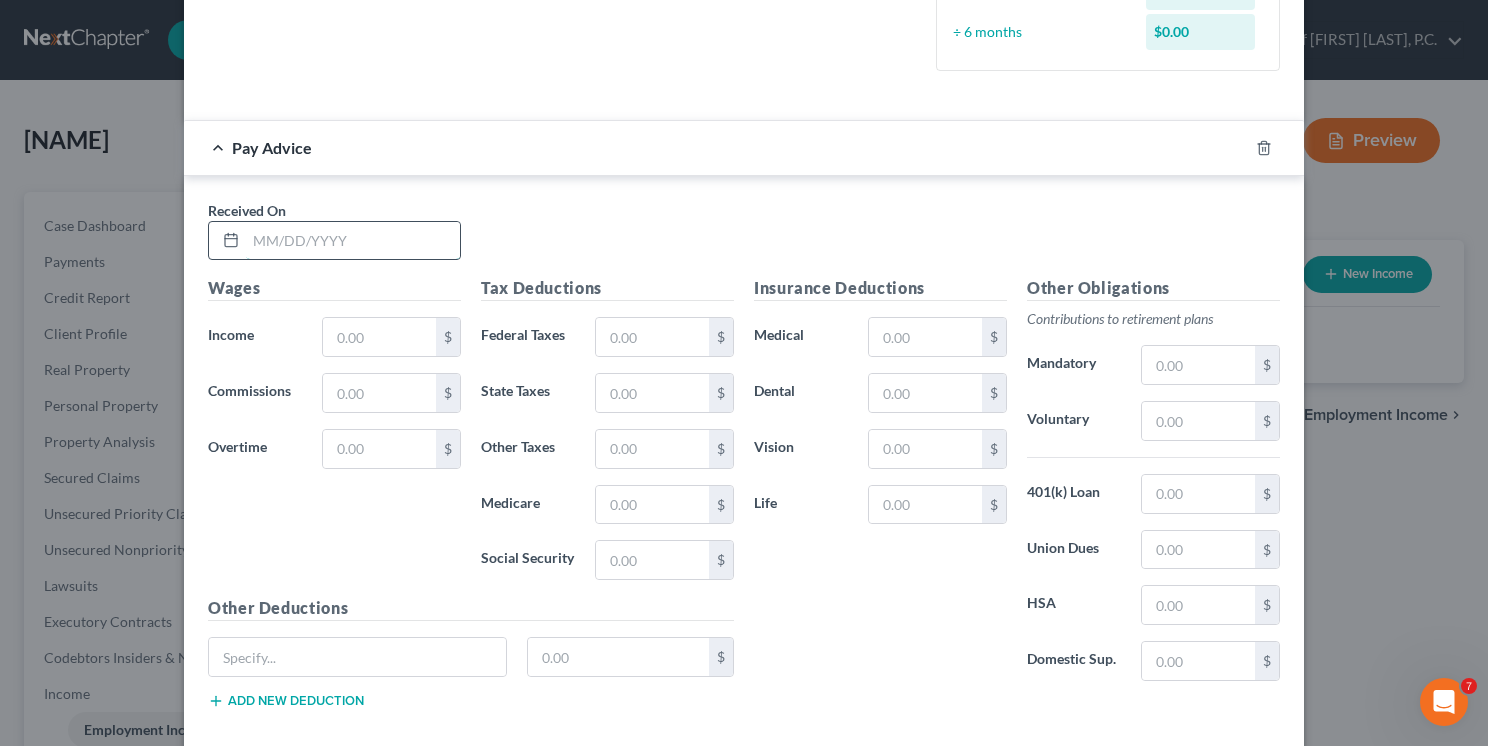 click at bounding box center (353, 241) 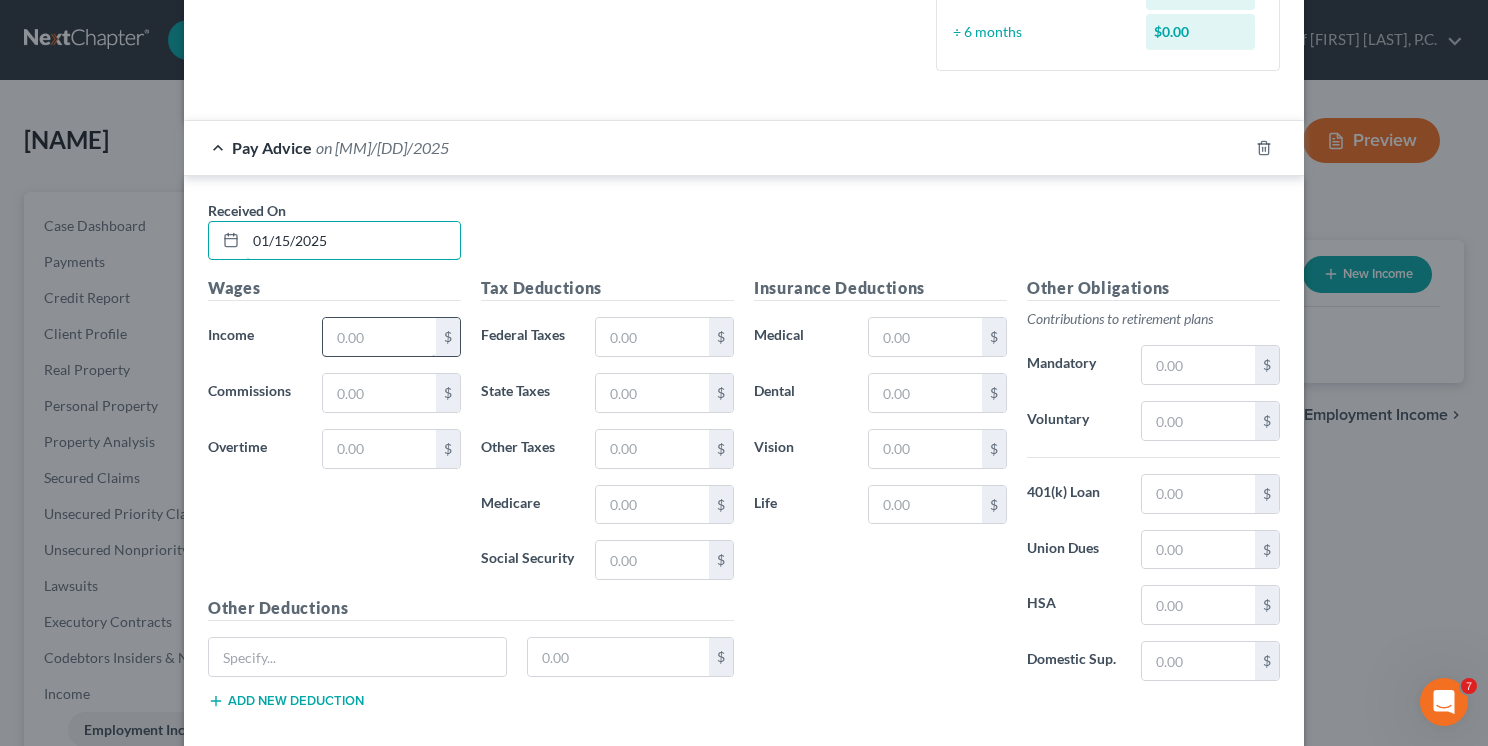 type on "01/15/2025" 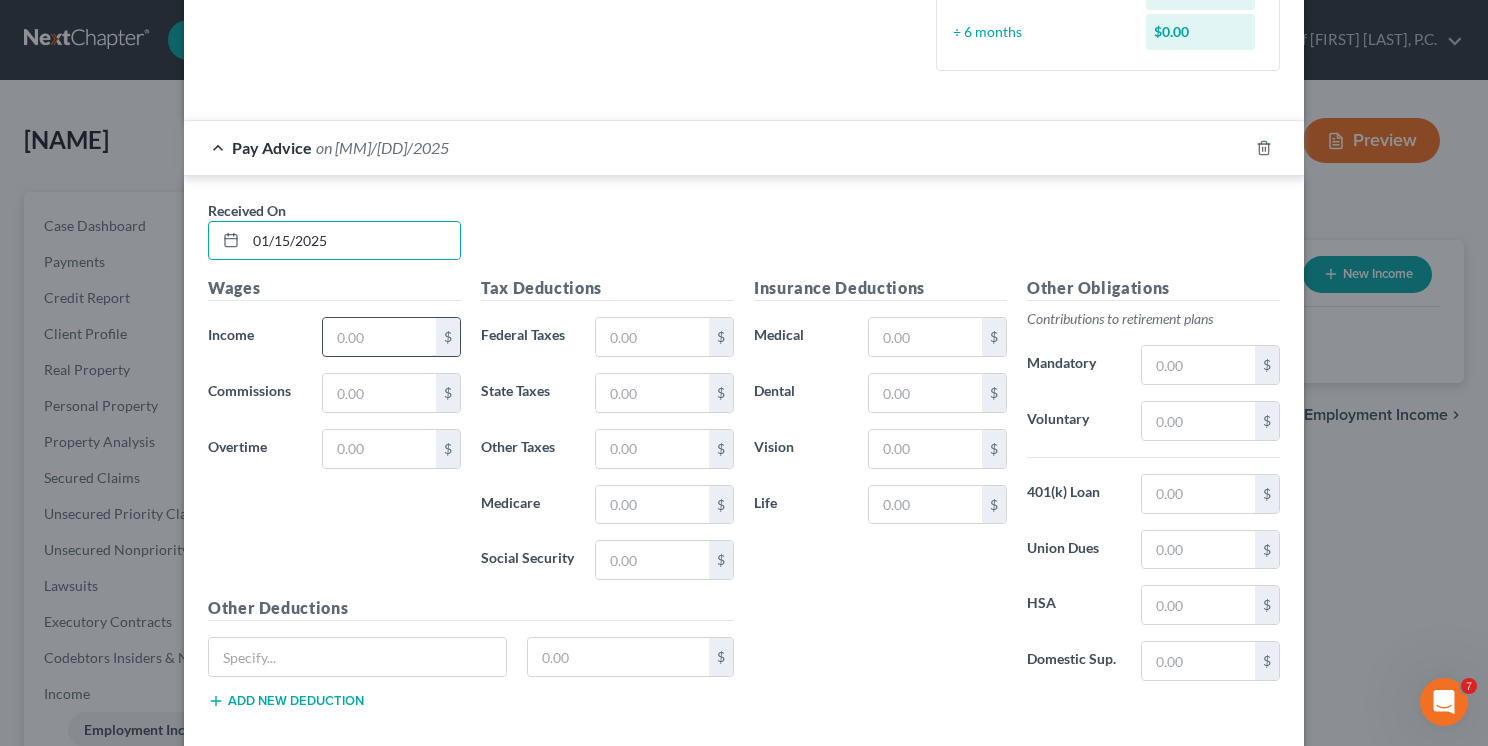 click at bounding box center [379, 337] 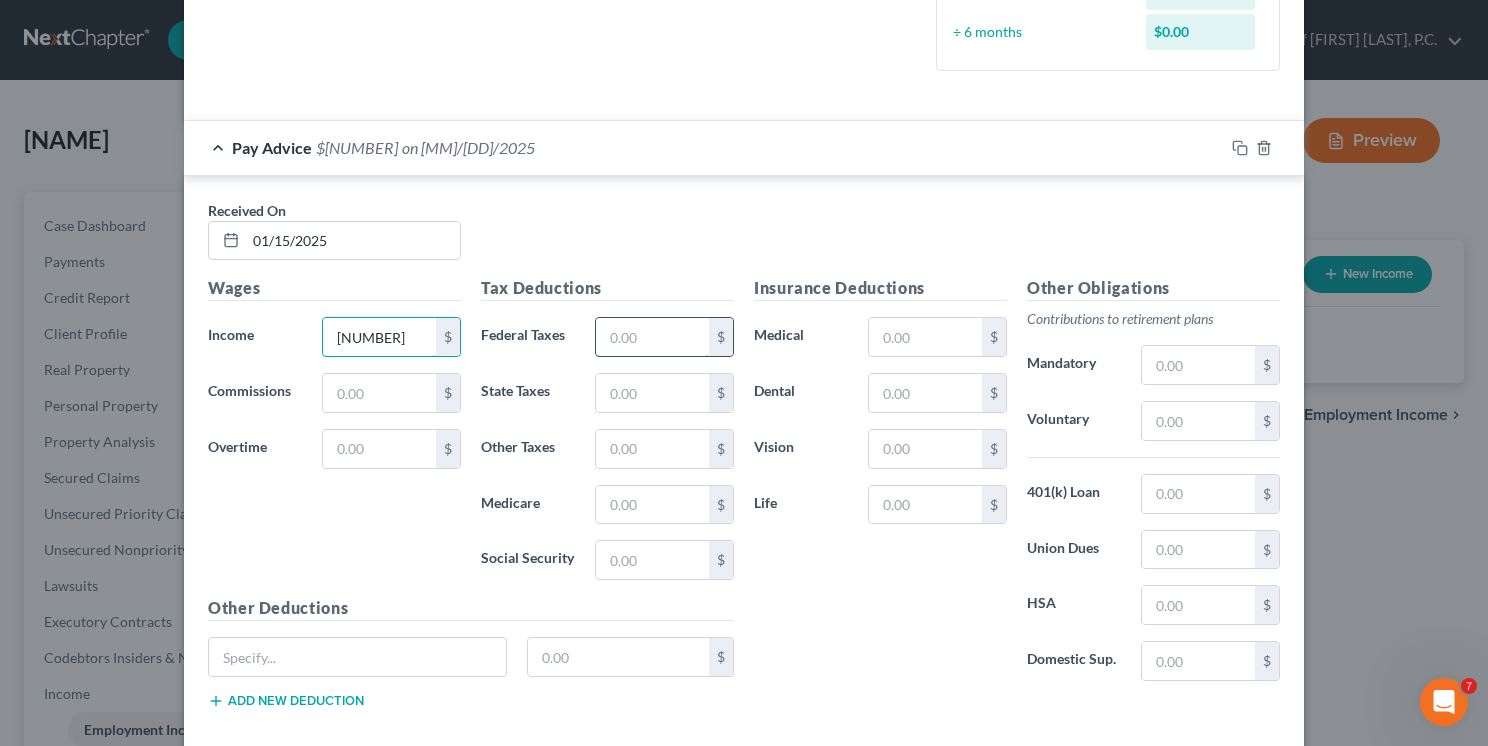 type on "[NUMBER]" 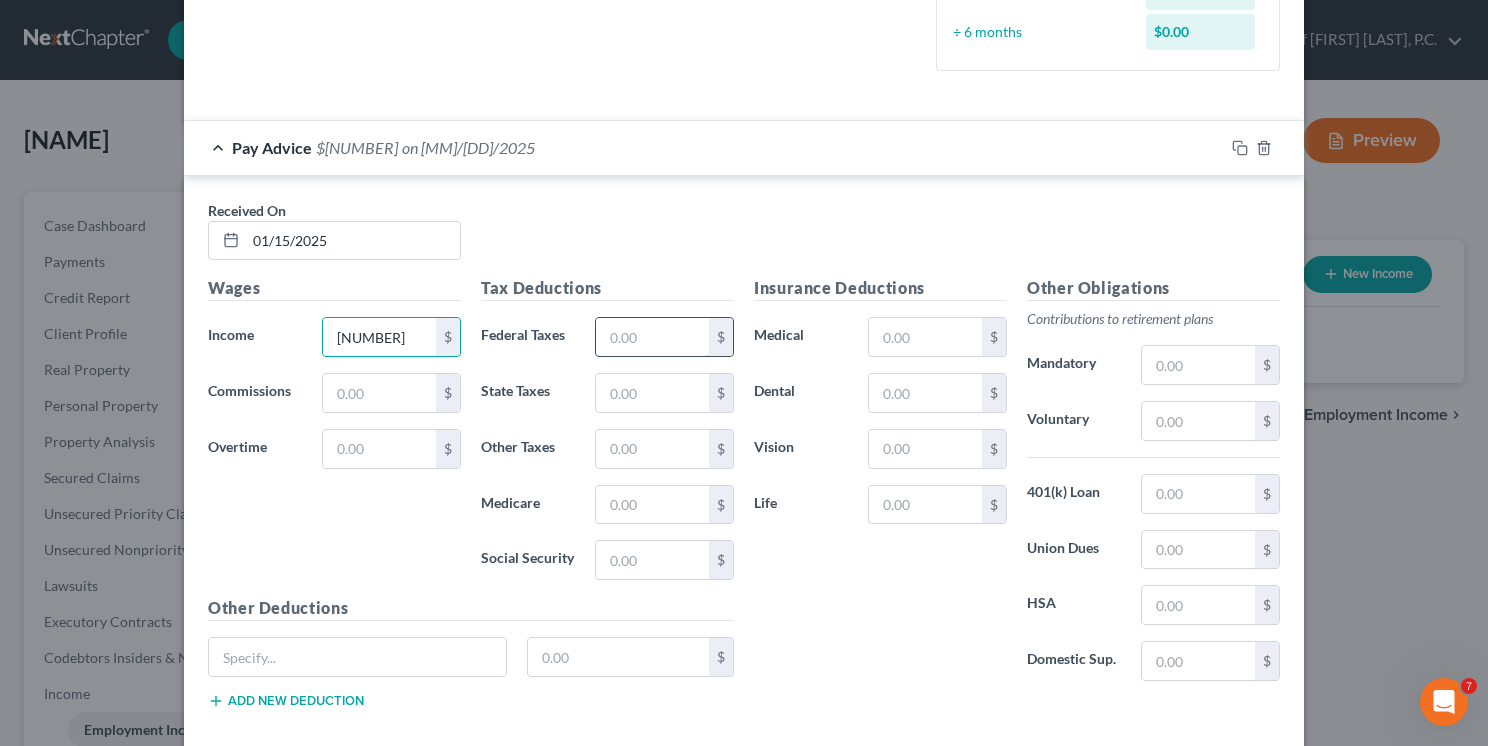 click at bounding box center (652, 337) 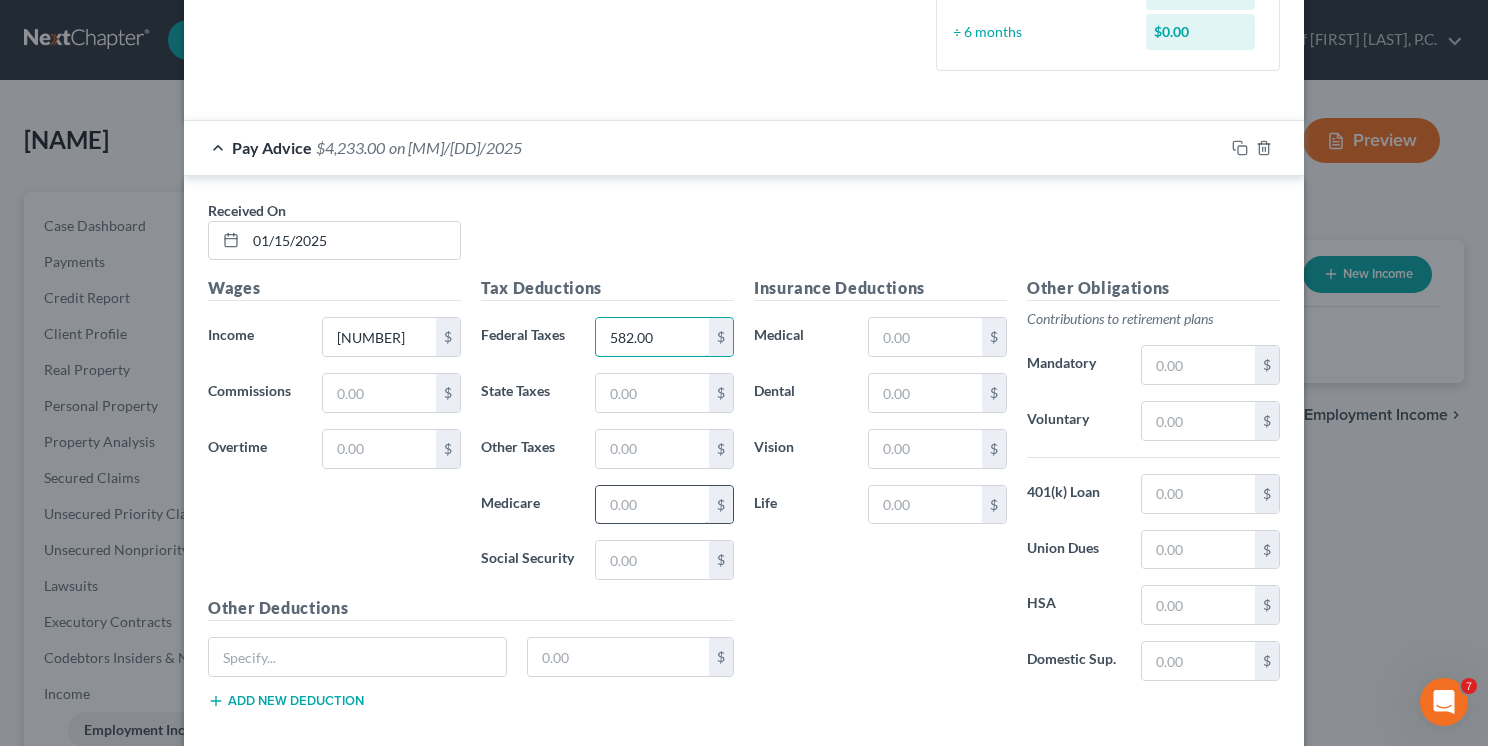 type on "582.00" 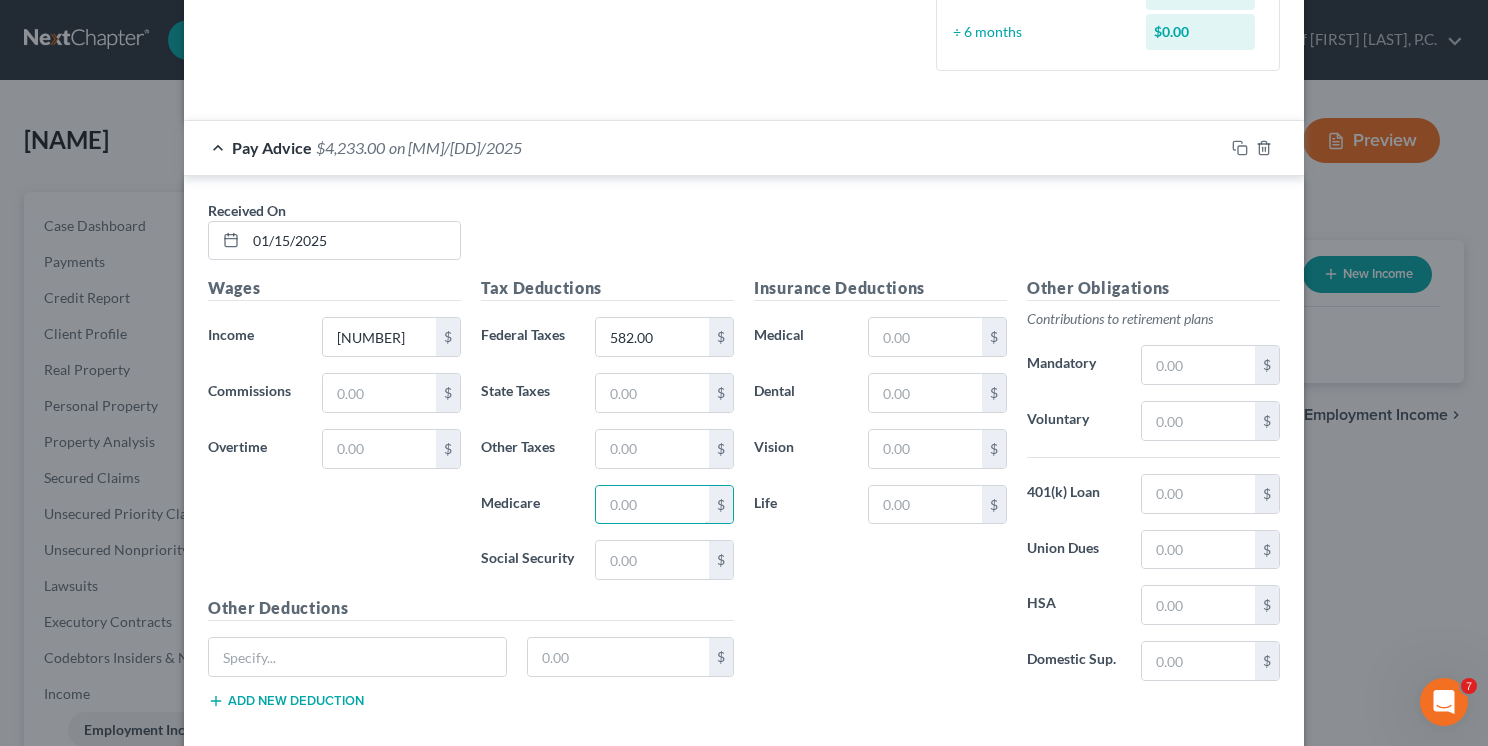 drag, startPoint x: 603, startPoint y: 495, endPoint x: 684, endPoint y: 480, distance: 82.37718 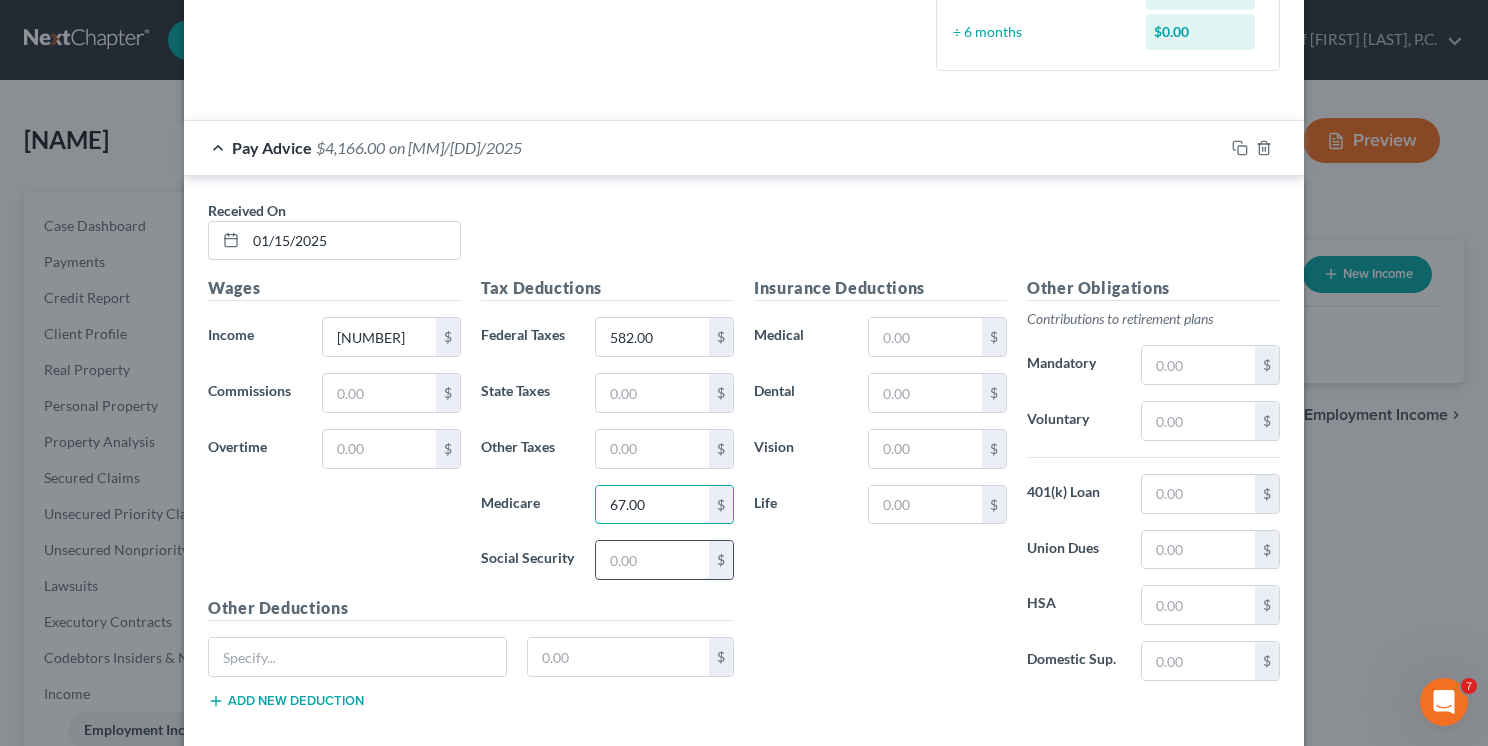 type on "67.00" 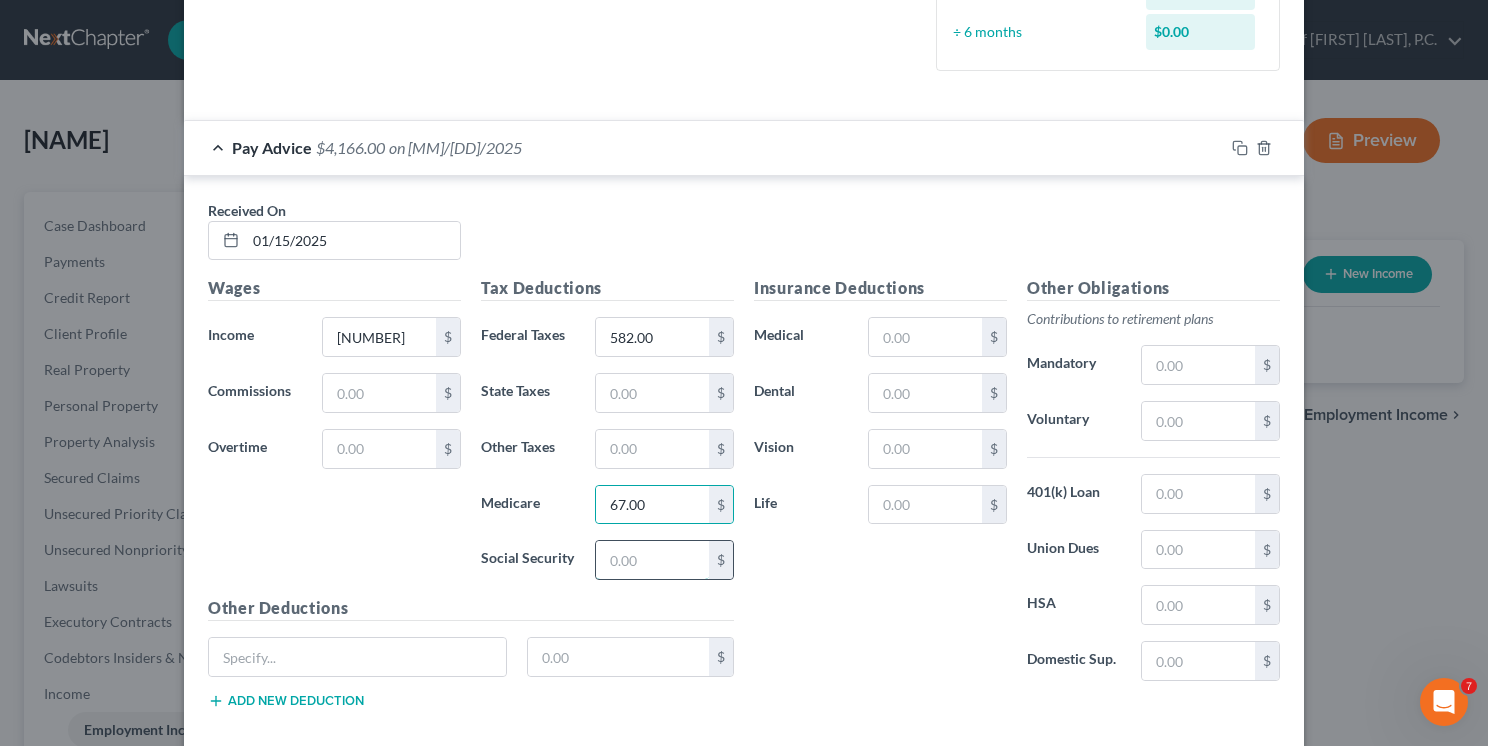 click at bounding box center (652, 560) 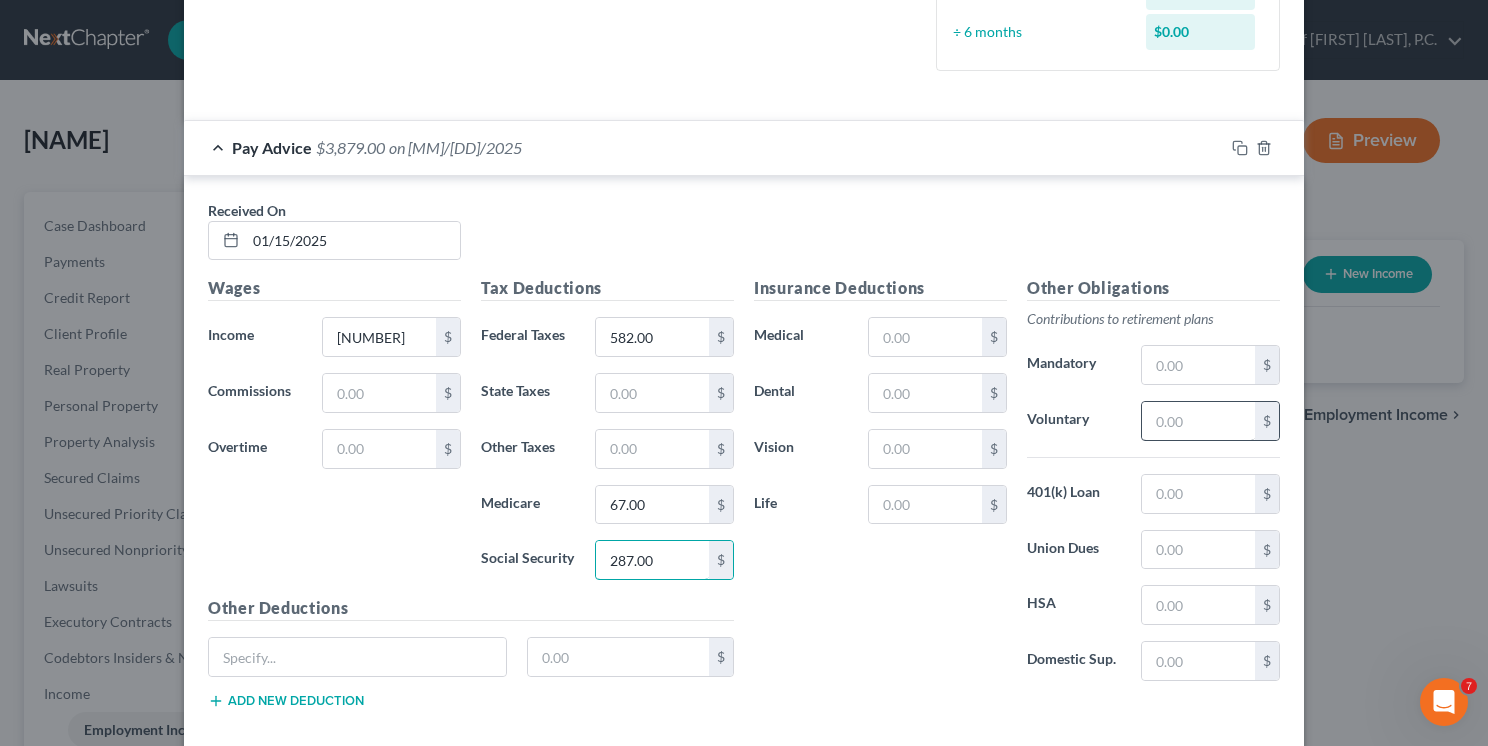 type on "287.00" 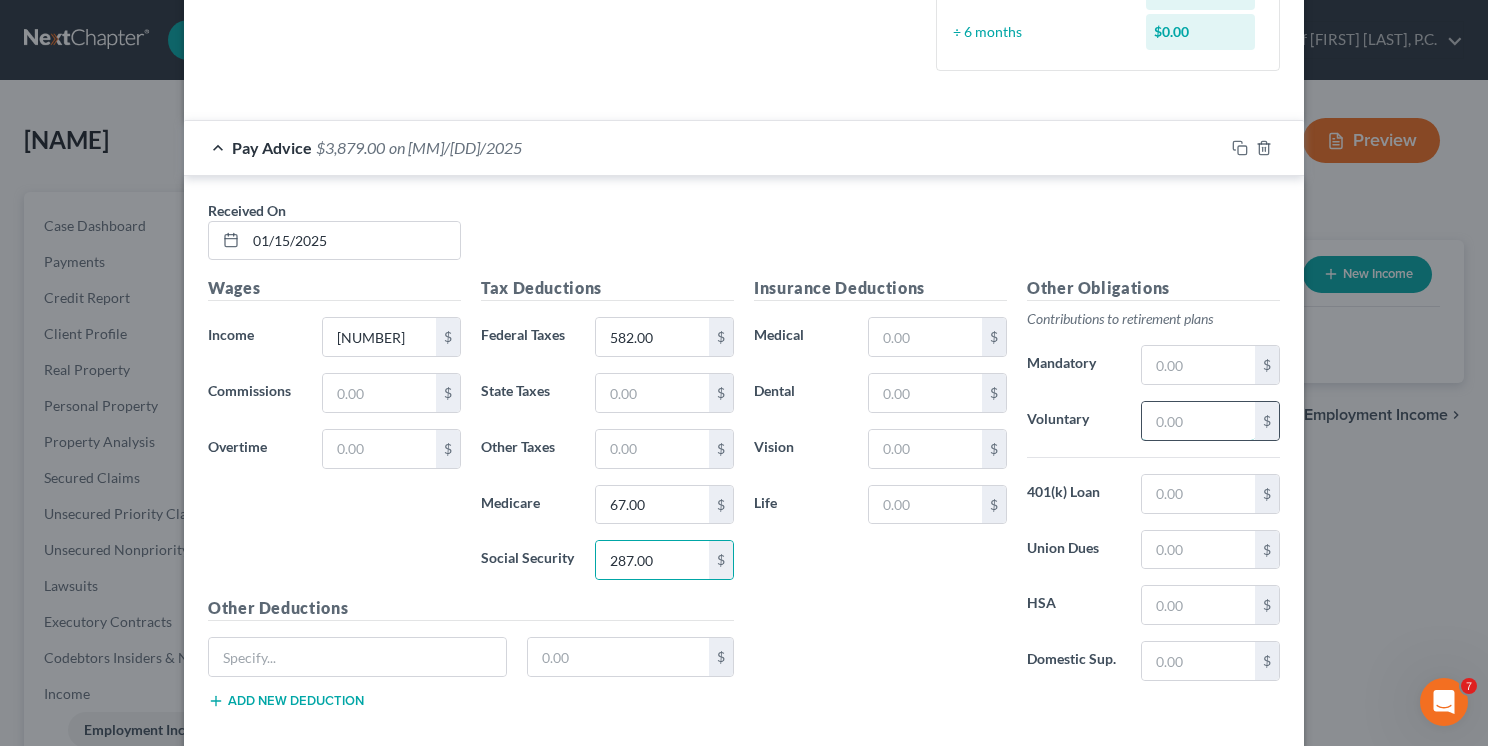 click at bounding box center (1198, 421) 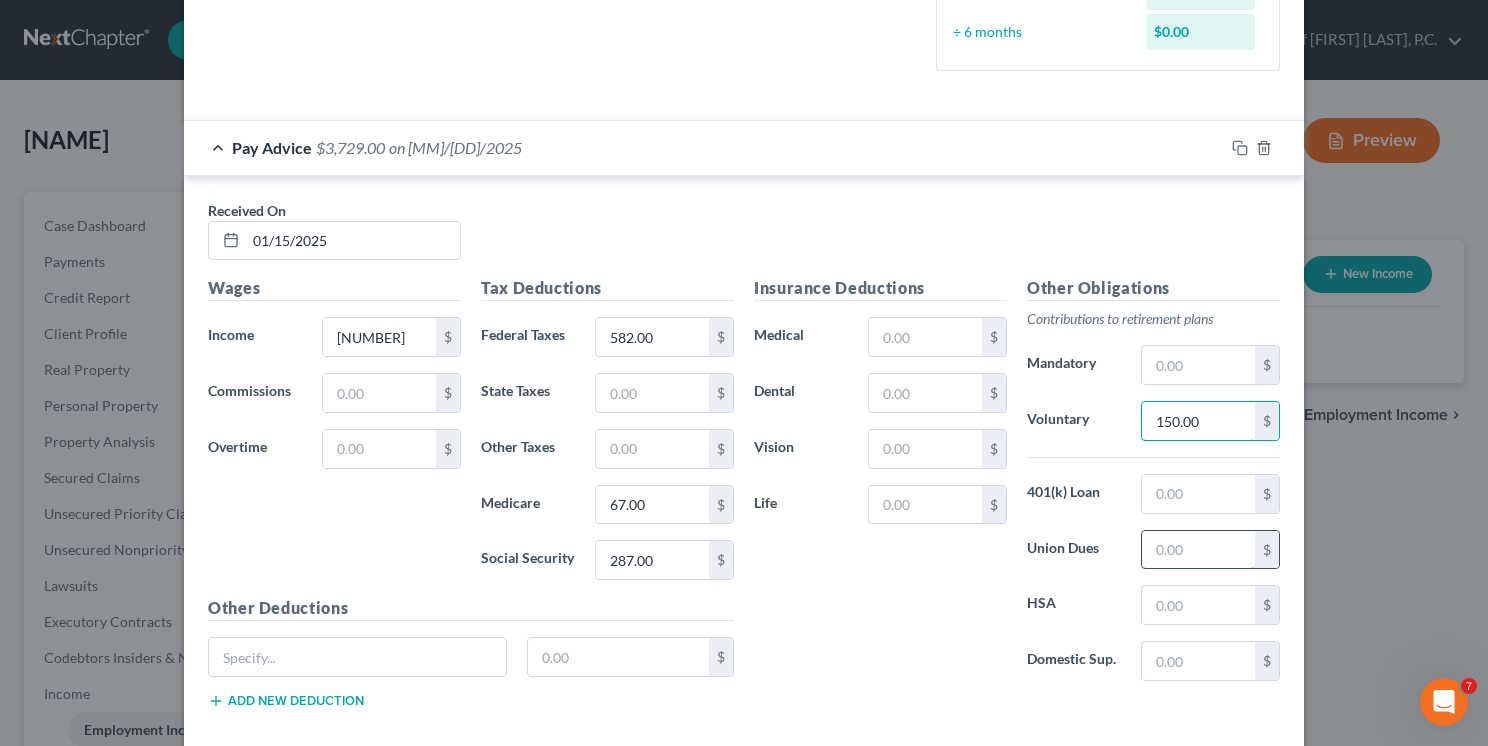 type on "150.00" 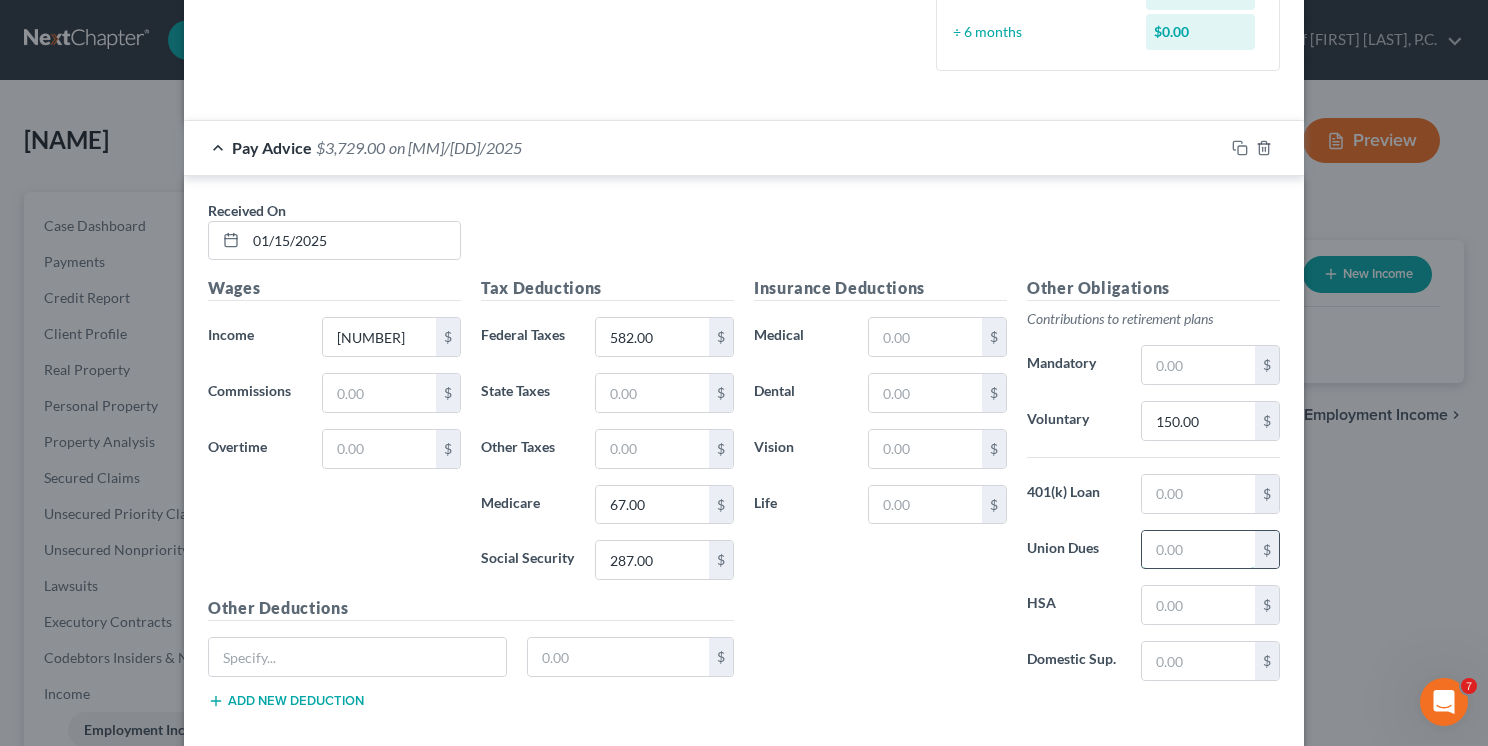 click at bounding box center (1198, 550) 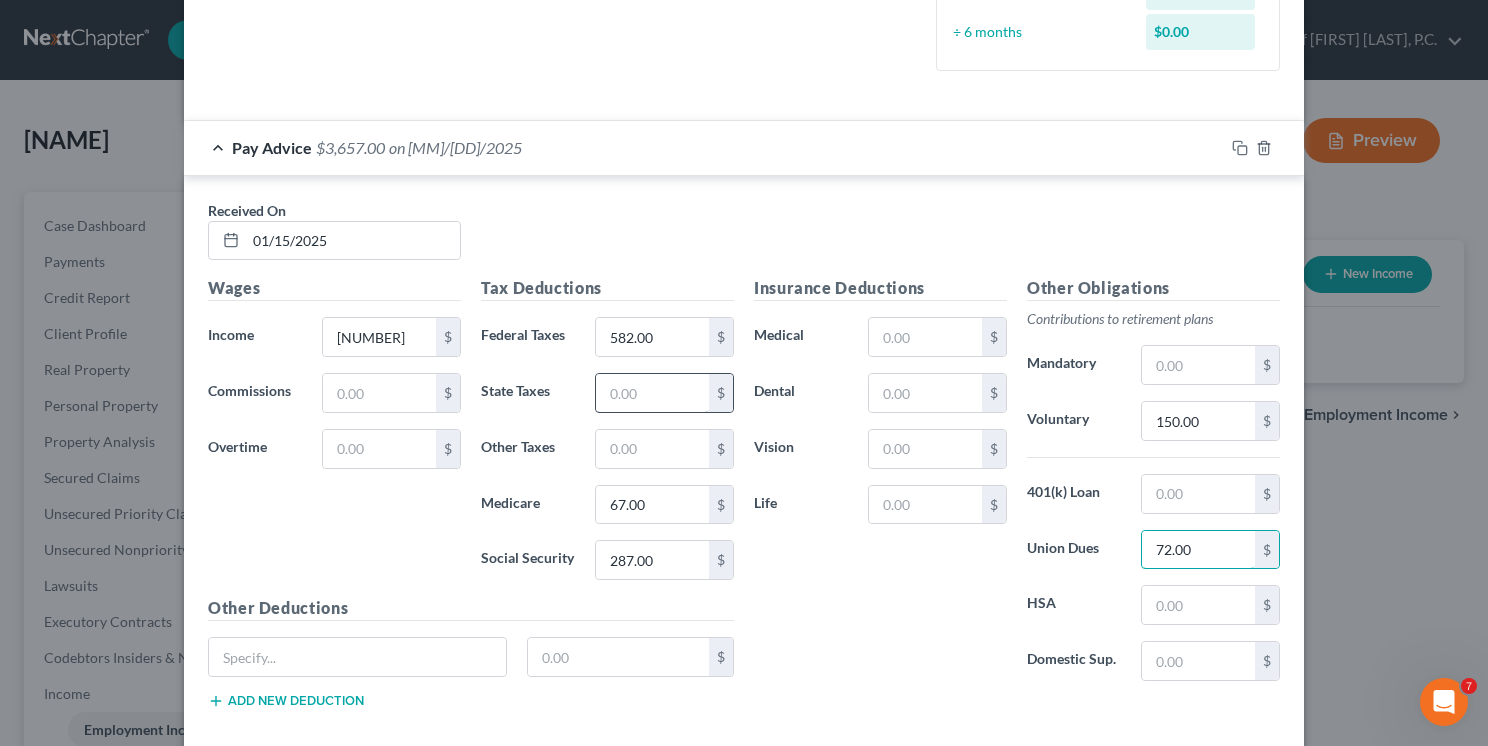 type on "72.00" 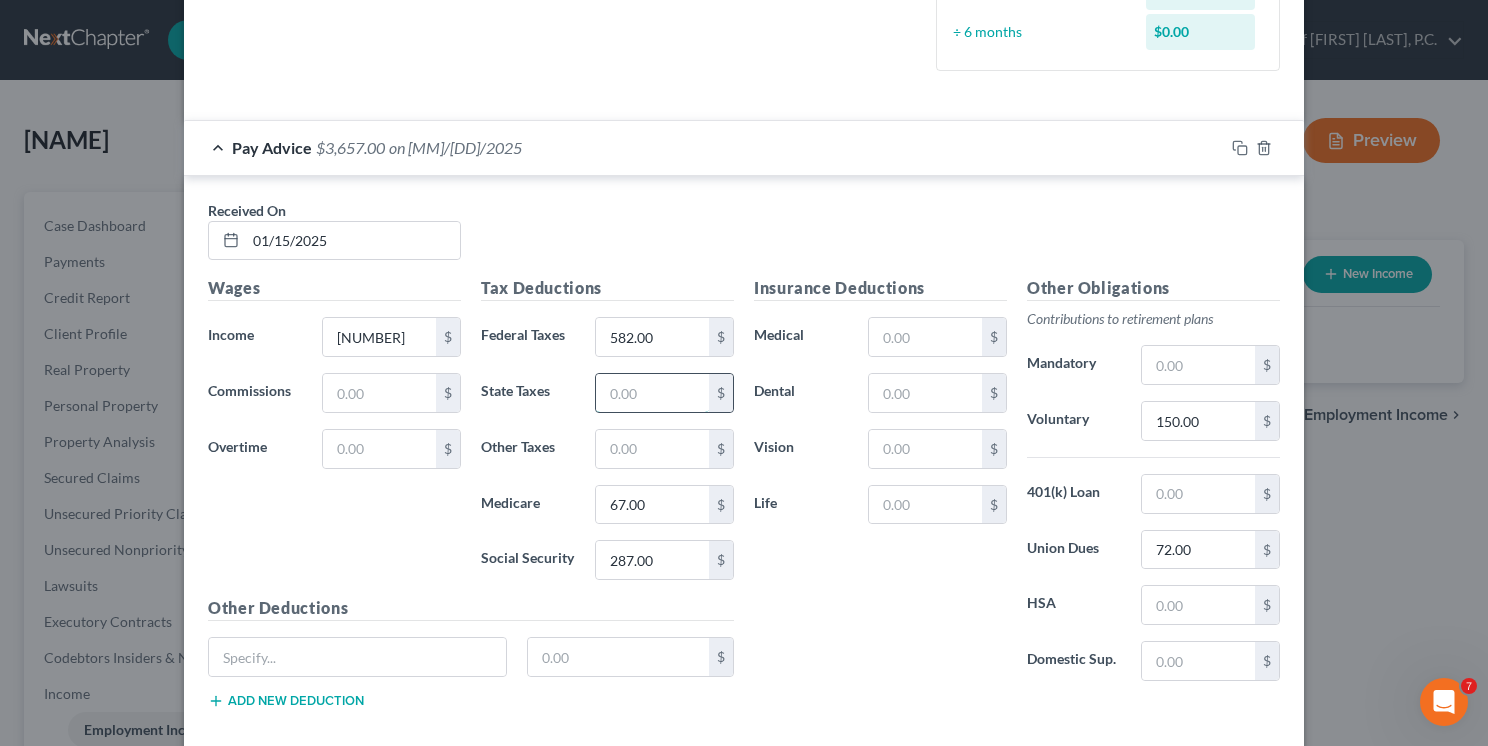 click at bounding box center (652, 393) 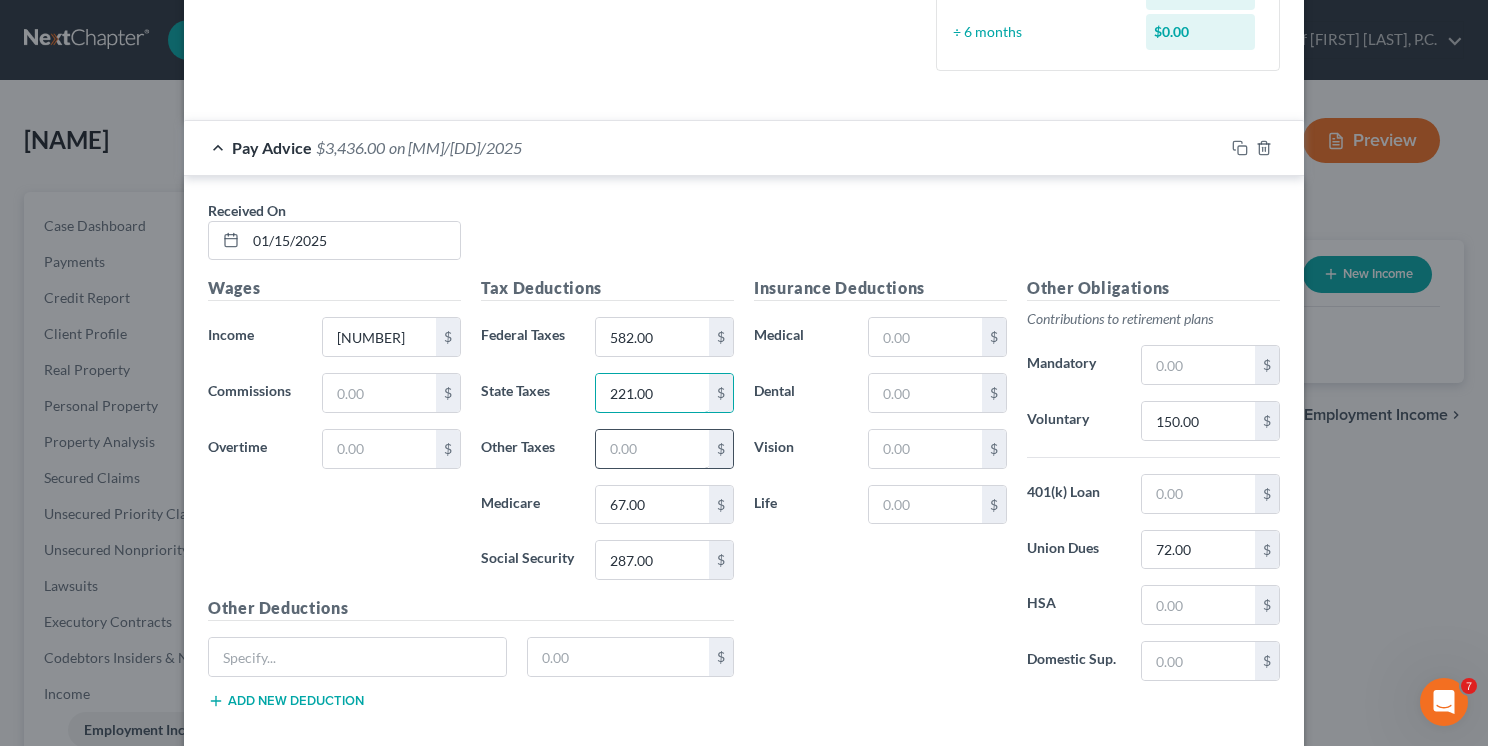 type on "221.00" 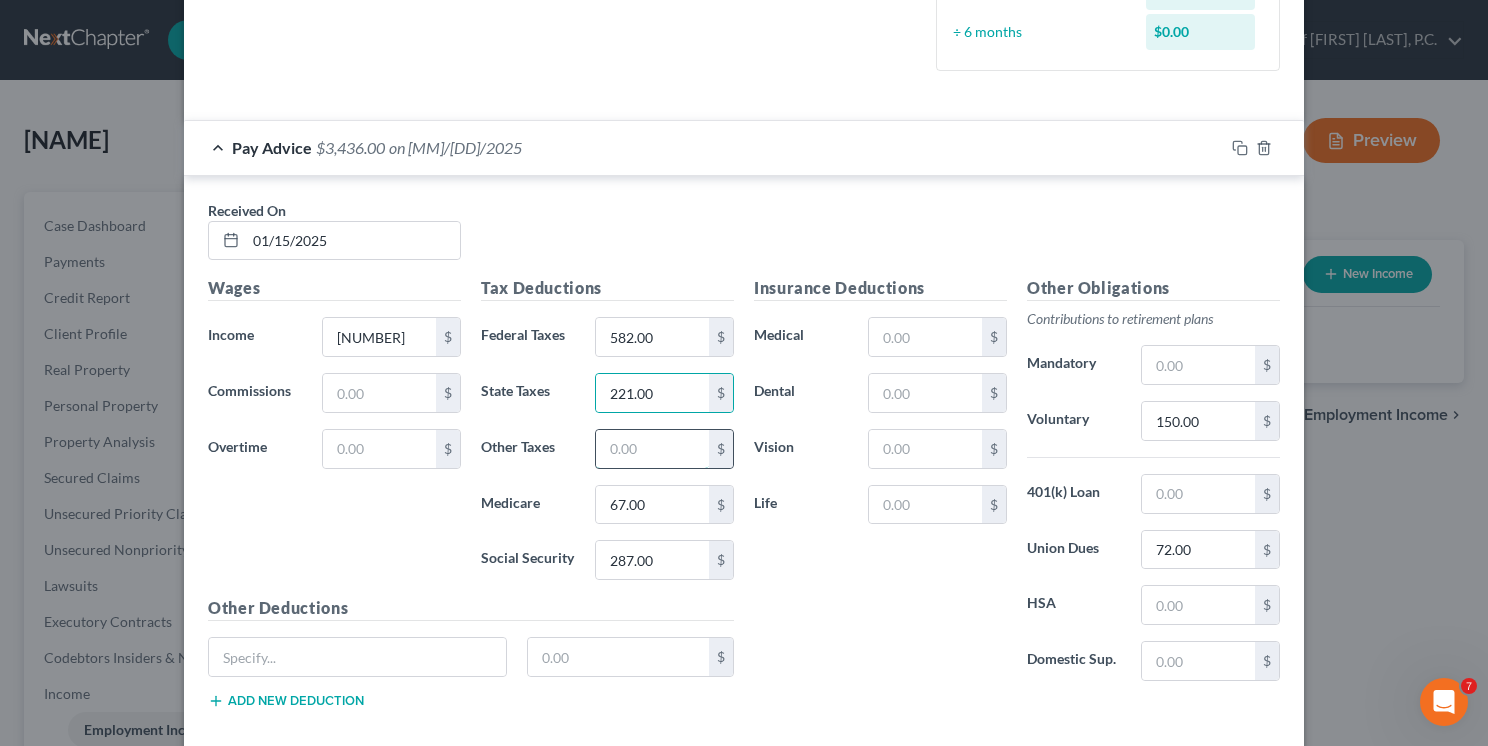 click at bounding box center (652, 449) 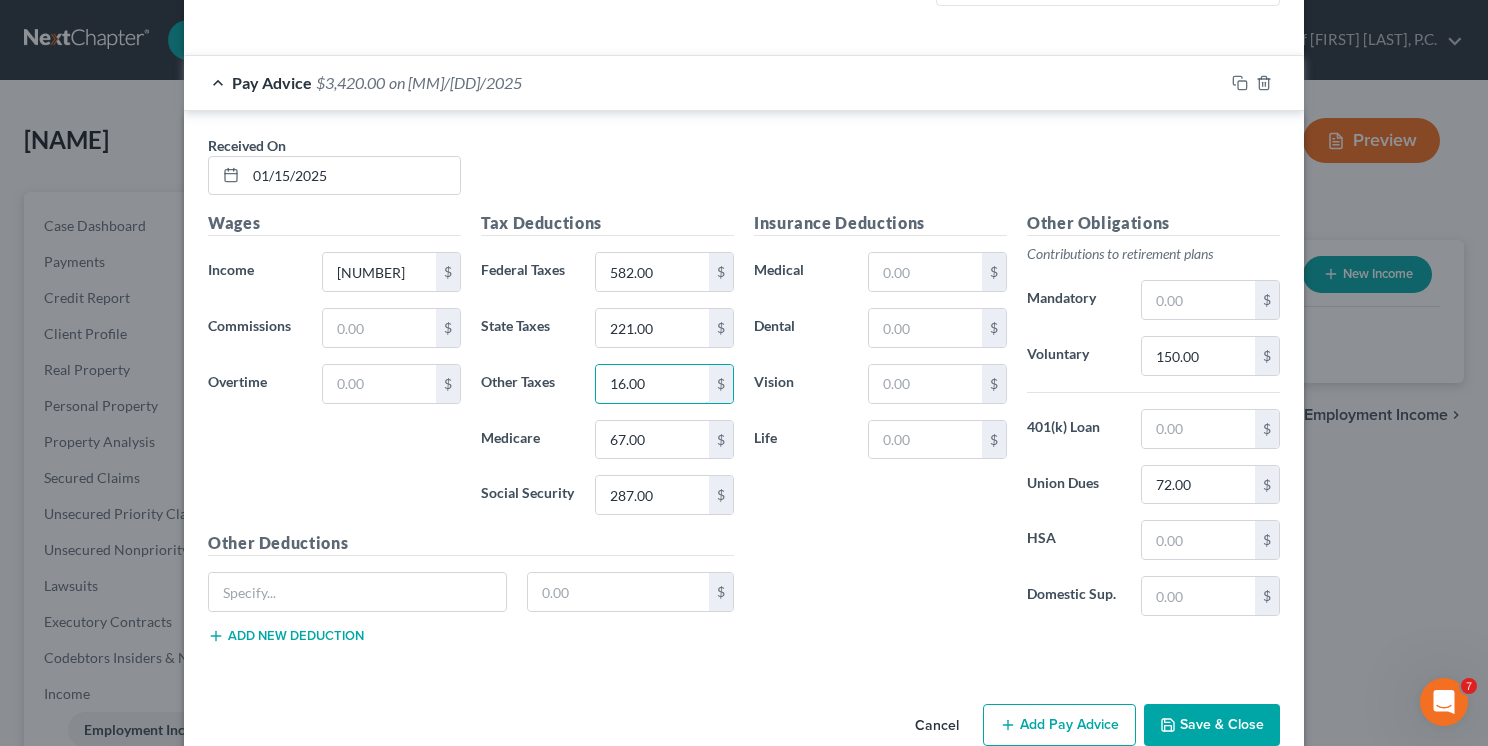 scroll, scrollTop: 655, scrollLeft: 0, axis: vertical 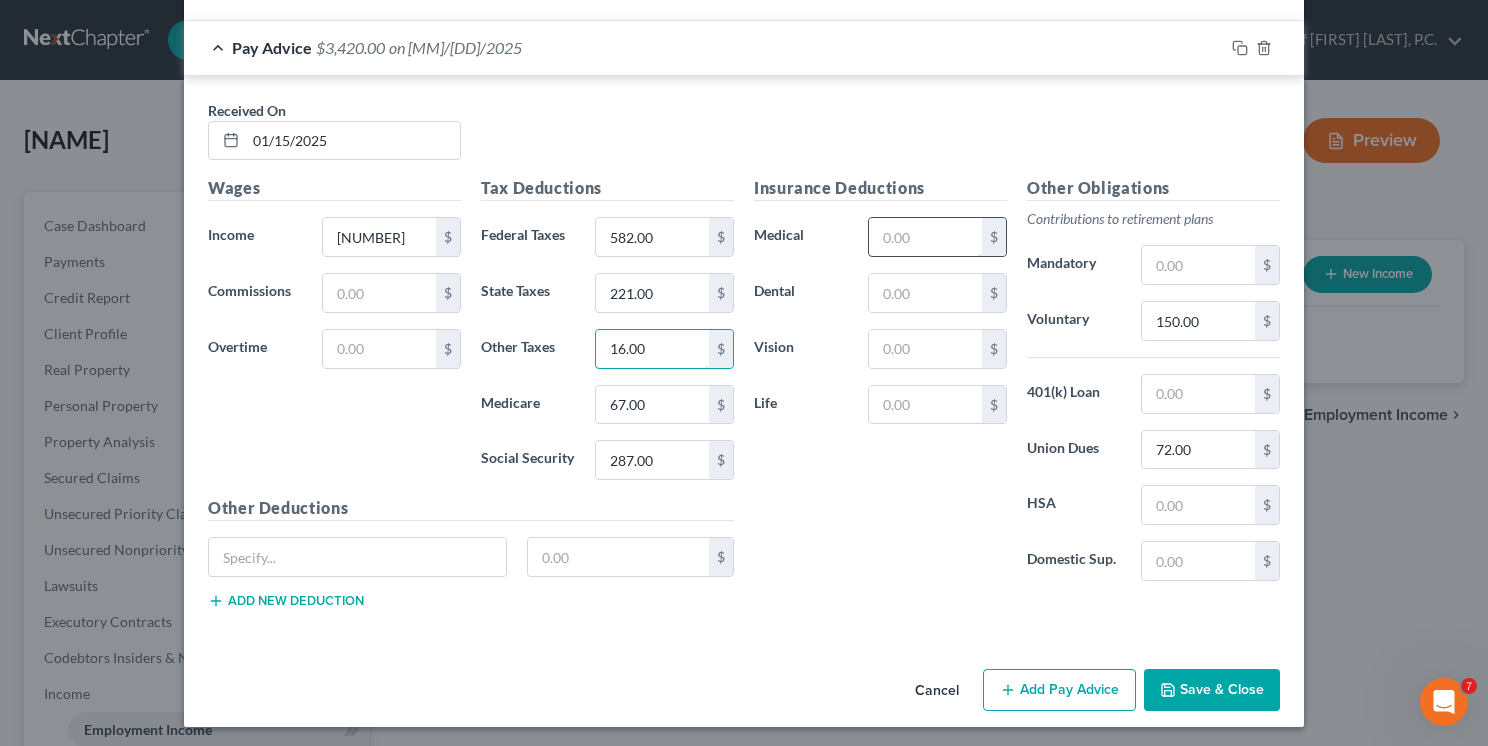 type on "16.00" 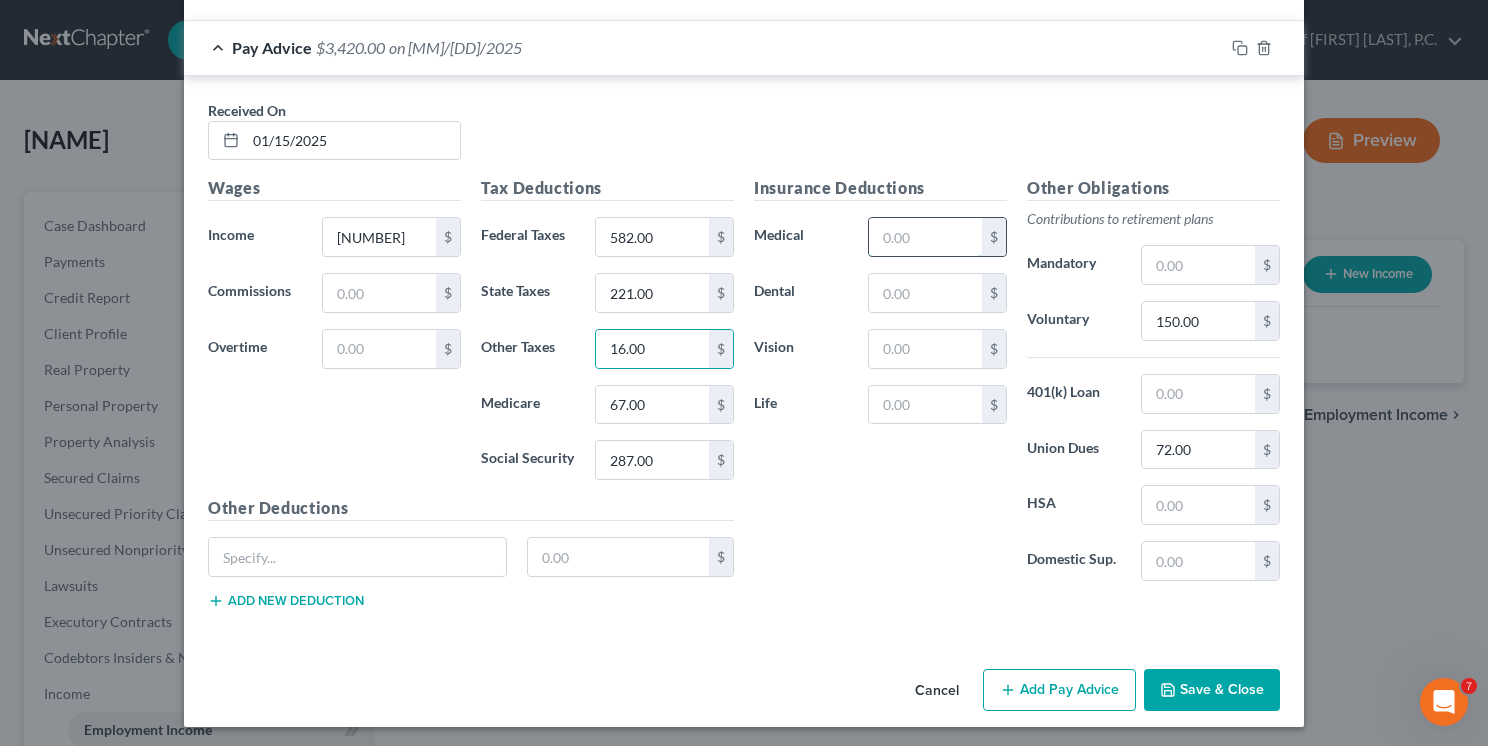 click at bounding box center [925, 237] 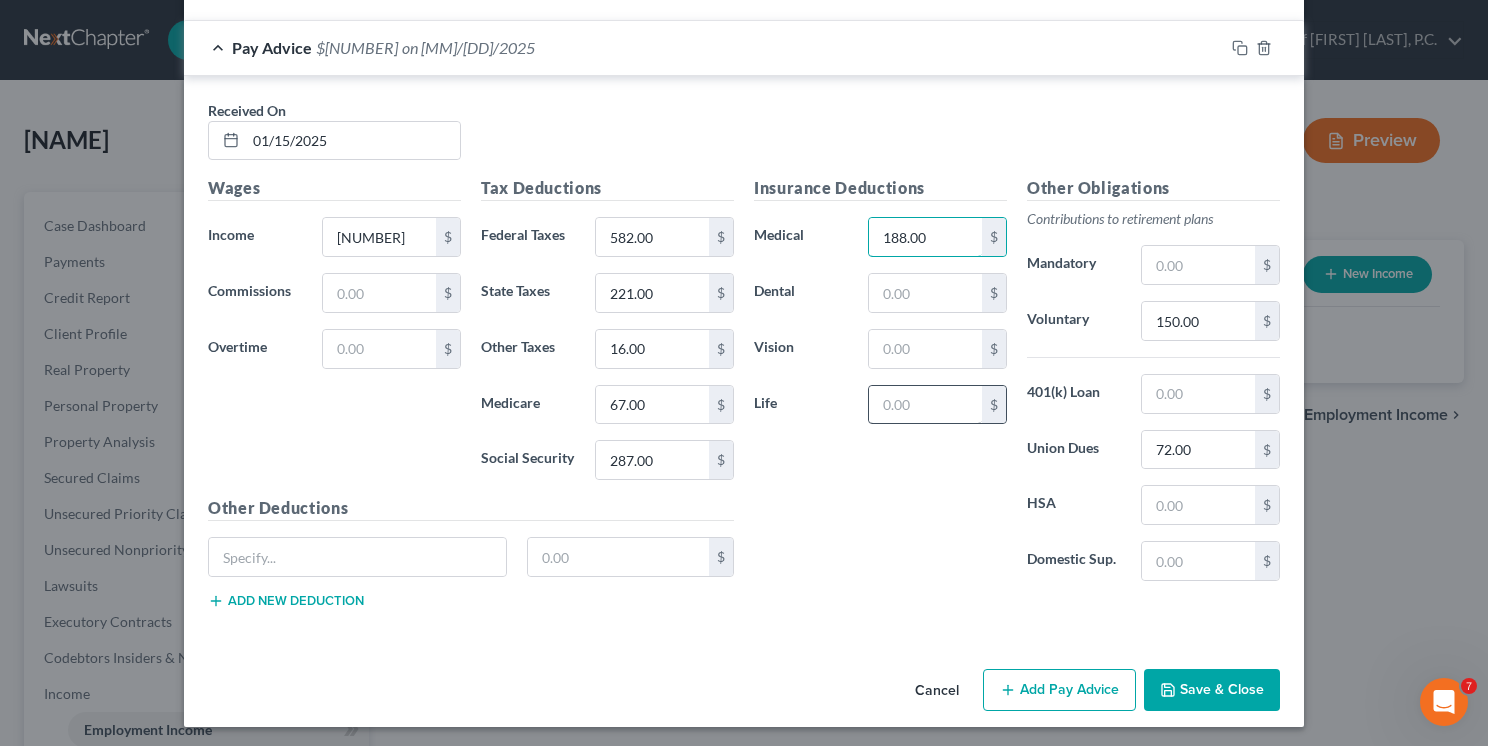 type on "188.00" 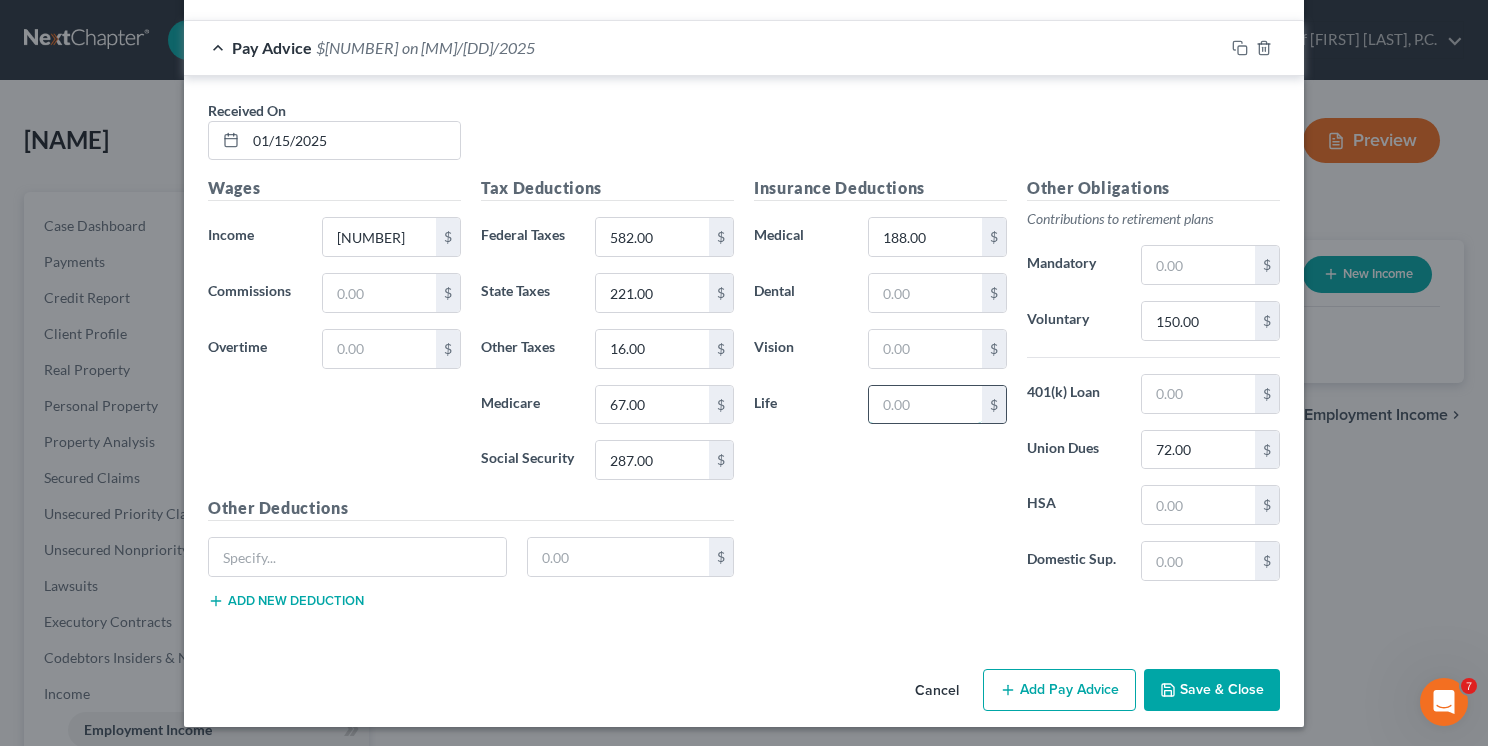 click at bounding box center (925, 405) 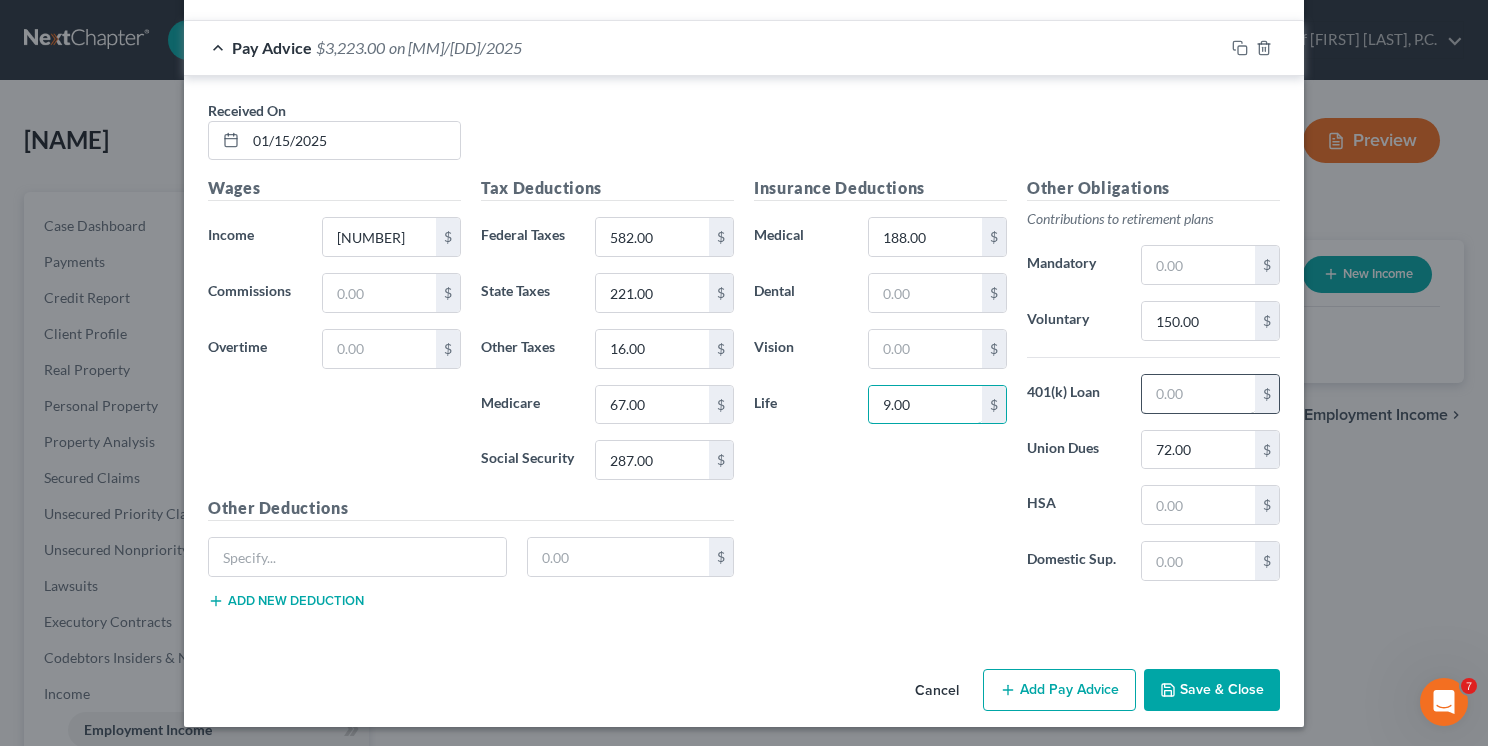 type on "9.00" 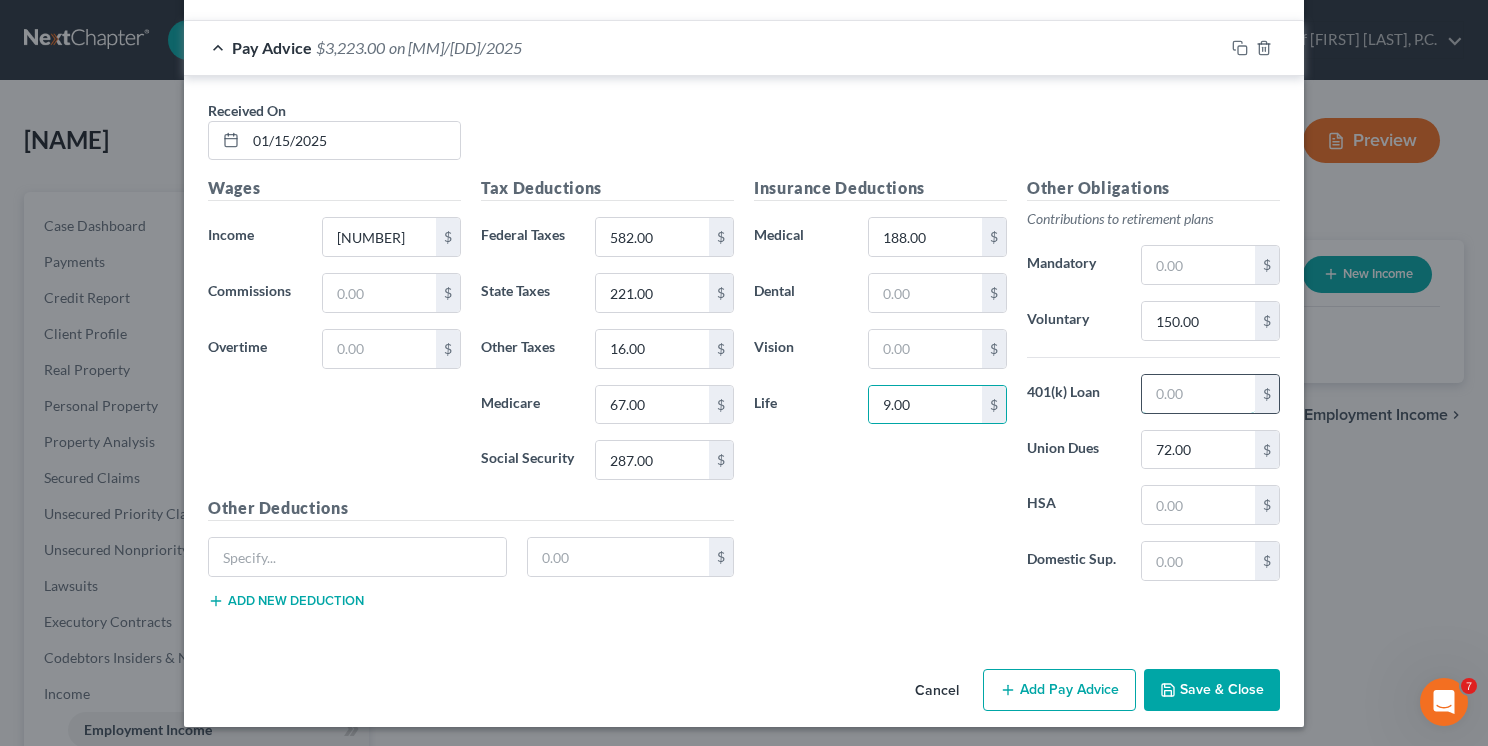 click at bounding box center [1198, 394] 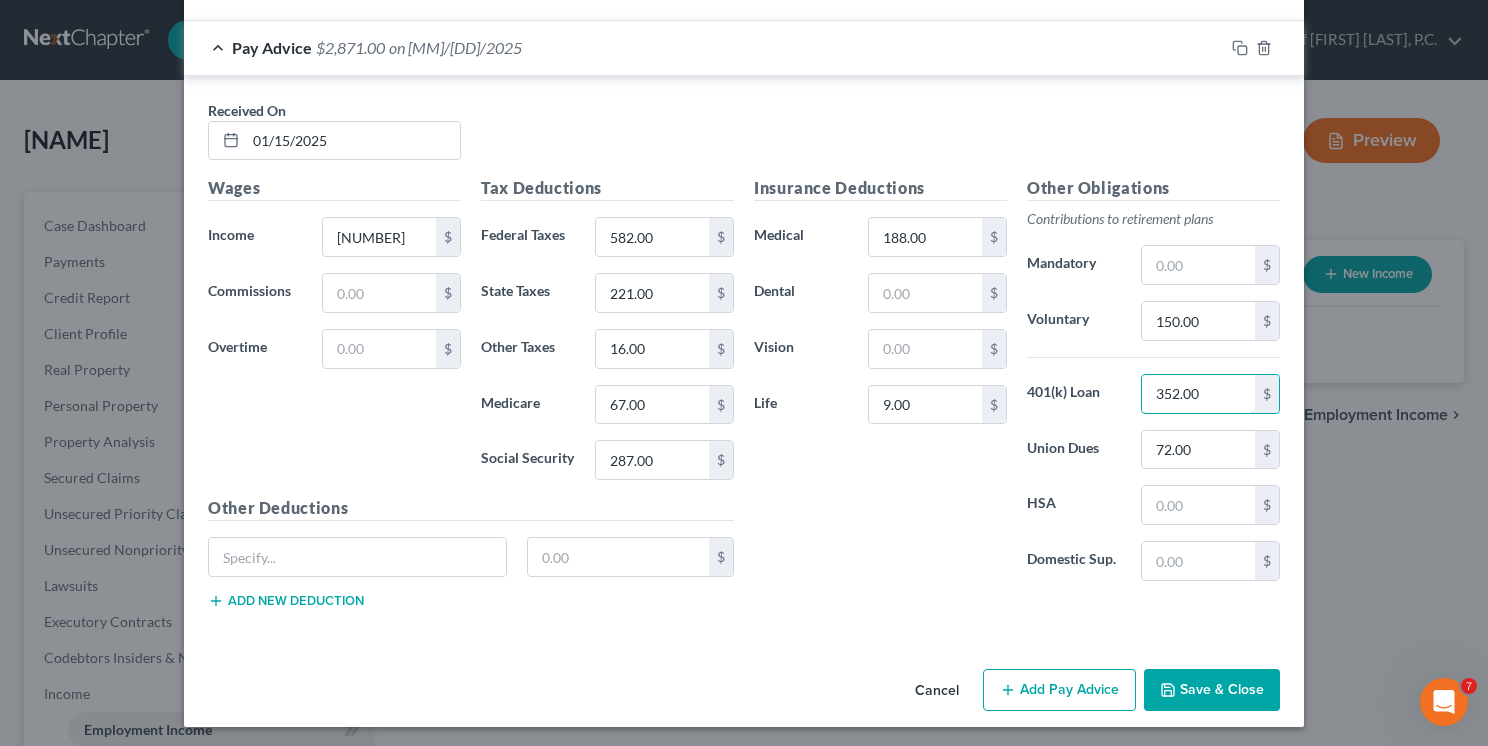 type on "352.00" 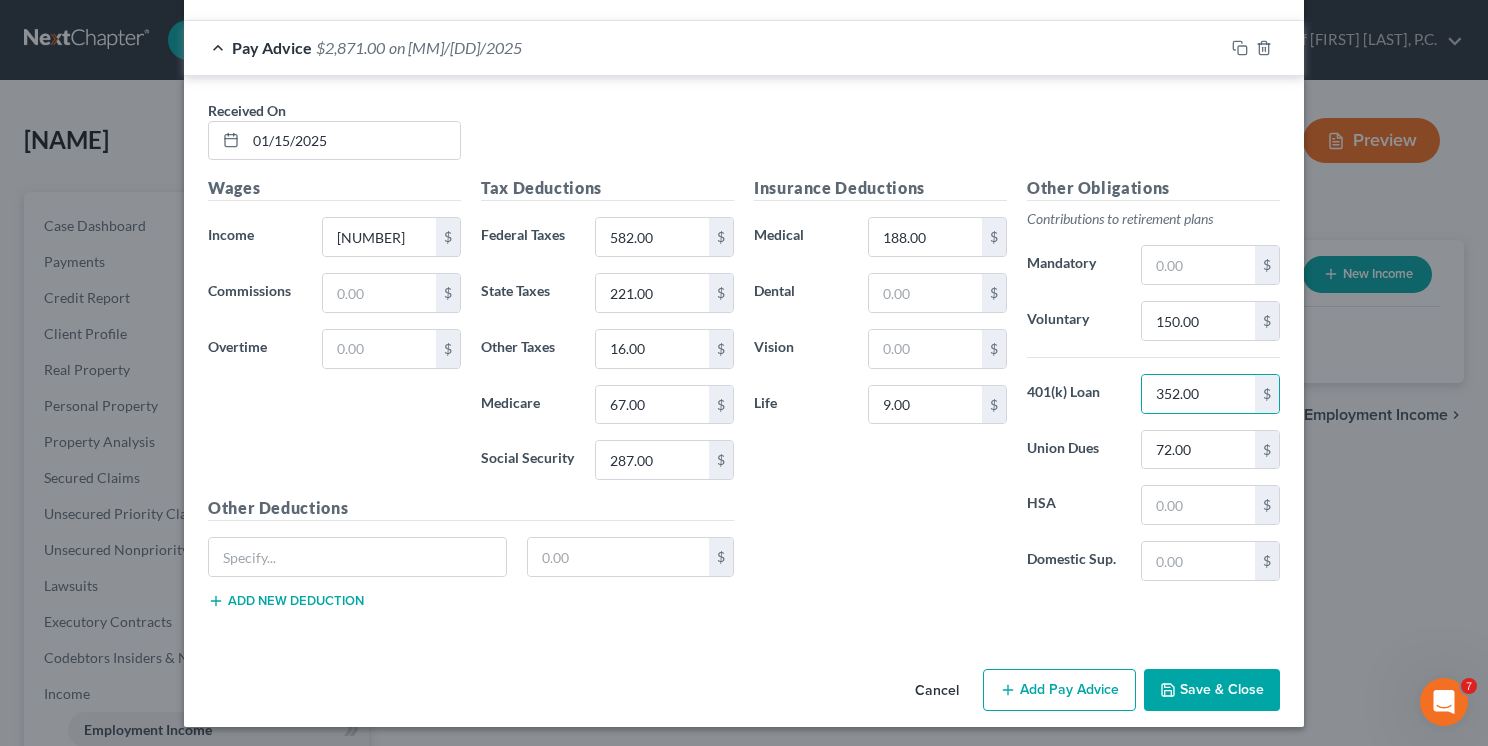 click on "Save & Close" at bounding box center (1212, 690) 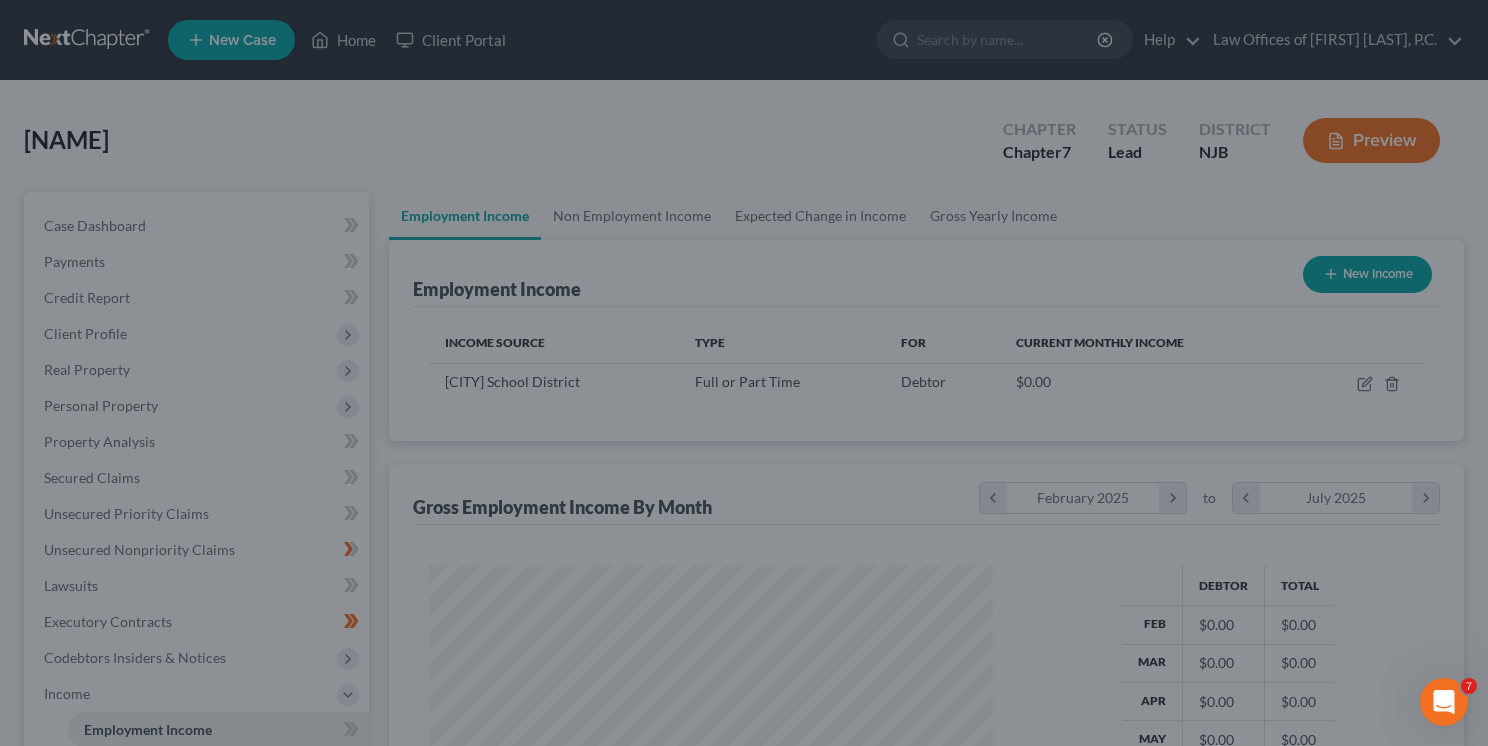 scroll, scrollTop: 999643, scrollLeft: 999403, axis: both 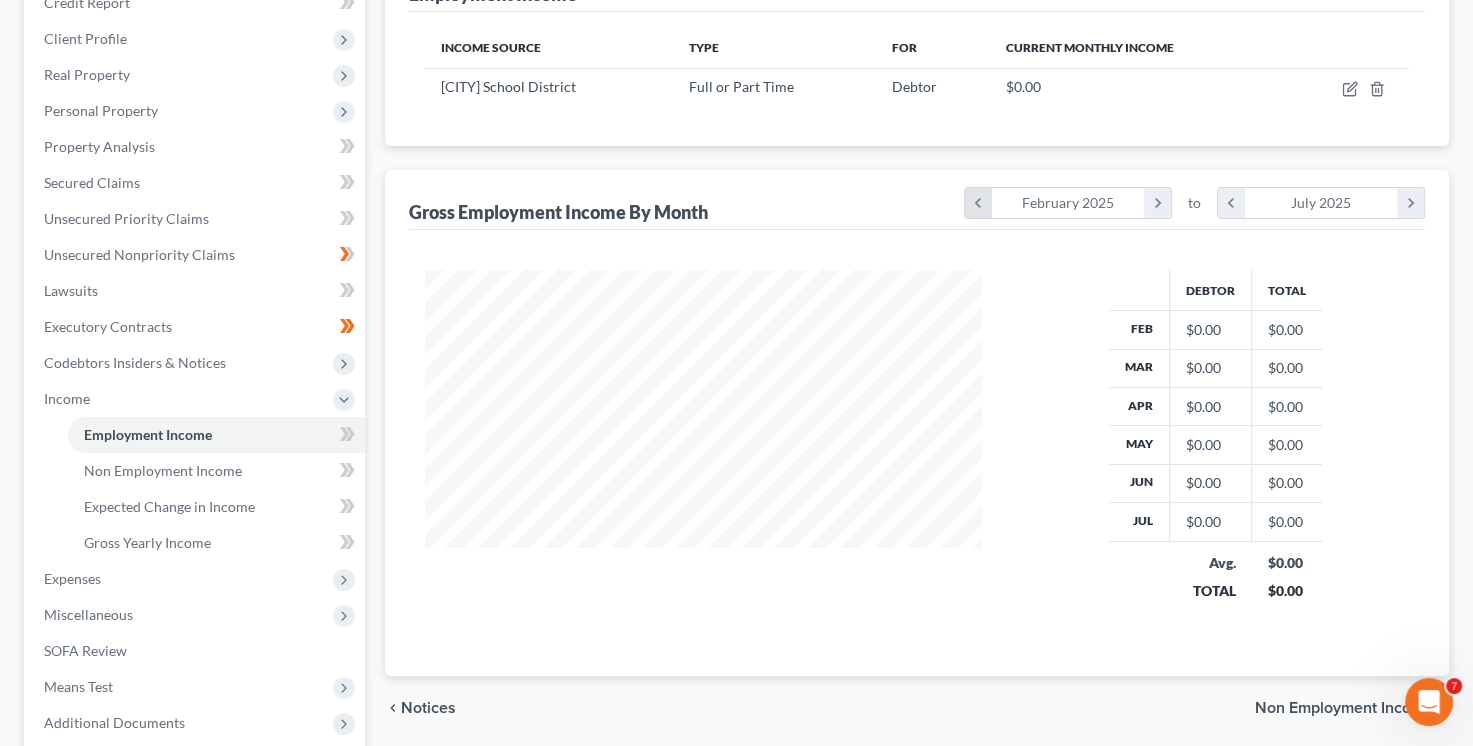 click on "chevron_left" at bounding box center [978, 203] 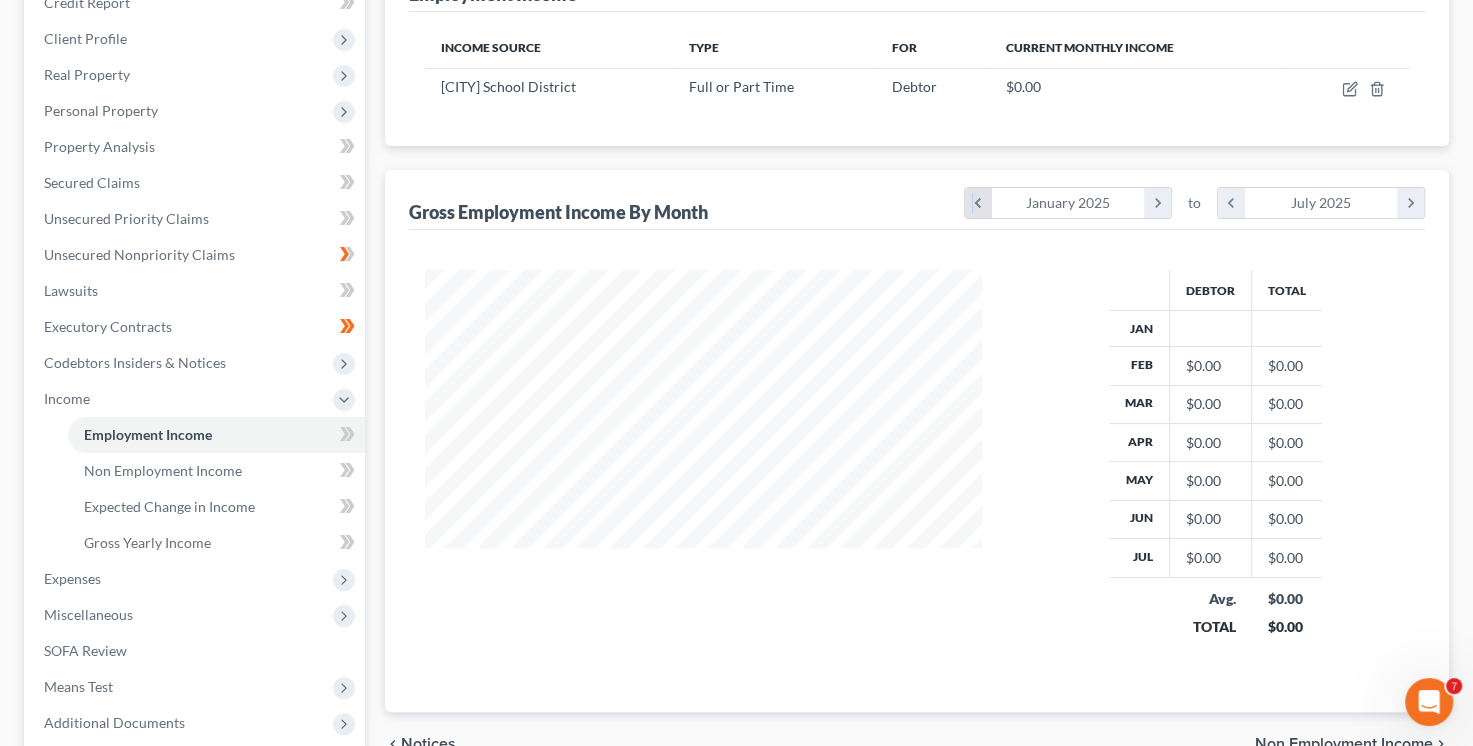 scroll, scrollTop: 999607, scrollLeft: 999403, axis: both 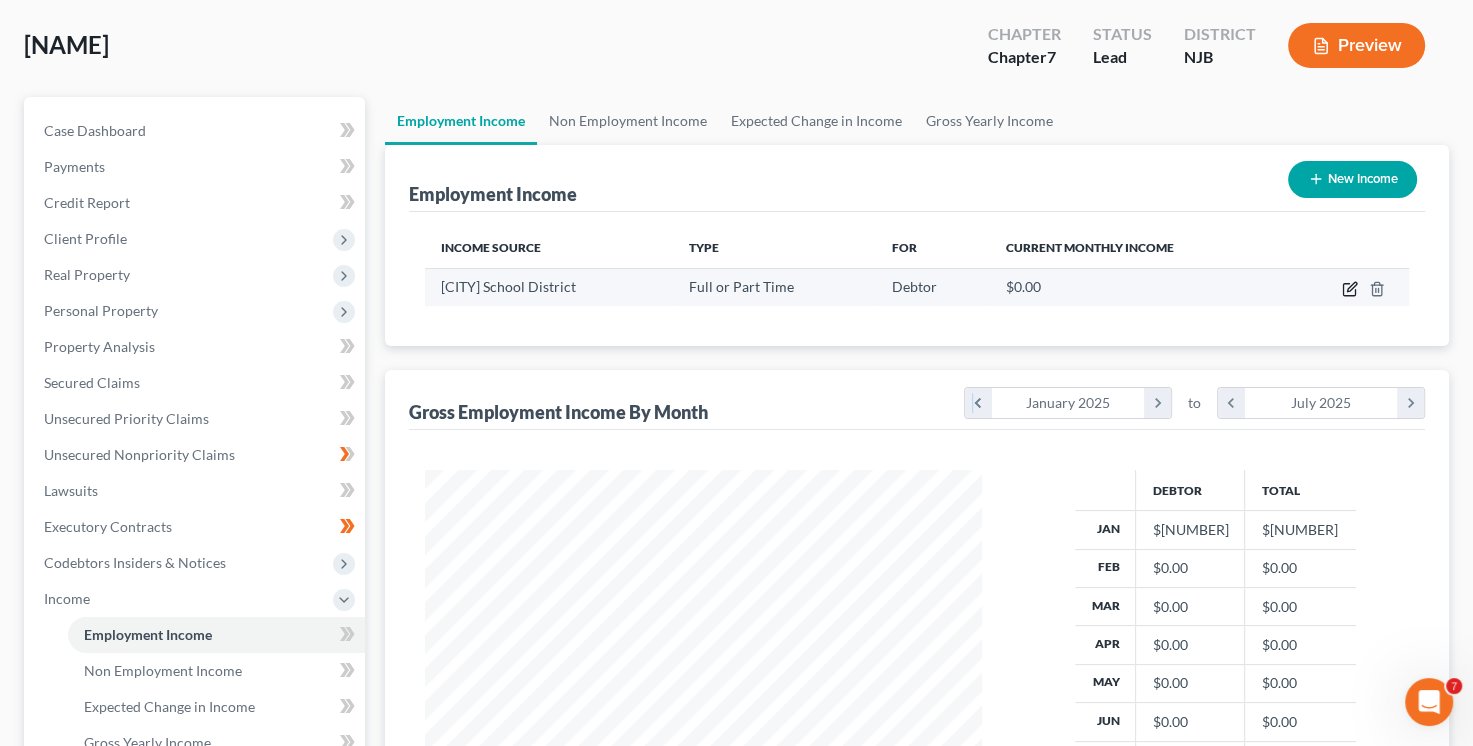 click 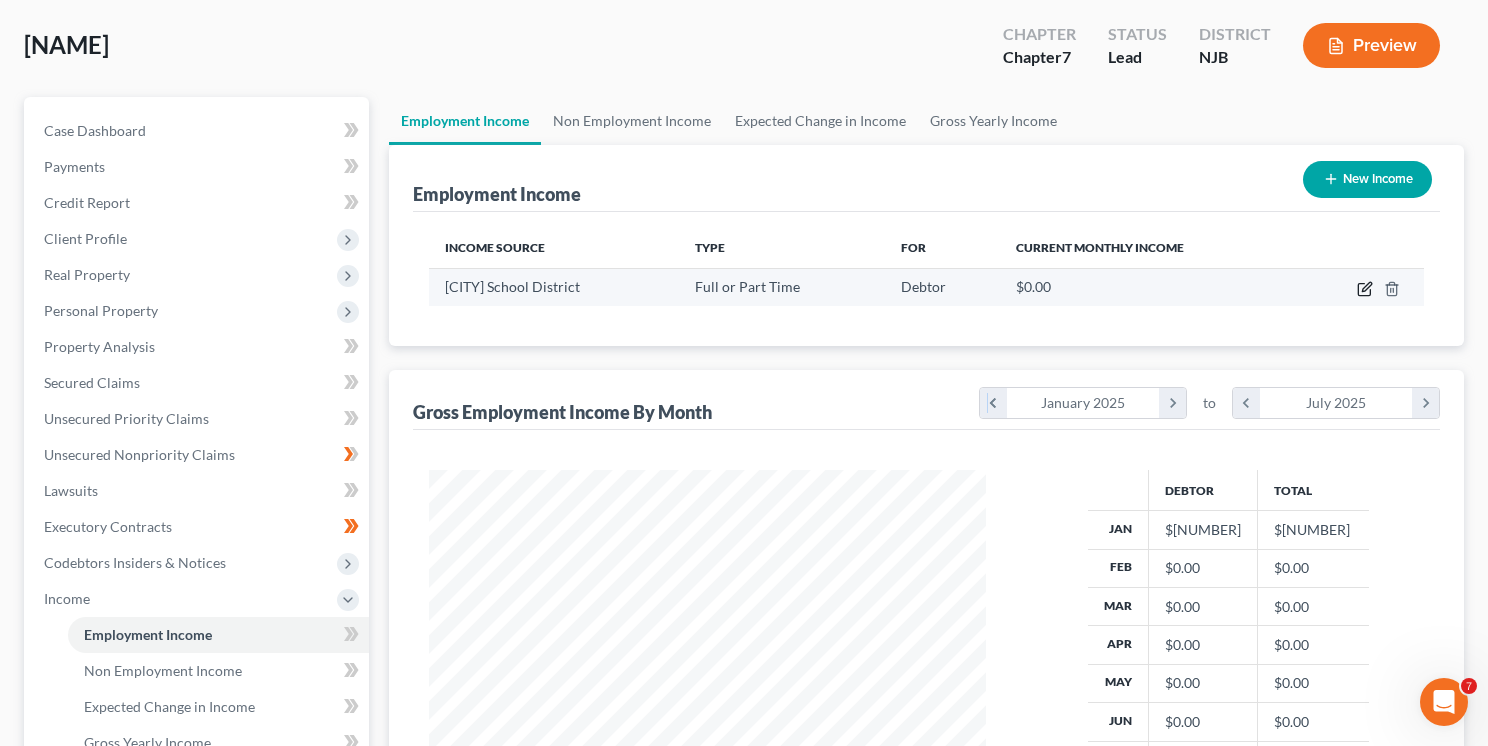 scroll, scrollTop: 999604, scrollLeft: 999396, axis: both 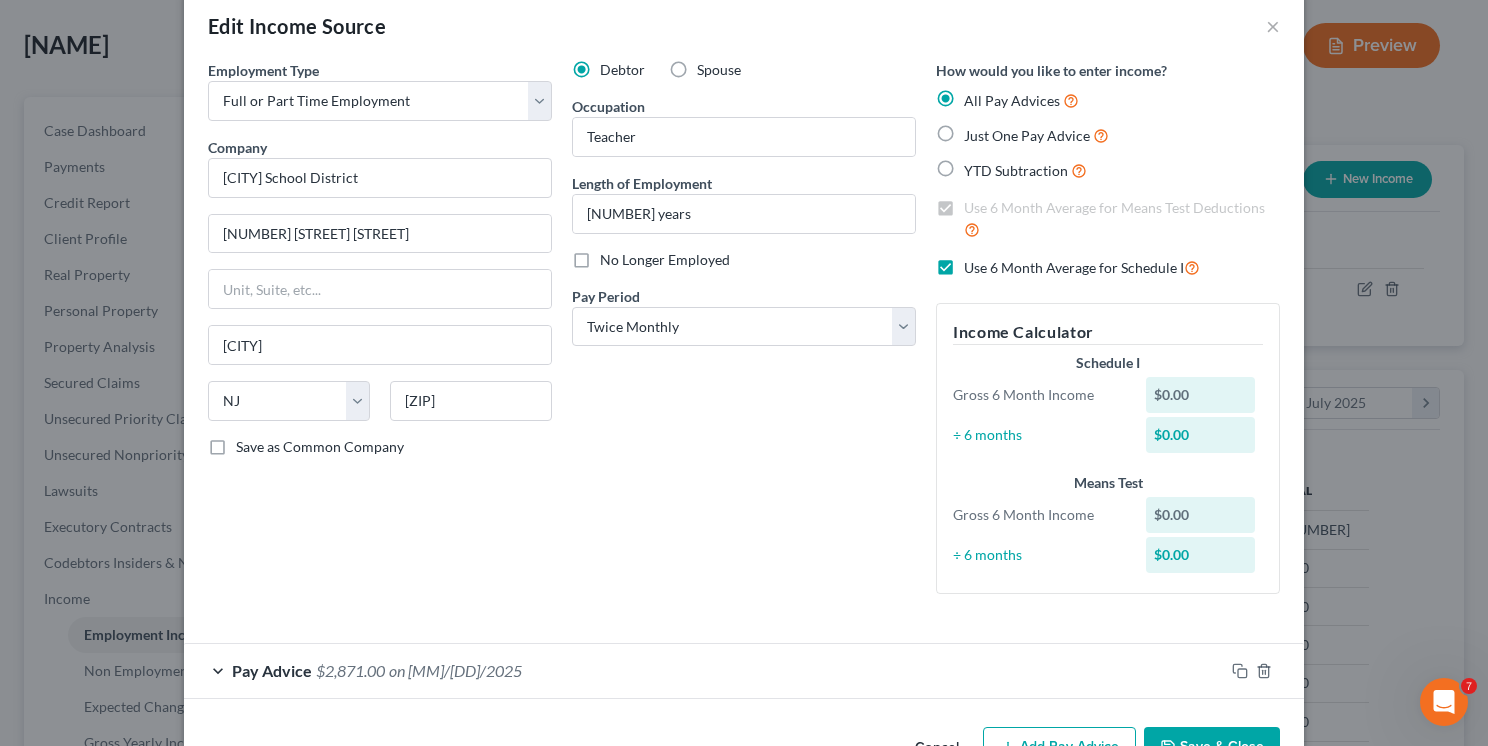 click on "Pay Advice $2,871.00 on 01/15/2025" at bounding box center (704, 670) 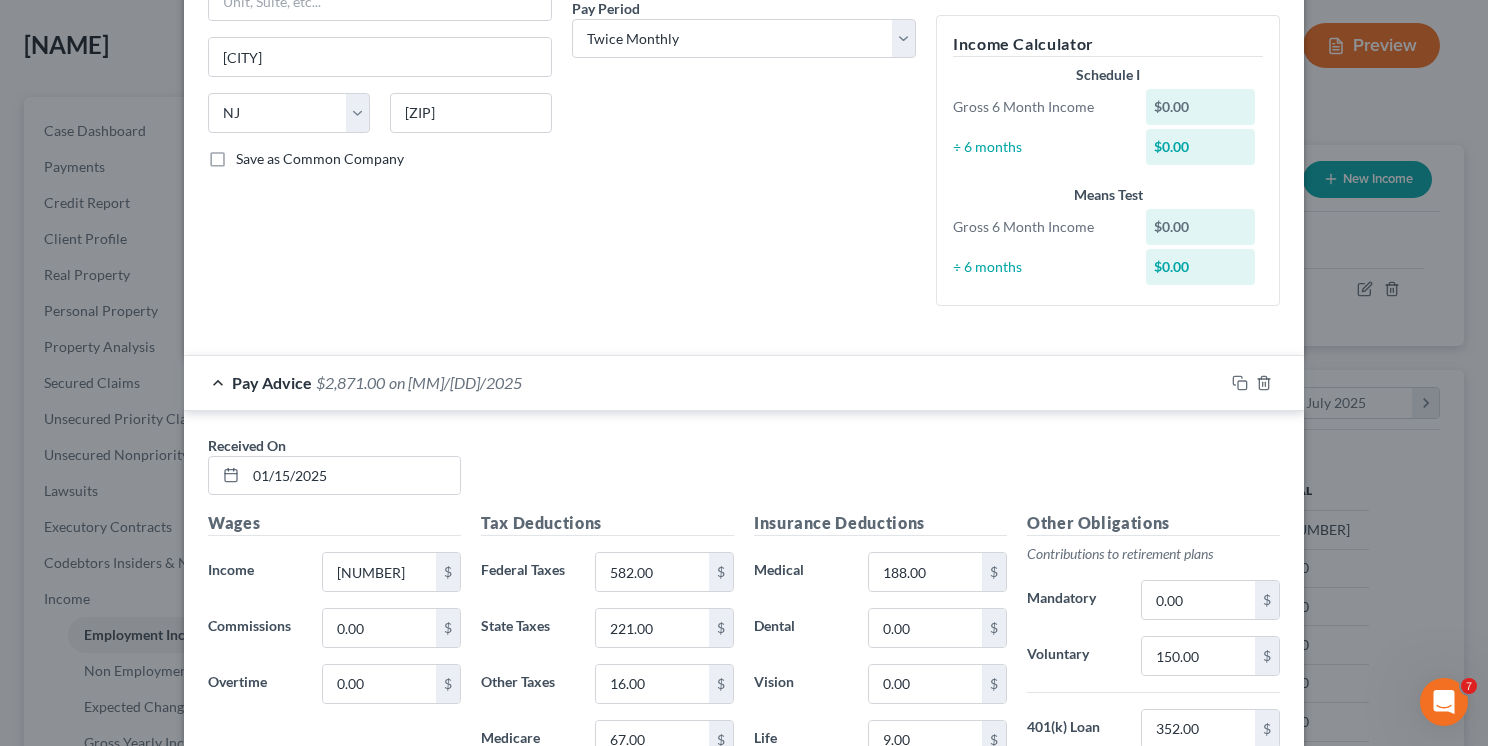 scroll, scrollTop: 655, scrollLeft: 0, axis: vertical 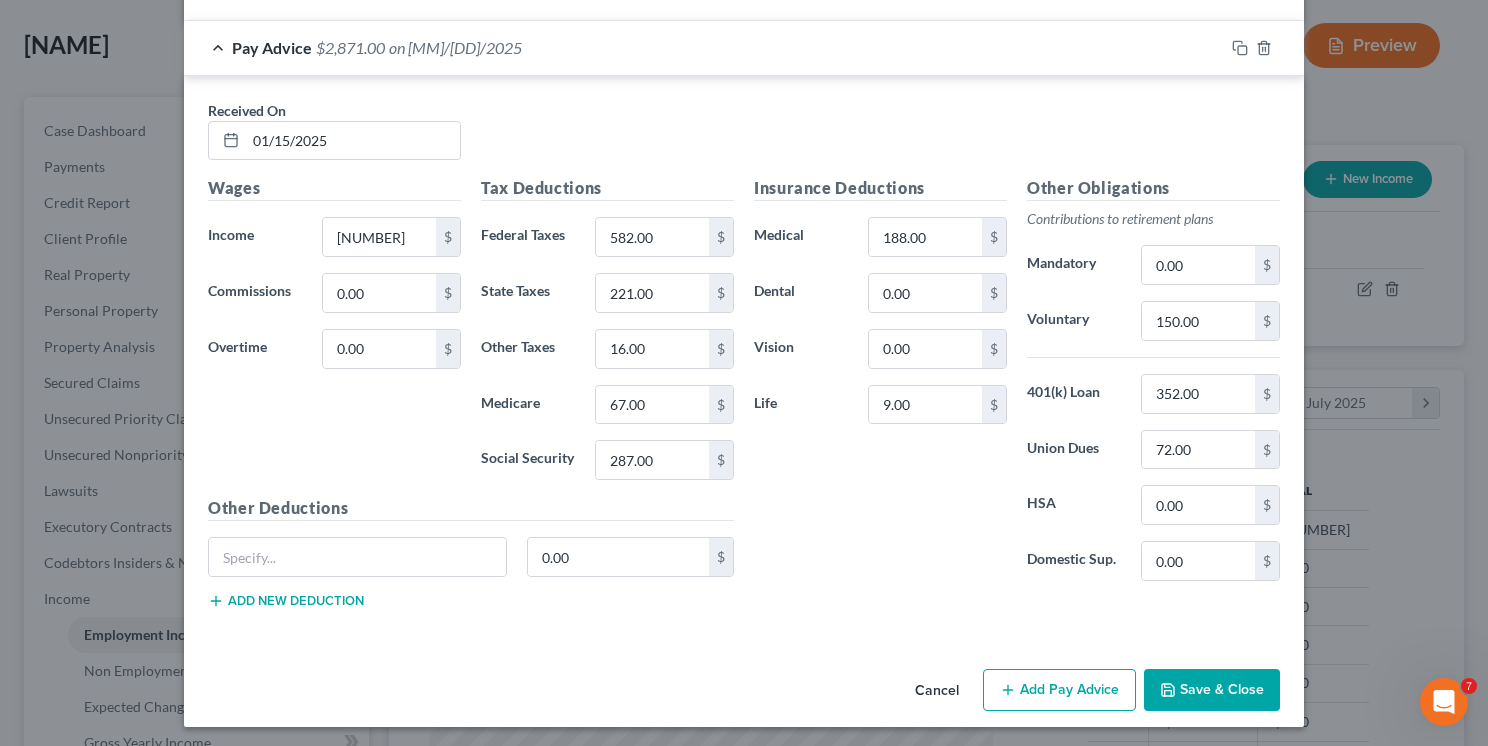 click on "Add Pay Advice" at bounding box center (1059, 690) 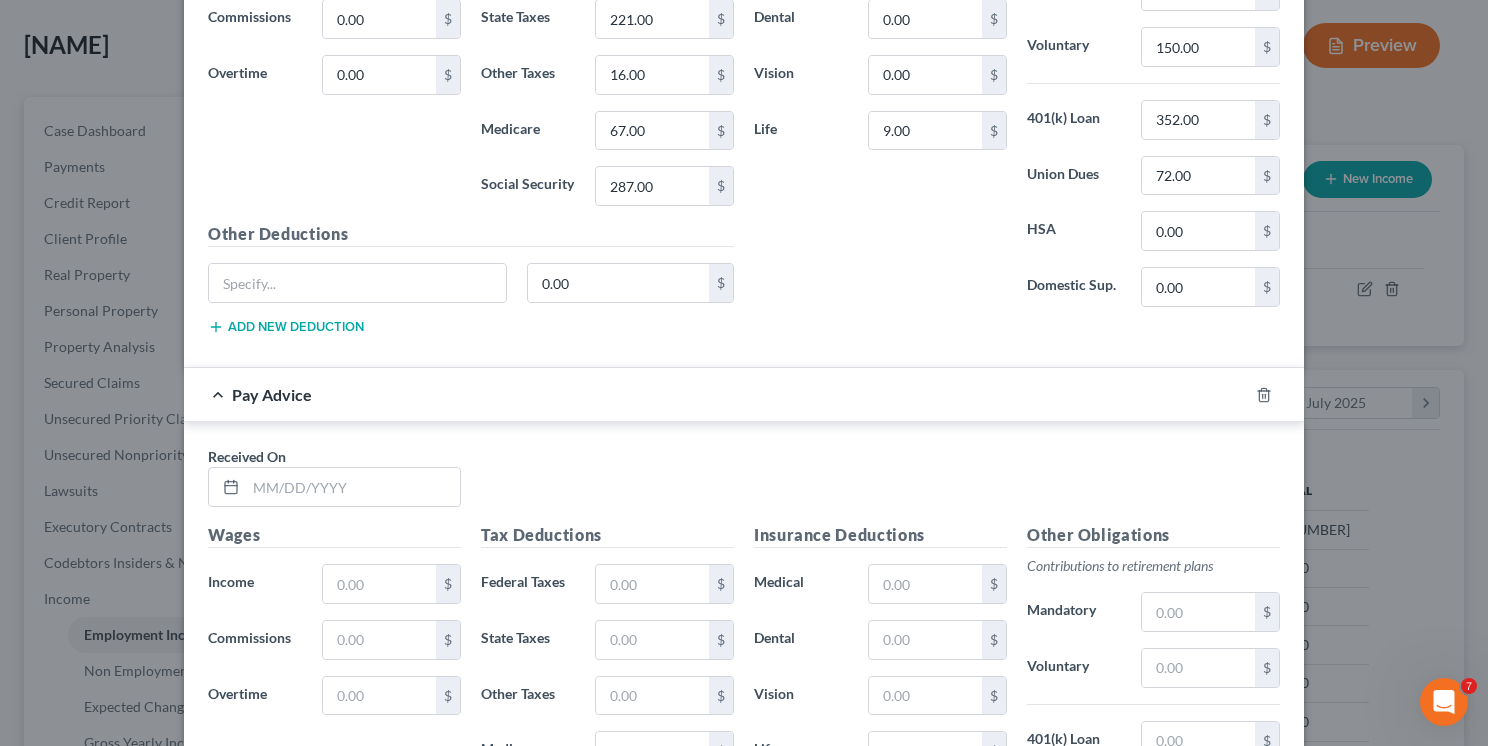 scroll, scrollTop: 1055, scrollLeft: 0, axis: vertical 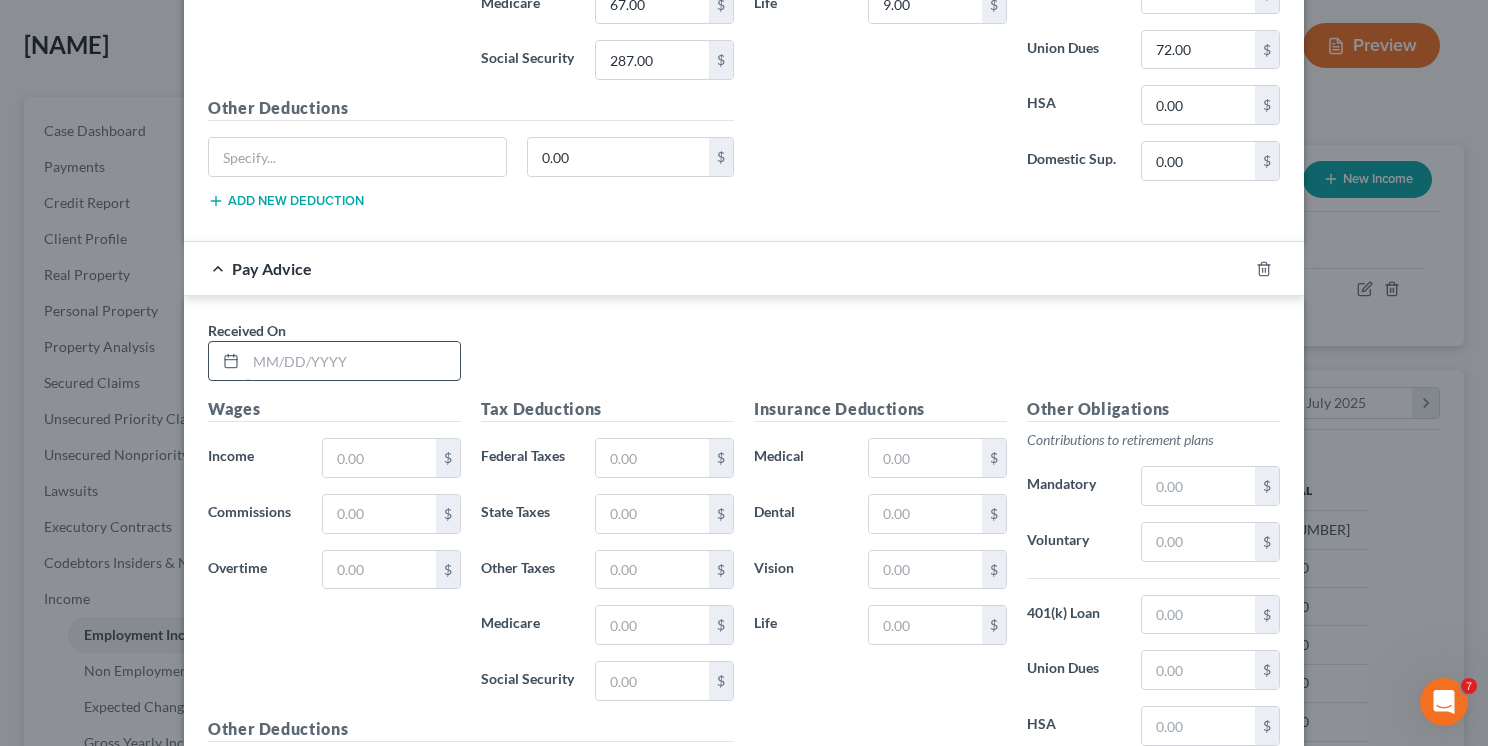 click at bounding box center (353, 361) 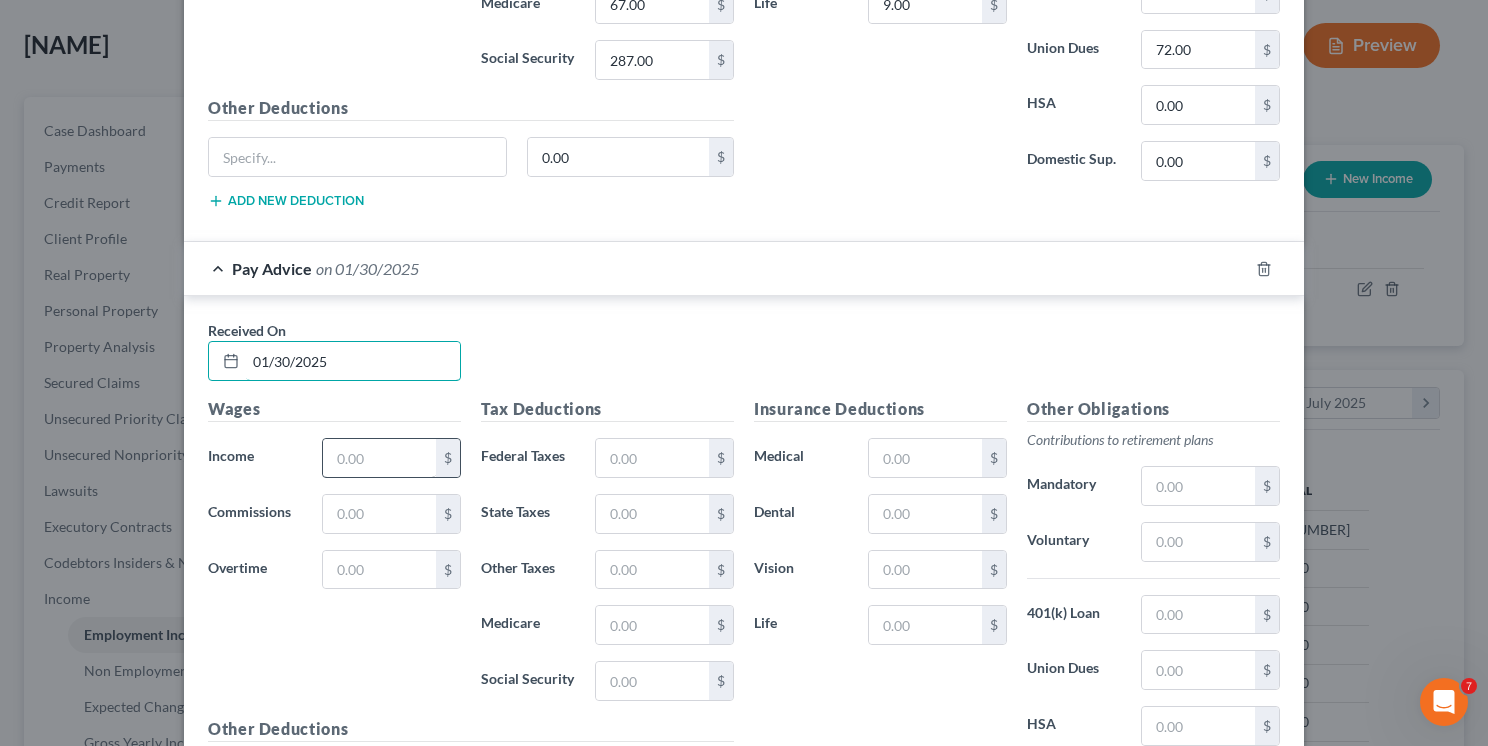 type on "01/30/2025" 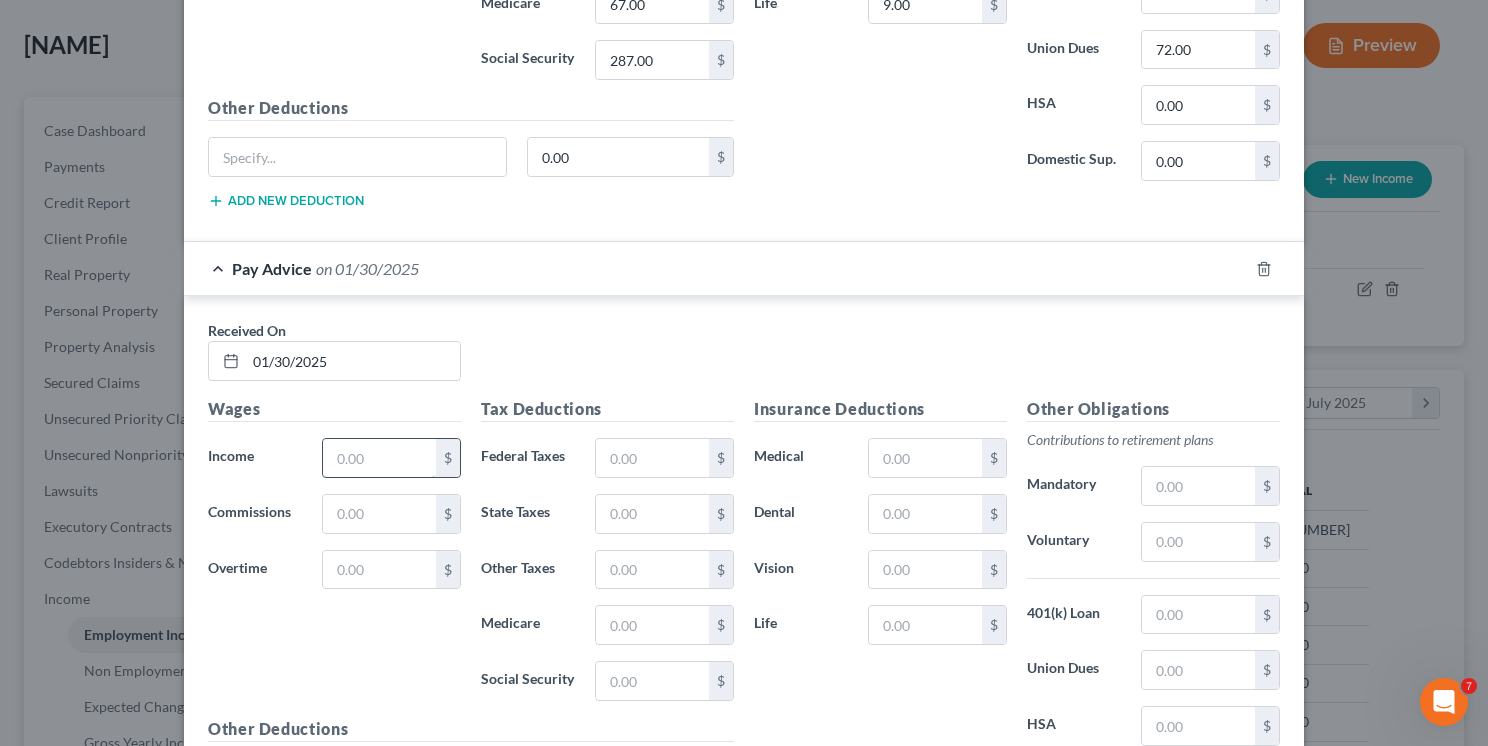 click at bounding box center (379, 458) 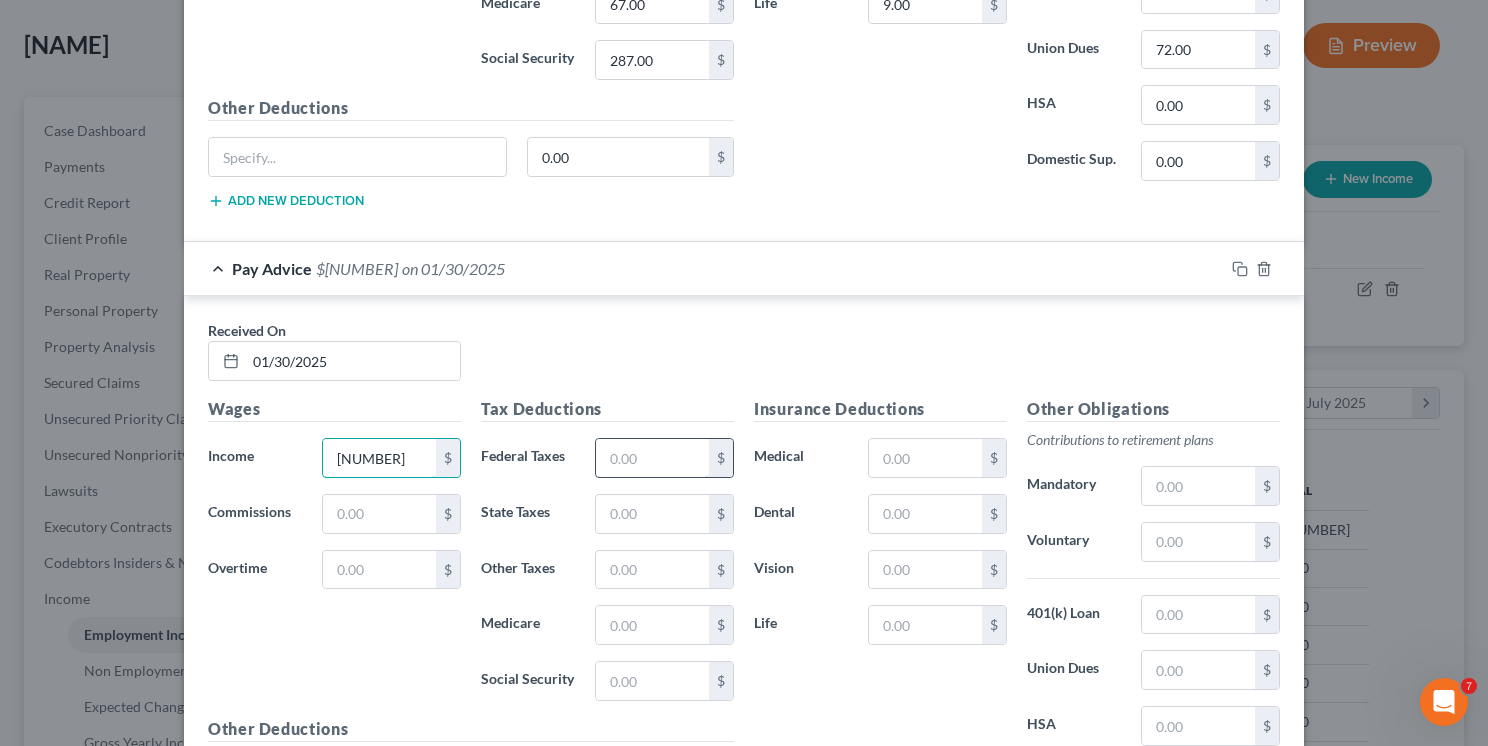 type on "[NUMBER]" 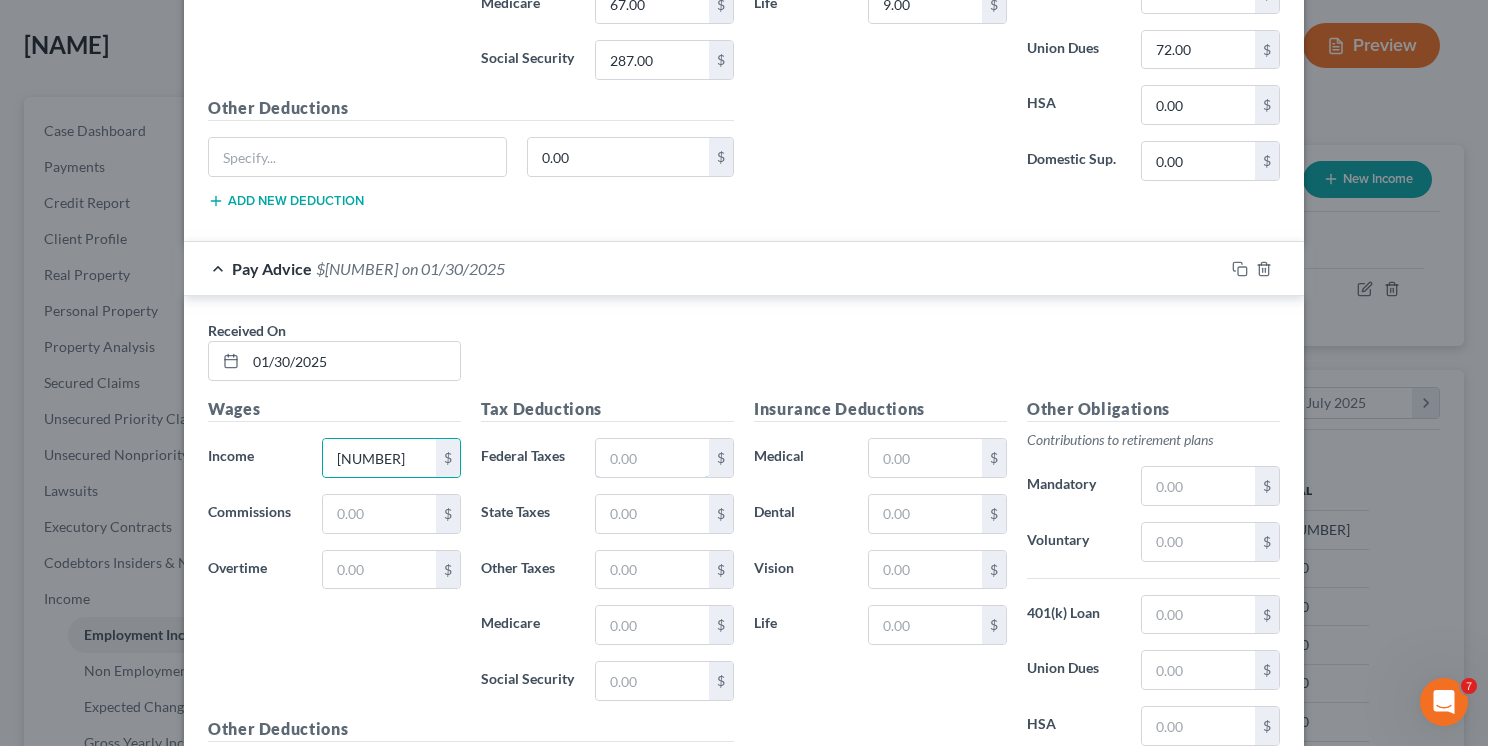 drag, startPoint x: 599, startPoint y: 446, endPoint x: 654, endPoint y: 418, distance: 61.7171 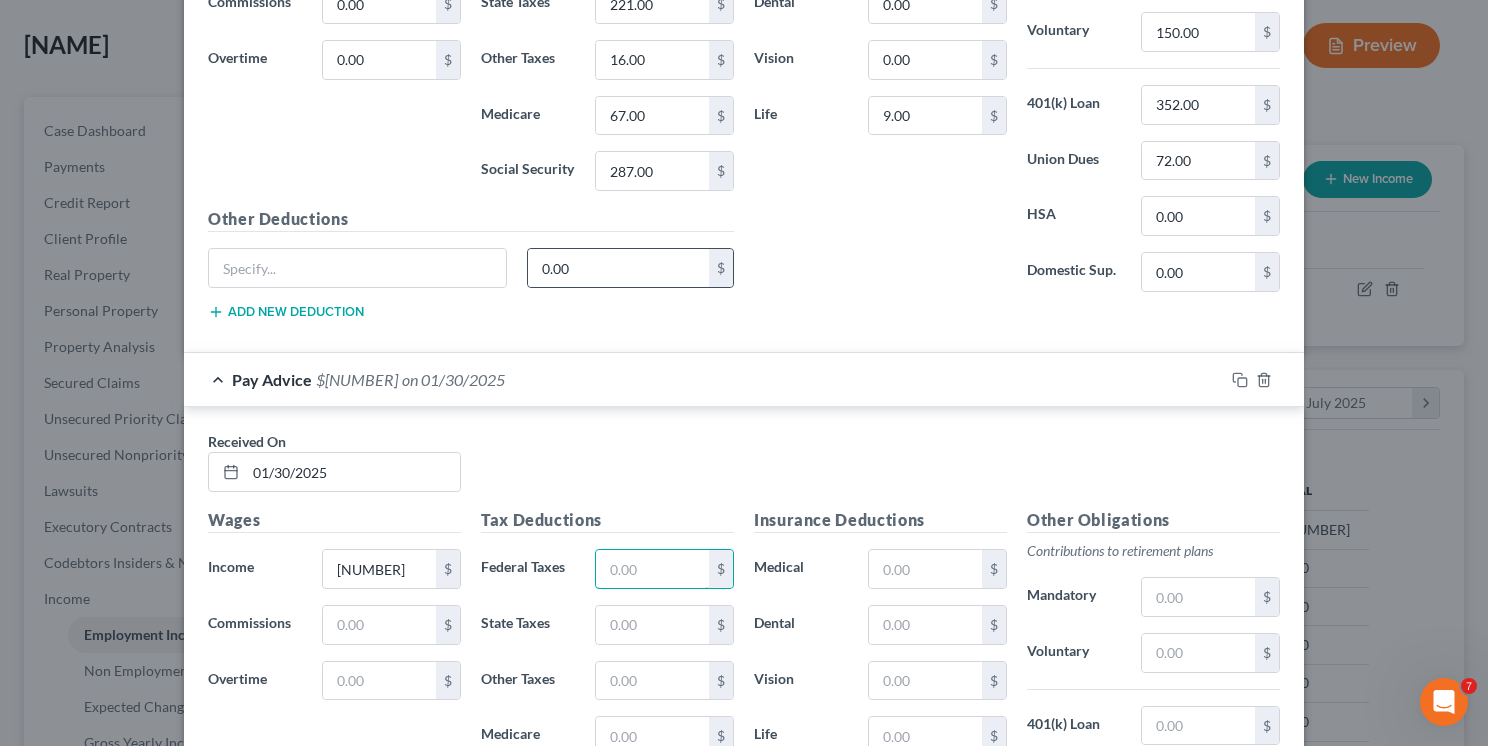 scroll, scrollTop: 1155, scrollLeft: 0, axis: vertical 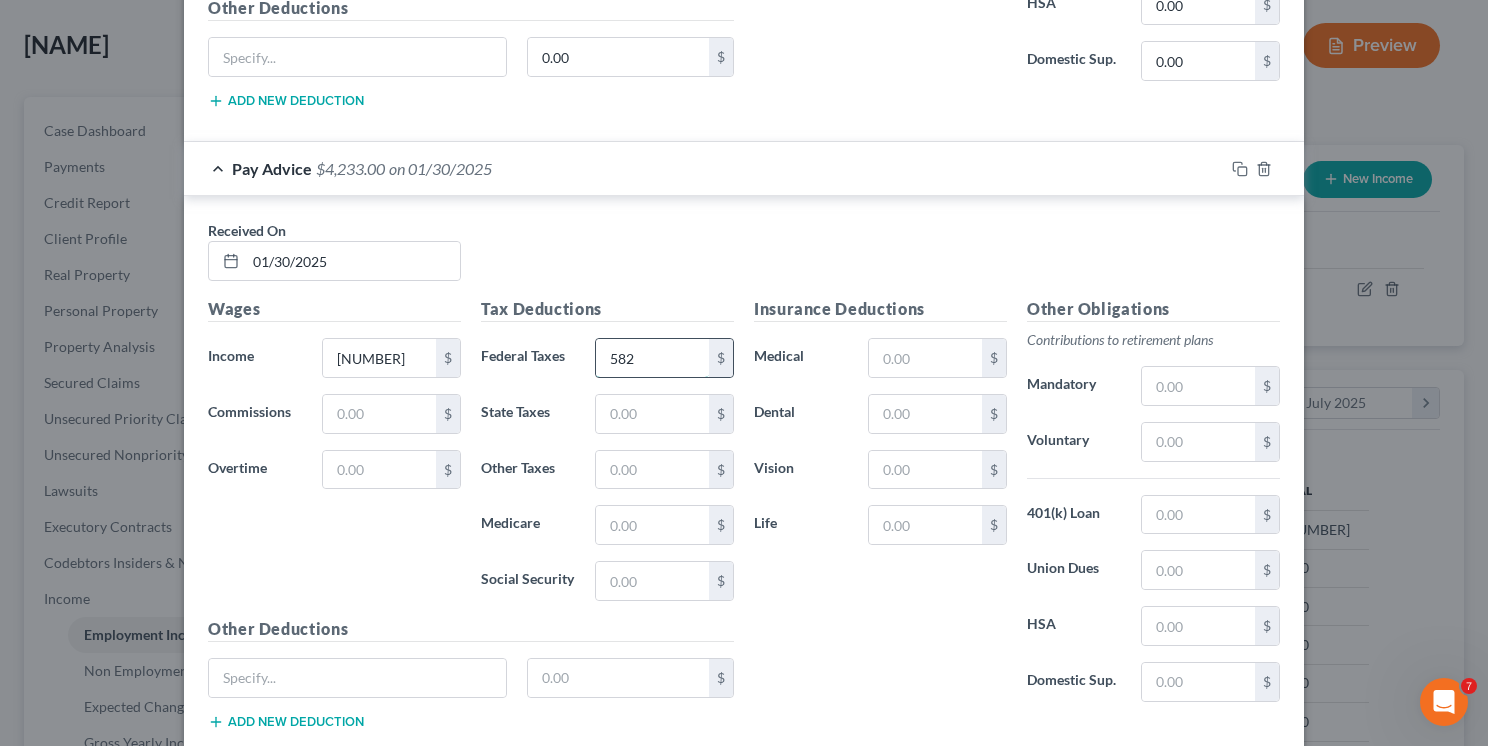 type on "582.00" 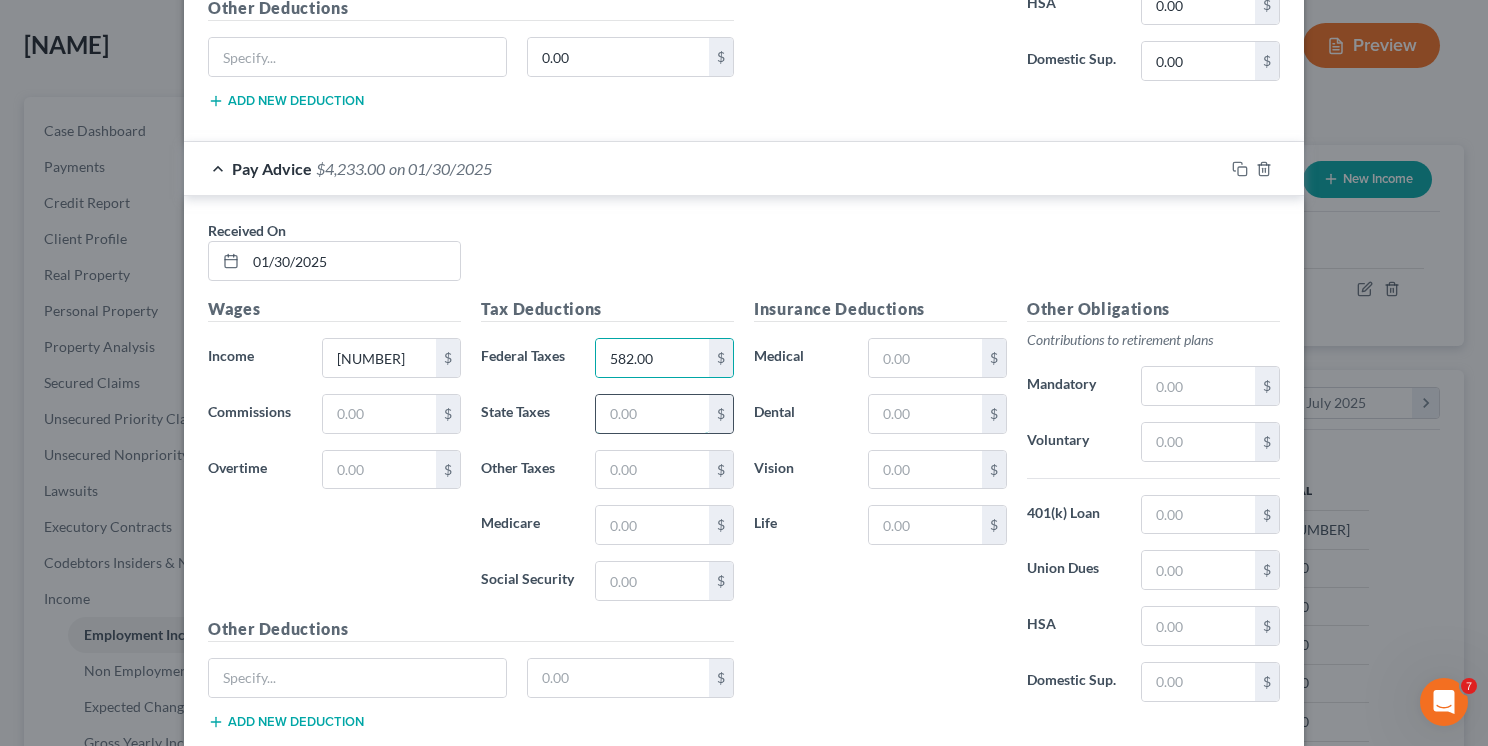 click at bounding box center (652, 414) 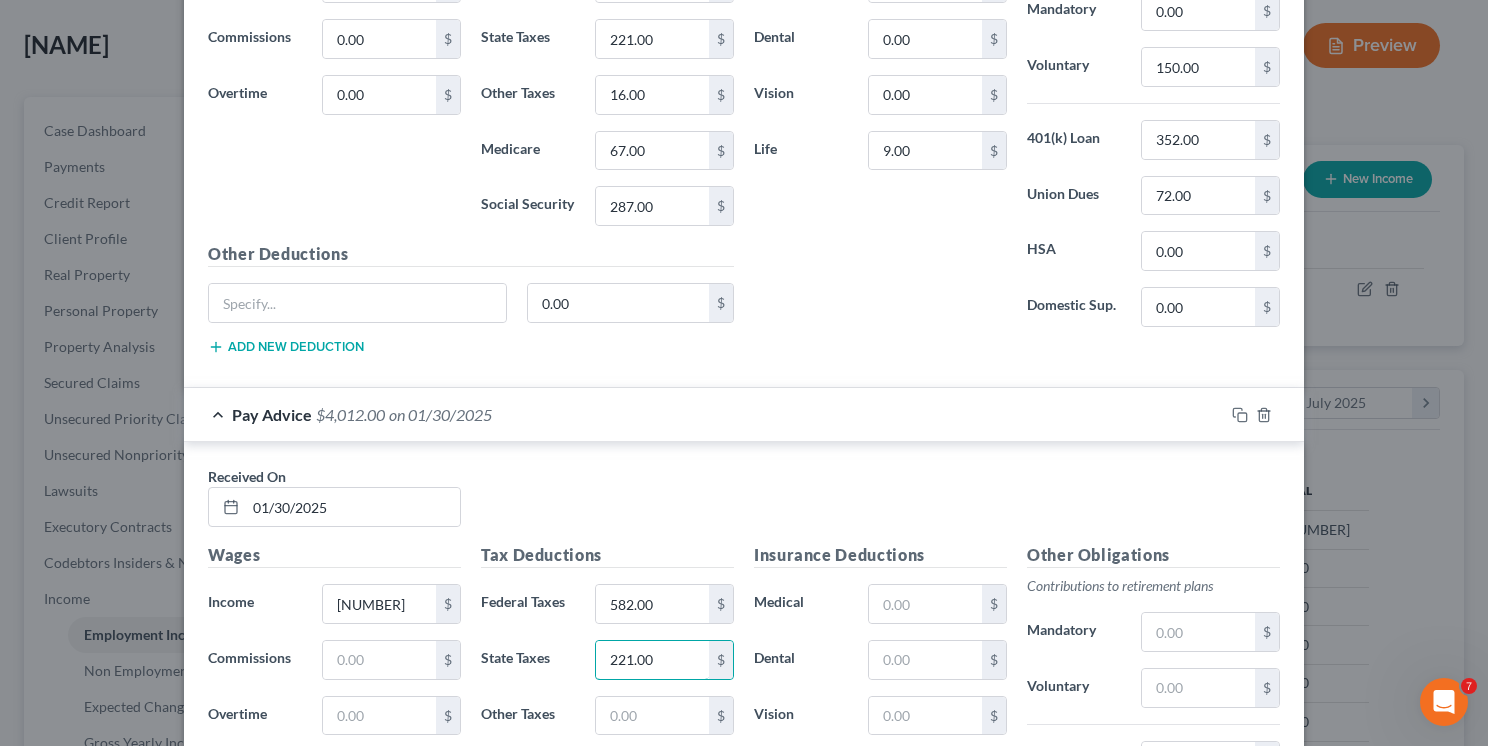 scroll, scrollTop: 1024, scrollLeft: 0, axis: vertical 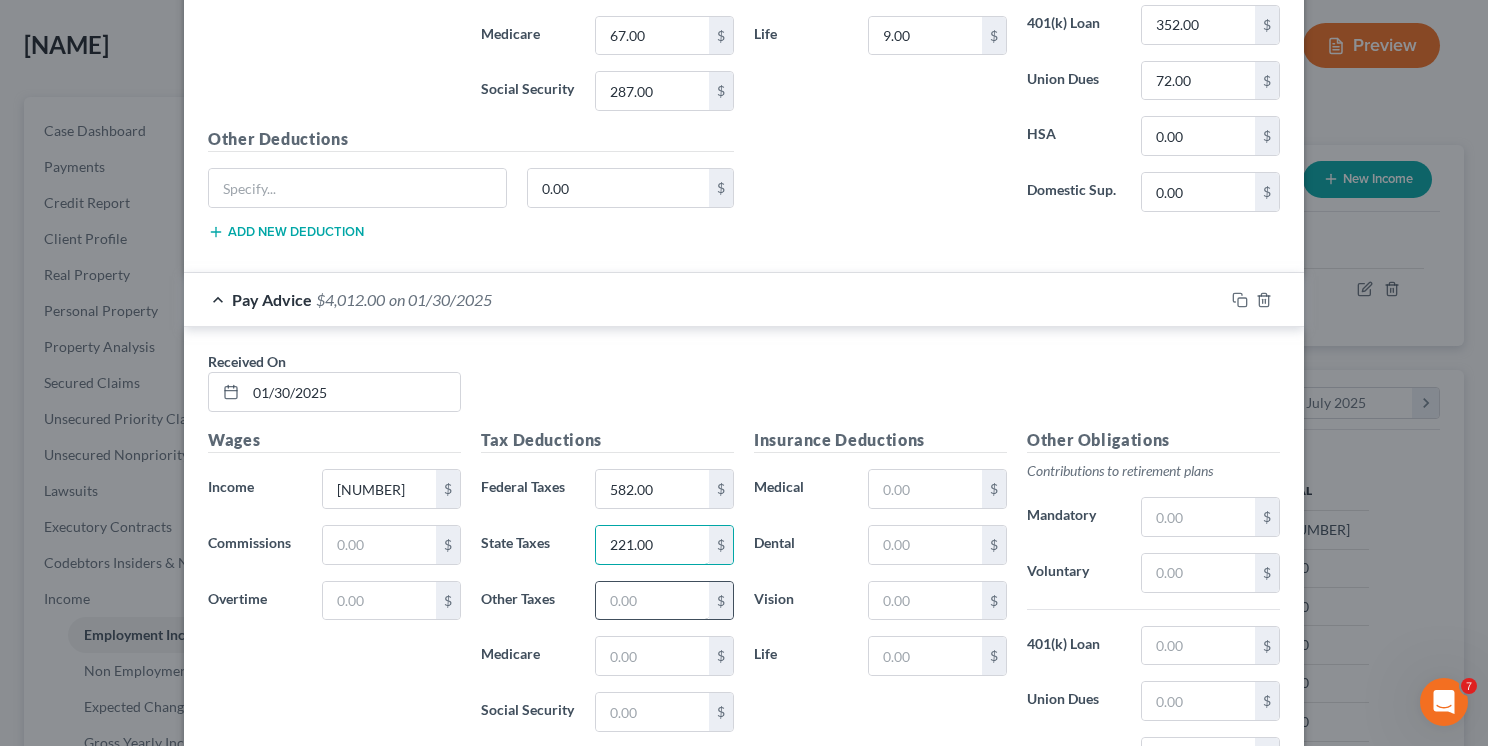 type on "221.00" 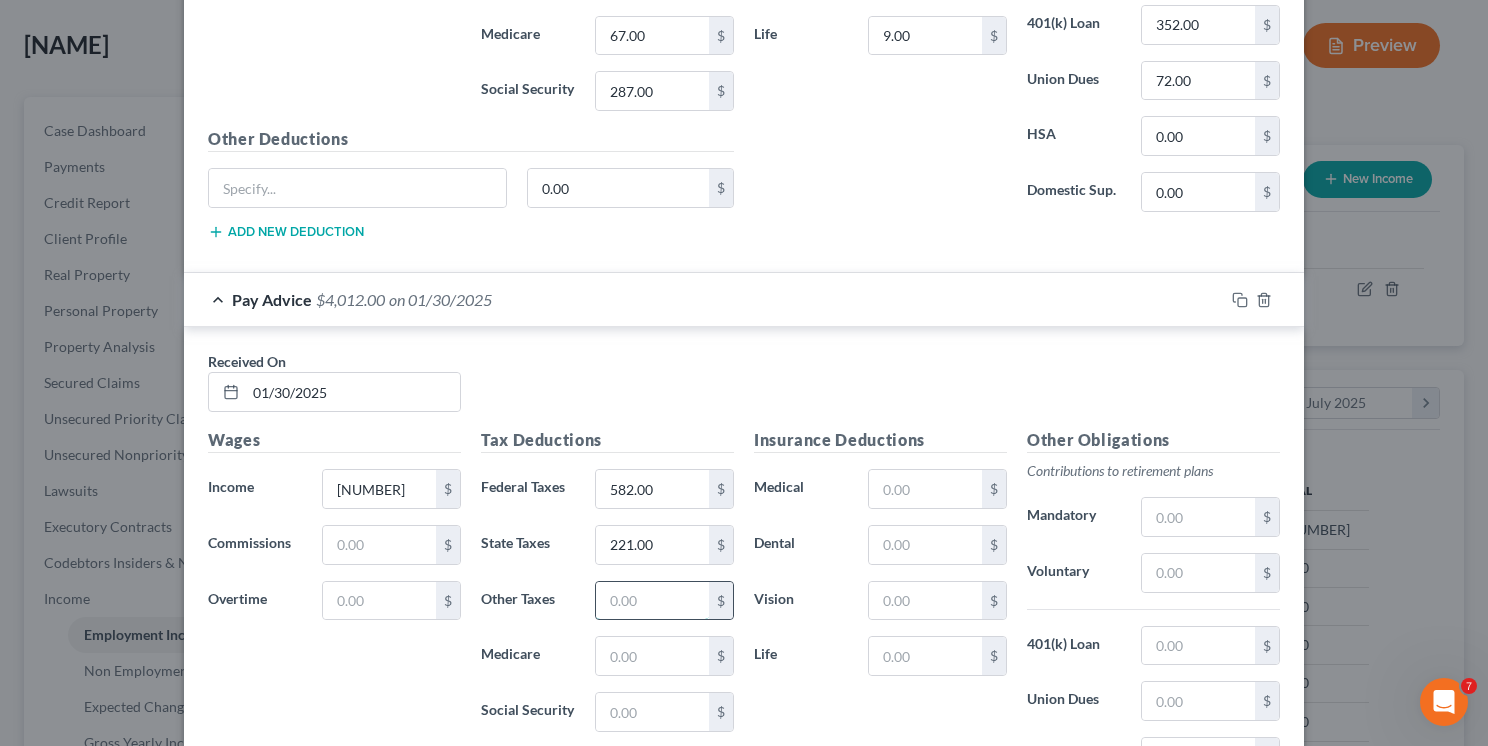 drag, startPoint x: 628, startPoint y: 597, endPoint x: 621, endPoint y: 587, distance: 12.206555 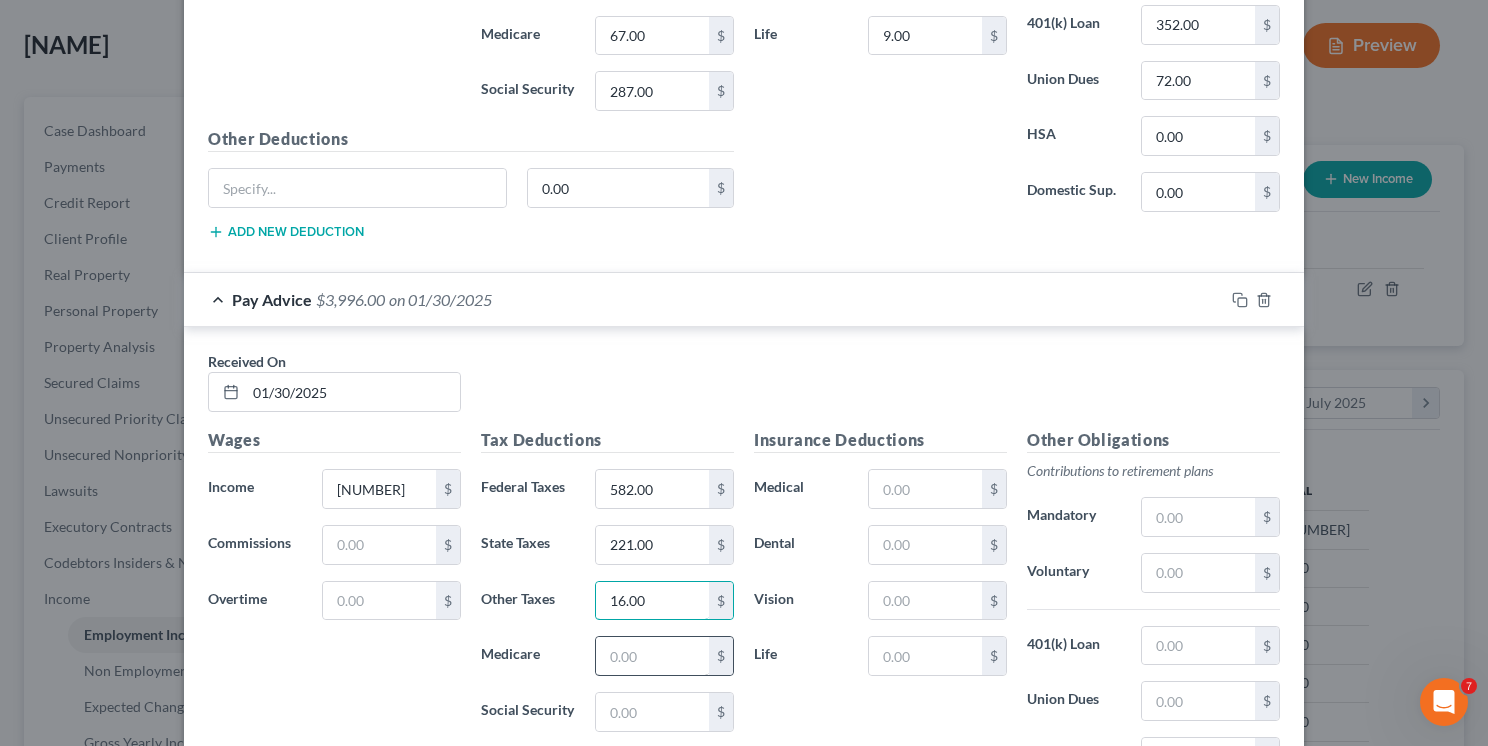 type on "16.00" 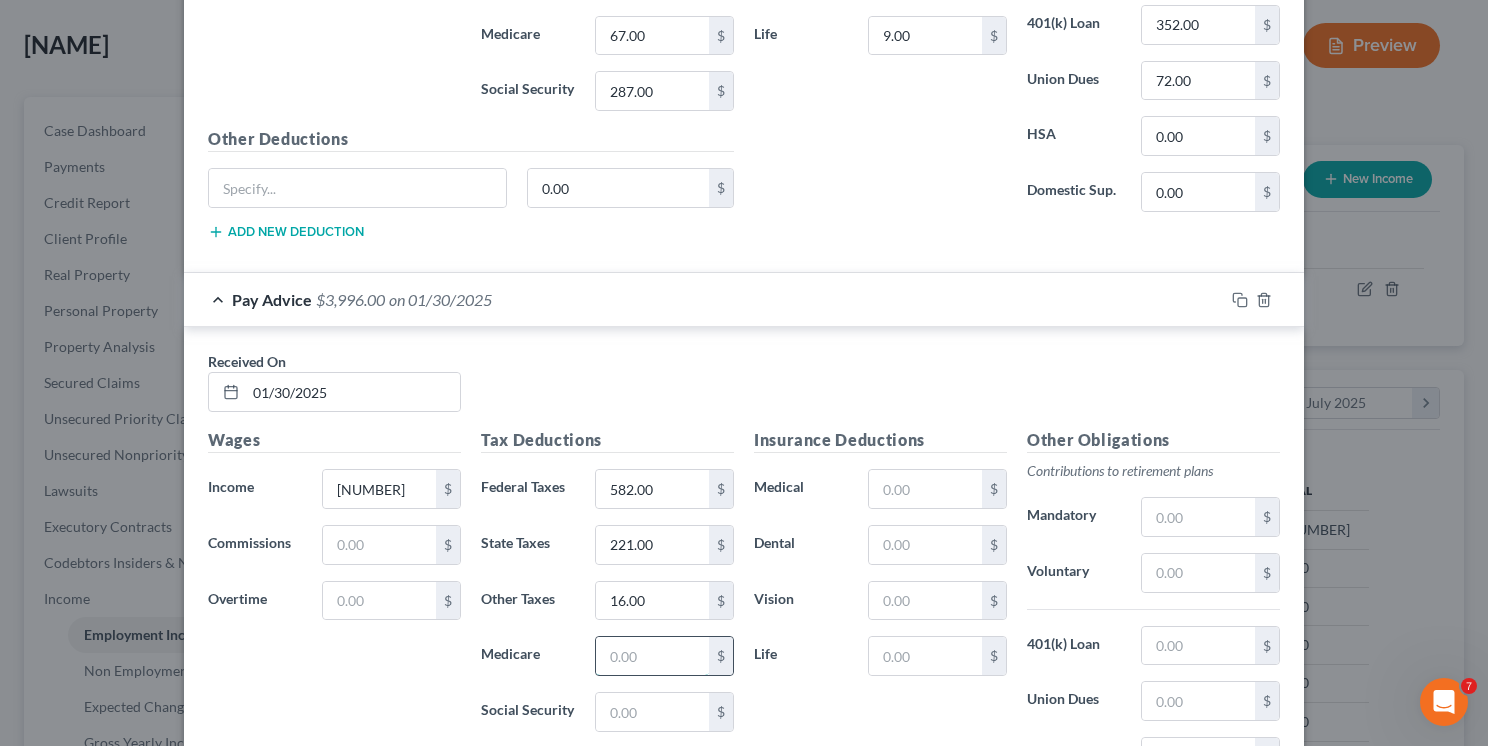 click at bounding box center [652, 656] 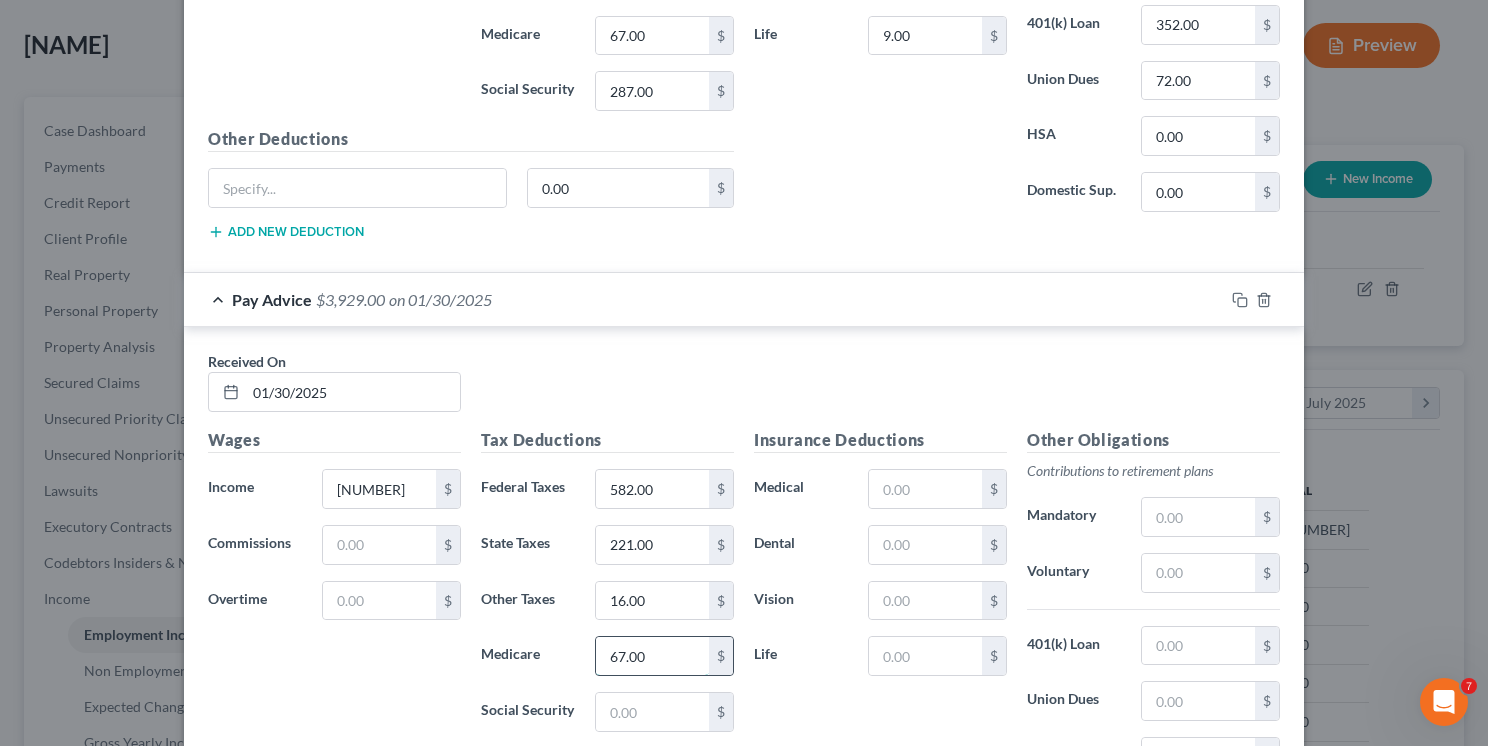 scroll, scrollTop: 1124, scrollLeft: 0, axis: vertical 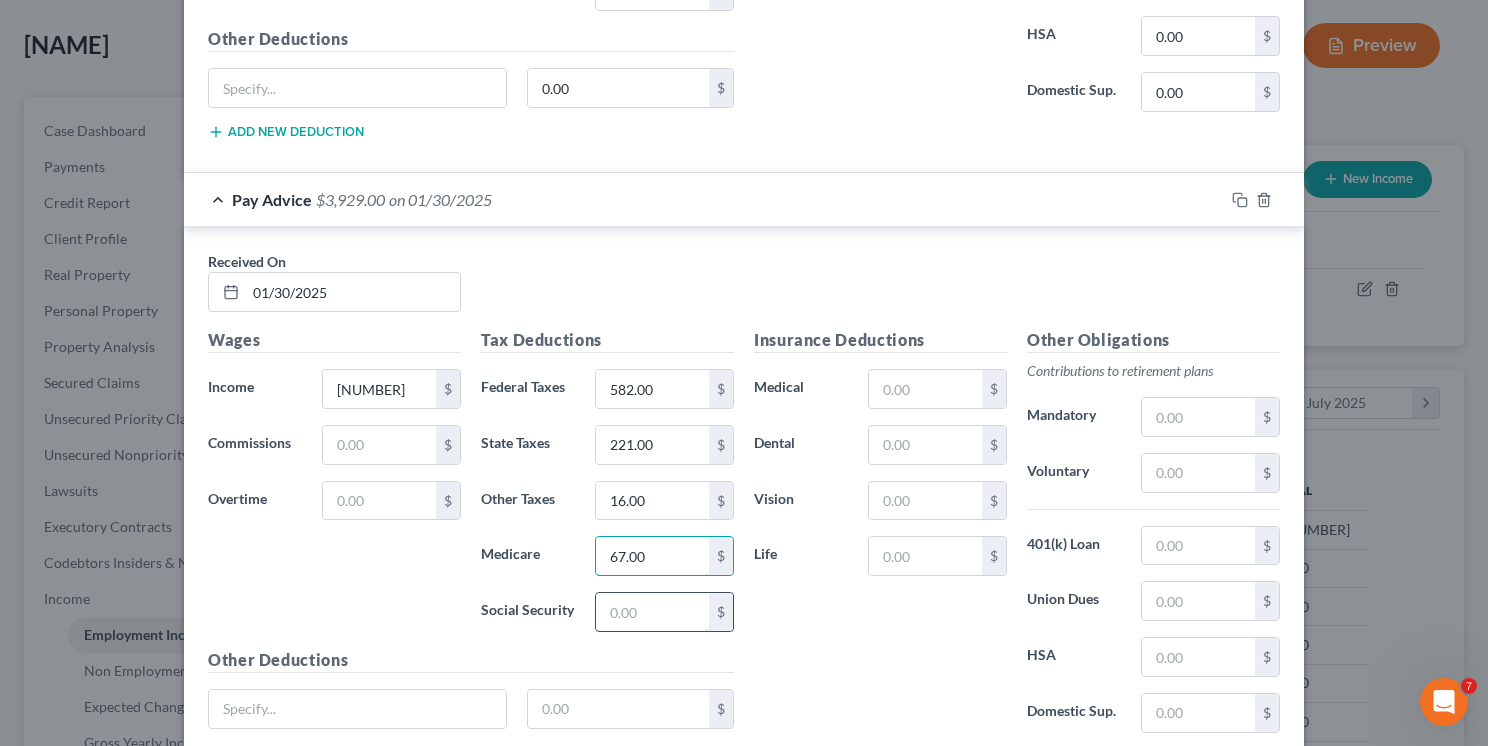 type on "67.00" 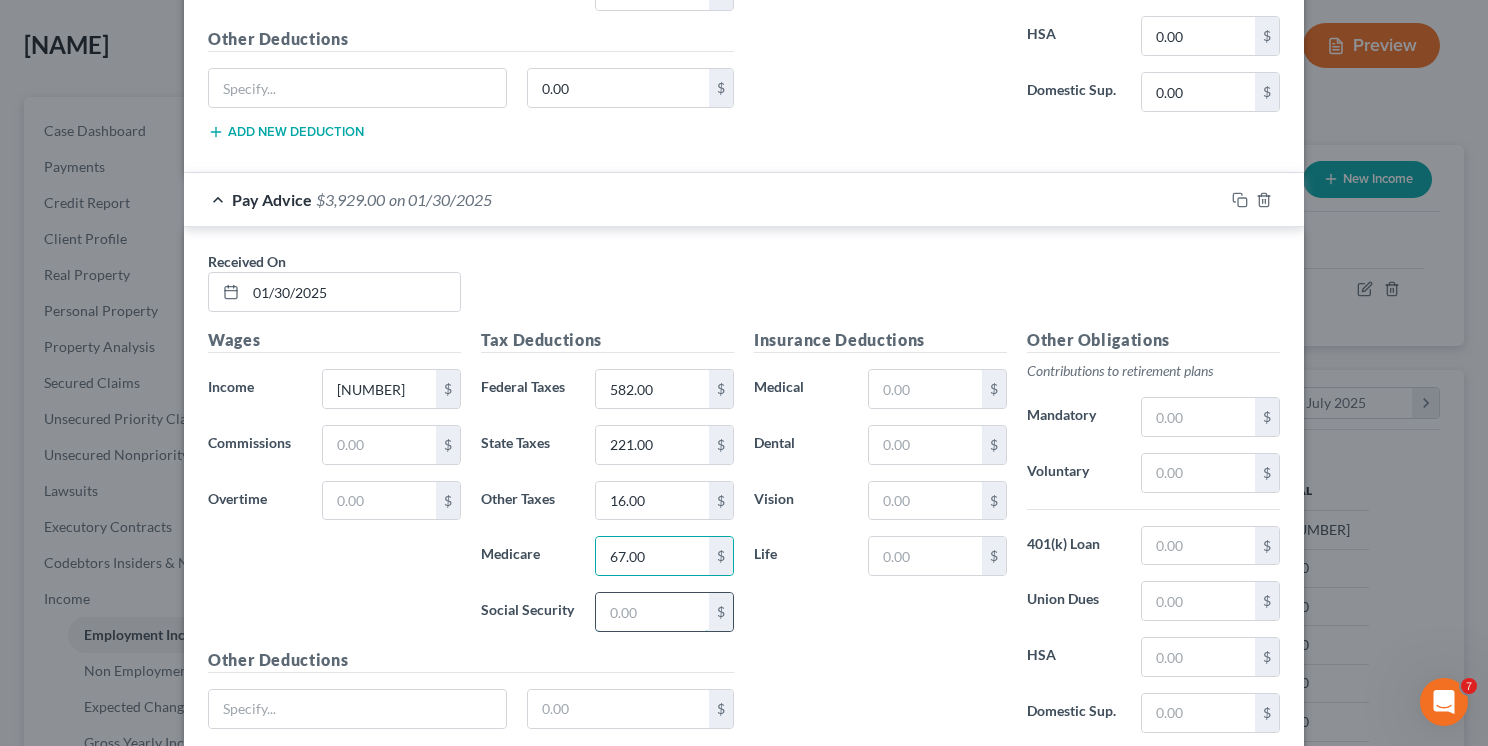 click at bounding box center (652, 612) 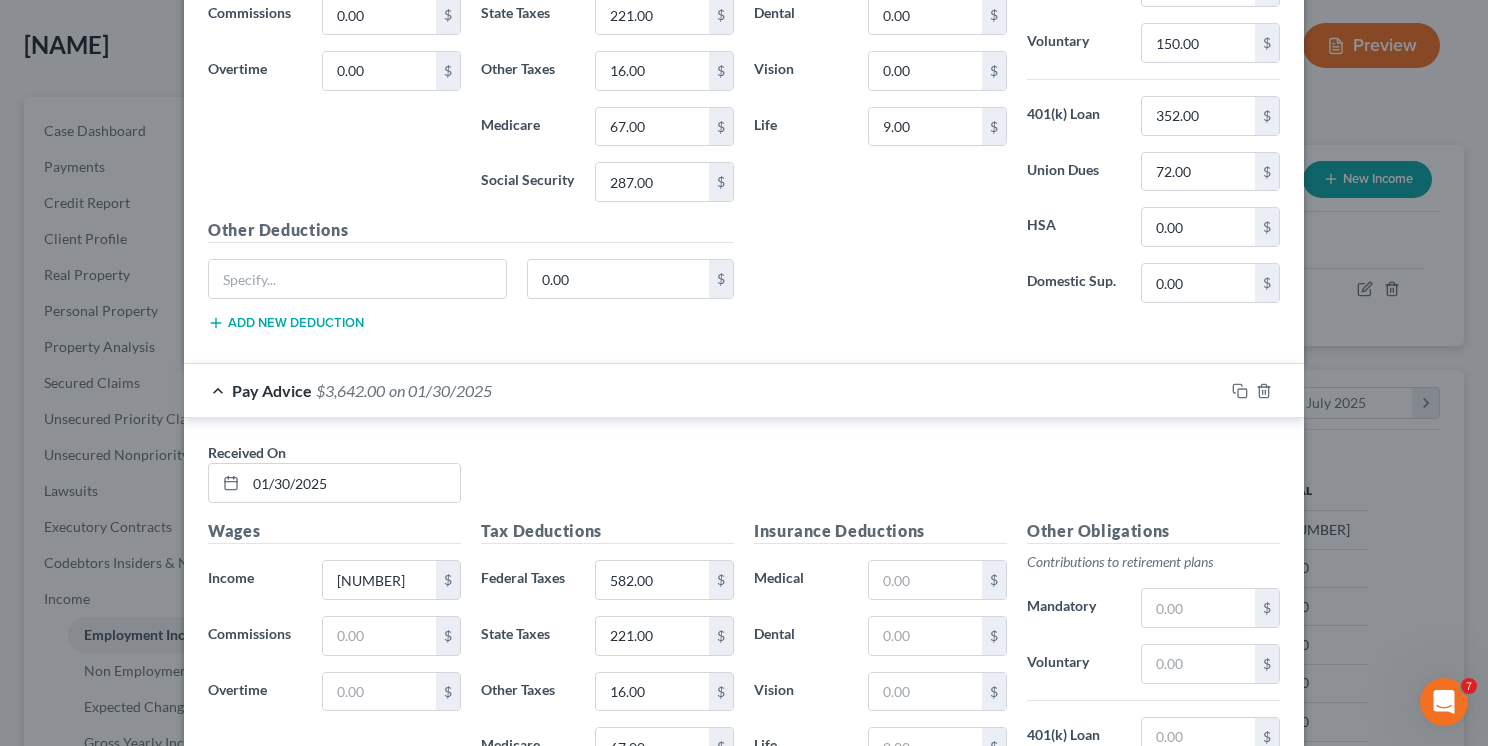 scroll, scrollTop: 924, scrollLeft: 0, axis: vertical 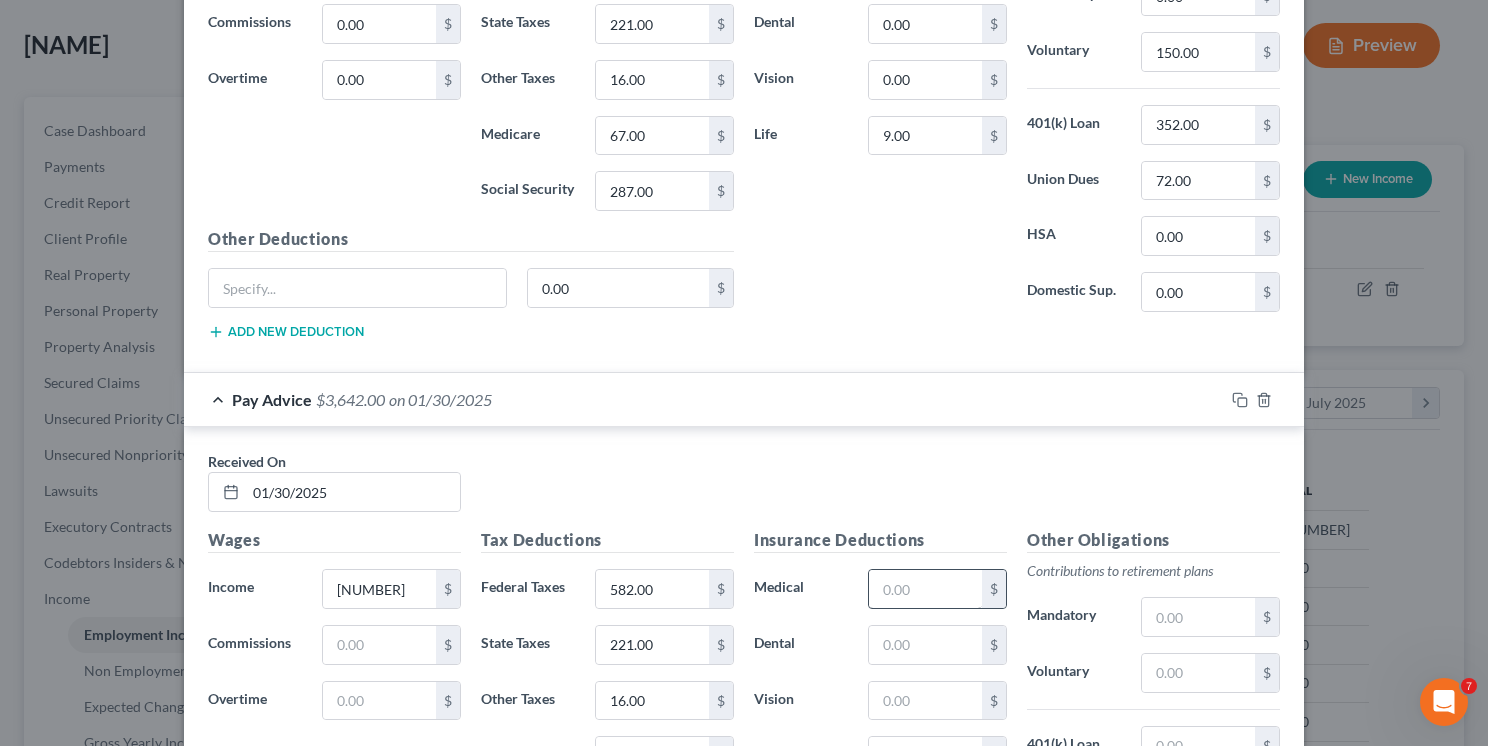 type on "287.00" 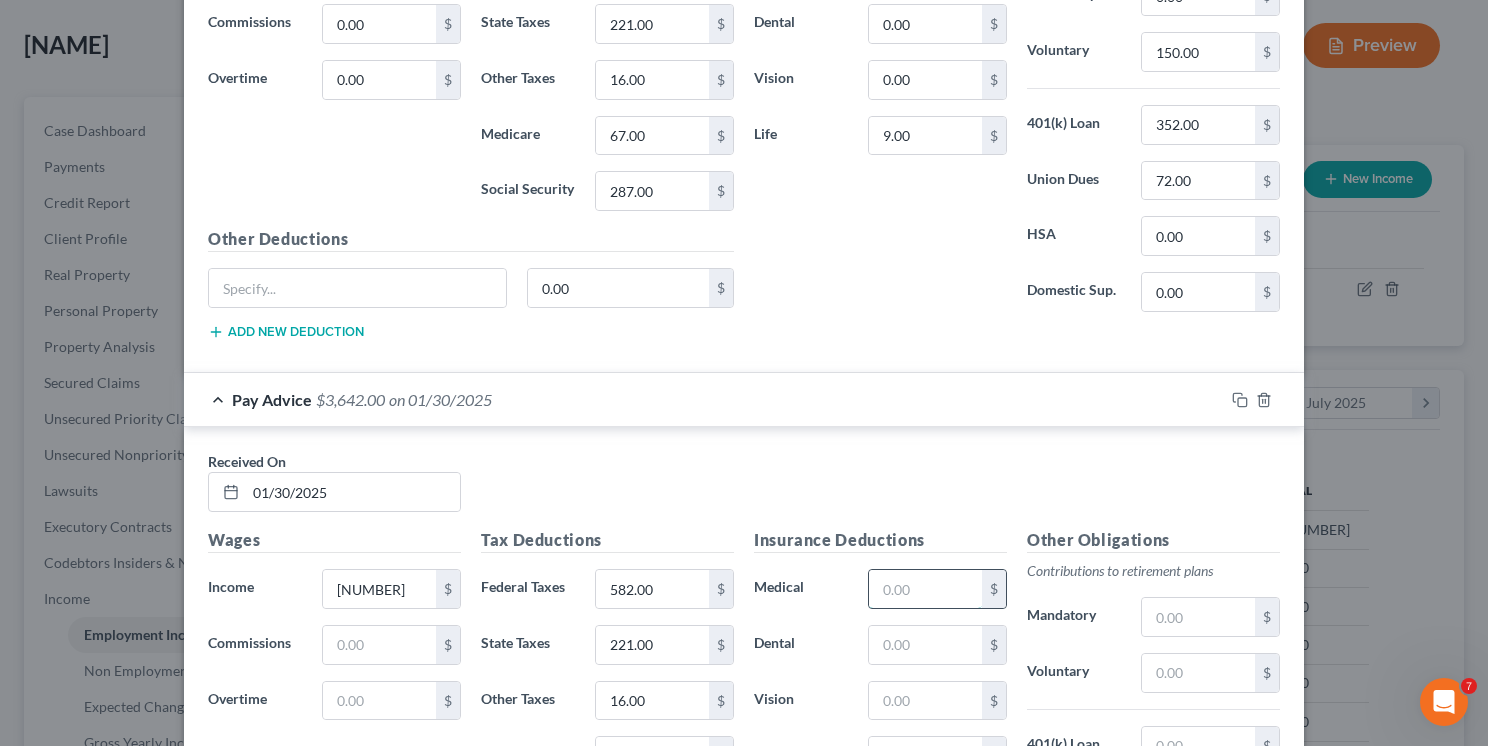 click at bounding box center (925, 589) 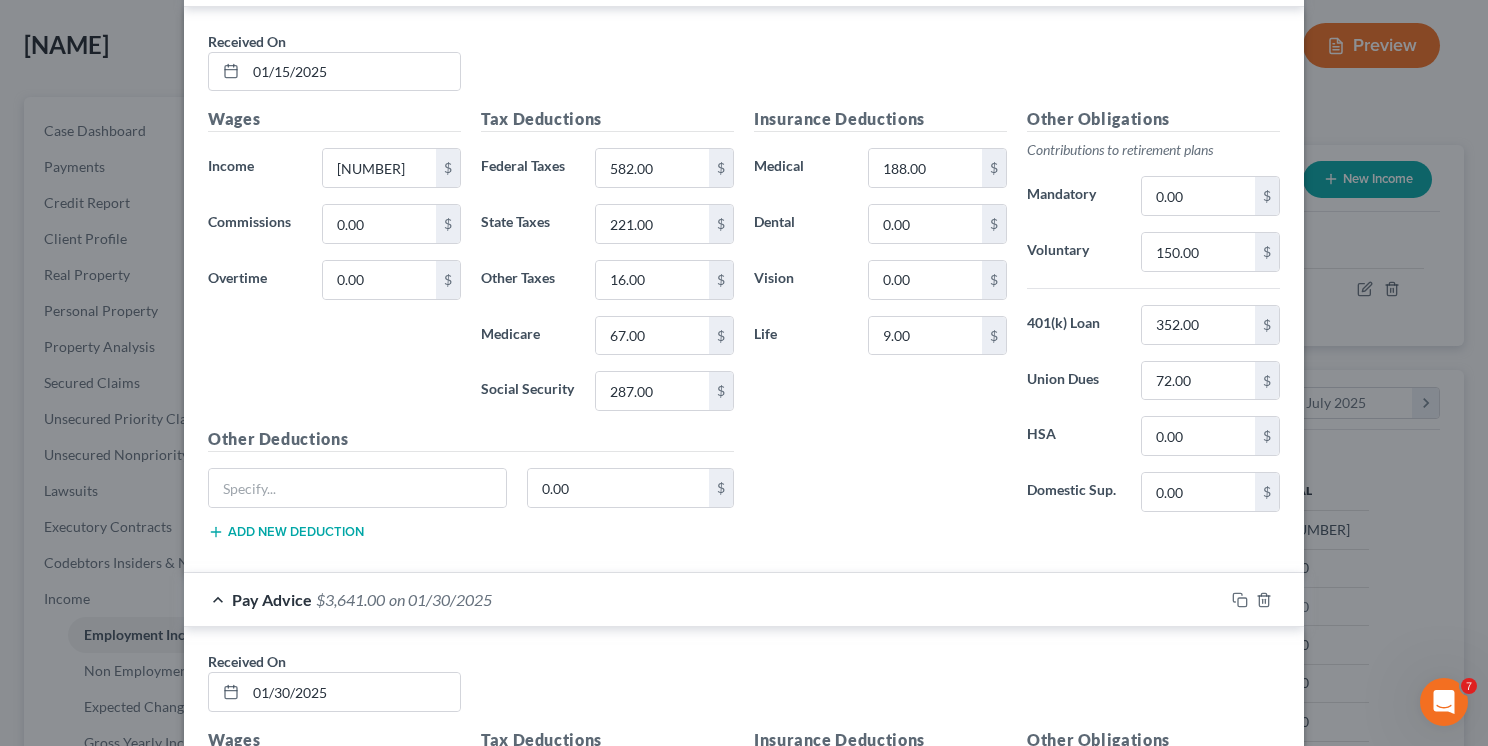scroll, scrollTop: 769, scrollLeft: 0, axis: vertical 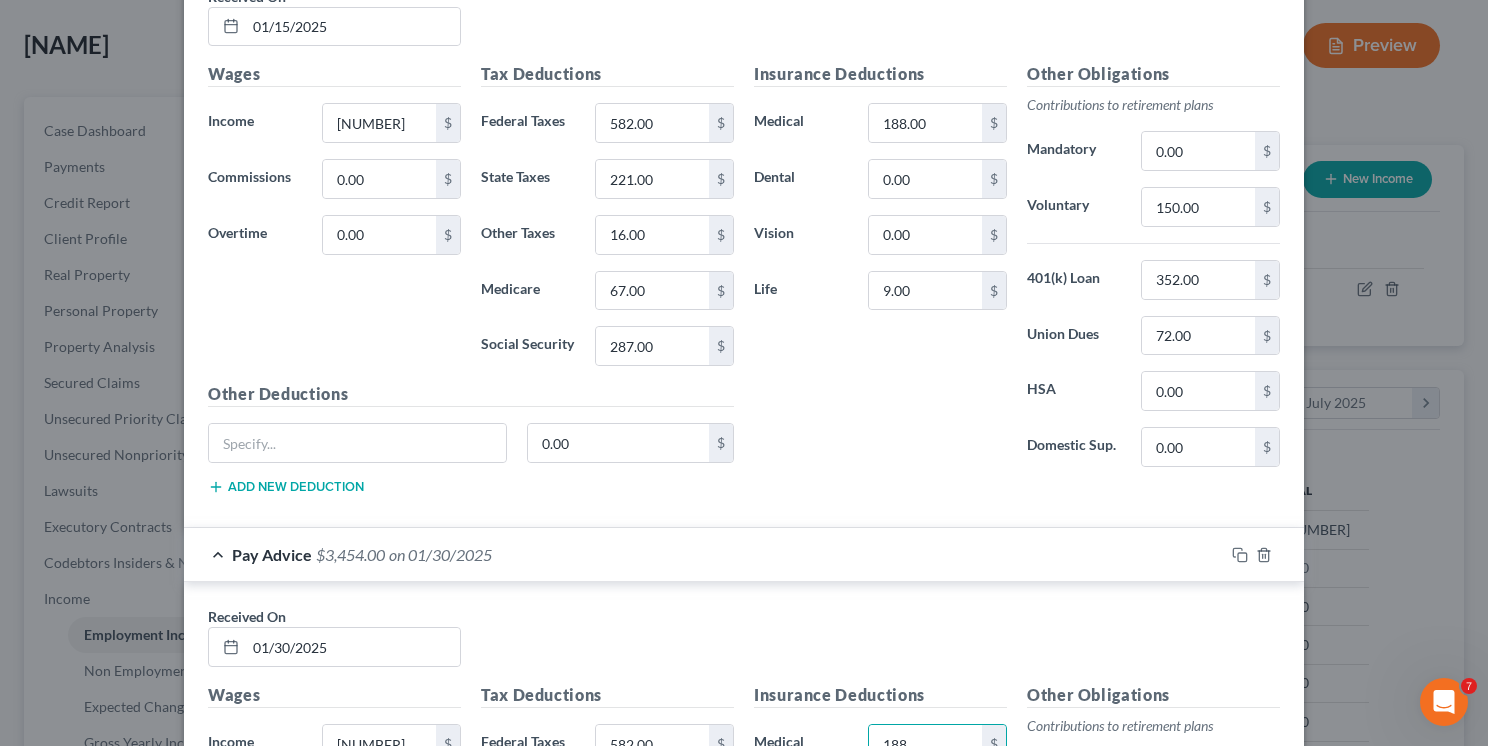 type on "188.00" 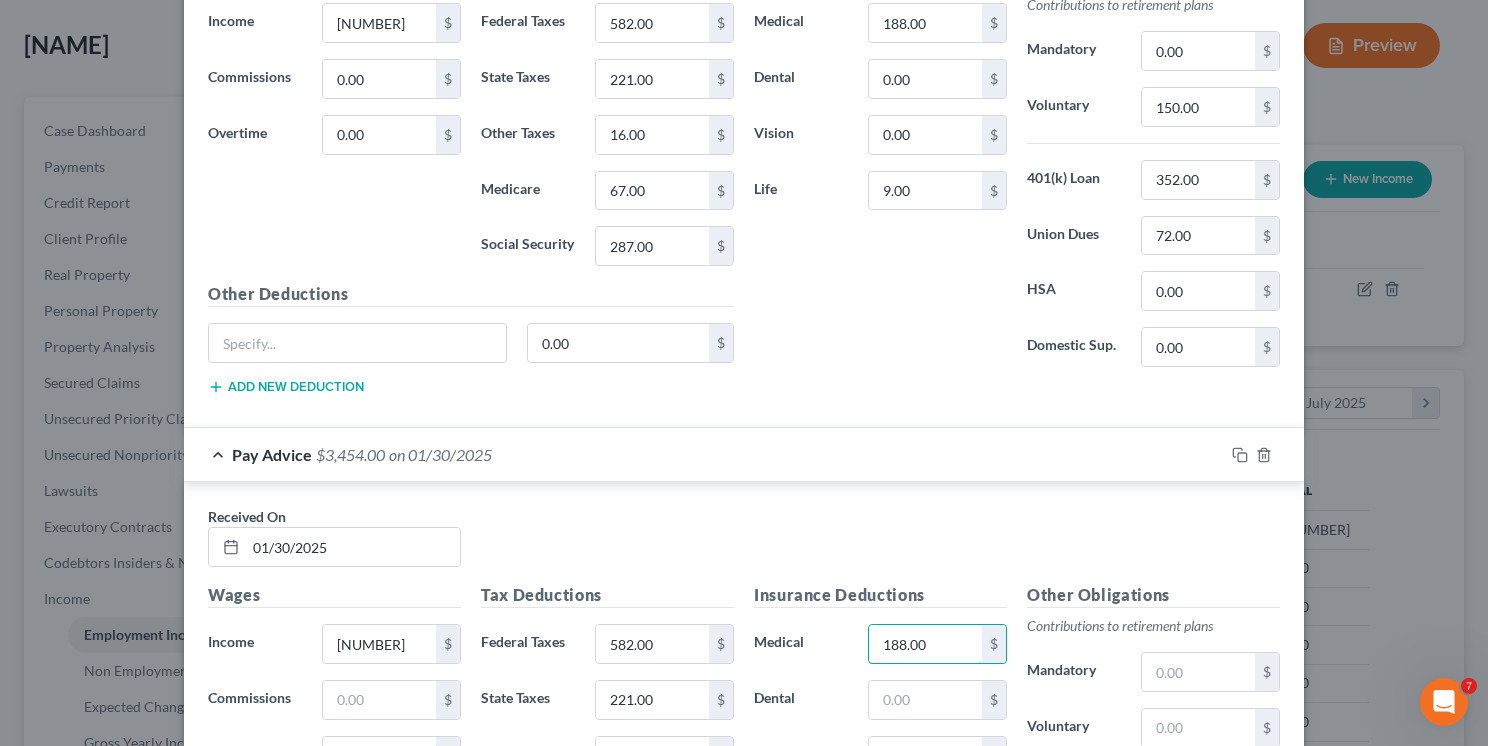 scroll, scrollTop: 969, scrollLeft: 0, axis: vertical 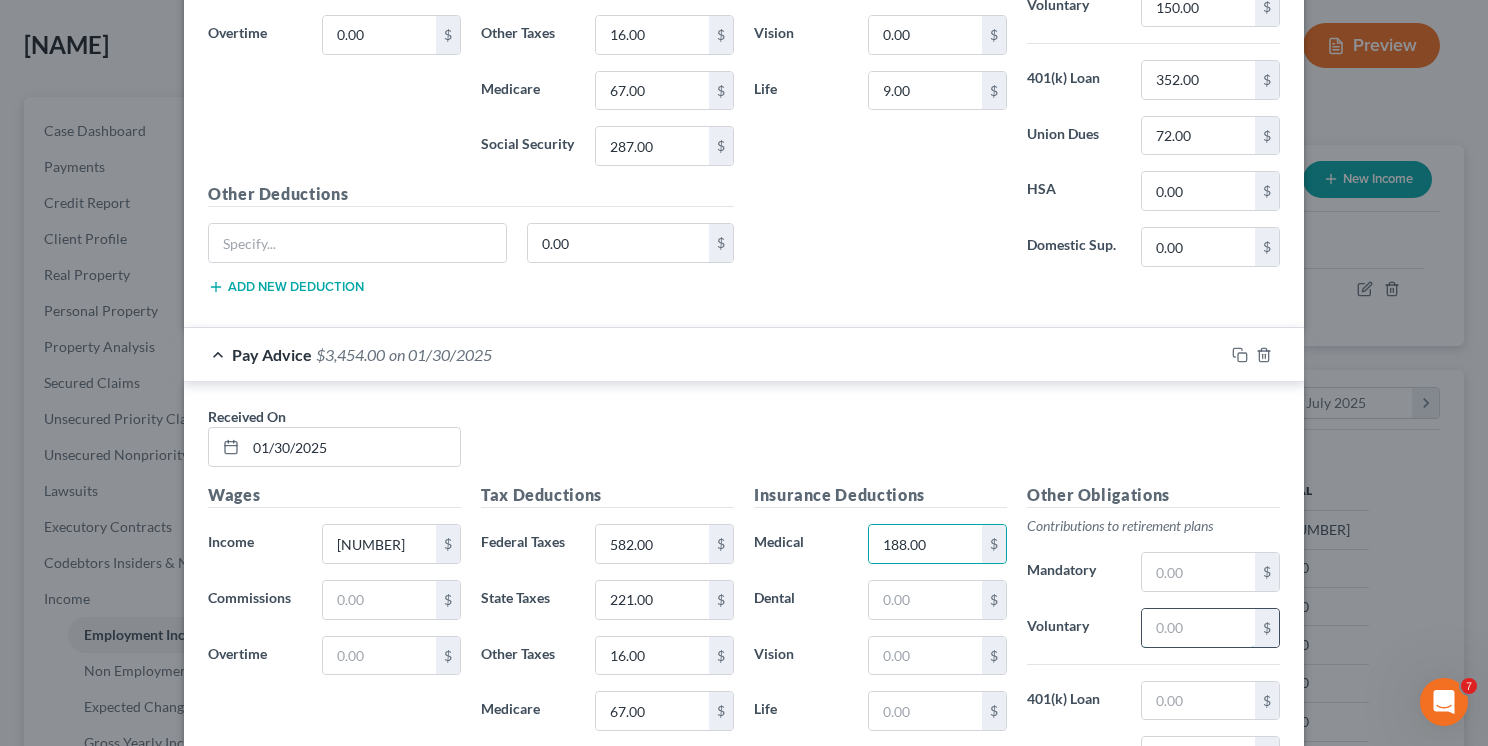 click at bounding box center [1198, 628] 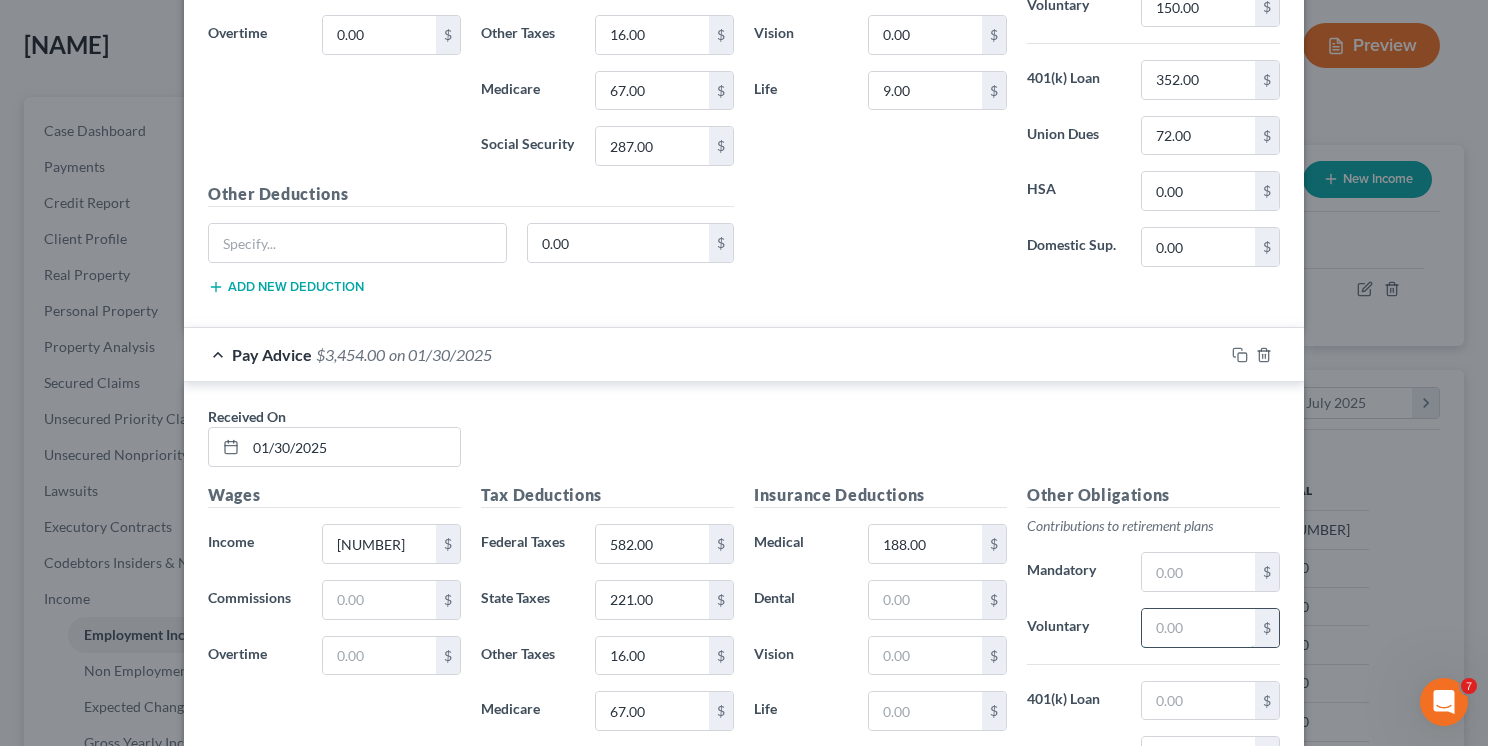 type on "150.00" 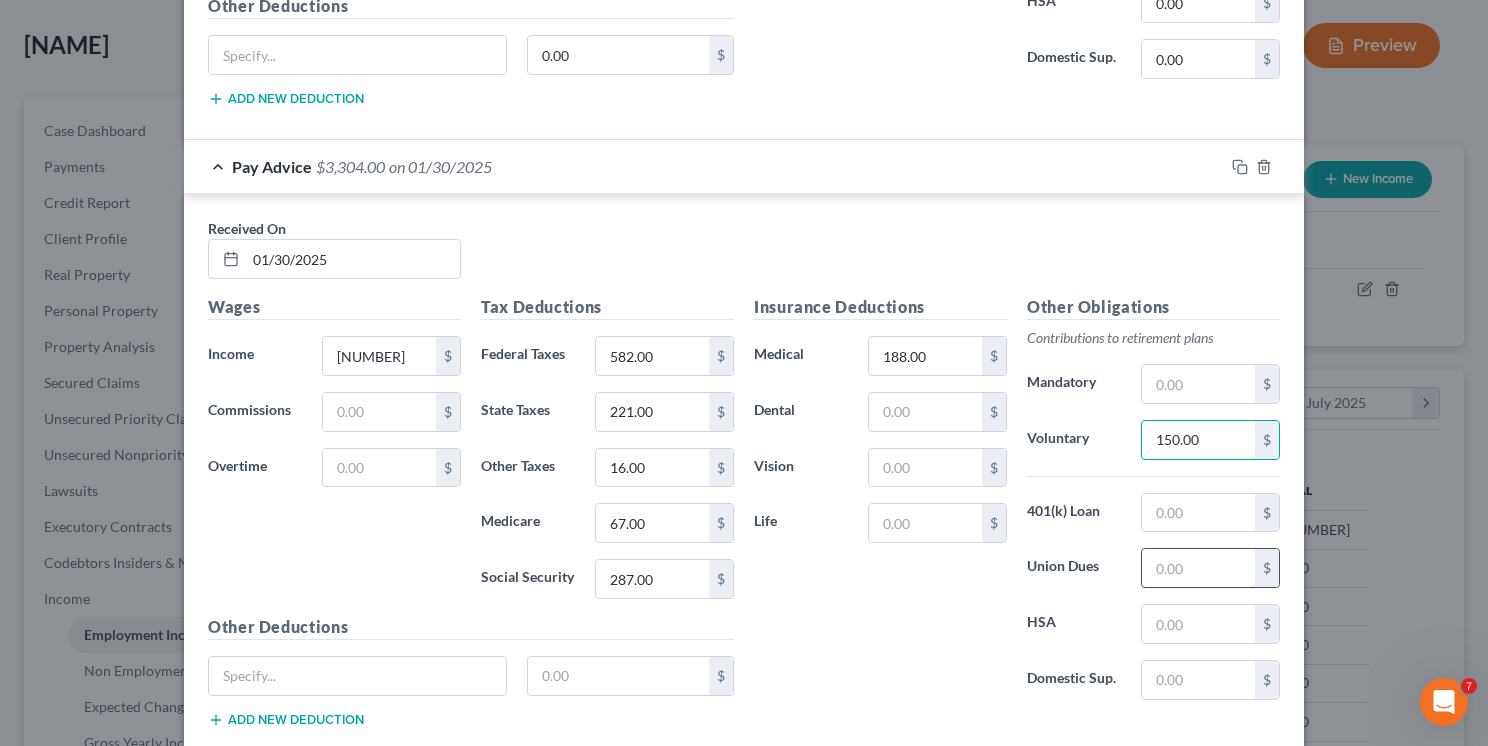 scroll, scrollTop: 1169, scrollLeft: 0, axis: vertical 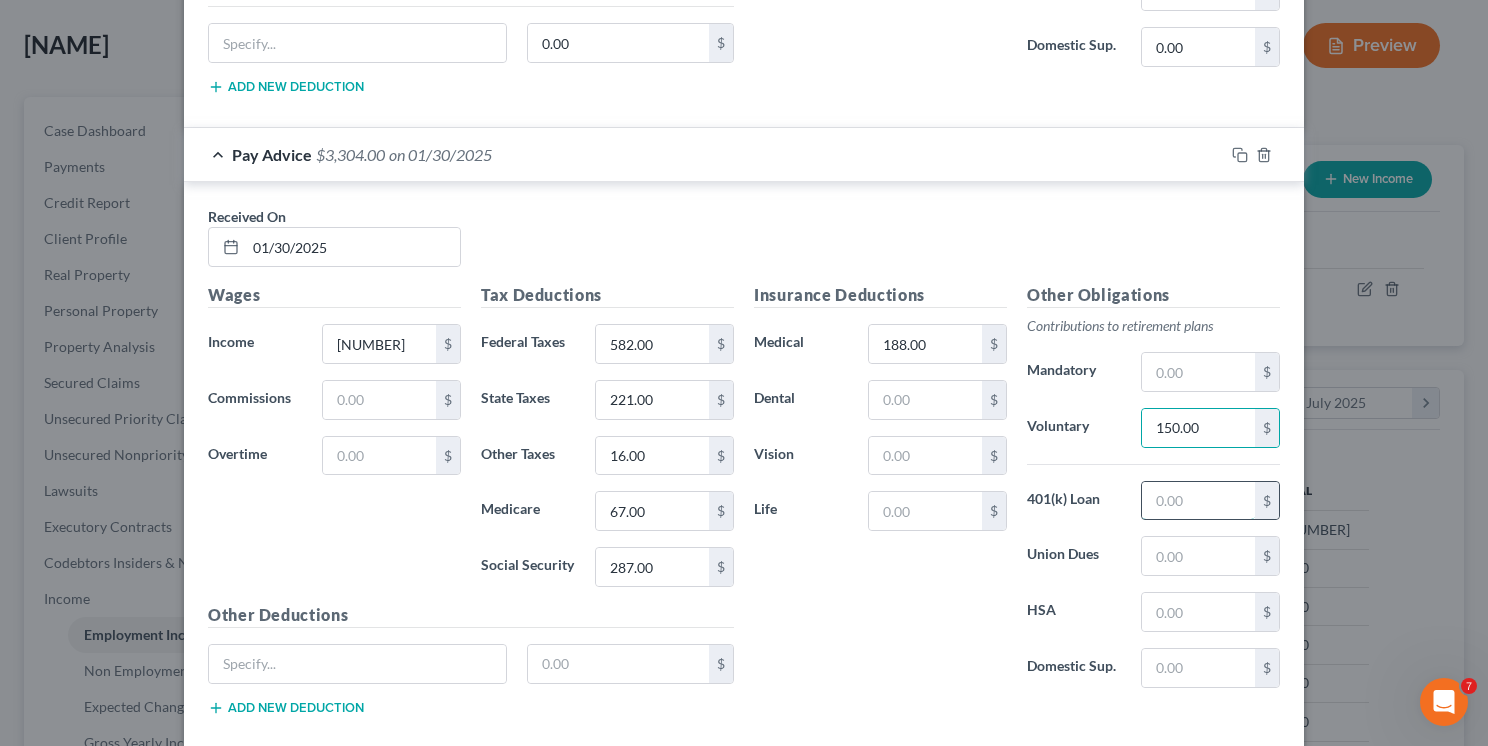 click at bounding box center (1198, 501) 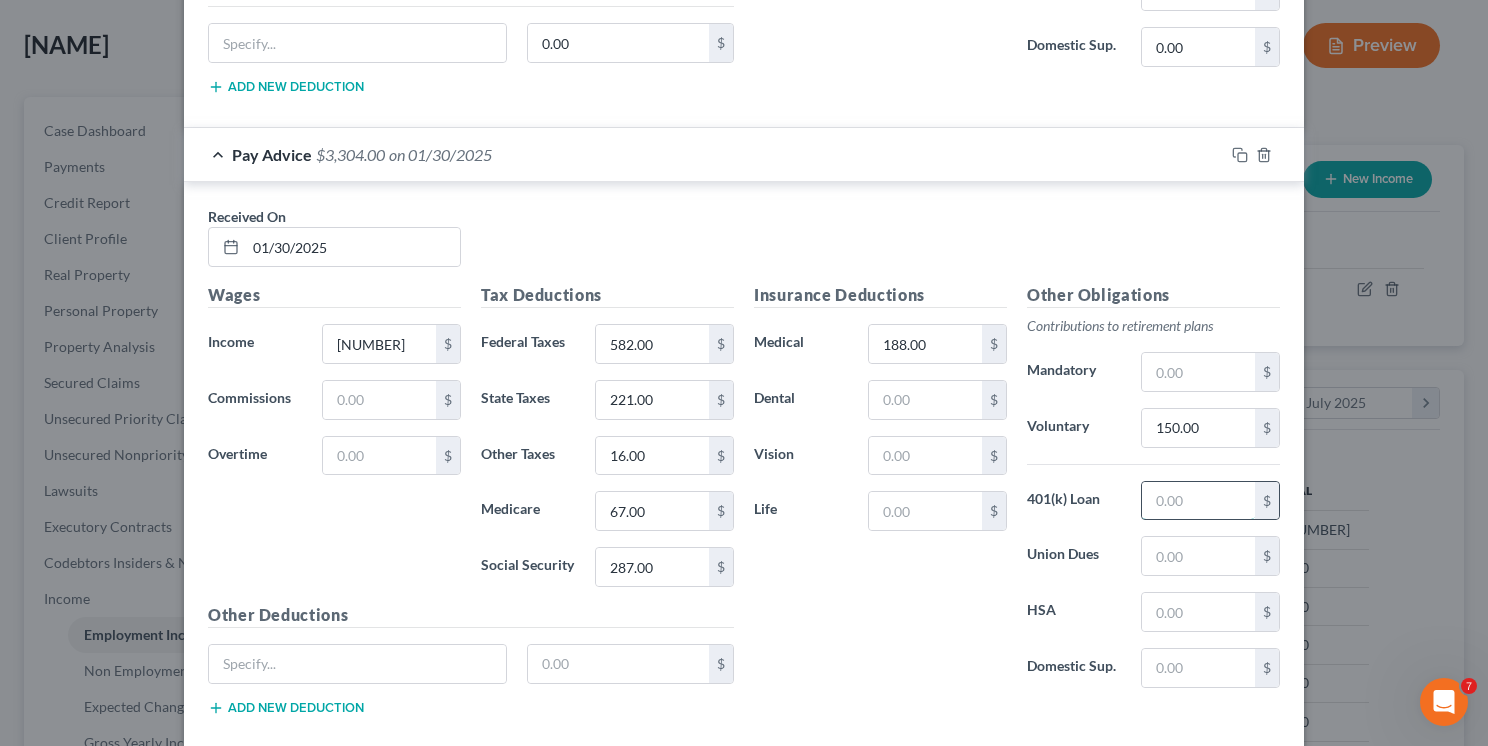 type on "352.00" 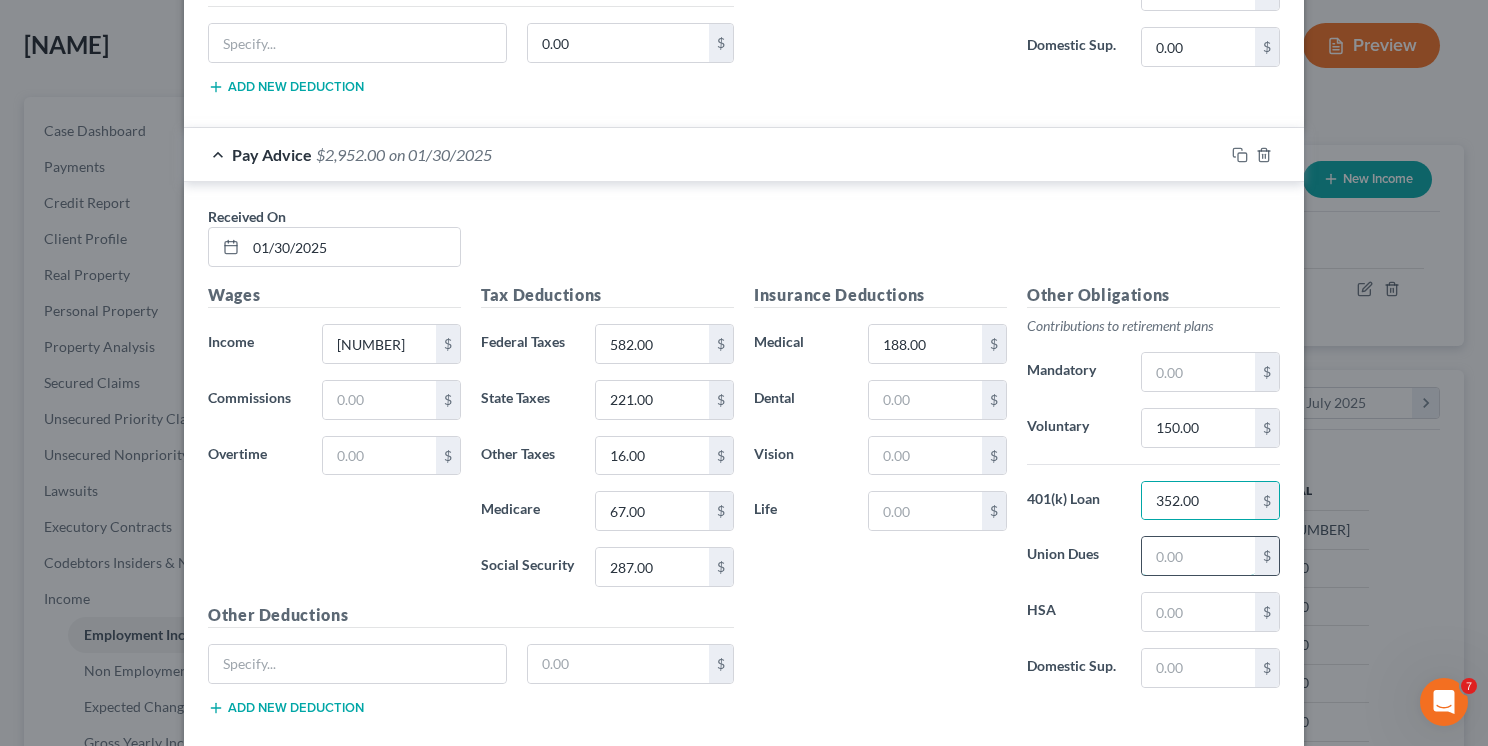 click at bounding box center (1198, 556) 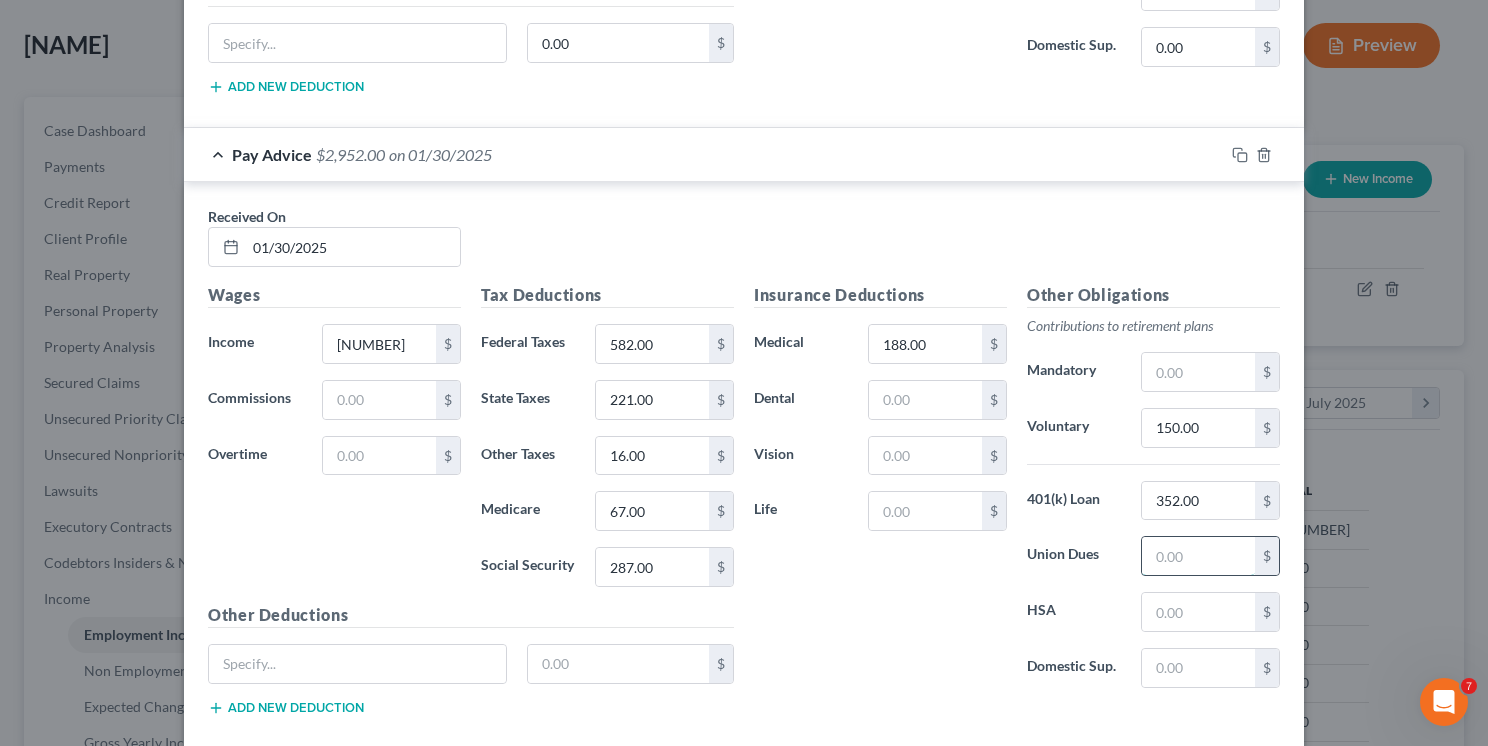 type on "72.00" 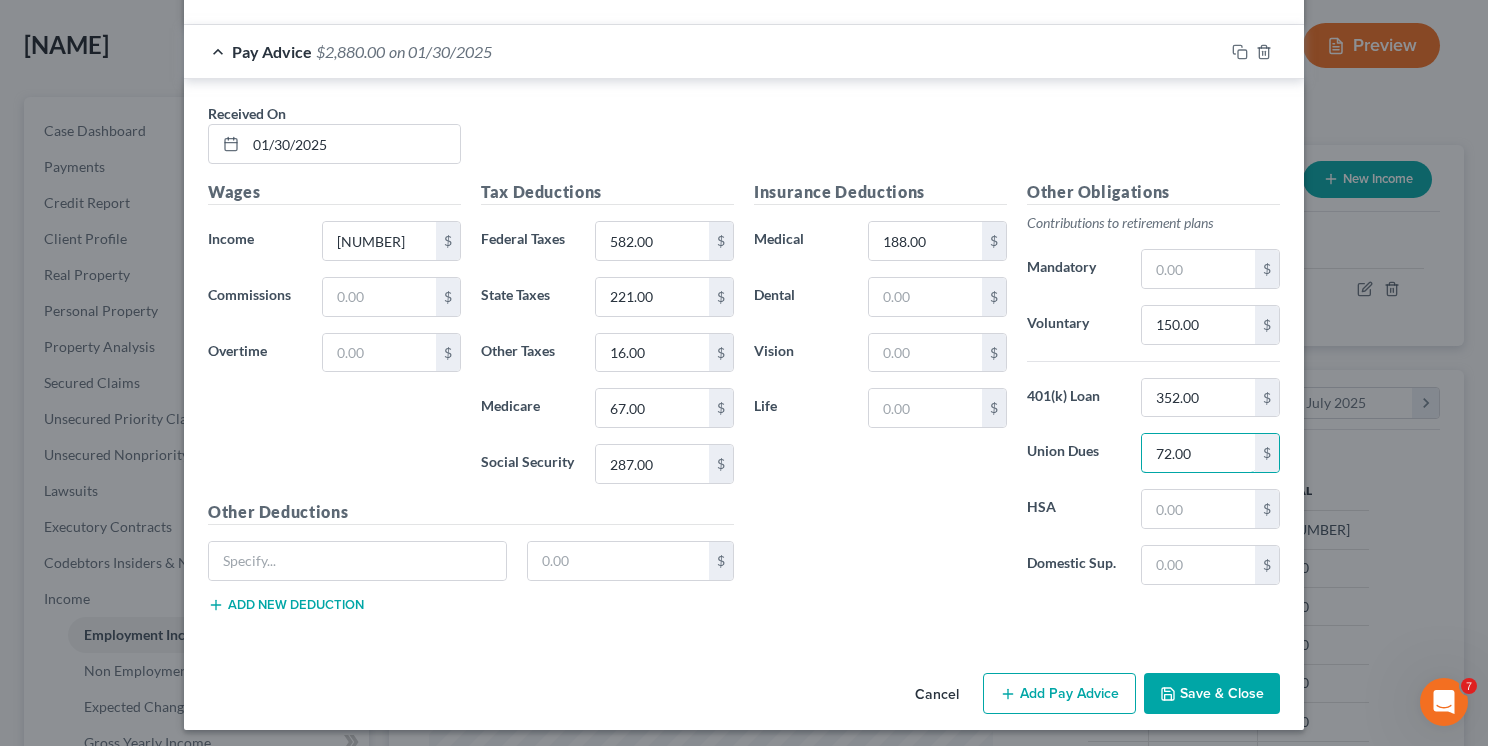 scroll, scrollTop: 1272, scrollLeft: 0, axis: vertical 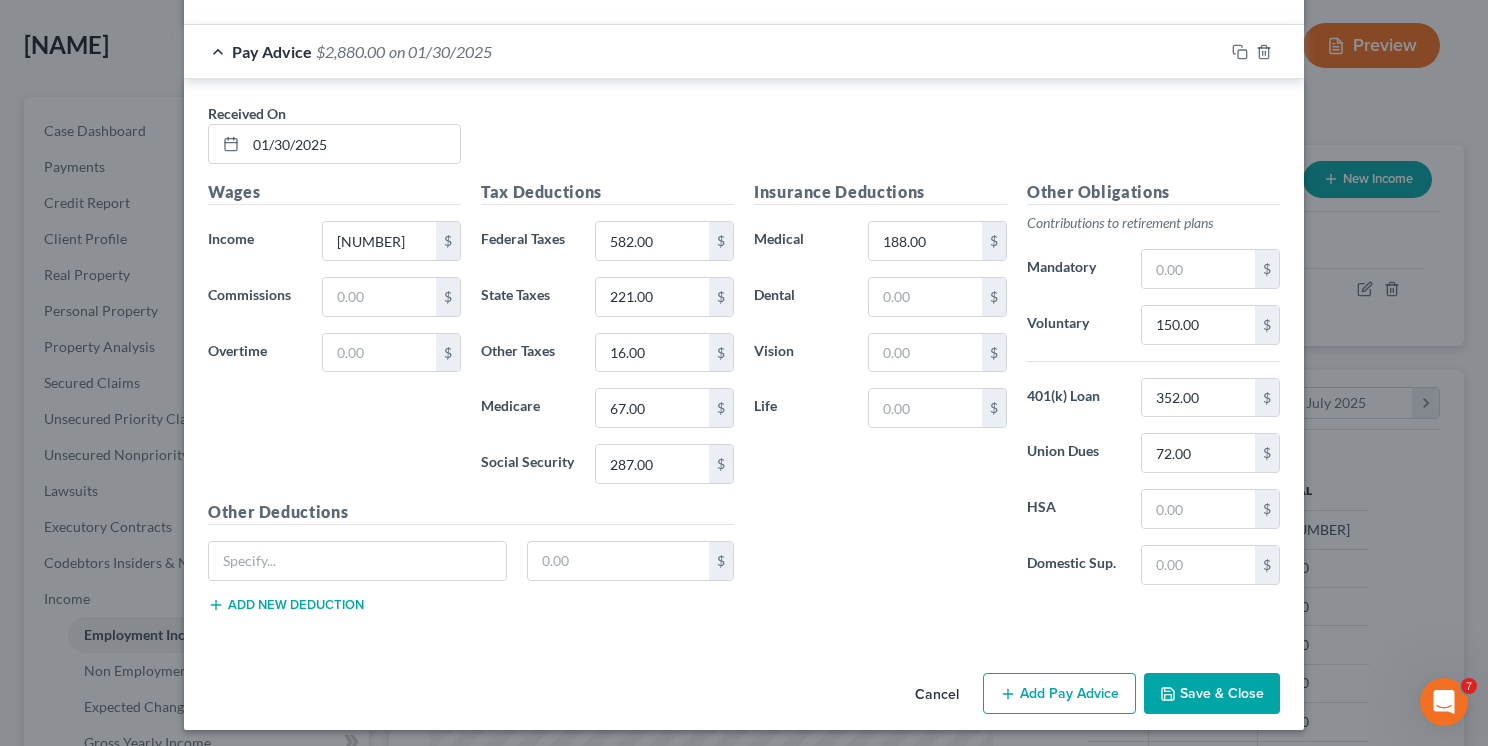 click on "Add Pay Advice" at bounding box center [1059, 694] 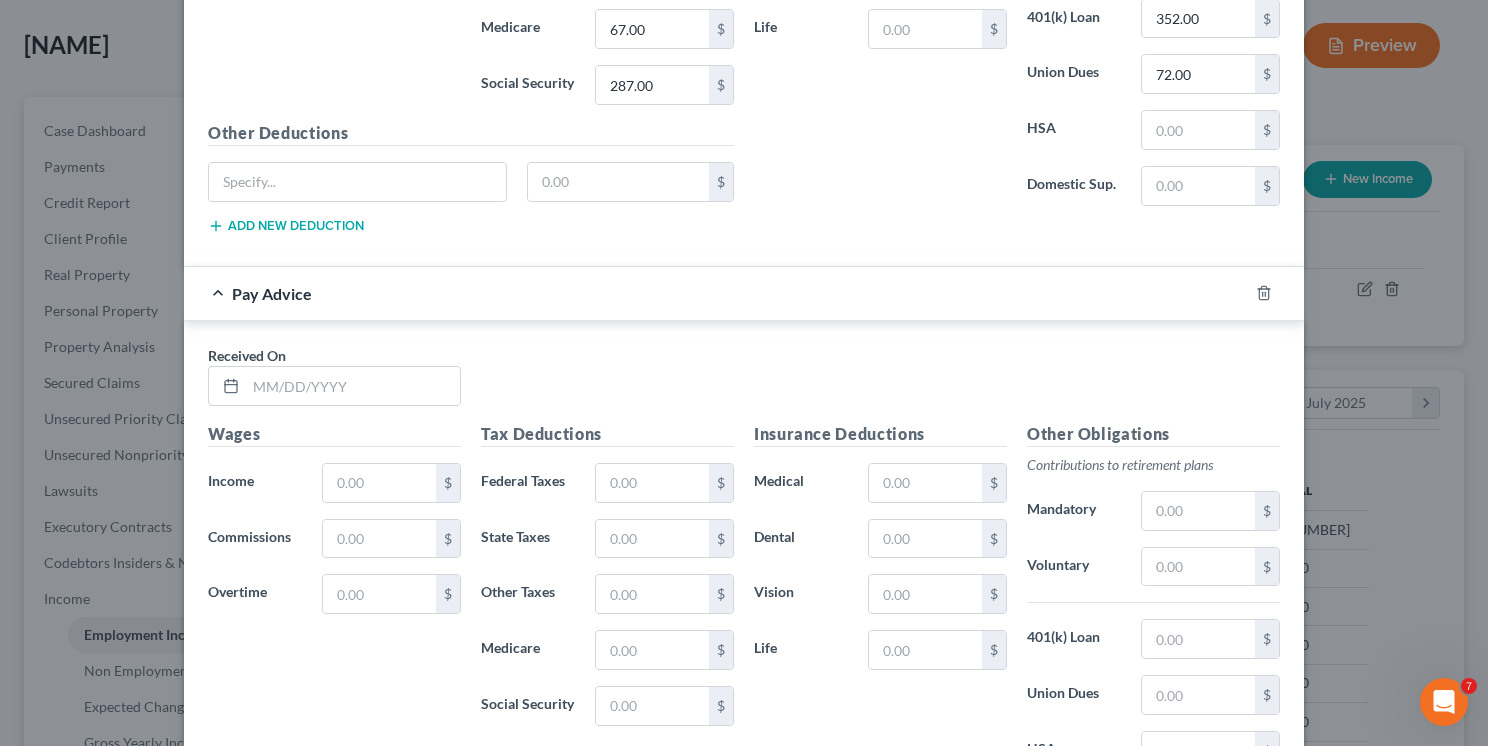 scroll, scrollTop: 1672, scrollLeft: 0, axis: vertical 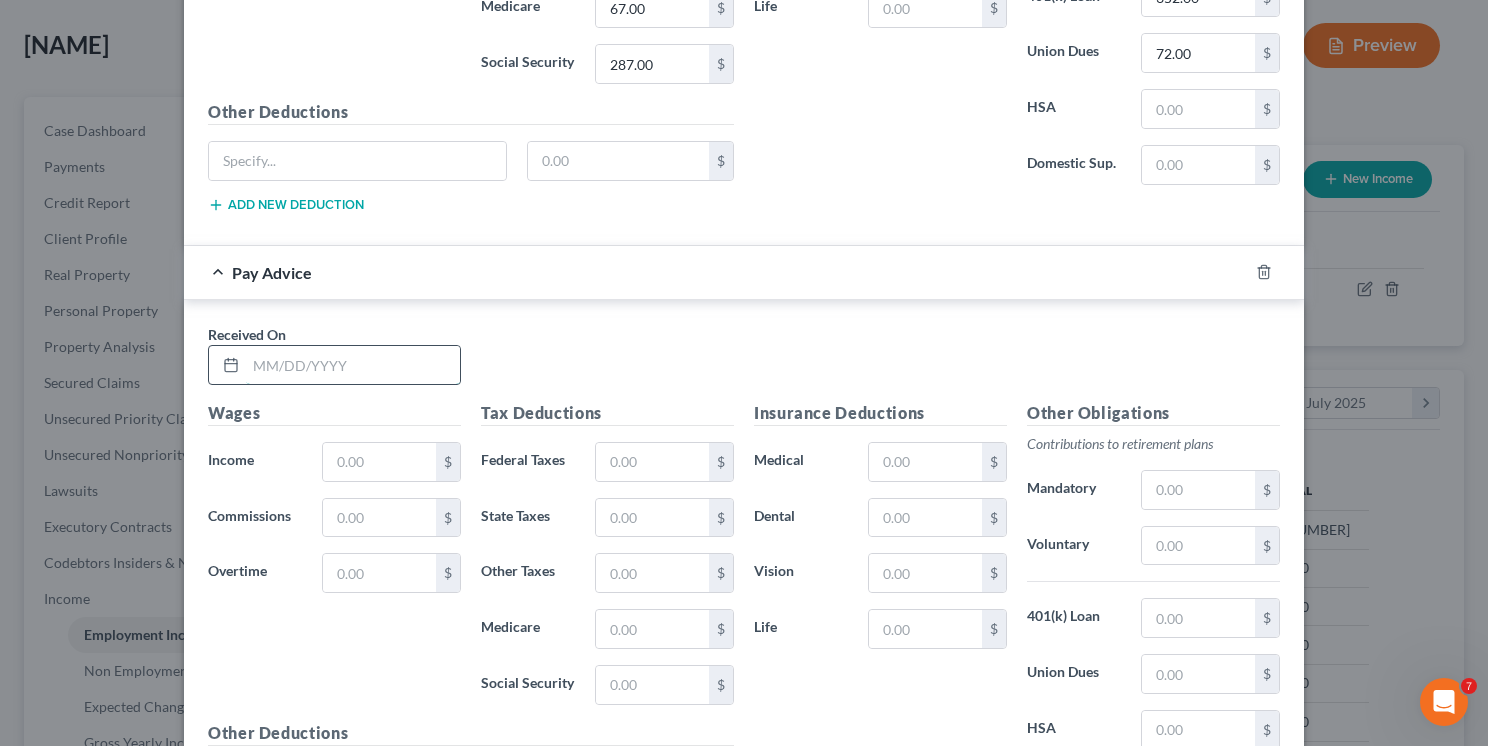 click at bounding box center [353, 365] 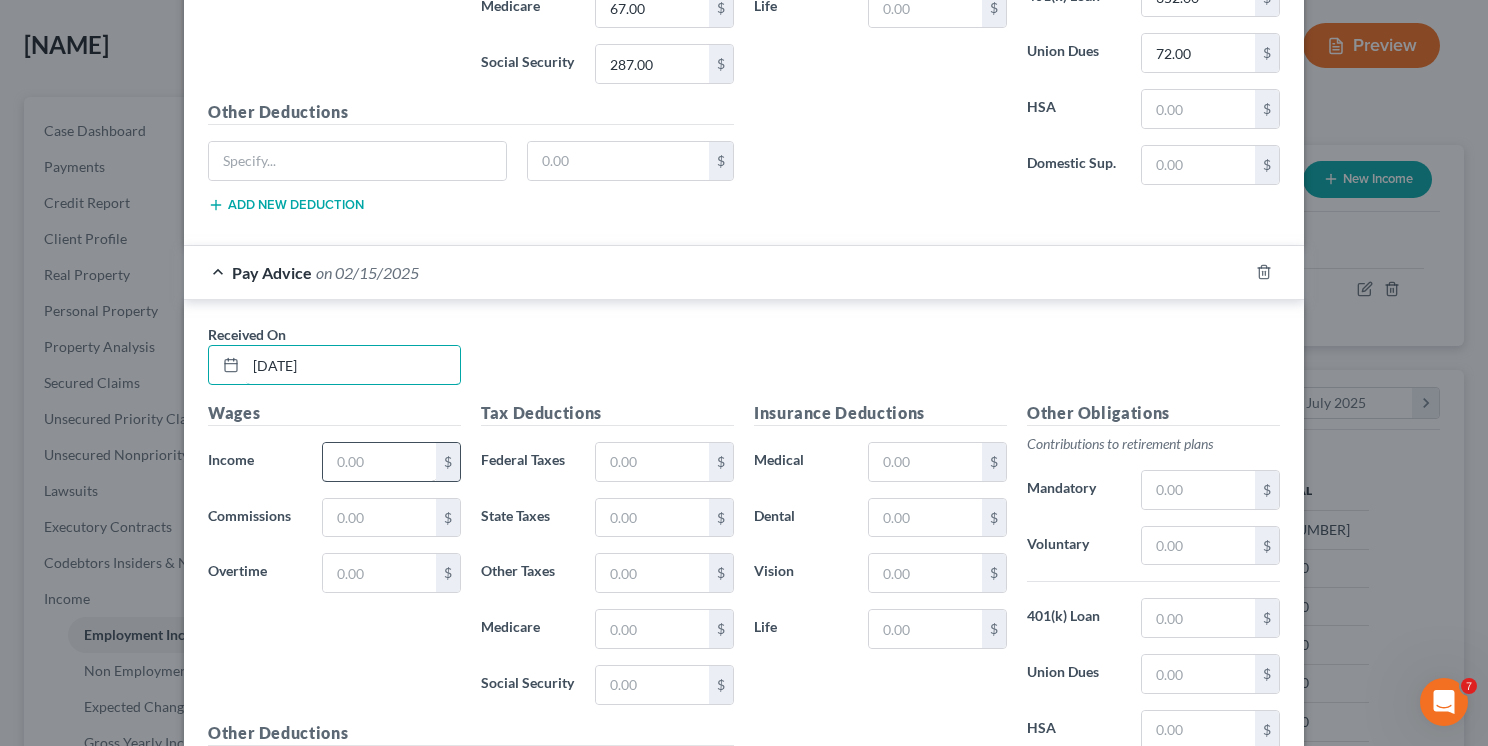 type on "[DATE]" 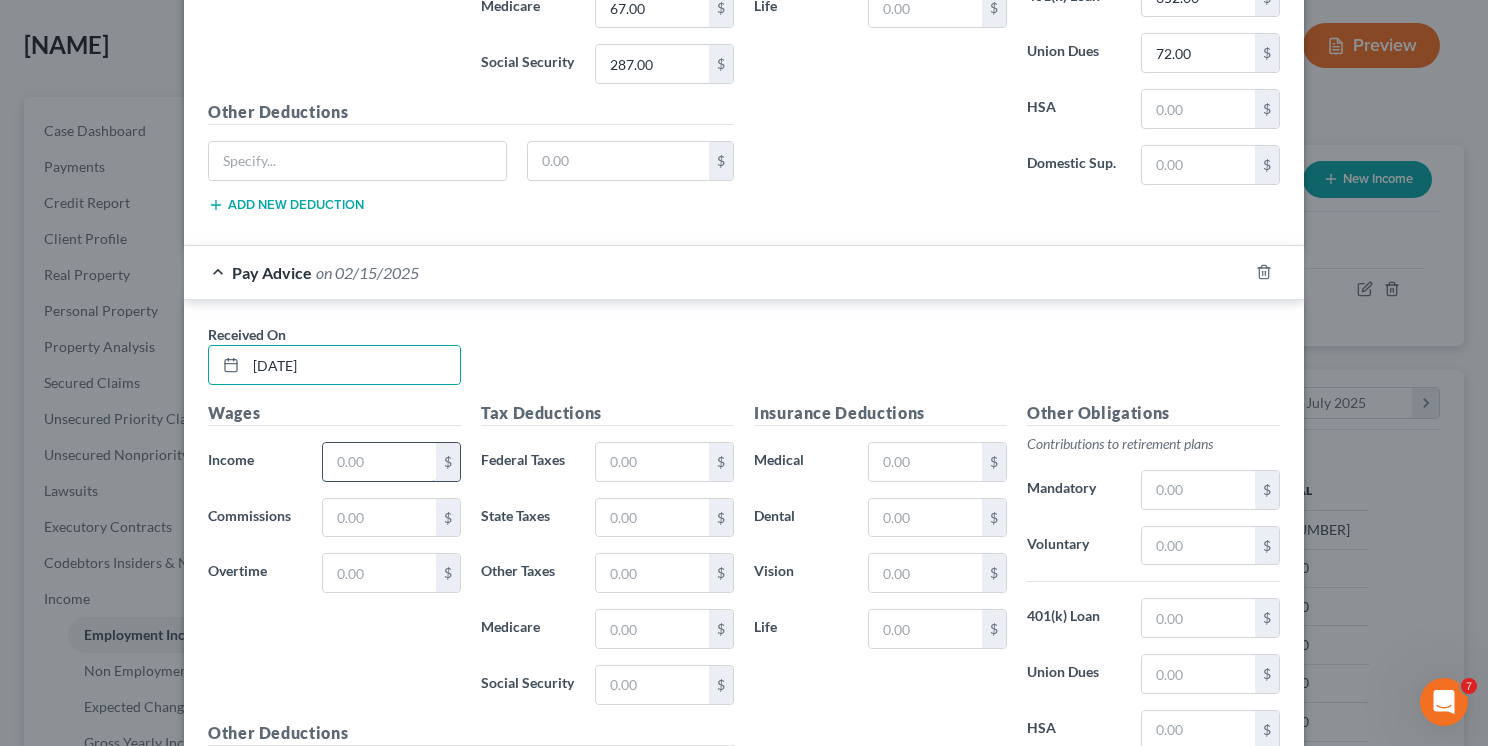 click at bounding box center [379, 462] 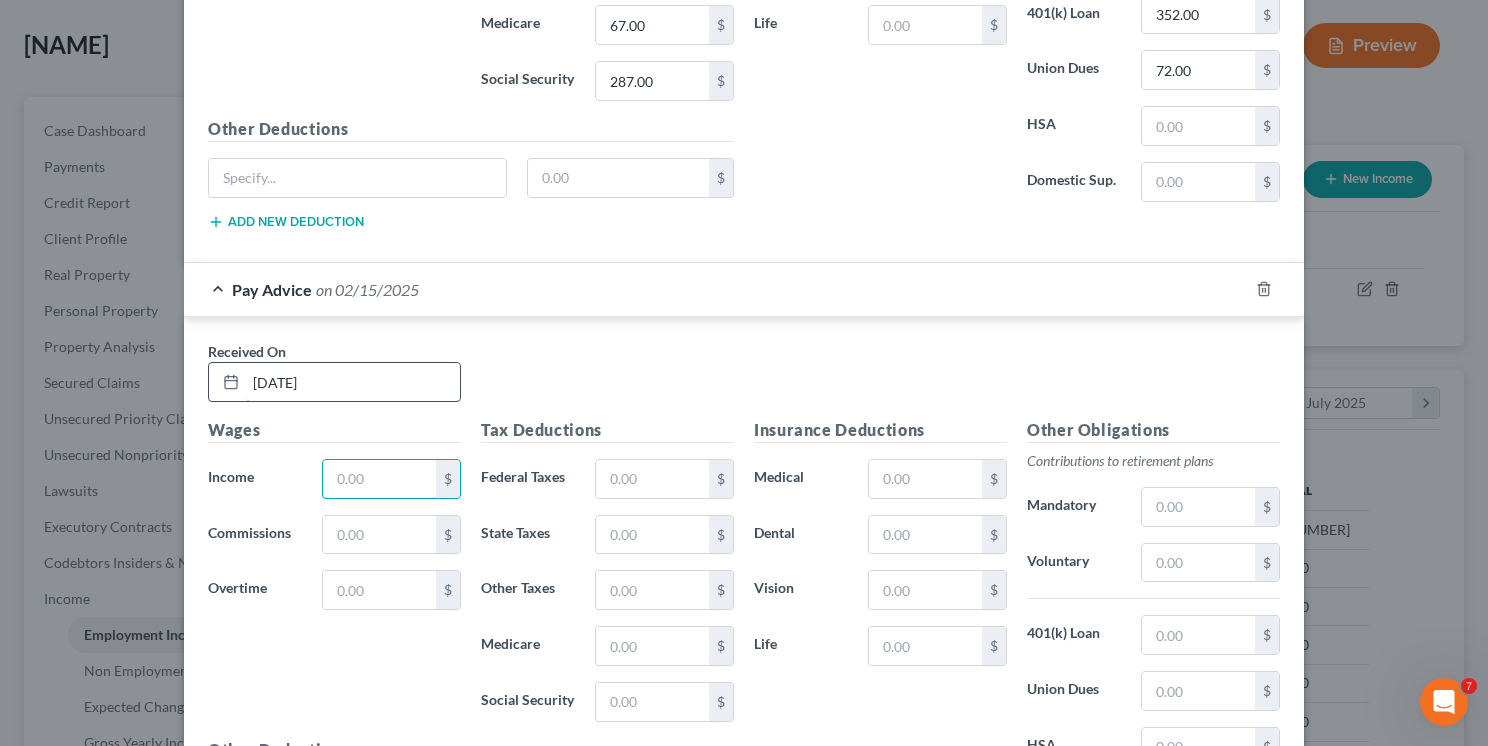 scroll, scrollTop: 1672, scrollLeft: 0, axis: vertical 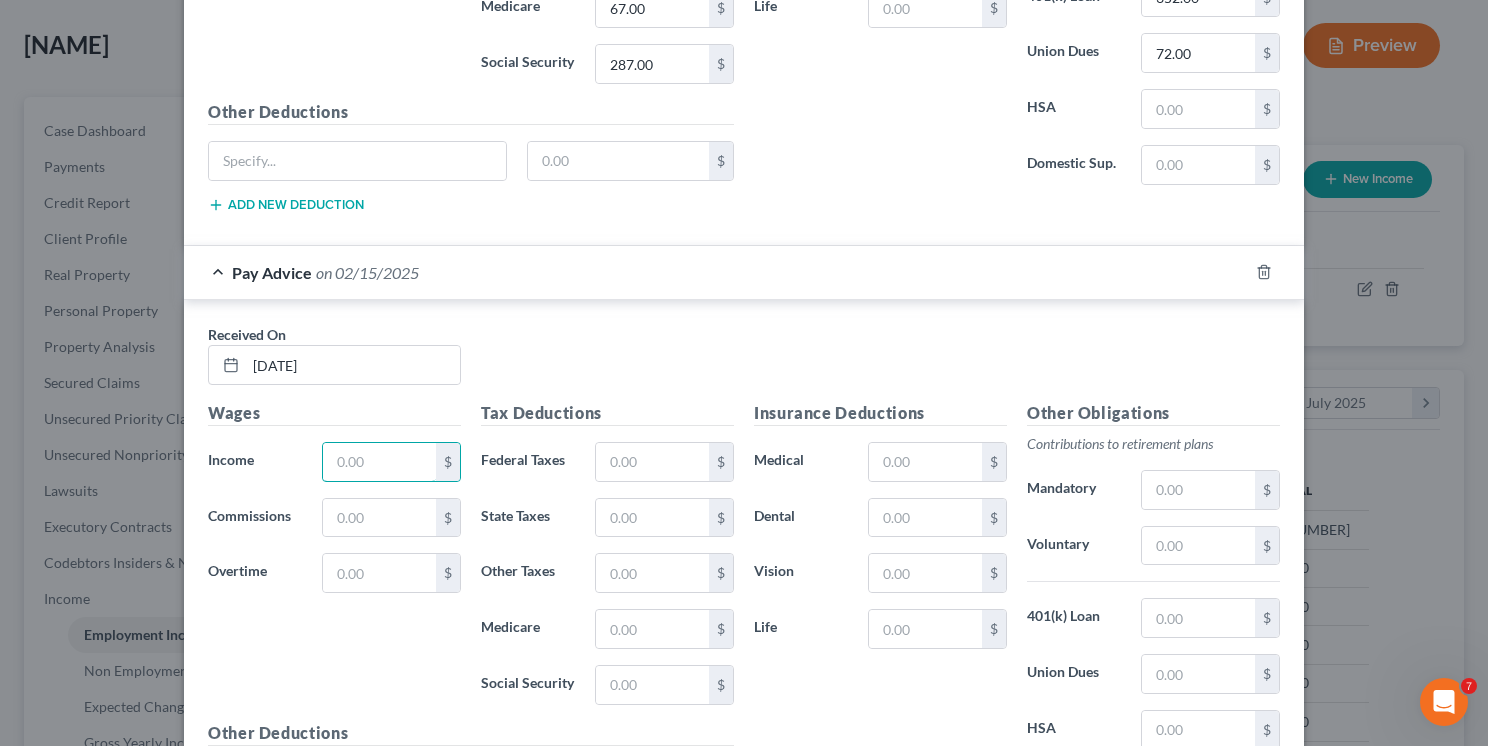 type on "[NUMBER]" 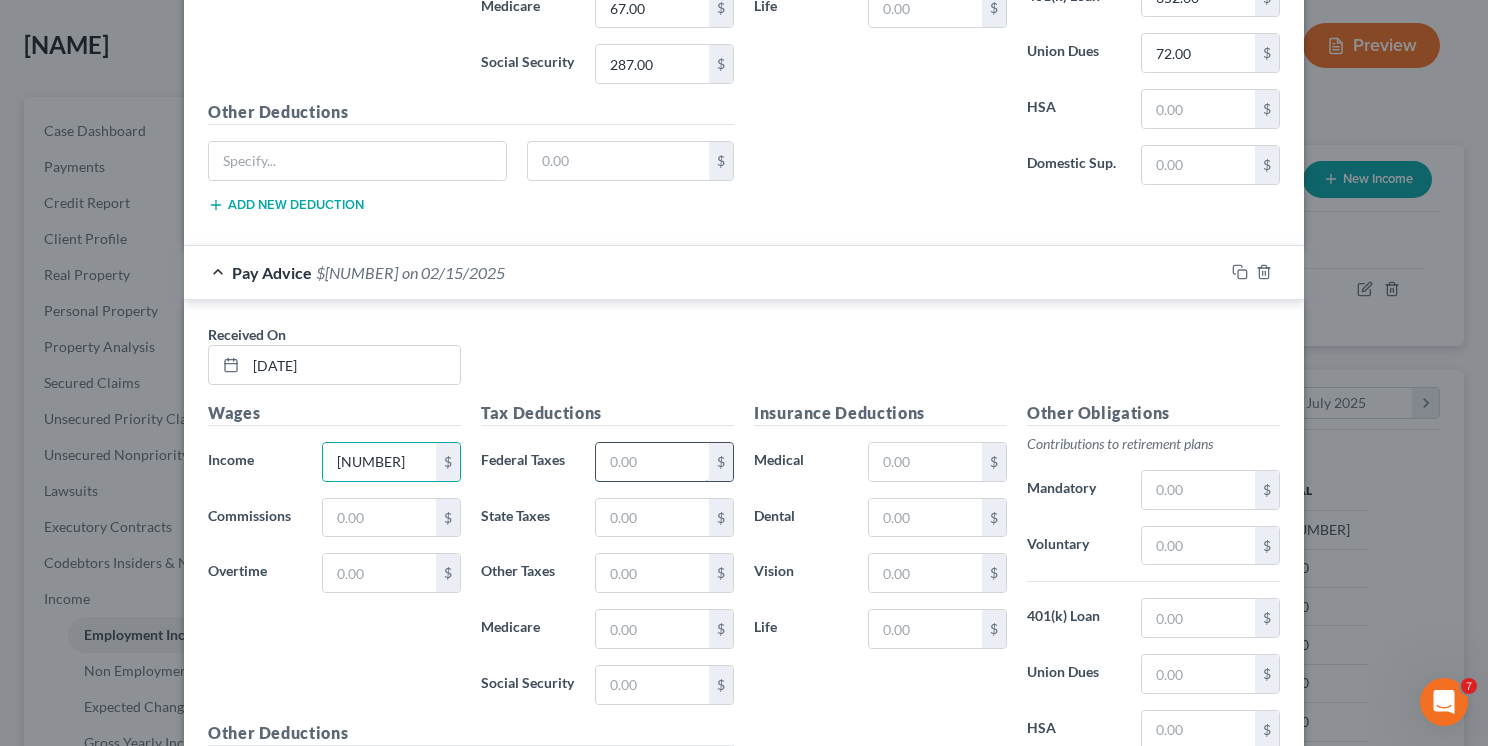 click at bounding box center [652, 462] 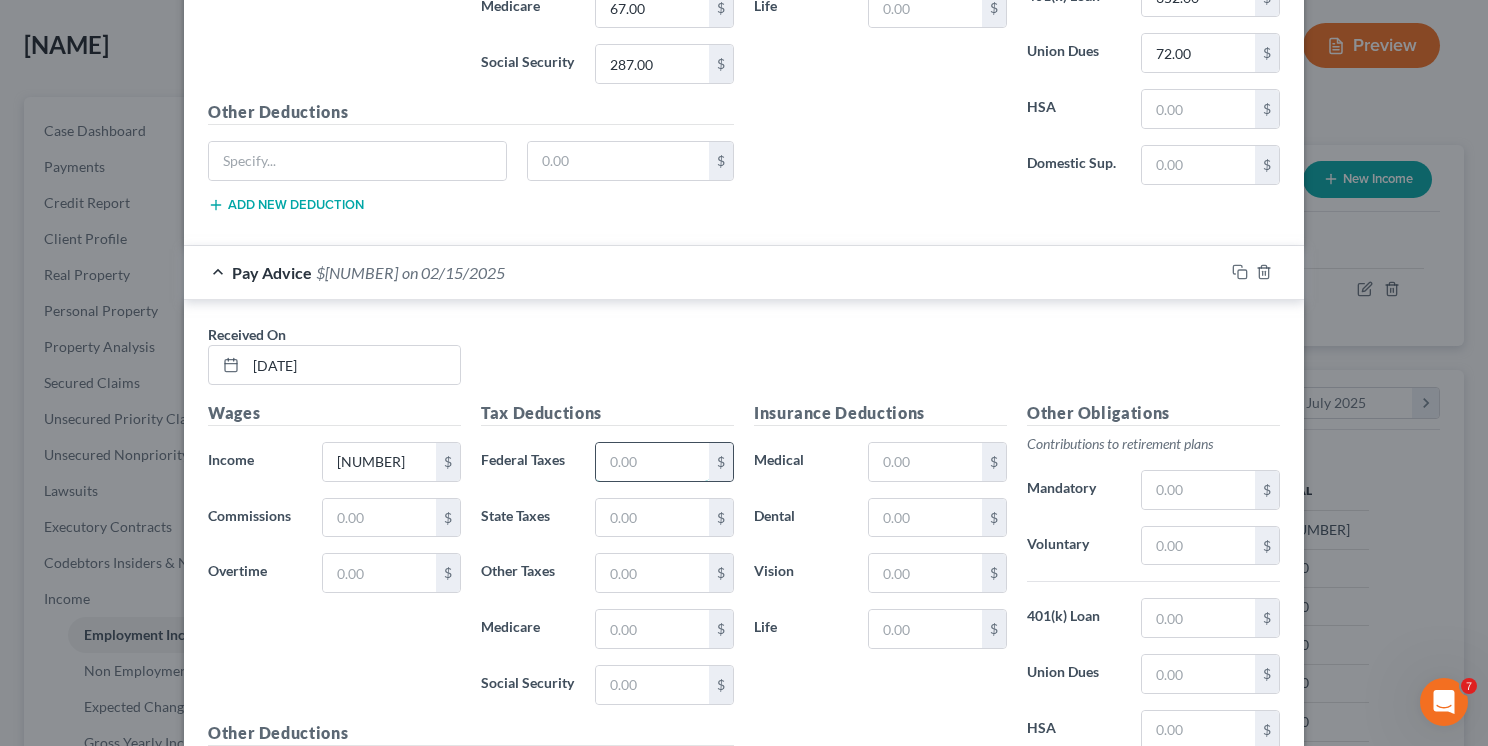 type on "582.00" 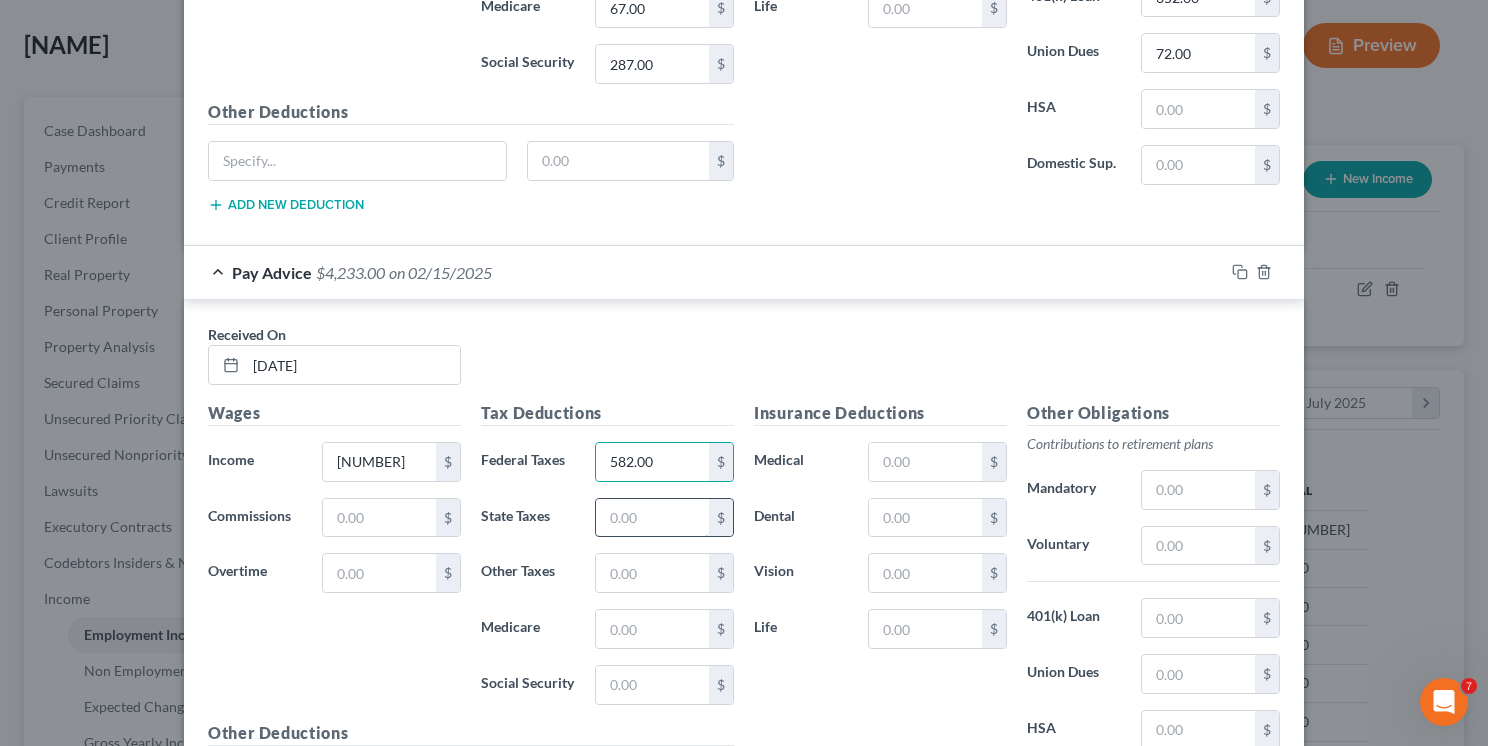 click at bounding box center [652, 518] 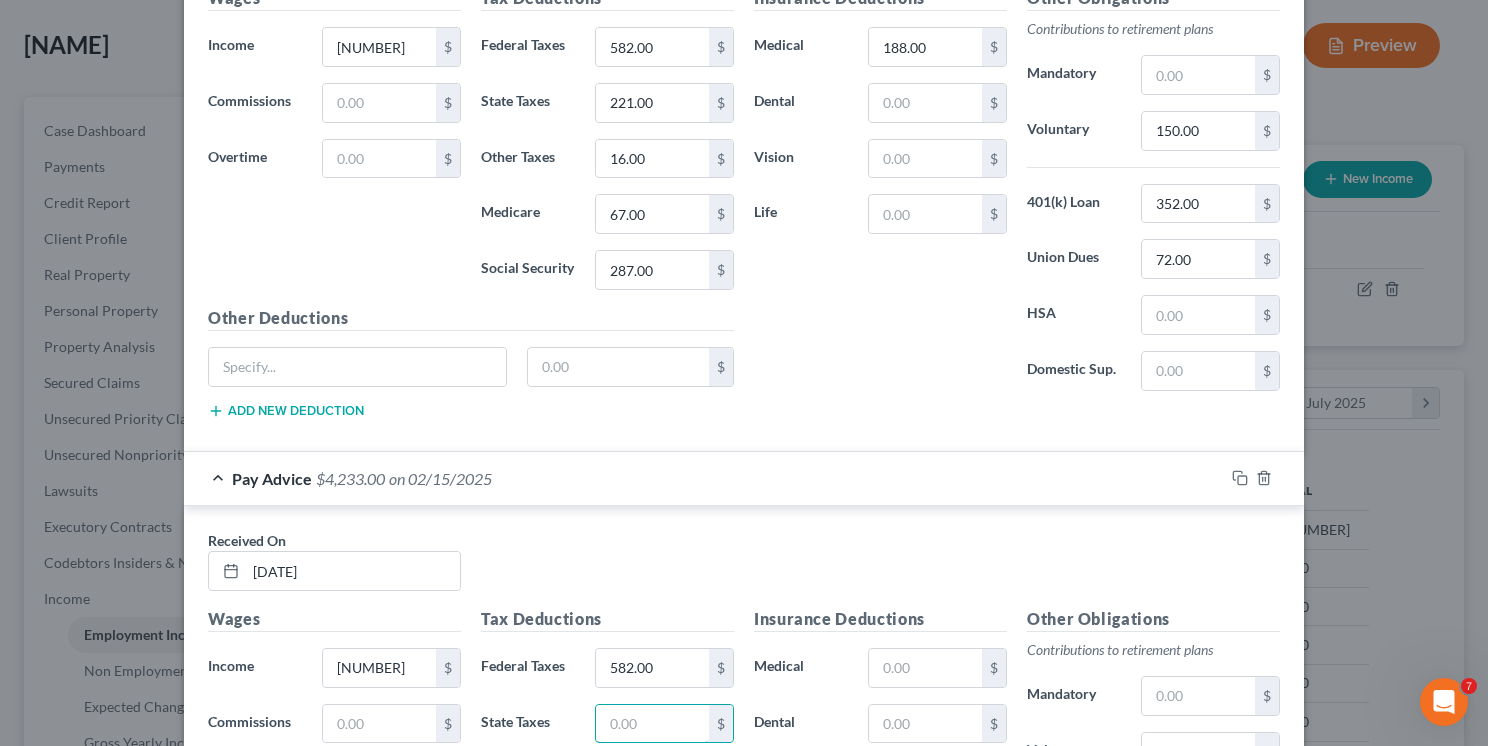 scroll, scrollTop: 1672, scrollLeft: 0, axis: vertical 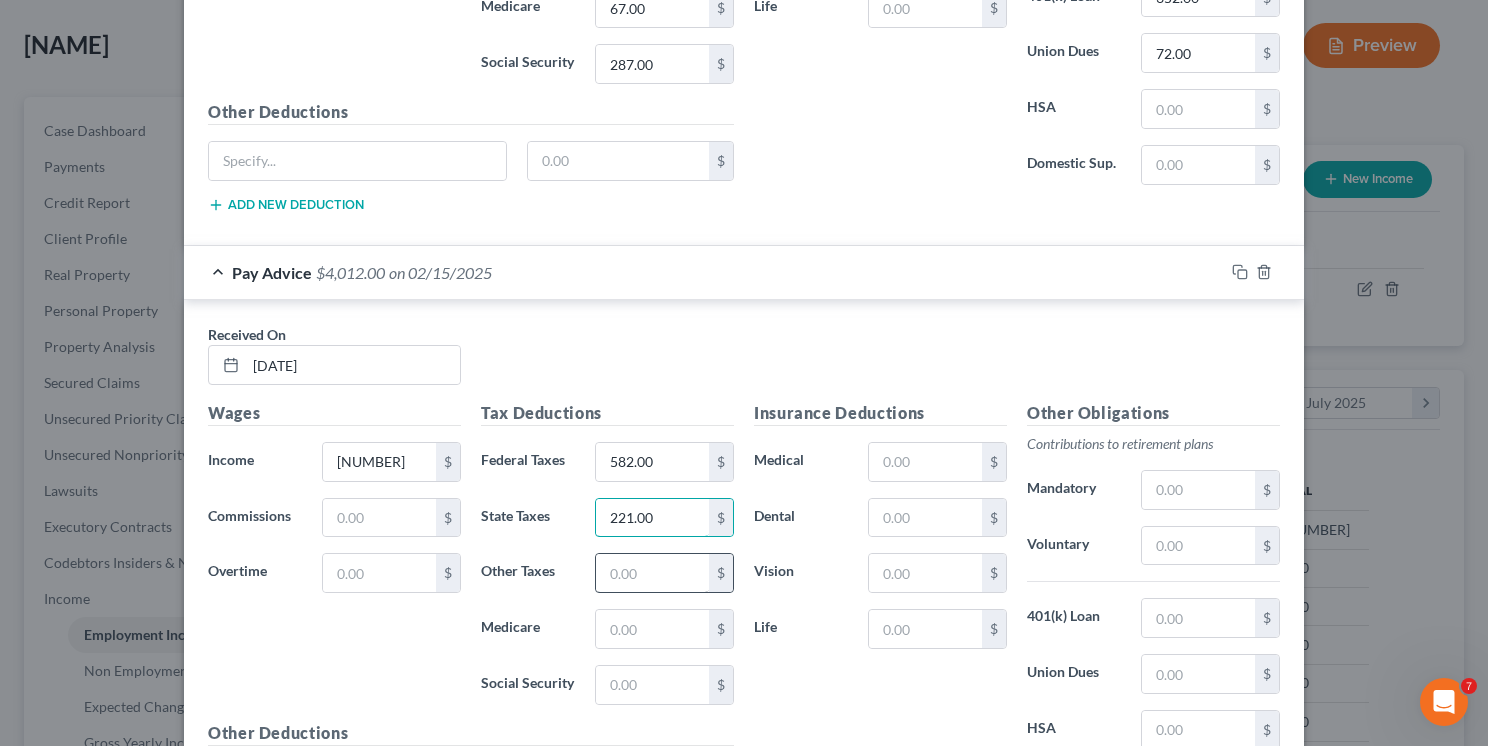 type on "221.00" 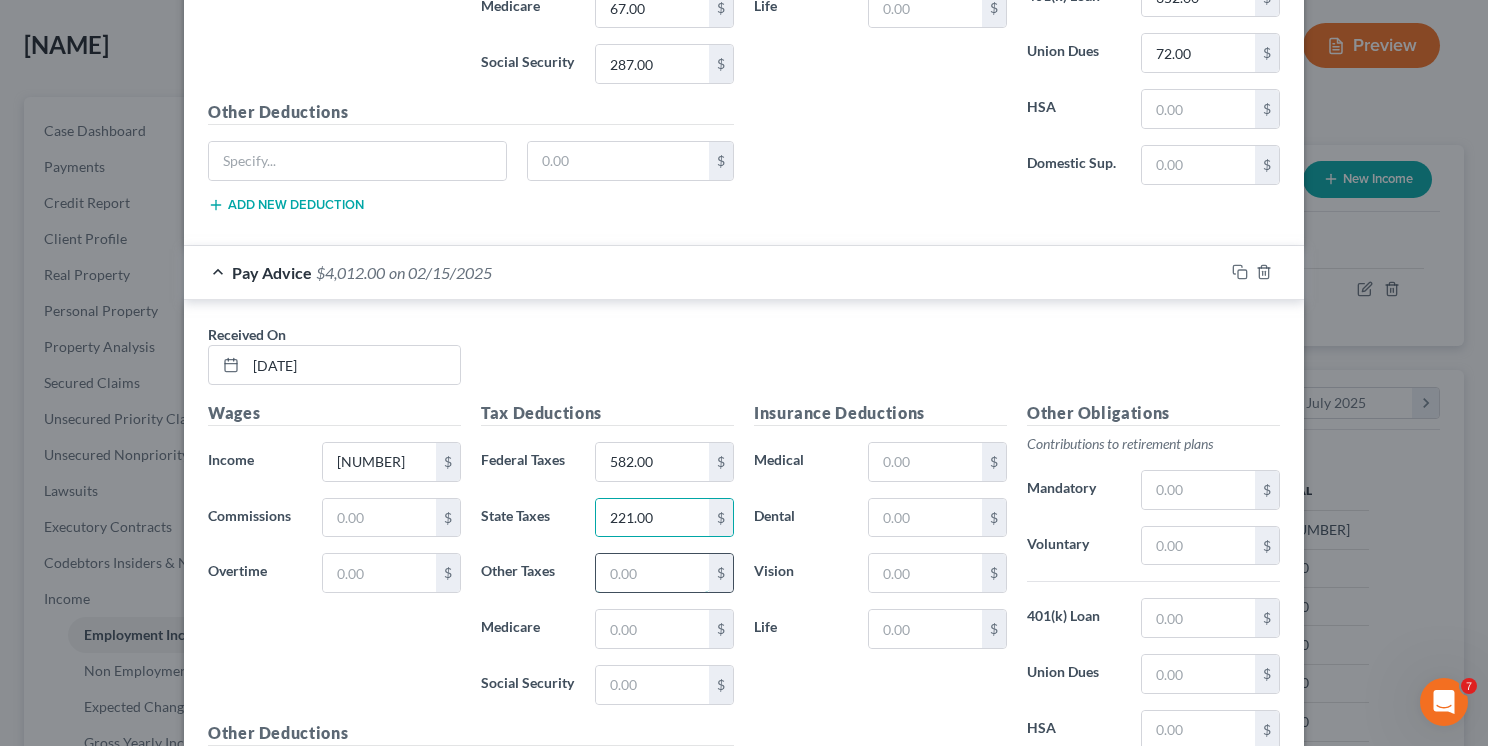 click at bounding box center (652, 573) 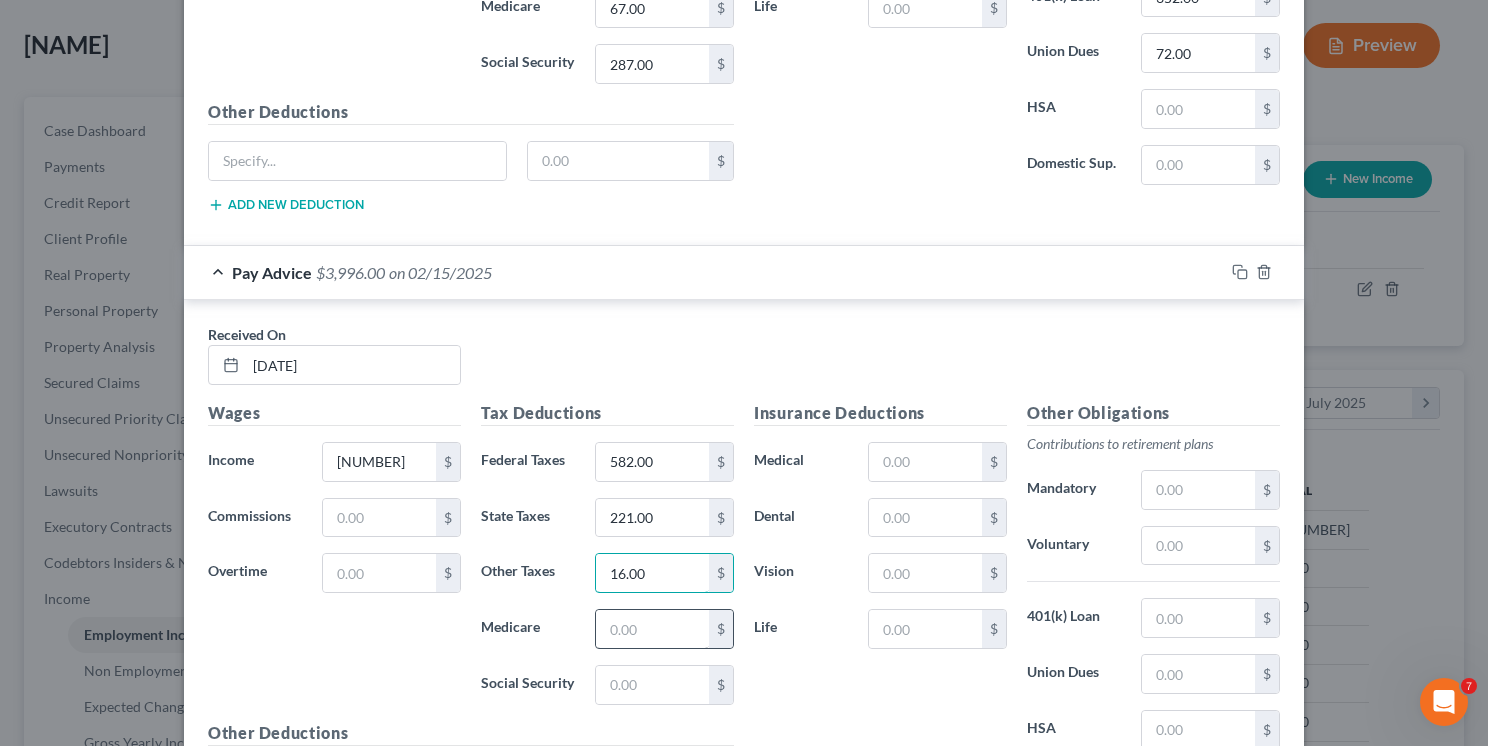 type on "16.00" 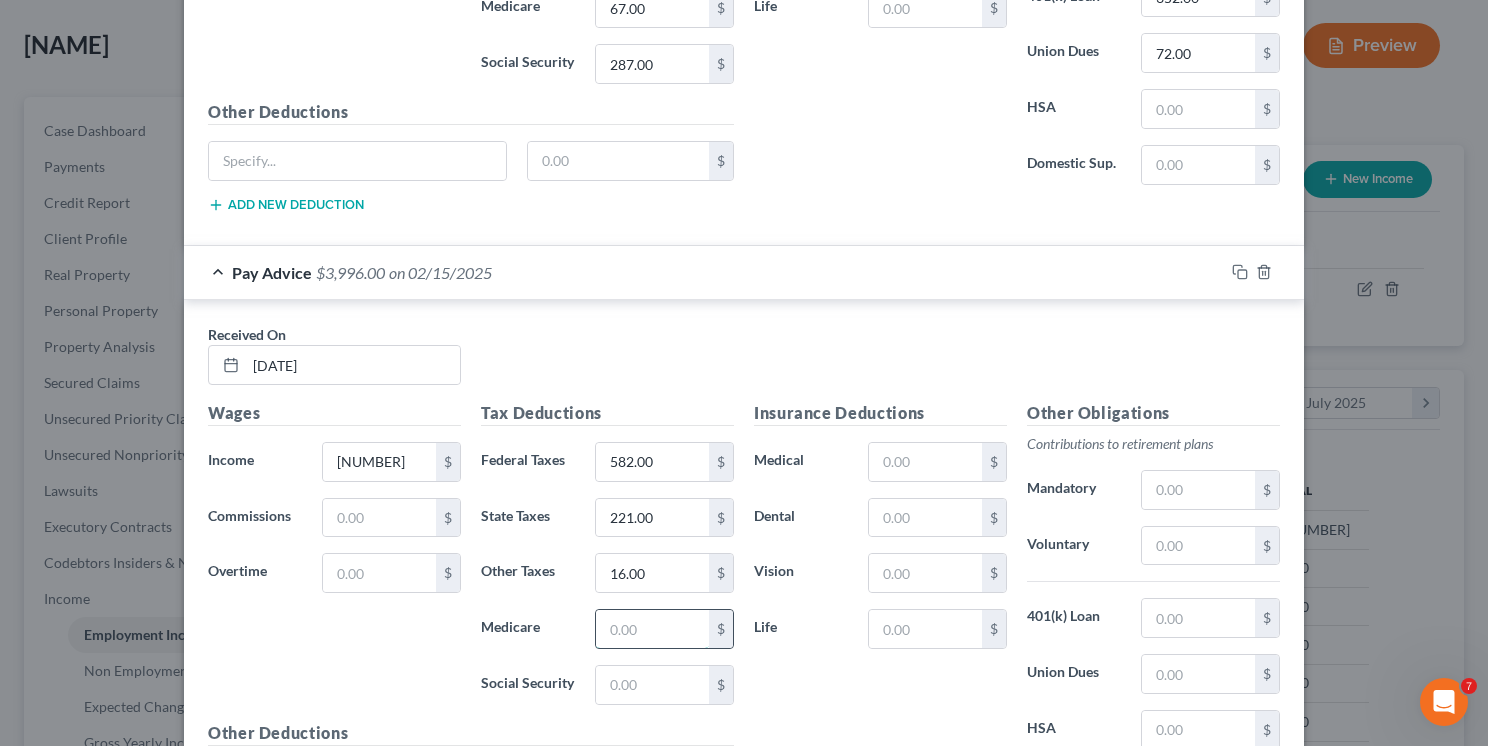 click at bounding box center (652, 629) 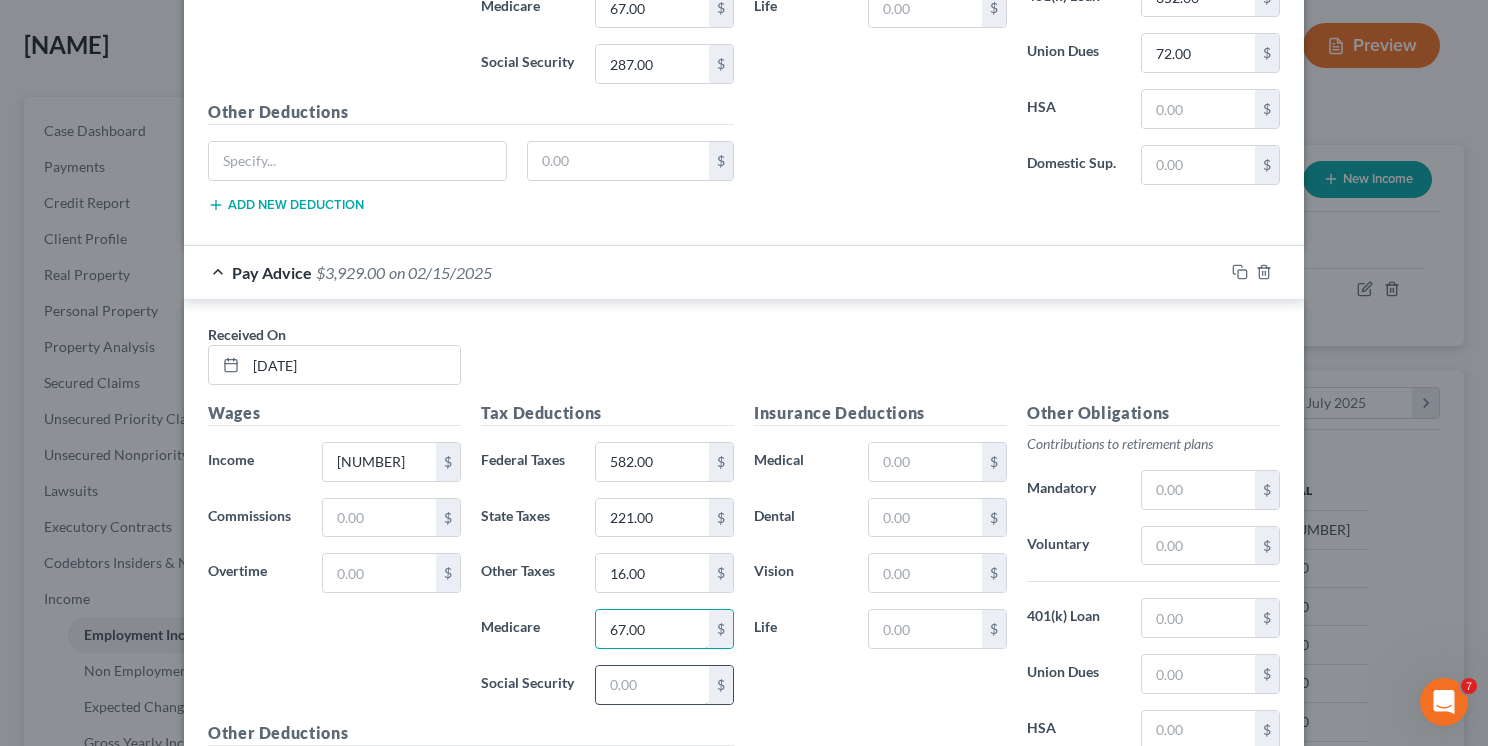 type on "67.00" 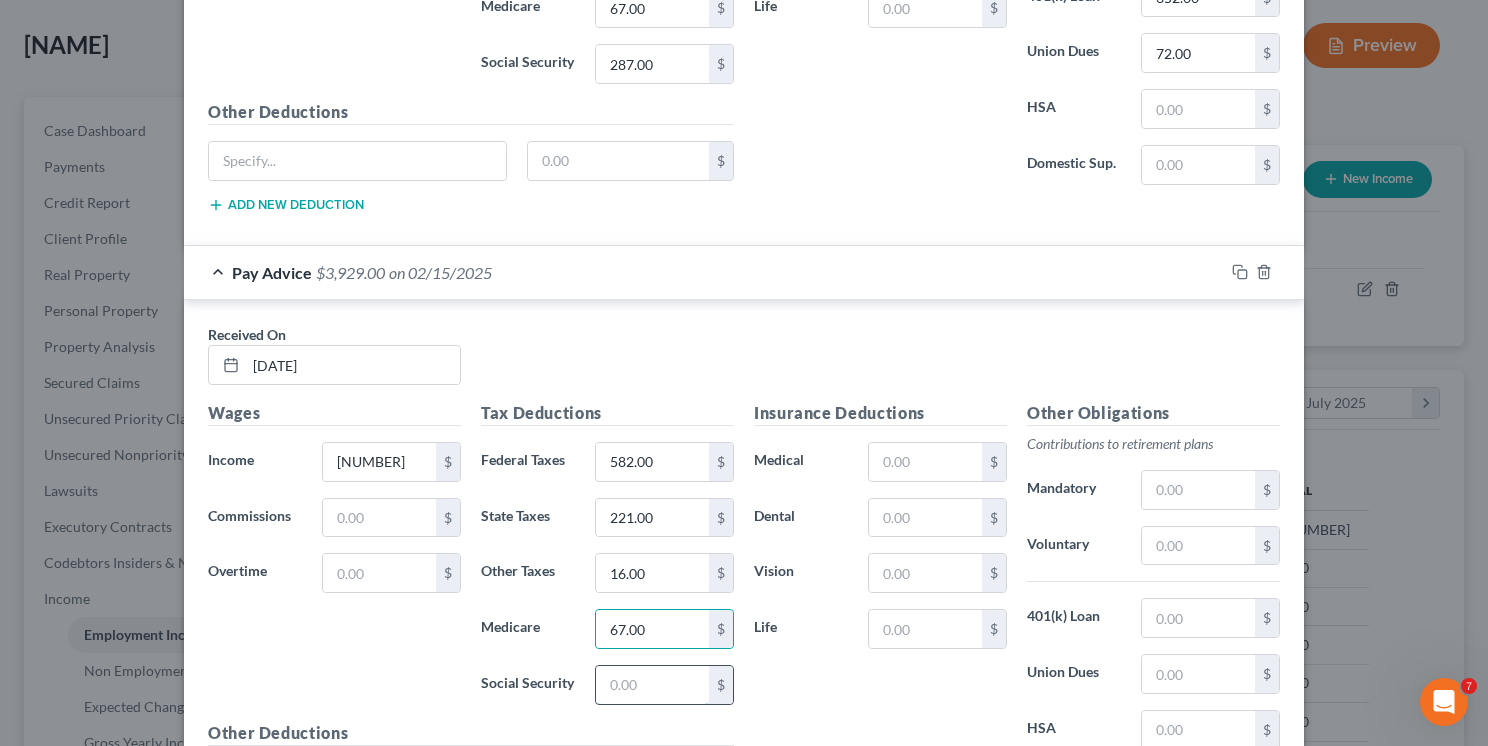 click at bounding box center (652, 685) 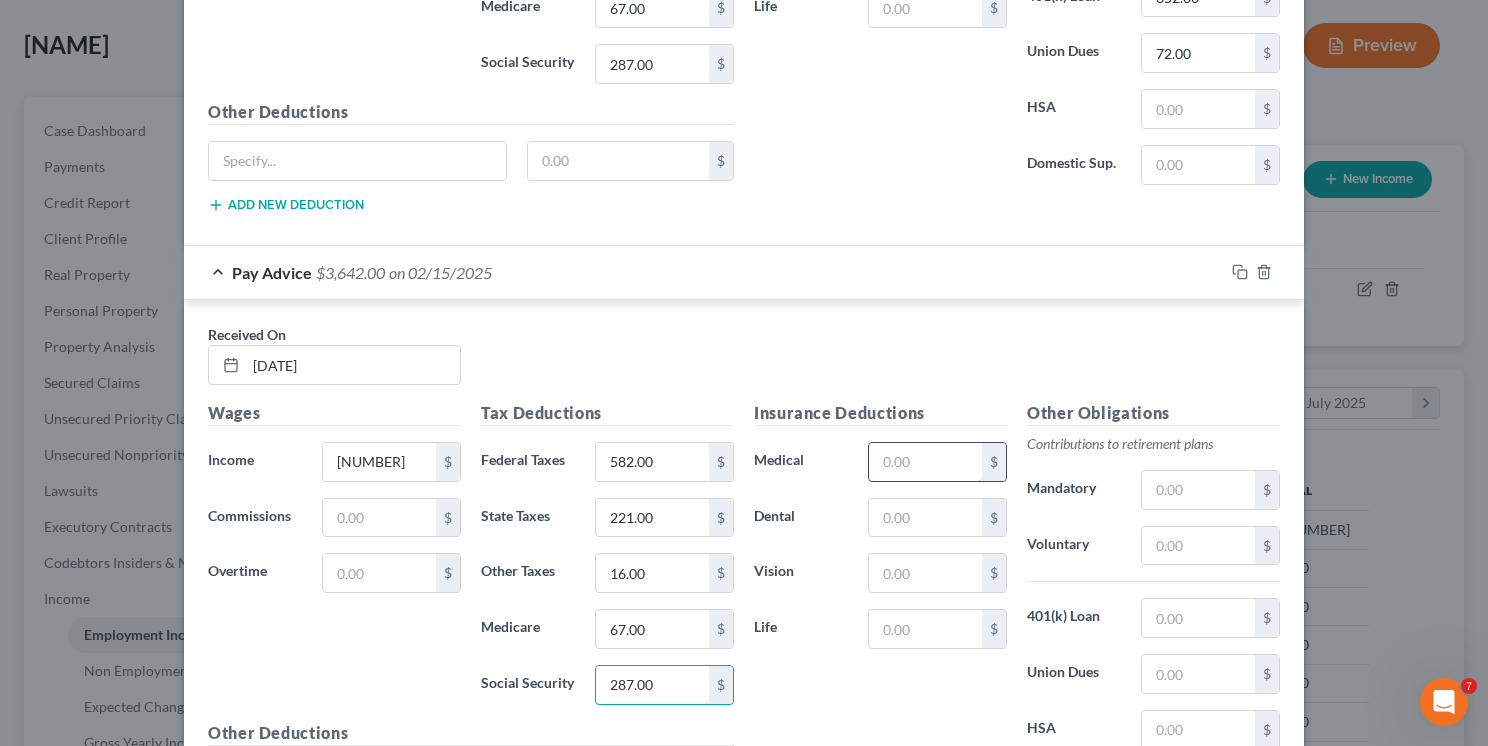 type on "287.00" 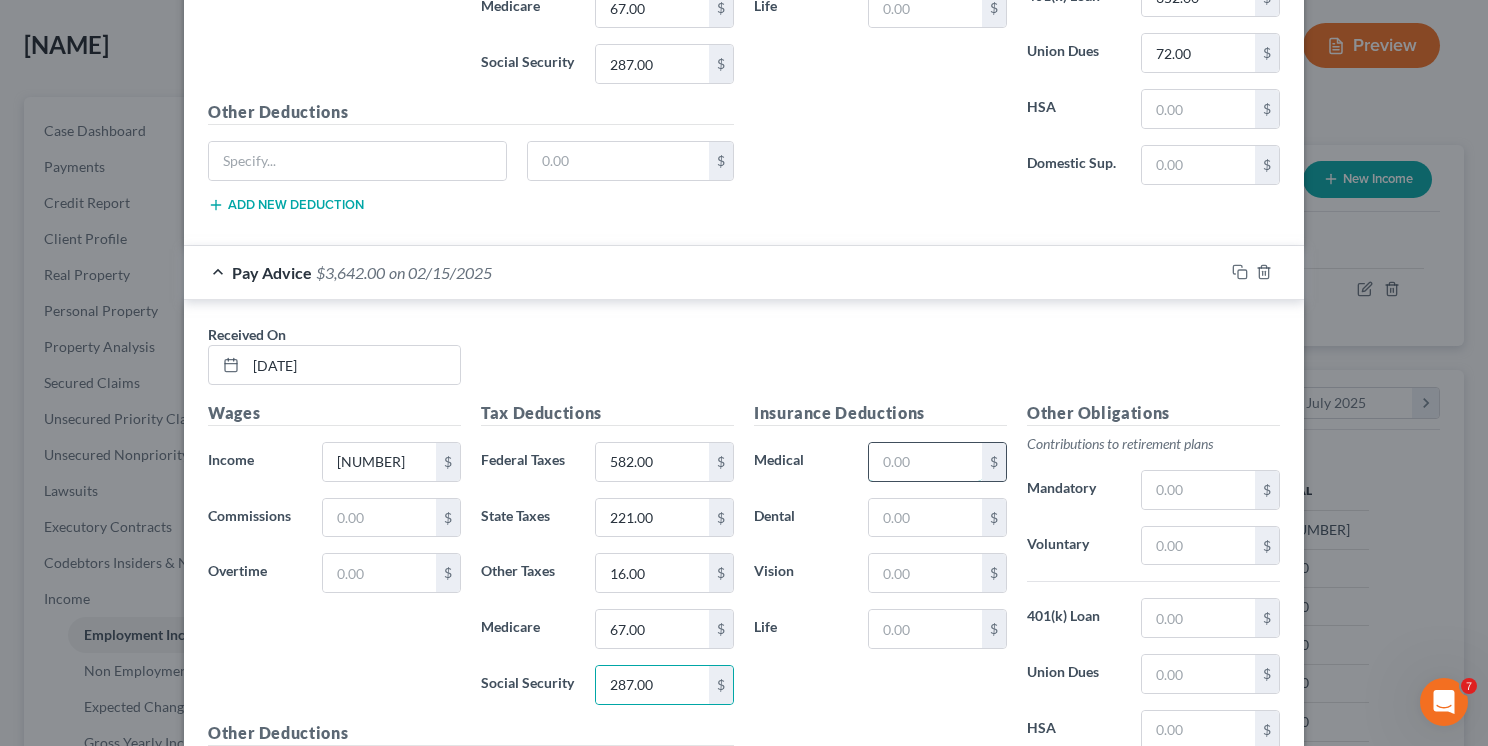 click at bounding box center [925, 462] 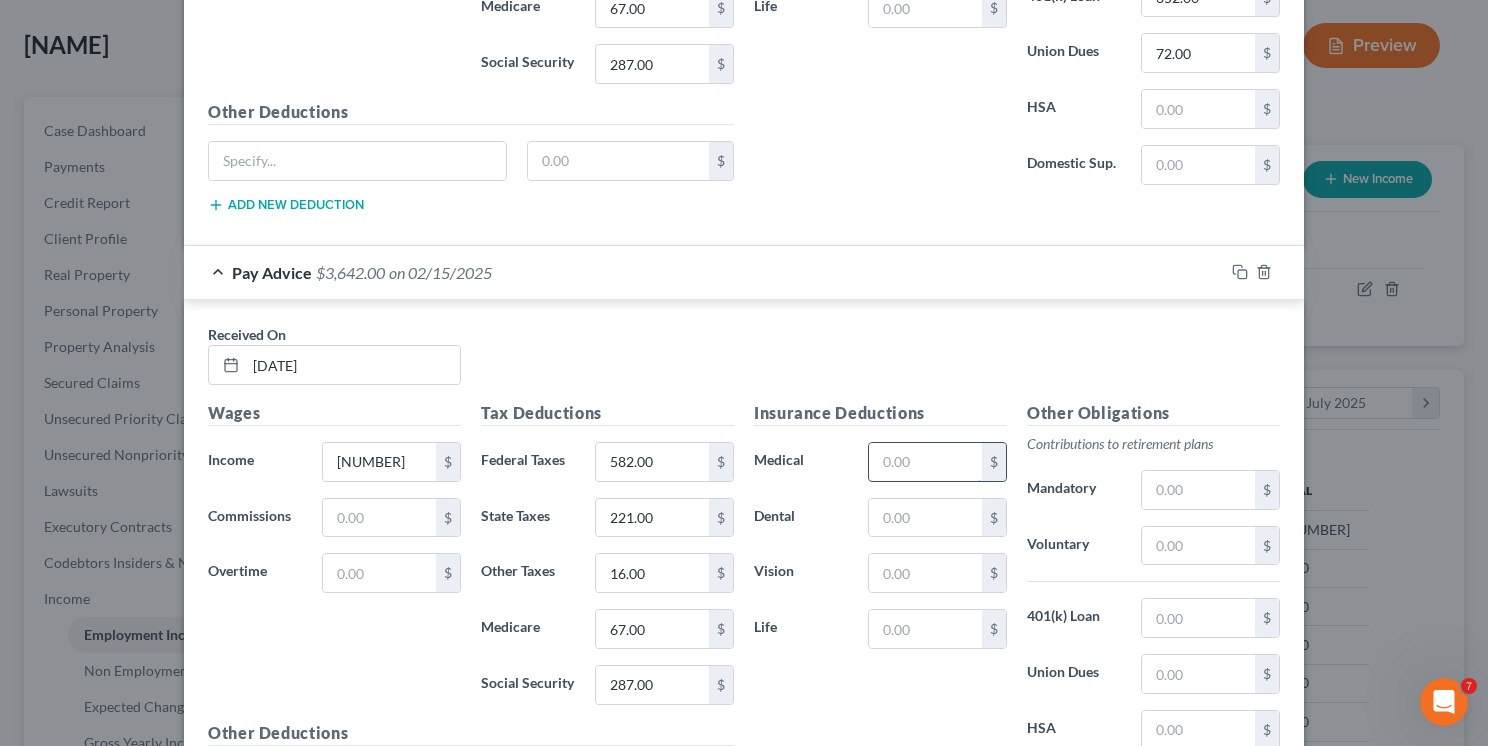 type on "188.00" 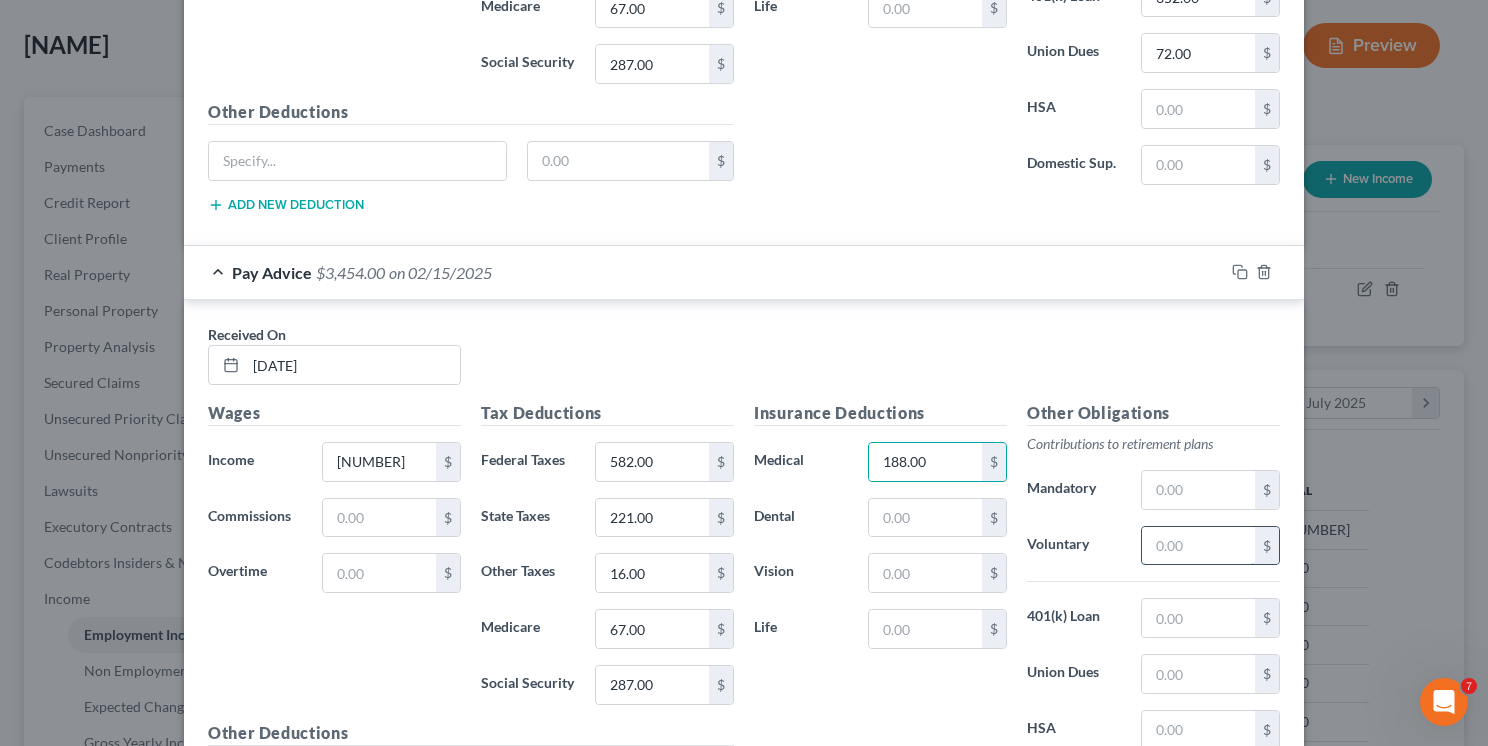 click at bounding box center (1198, 546) 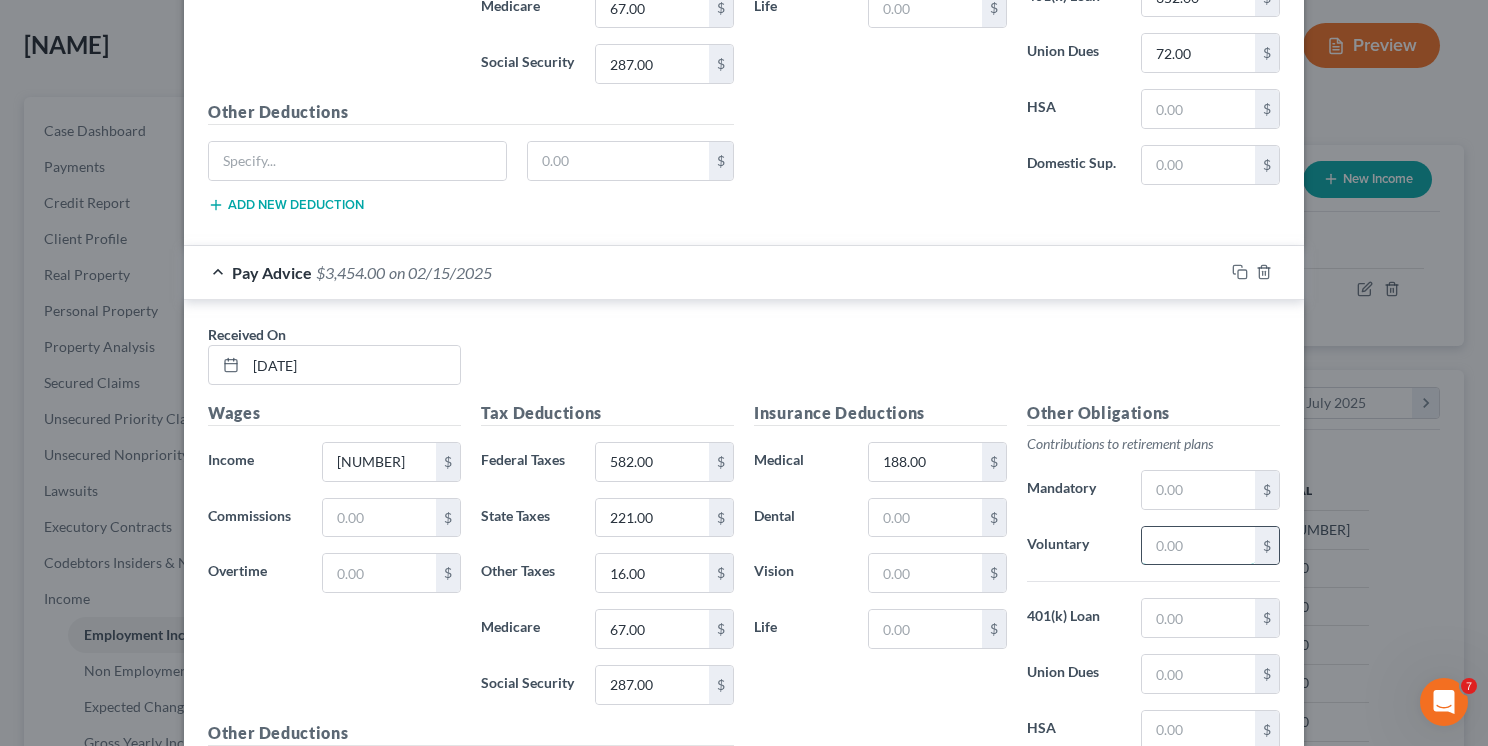 type on "150.00" 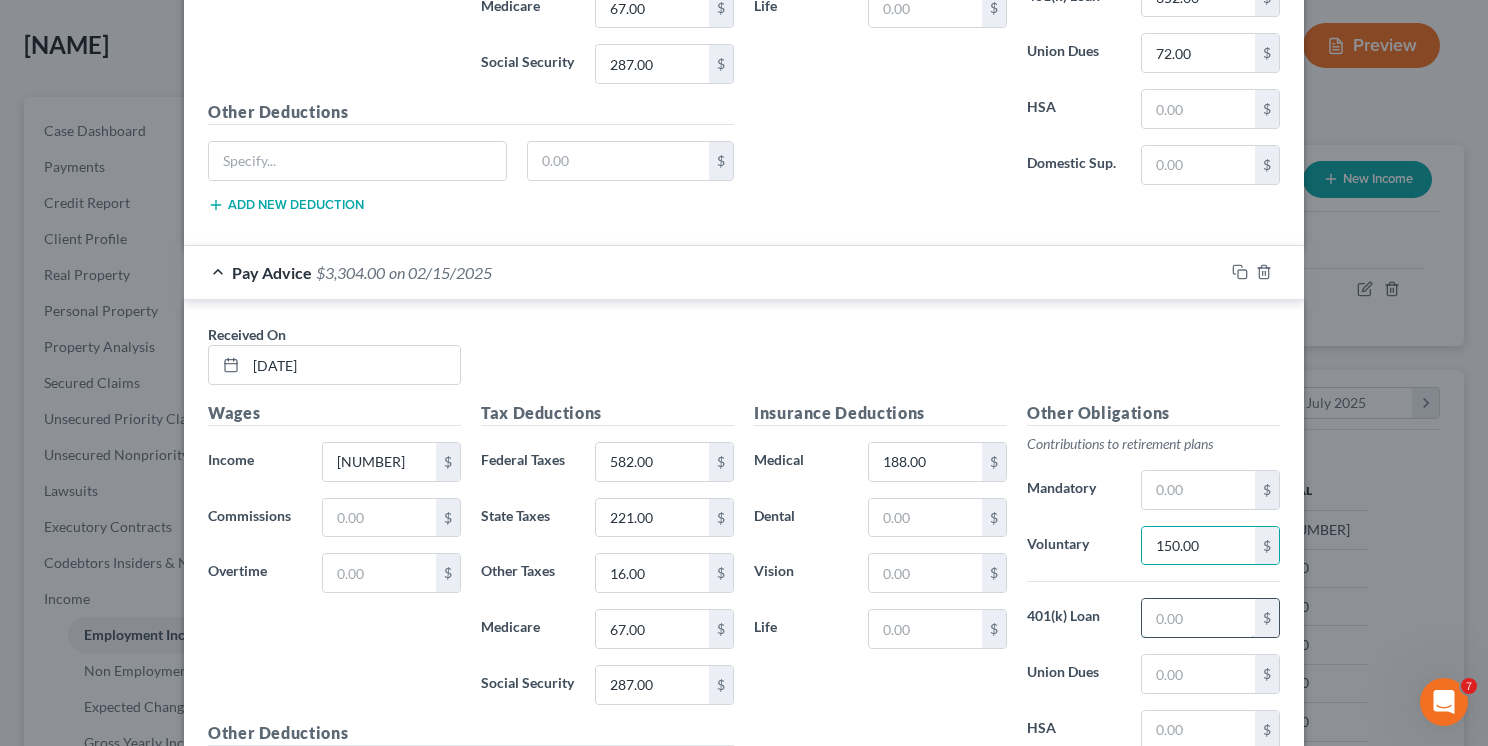 click at bounding box center (1198, 618) 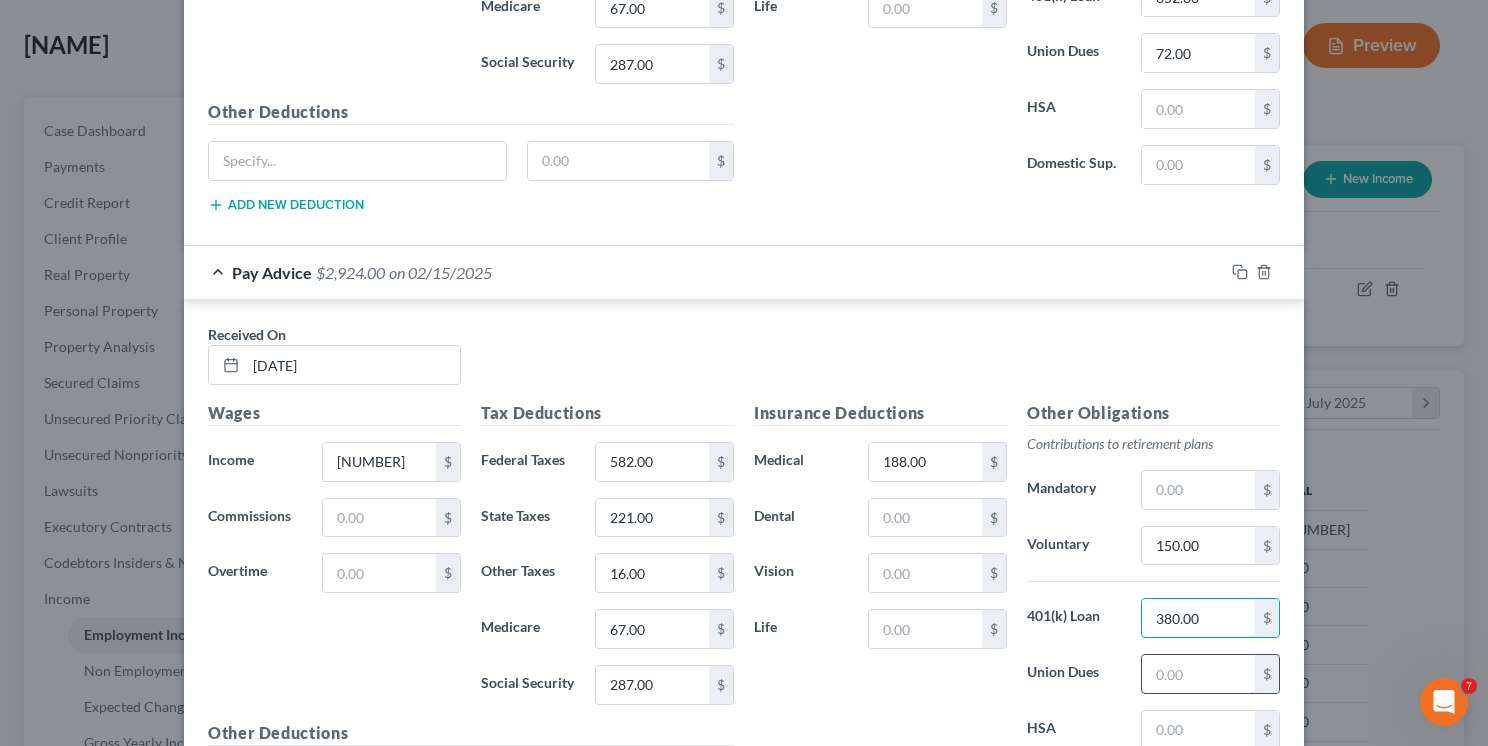 type on "380.00" 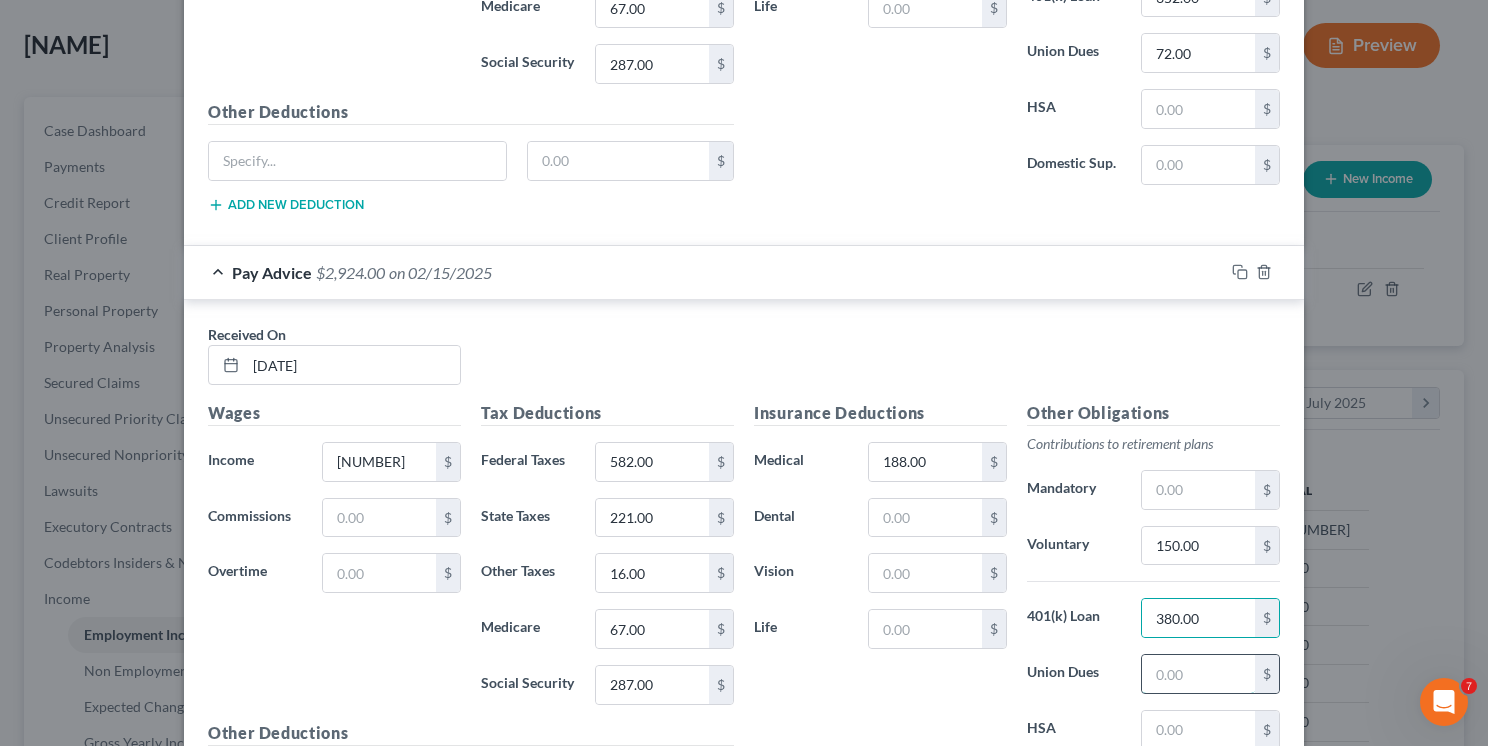 click at bounding box center [1198, 674] 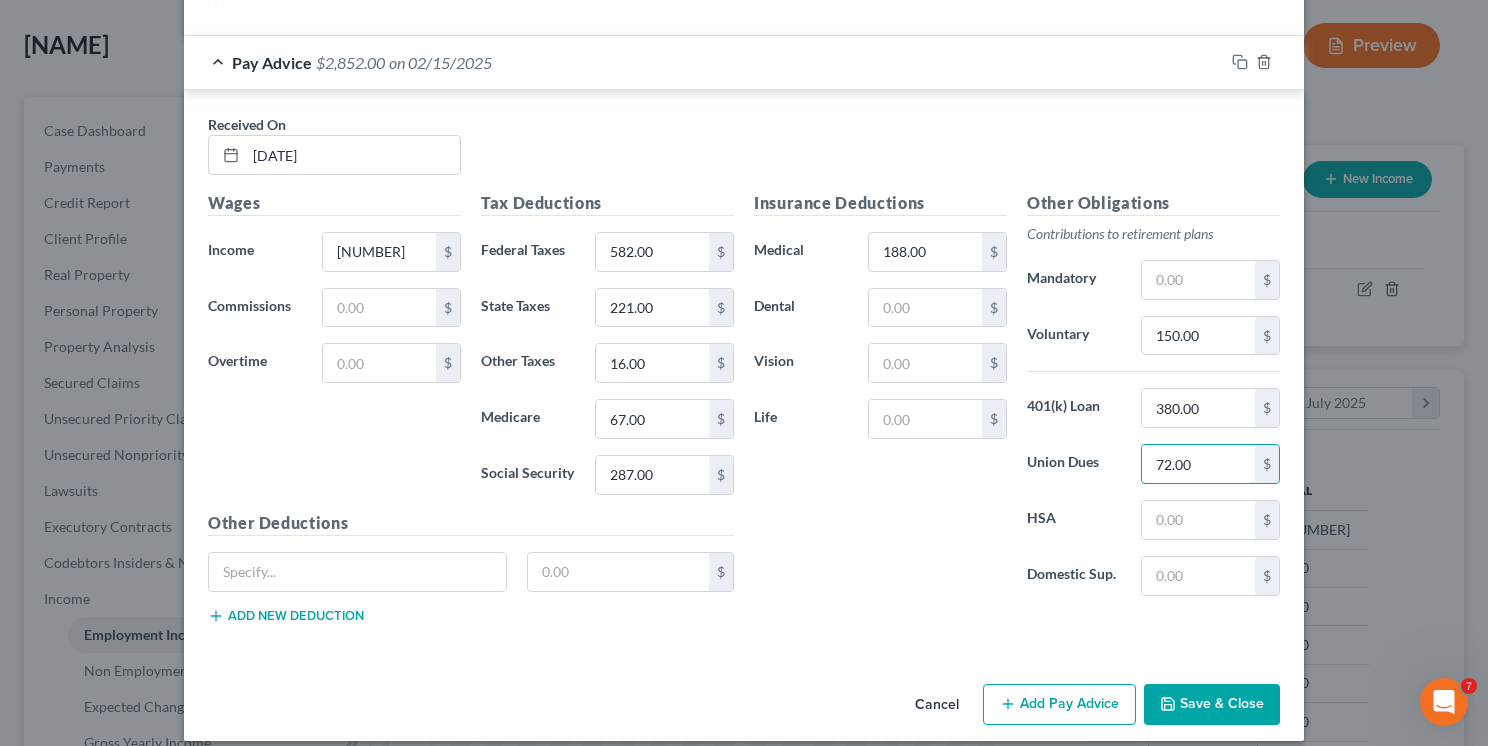 scroll, scrollTop: 1889, scrollLeft: 0, axis: vertical 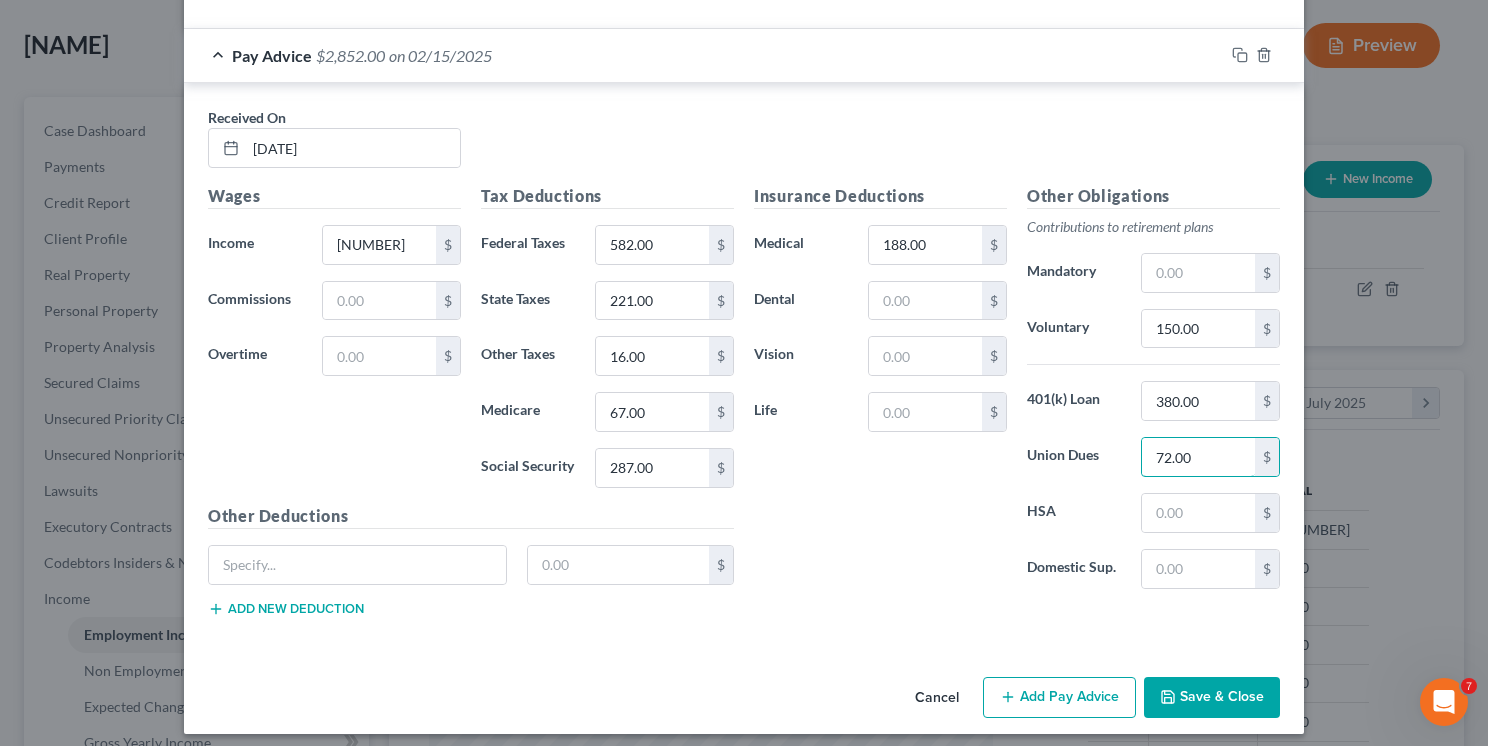 type on "72.00" 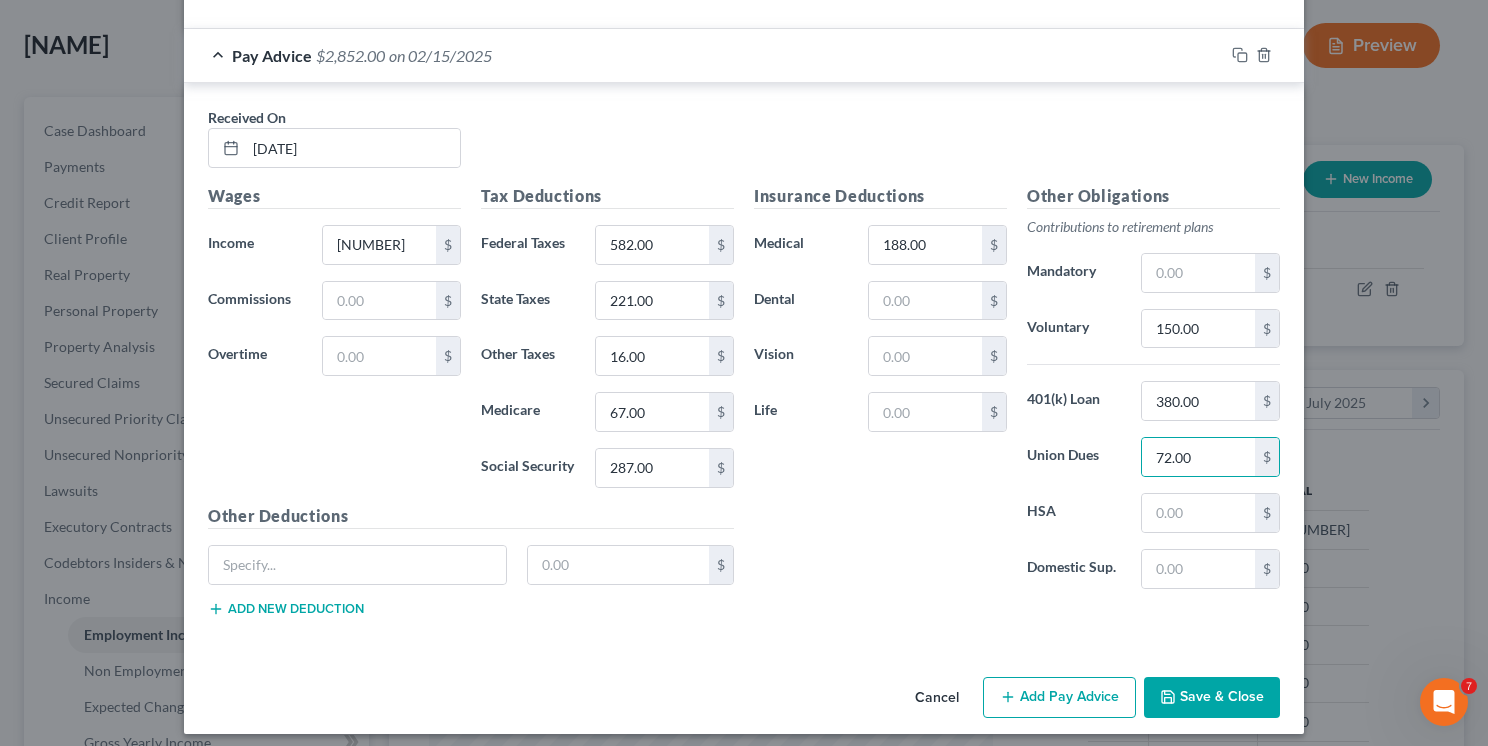 click on "Add Pay Advice" at bounding box center (1059, 698) 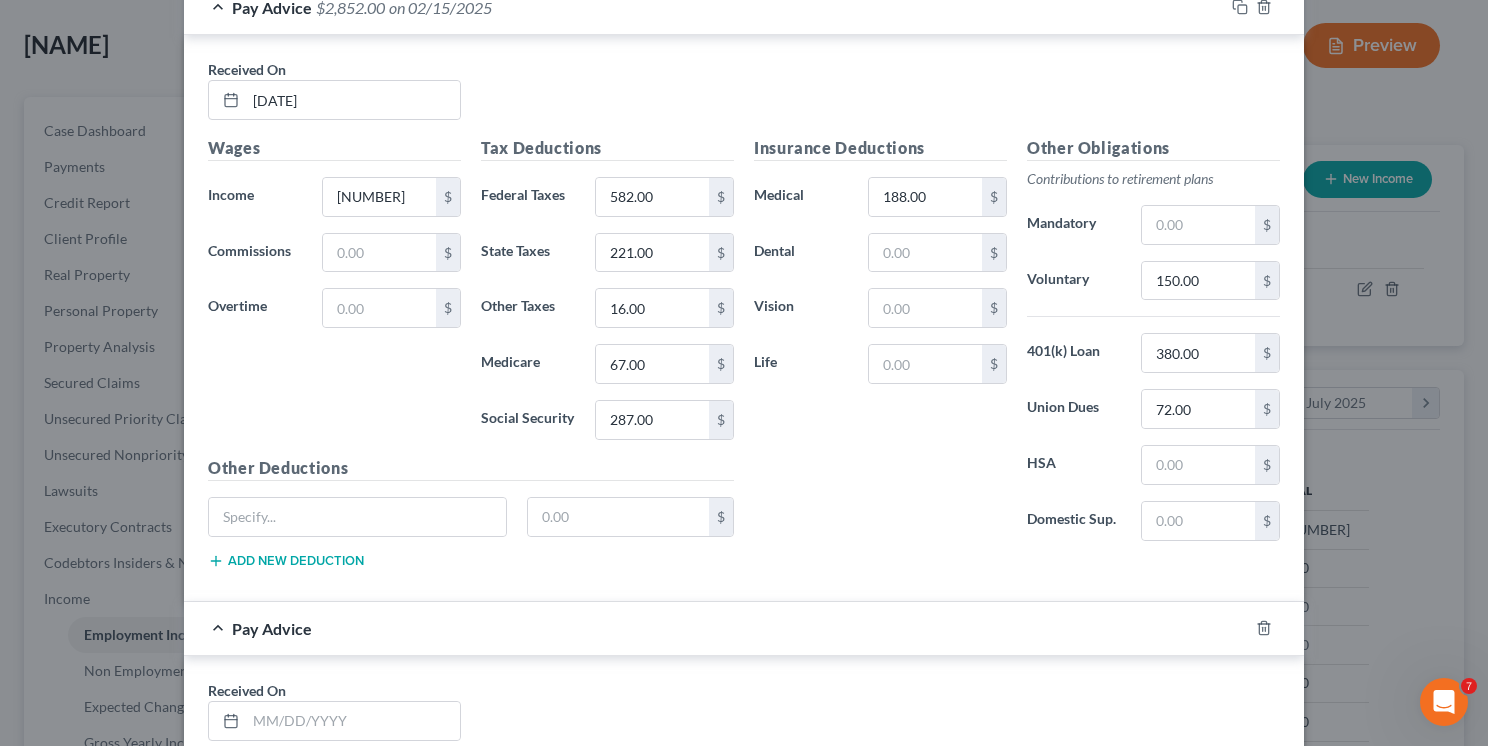 scroll, scrollTop: 2189, scrollLeft: 0, axis: vertical 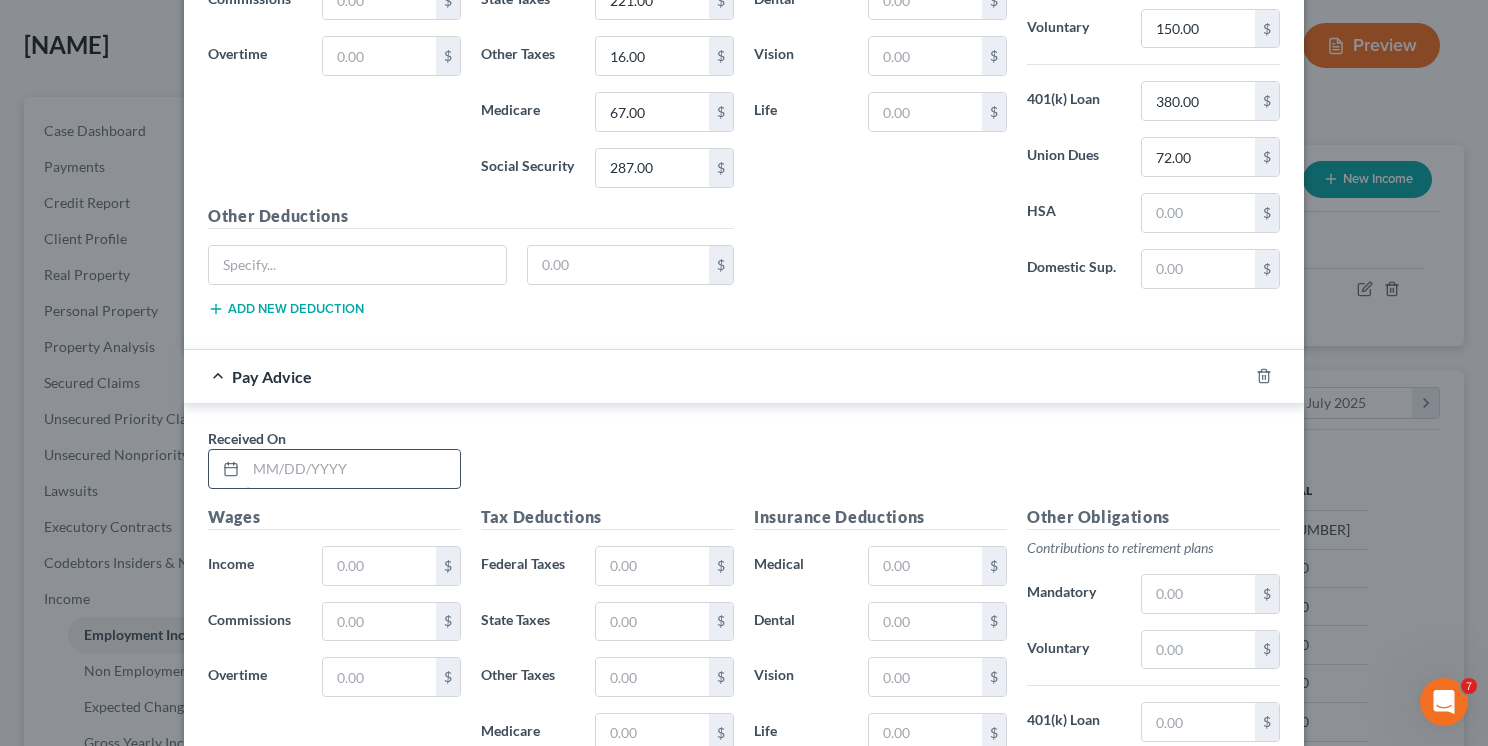 click at bounding box center [353, 469] 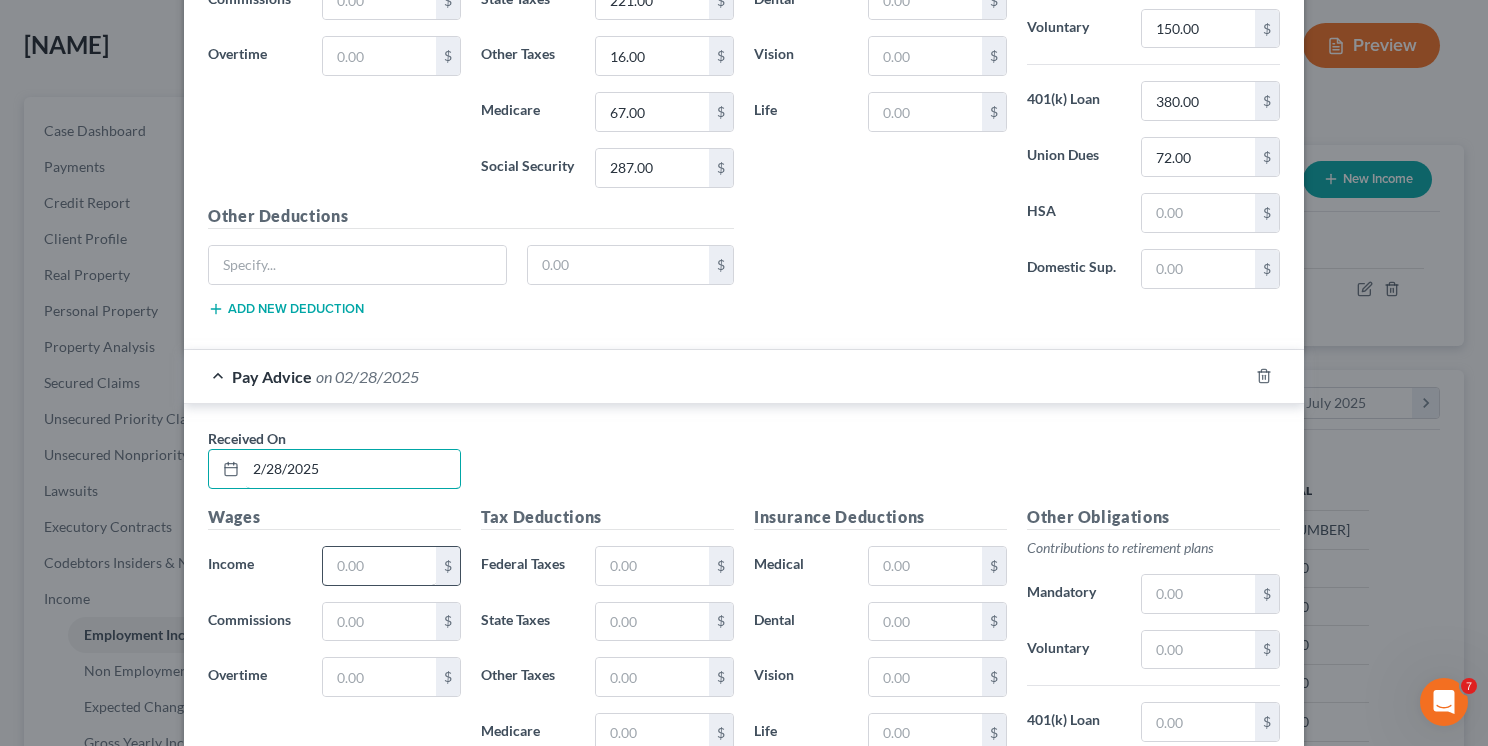 type on "2/28/2025" 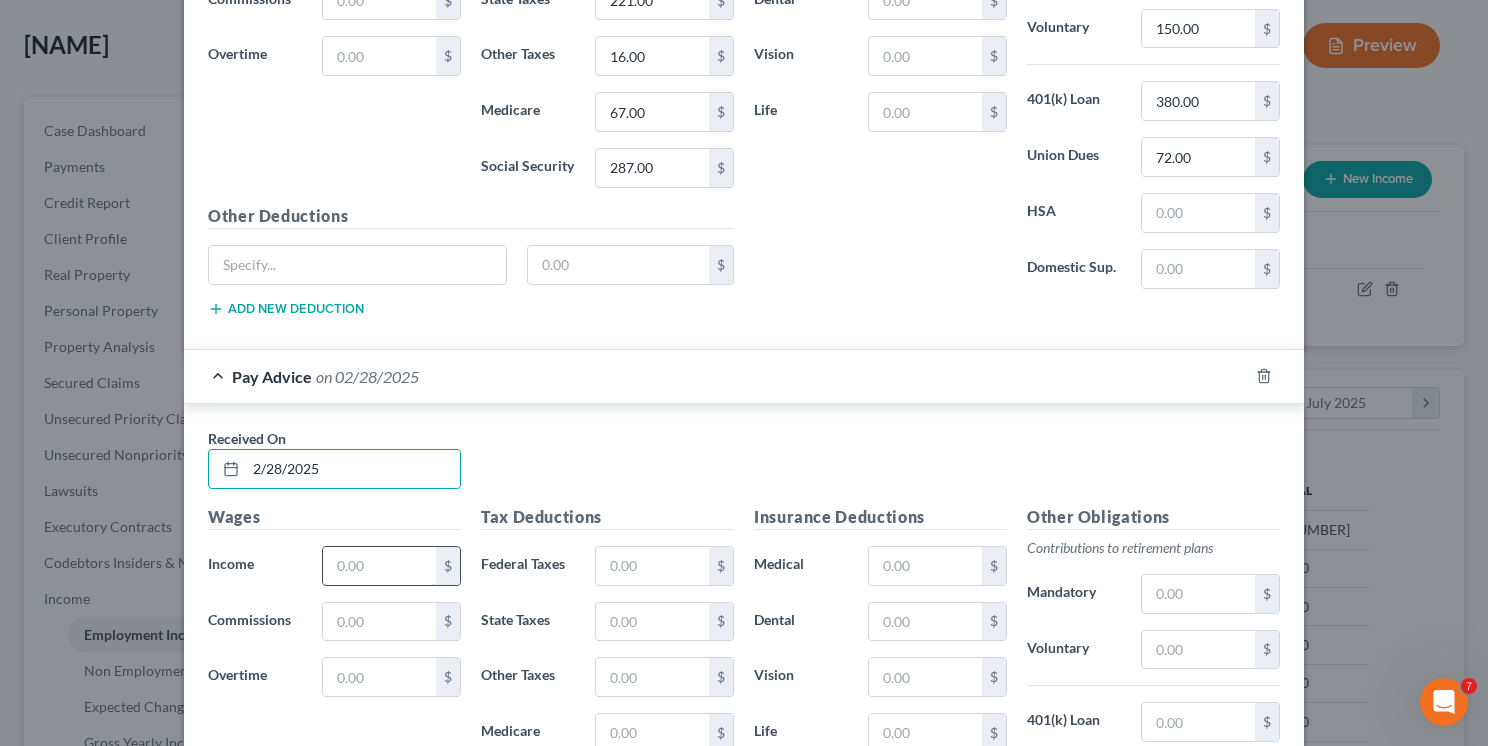 click at bounding box center [379, 566] 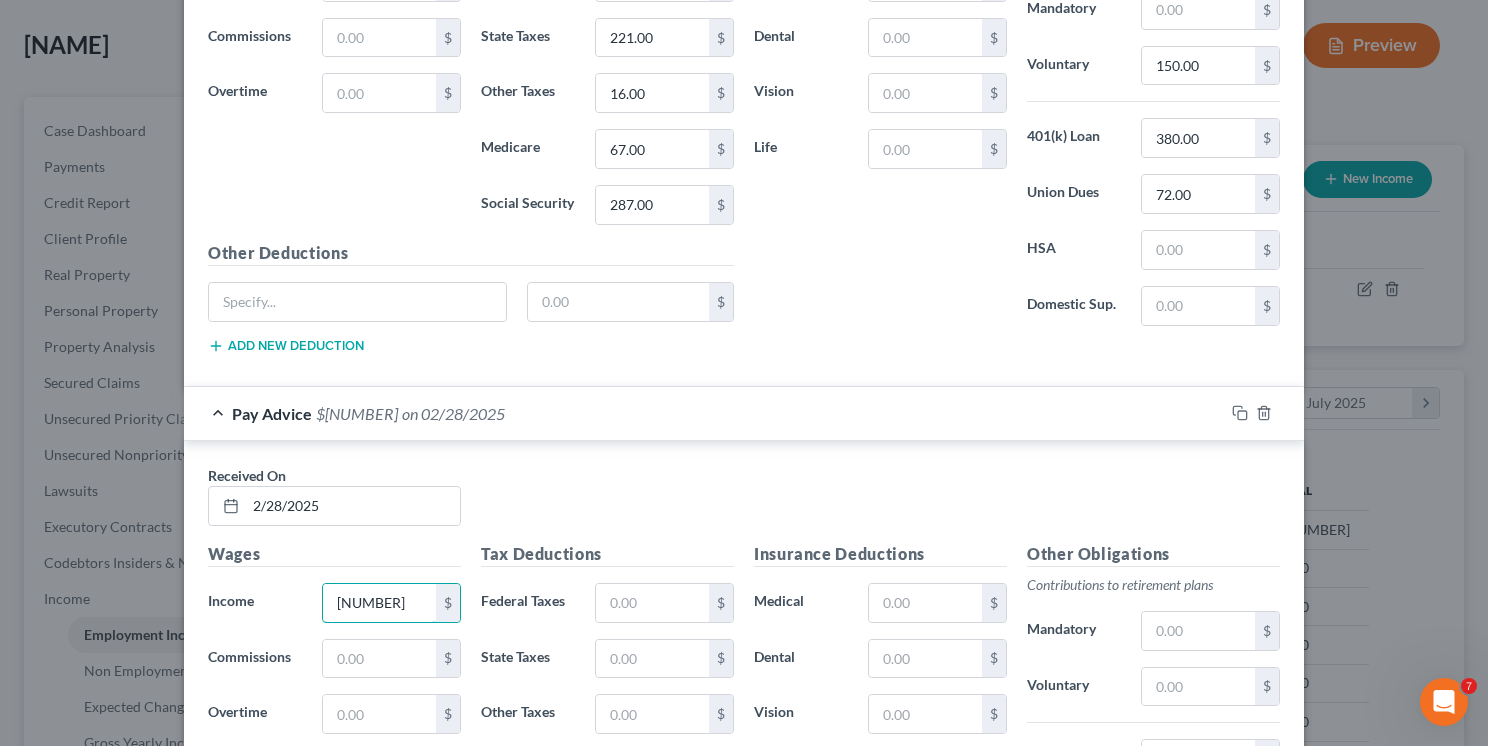 scroll, scrollTop: 2204, scrollLeft: 0, axis: vertical 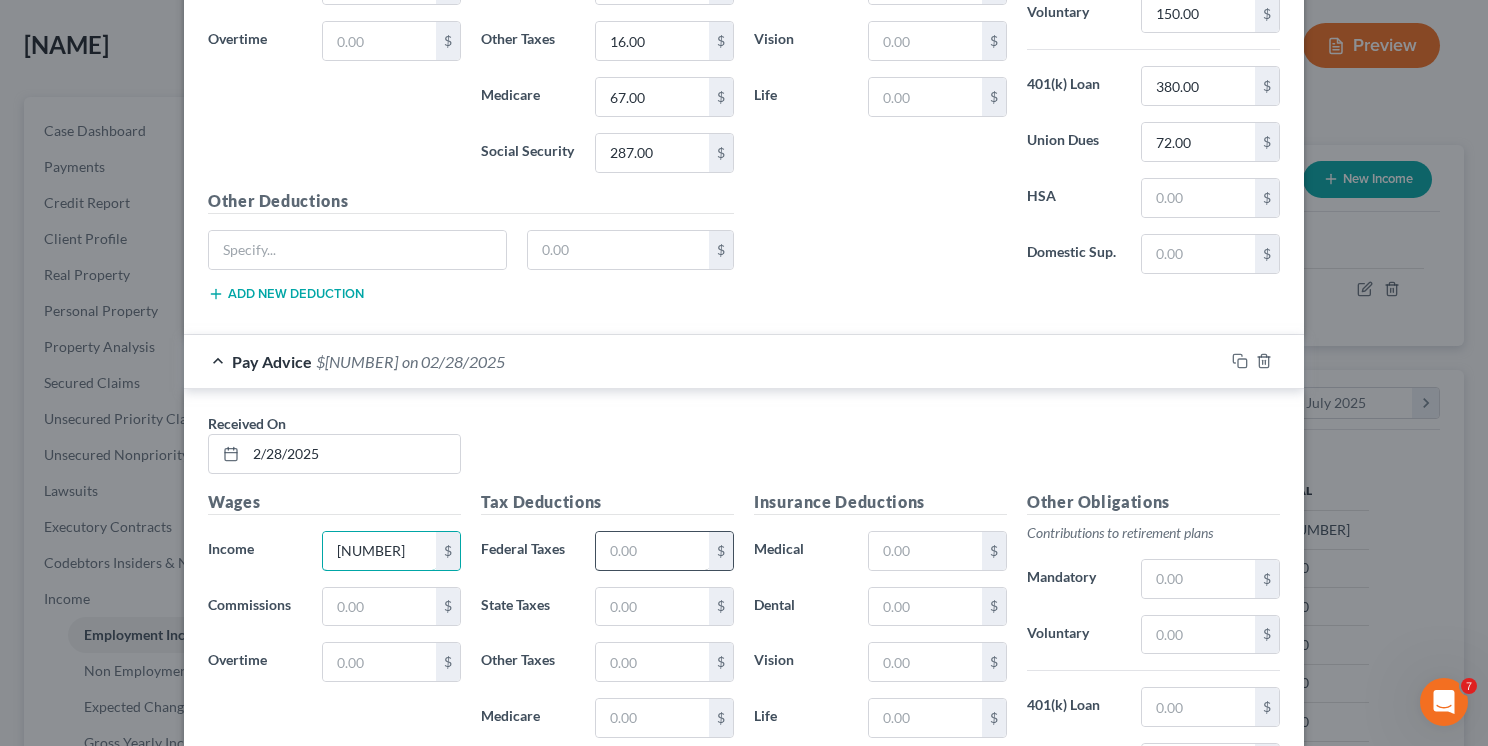 type on "[NUMBER]" 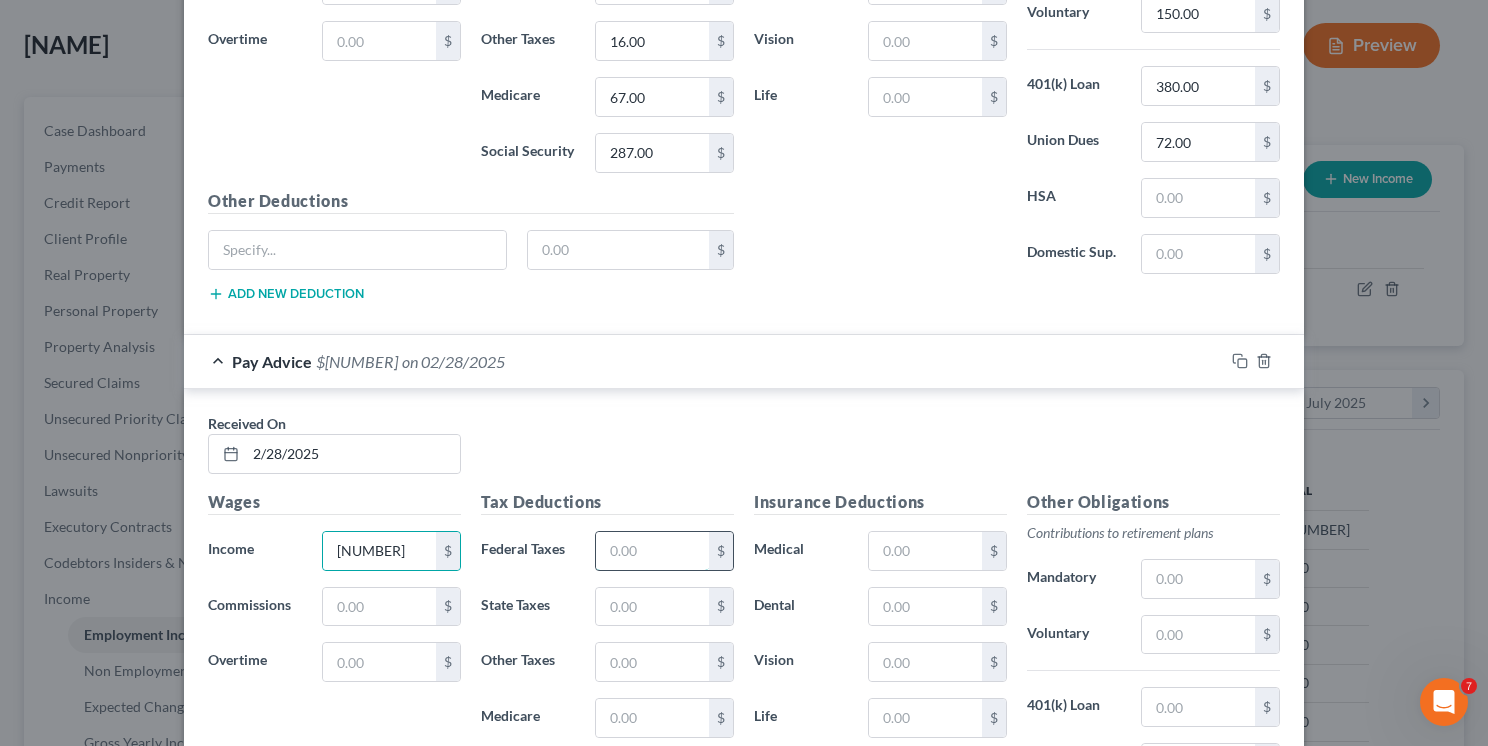 click at bounding box center (652, 551) 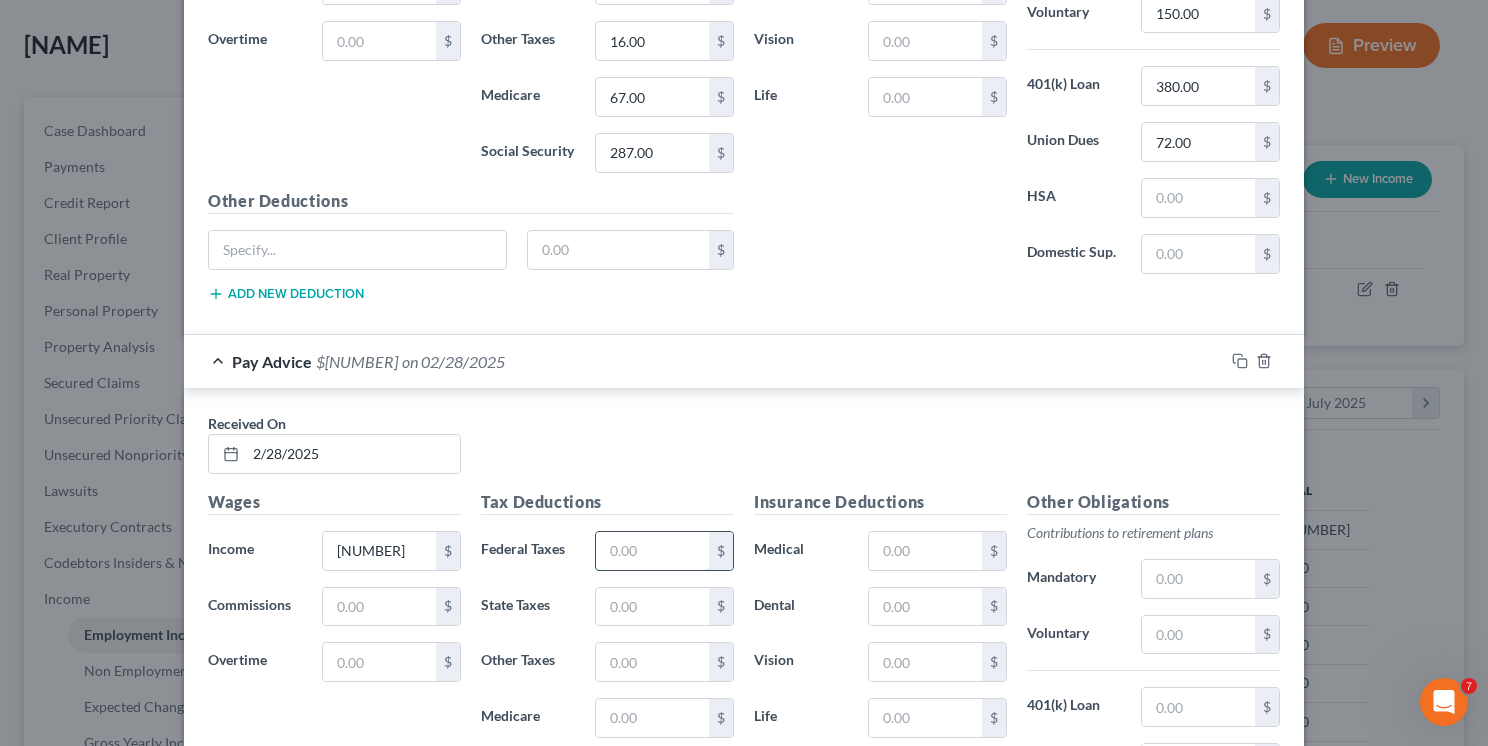 type on "582.00" 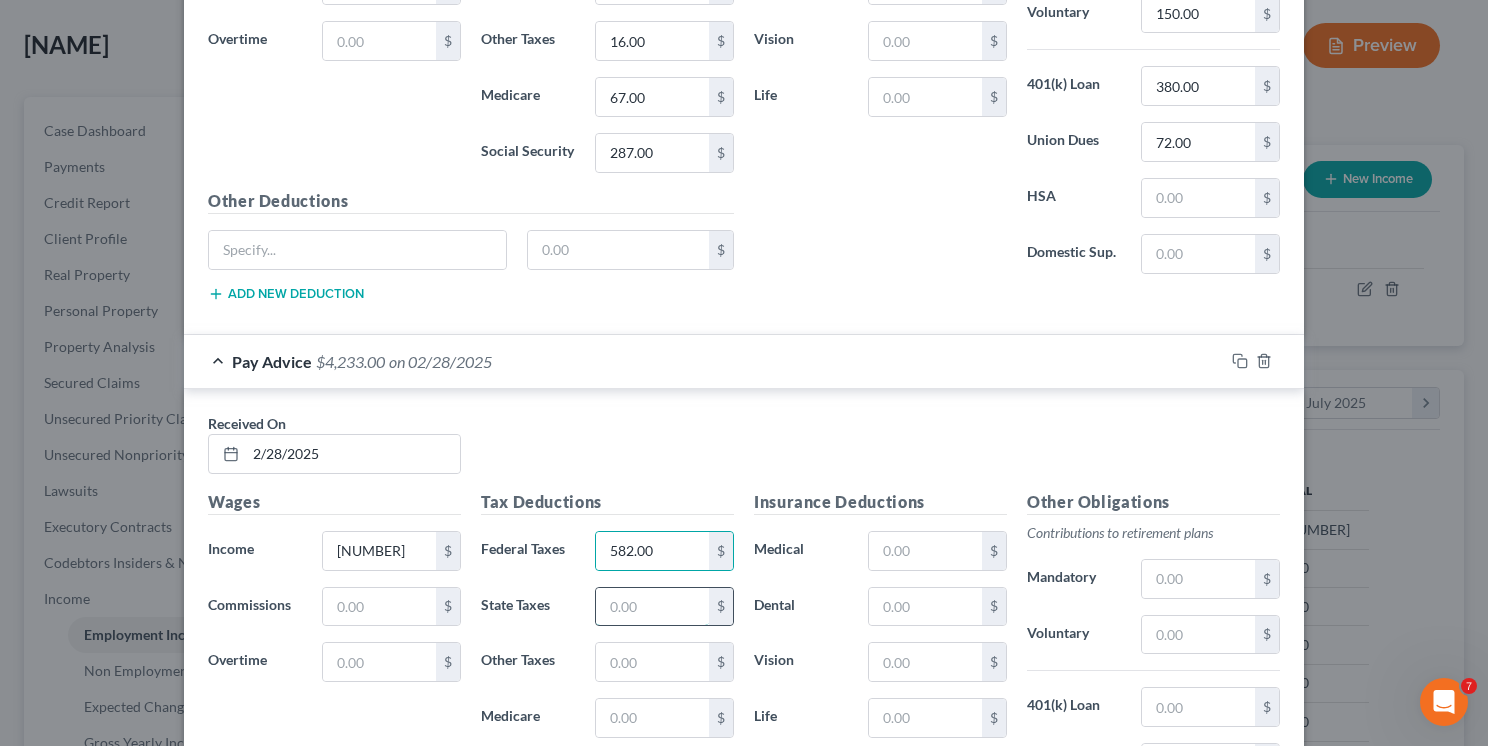 click at bounding box center (652, 607) 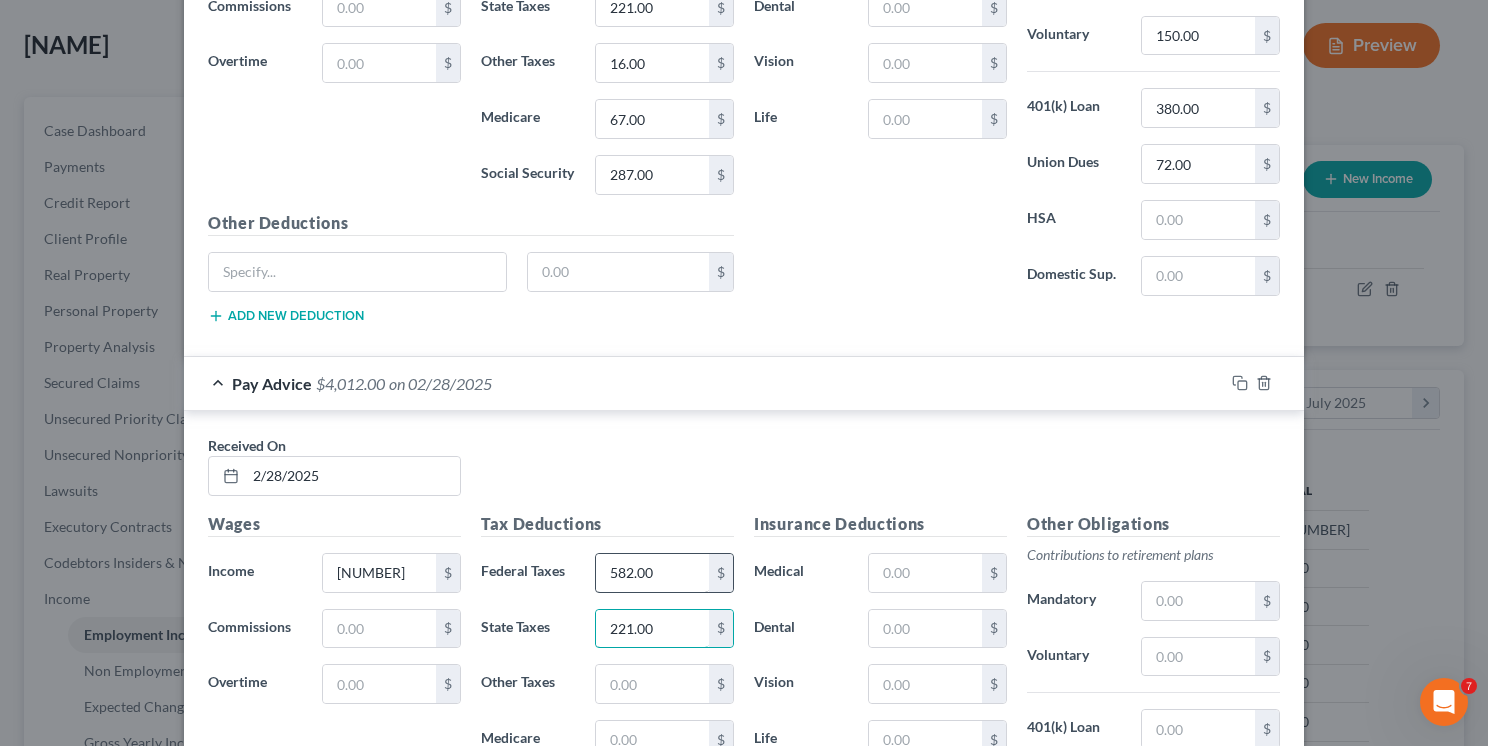 scroll, scrollTop: 2404, scrollLeft: 0, axis: vertical 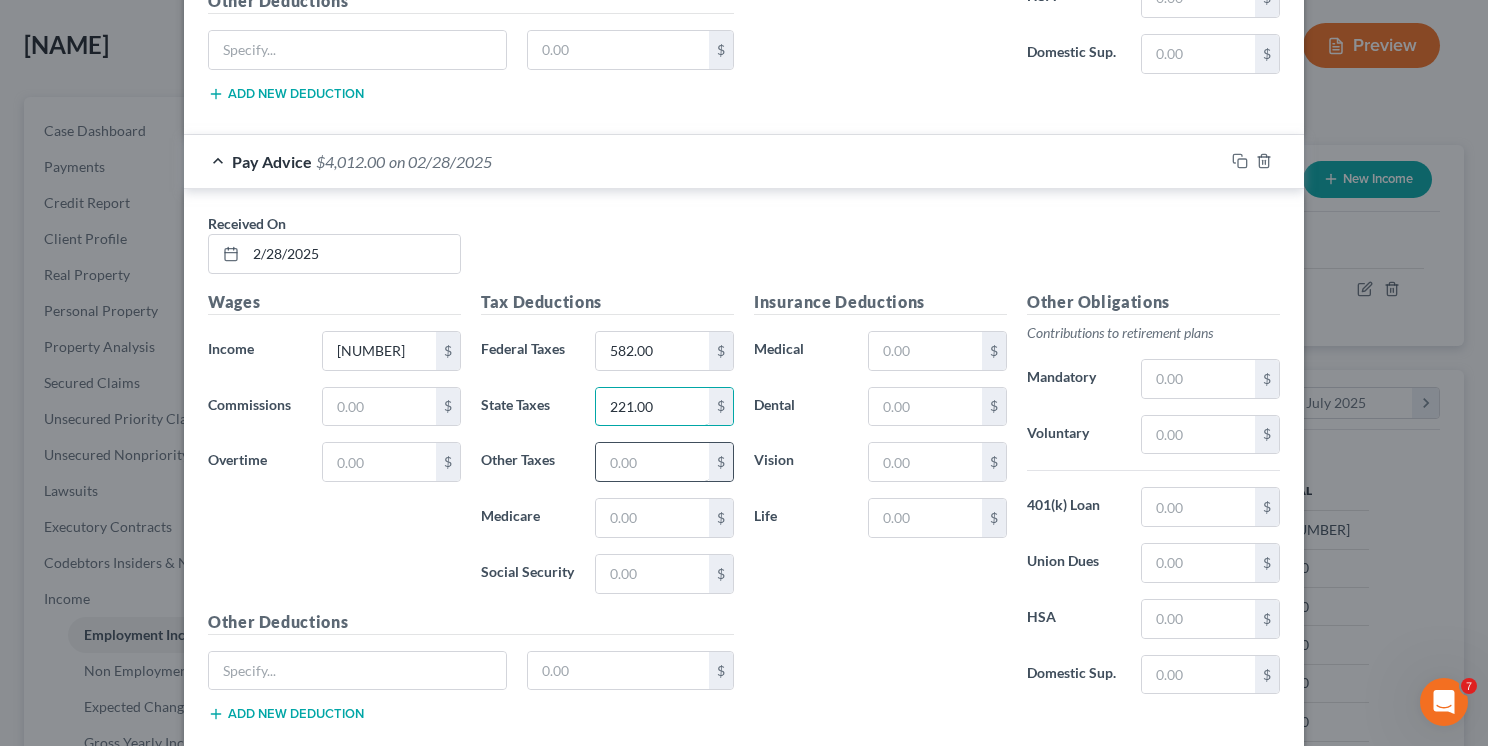 type on "221.00" 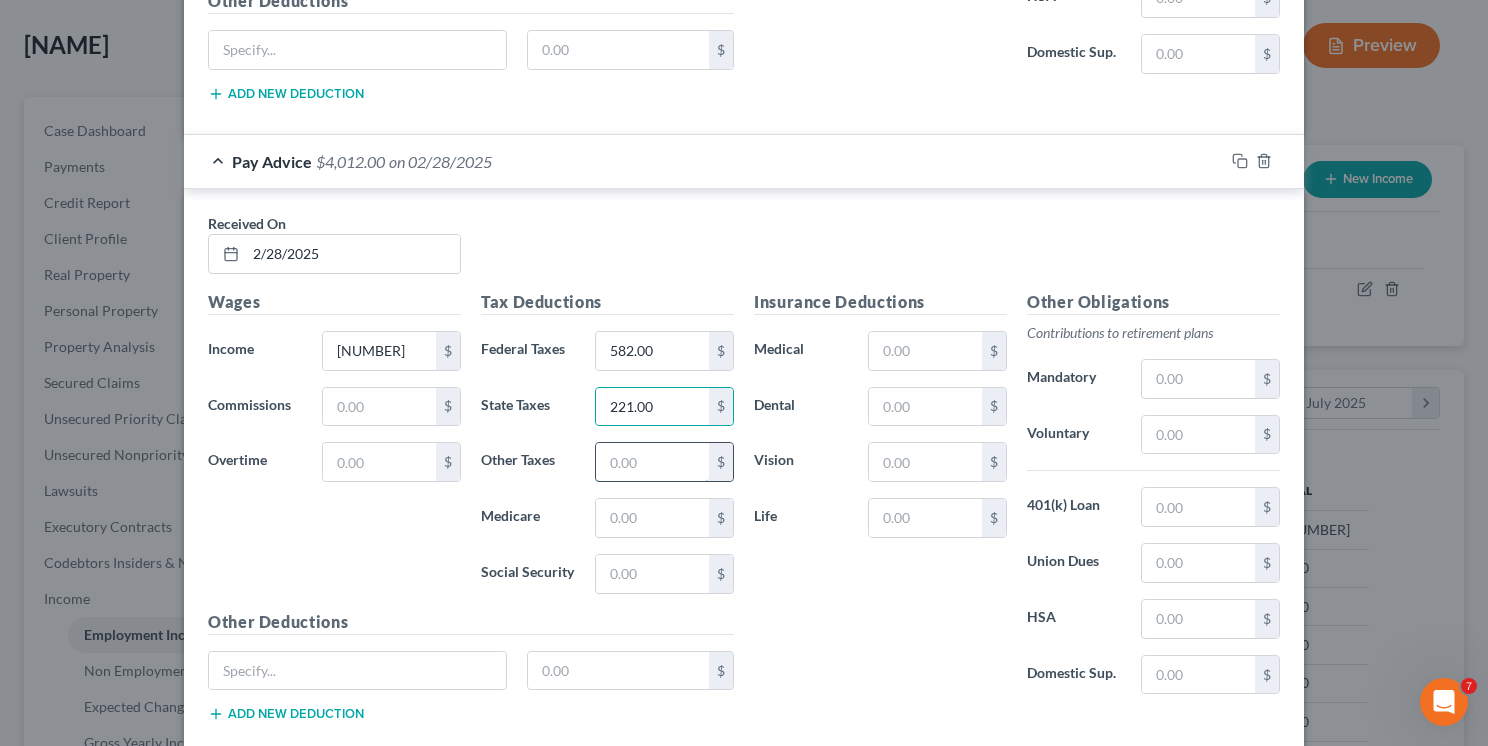 click at bounding box center (652, 462) 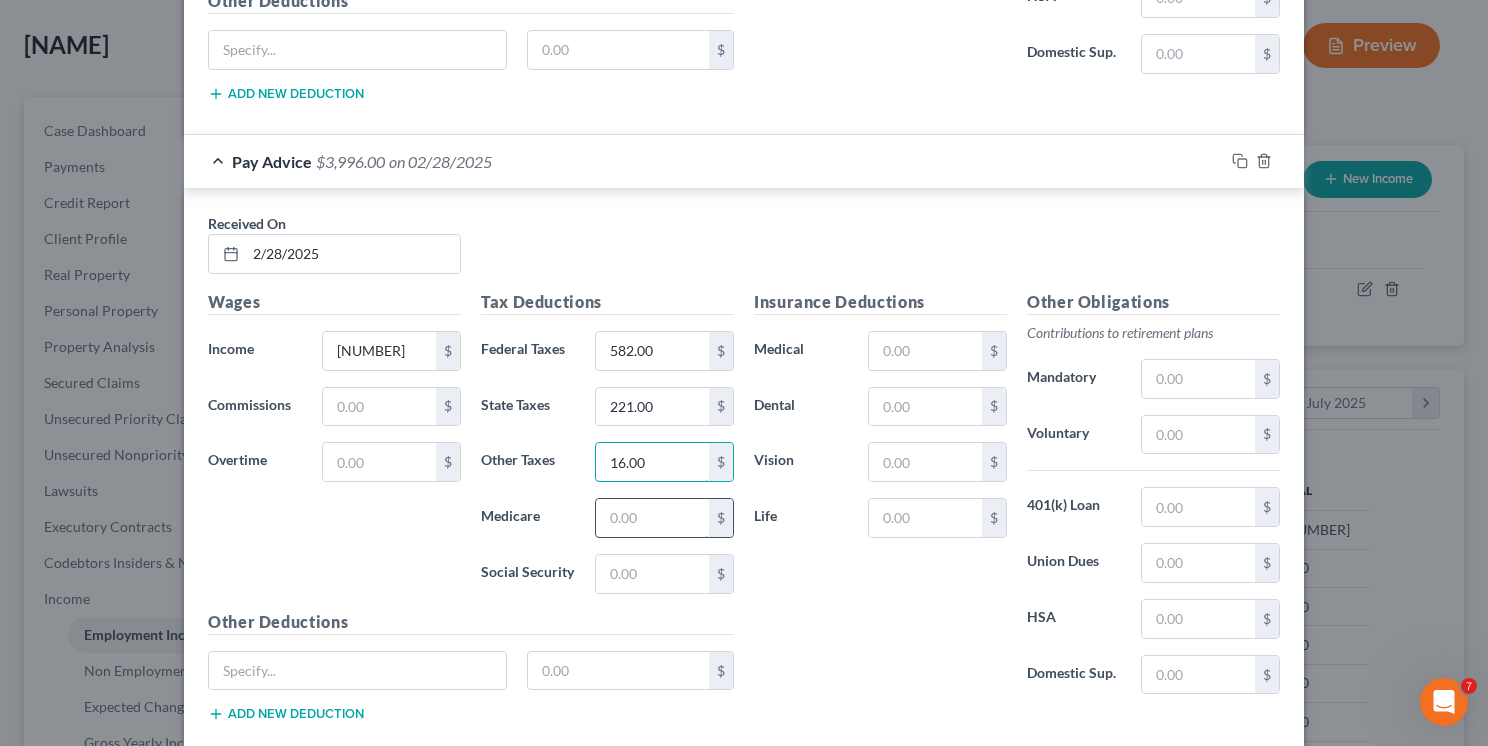 type on "16.00" 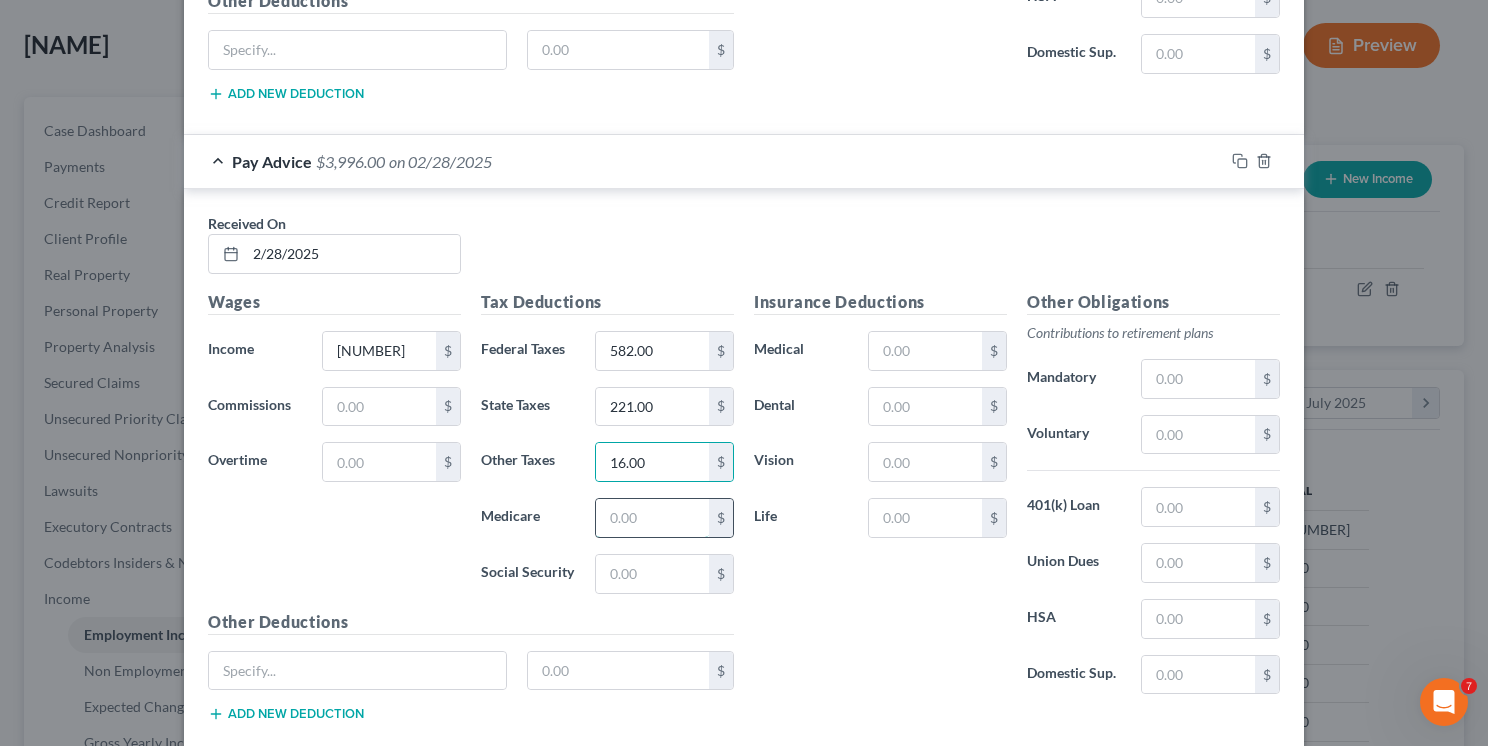 click at bounding box center (652, 518) 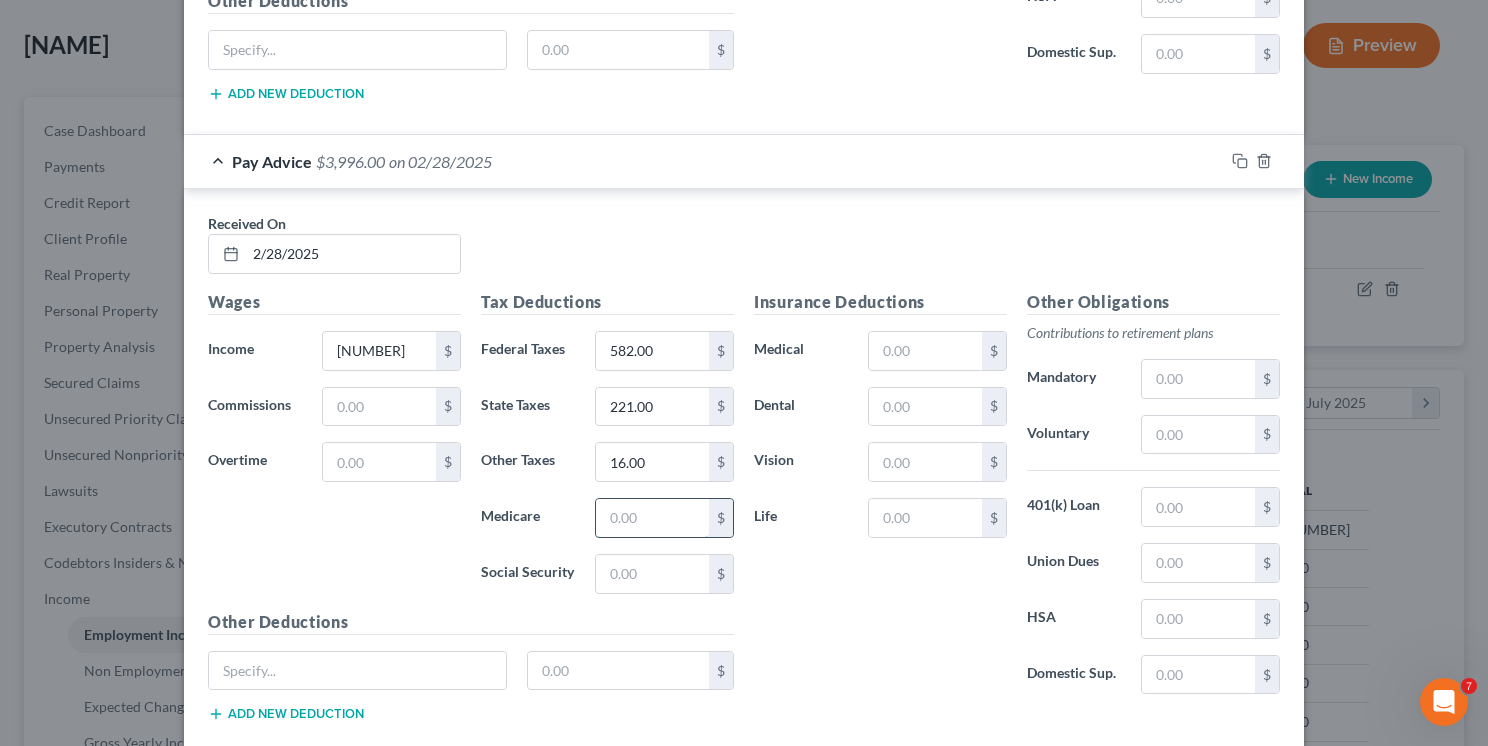 type on "67.00" 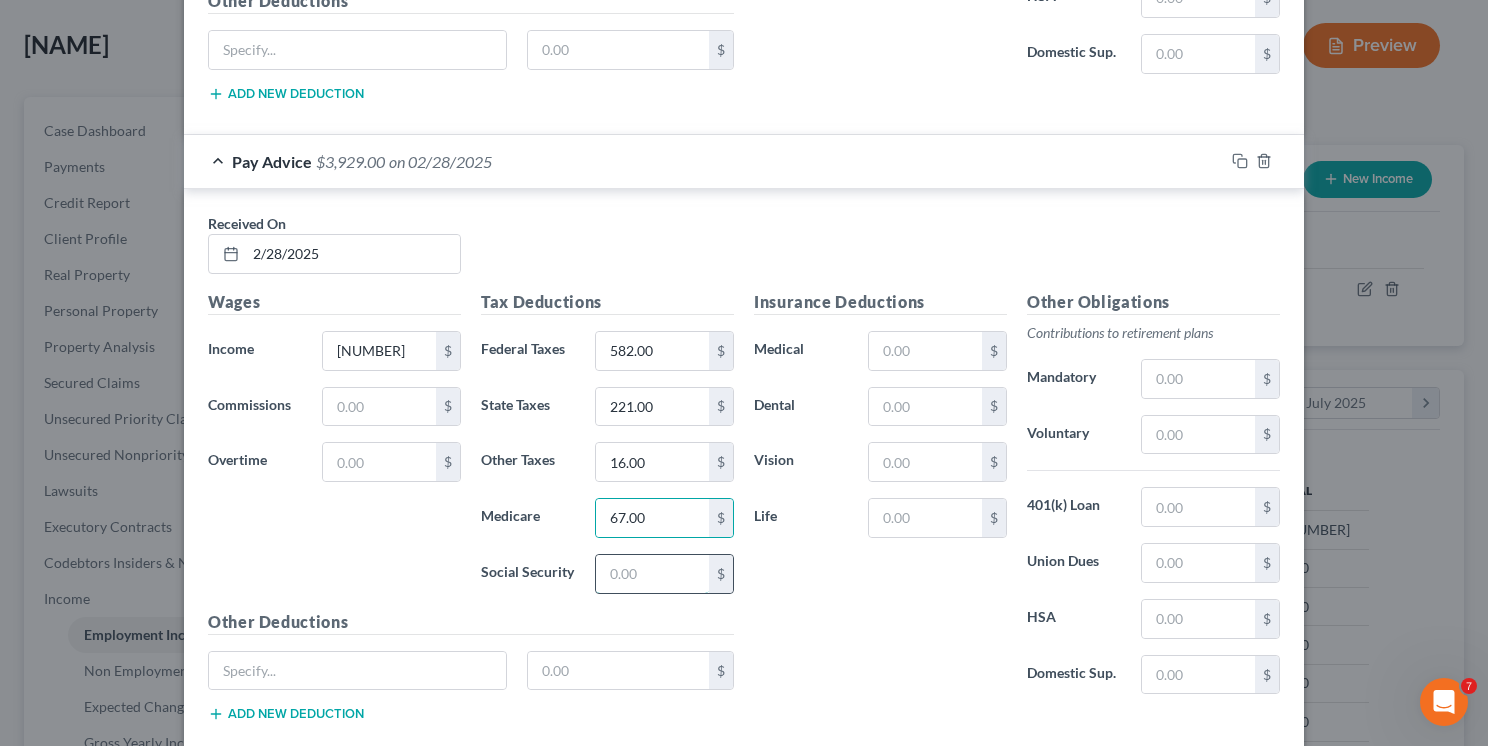 click at bounding box center (652, 574) 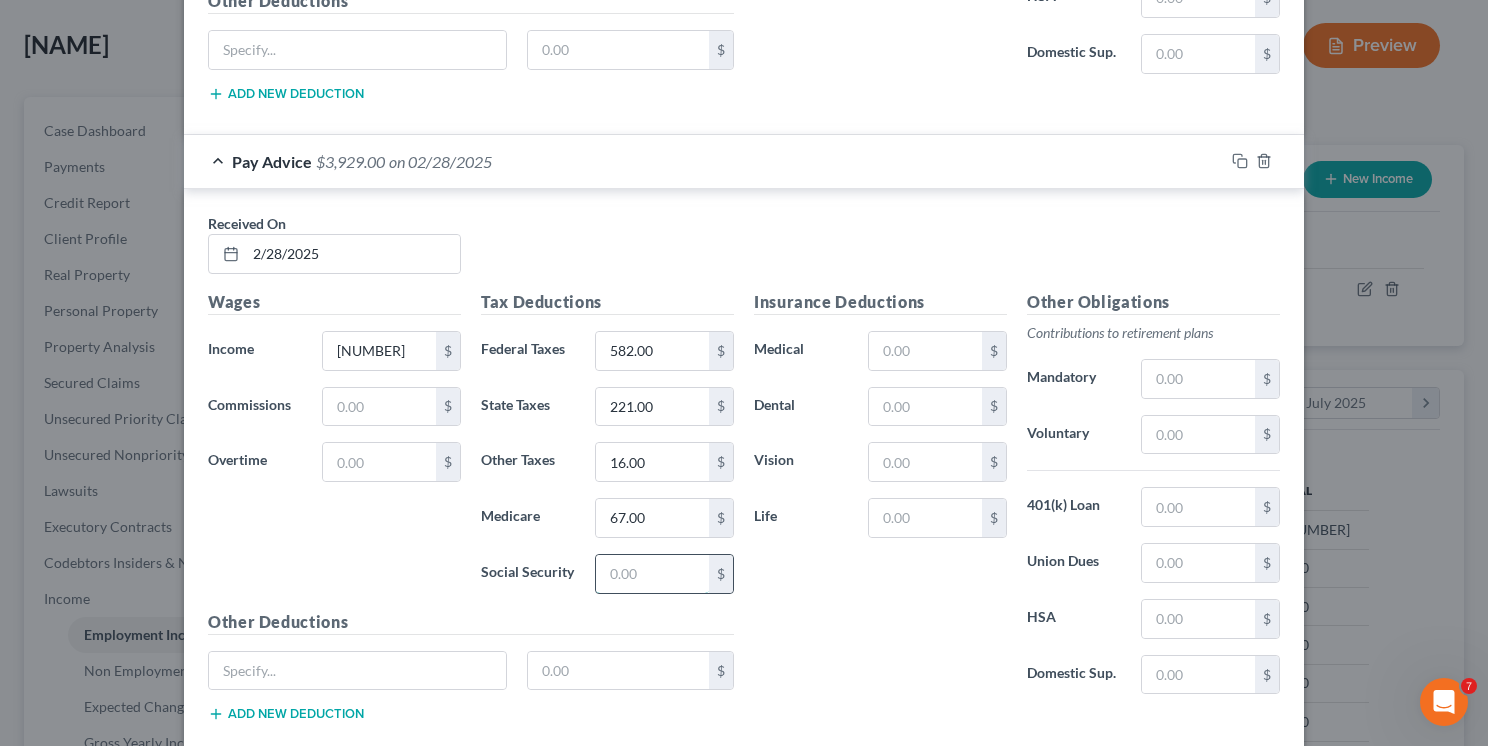 type on "287.00" 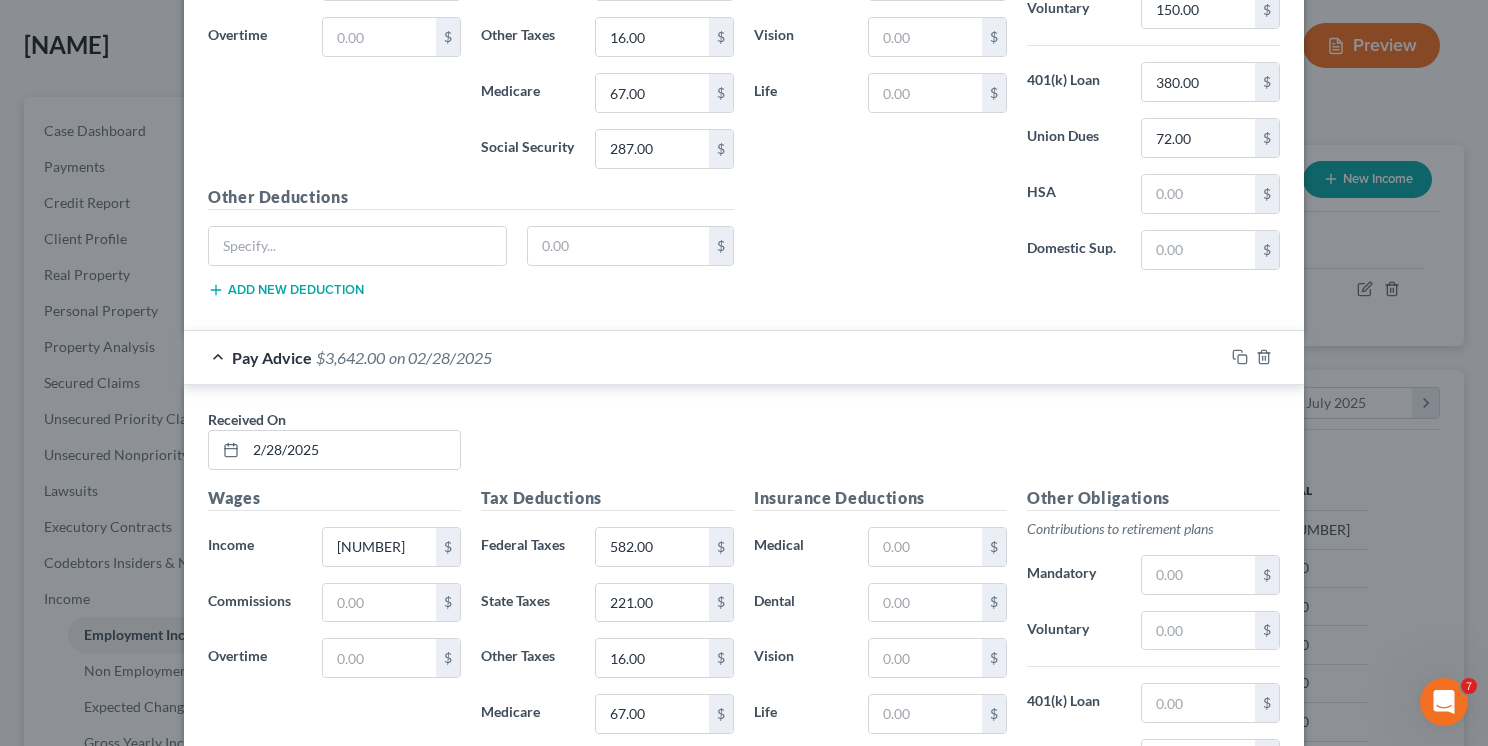 scroll, scrollTop: 2204, scrollLeft: 0, axis: vertical 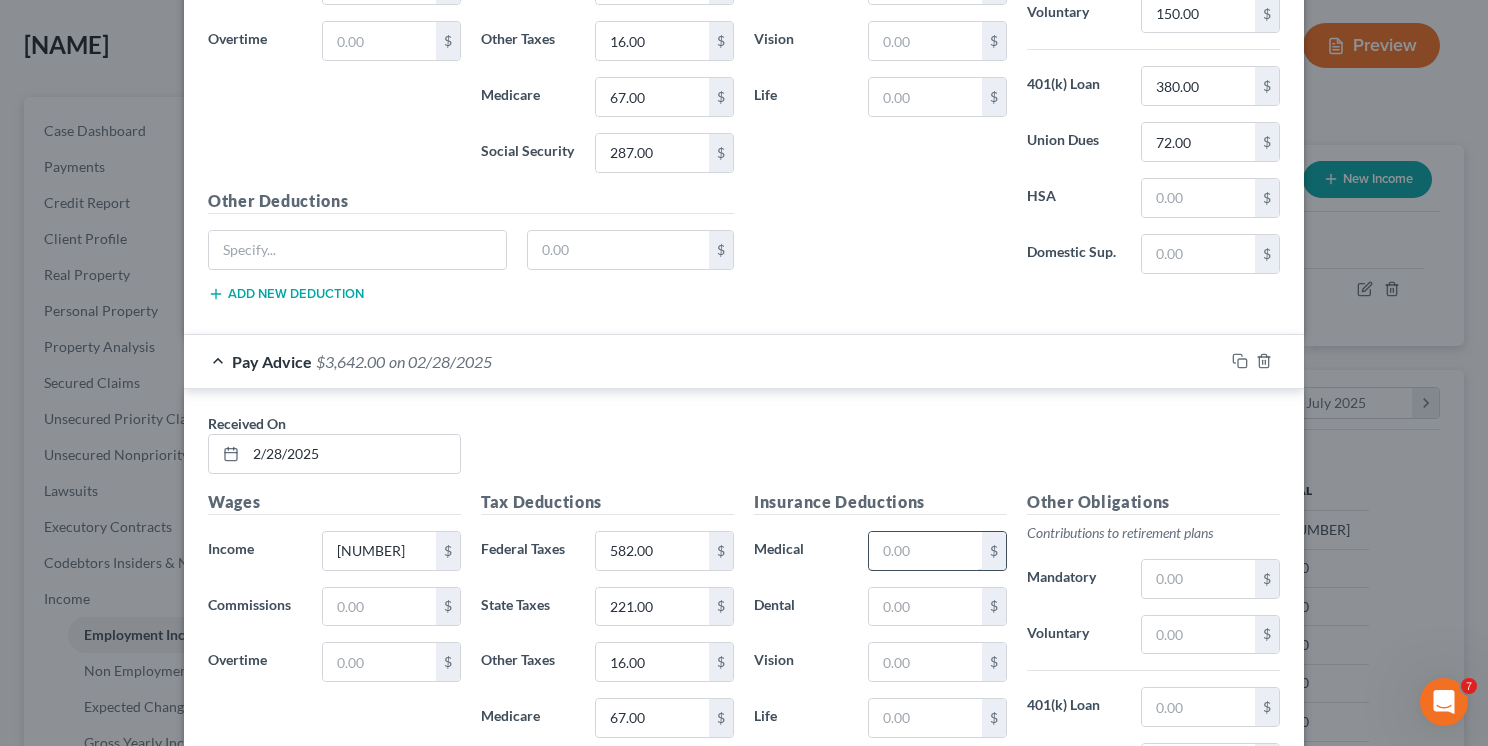 click at bounding box center (925, 551) 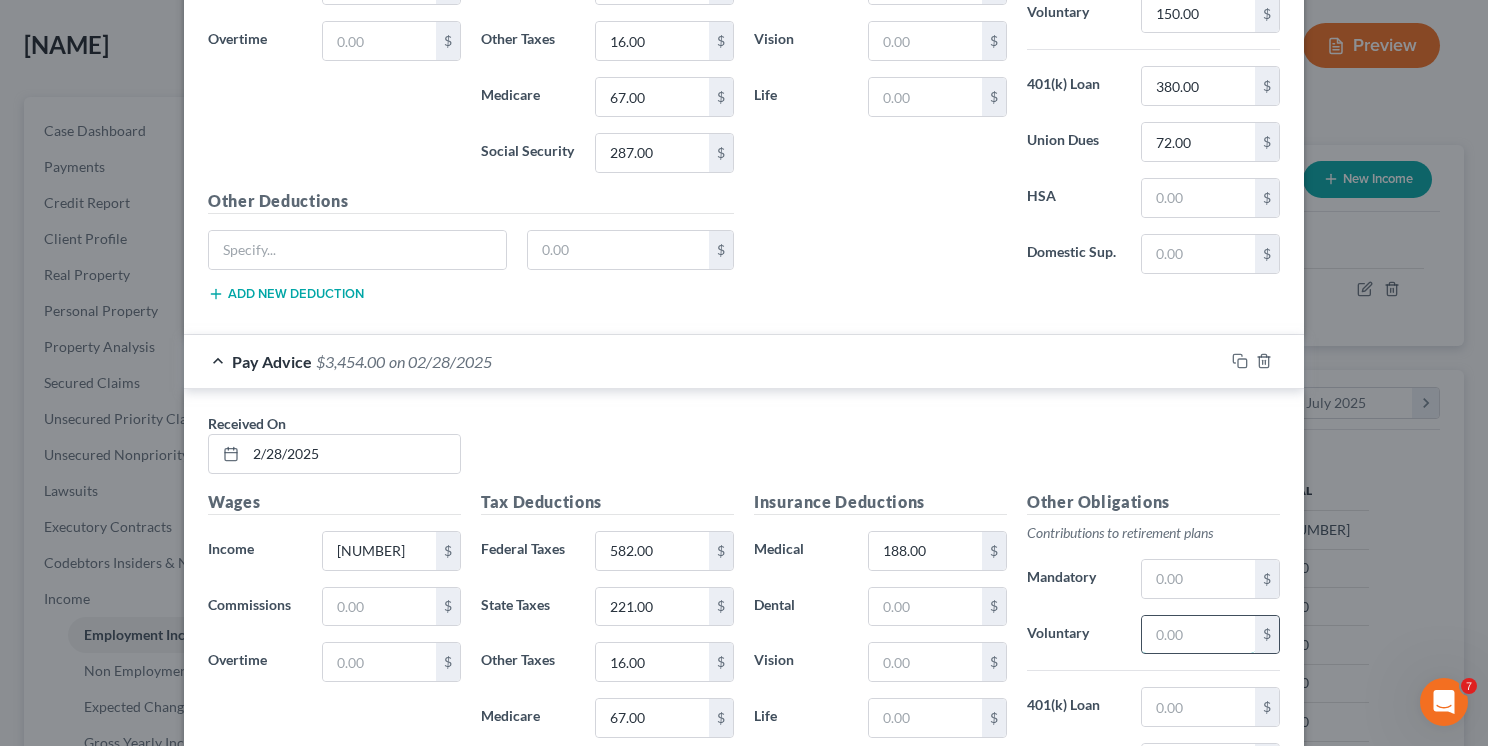 click at bounding box center [1198, 635] 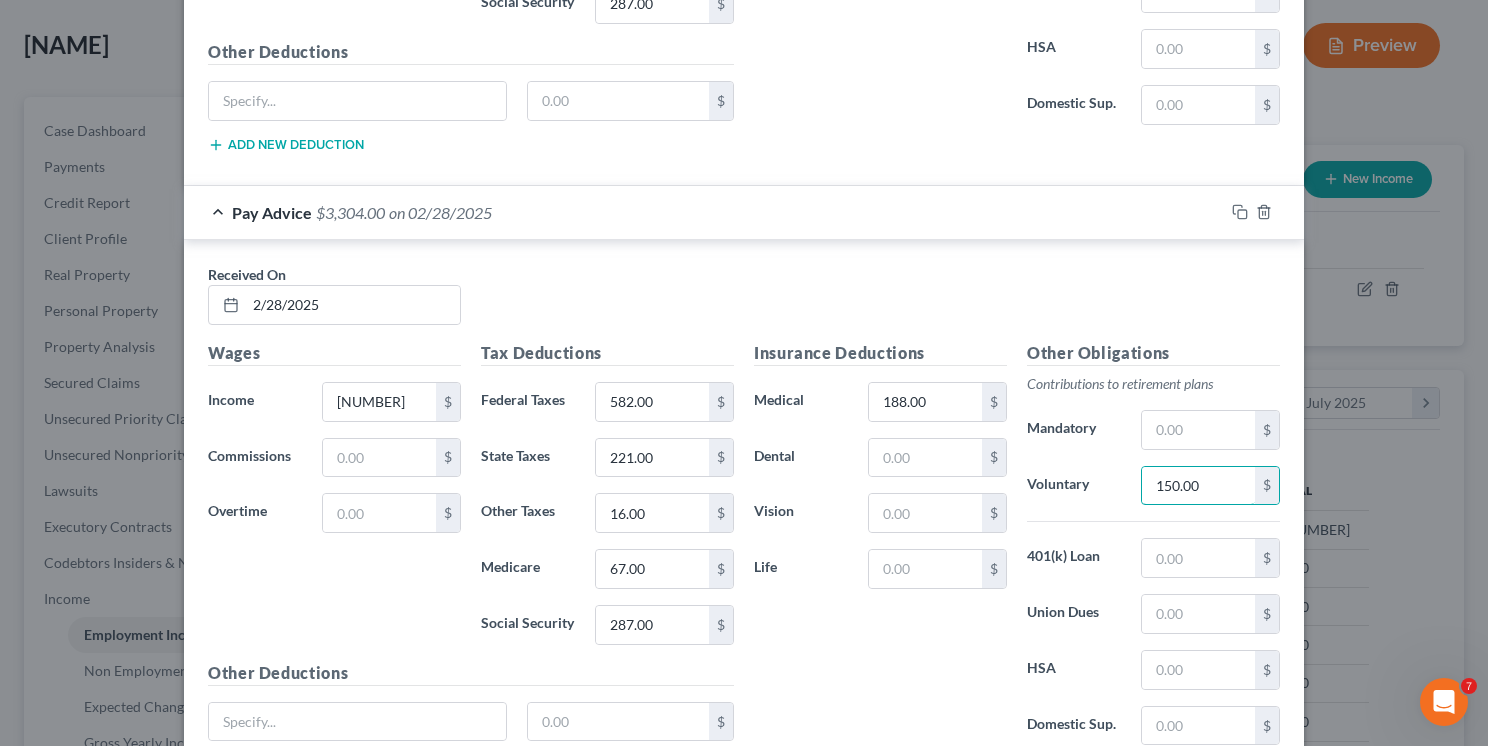scroll, scrollTop: 2404, scrollLeft: 0, axis: vertical 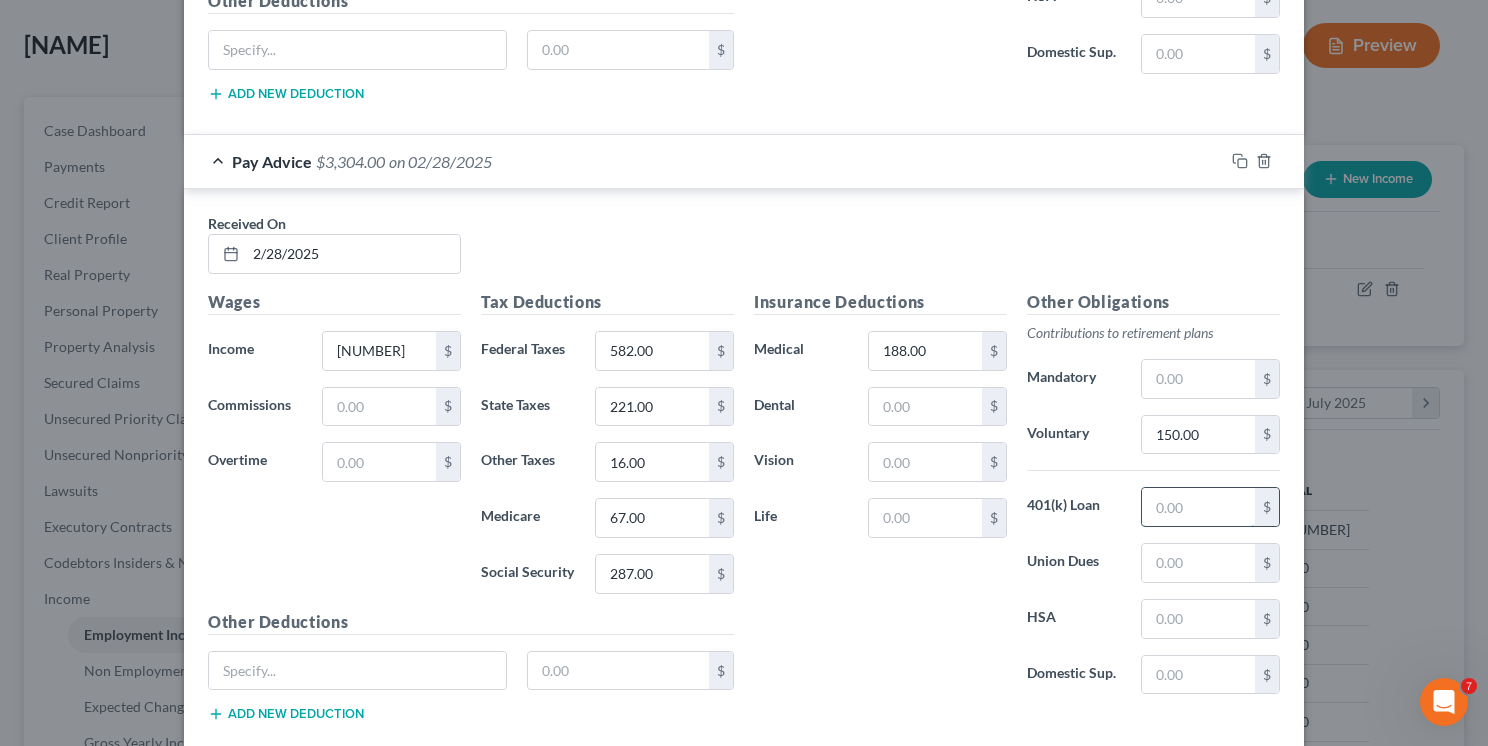 click at bounding box center (1198, 507) 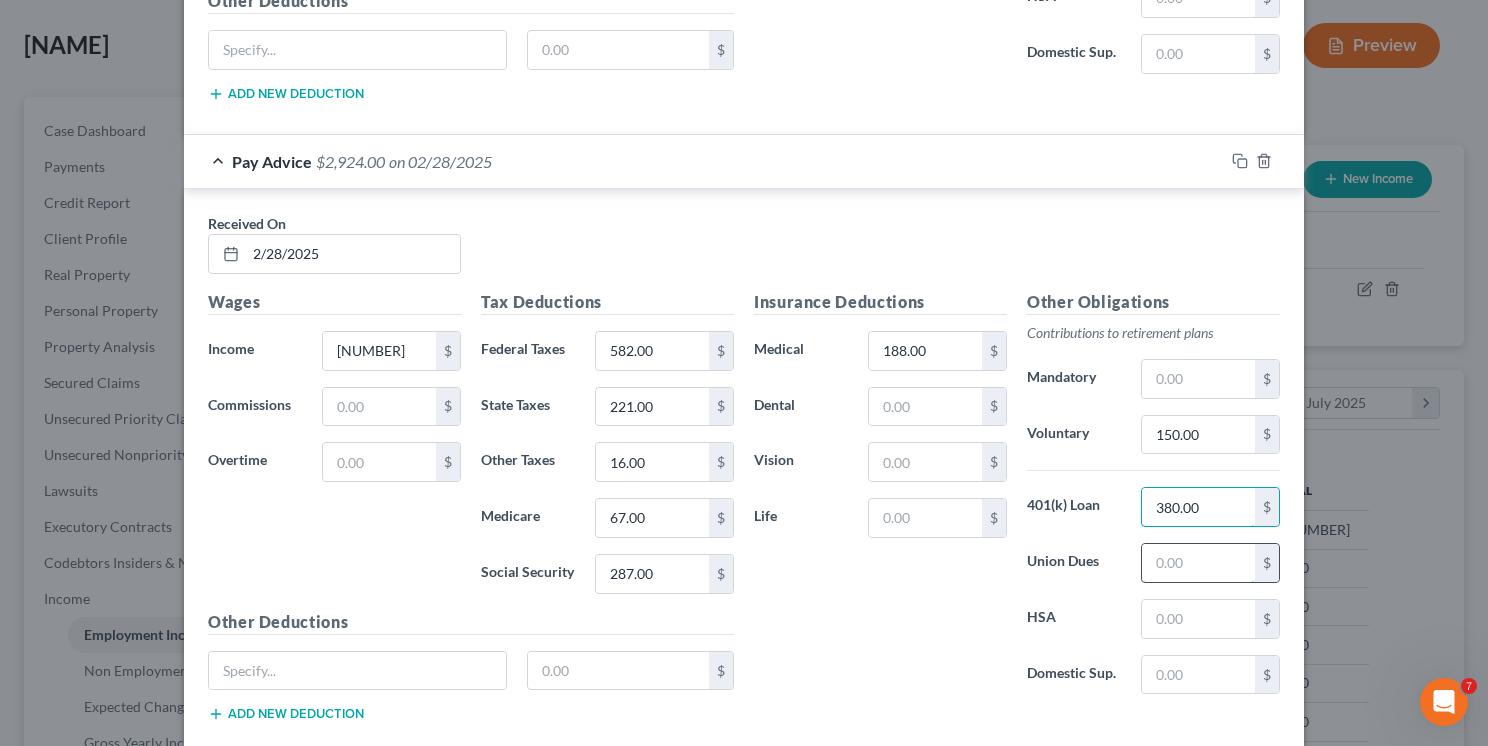 type on "380.00" 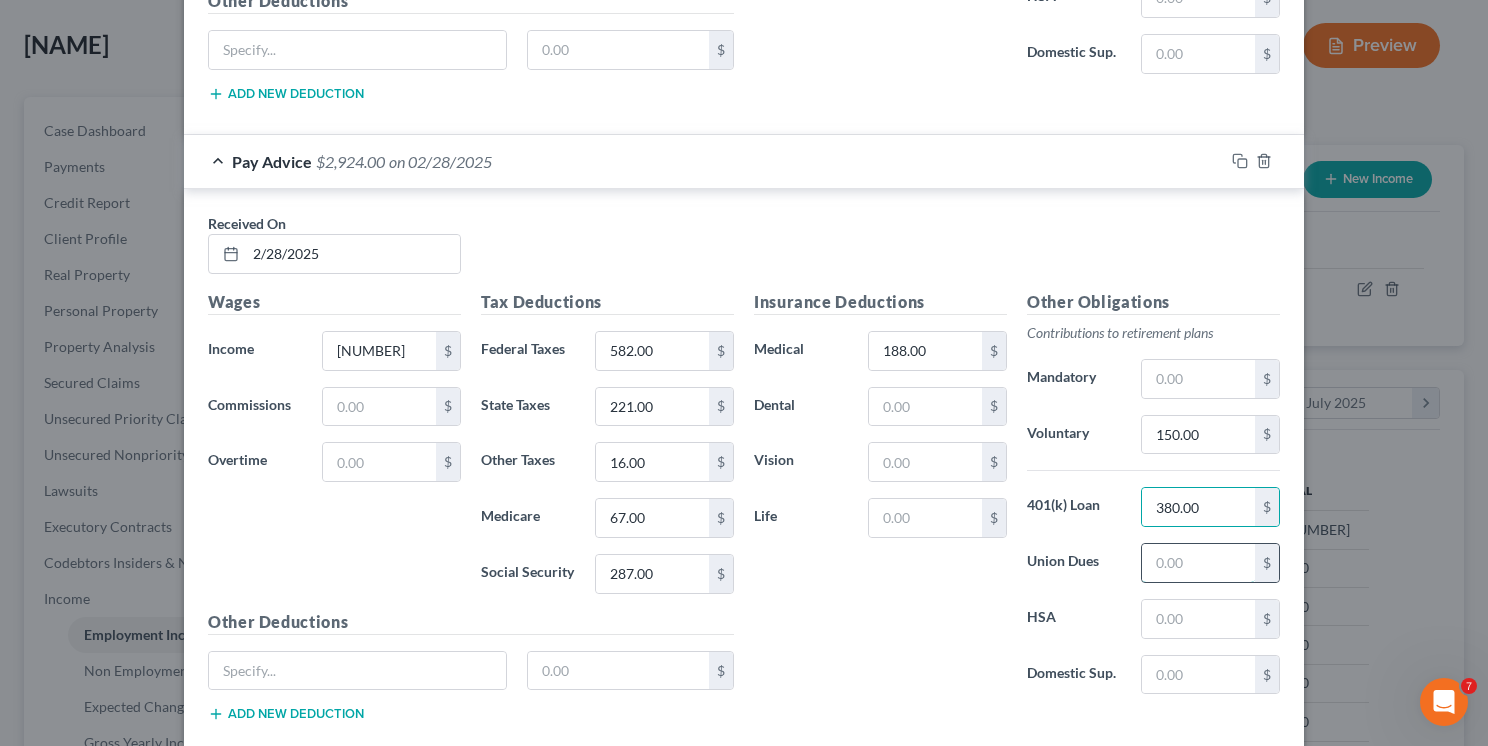 click at bounding box center [1198, 563] 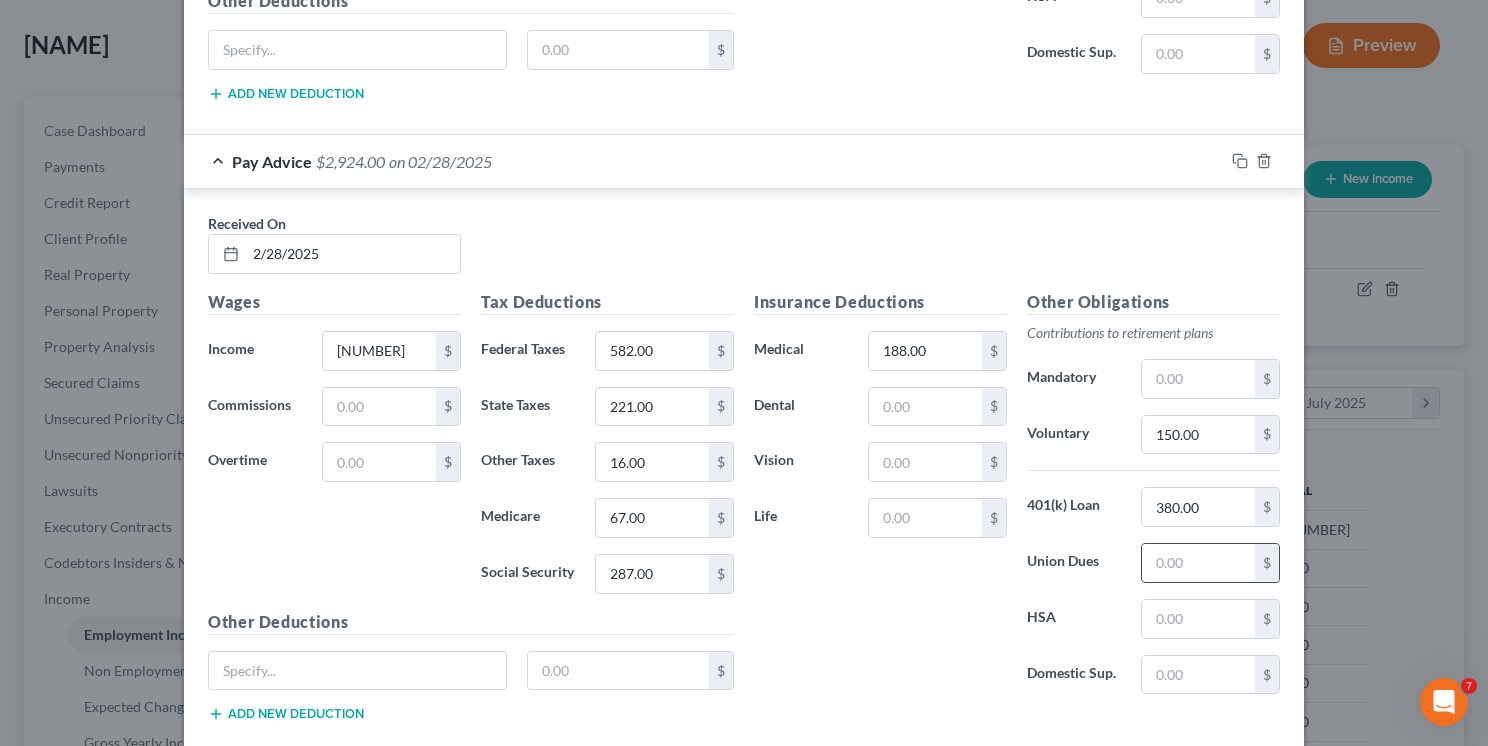 type on "72.00" 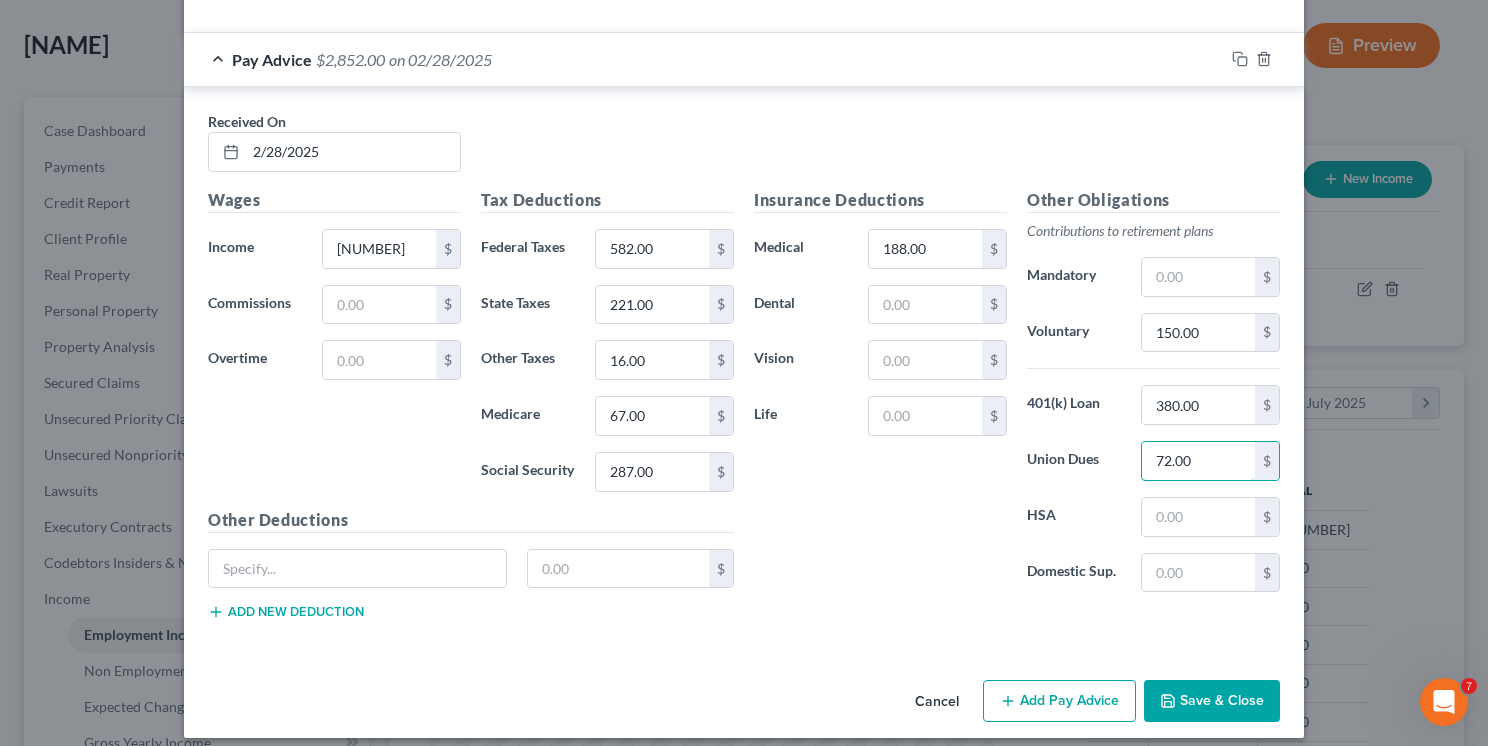 scroll, scrollTop: 2507, scrollLeft: 0, axis: vertical 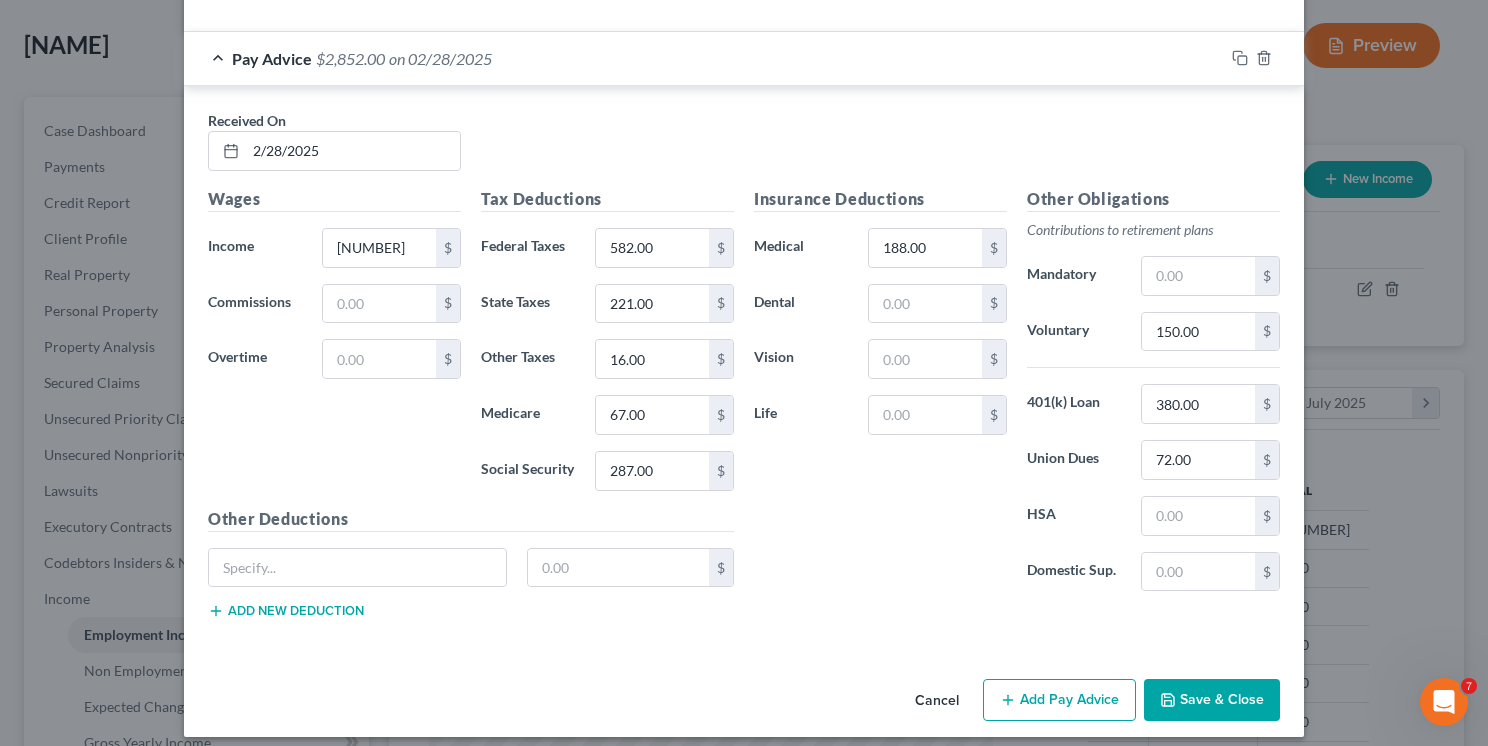 click on "Add Pay Advice" at bounding box center (1059, 700) 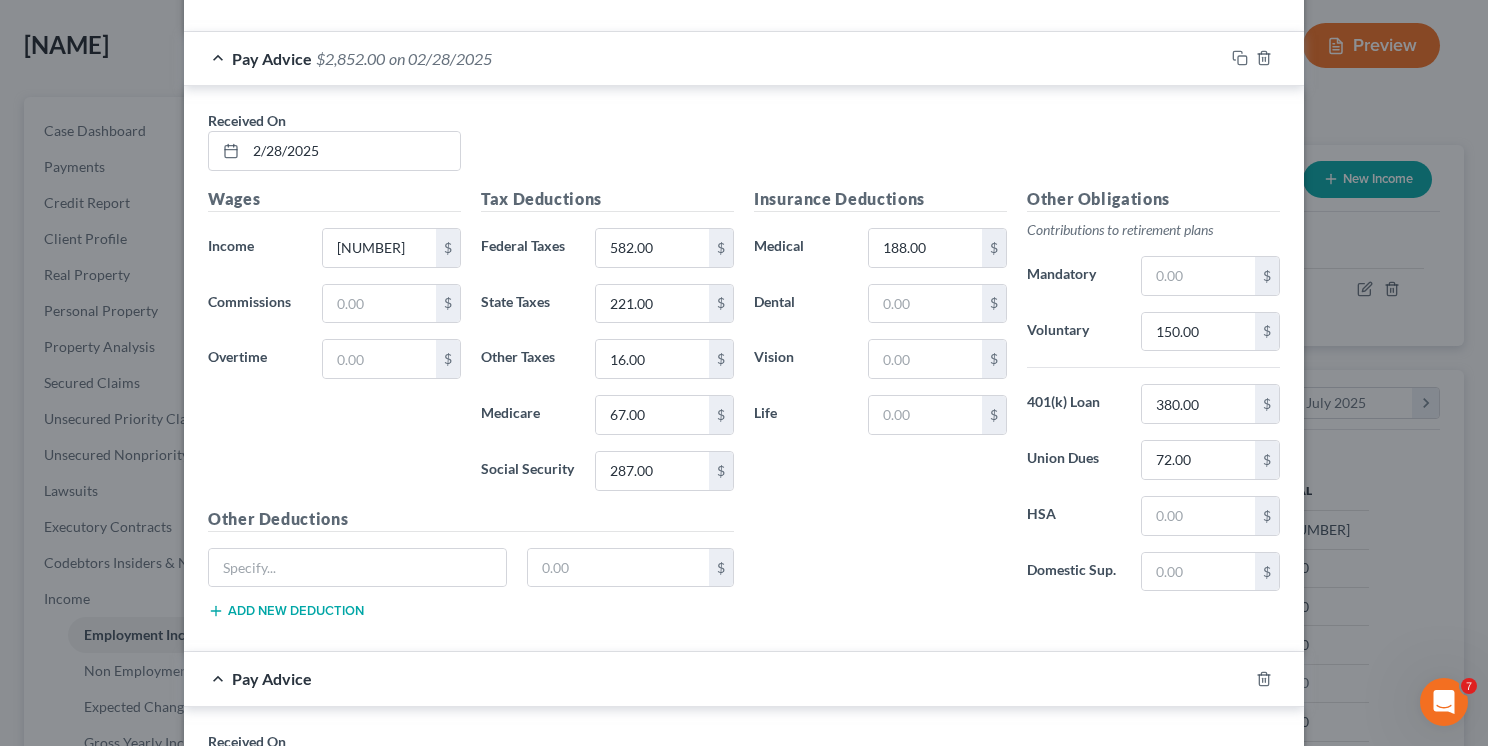 scroll, scrollTop: 2707, scrollLeft: 0, axis: vertical 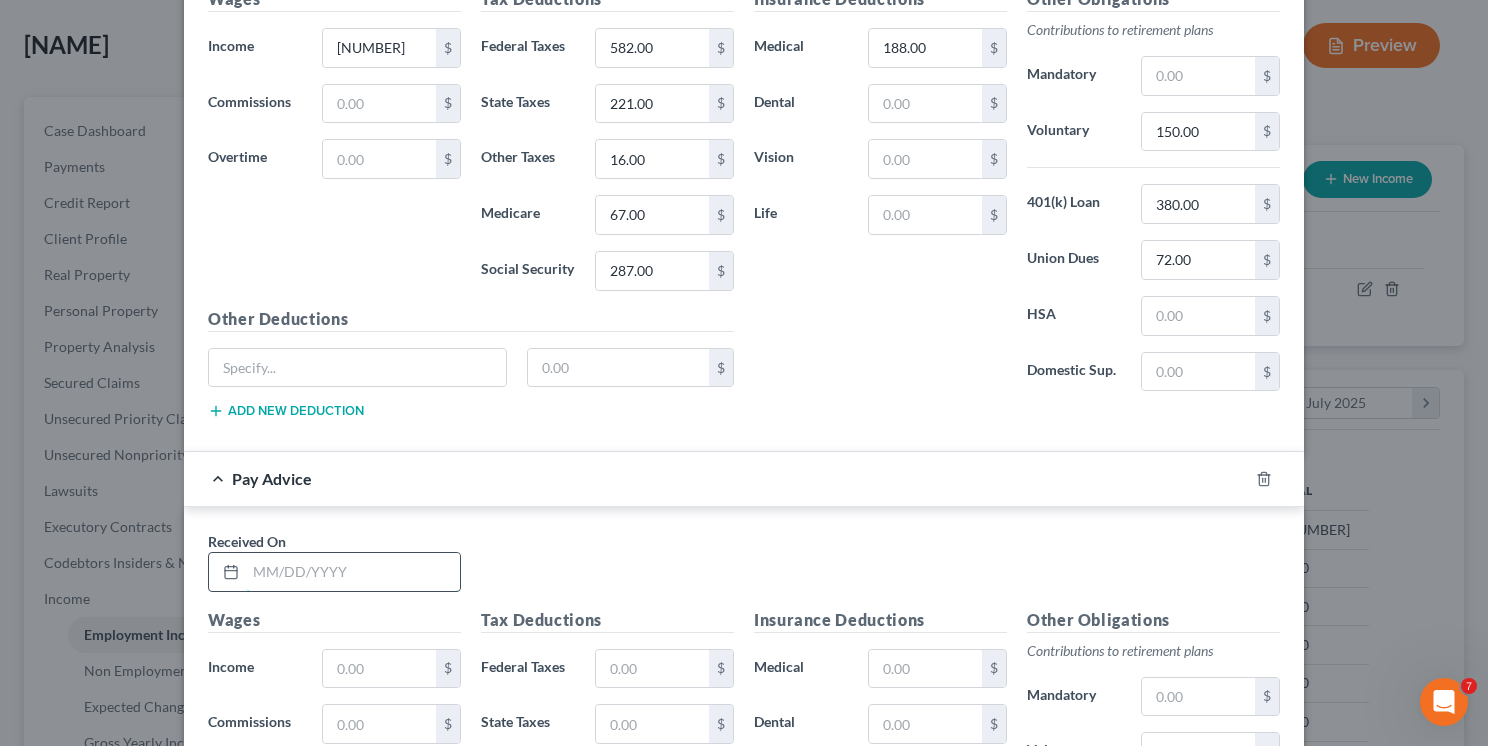 drag, startPoint x: 253, startPoint y: 557, endPoint x: 263, endPoint y: 554, distance: 10.440307 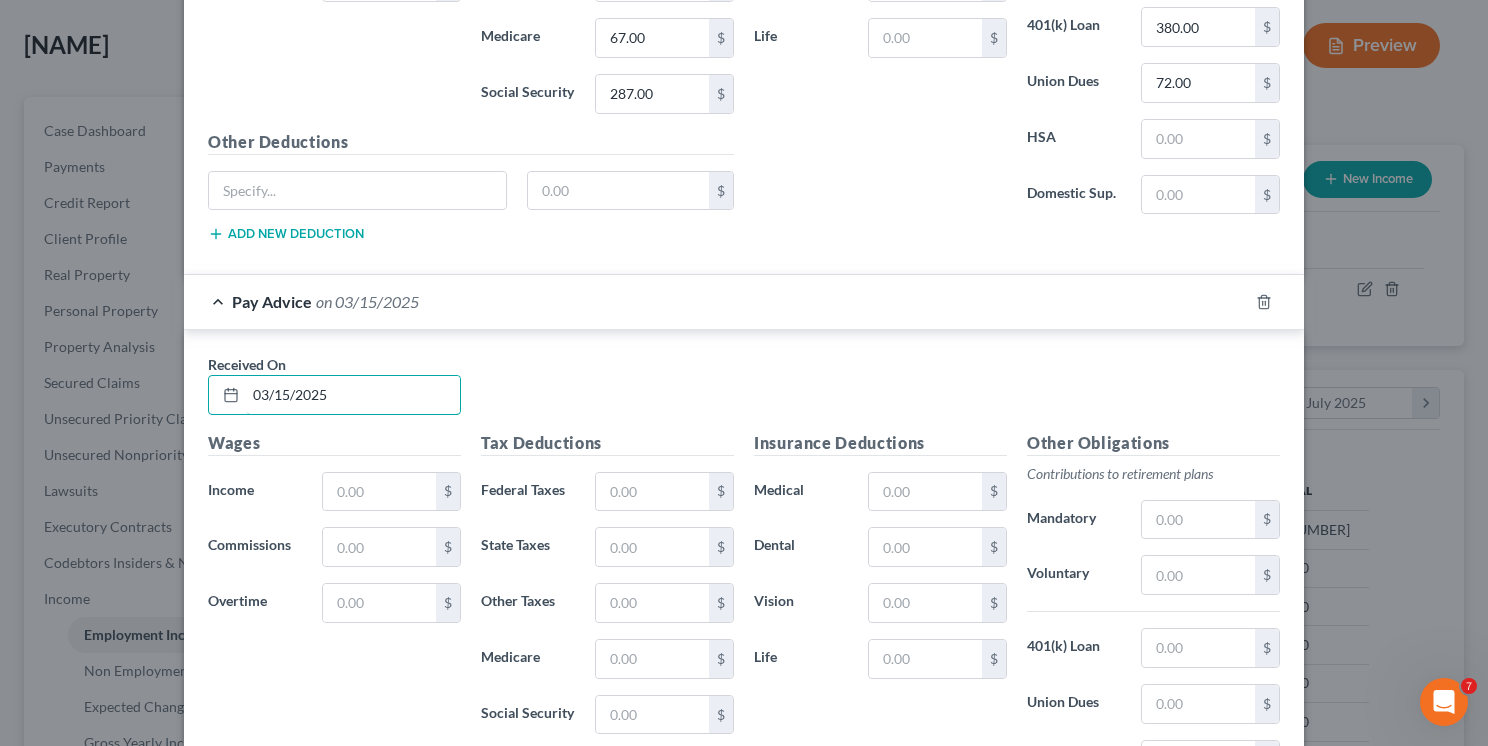 scroll, scrollTop: 2907, scrollLeft: 0, axis: vertical 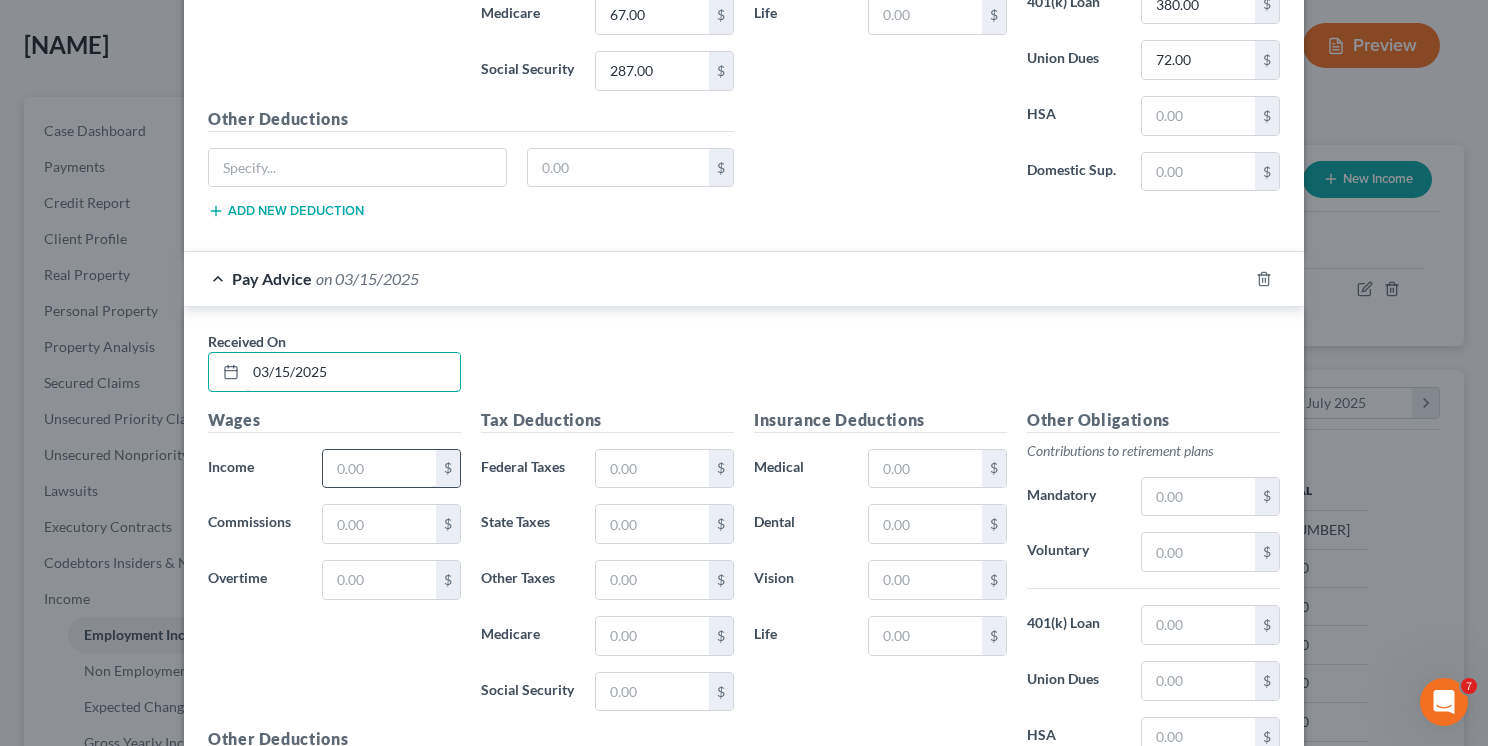 type on "03/15/2025" 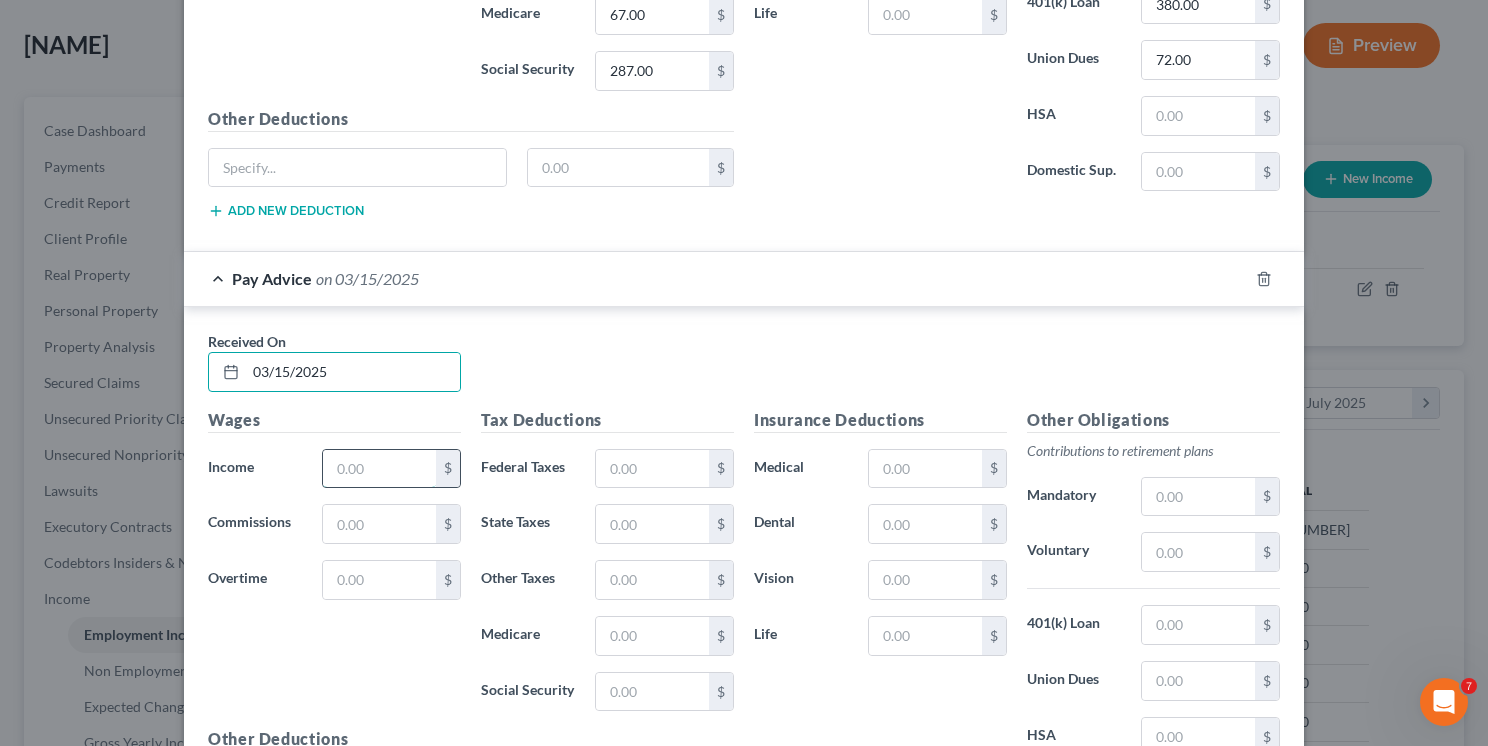 click at bounding box center (379, 469) 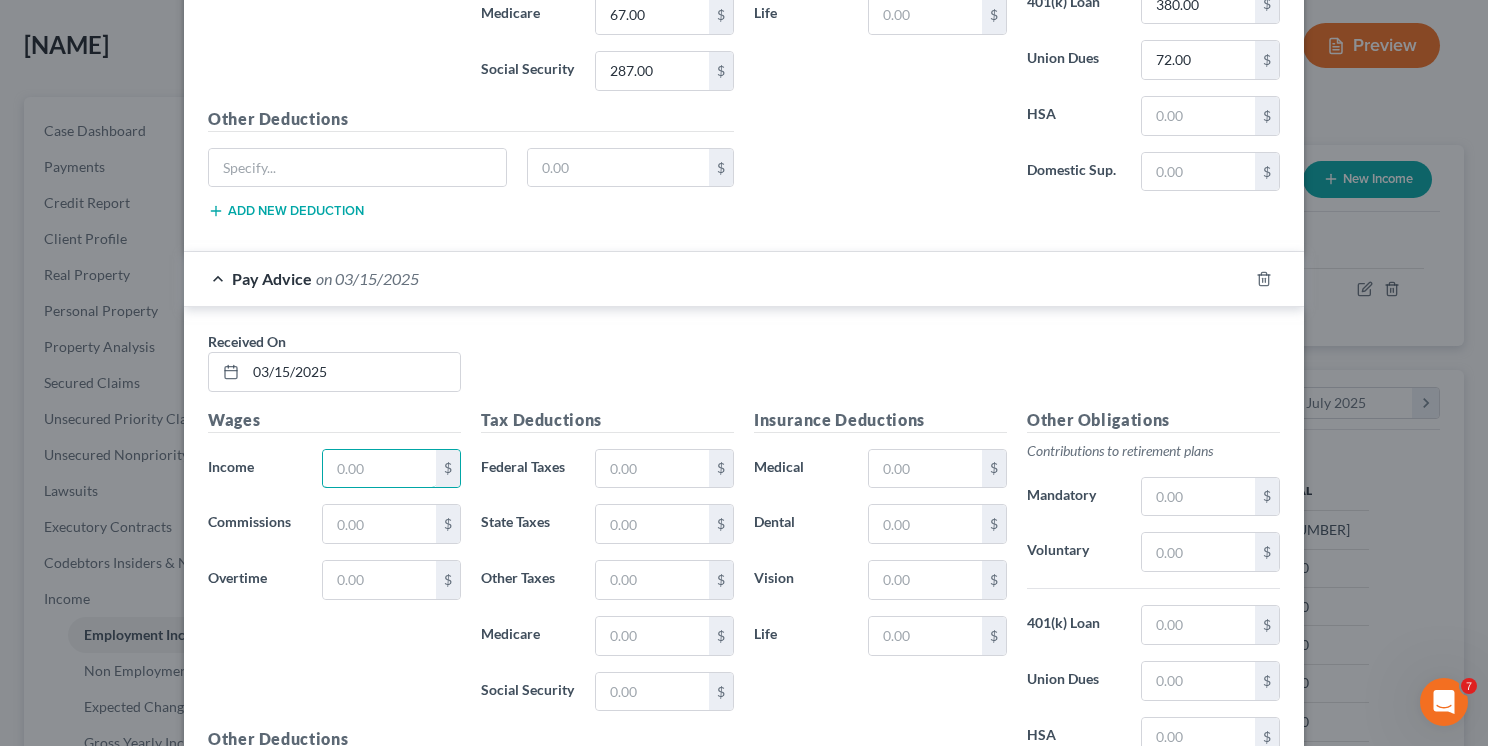 type on "[NUMBER]" 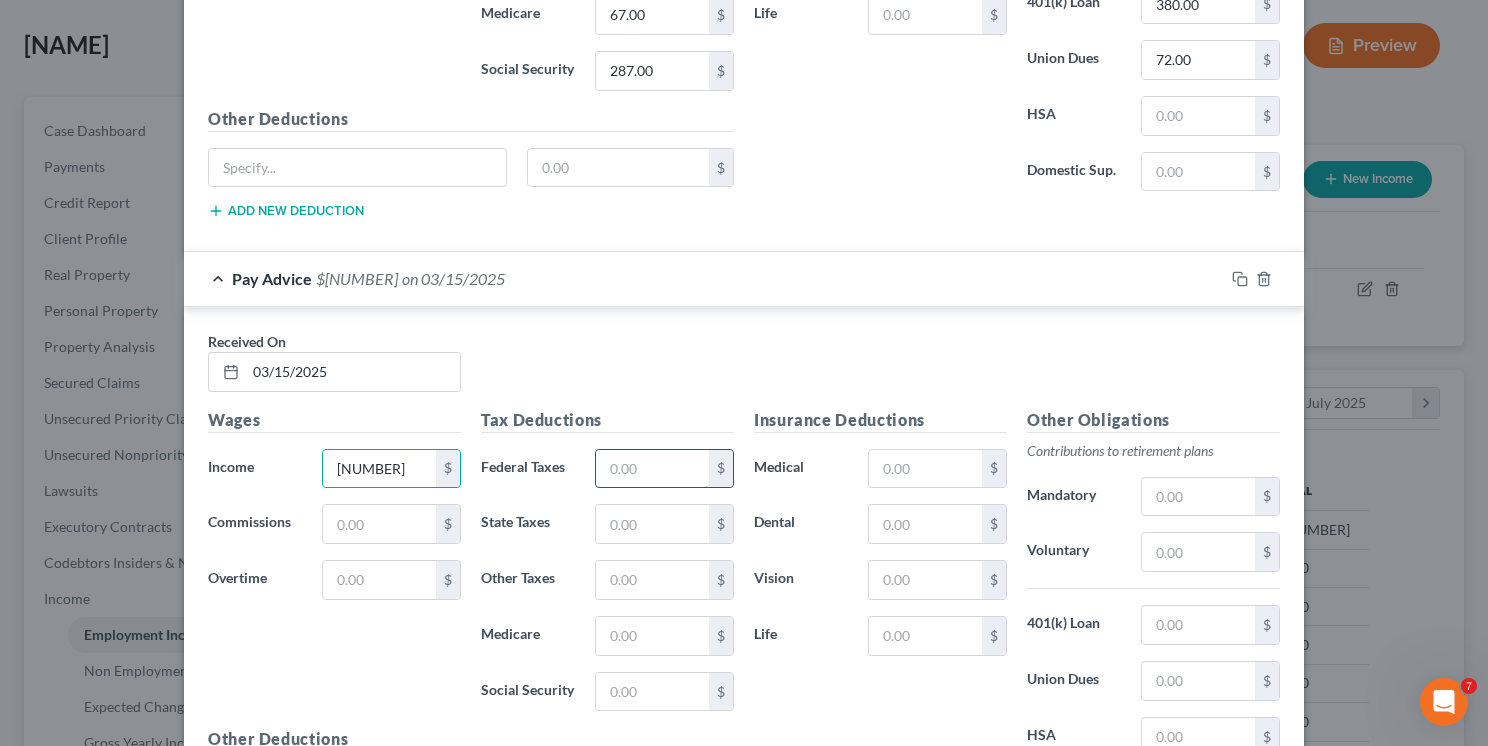 click at bounding box center (652, 469) 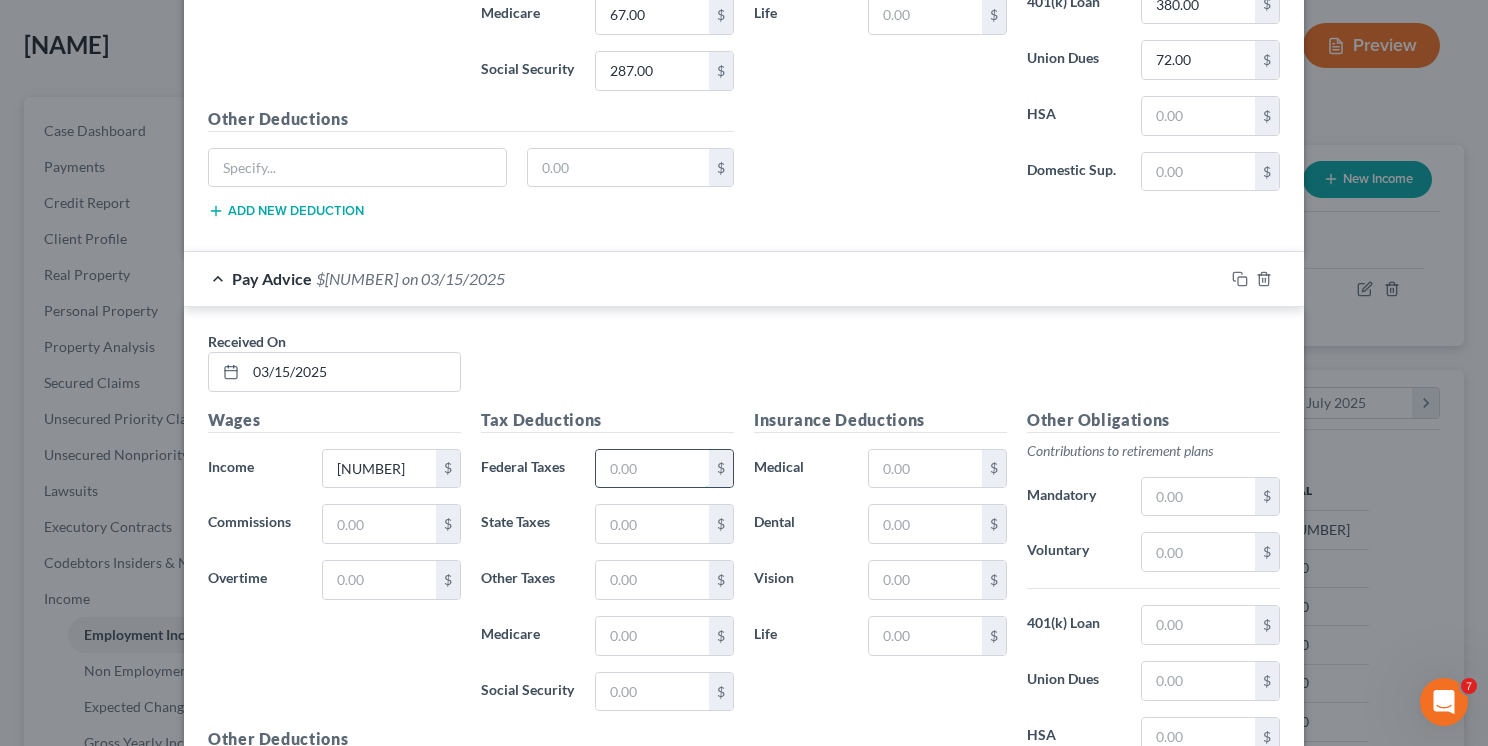 type on "582.00" 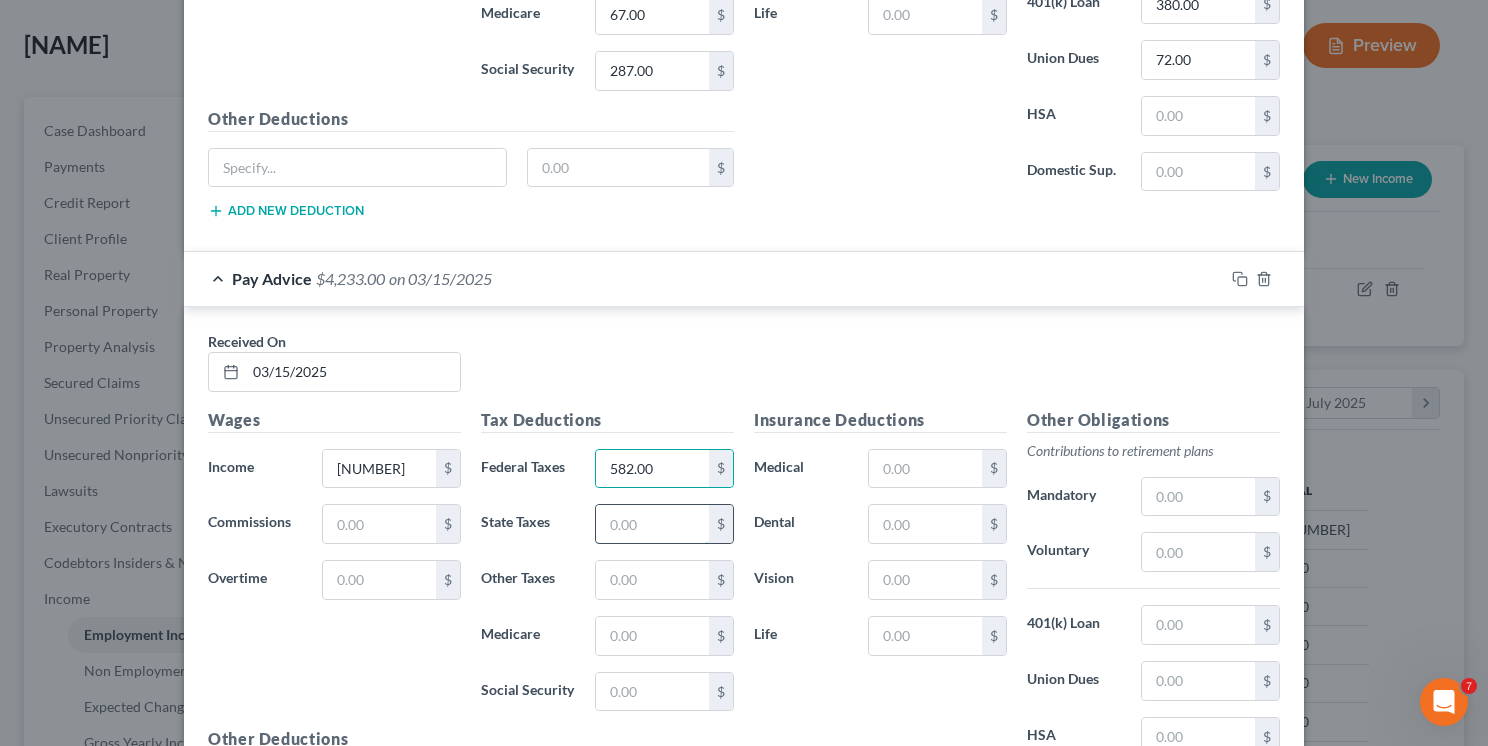 click at bounding box center (652, 524) 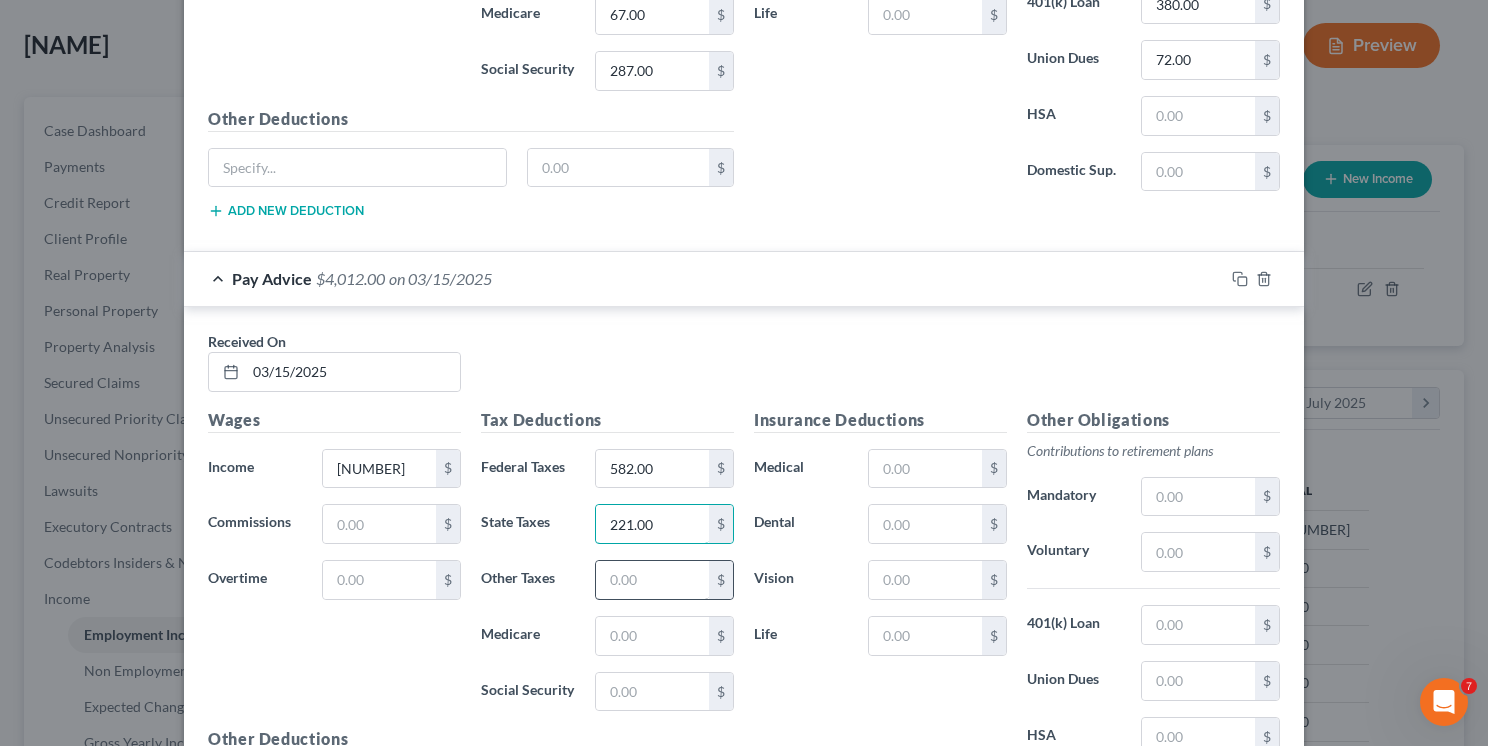 type on "221.00" 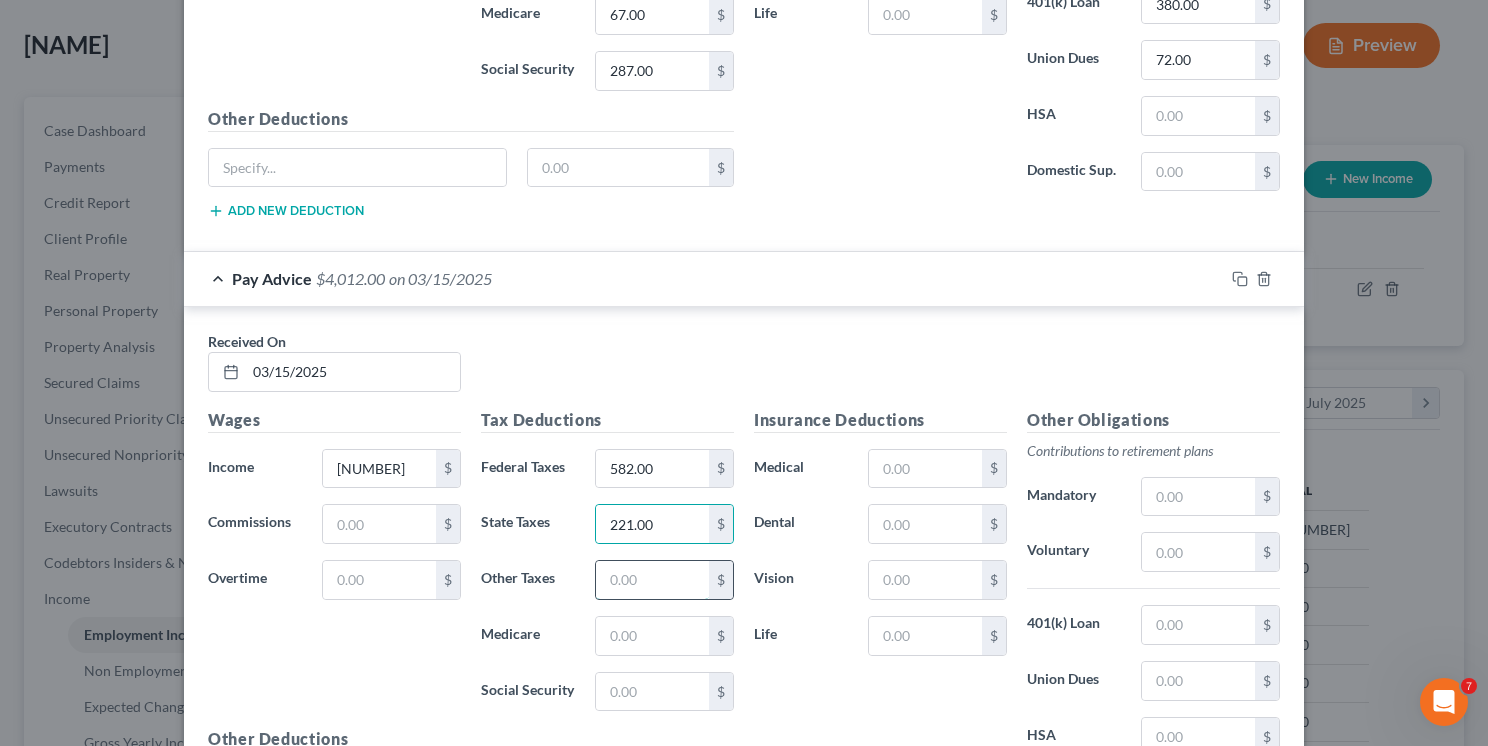 click at bounding box center [652, 580] 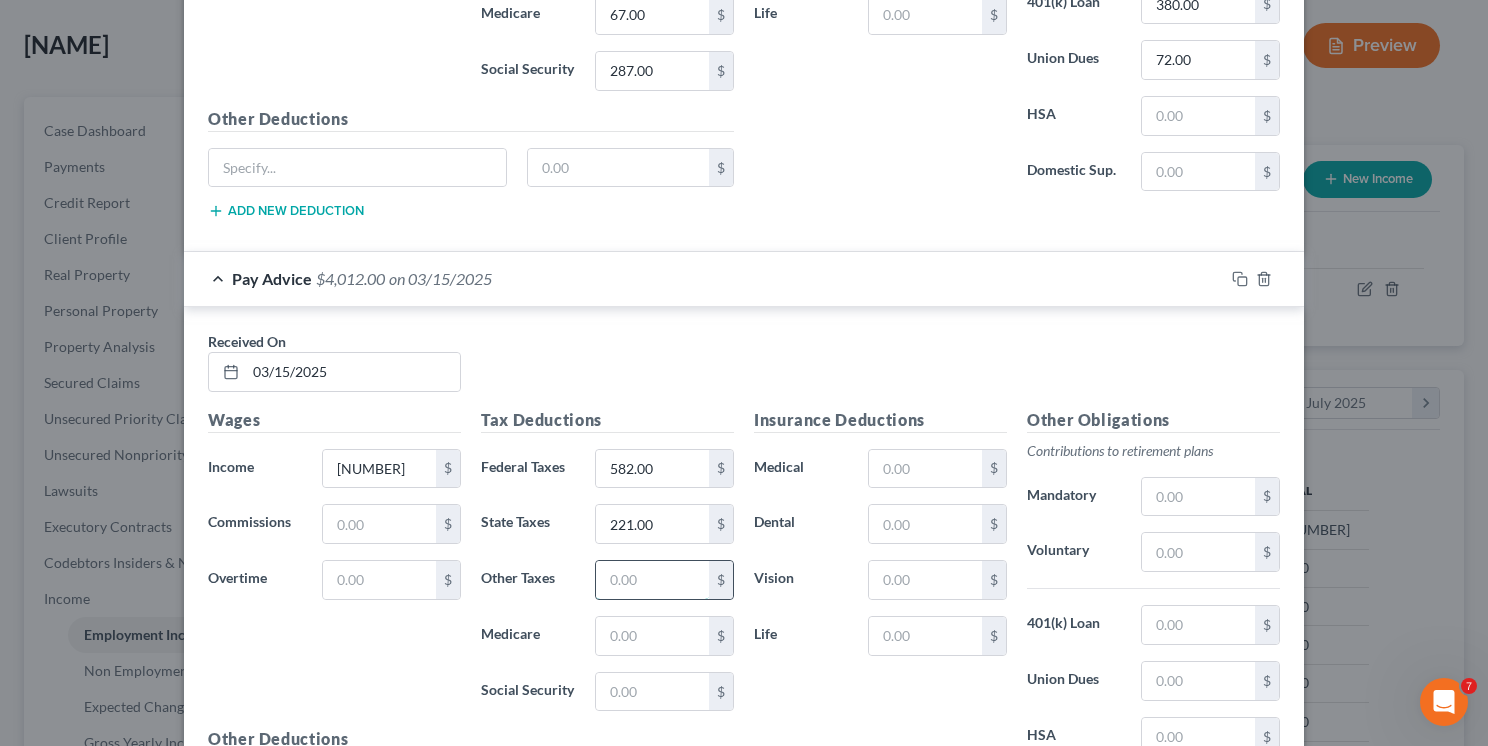 type on "16.00" 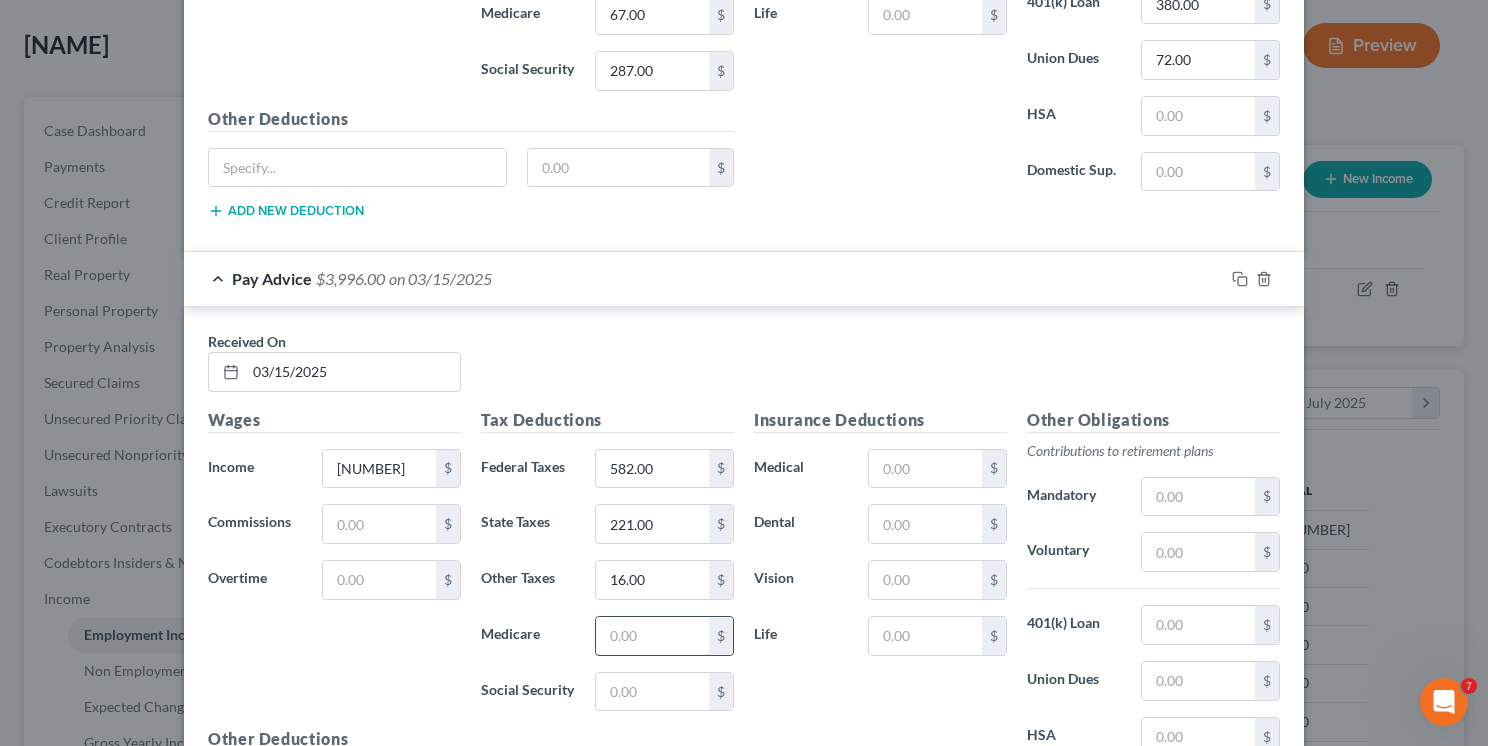 click at bounding box center (652, 636) 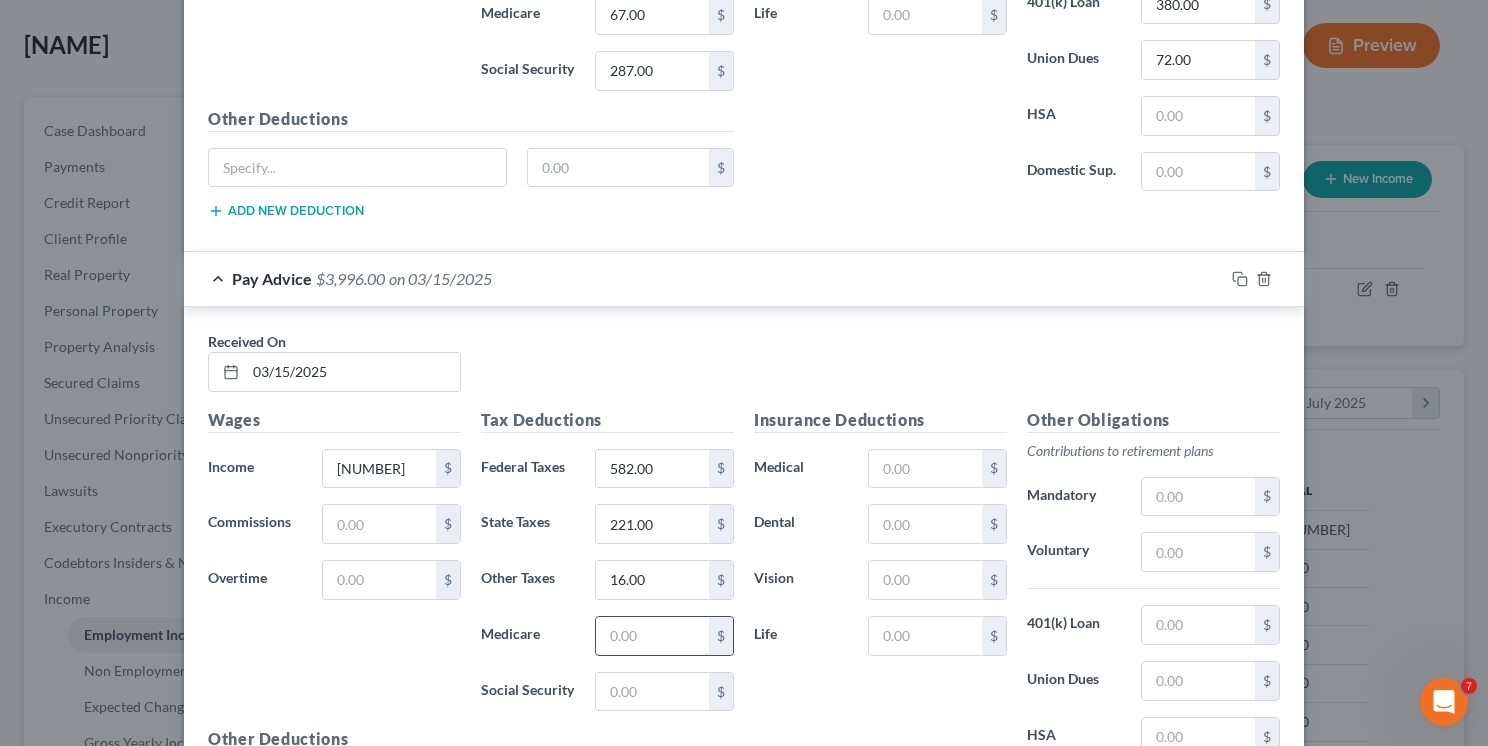 type on "67.00" 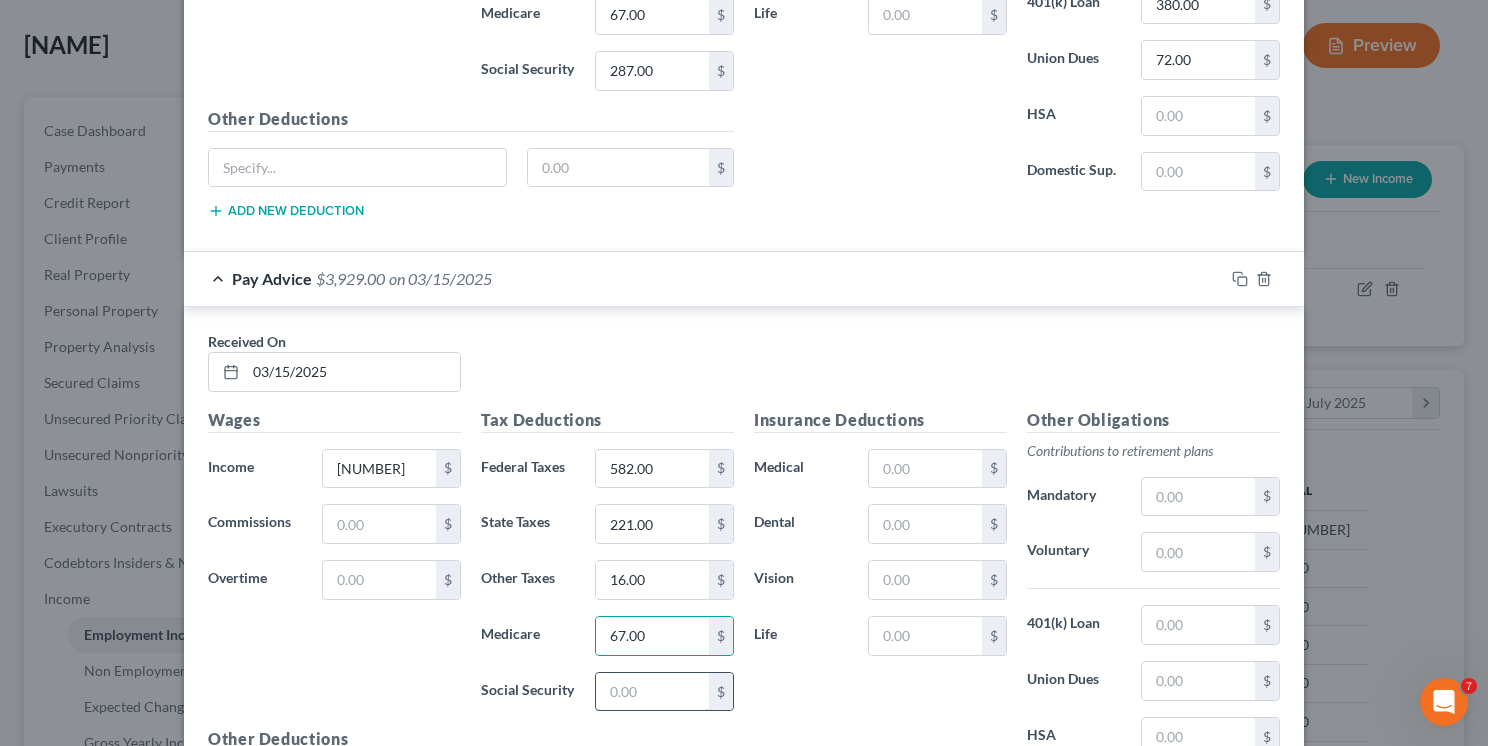 click at bounding box center [652, 692] 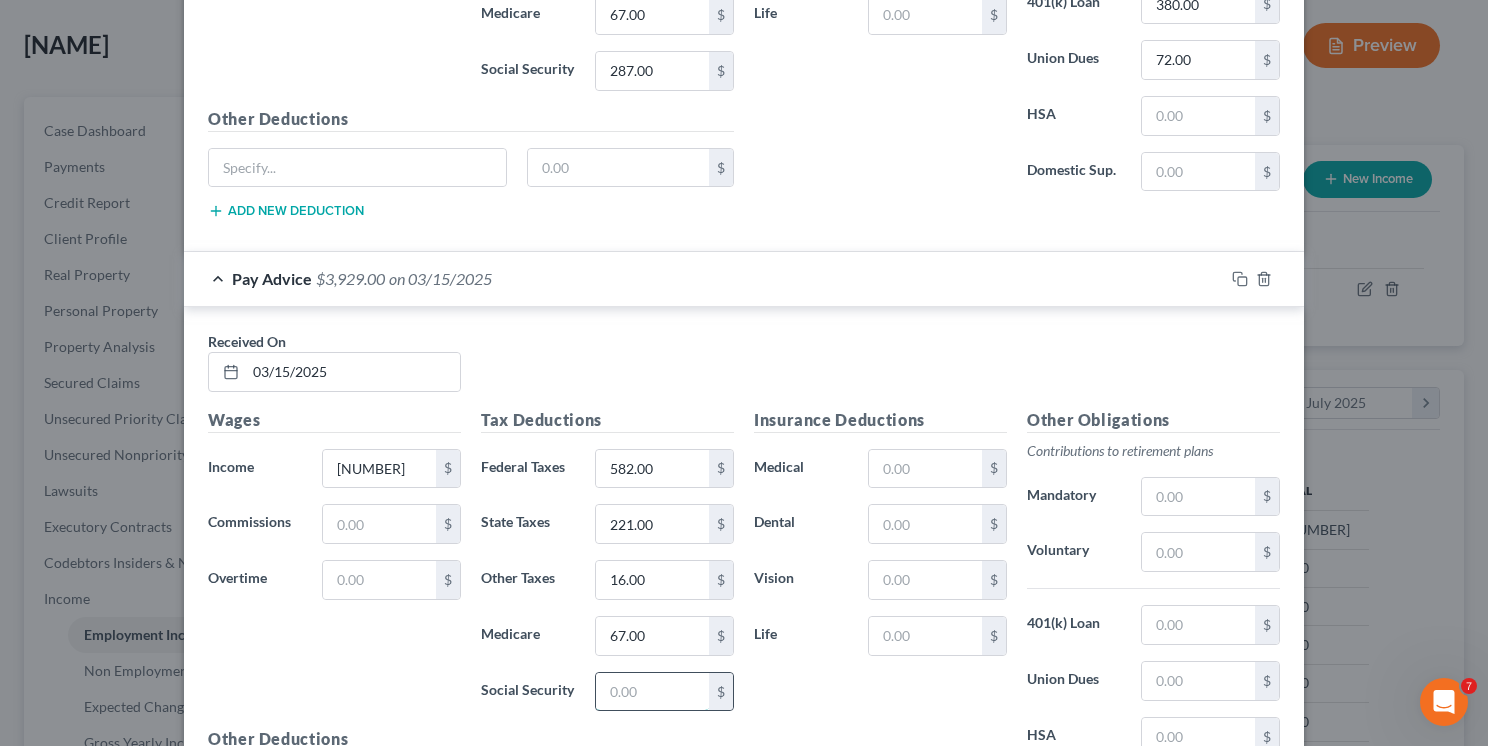 type on "287.00" 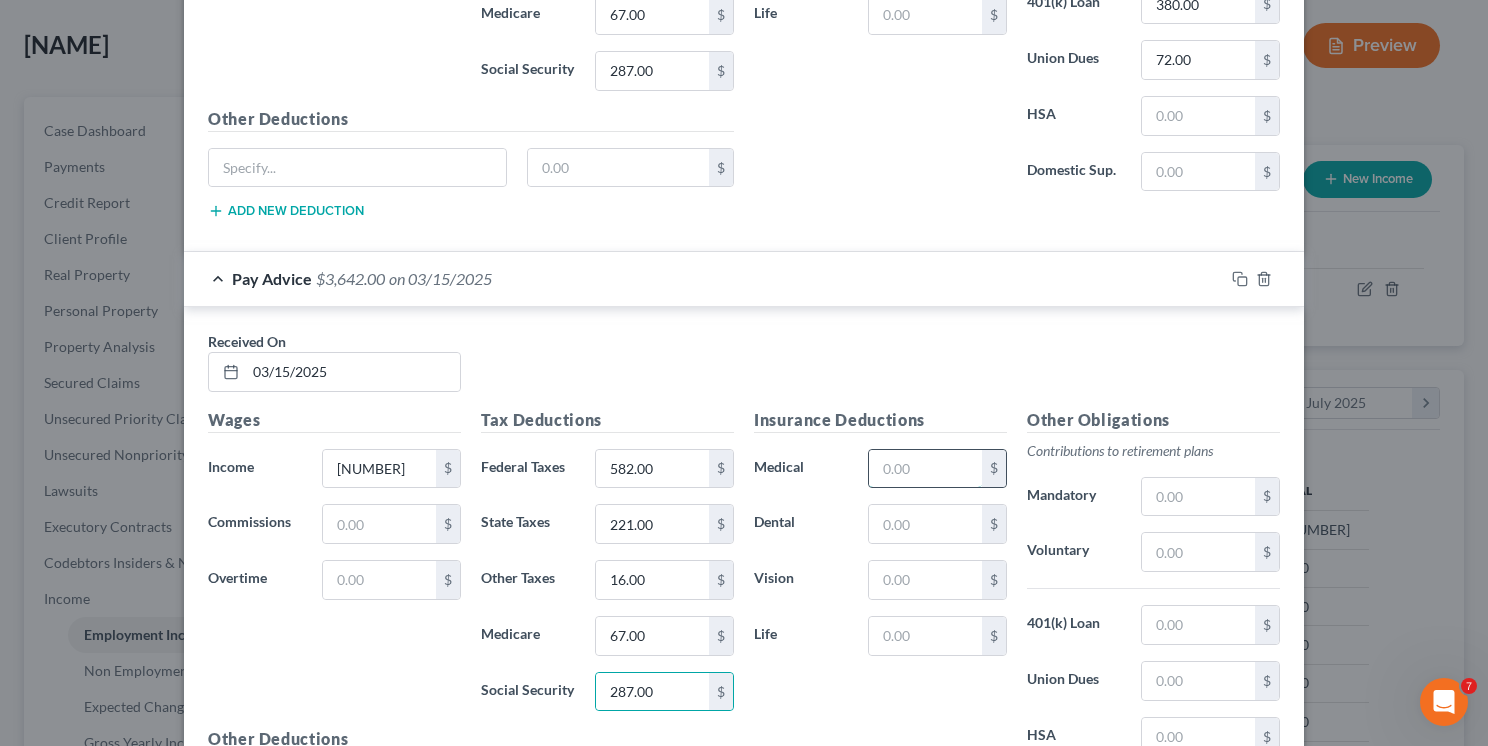 click at bounding box center [925, 469] 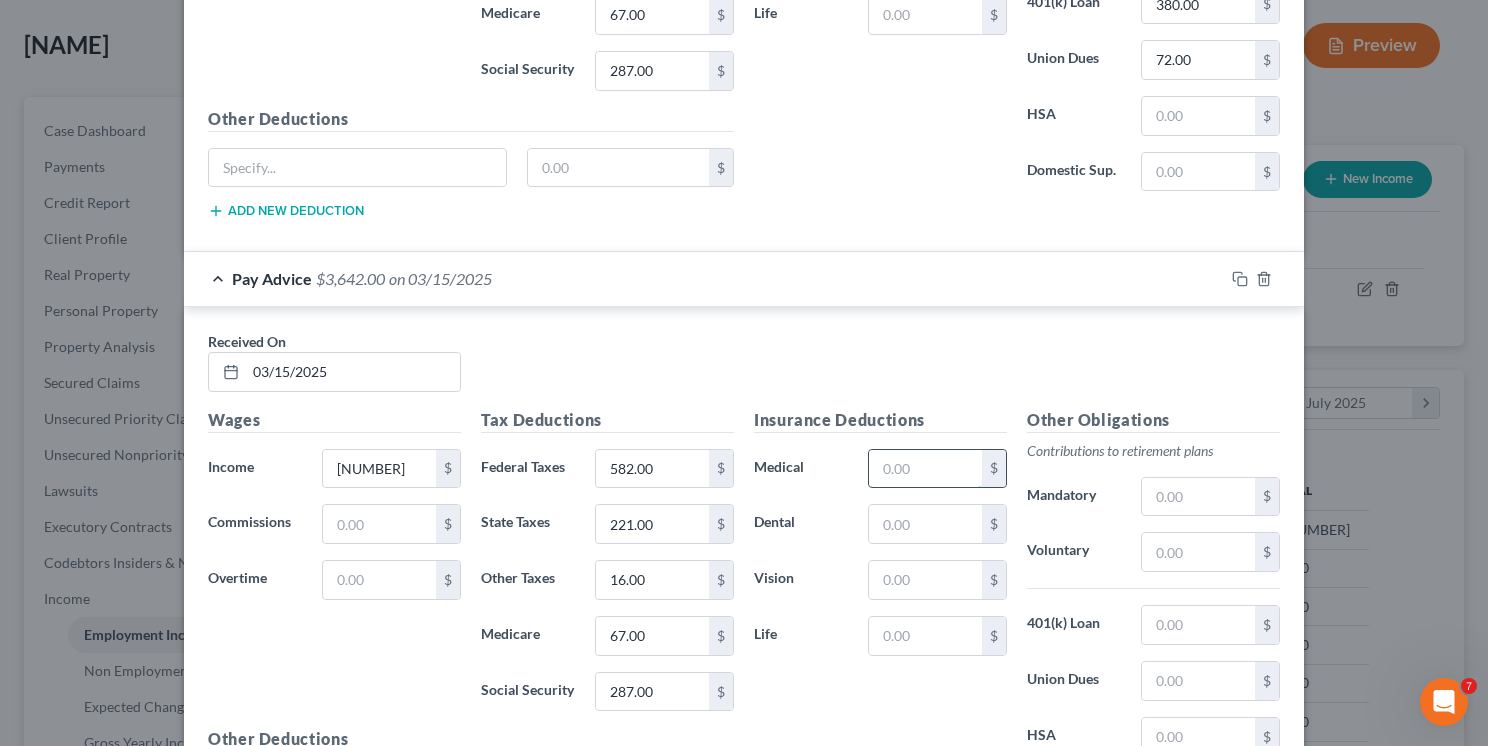 type on "188.00" 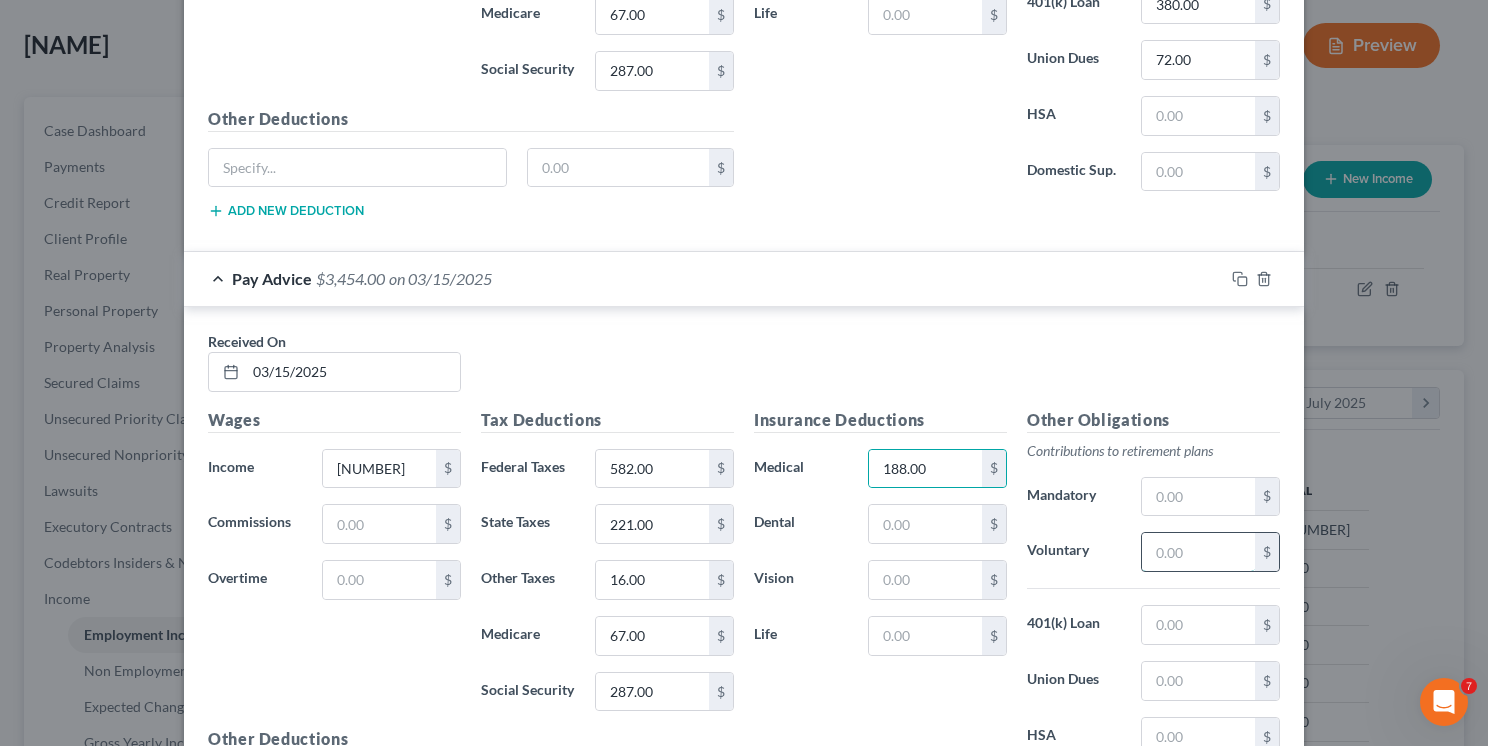click at bounding box center [1198, 552] 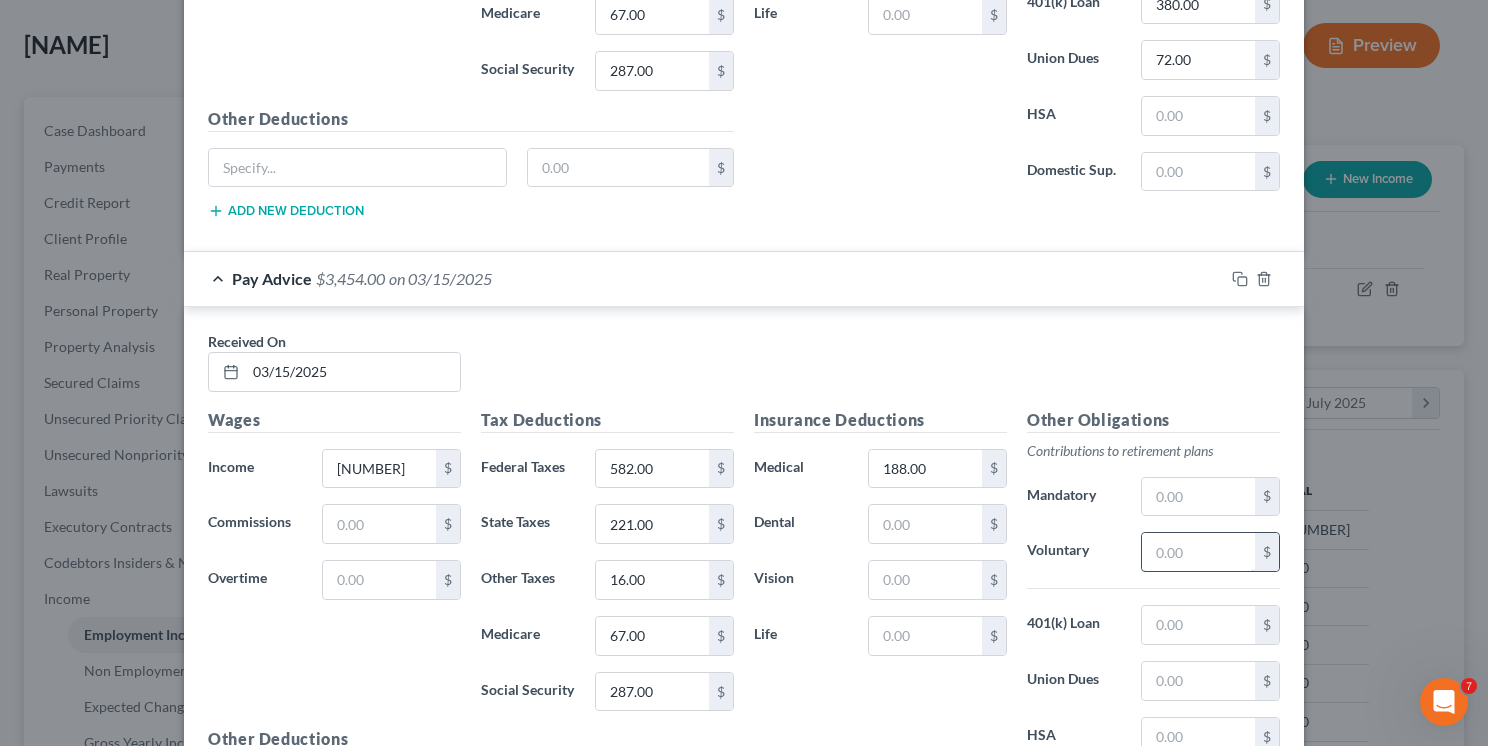 type on "150.00" 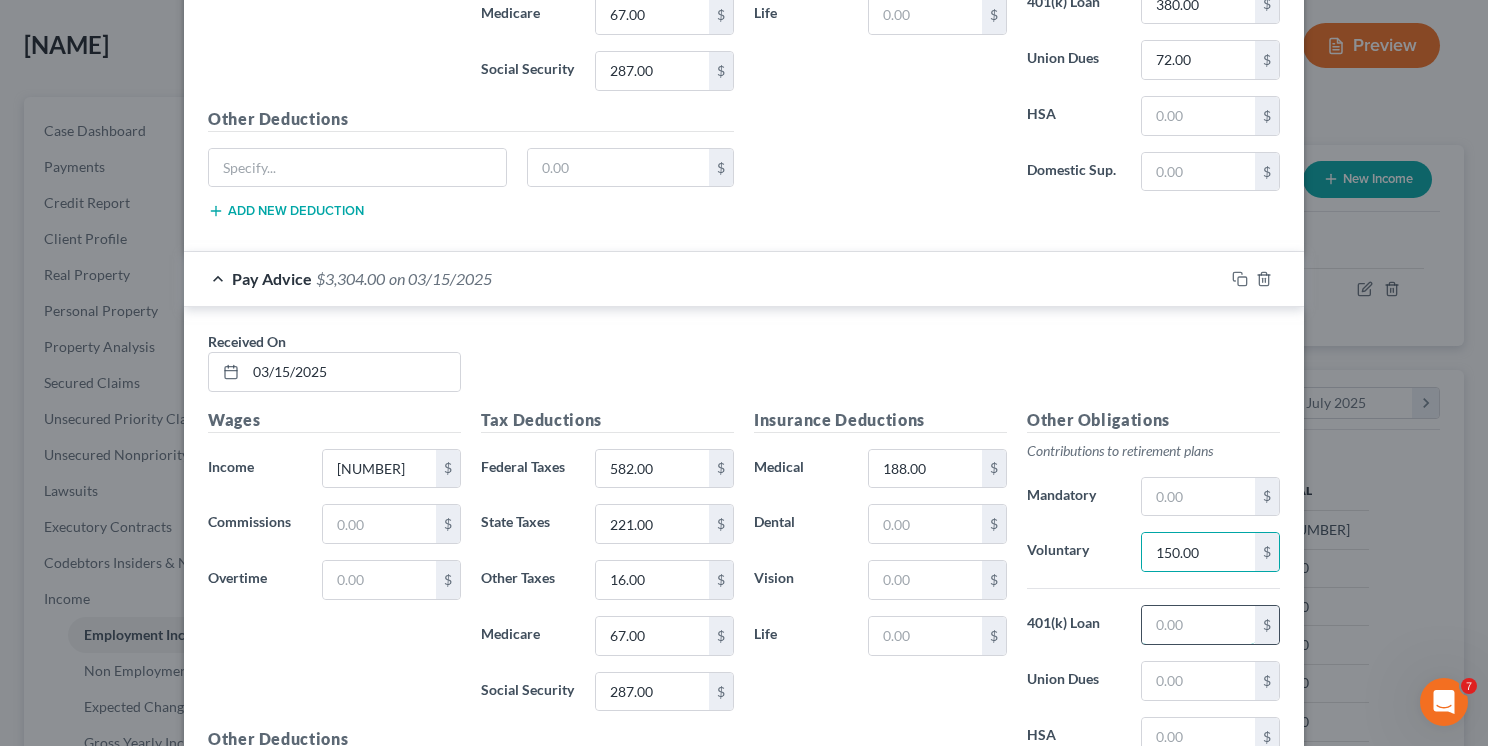 click at bounding box center (1198, 625) 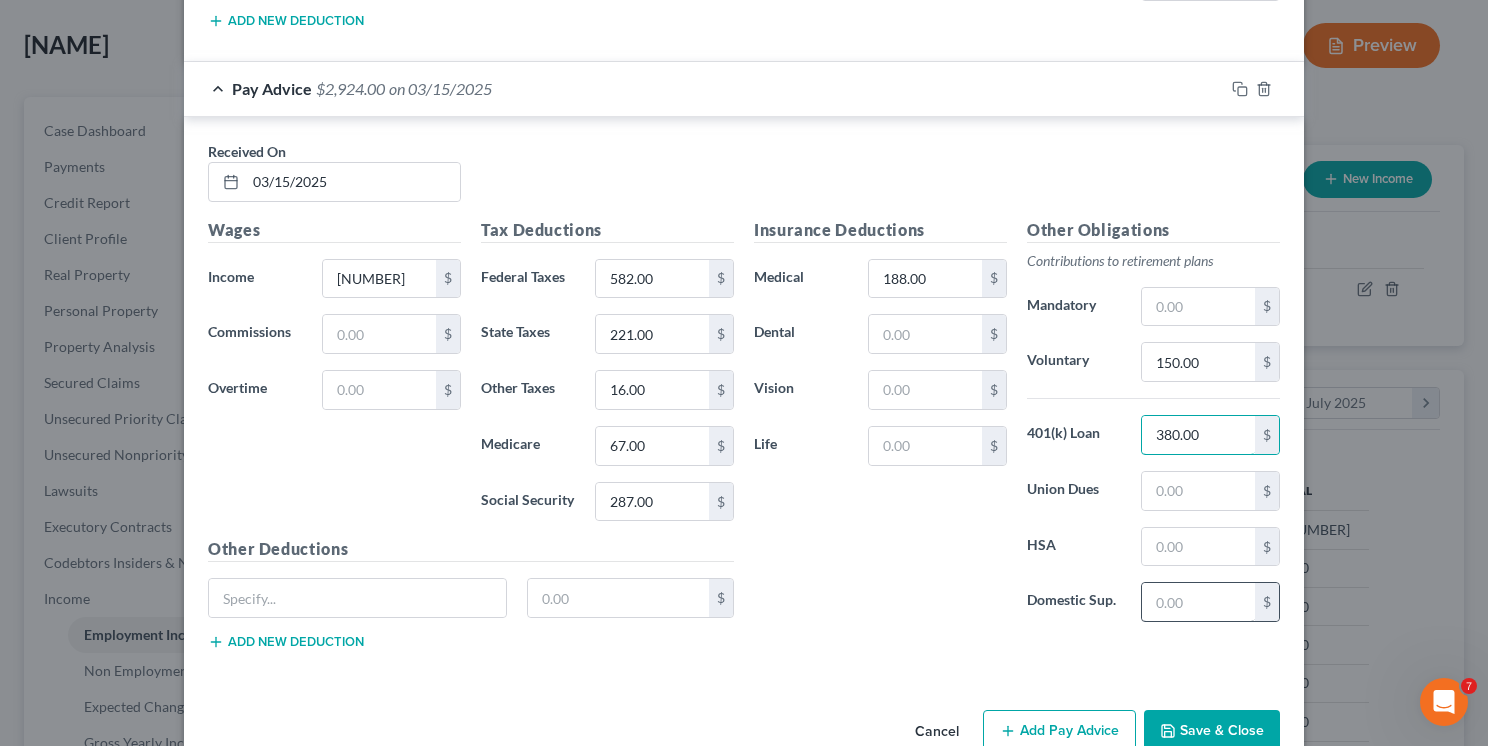scroll, scrollTop: 3107, scrollLeft: 0, axis: vertical 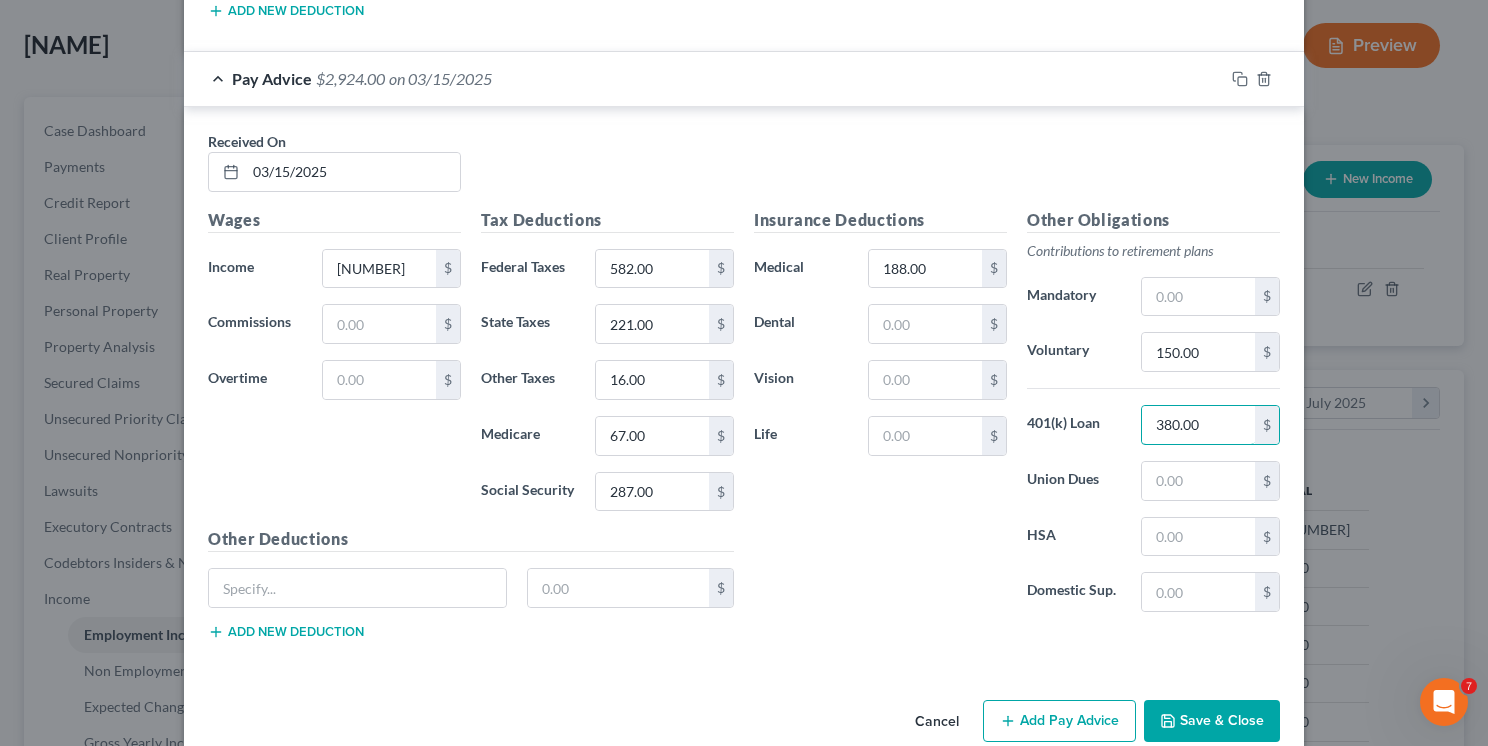 drag, startPoint x: 1196, startPoint y: 409, endPoint x: 1096, endPoint y: 410, distance: 100.005 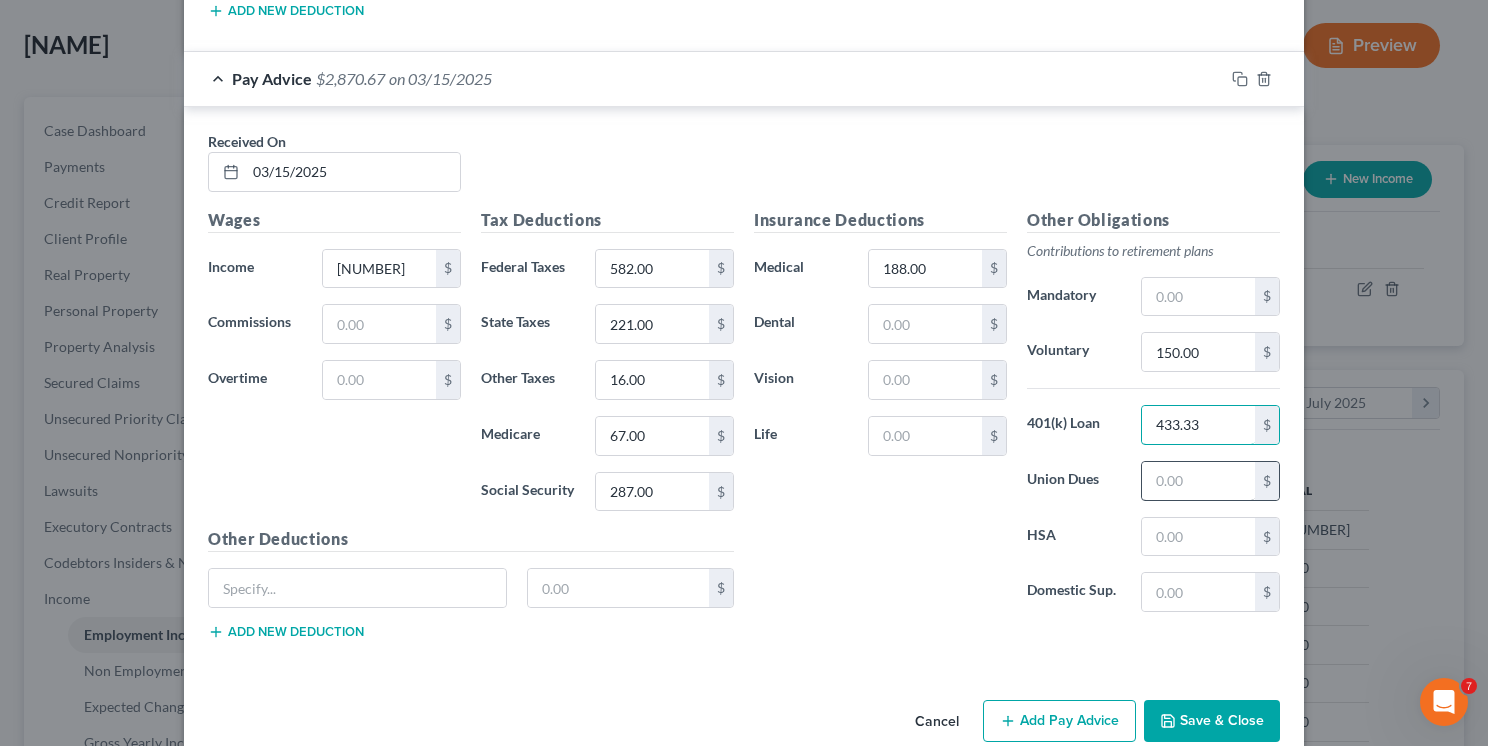 type on "433.33" 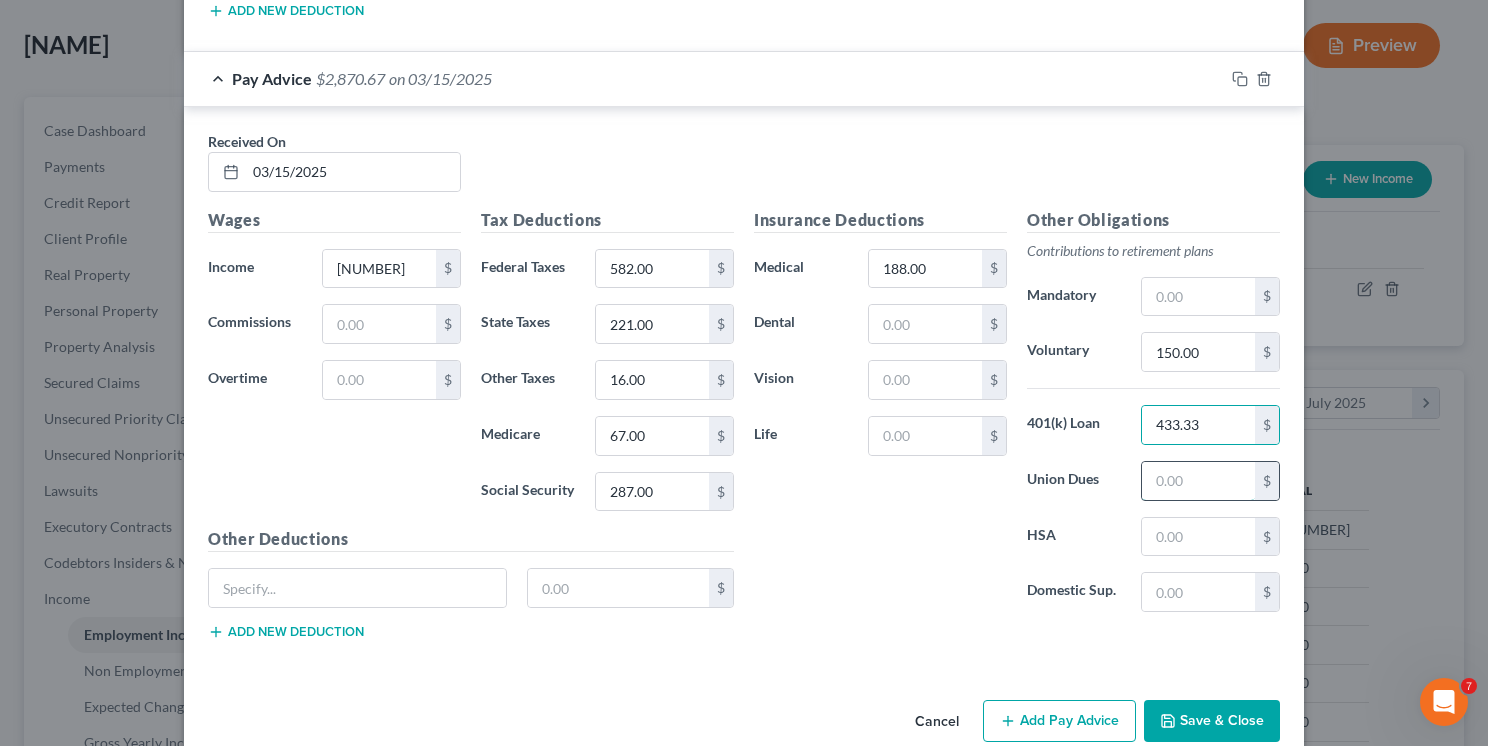 click at bounding box center (1198, 481) 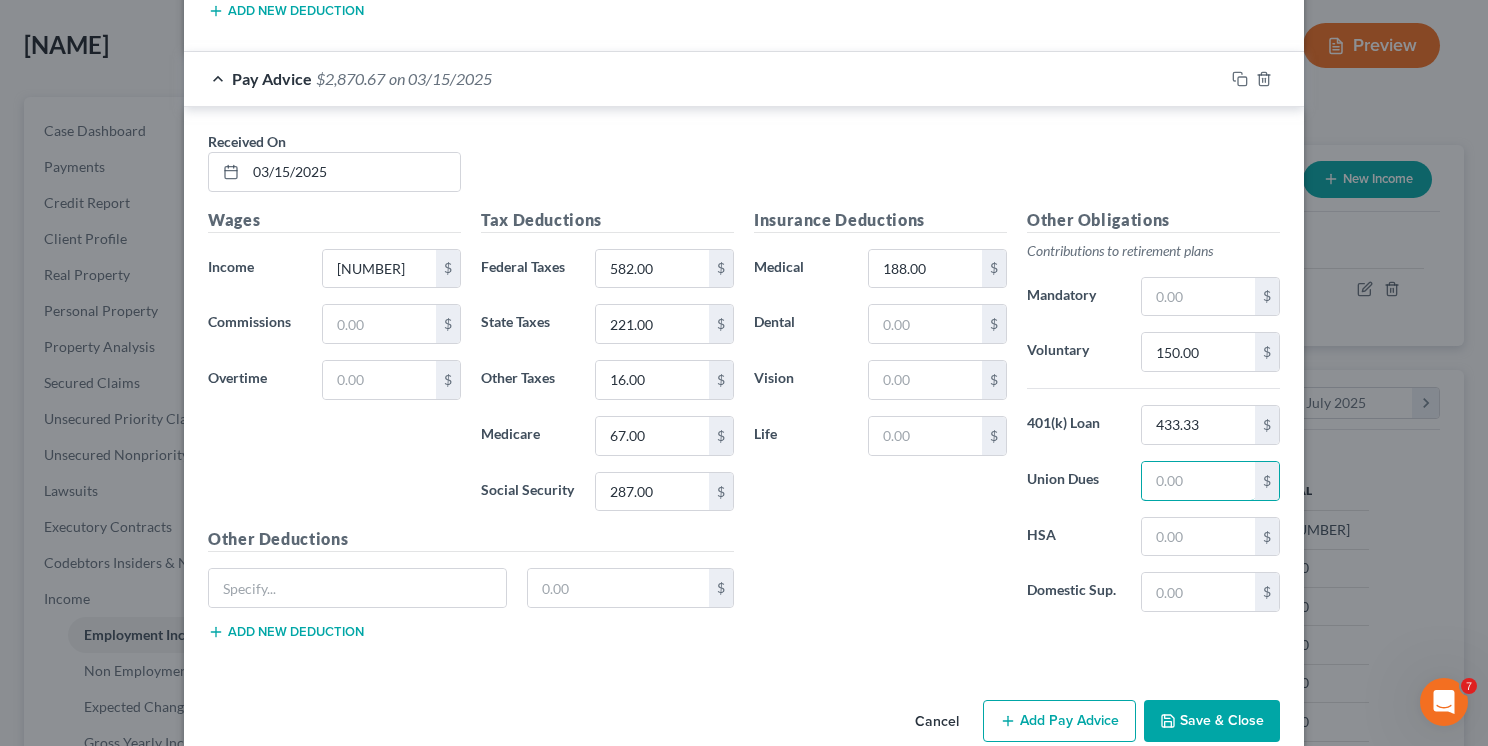 type on "72.00" 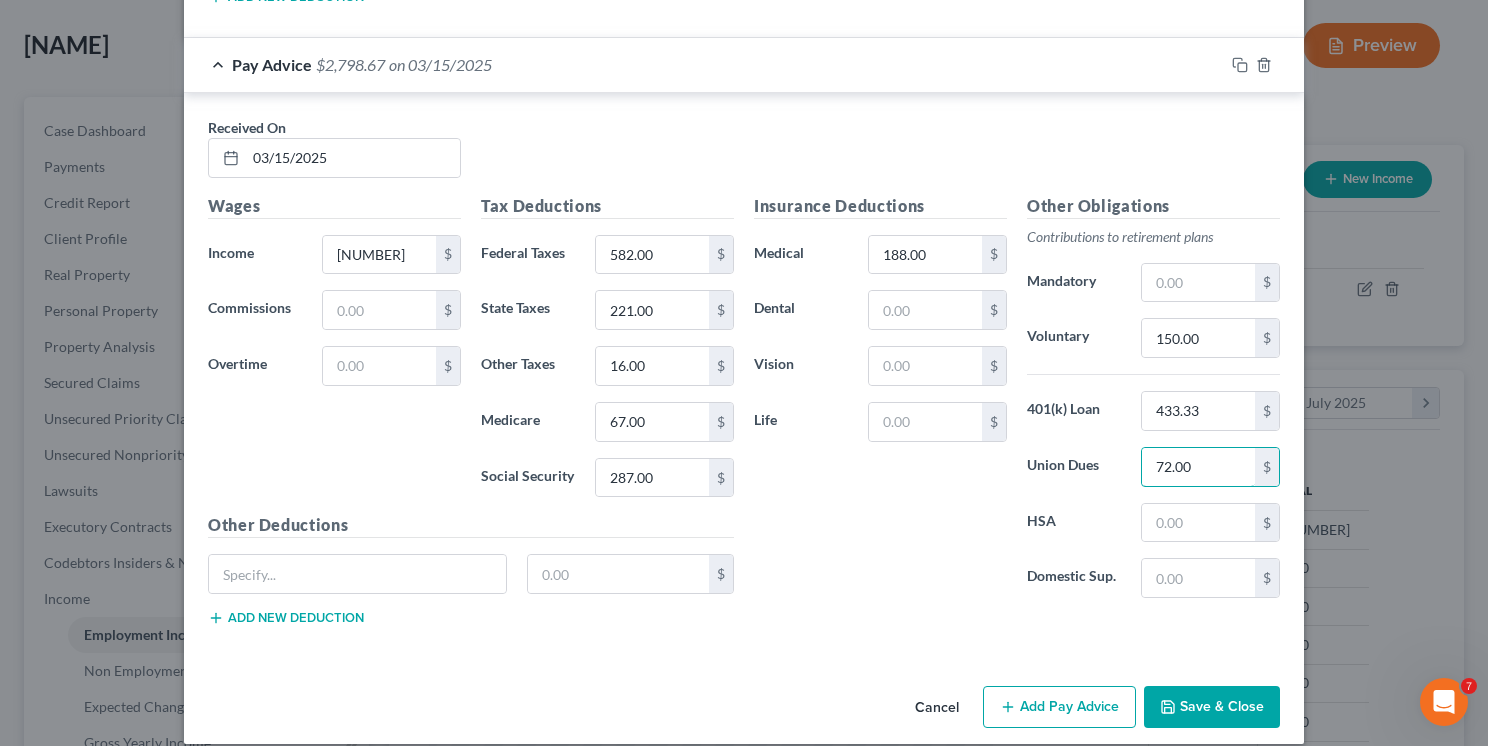 scroll, scrollTop: 3124, scrollLeft: 0, axis: vertical 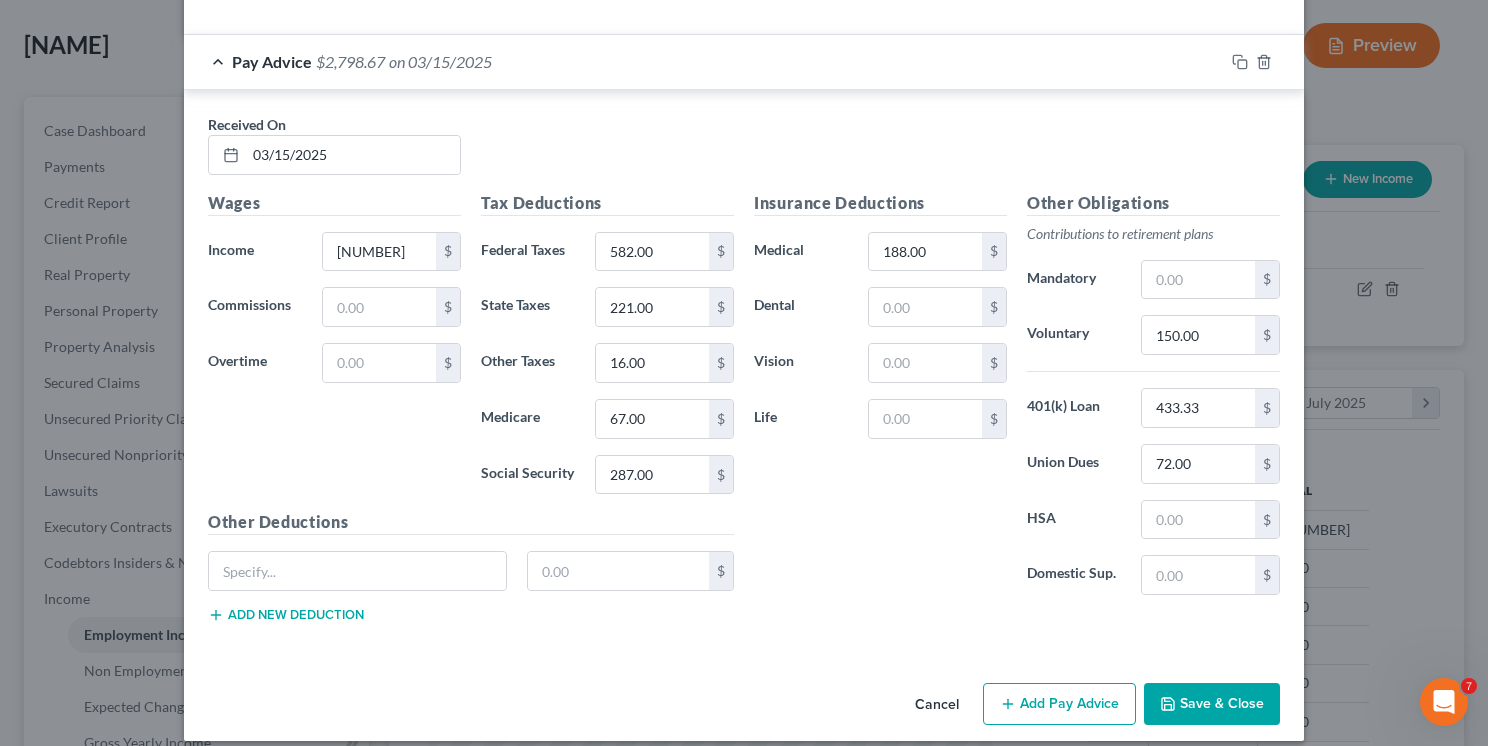 click on "Add Pay Advice" at bounding box center (1059, 704) 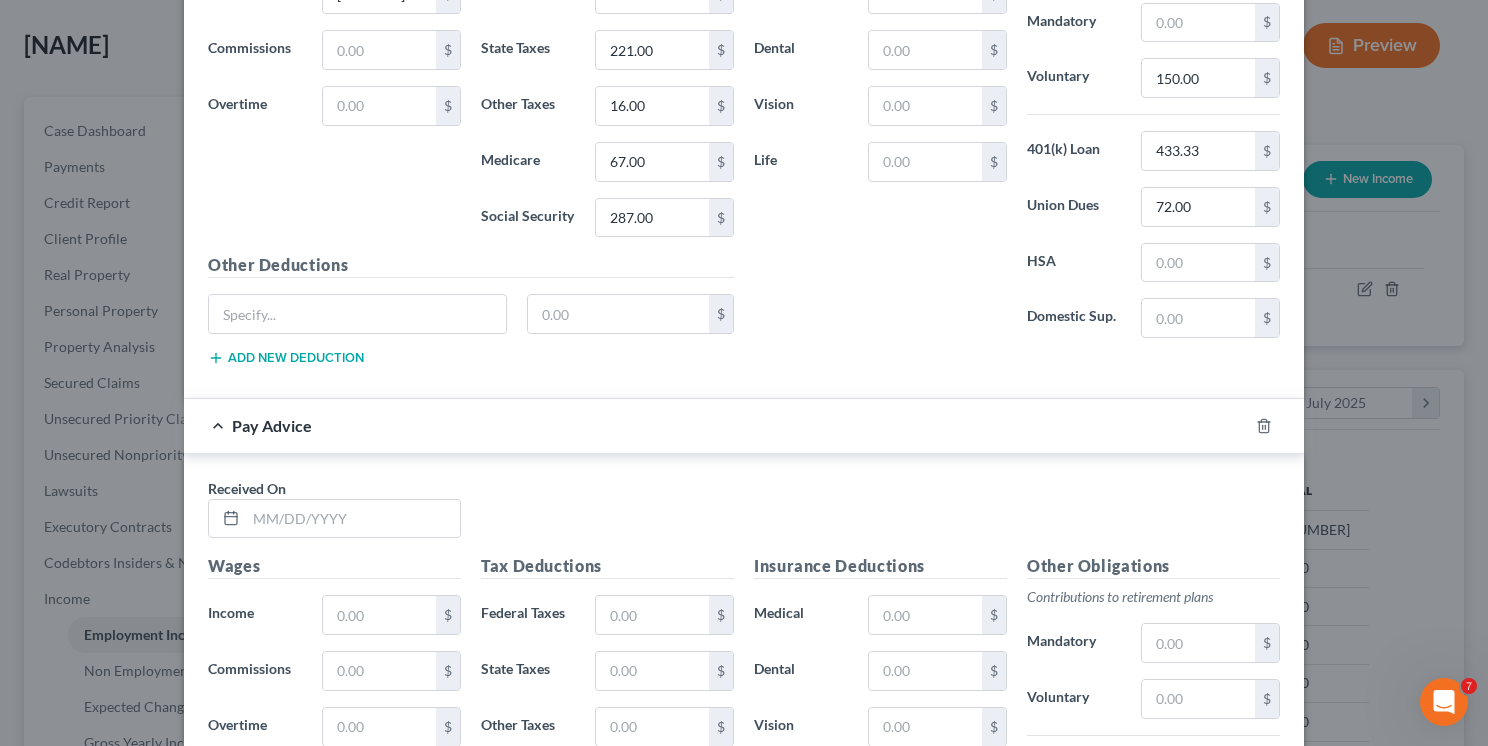 scroll, scrollTop: 3424, scrollLeft: 0, axis: vertical 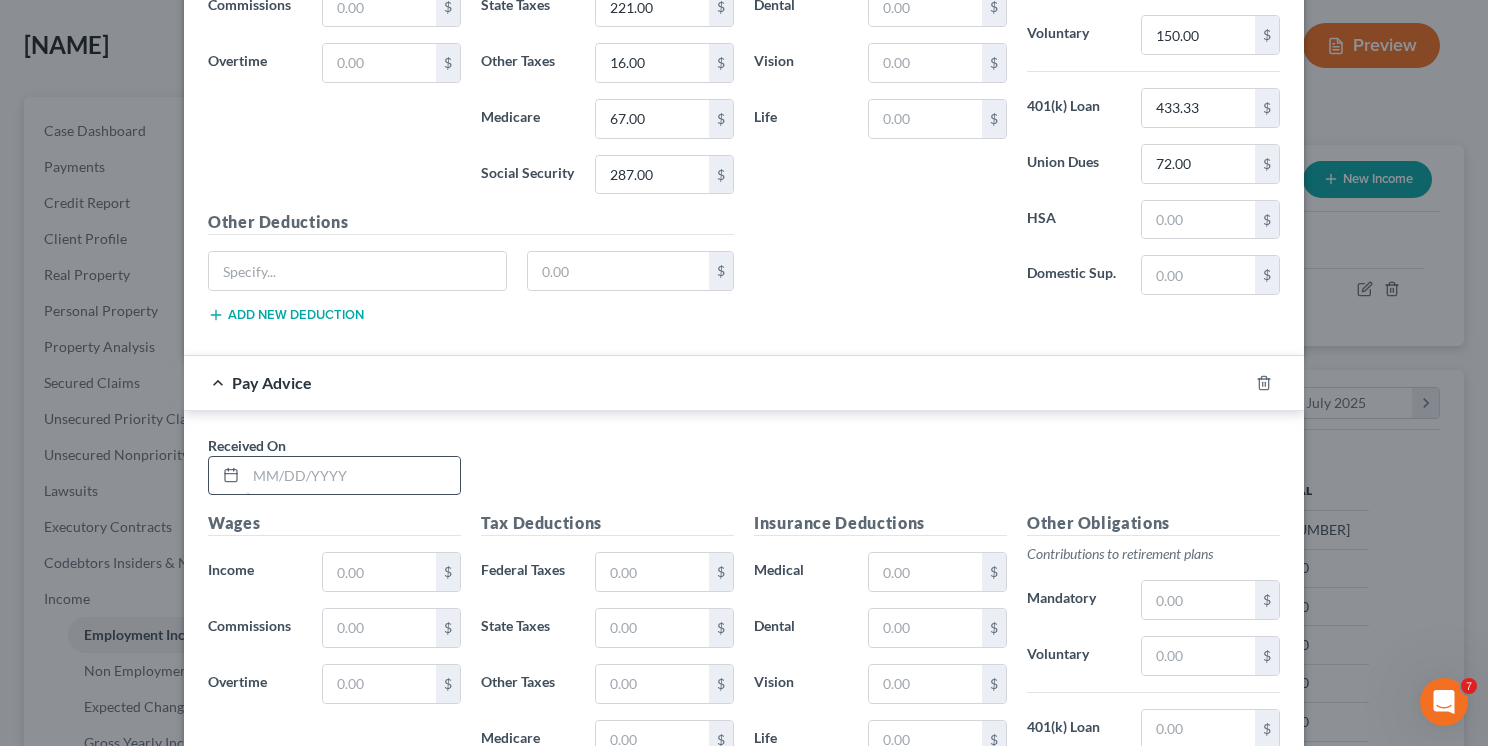 click at bounding box center [353, 476] 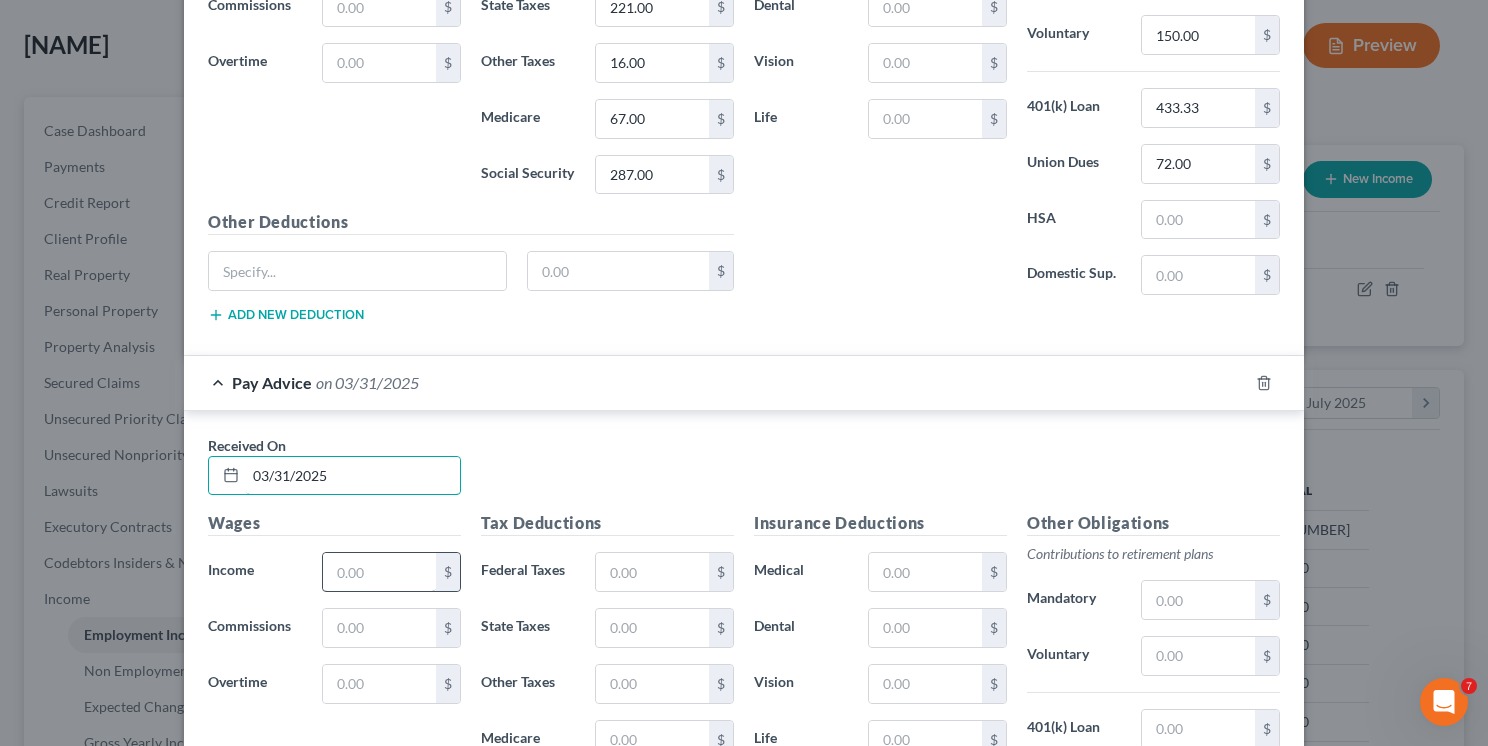 type on "03/31/2025" 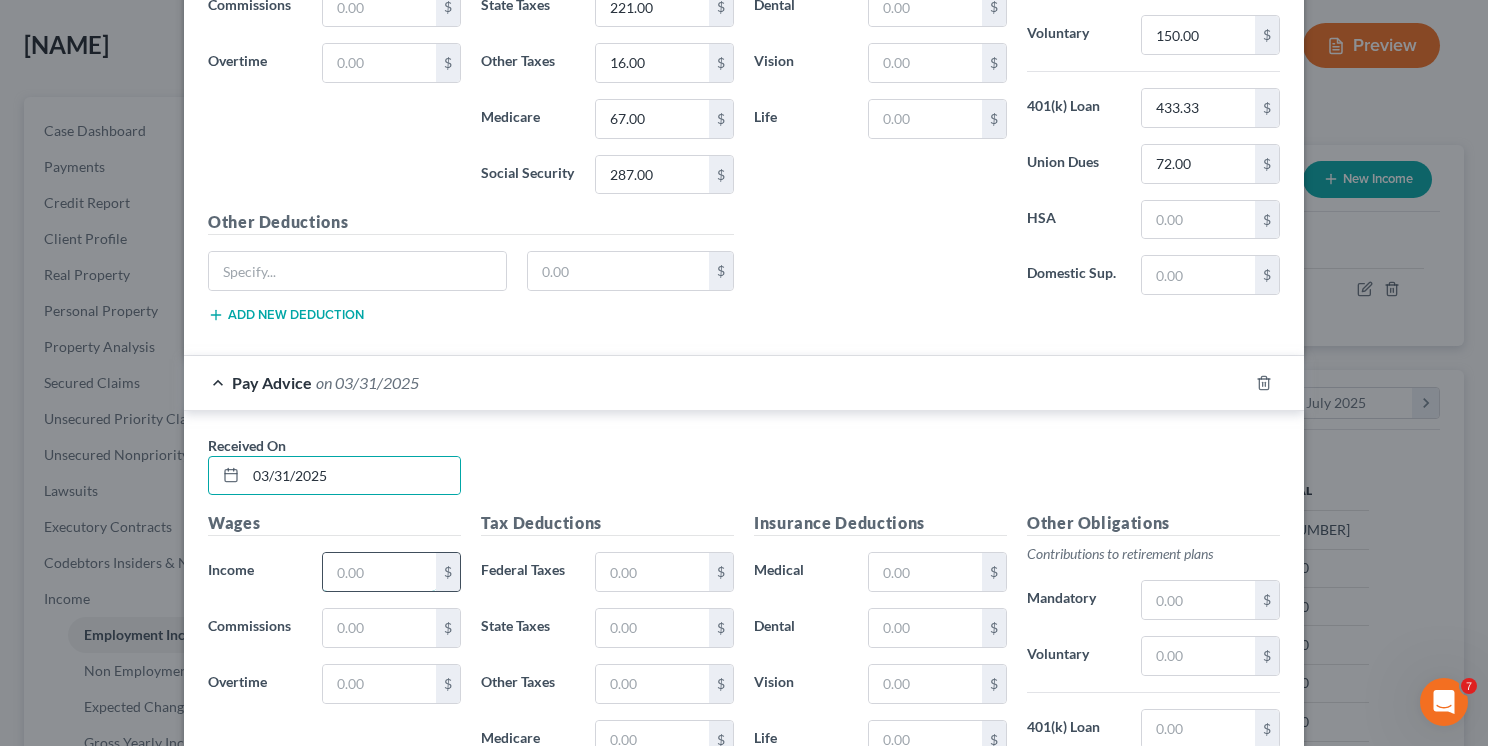 click at bounding box center (379, 572) 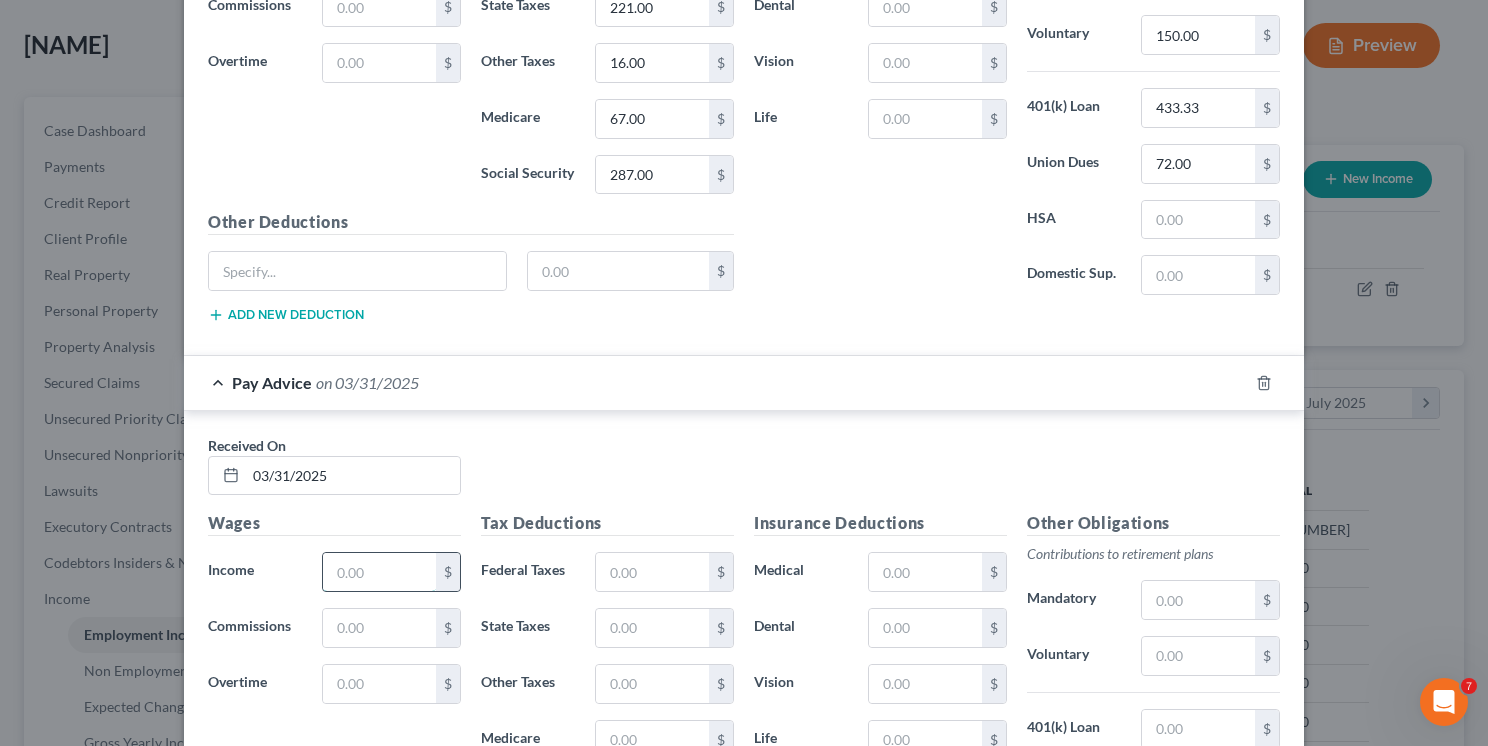 type on "[NUMBER]" 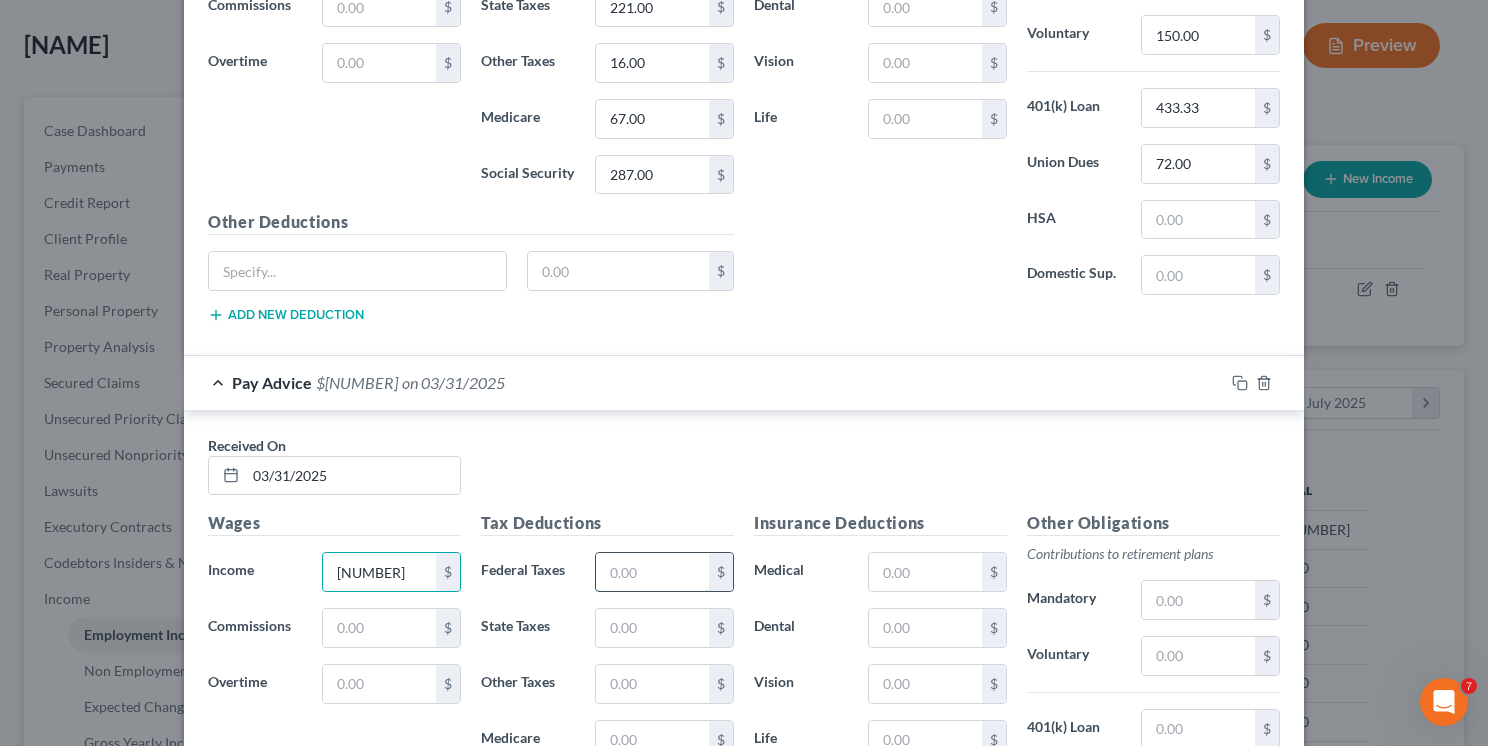 click at bounding box center [652, 572] 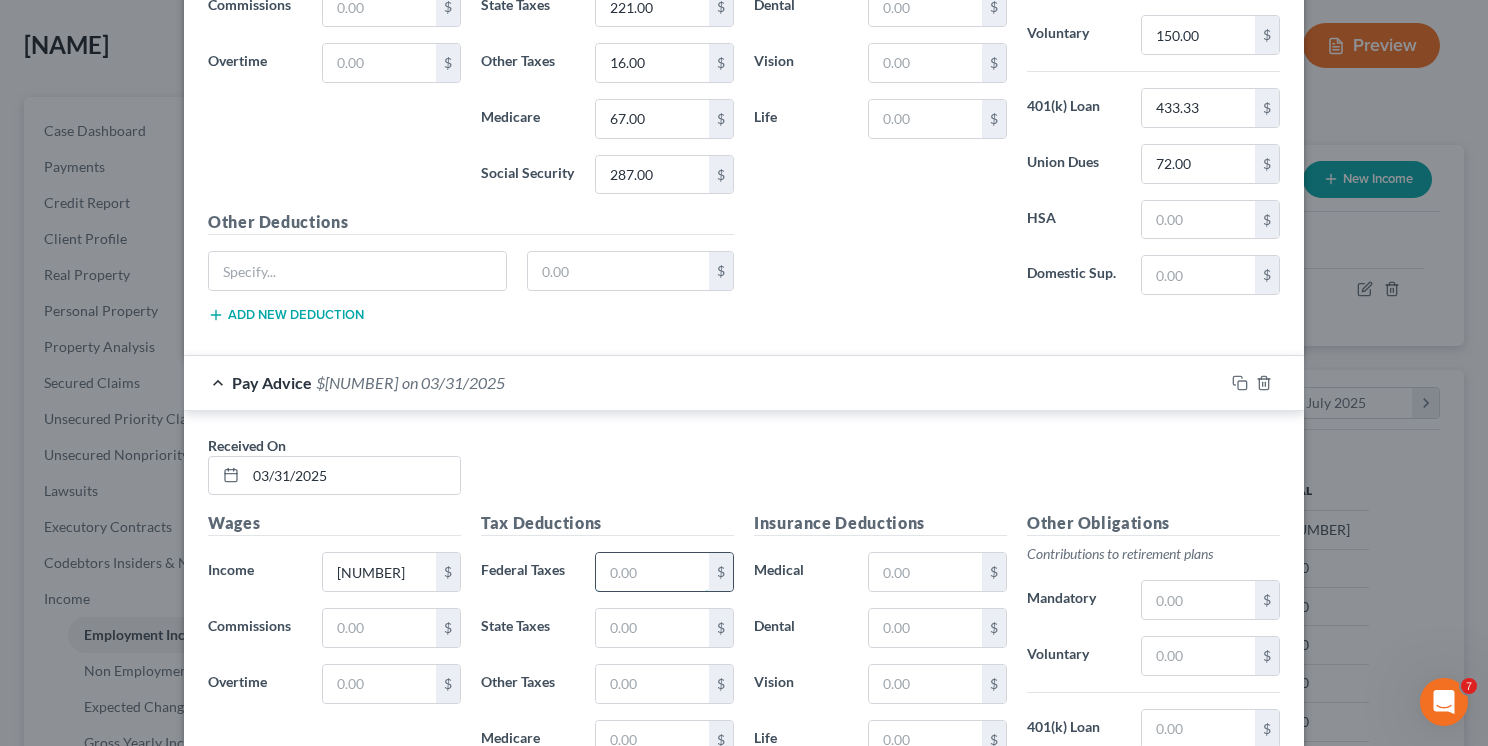type on "582.00" 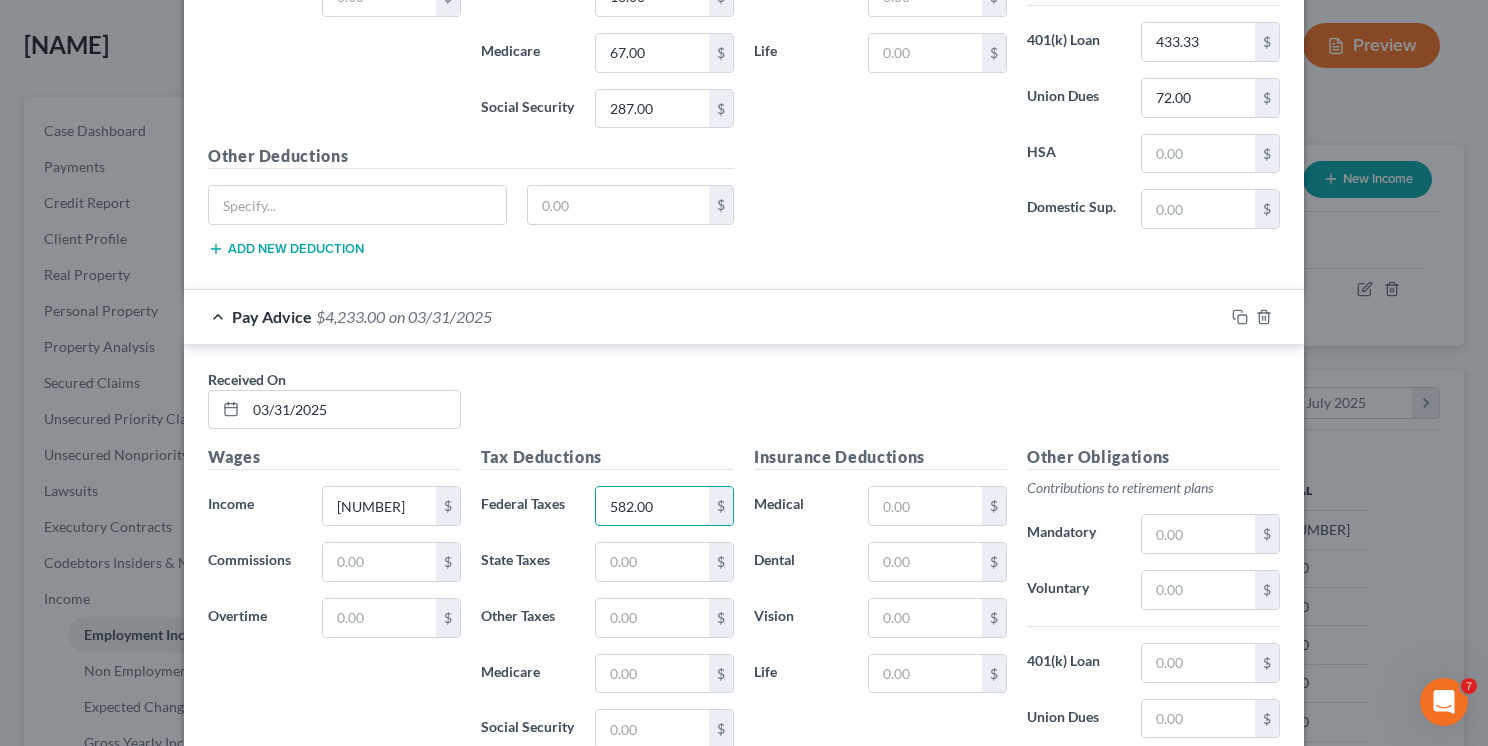 scroll, scrollTop: 3524, scrollLeft: 0, axis: vertical 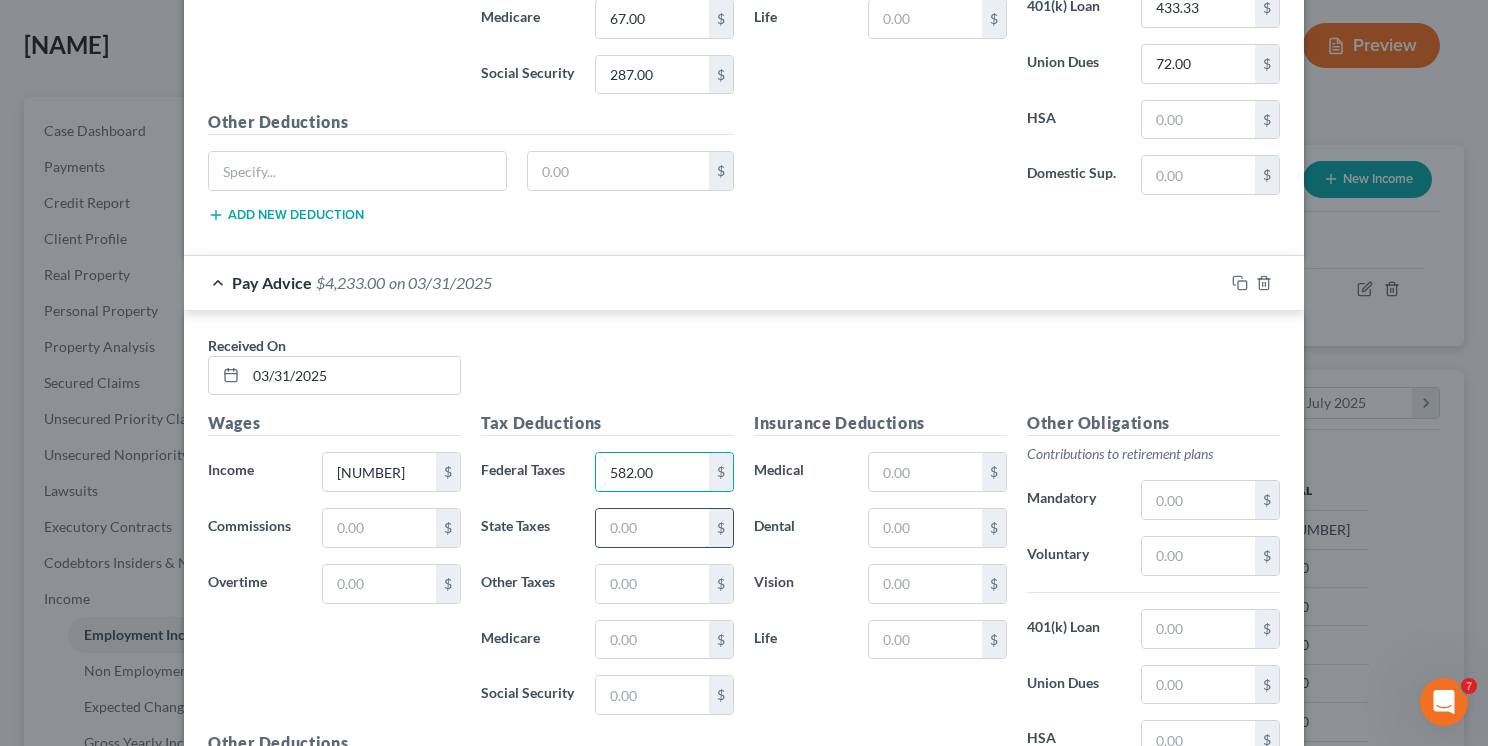 click at bounding box center (652, 528) 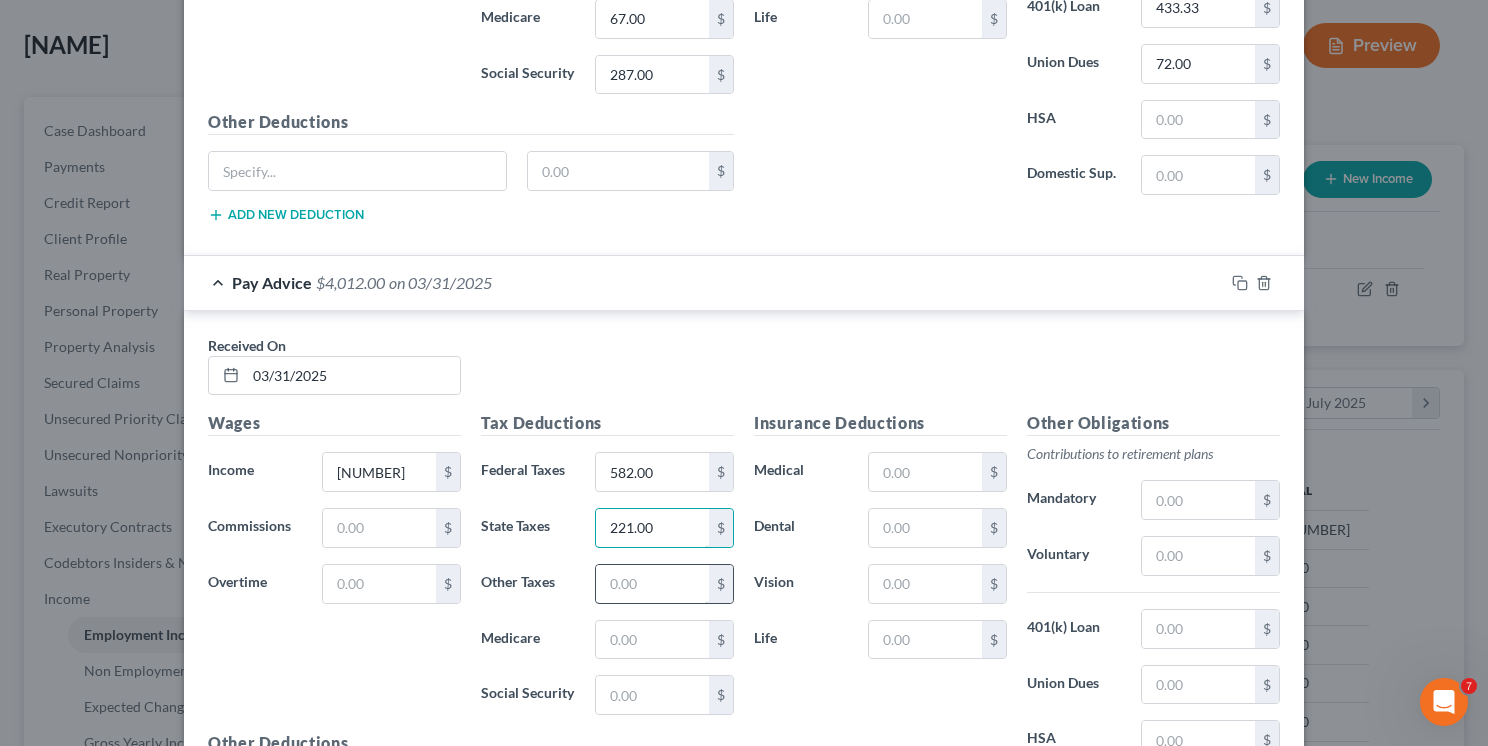 type on "221.00" 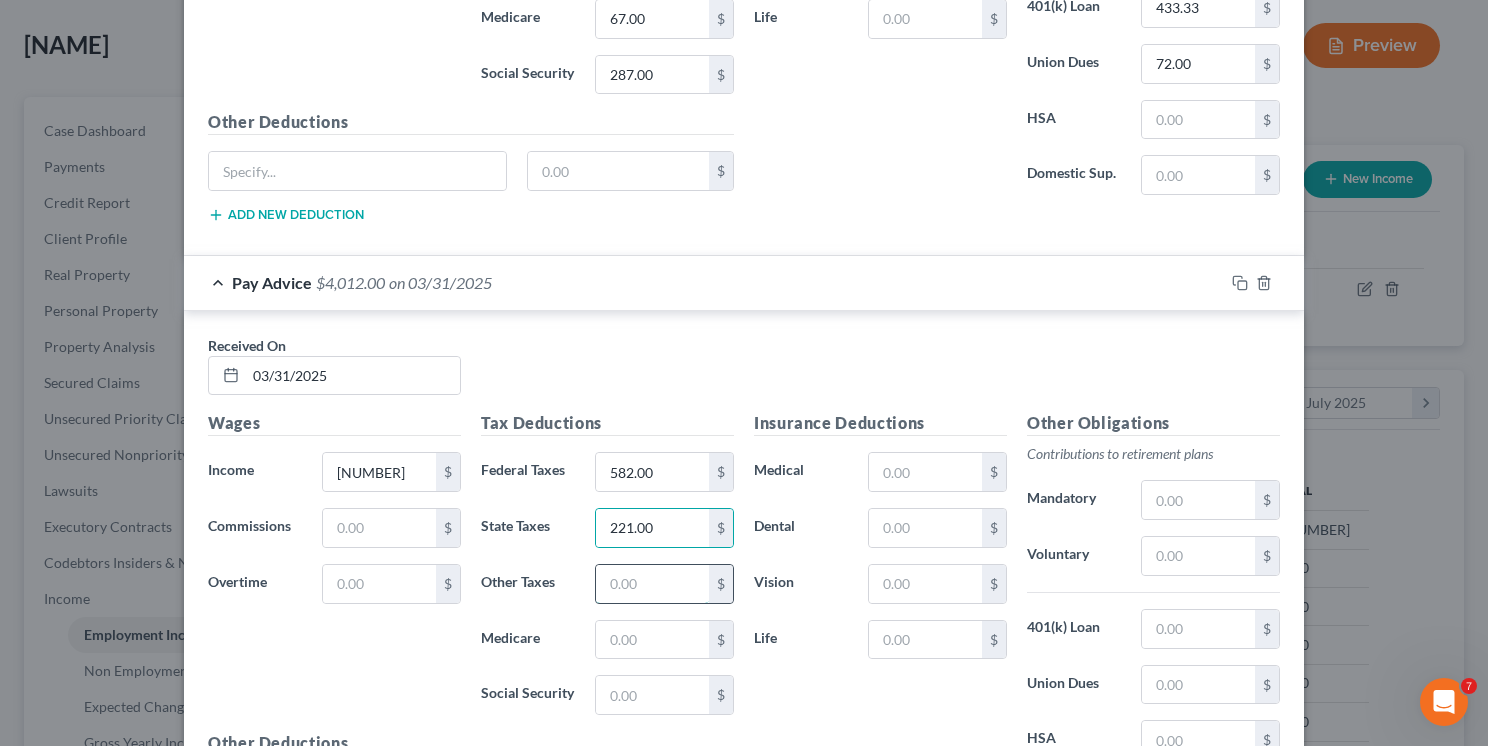 click at bounding box center (652, 584) 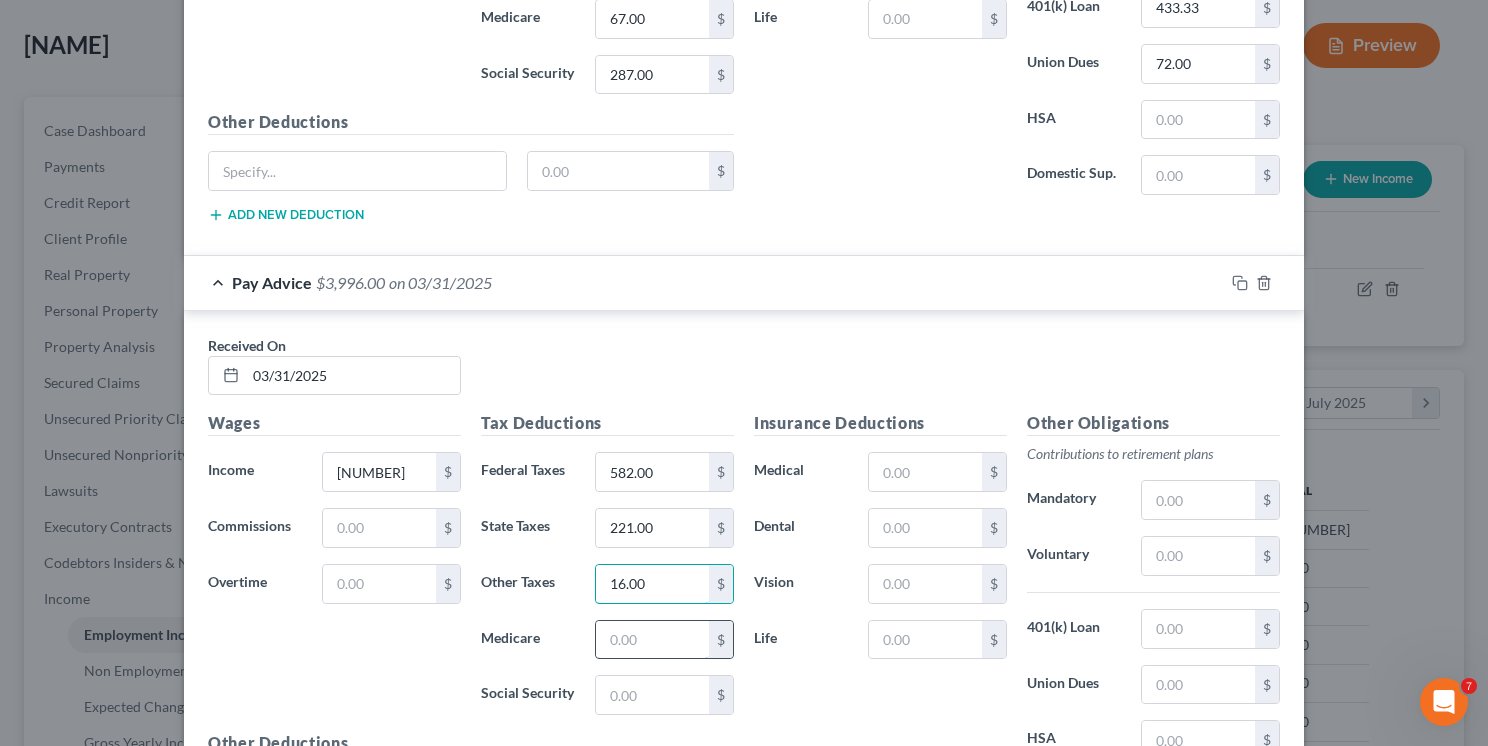 type on "16.00" 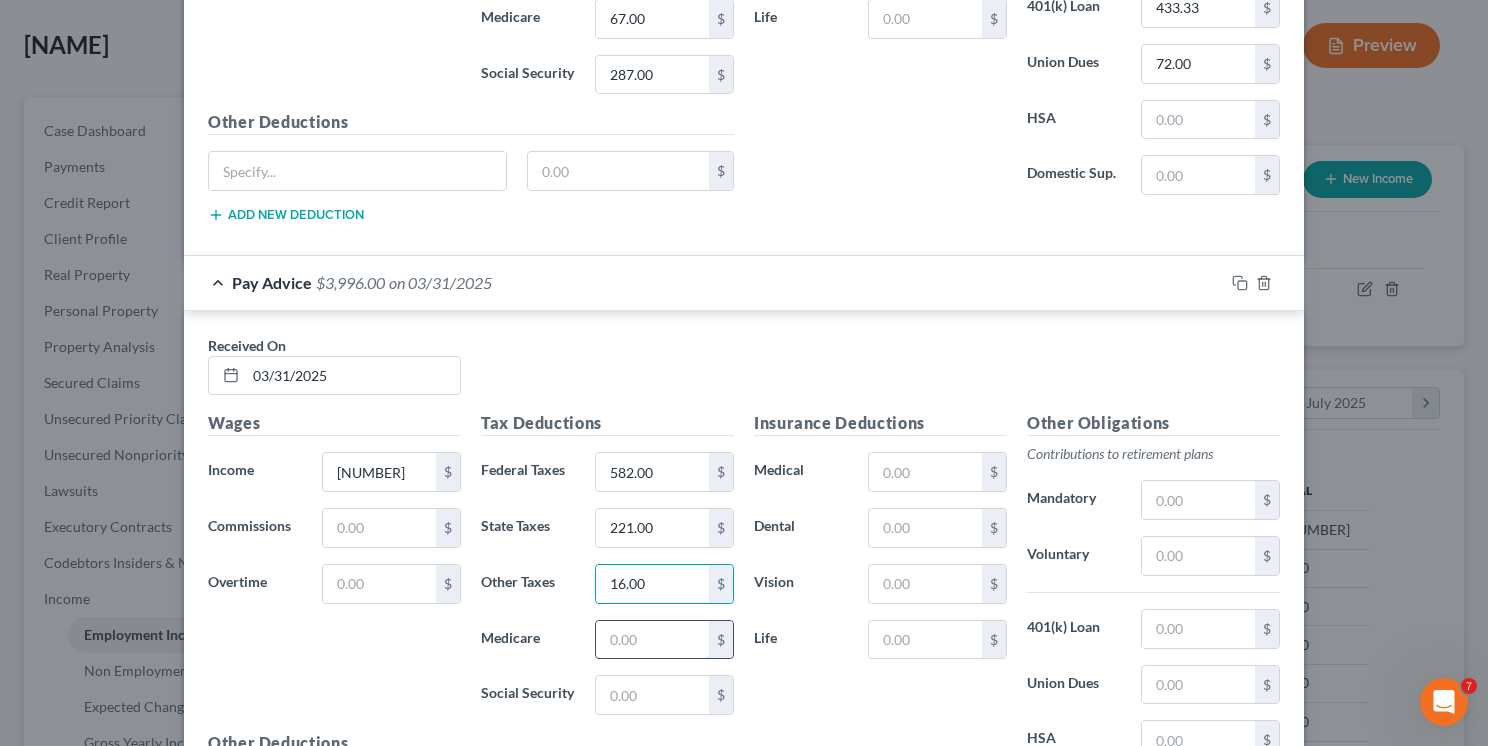 click at bounding box center [652, 640] 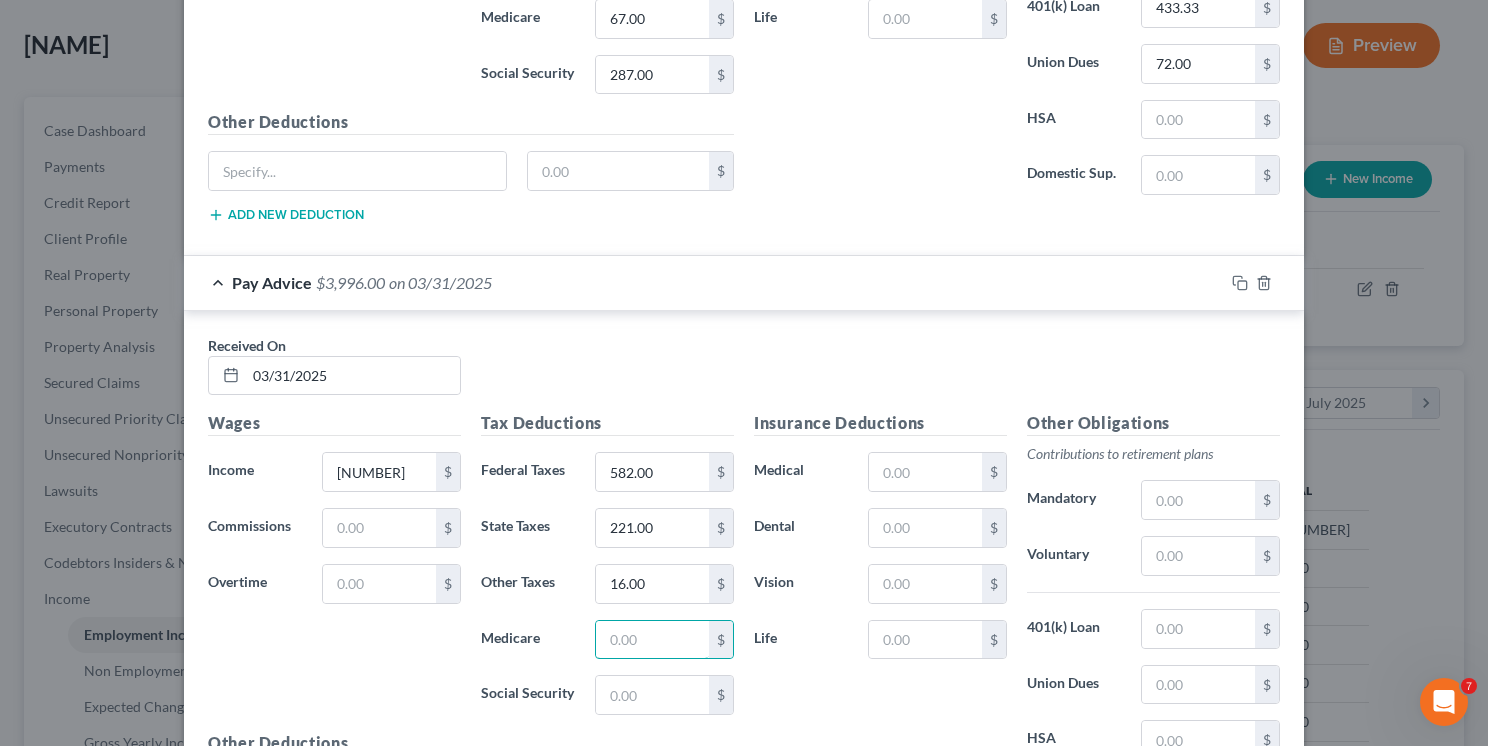 type on "67.00" 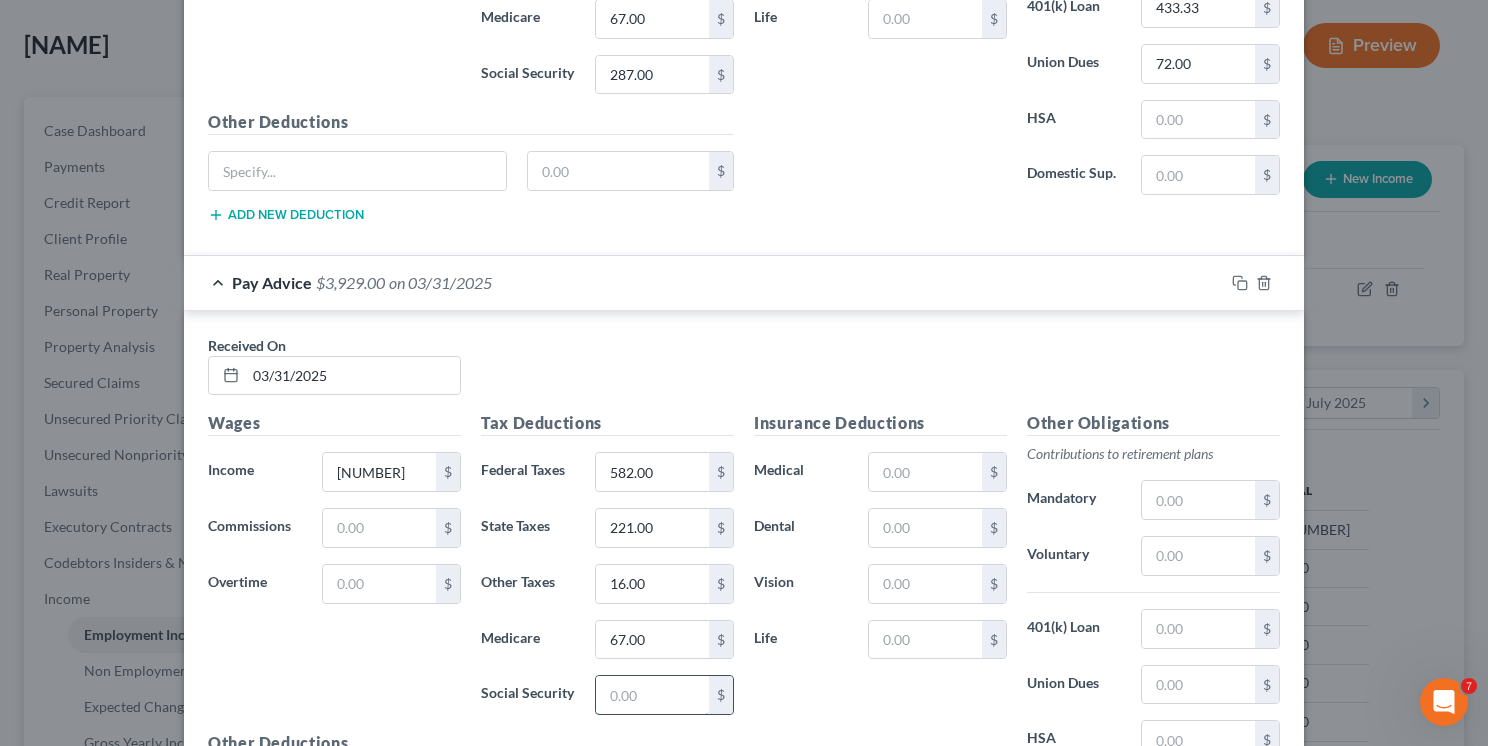click at bounding box center [652, 695] 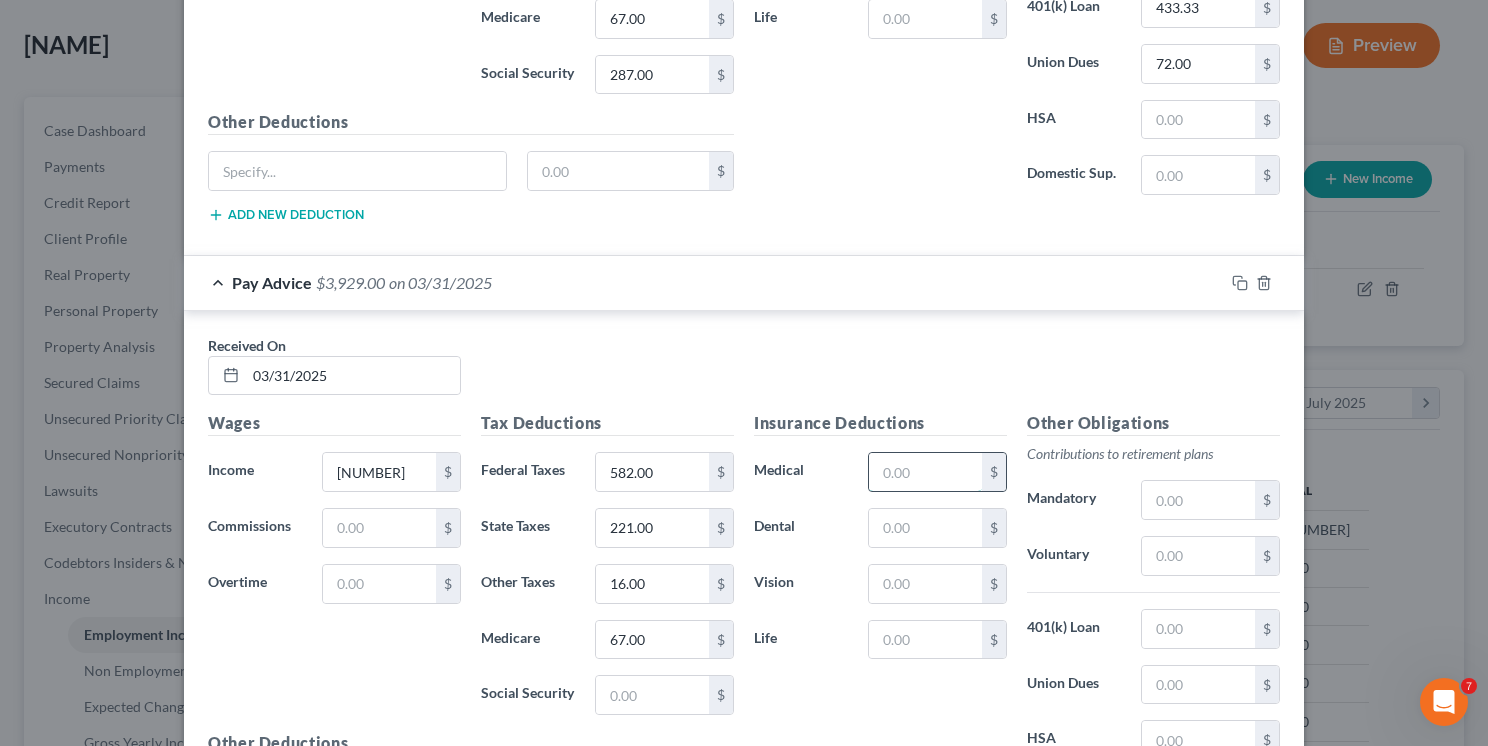 click at bounding box center [925, 472] 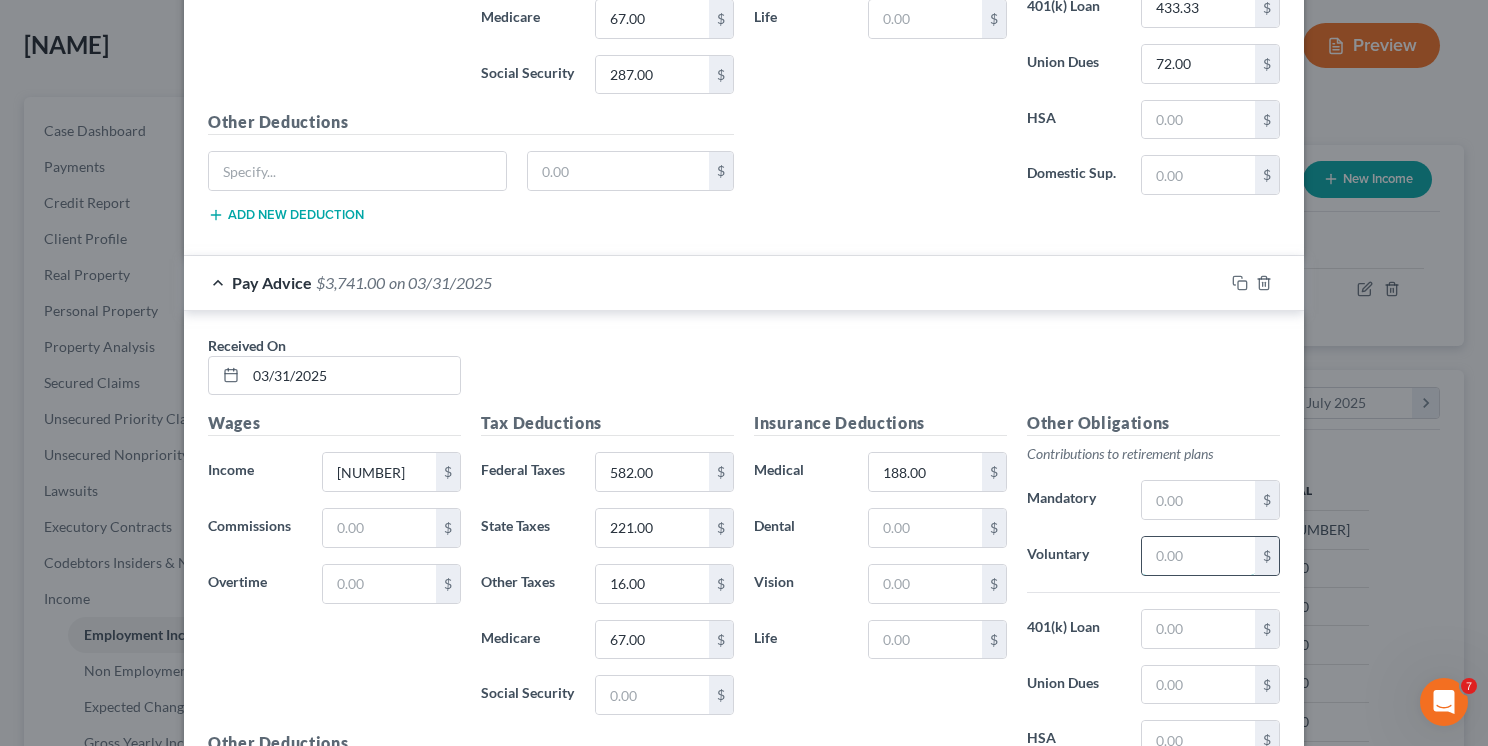 click at bounding box center [1198, 556] 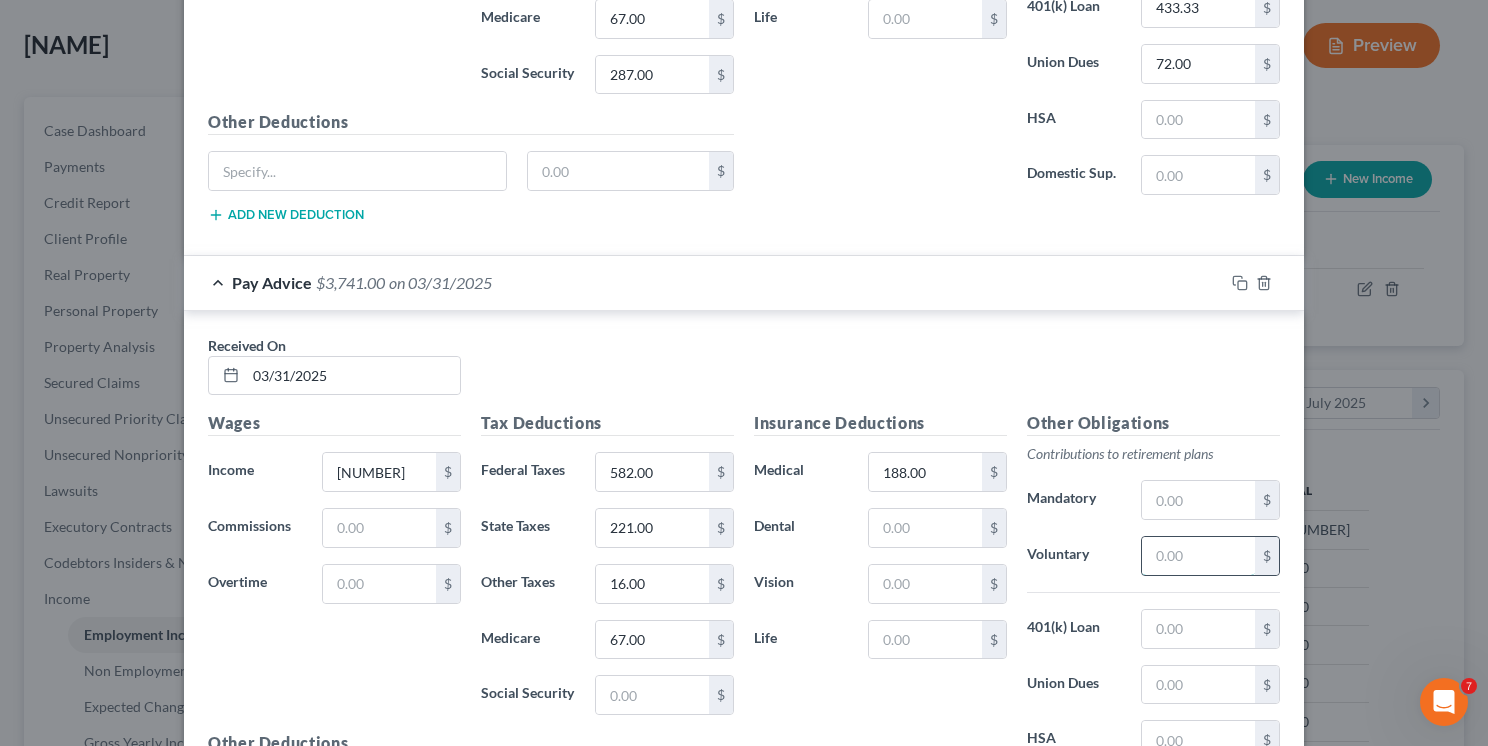 type on "150.00" 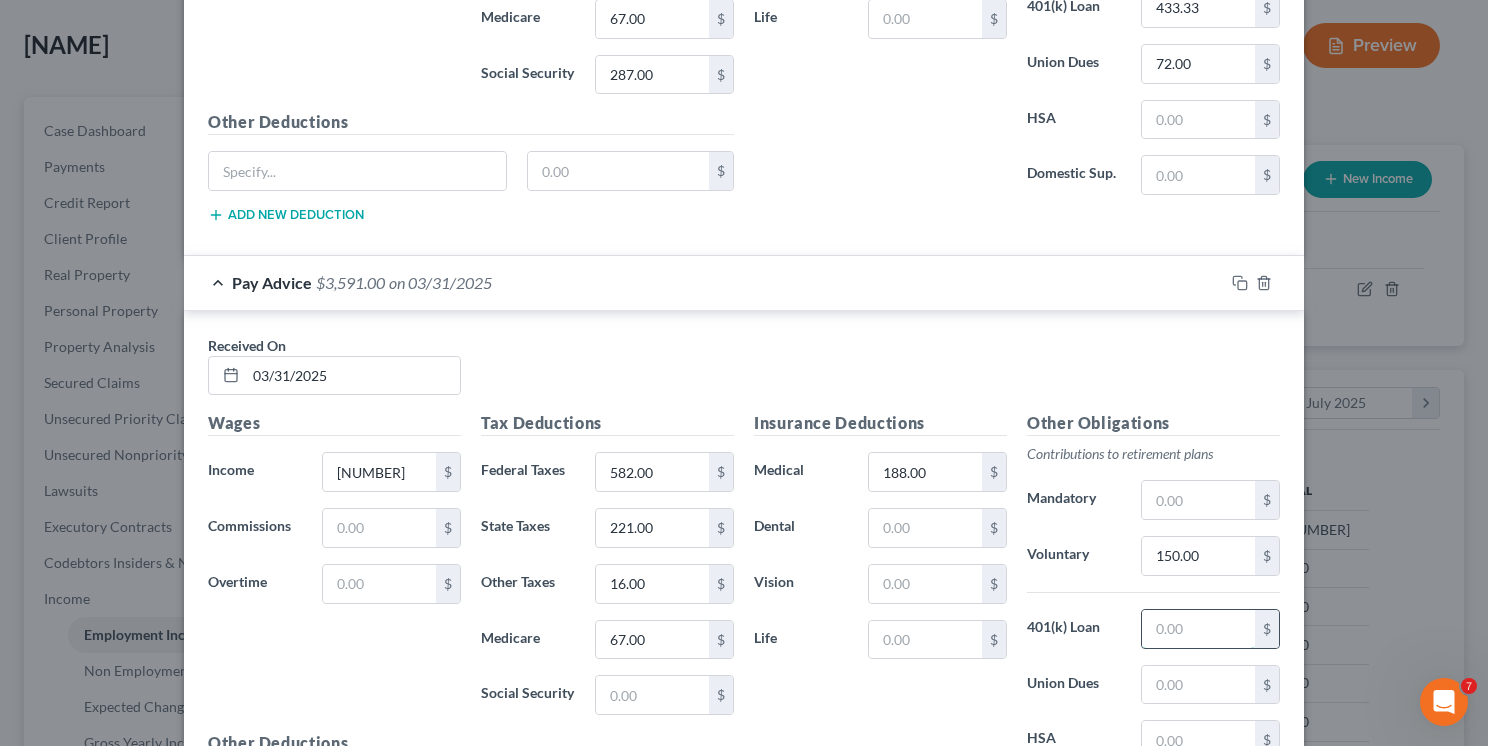 click at bounding box center [1198, 629] 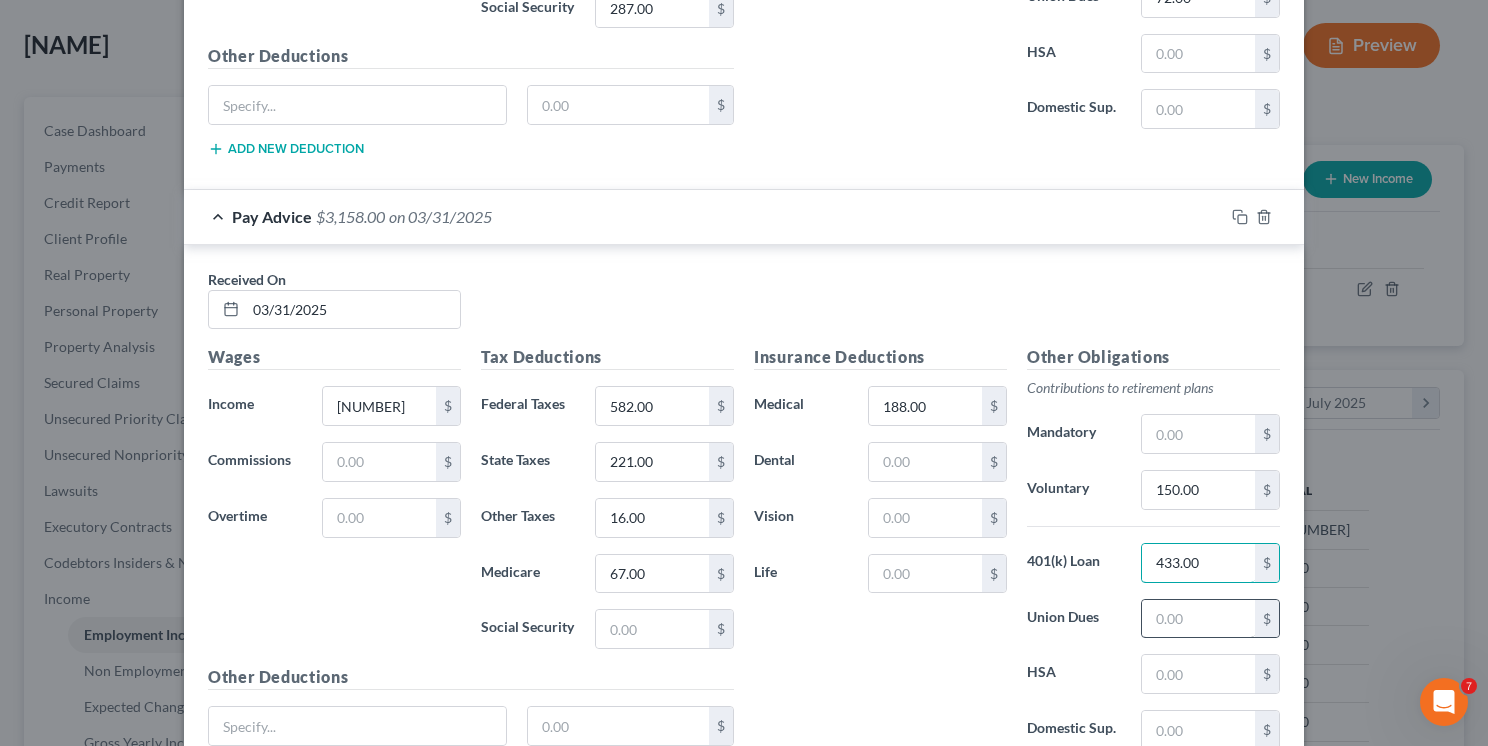 scroll, scrollTop: 3624, scrollLeft: 0, axis: vertical 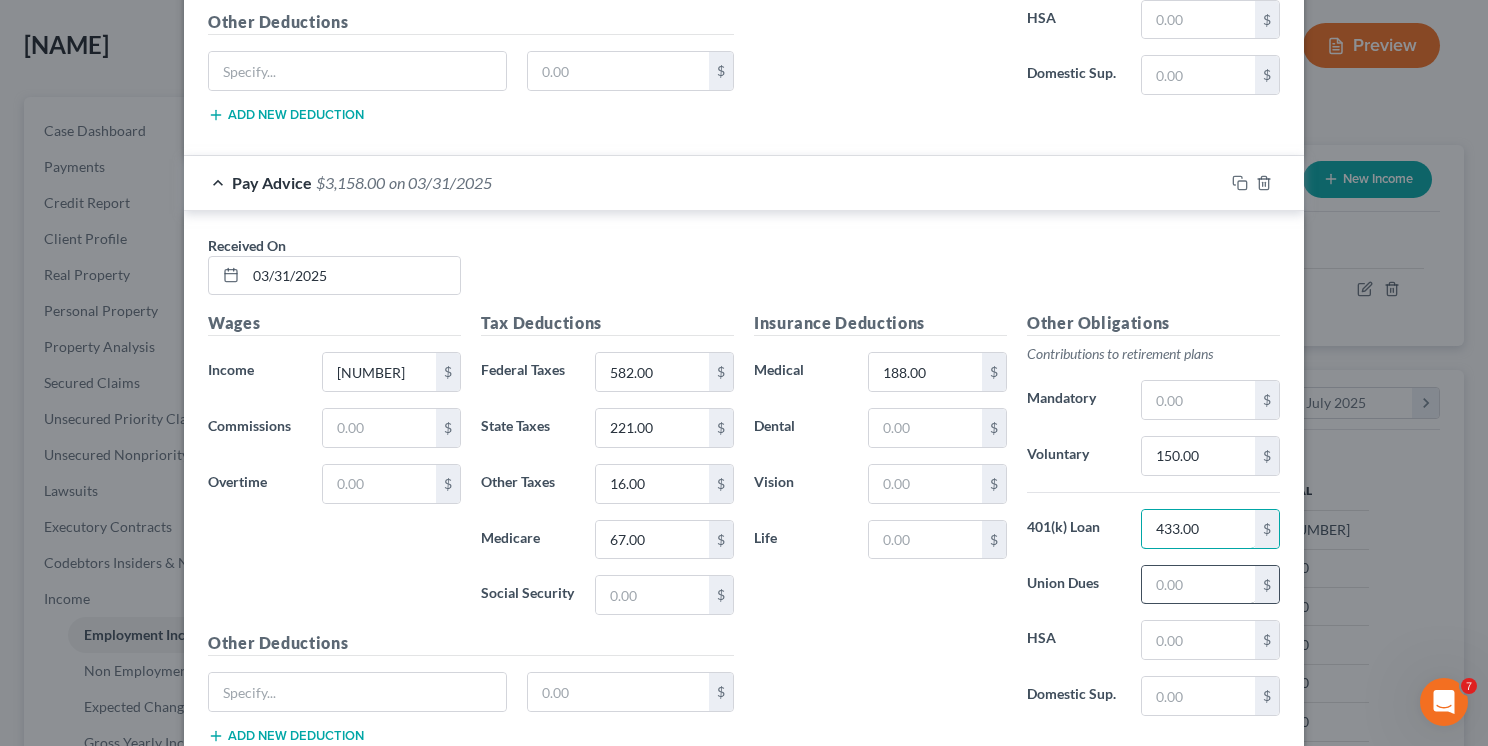 type on "433.00" 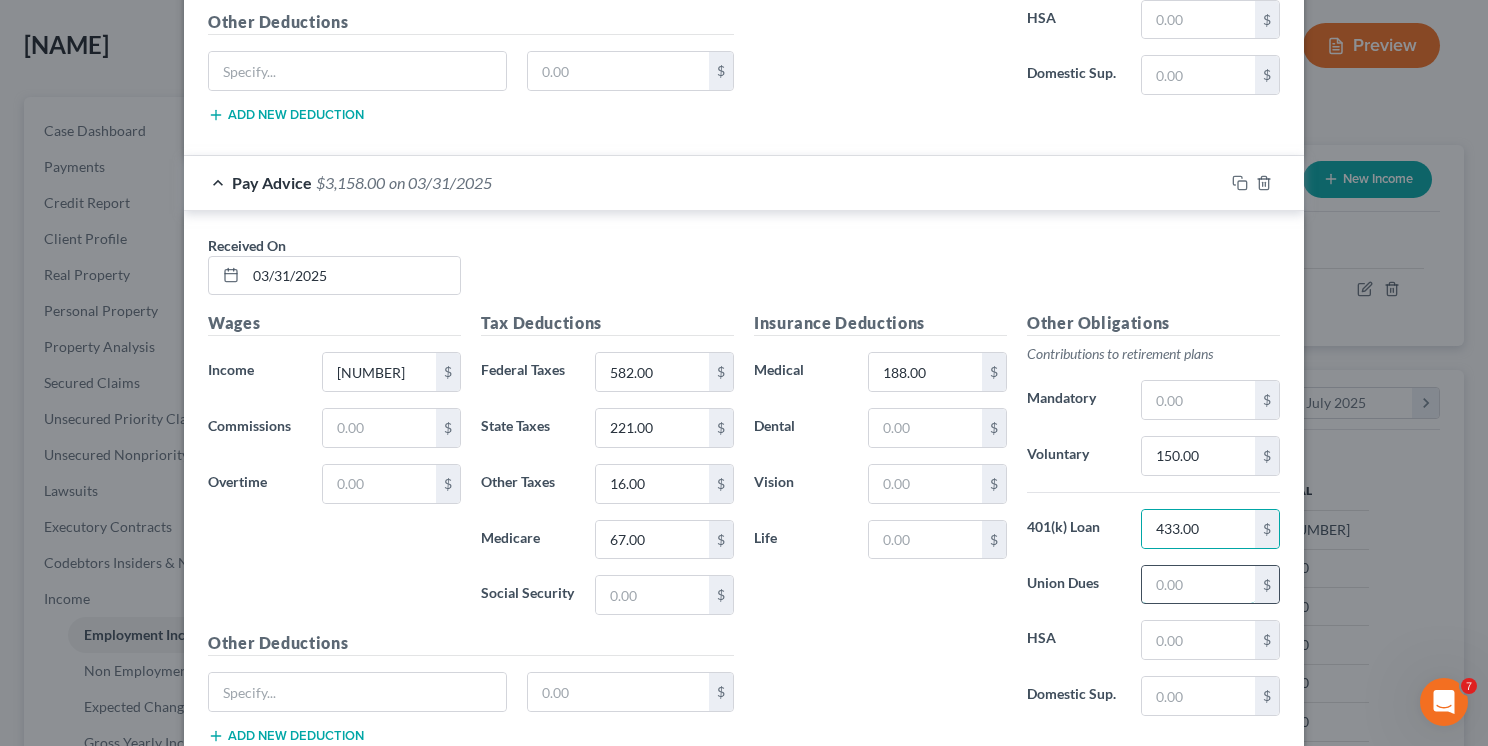 click at bounding box center (1198, 585) 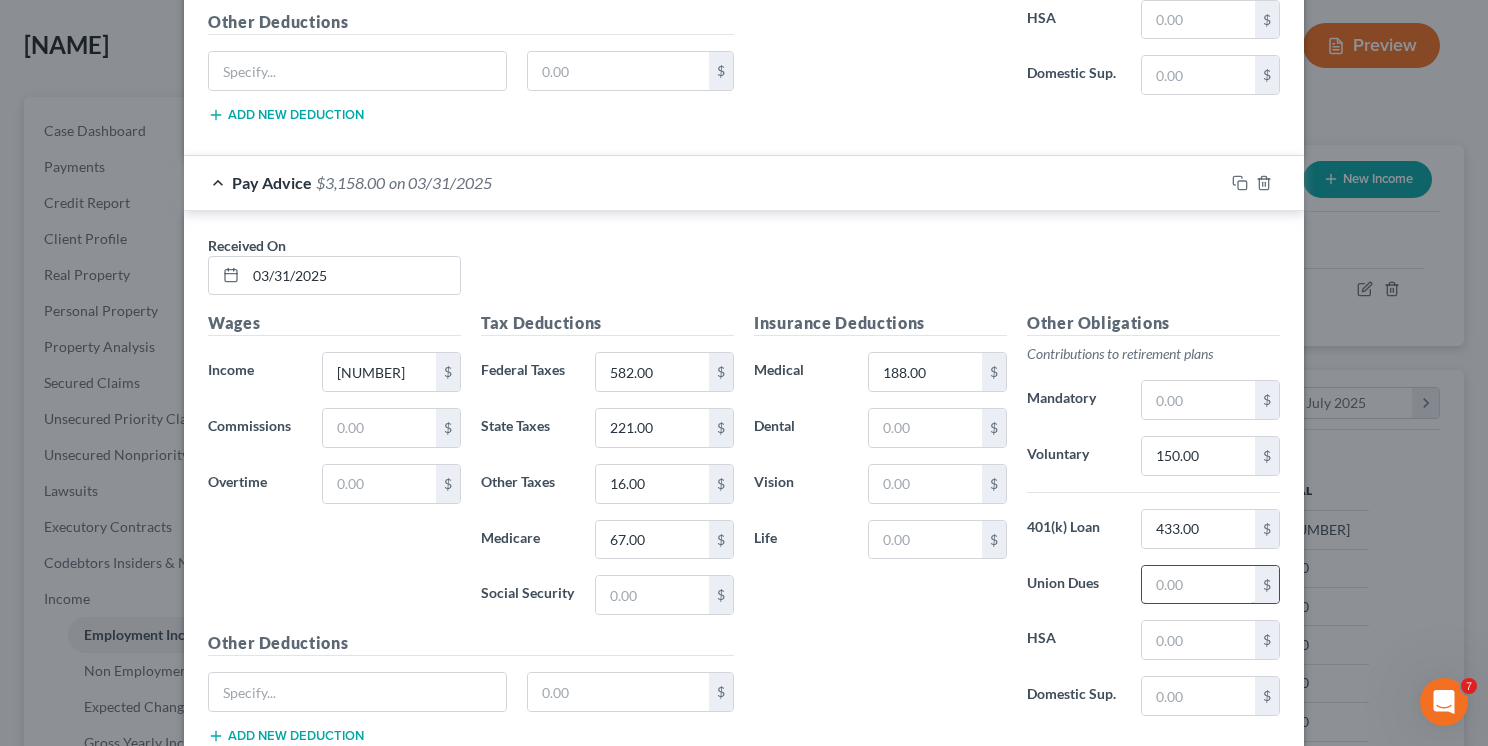 type on "72.00" 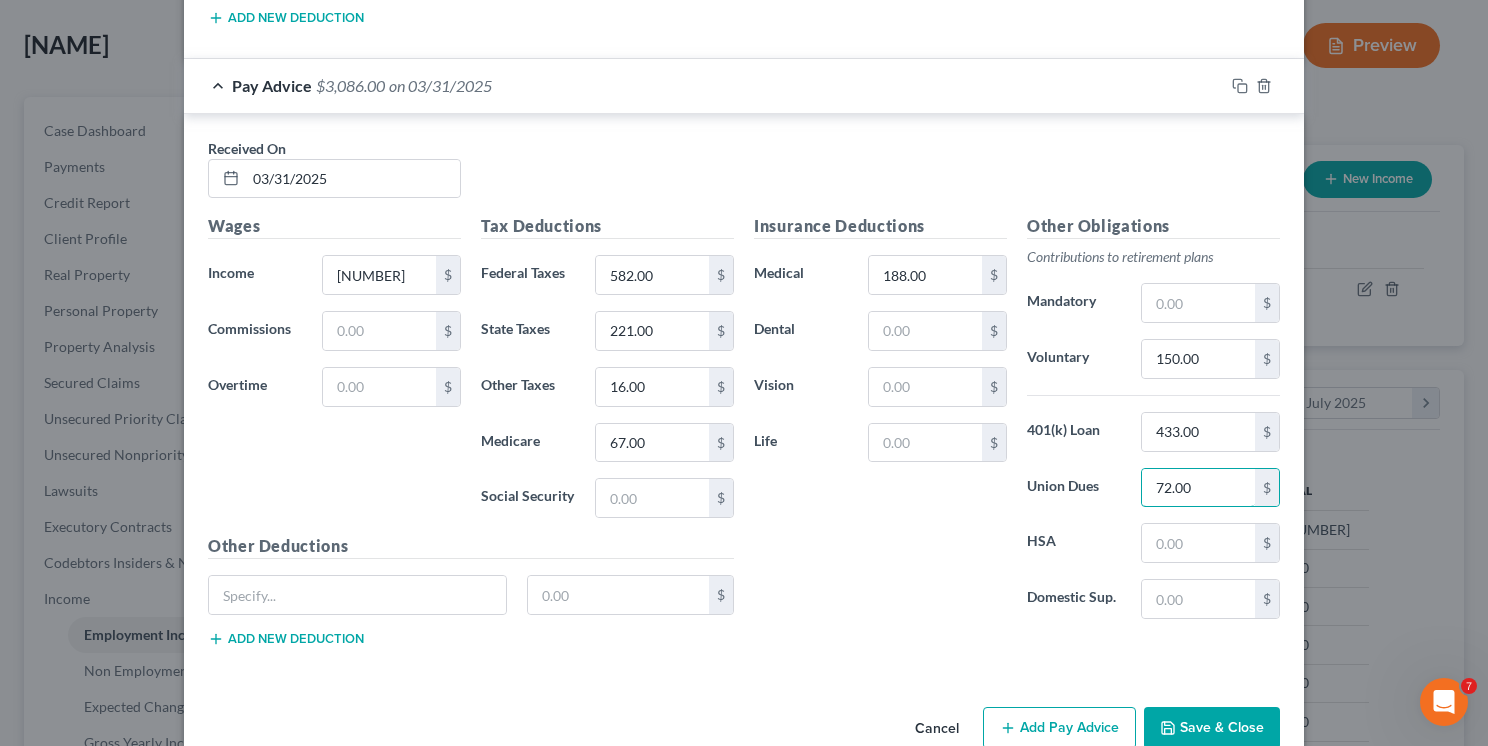 scroll, scrollTop: 3741, scrollLeft: 0, axis: vertical 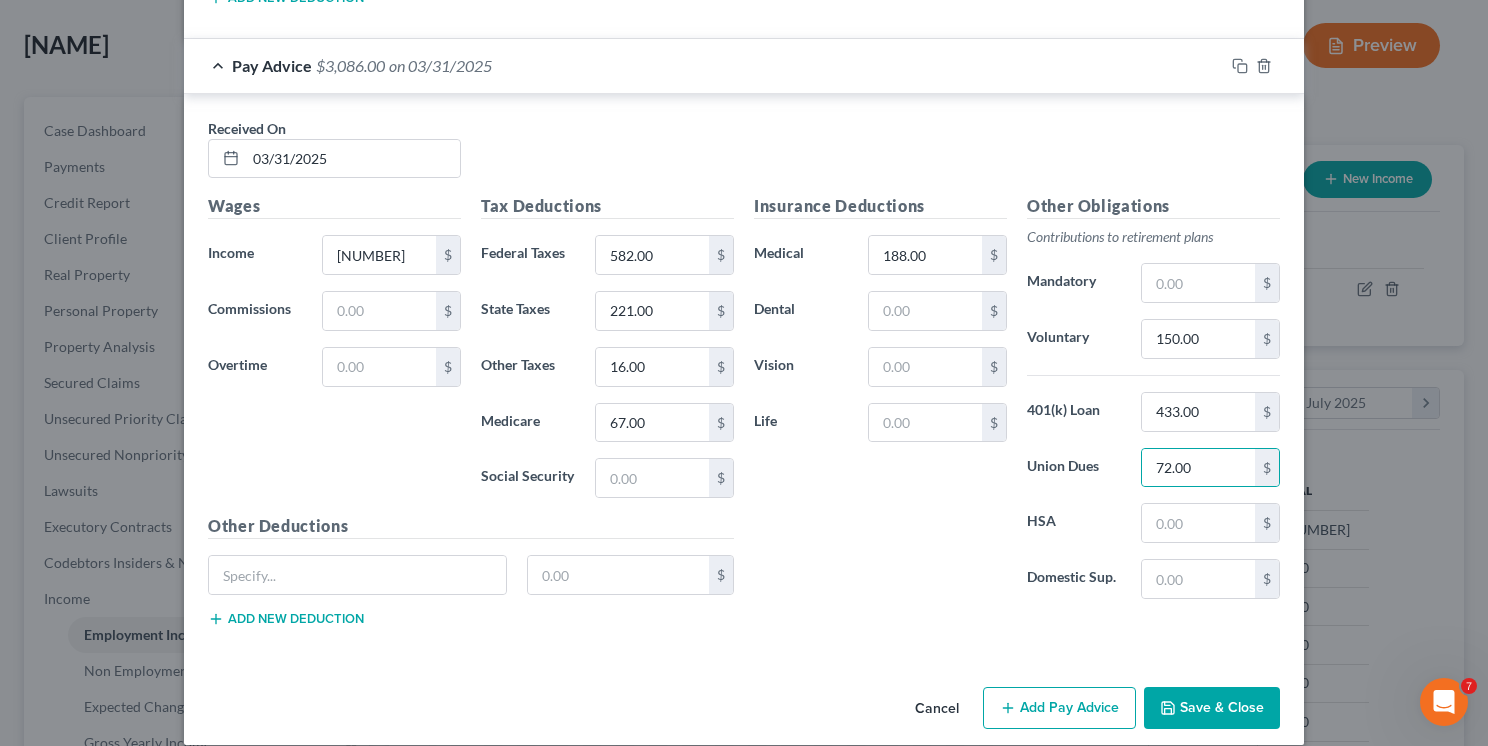 click on "Add Pay Advice" at bounding box center [1059, 708] 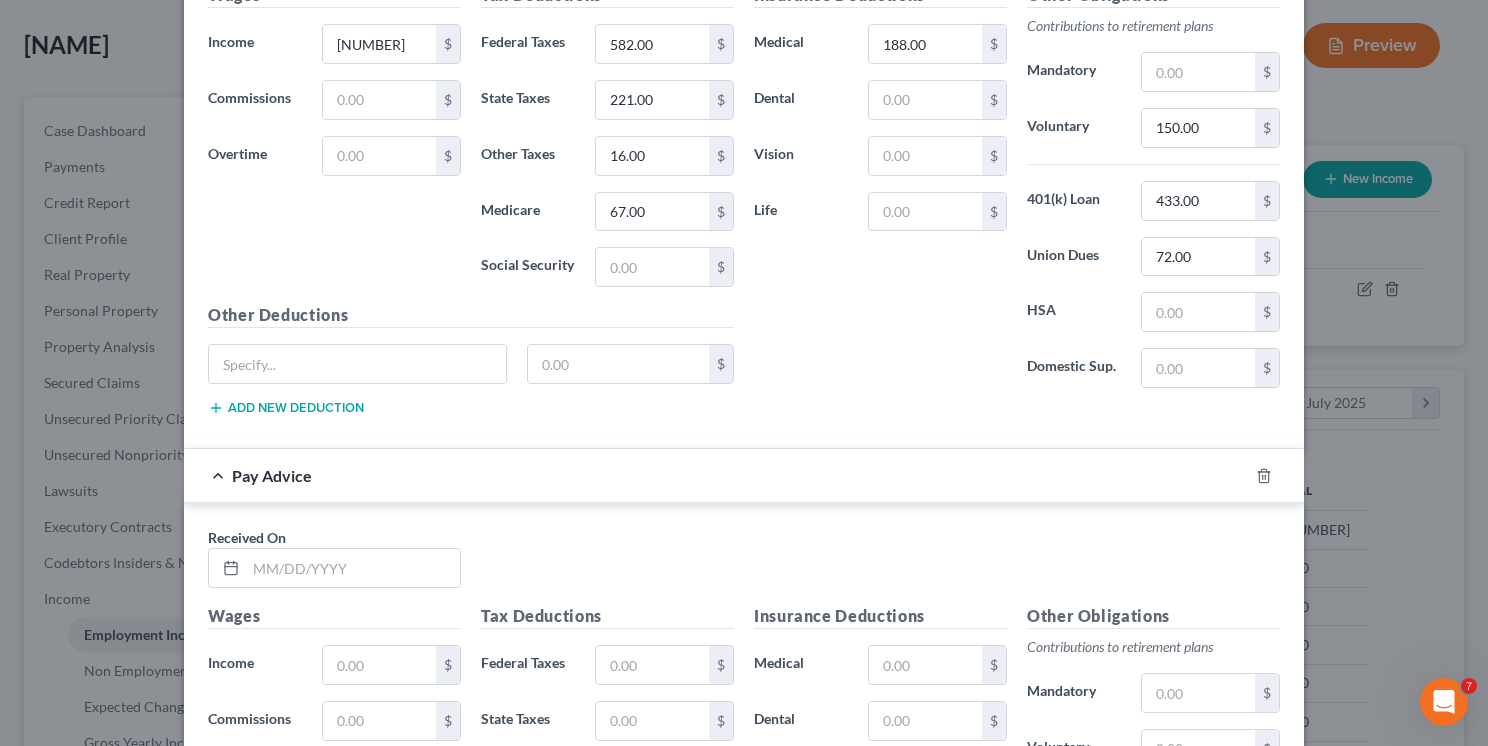 scroll, scrollTop: 4041, scrollLeft: 0, axis: vertical 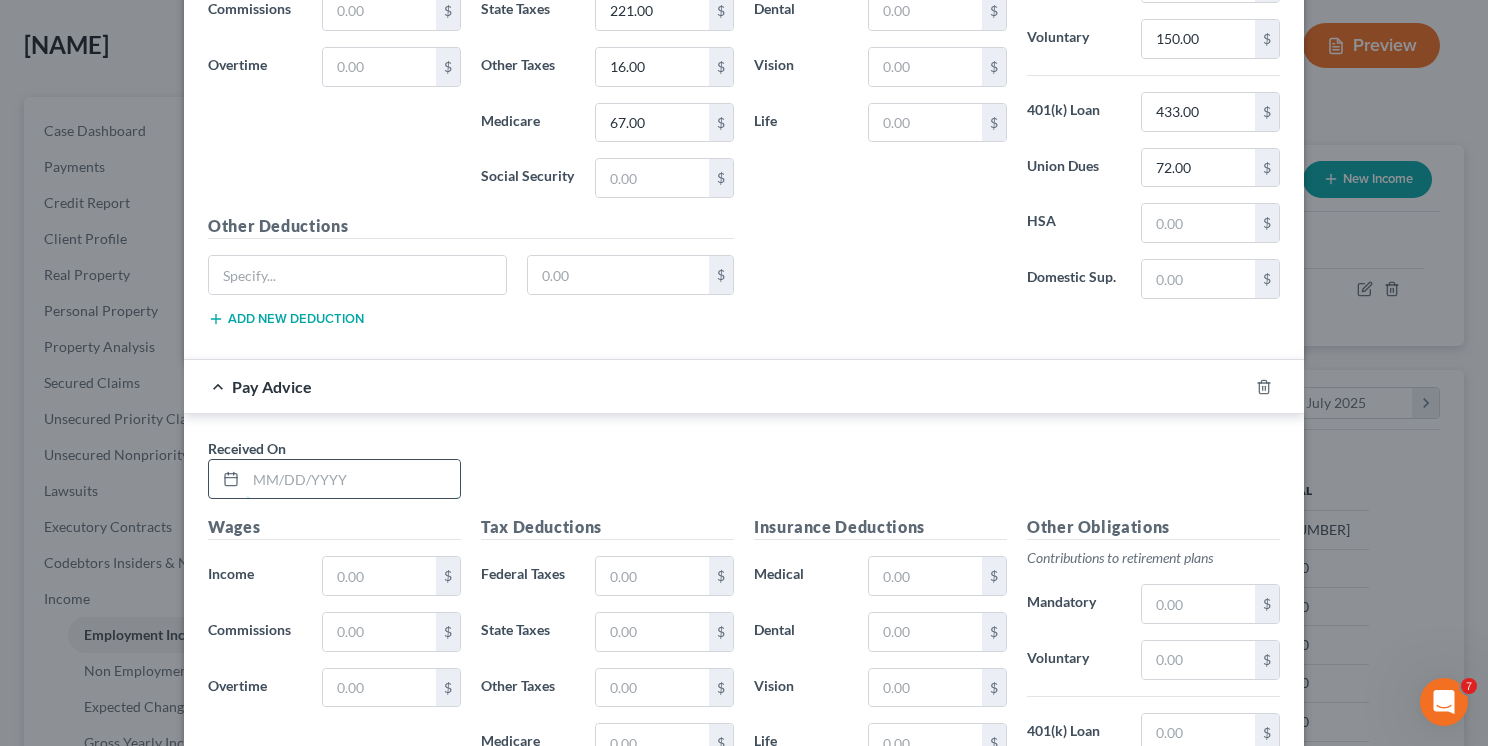 drag, startPoint x: 293, startPoint y: 450, endPoint x: 274, endPoint y: 446, distance: 19.416489 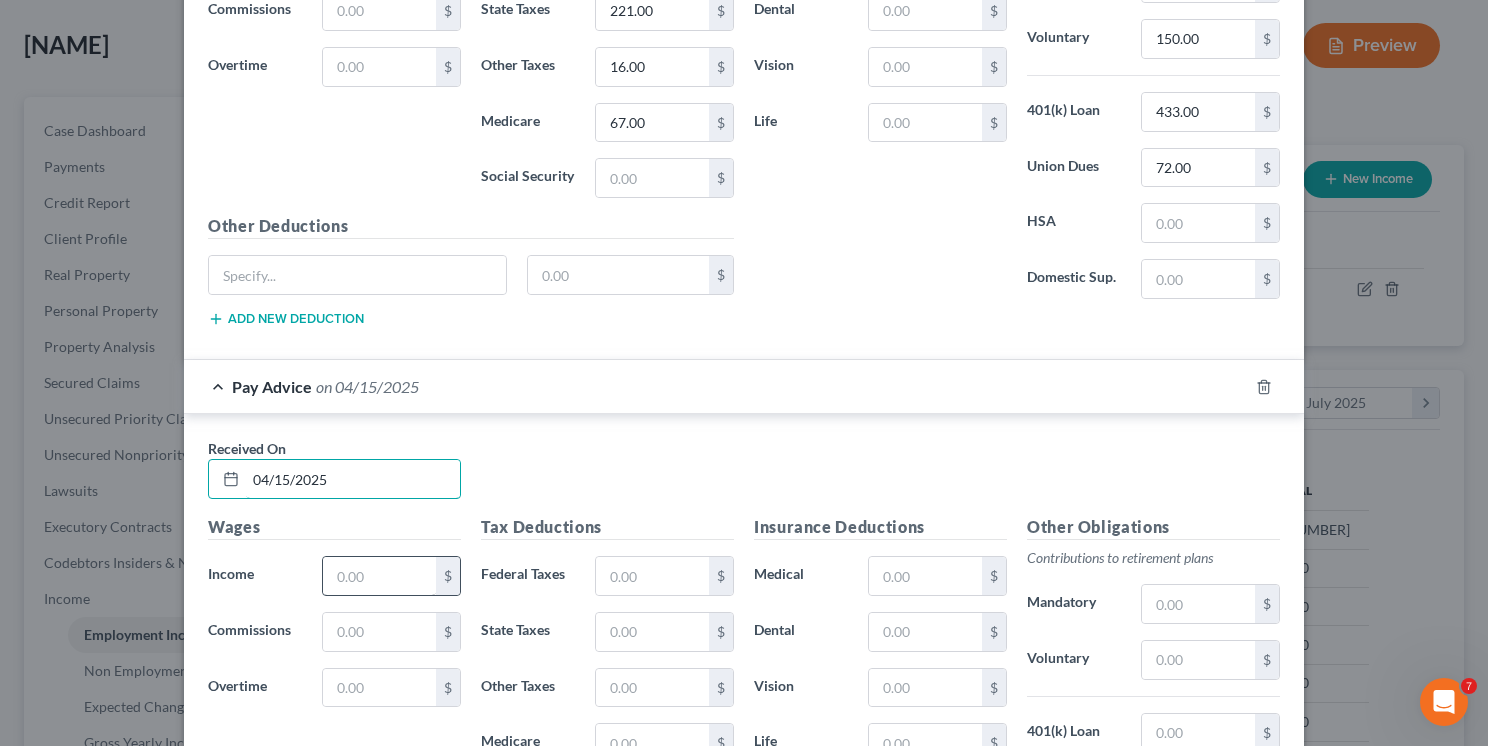 type on "04/15/2025" 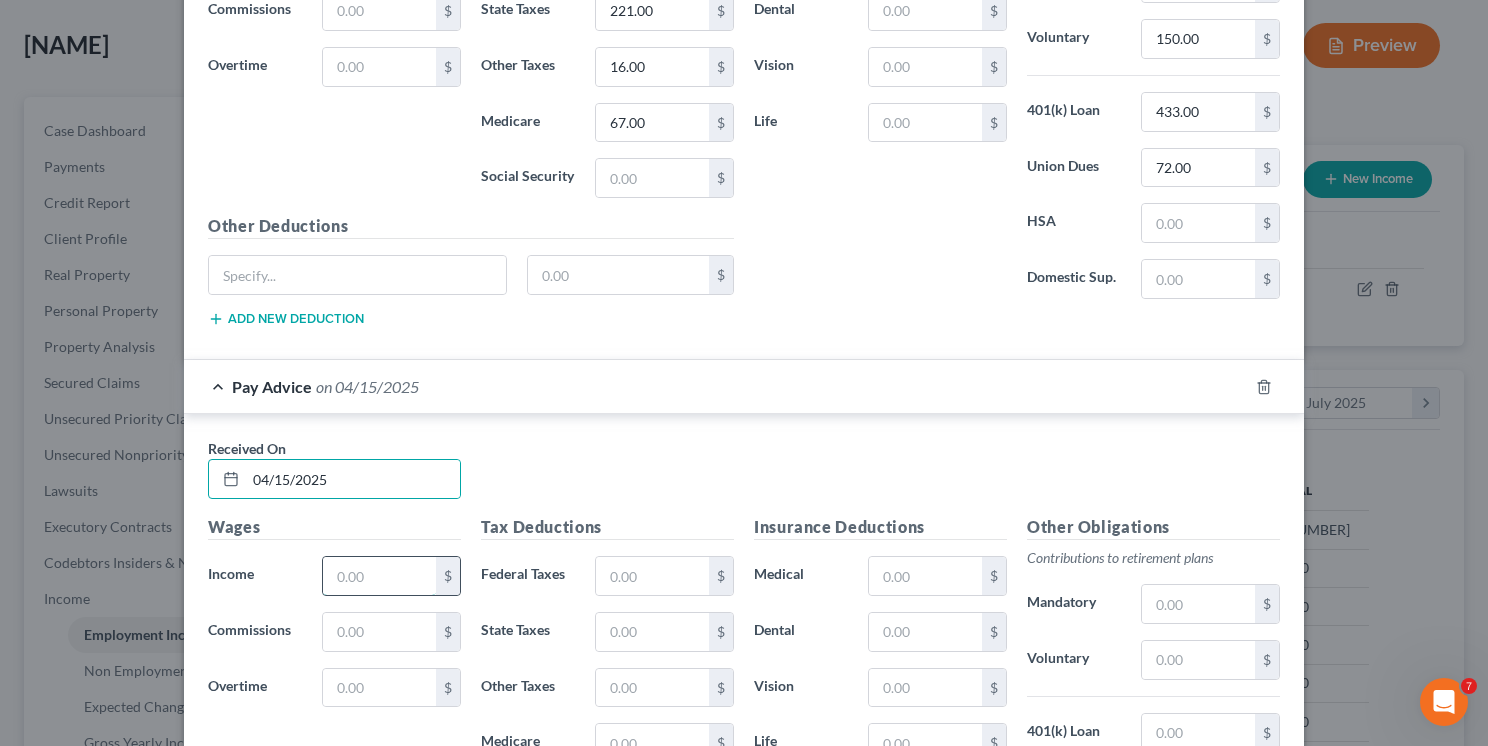 click at bounding box center (379, 576) 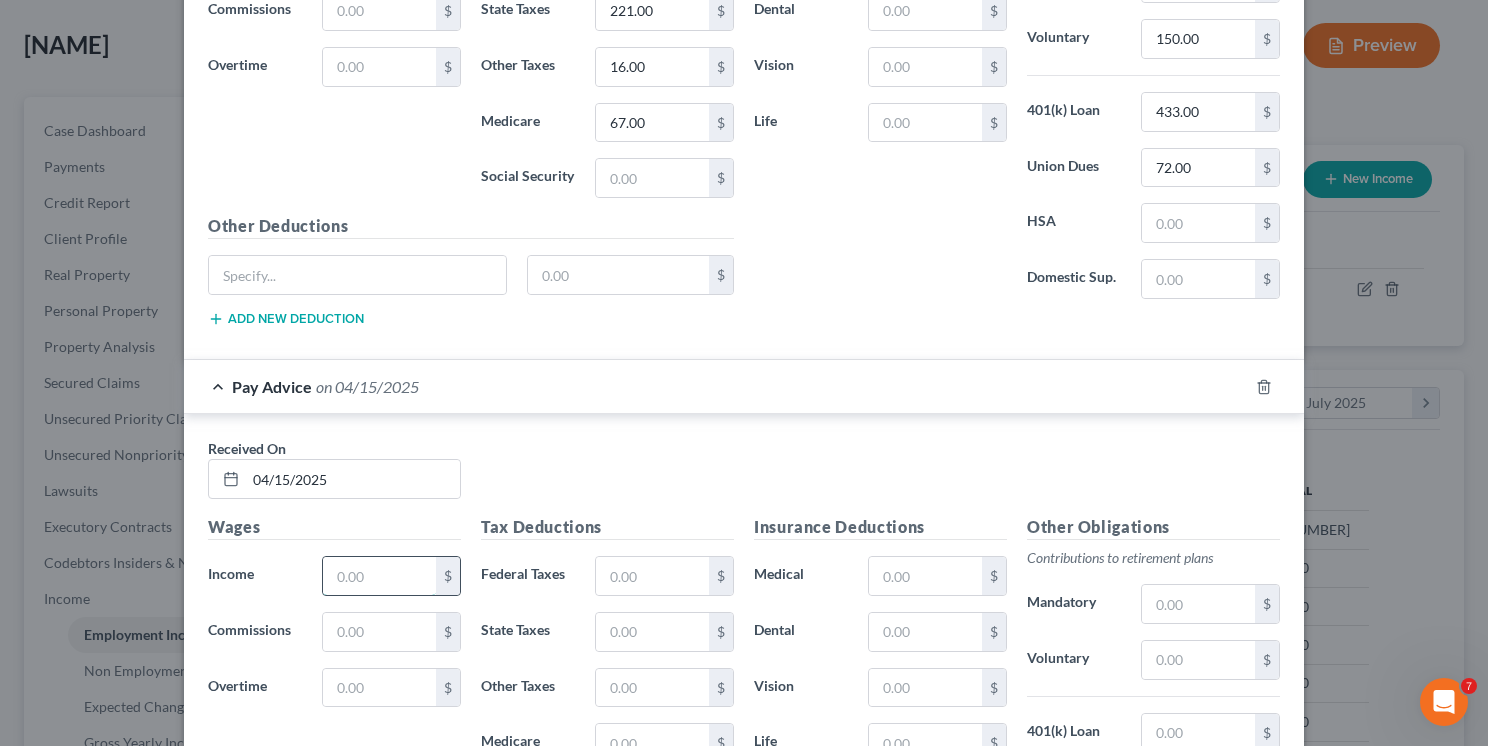 type on "[NUMBER]" 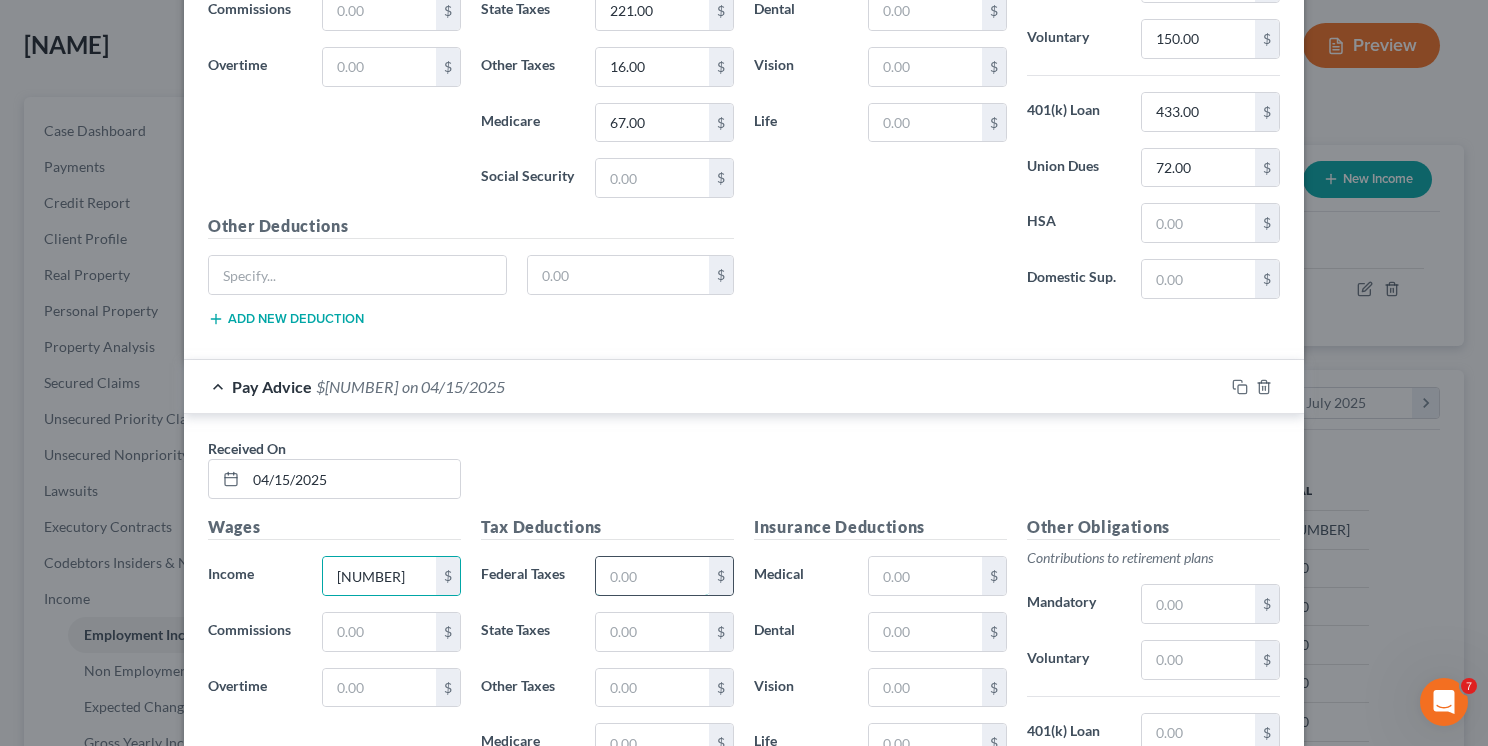 click at bounding box center [652, 576] 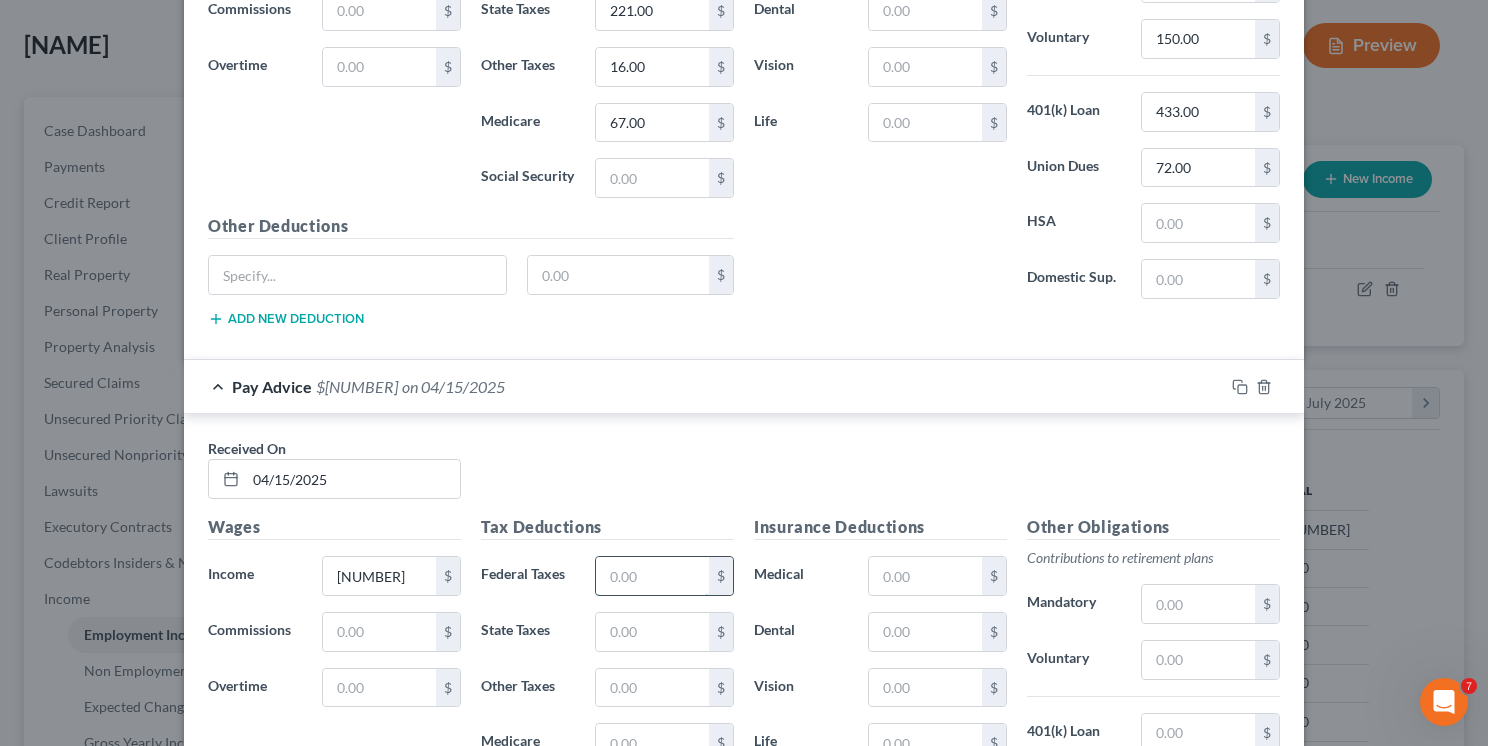 type on "582.00" 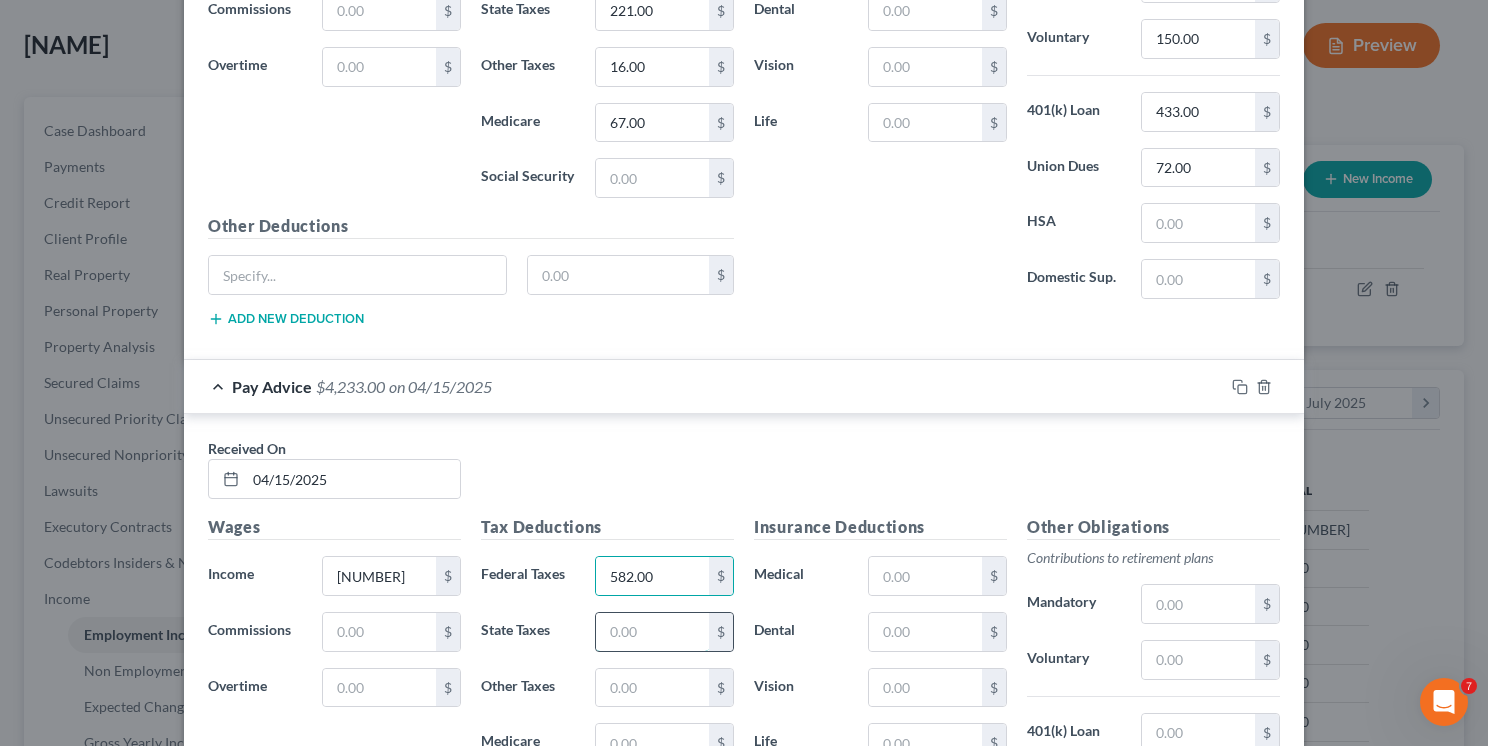 click at bounding box center (652, 632) 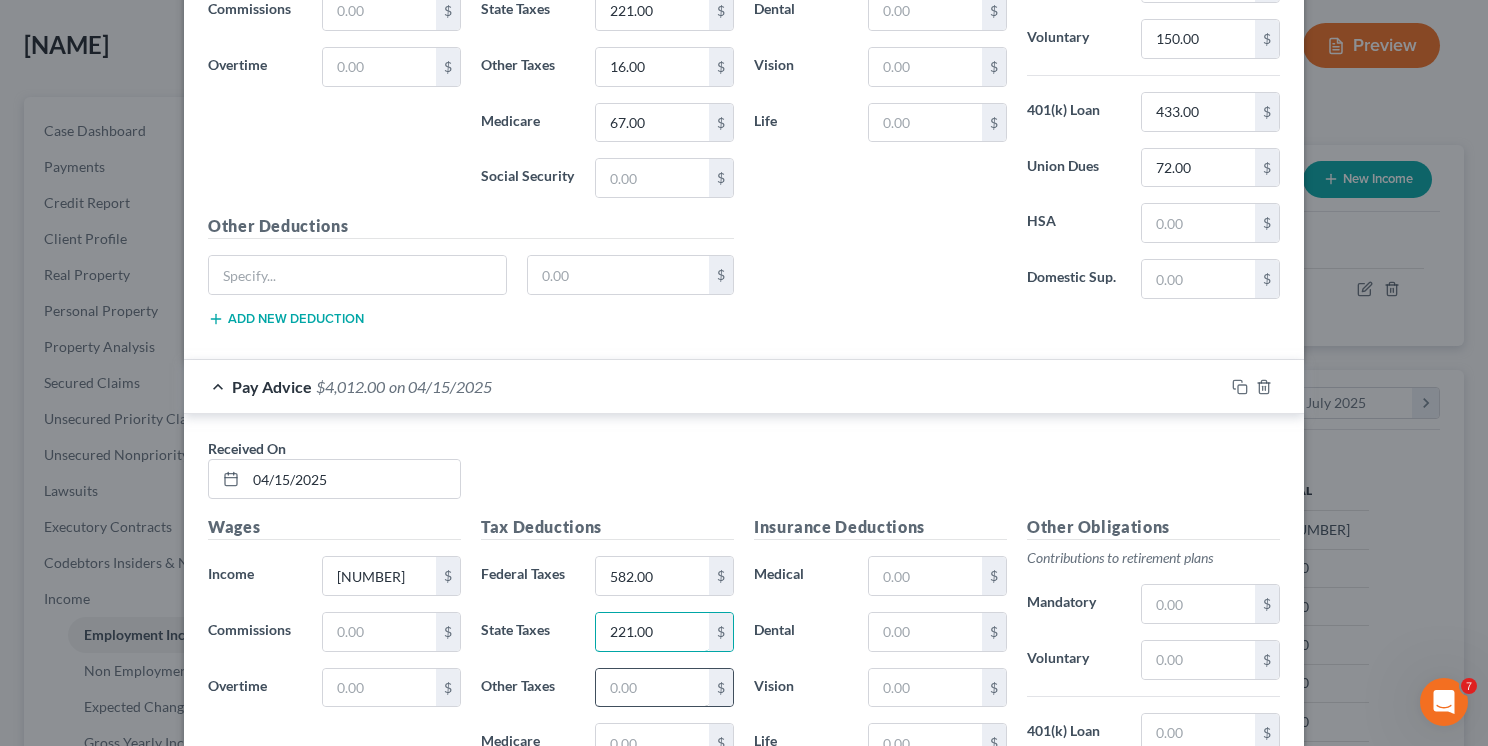 type on "221.00" 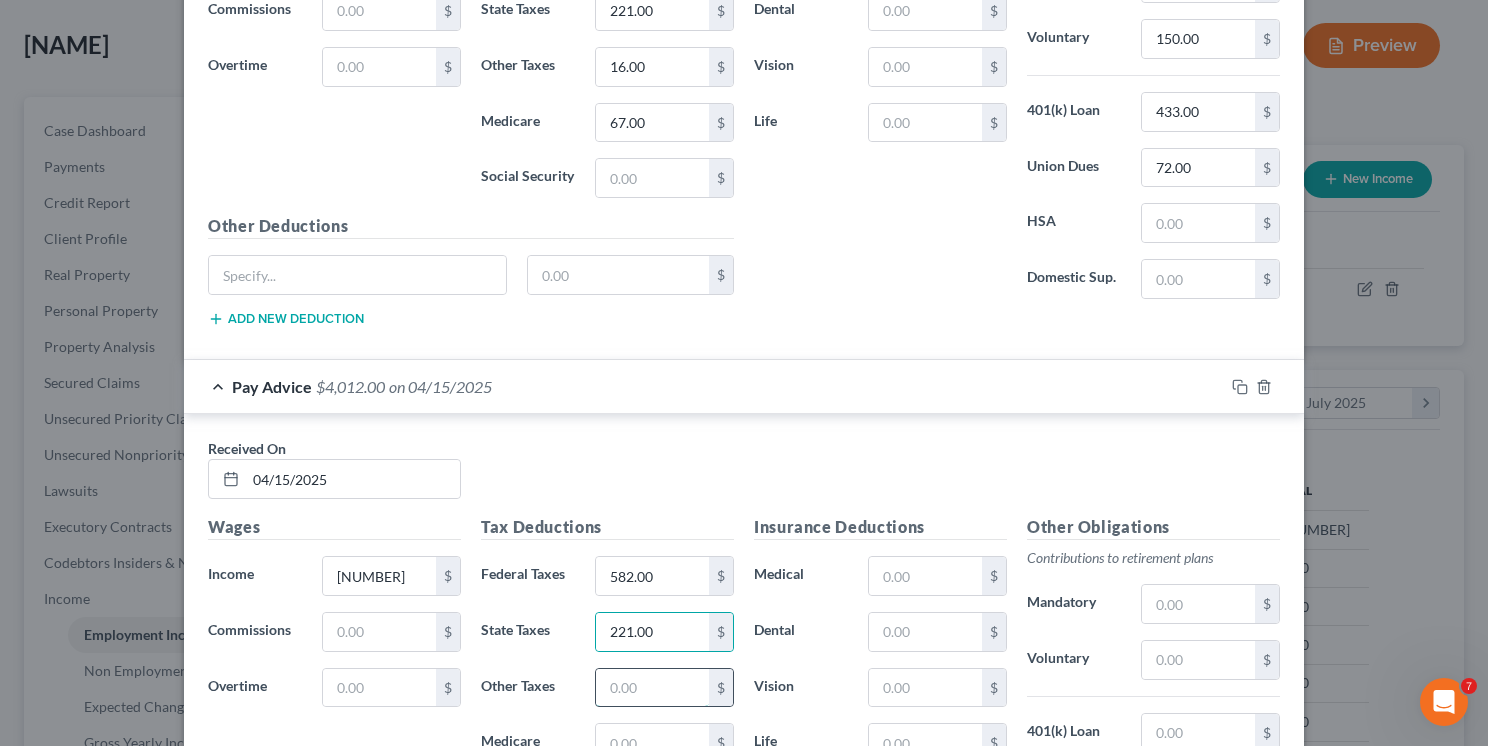 click at bounding box center [652, 688] 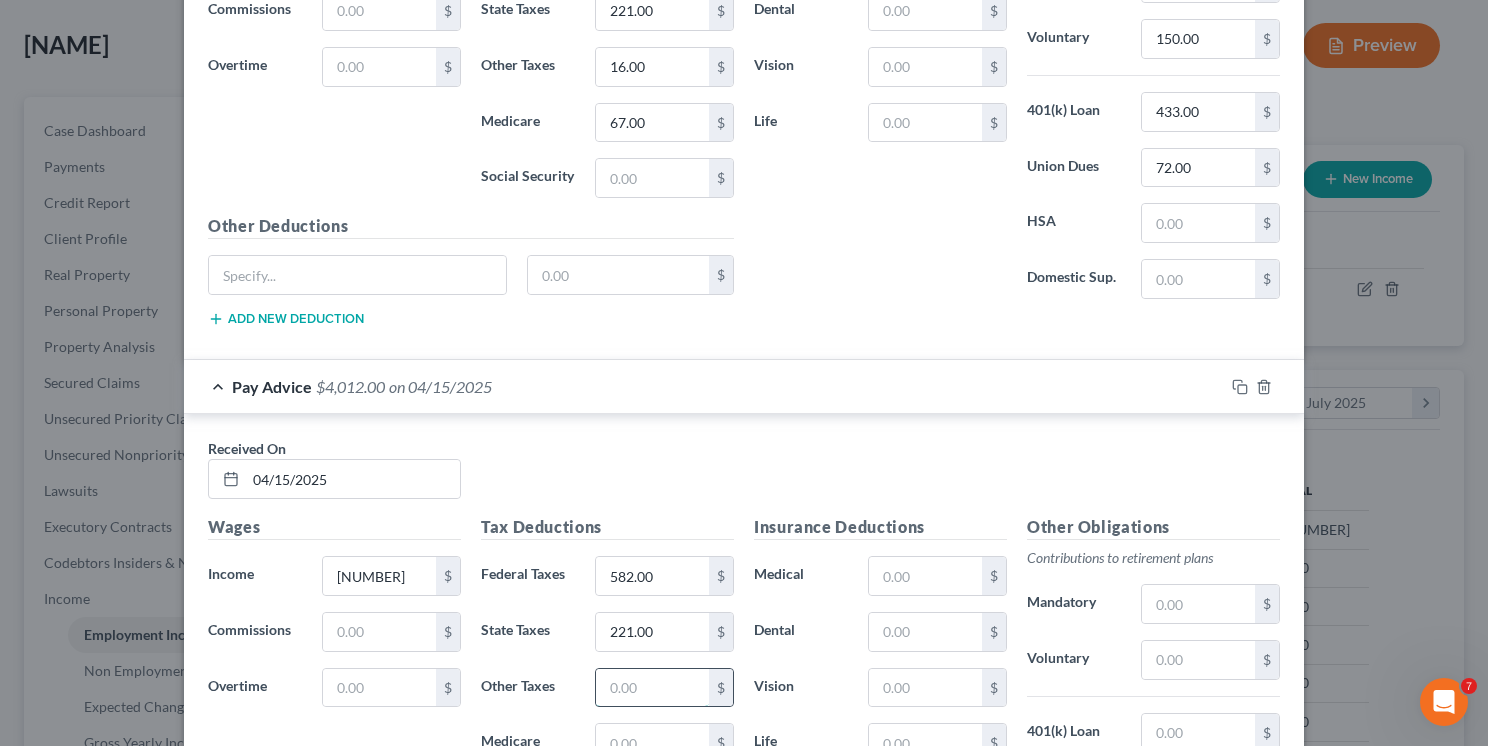 type on "16.00" 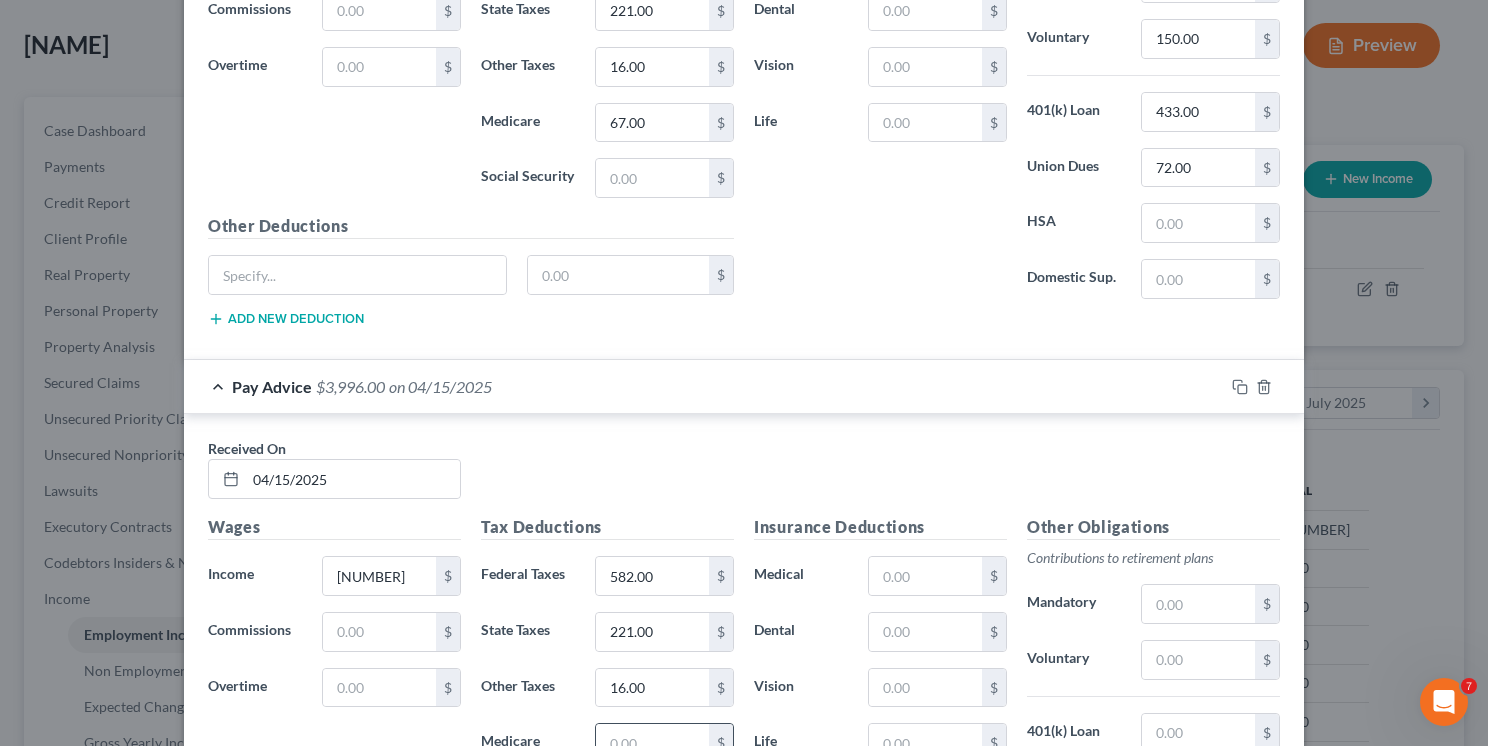 click at bounding box center [652, 743] 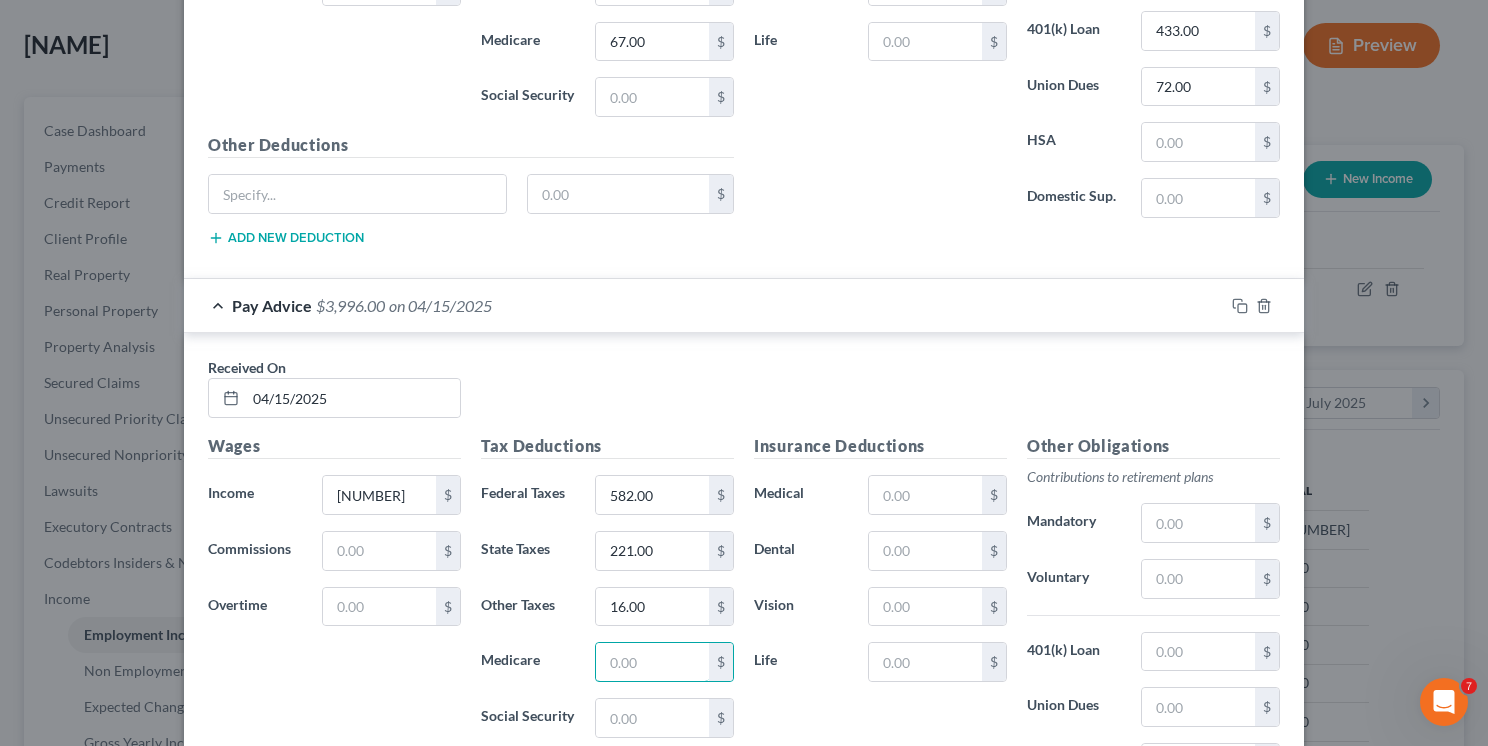 scroll, scrollTop: 4241, scrollLeft: 0, axis: vertical 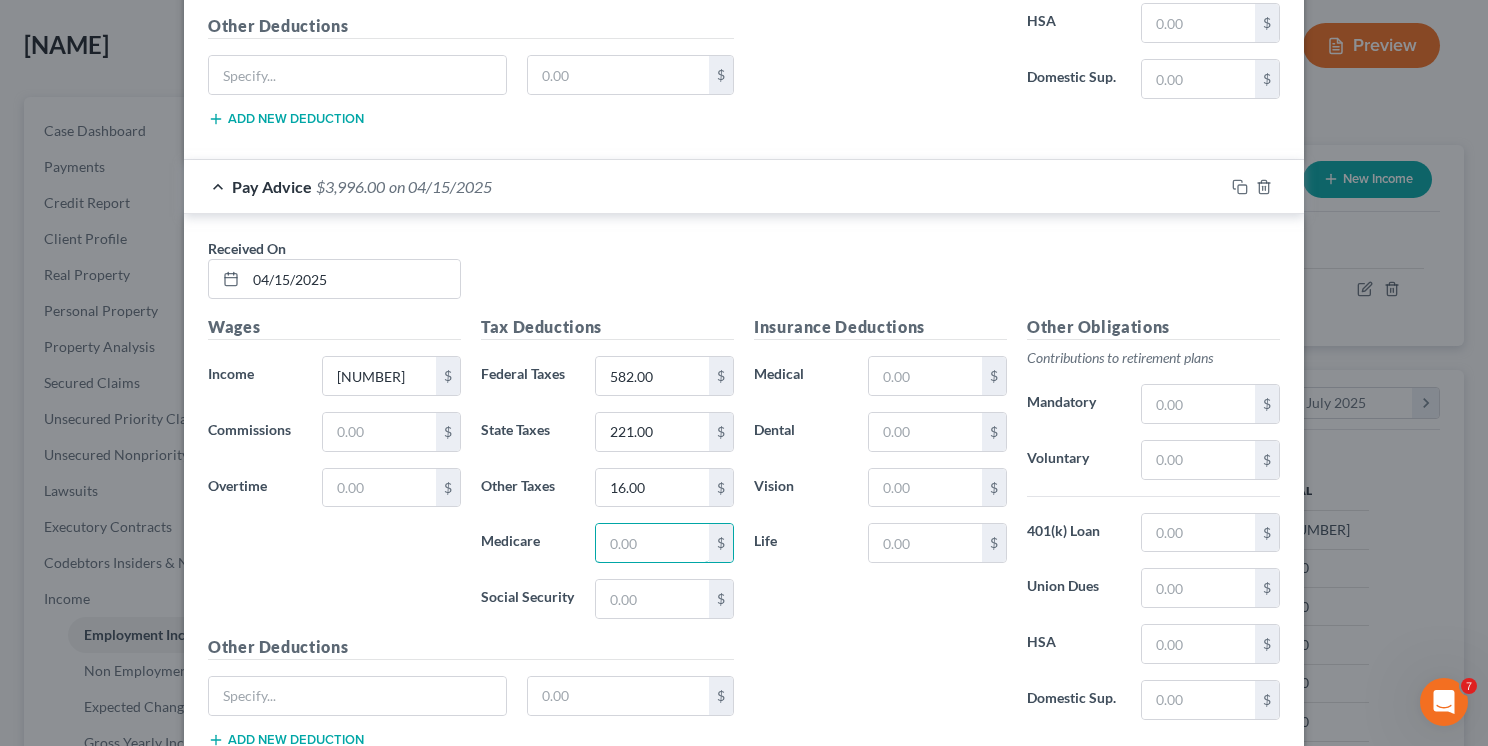 type on "67.00" 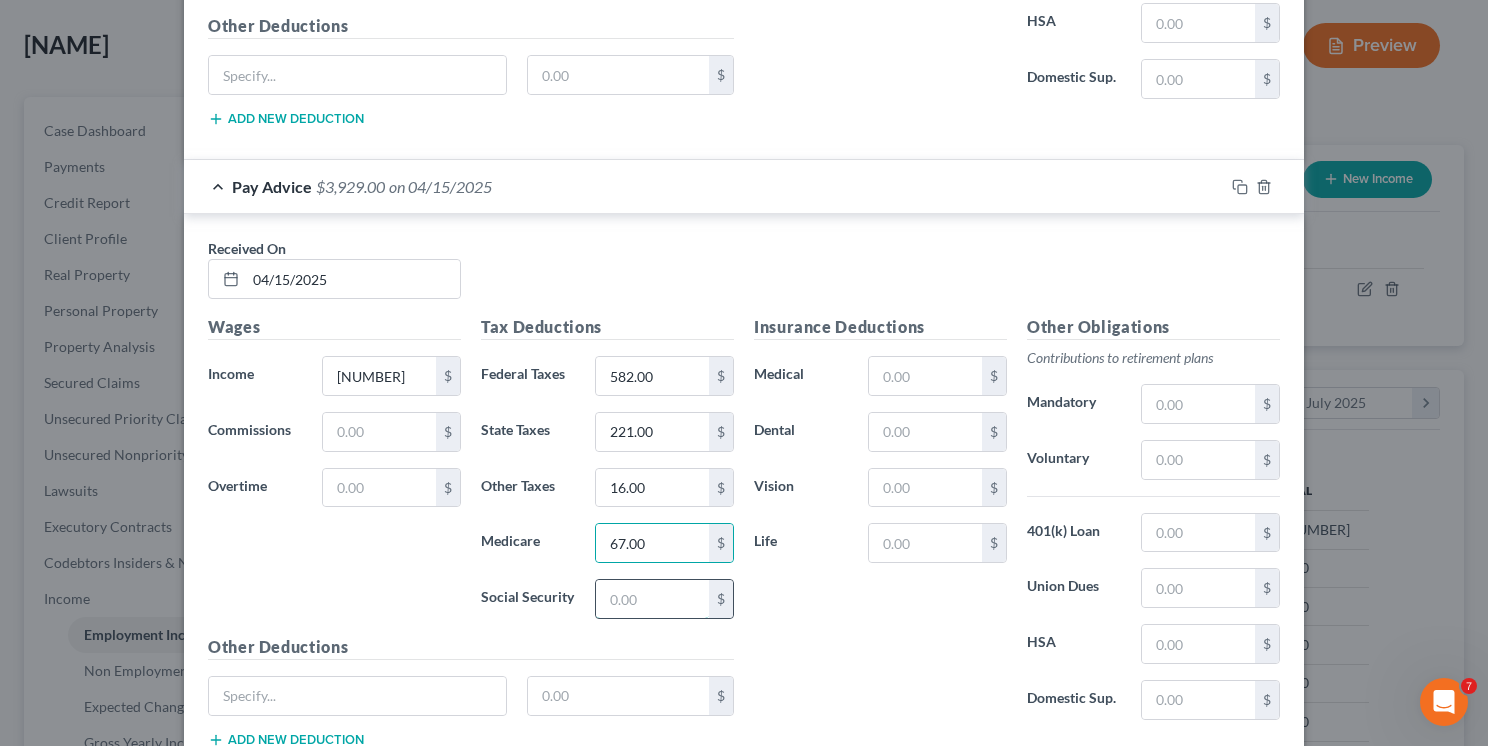 click at bounding box center [652, 599] 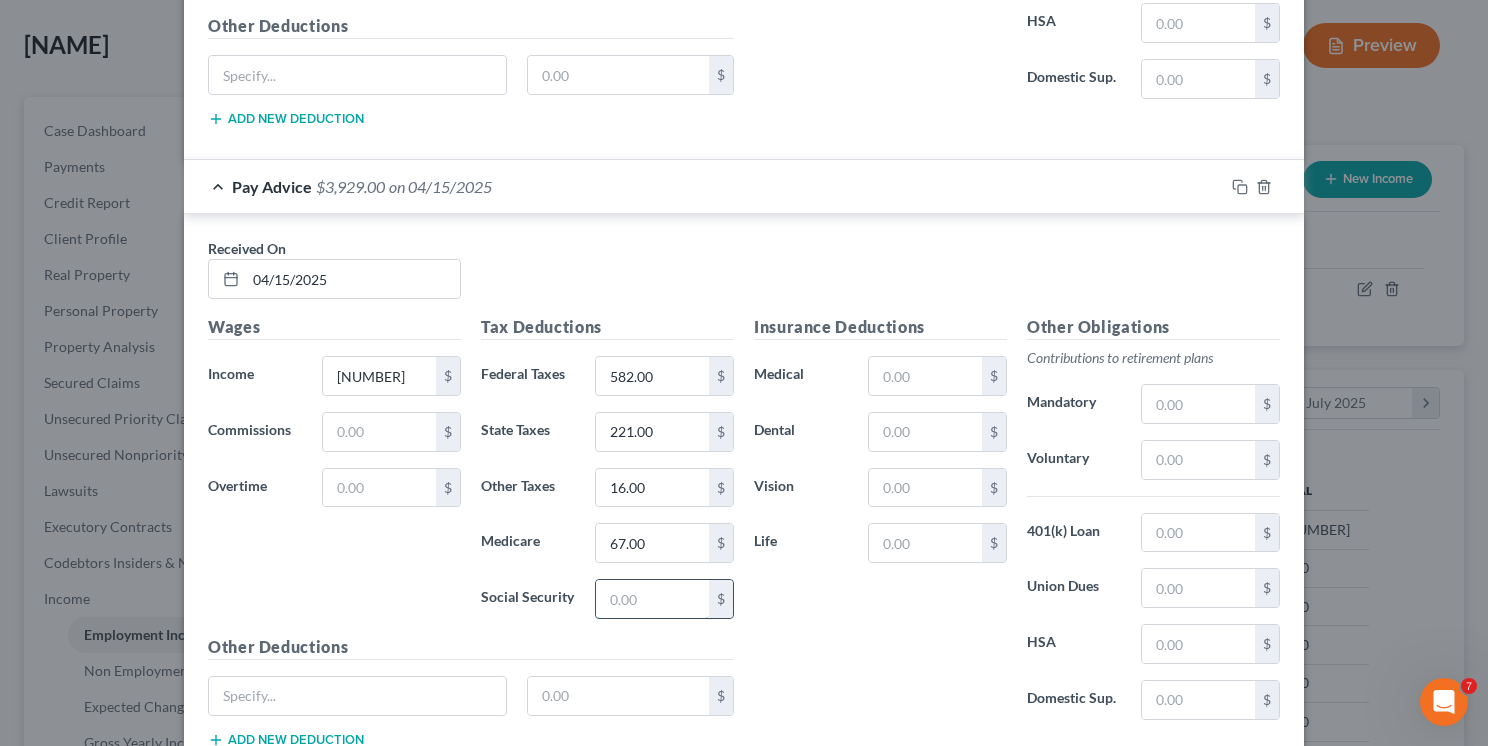 type on "287.00" 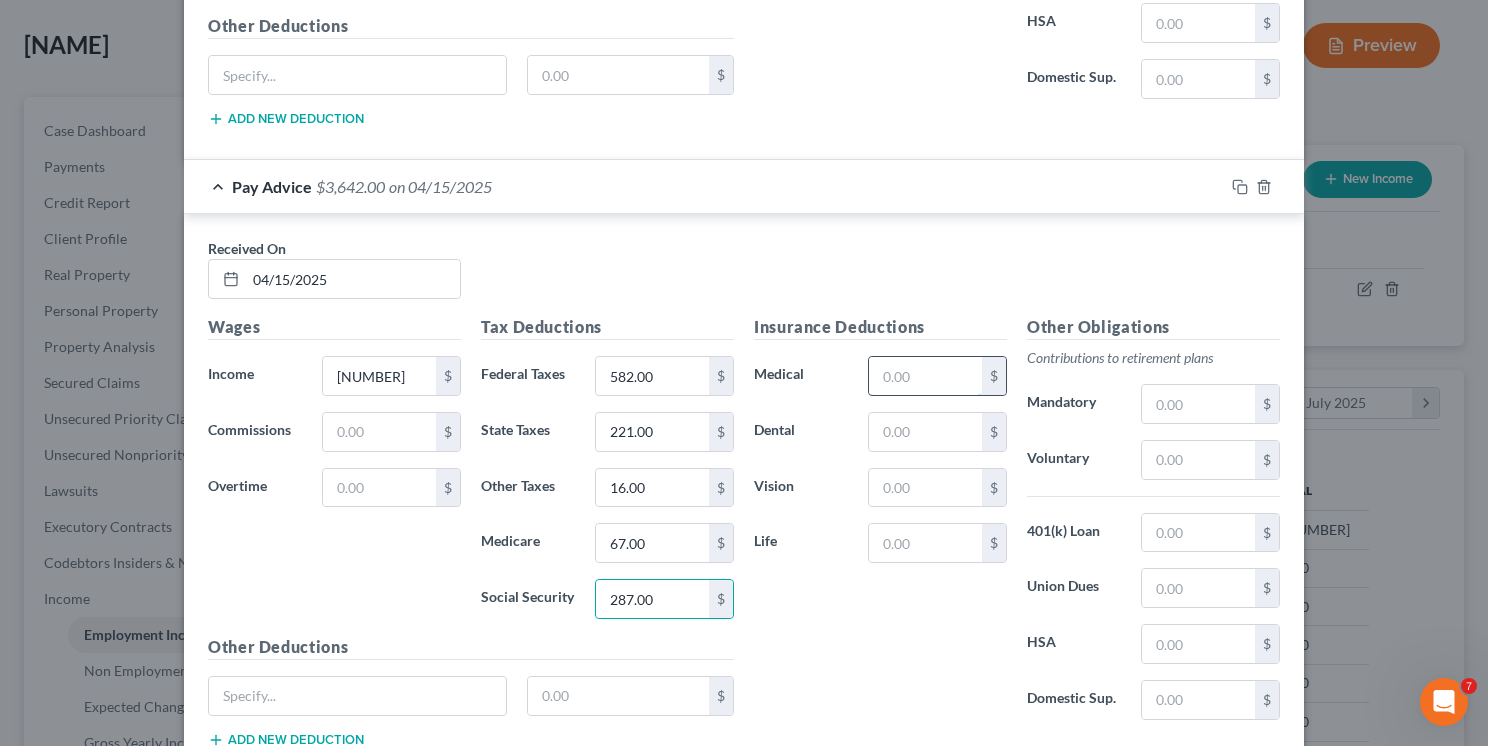 click at bounding box center [925, 376] 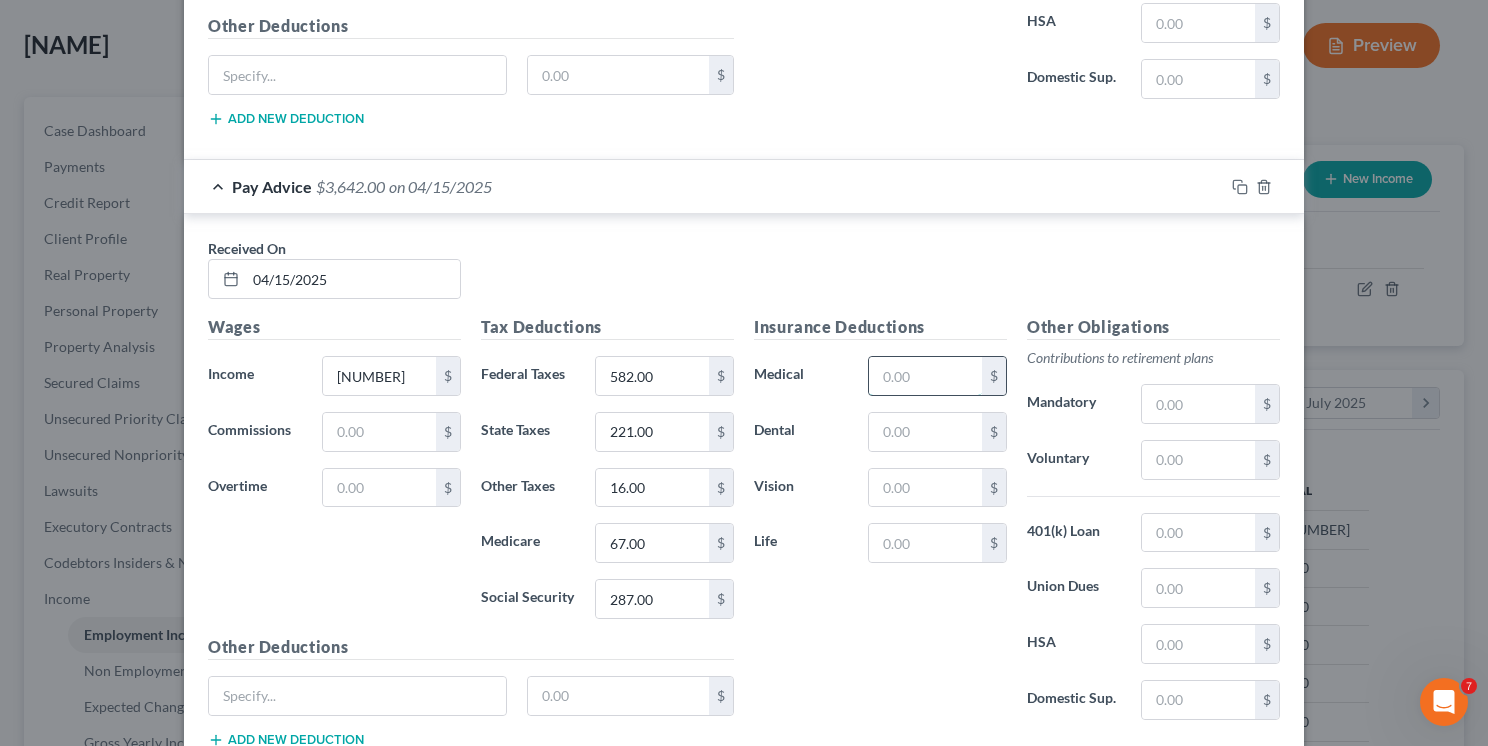 type on "188.00" 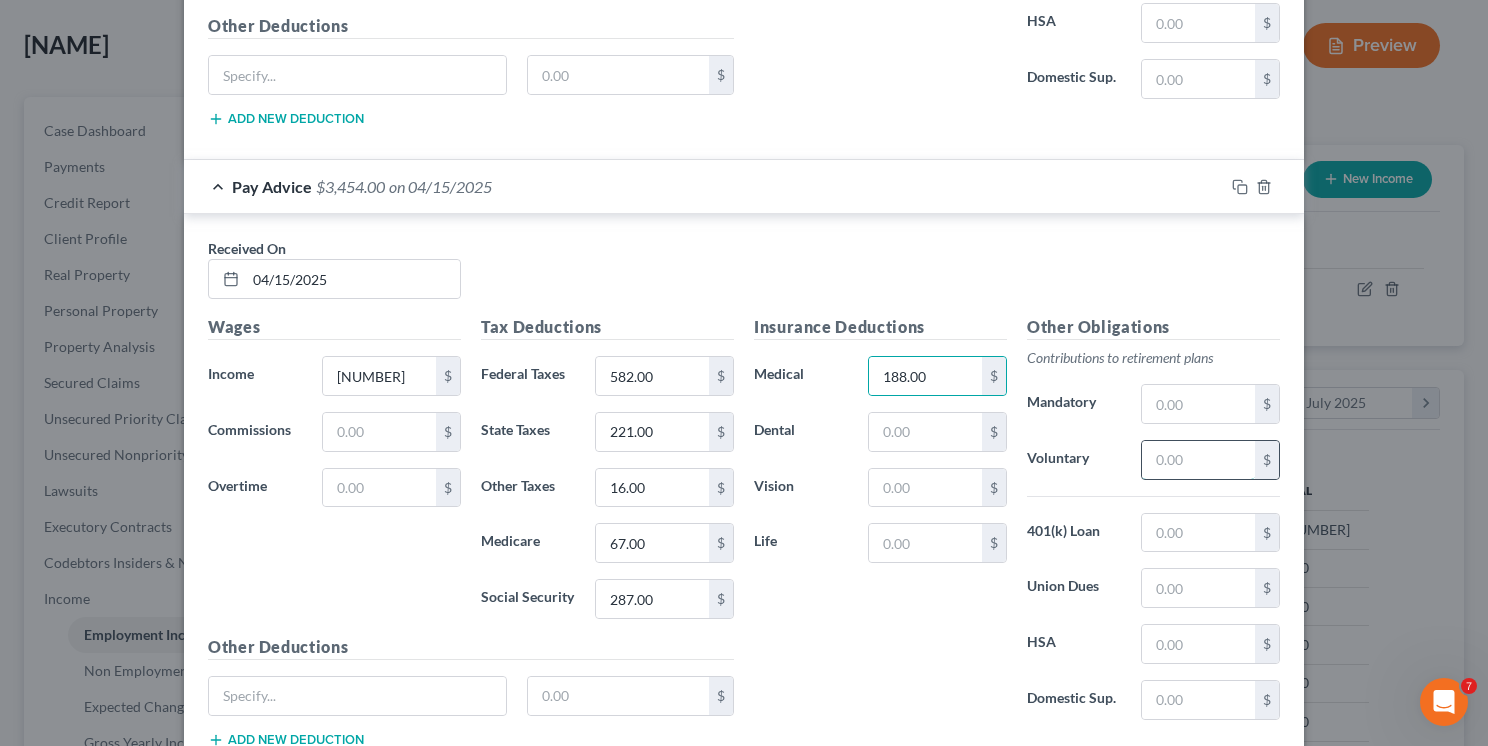 click at bounding box center [1198, 460] 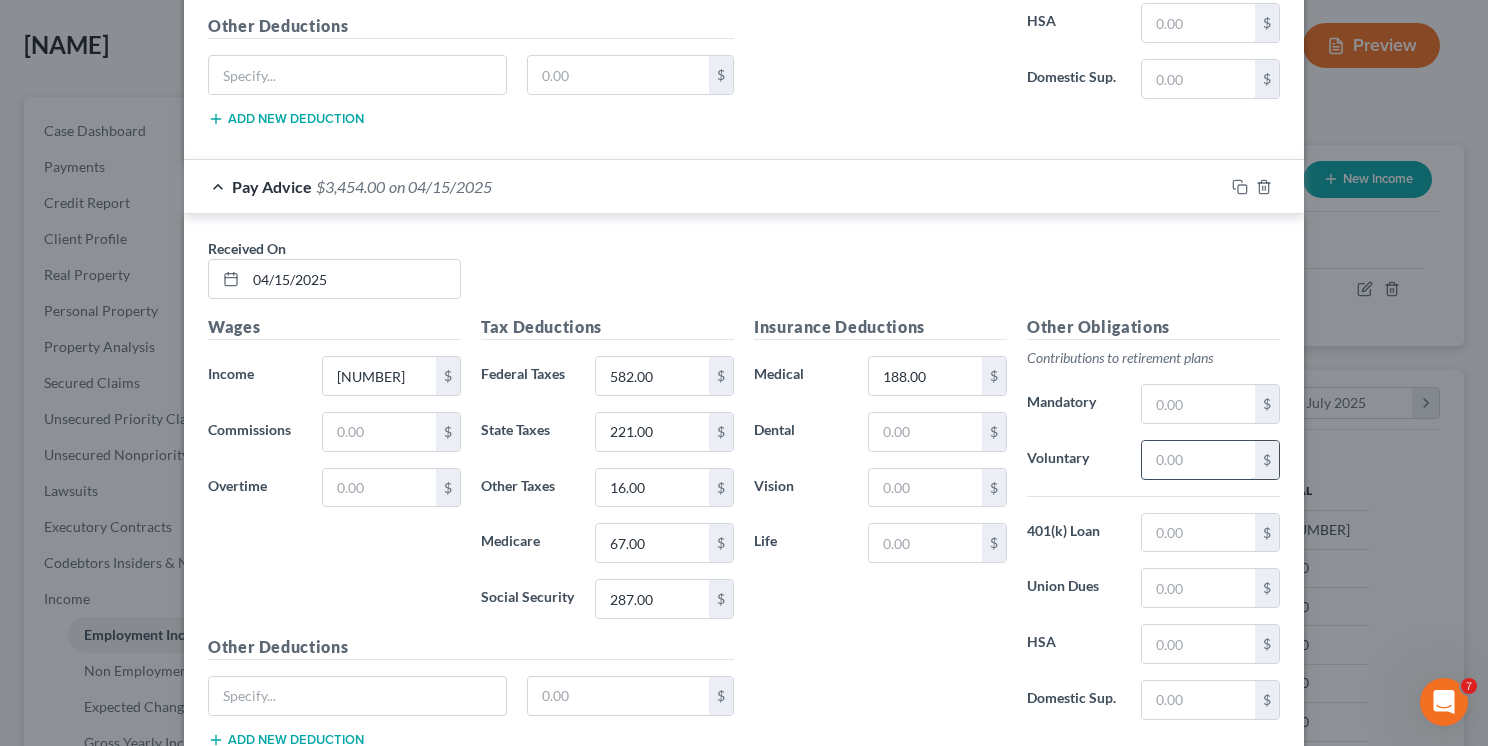 type on "150.00" 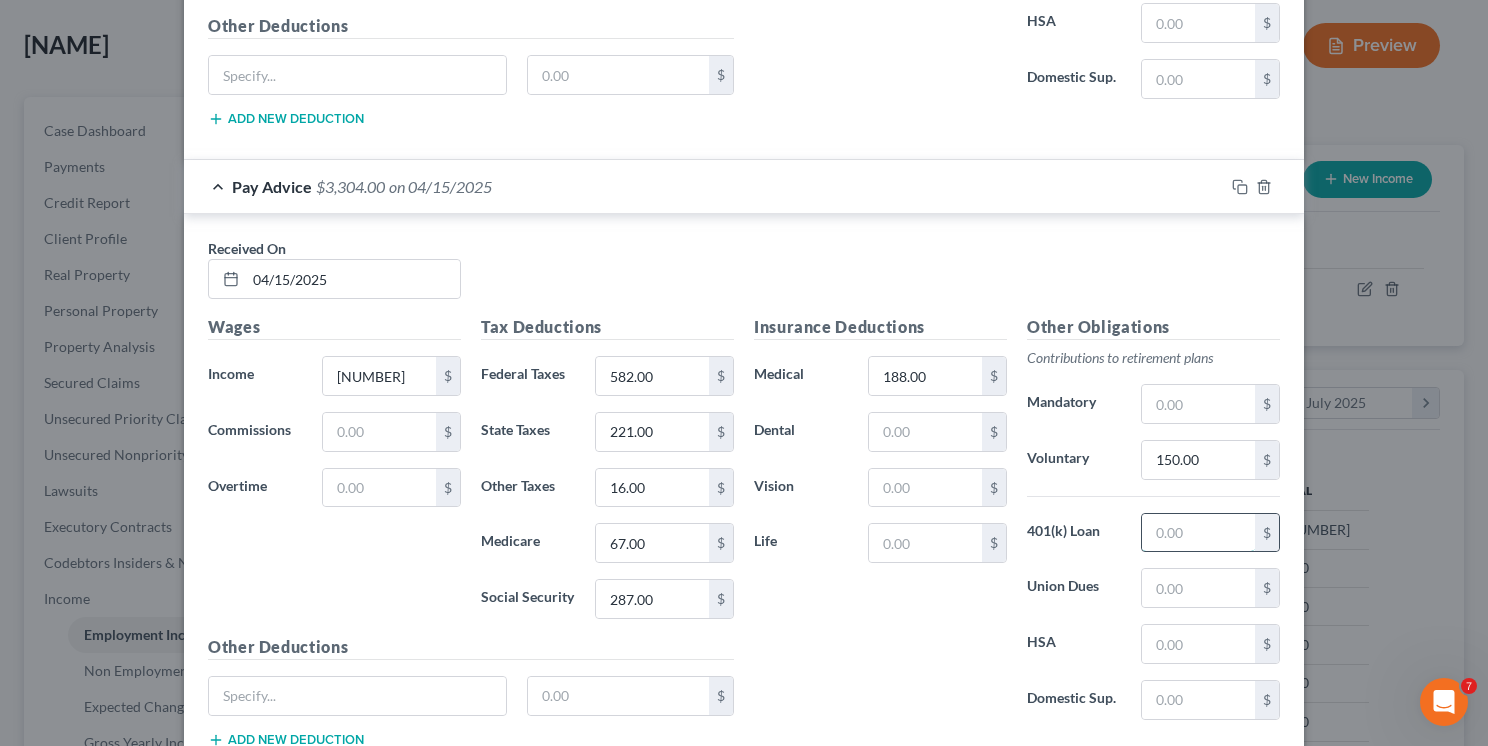 click at bounding box center [1198, 533] 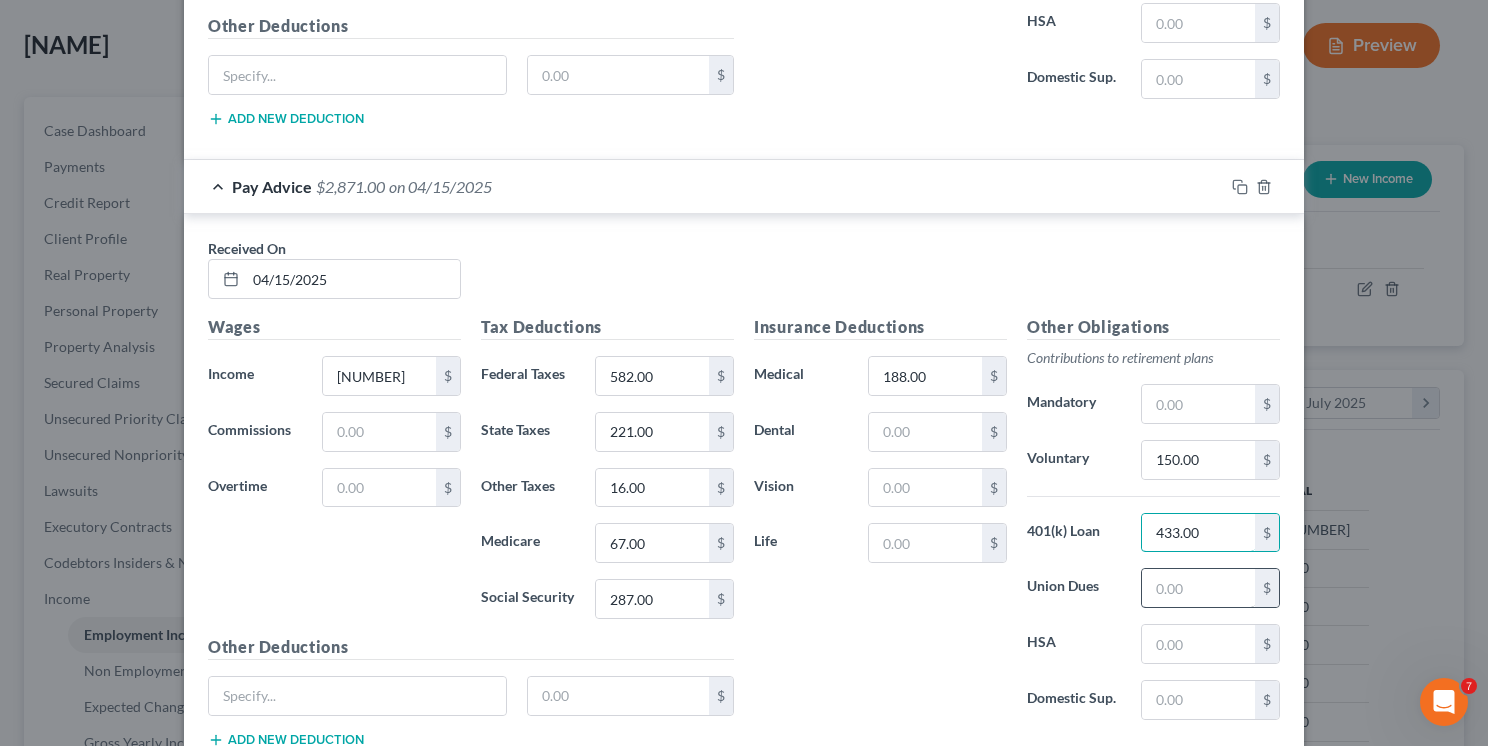 type on "433.00" 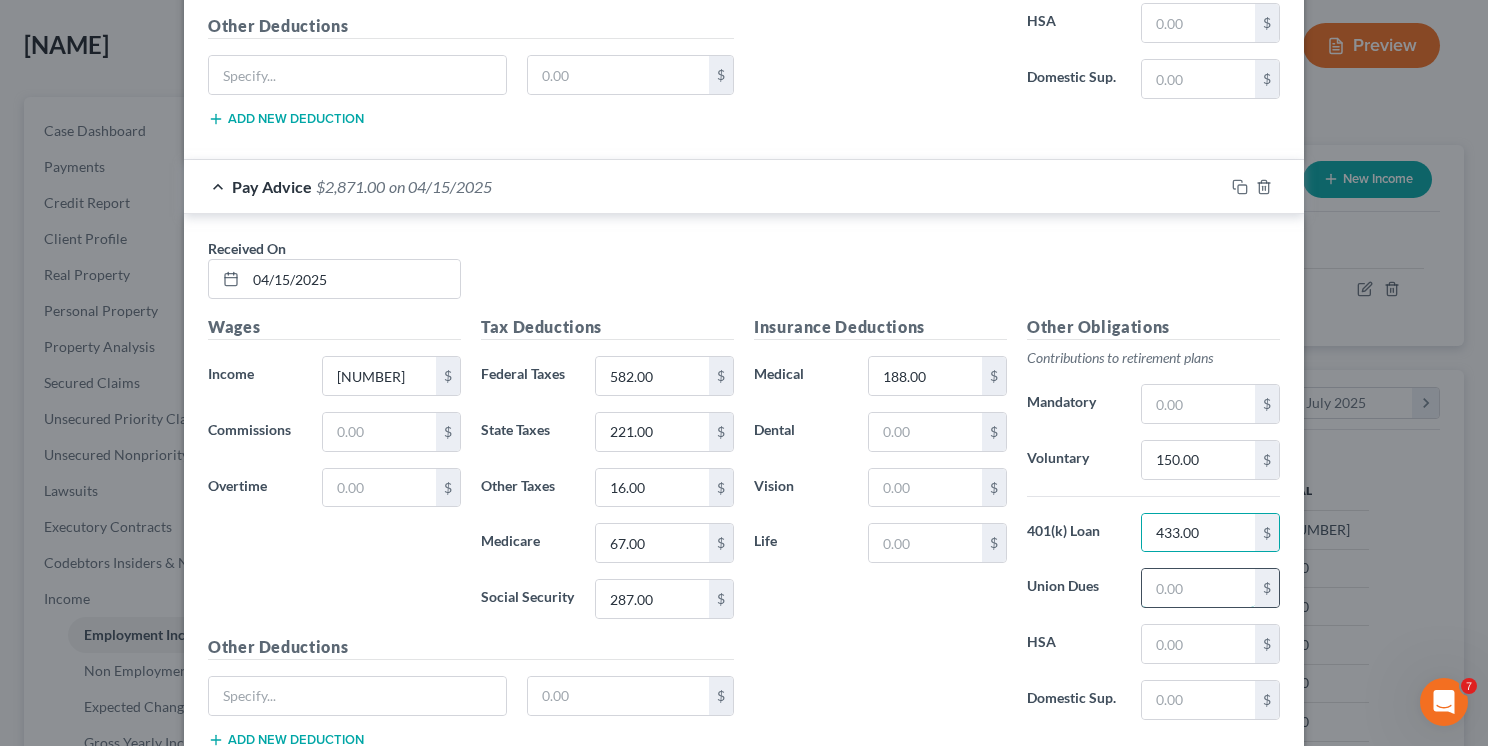 click at bounding box center [1198, 588] 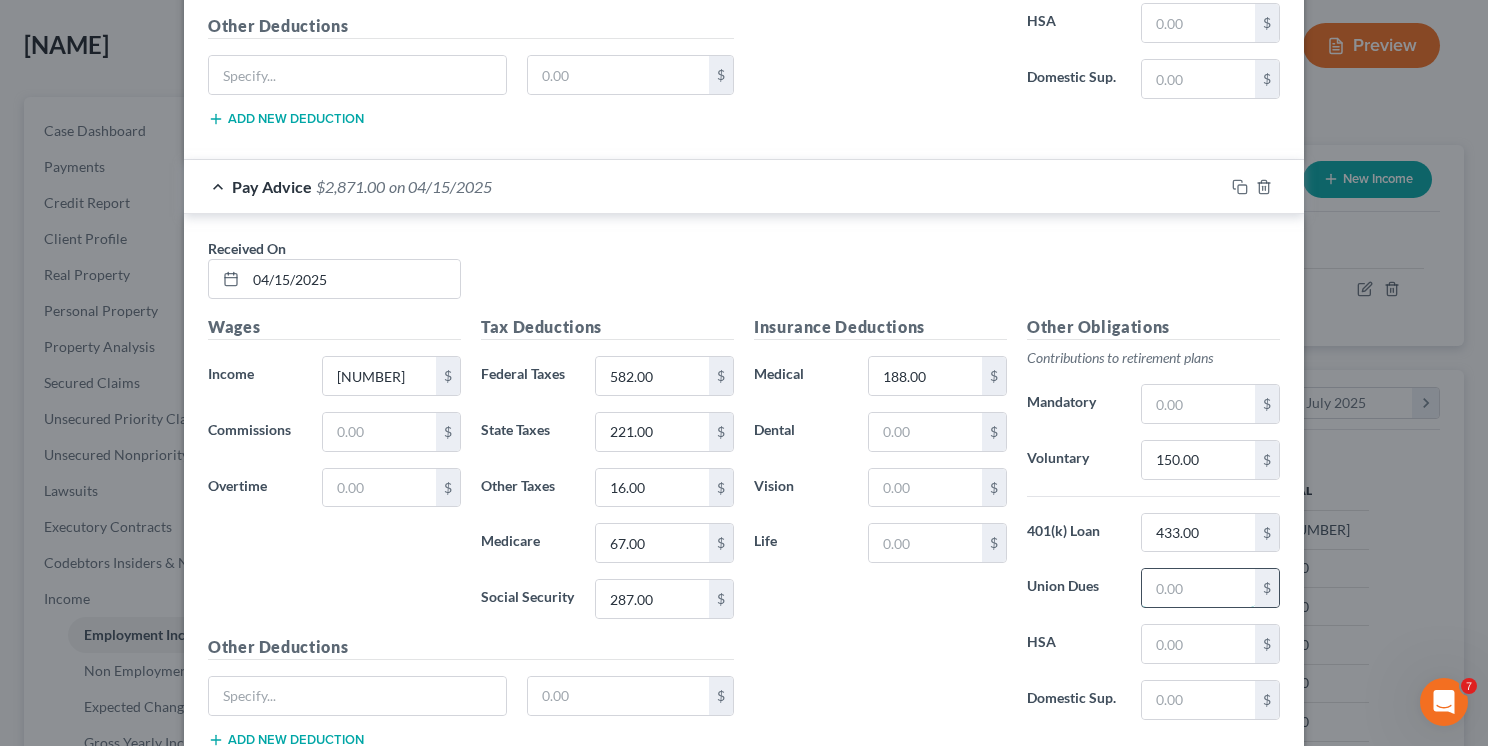 type on "72.00" 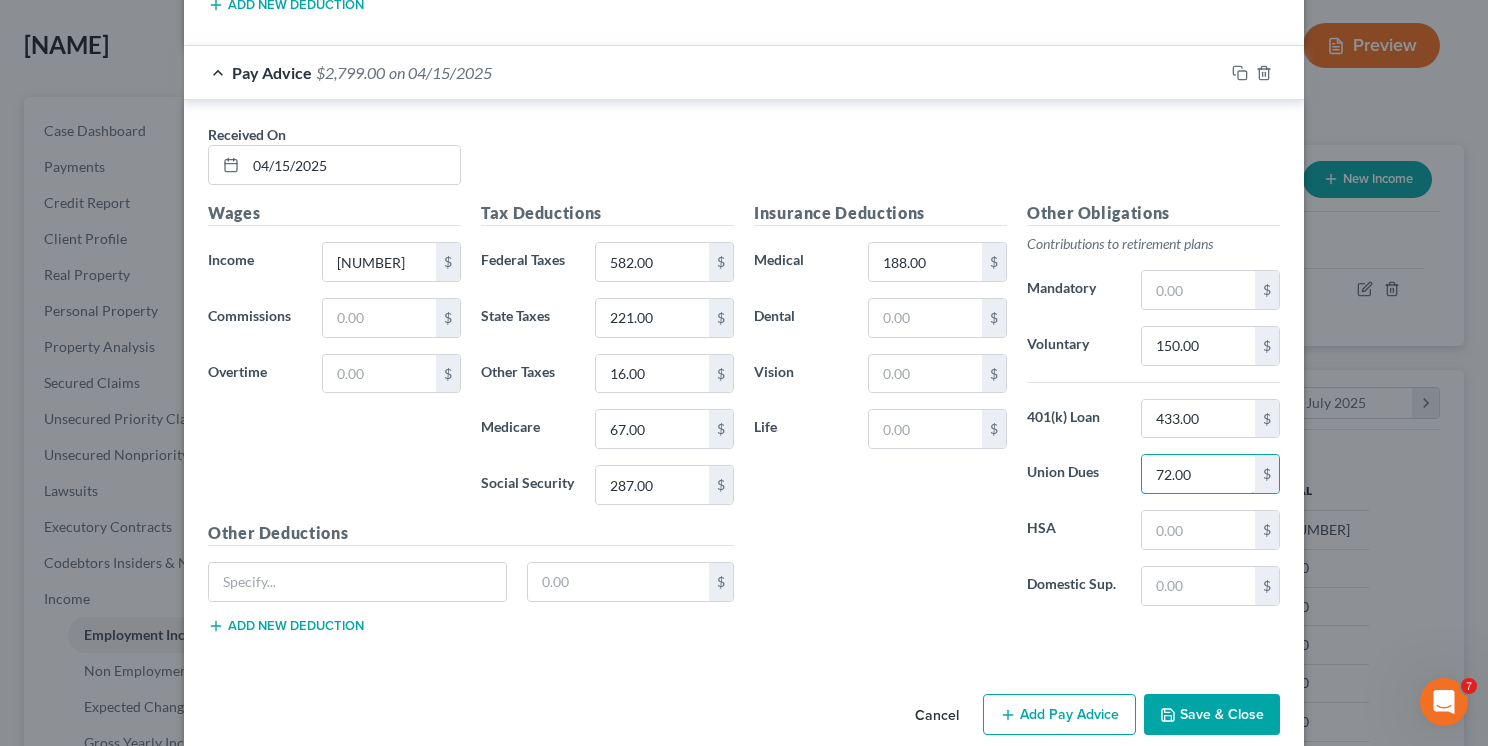 scroll, scrollTop: 4359, scrollLeft: 0, axis: vertical 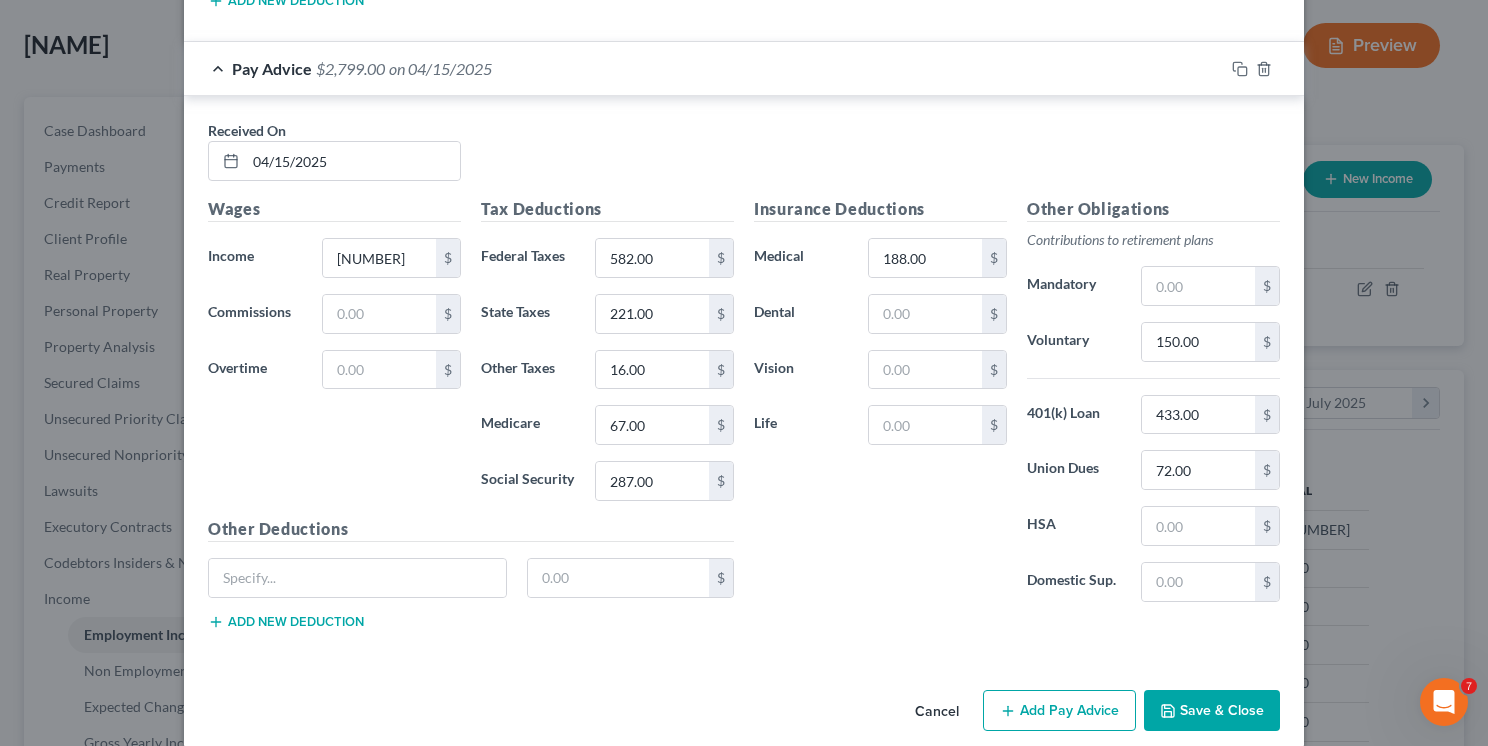 click on "Add Pay Advice" at bounding box center (1059, 711) 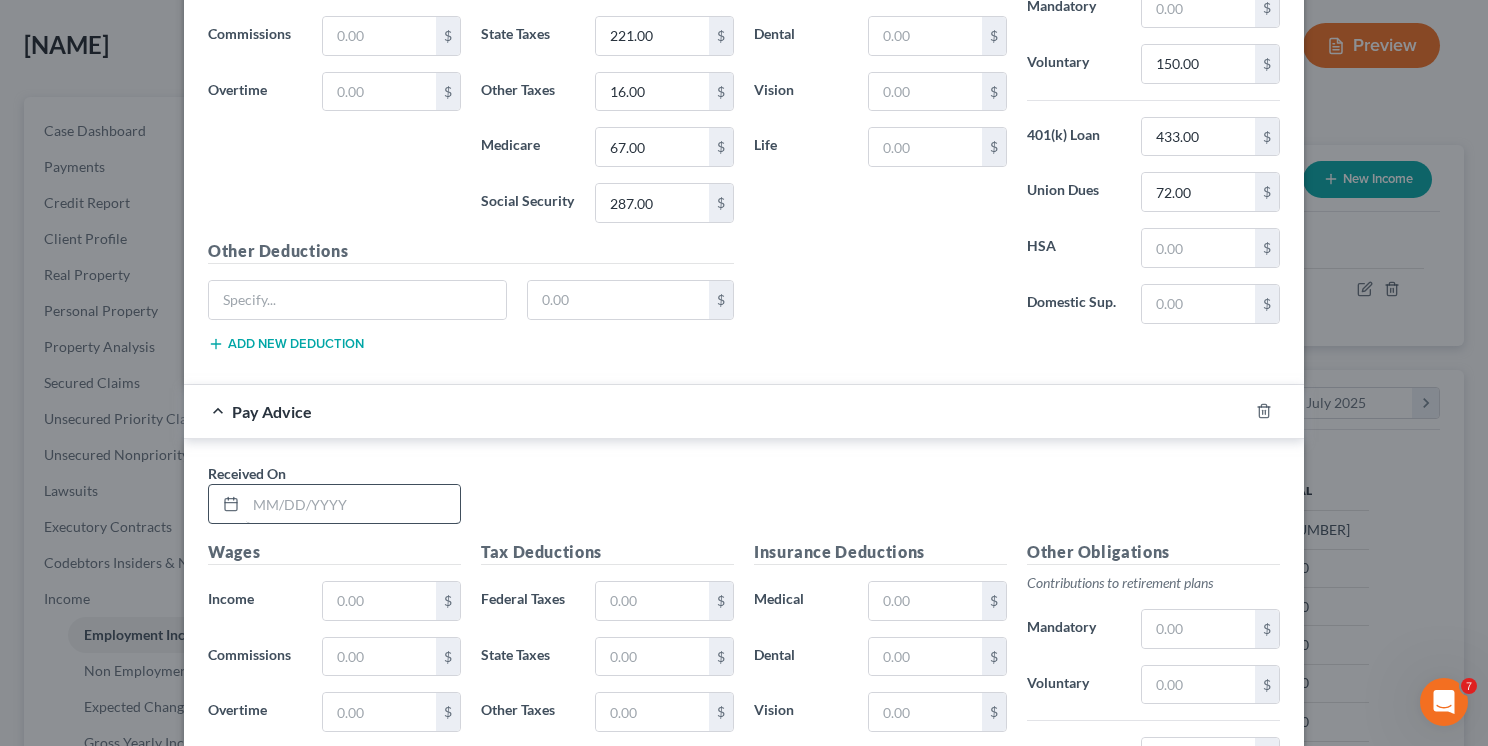 scroll, scrollTop: 4659, scrollLeft: 0, axis: vertical 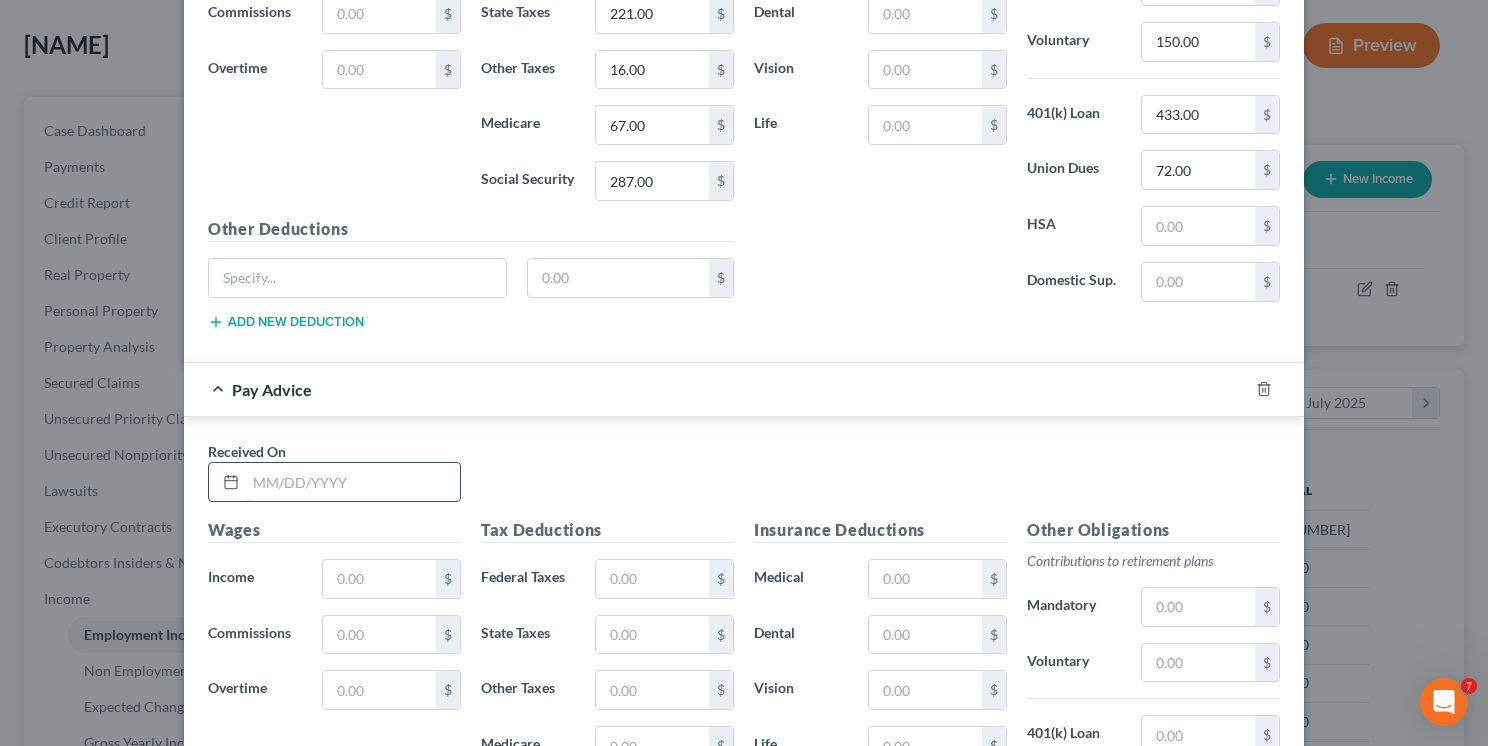 click at bounding box center [353, 482] 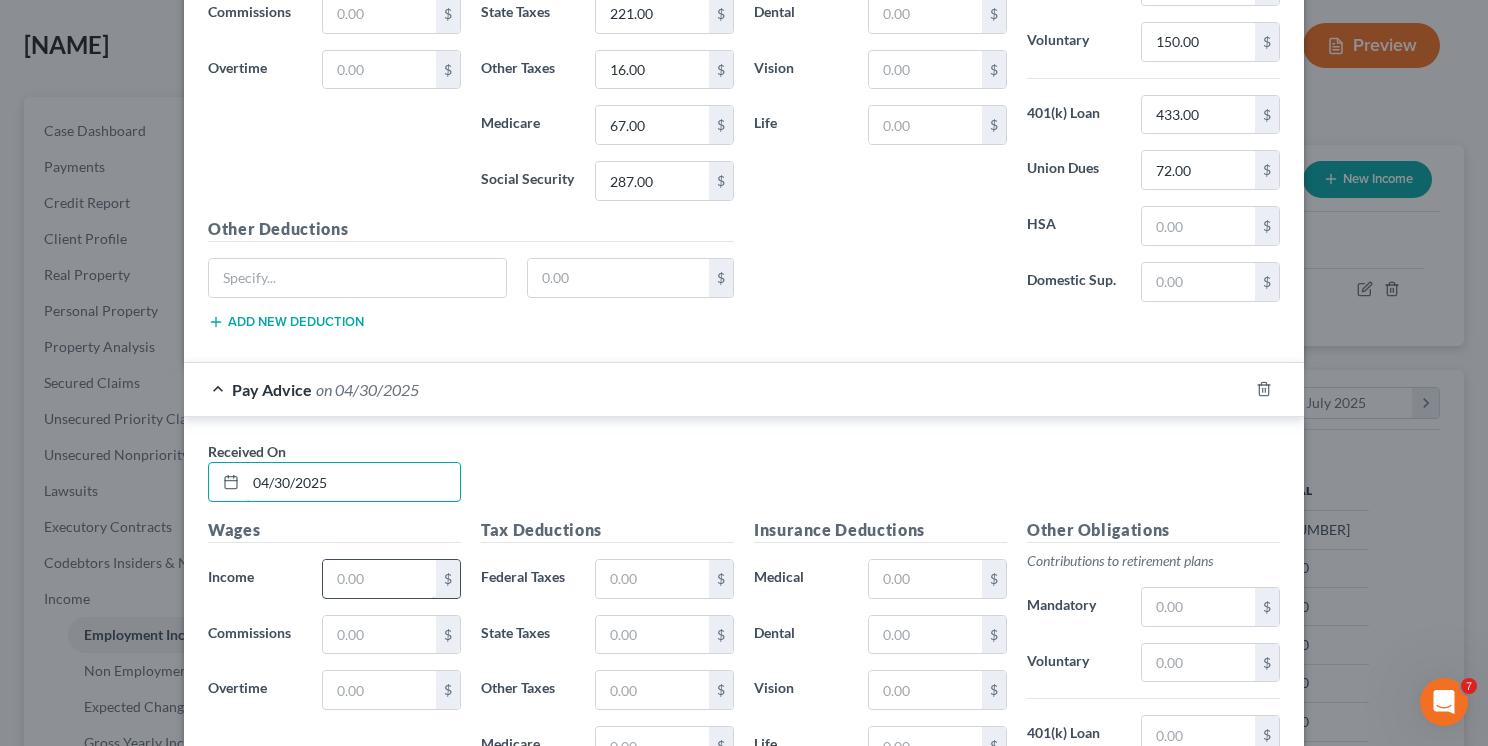 type on "04/30/2025" 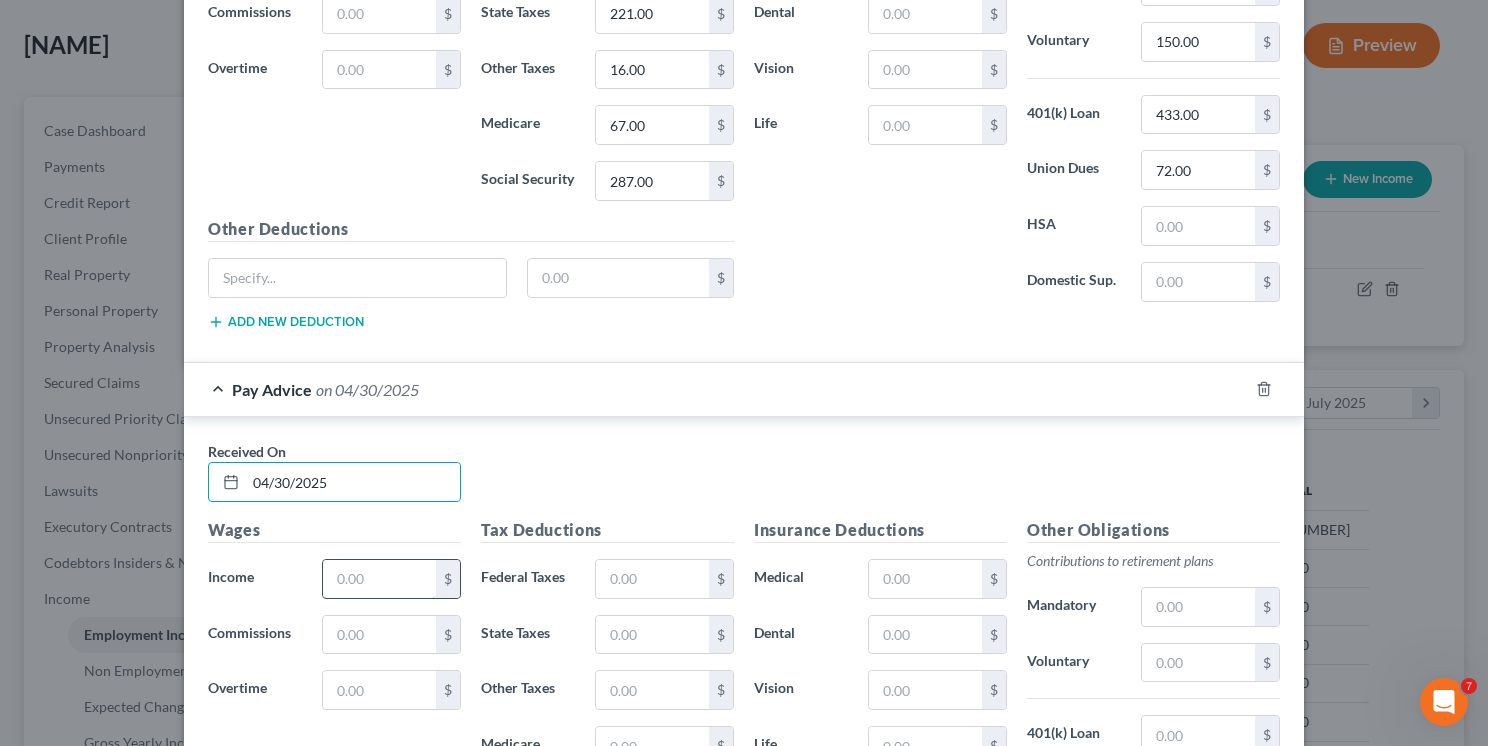 click at bounding box center [379, 579] 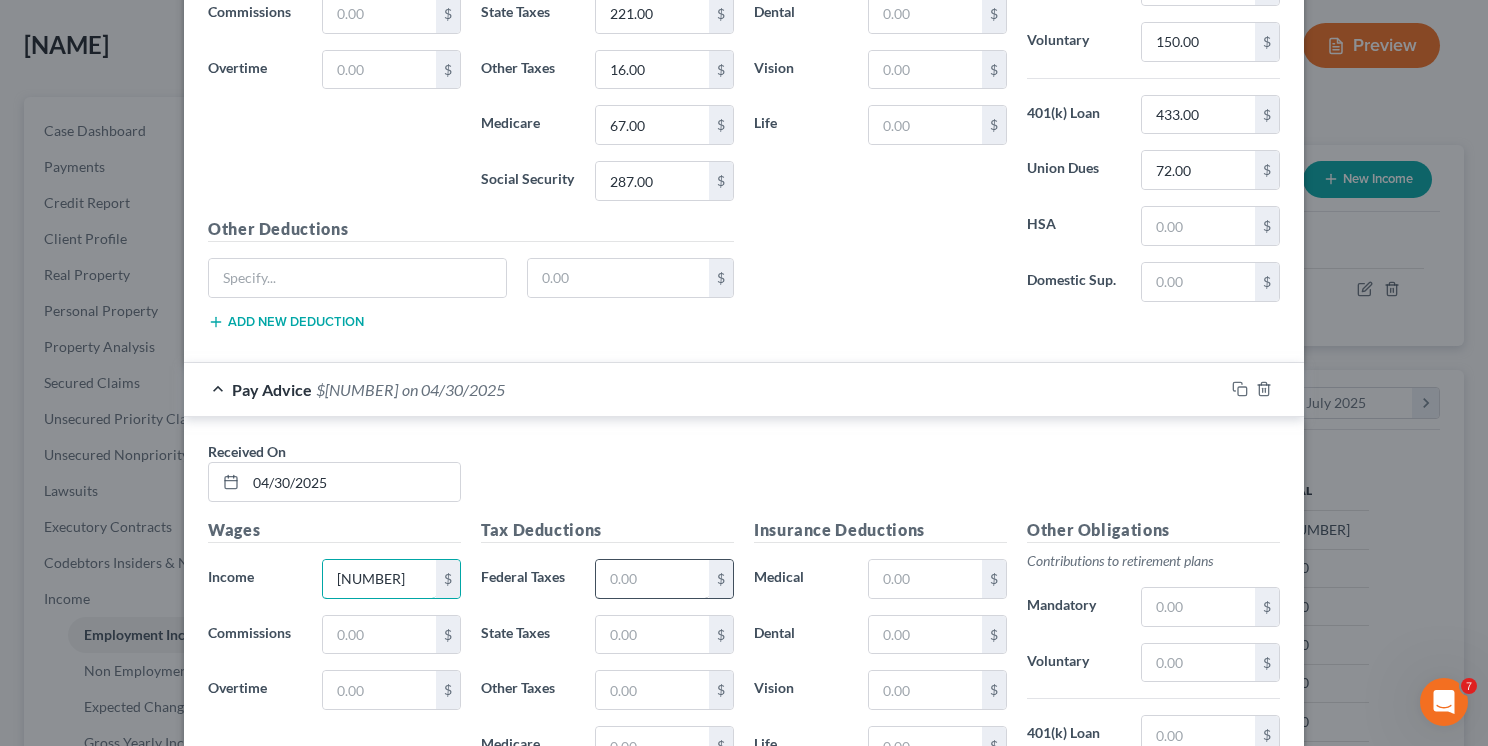 type on "[NUMBER]" 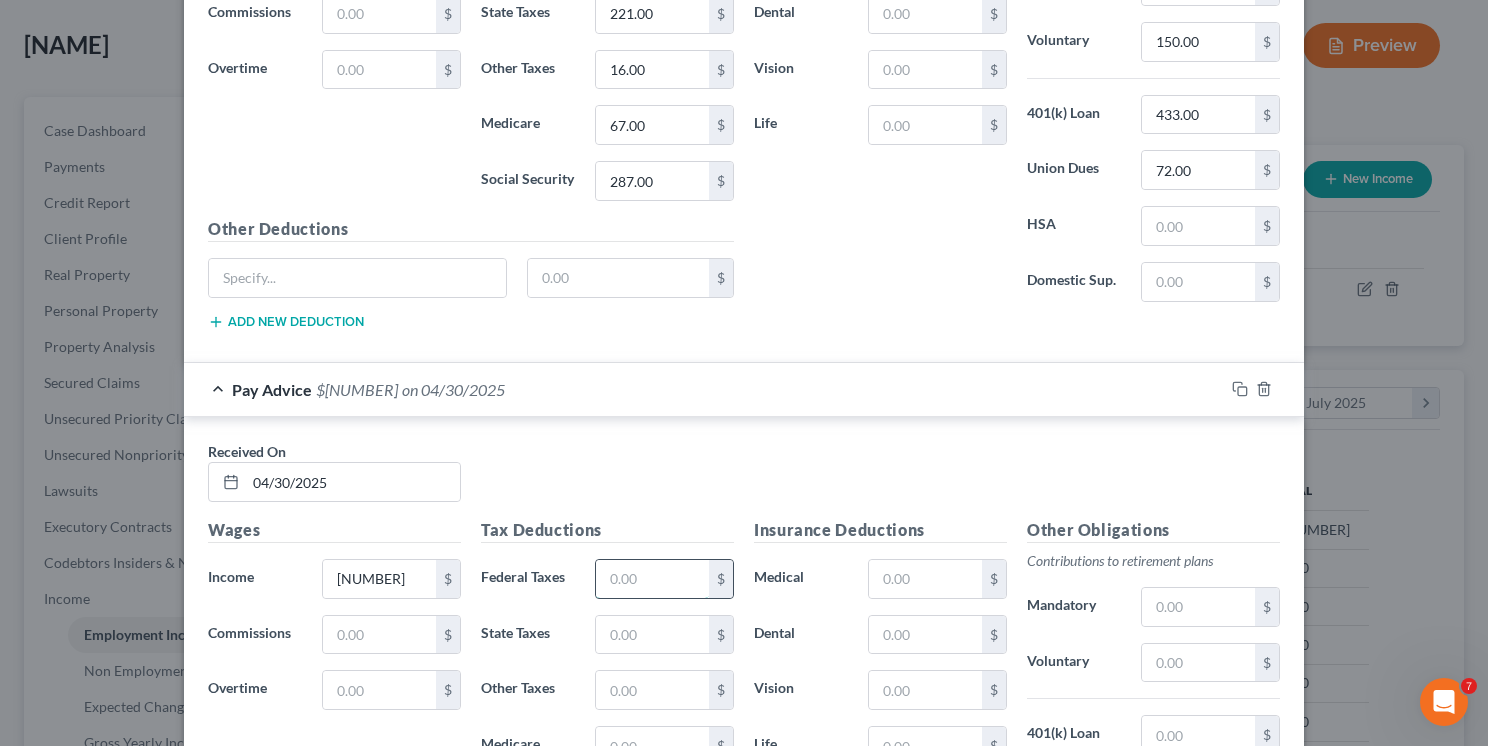 click at bounding box center [652, 579] 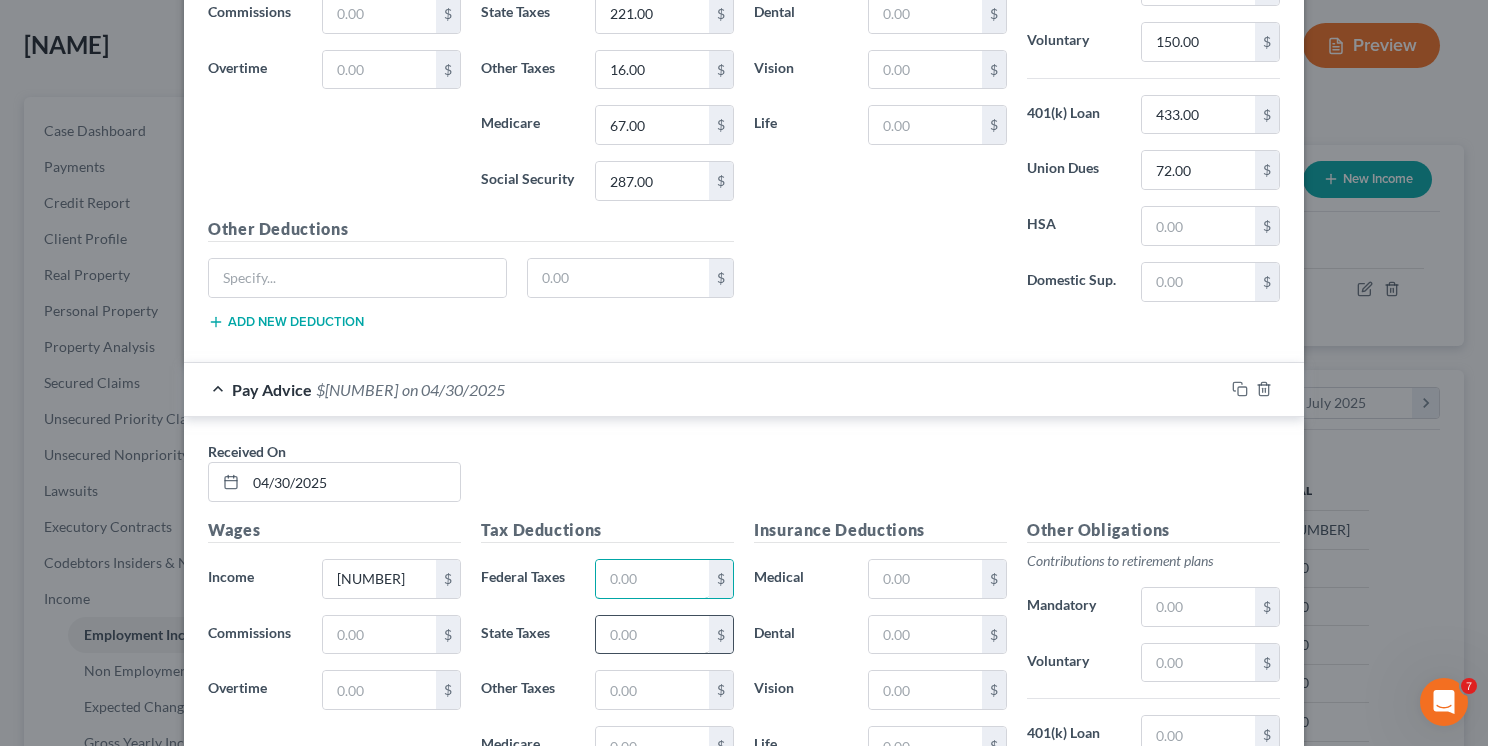 type on "582.00" 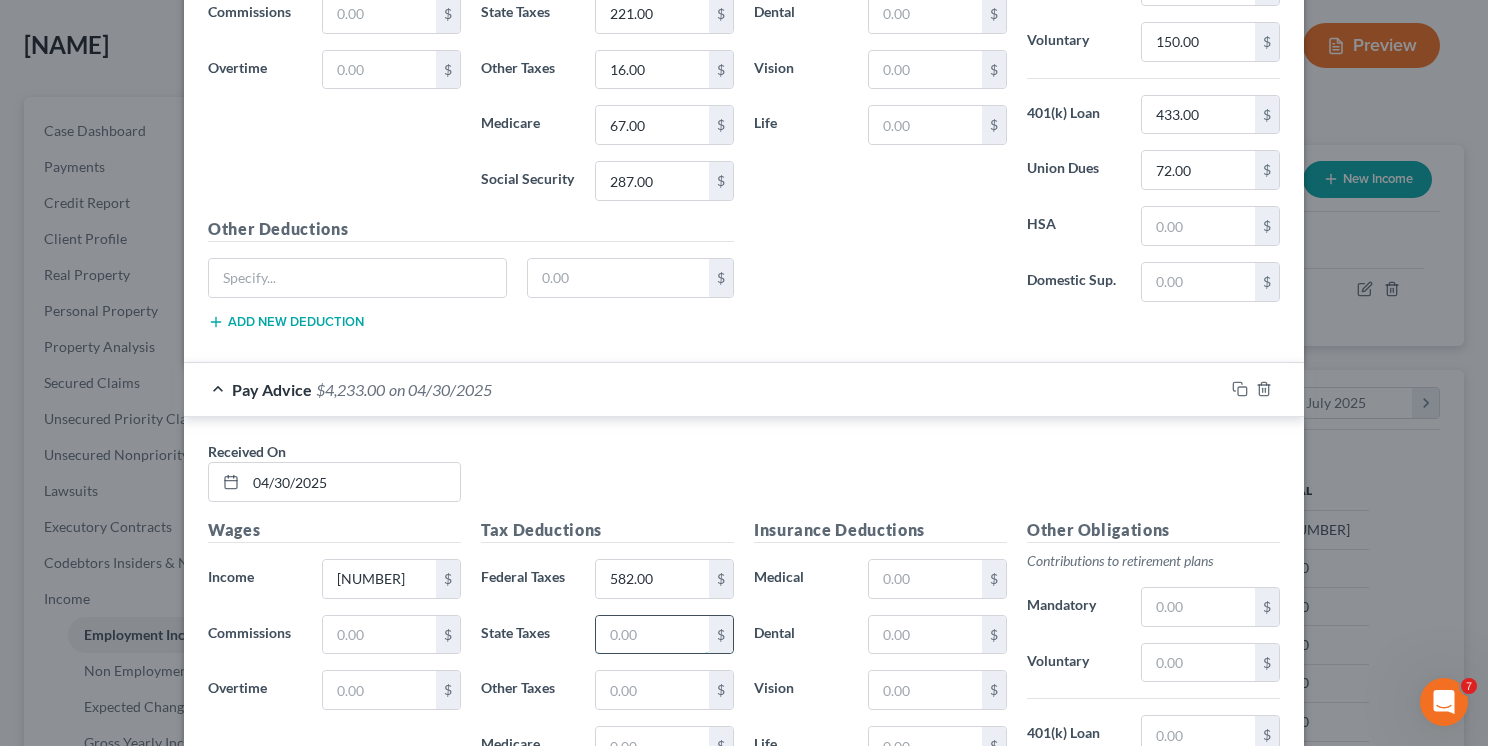 click at bounding box center (652, 635) 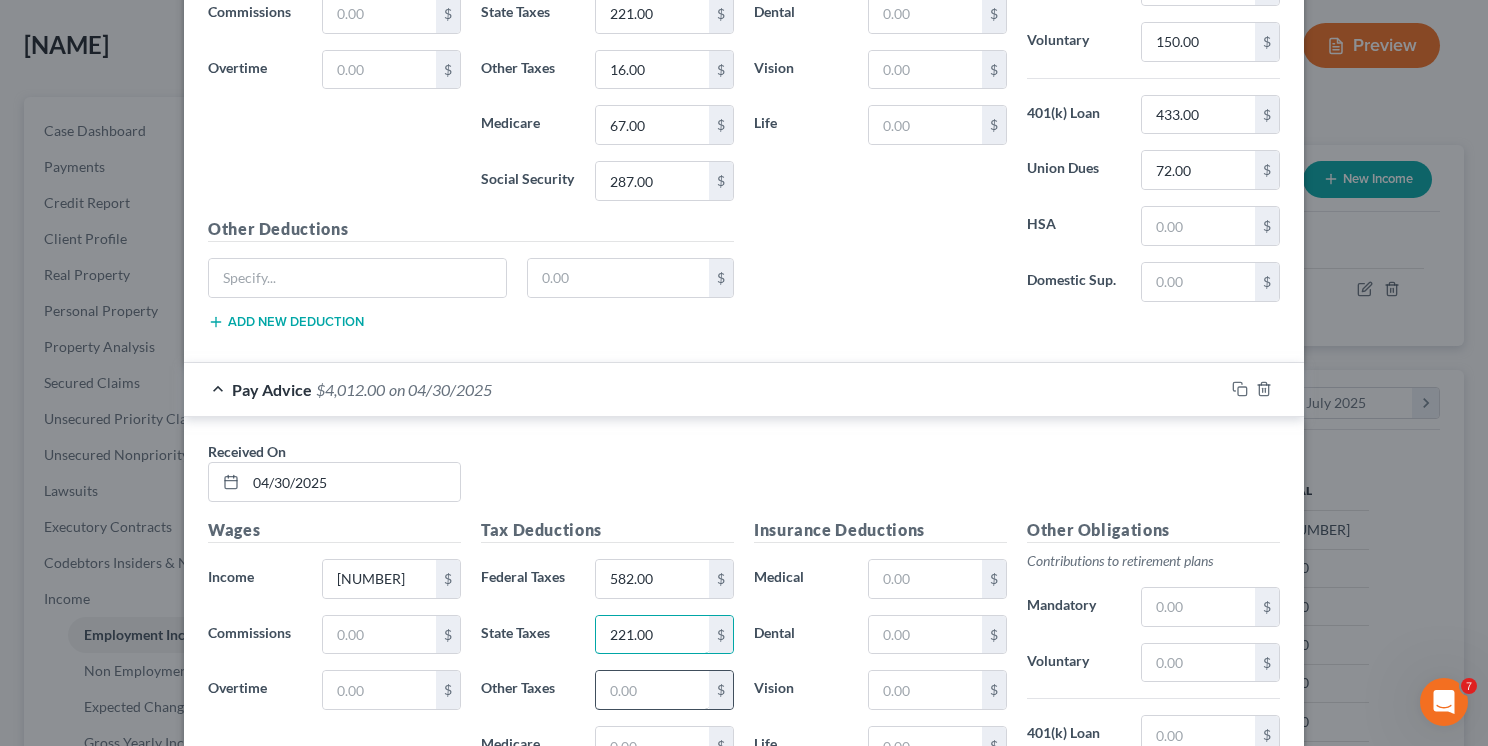 type on "221.00" 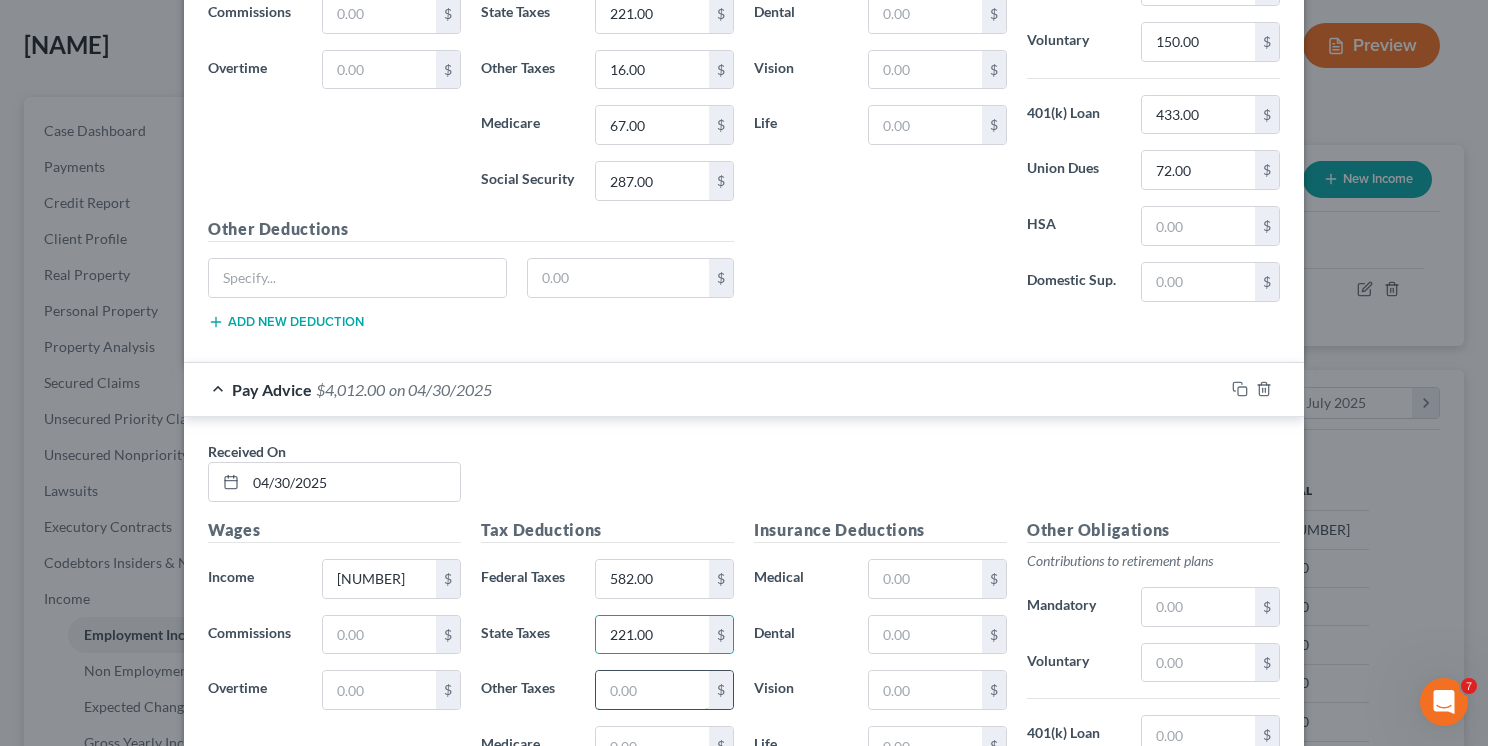 click at bounding box center [652, 690] 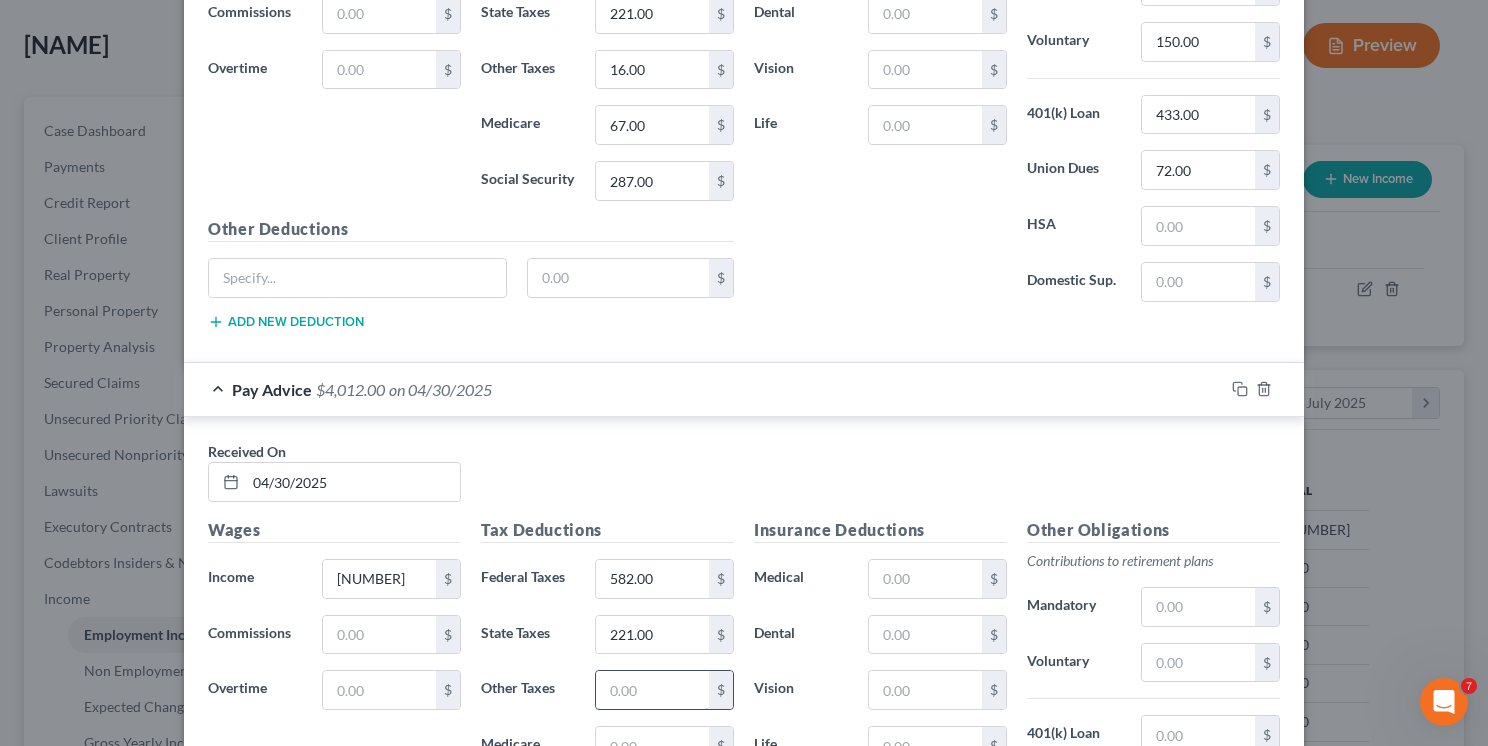 type on "16.00" 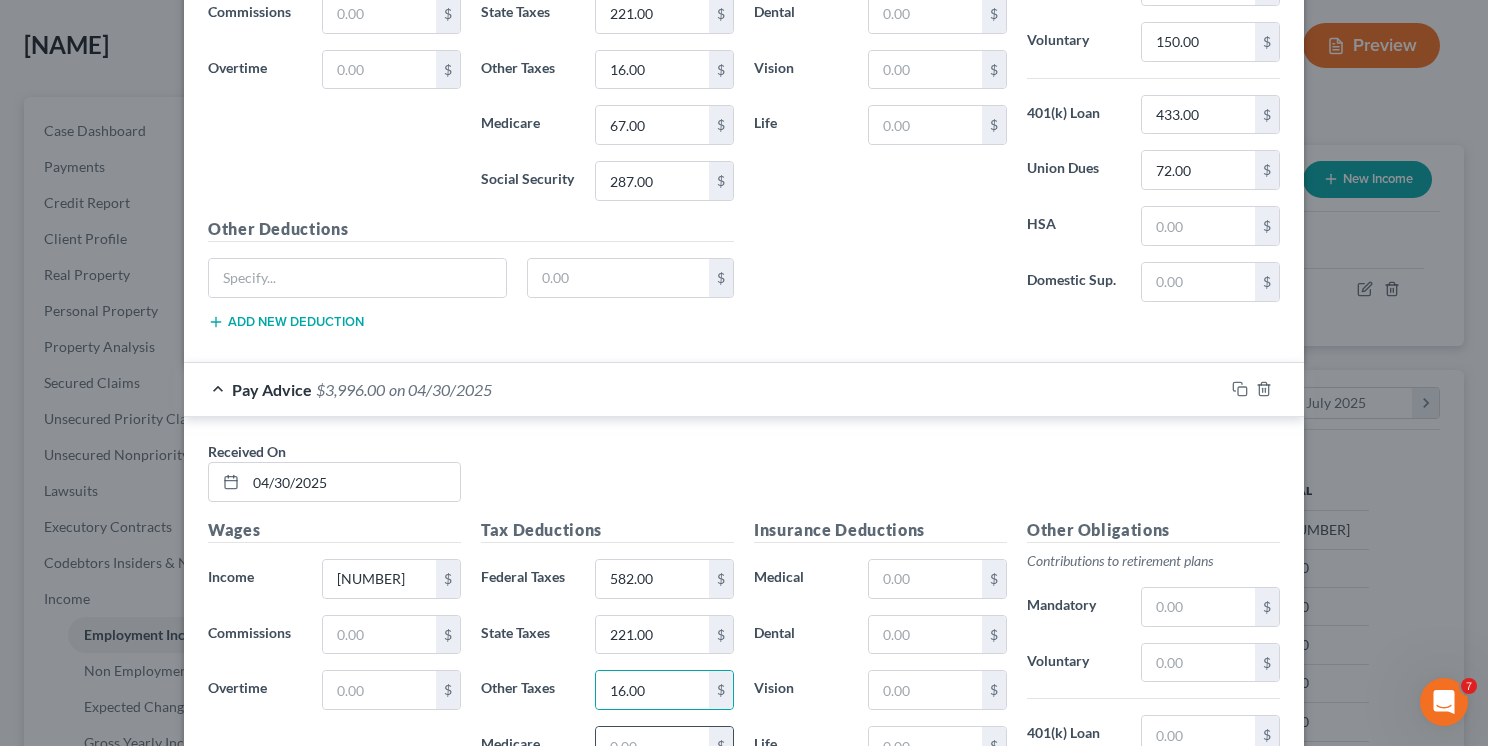 click at bounding box center (652, 746) 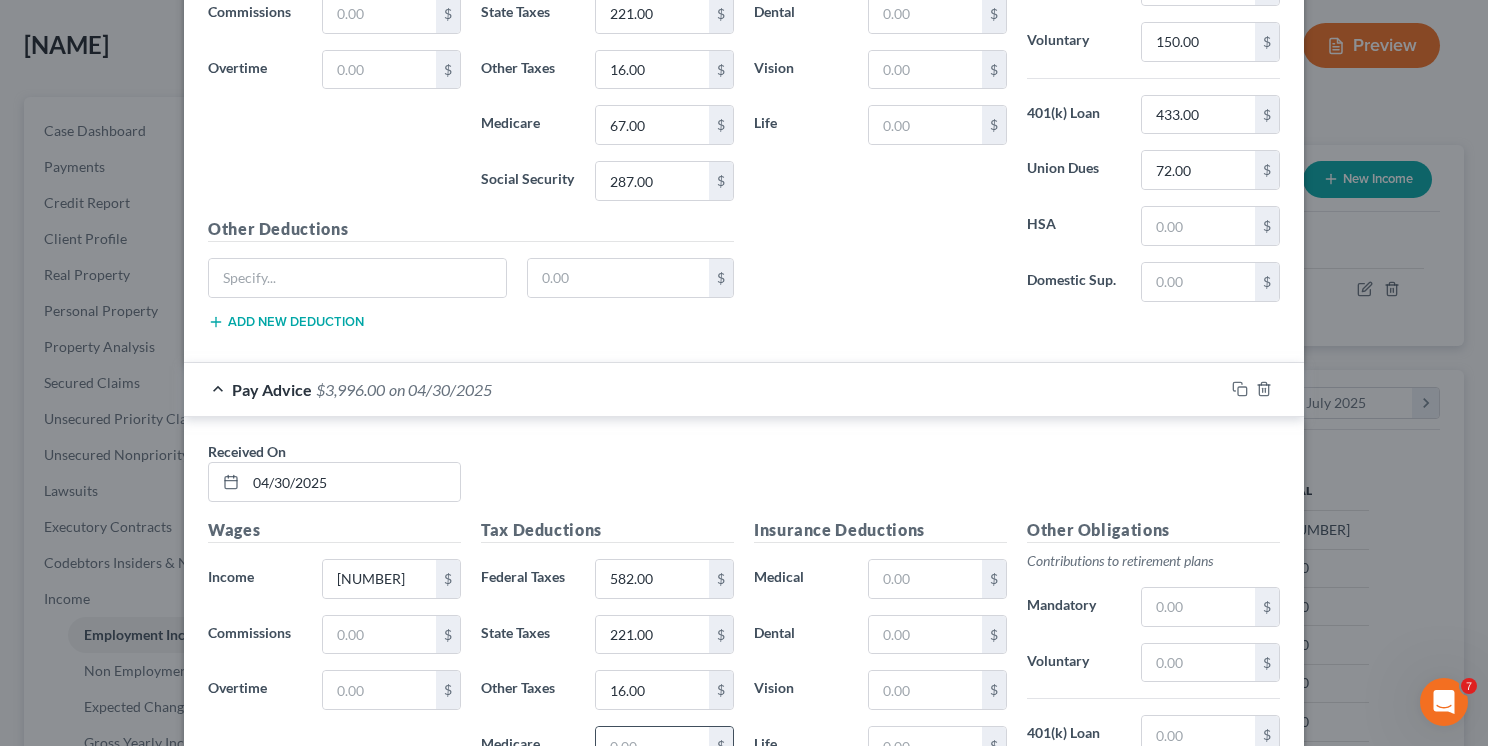 type on "67.00" 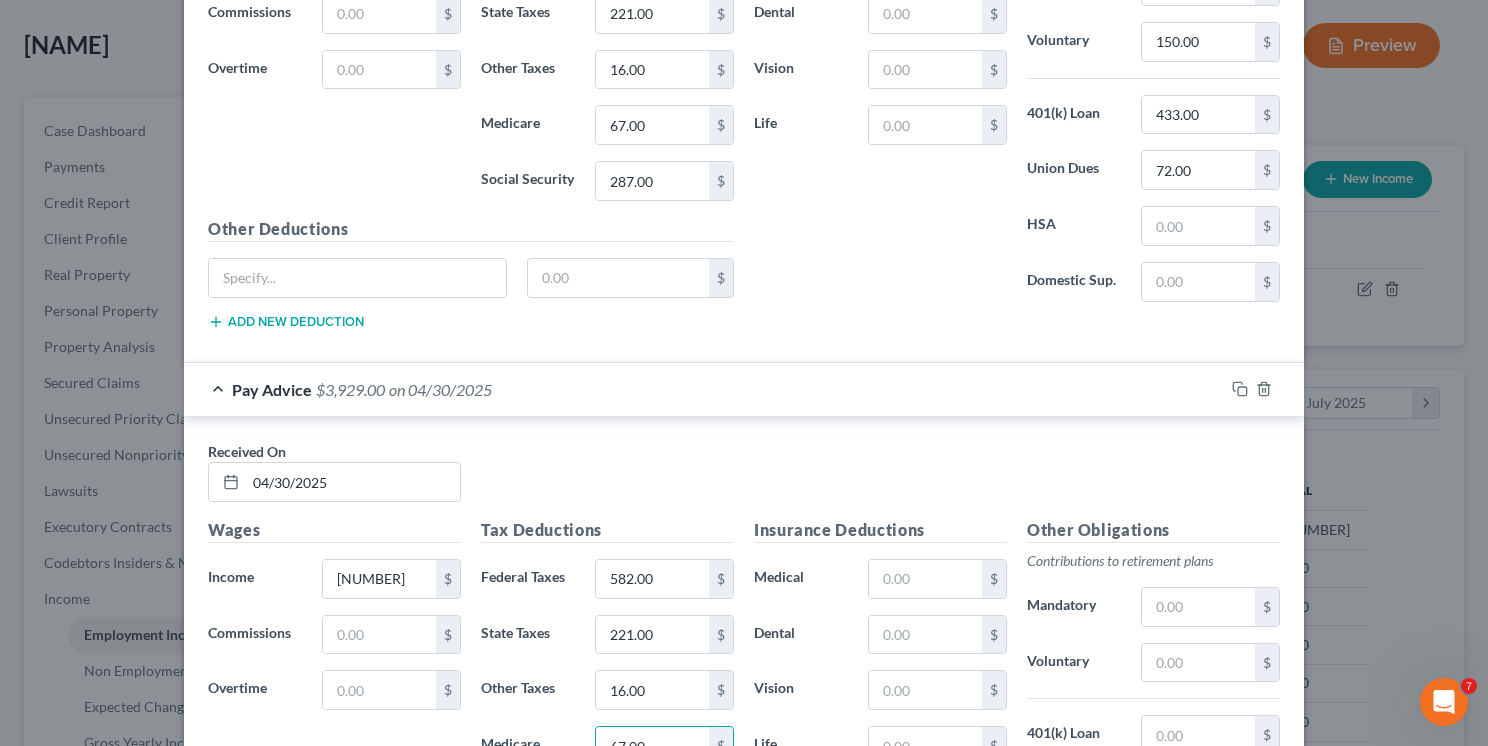 scroll, scrollTop: 4959, scrollLeft: 0, axis: vertical 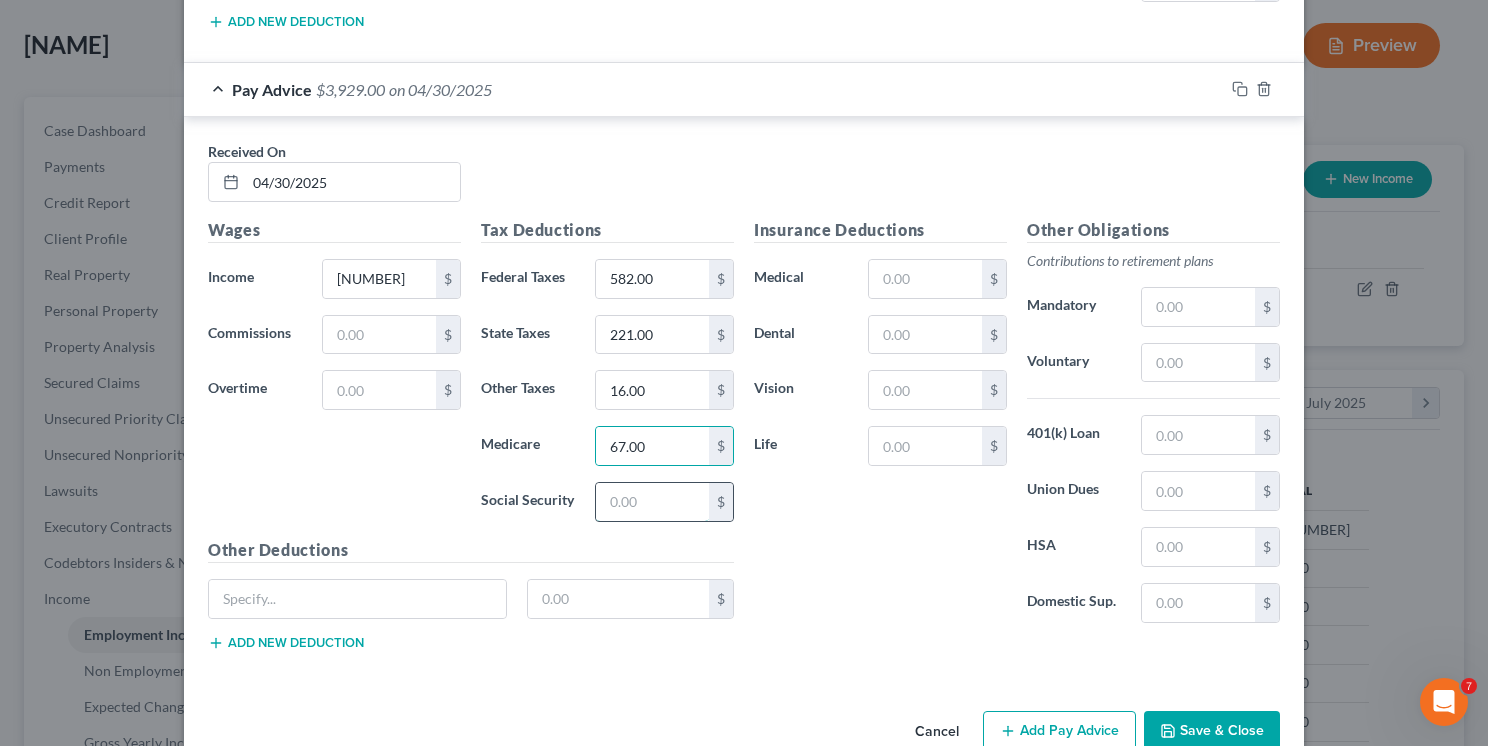 click at bounding box center (652, 502) 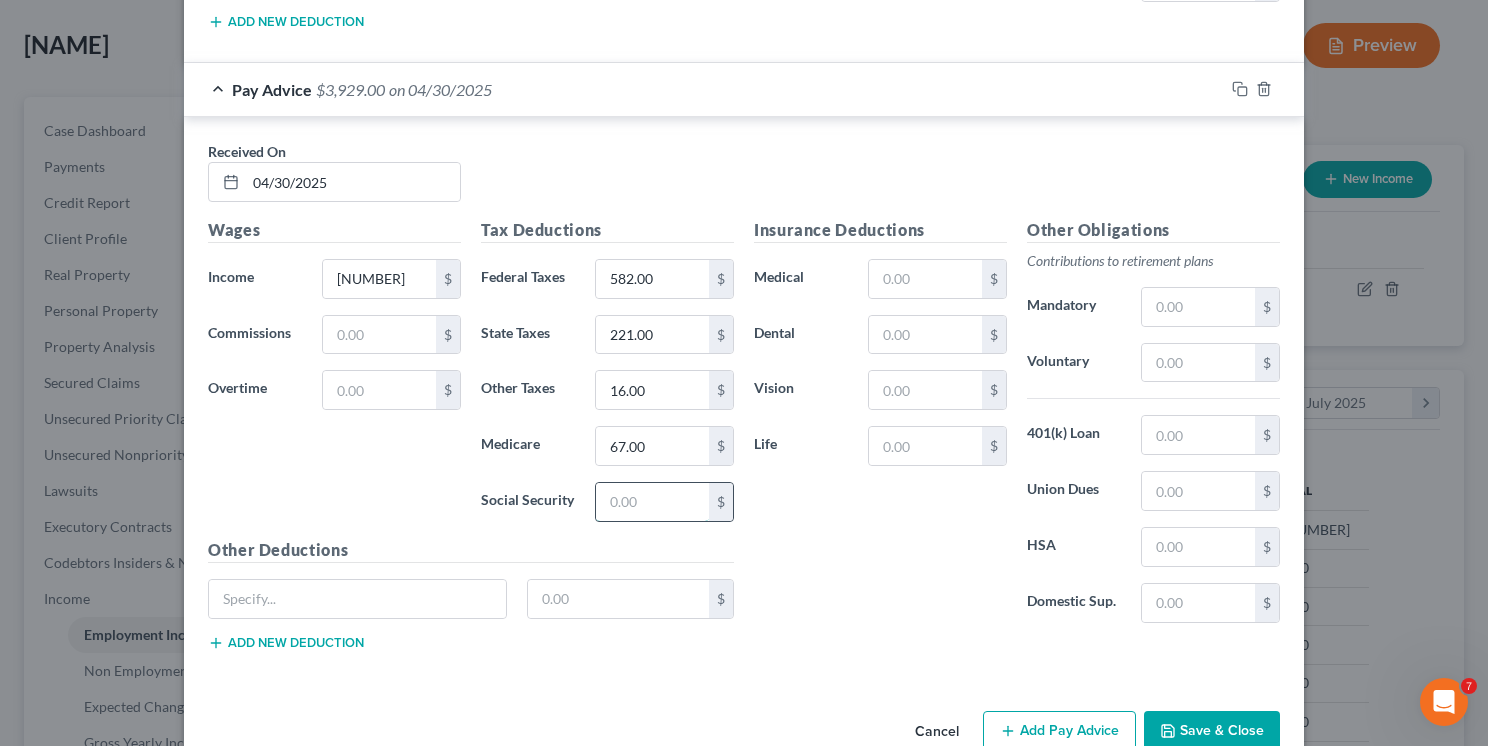 type on "287.00" 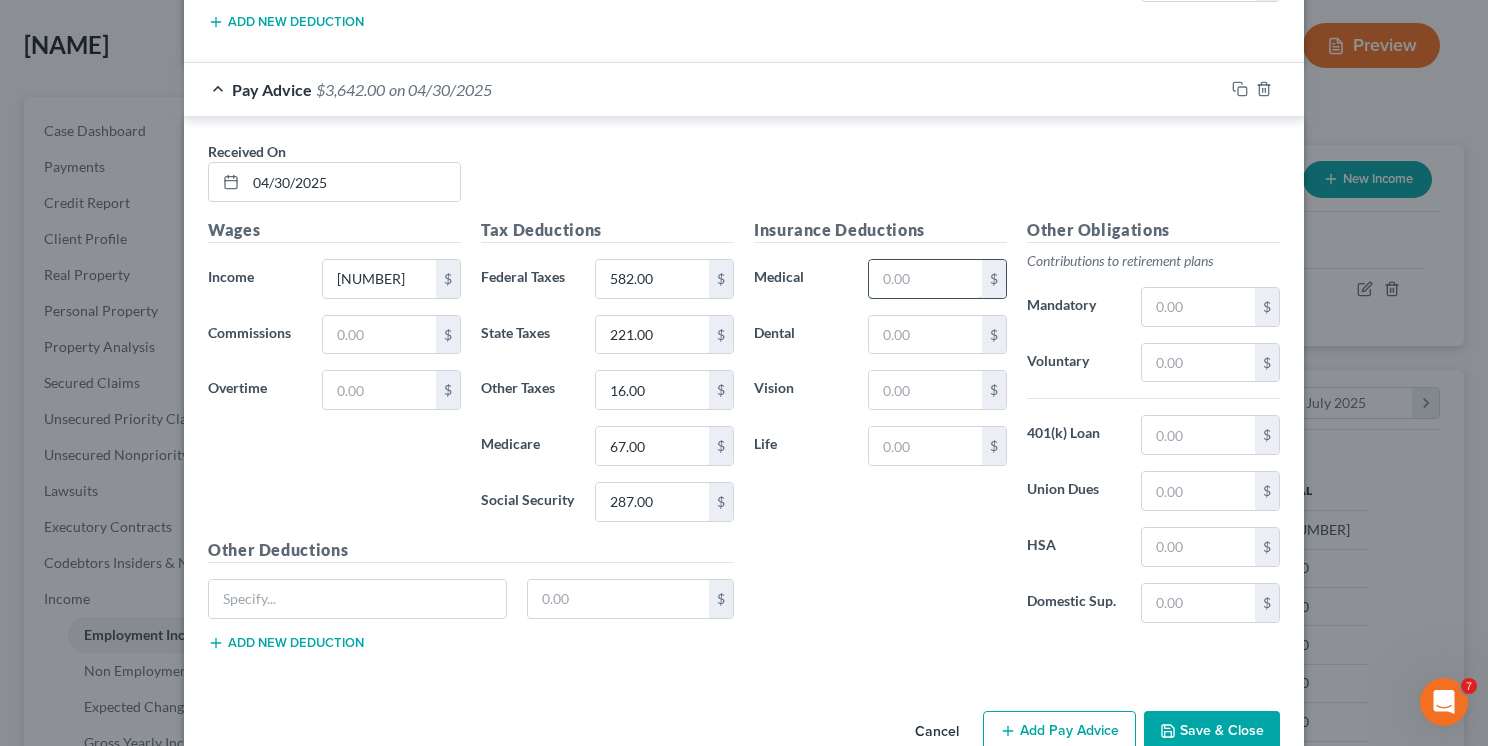 click at bounding box center [925, 279] 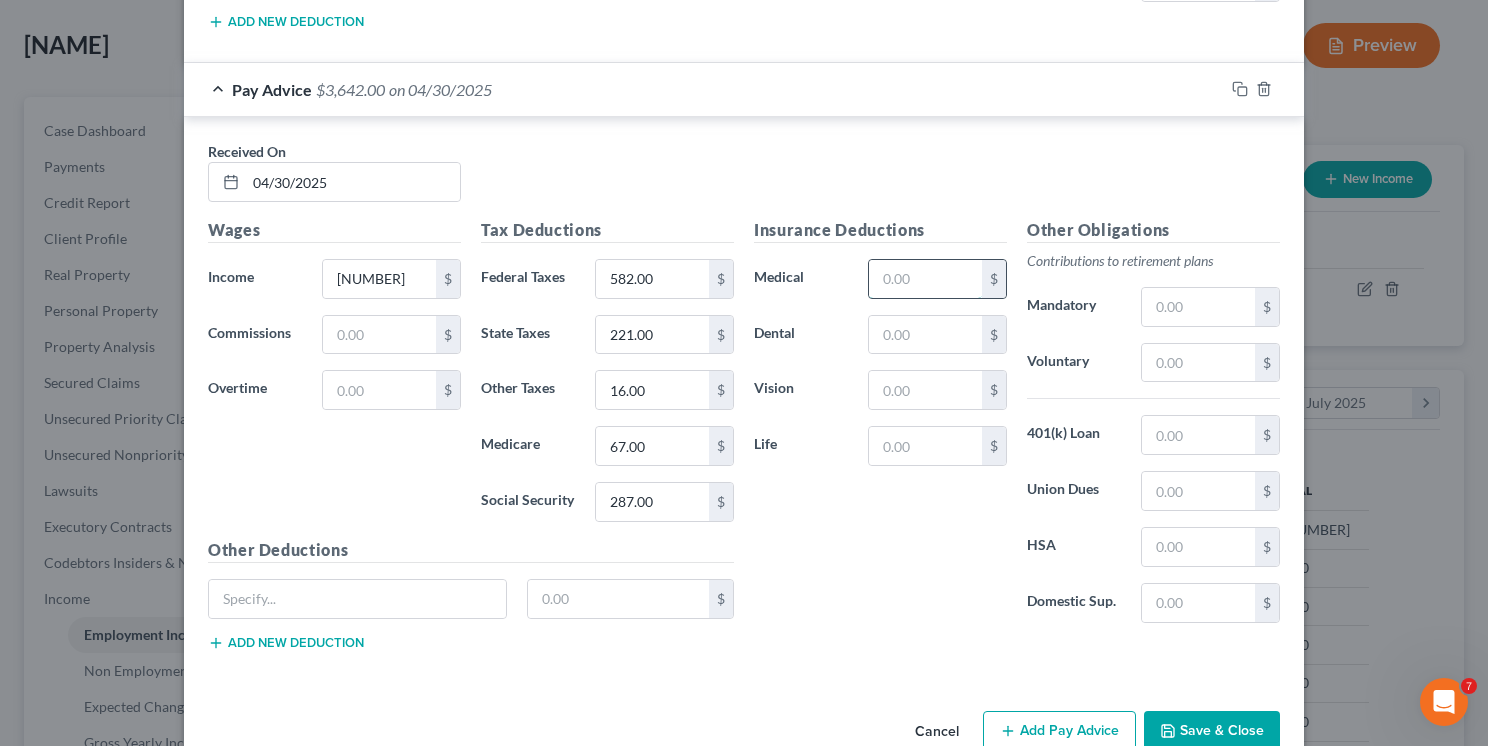 type on "188.00" 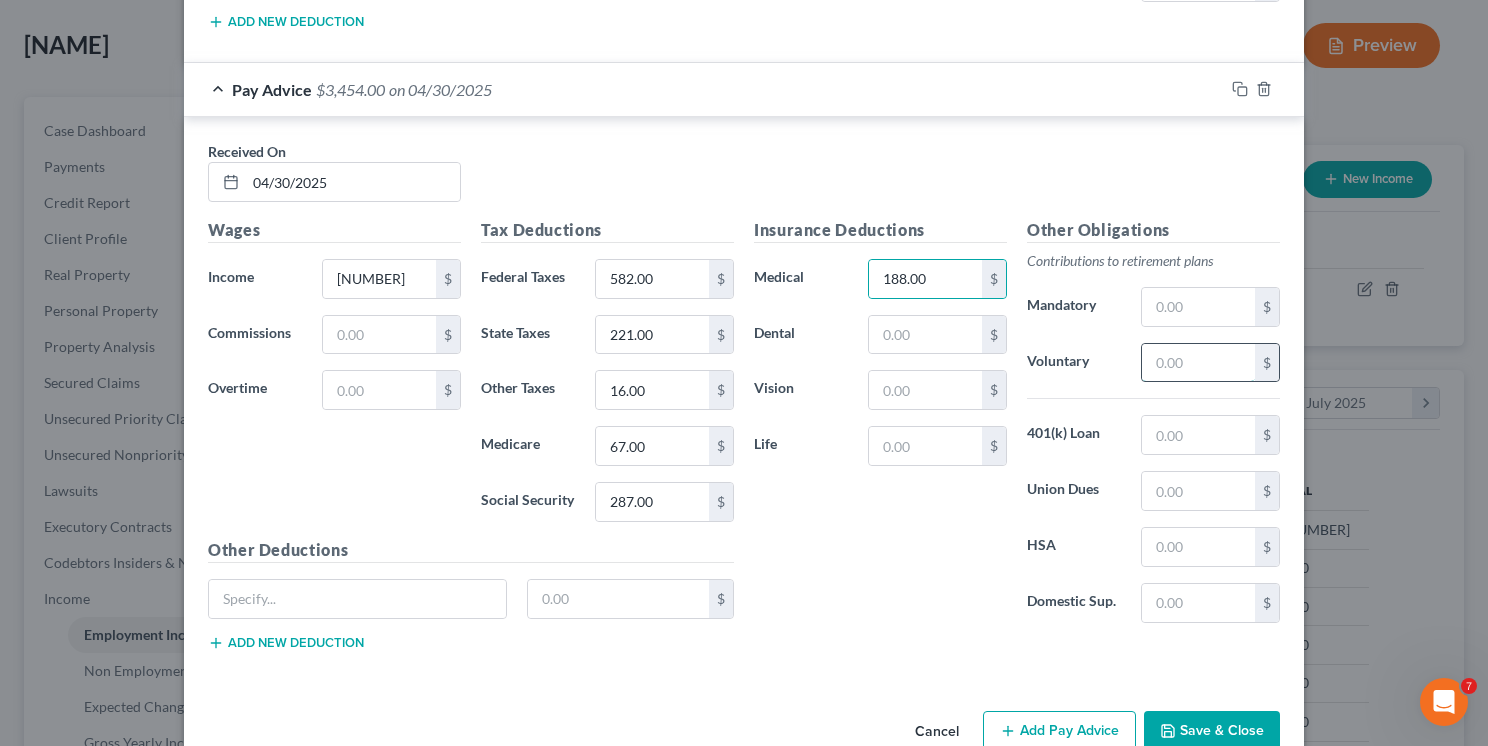 click at bounding box center (1198, 363) 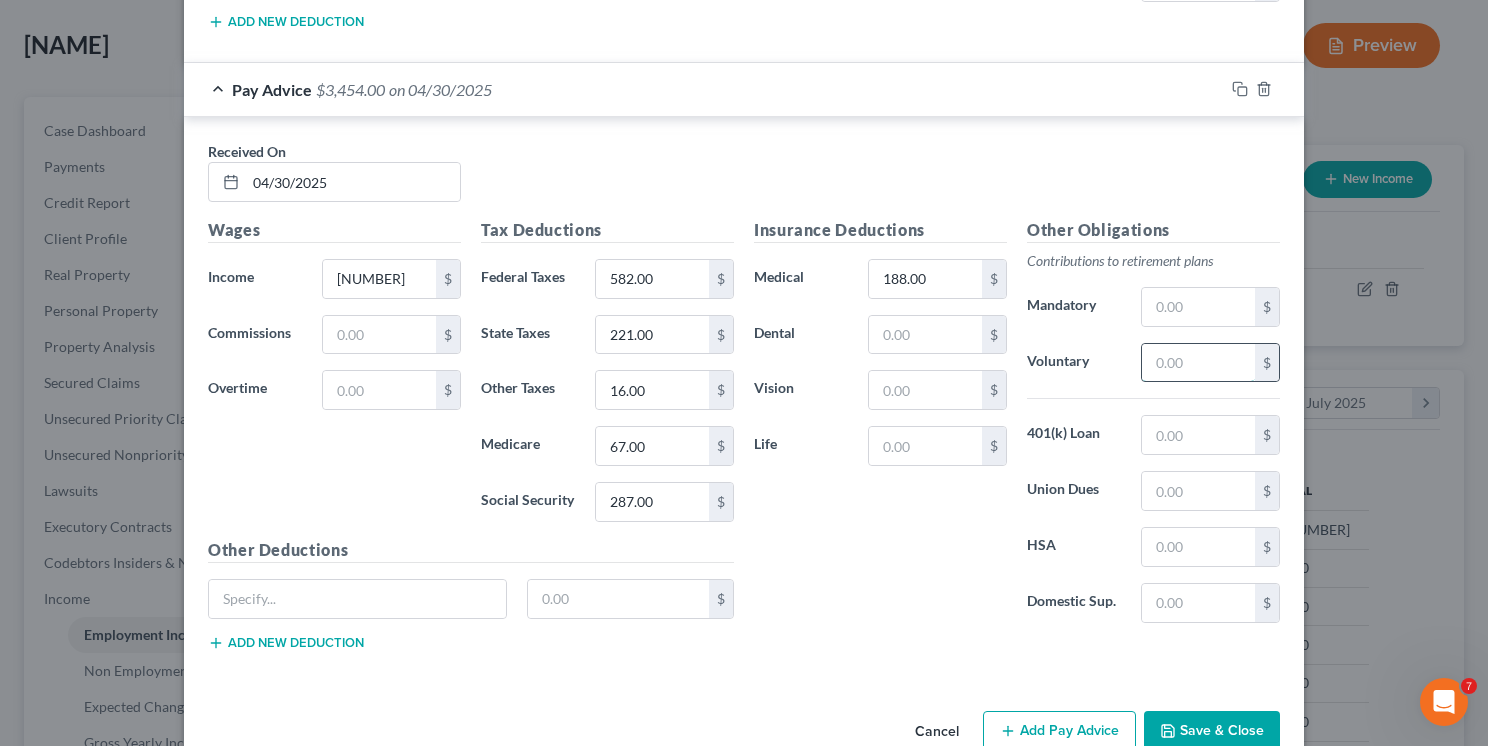 type on "150.00" 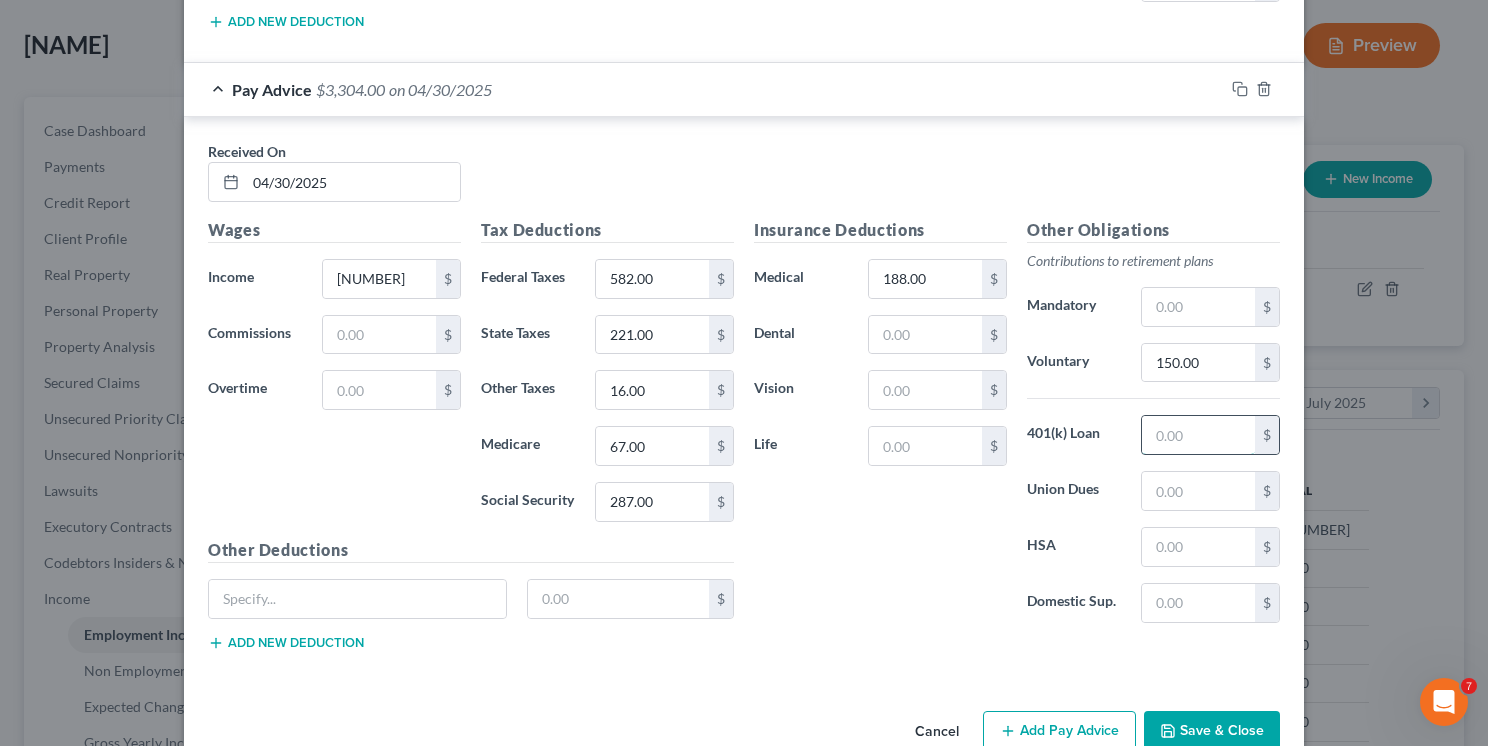 click at bounding box center (1198, 435) 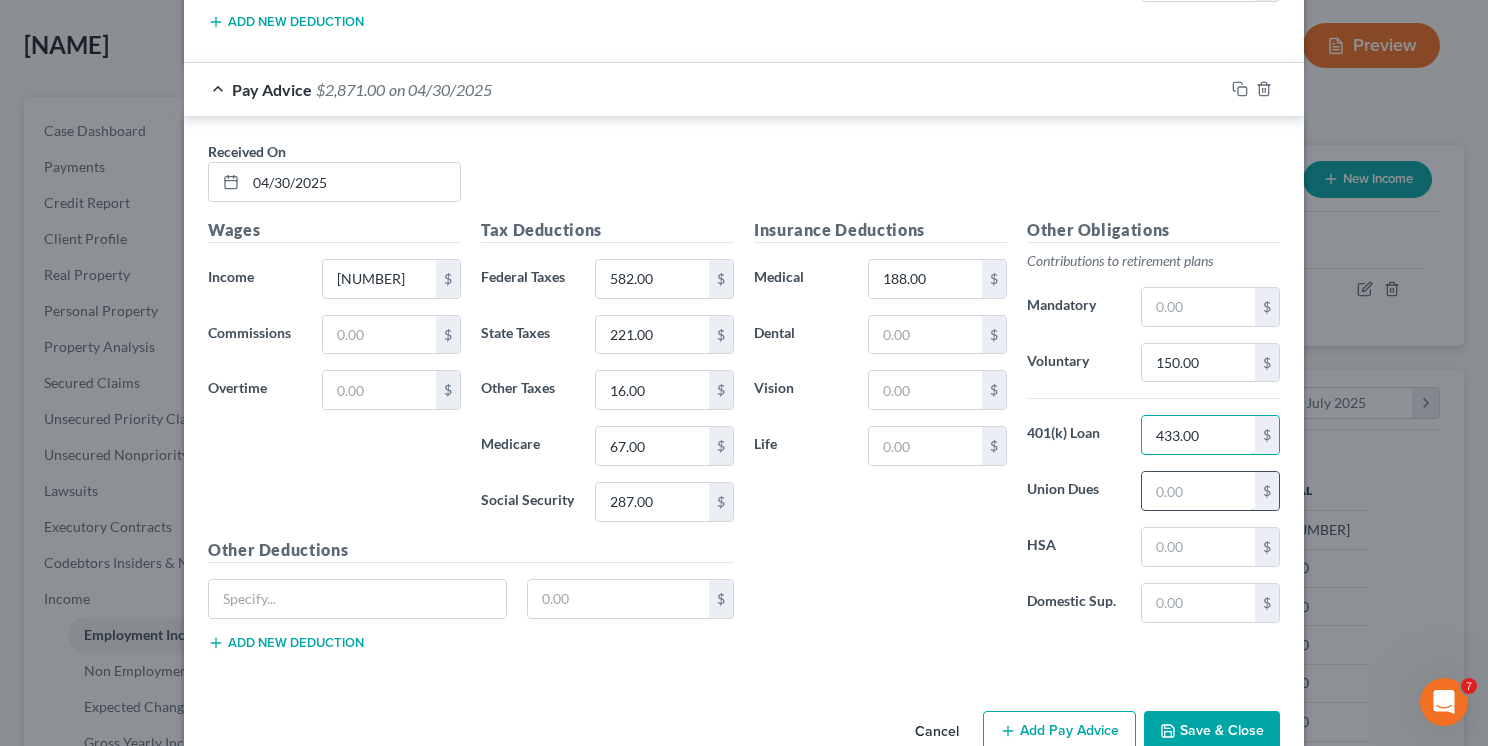 type on "433.00" 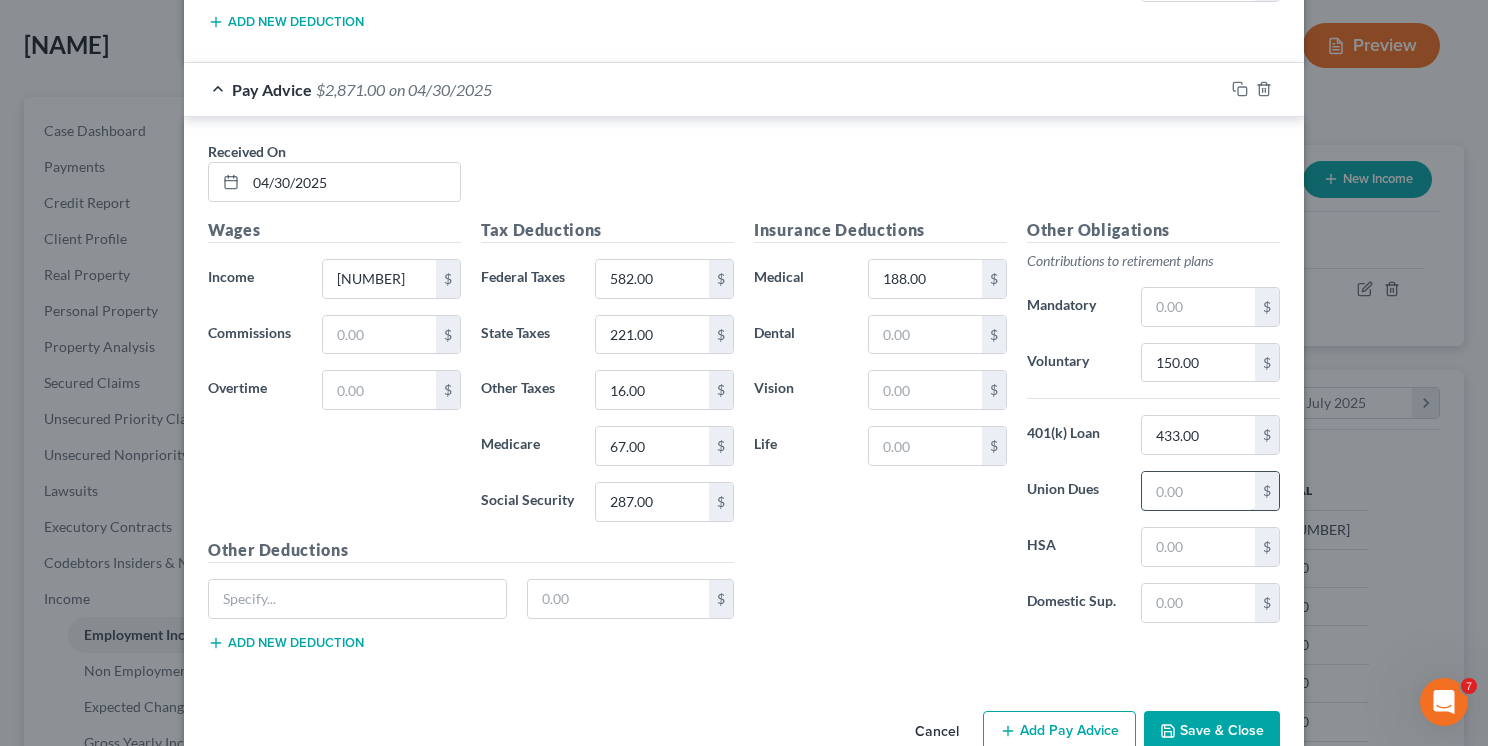 click at bounding box center (1198, 491) 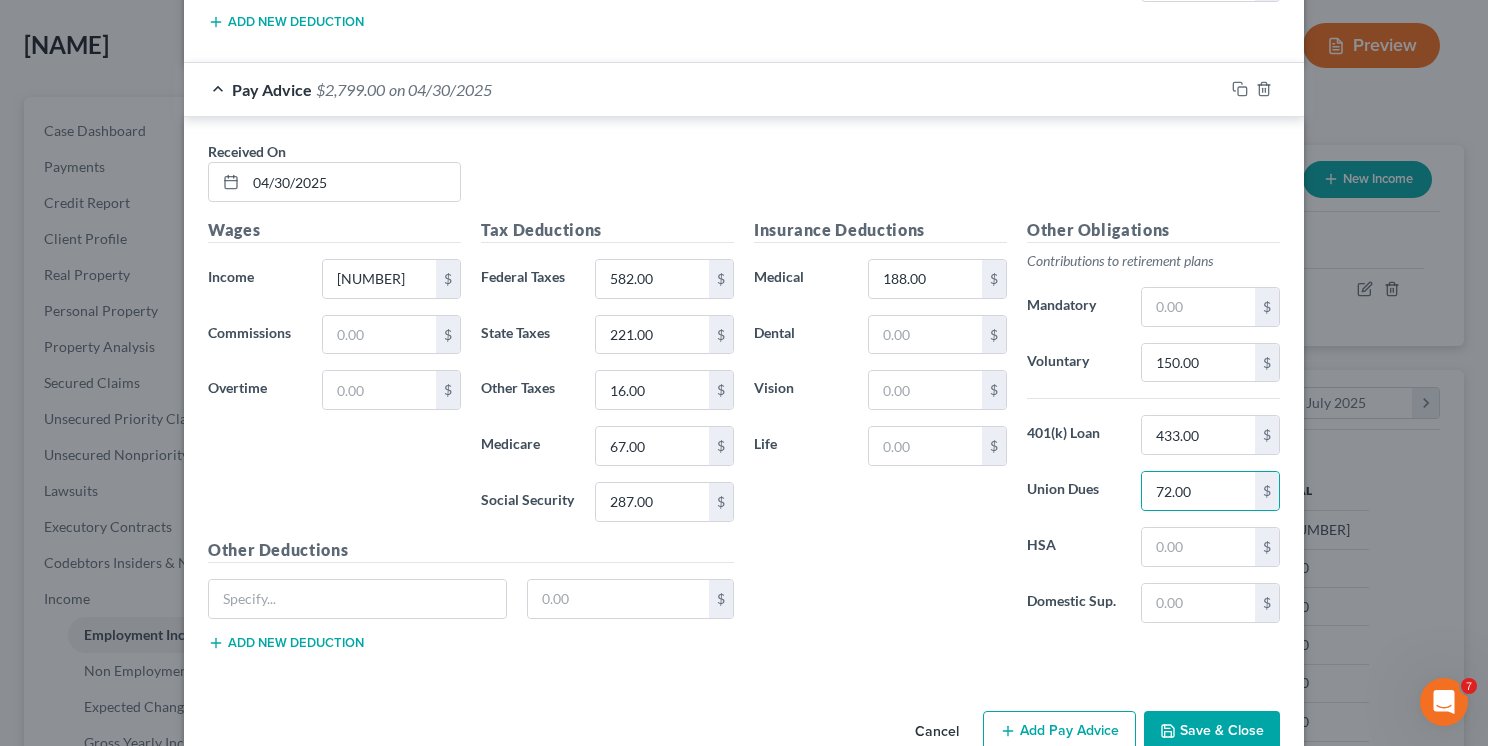 click on "Add Pay Advice" at bounding box center (1059, 732) 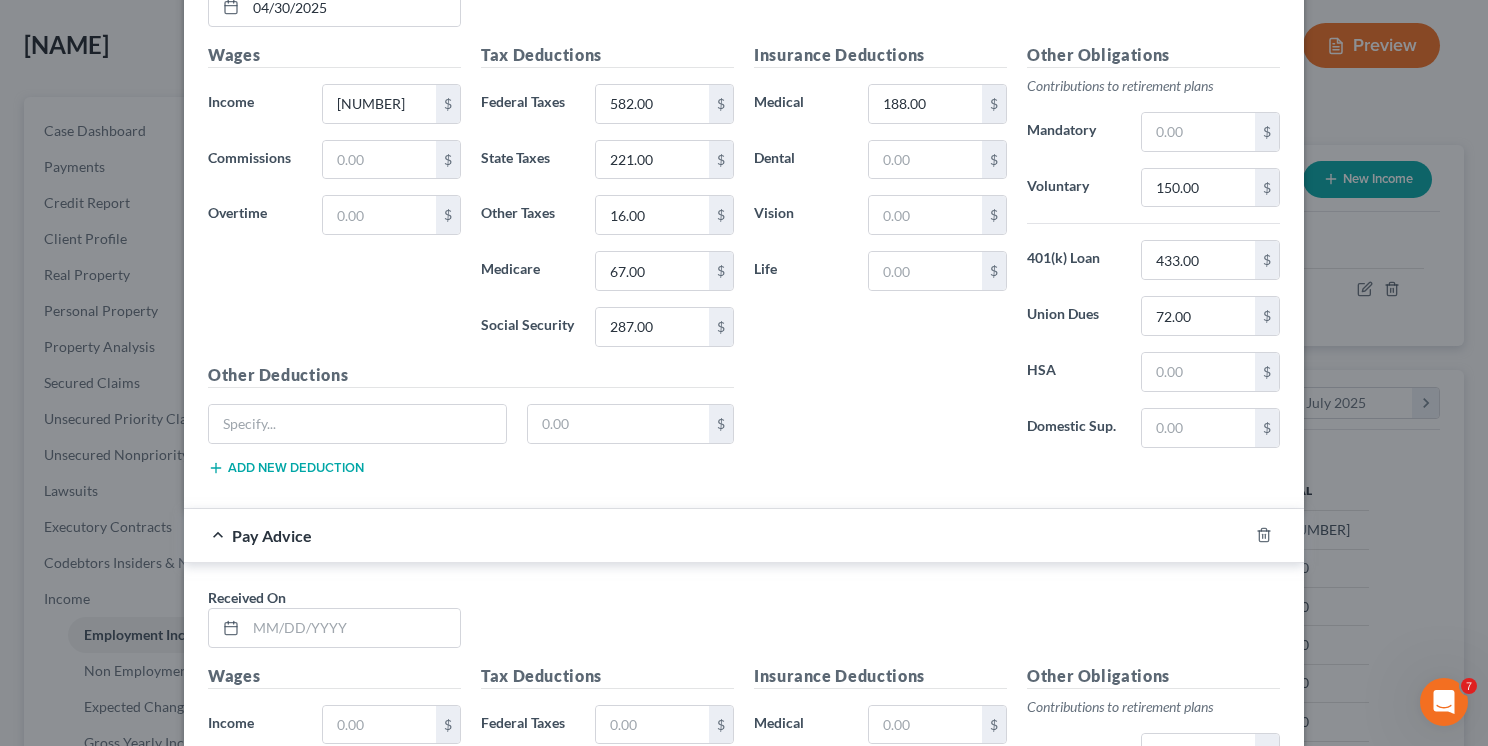 scroll, scrollTop: 5259, scrollLeft: 0, axis: vertical 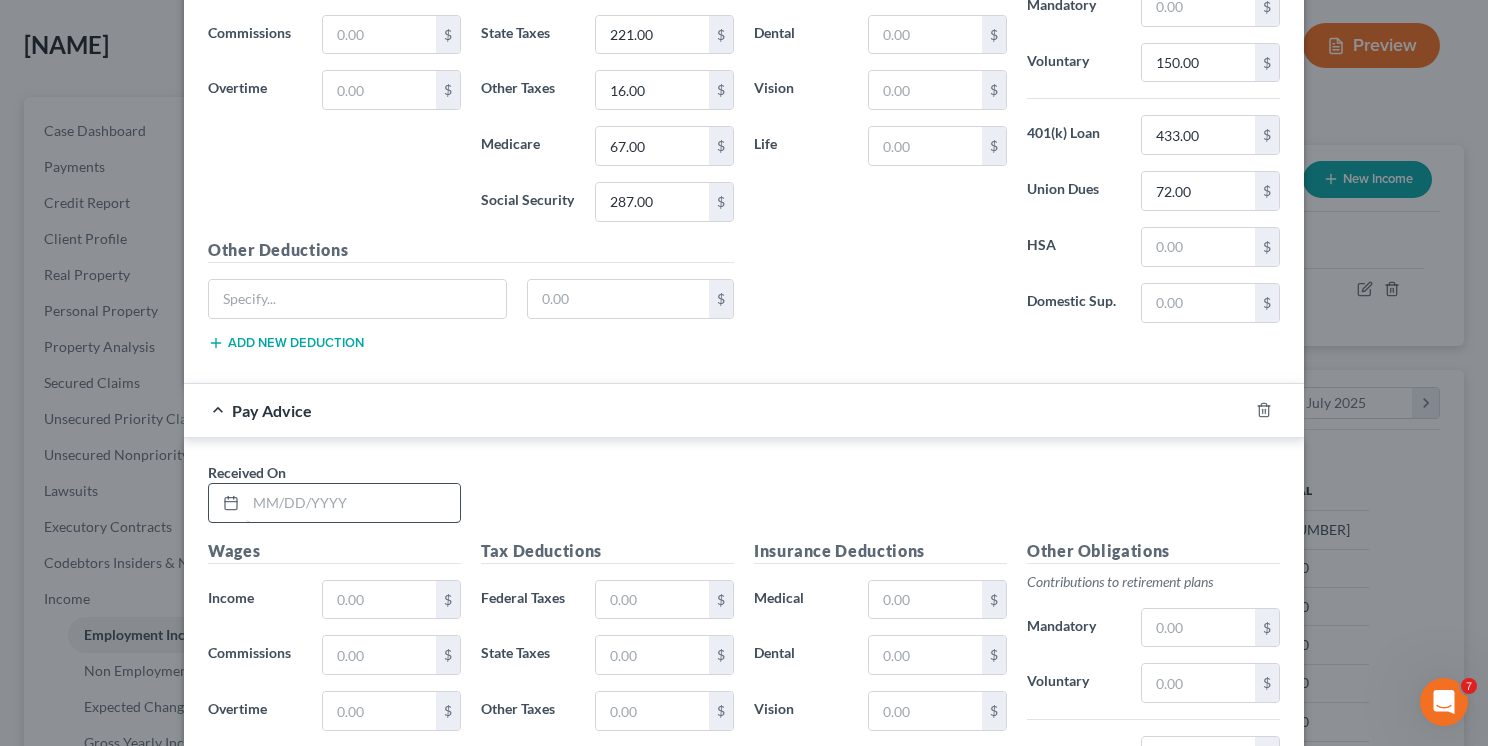 click at bounding box center [227, 503] 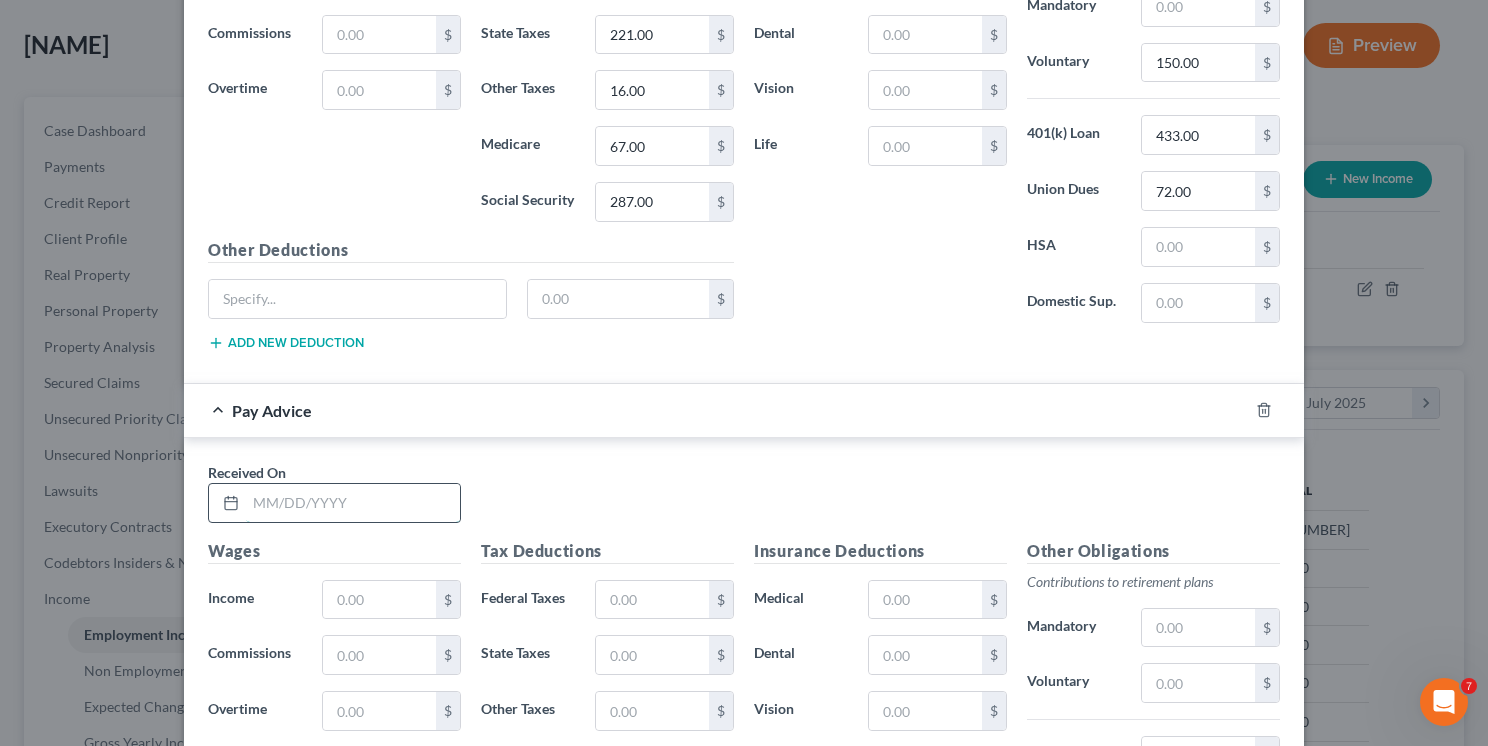 click at bounding box center [353, 503] 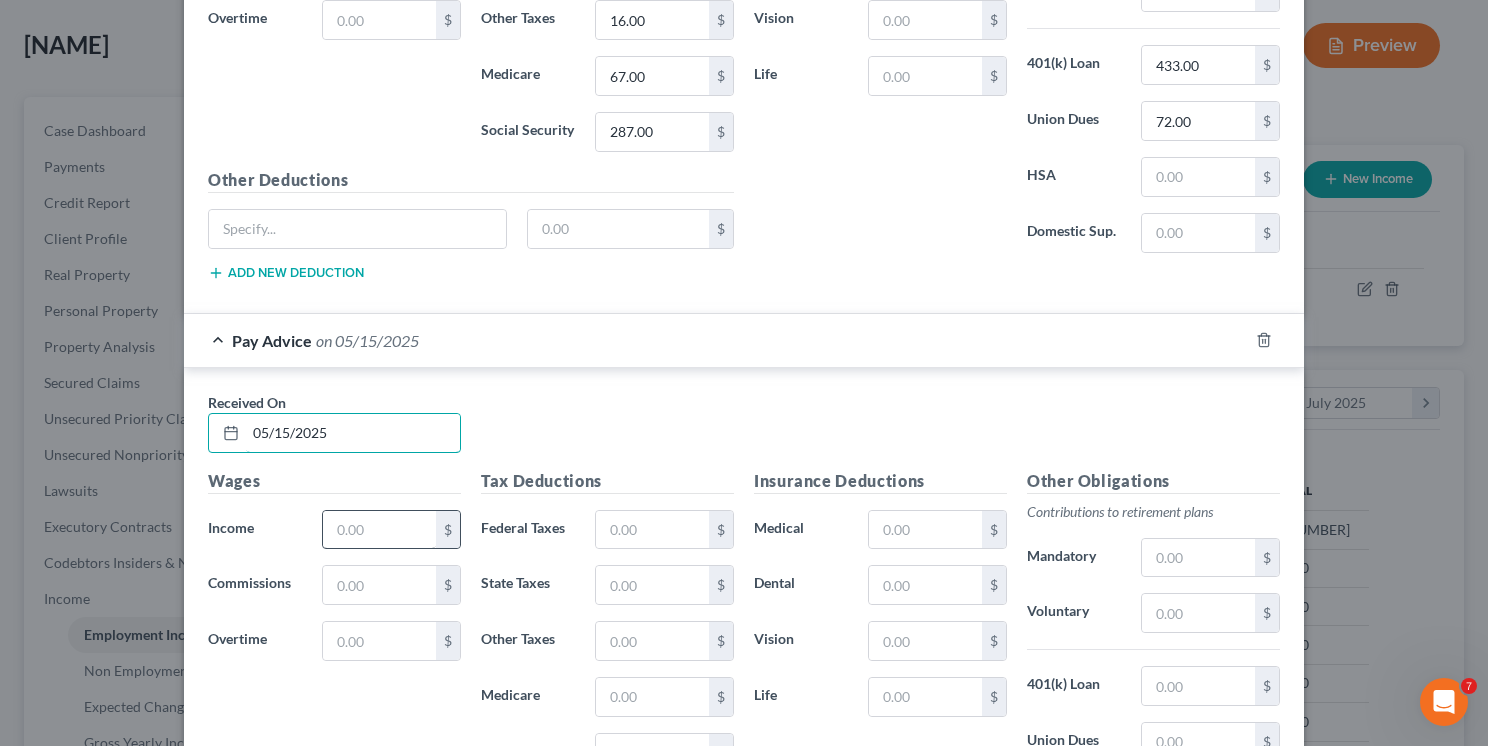scroll, scrollTop: 5359, scrollLeft: 0, axis: vertical 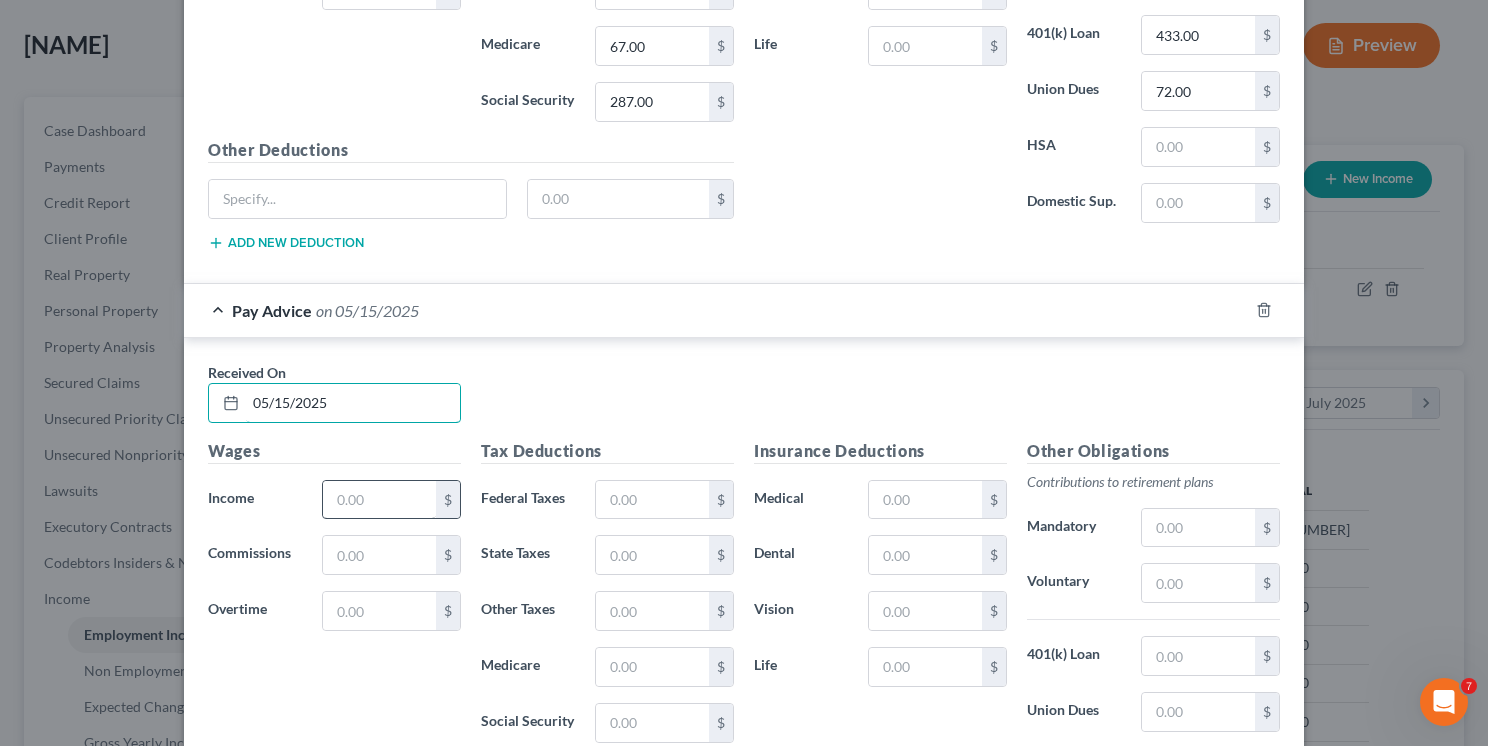 type on "05/15/2025" 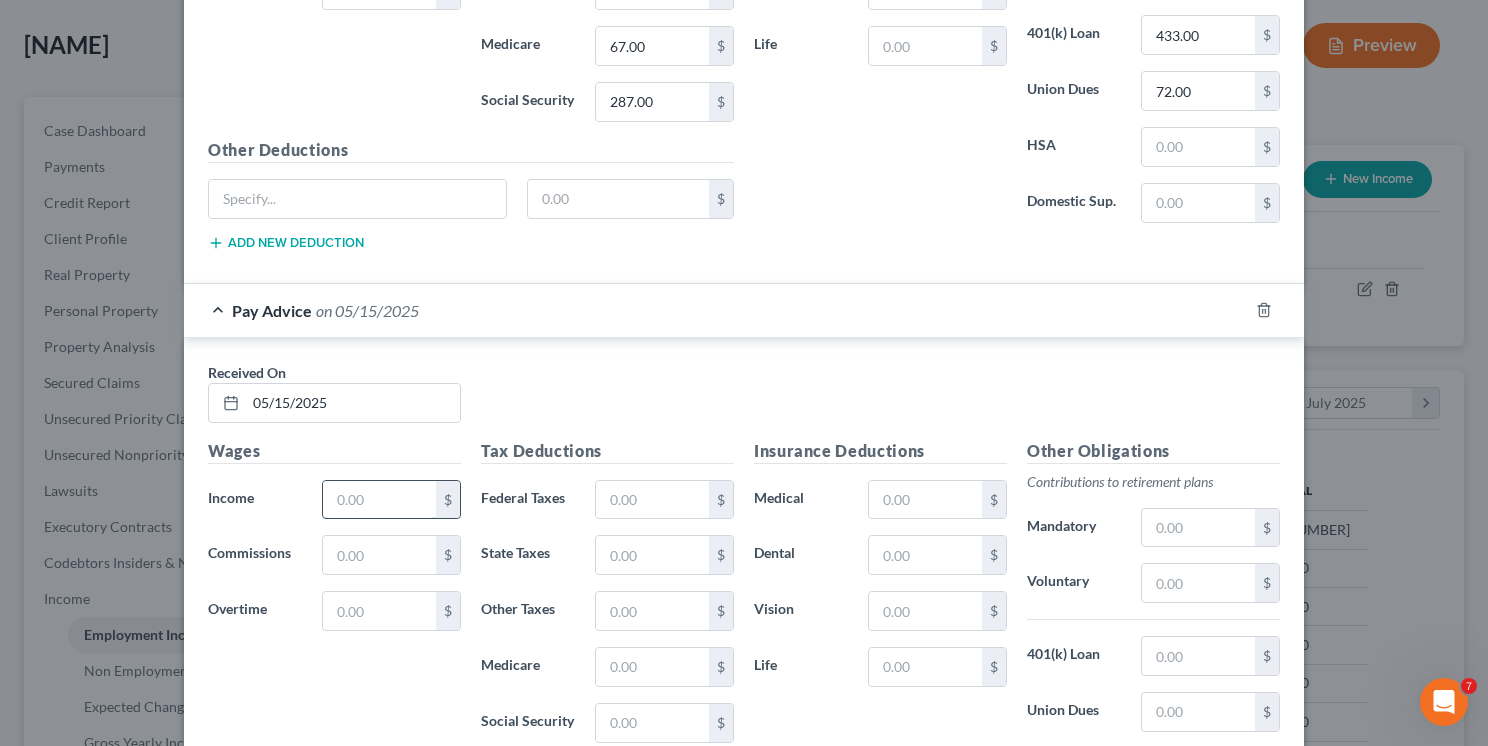 click at bounding box center [379, 500] 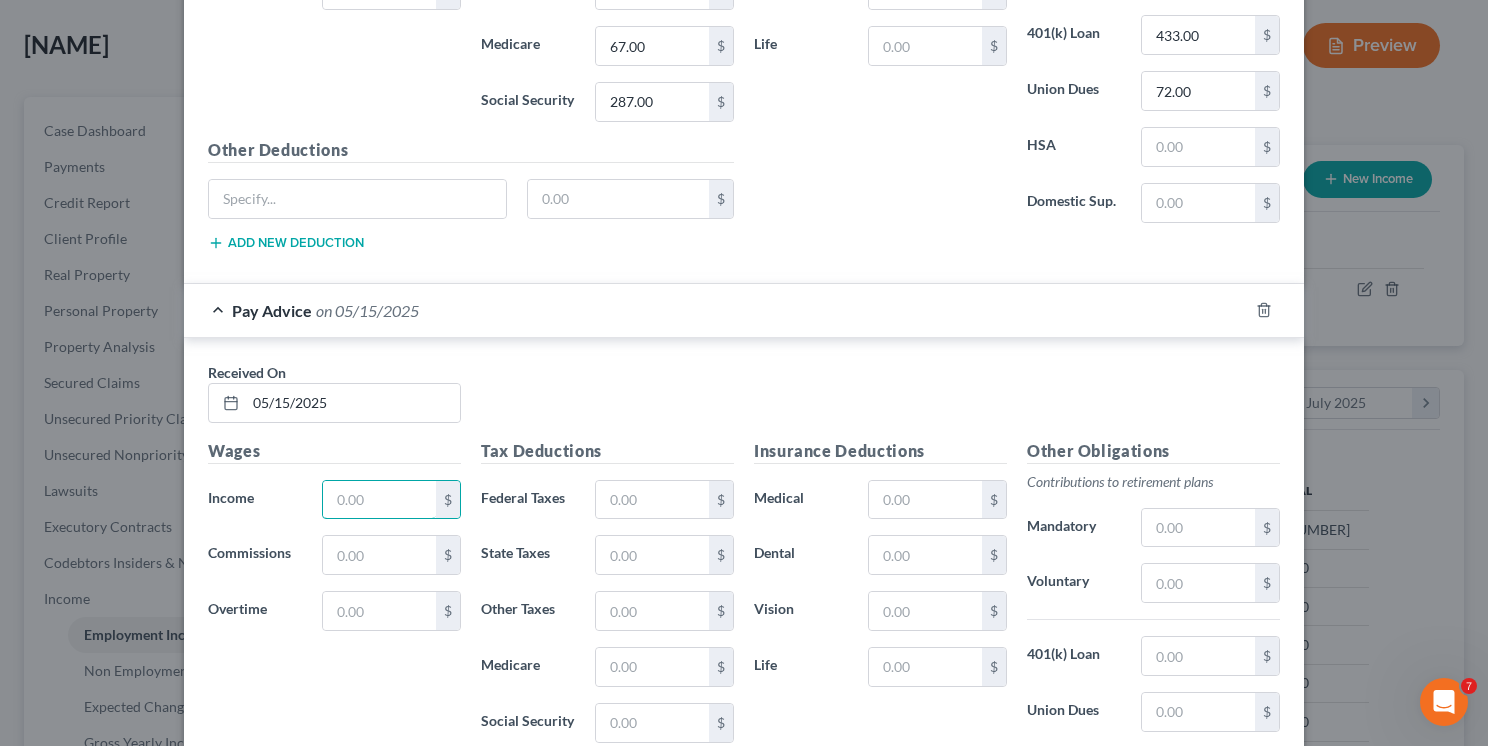 type on "[NUMBER]" 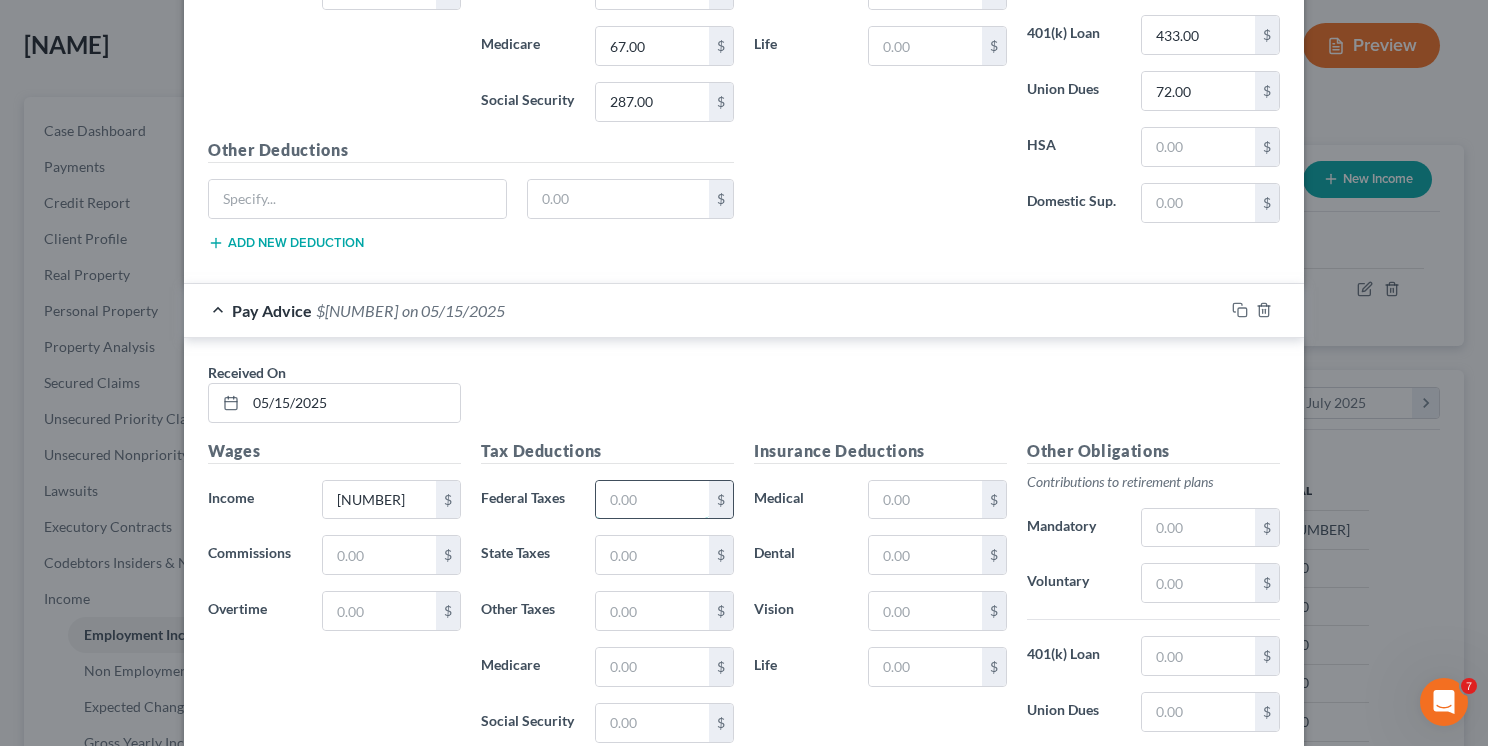 click at bounding box center (652, 500) 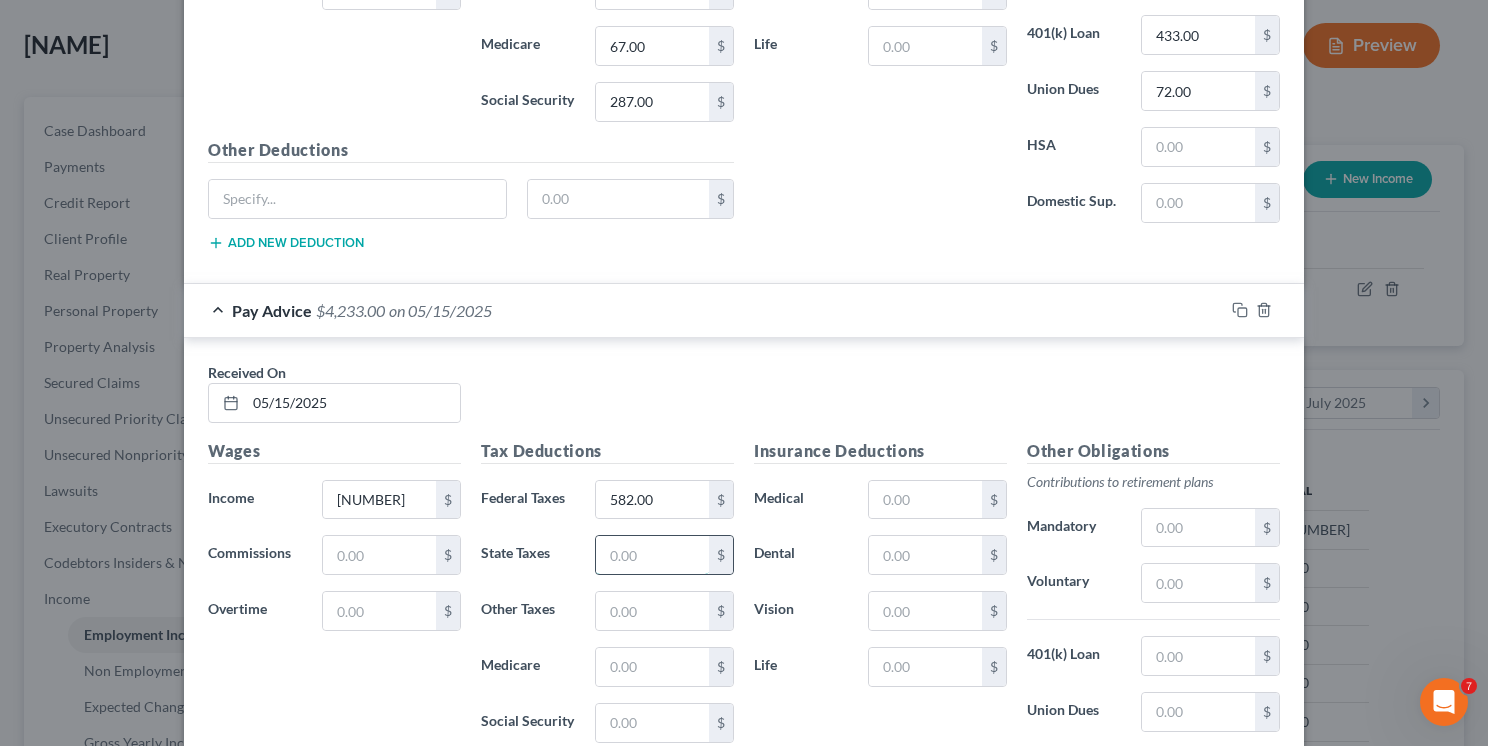 click at bounding box center [652, 555] 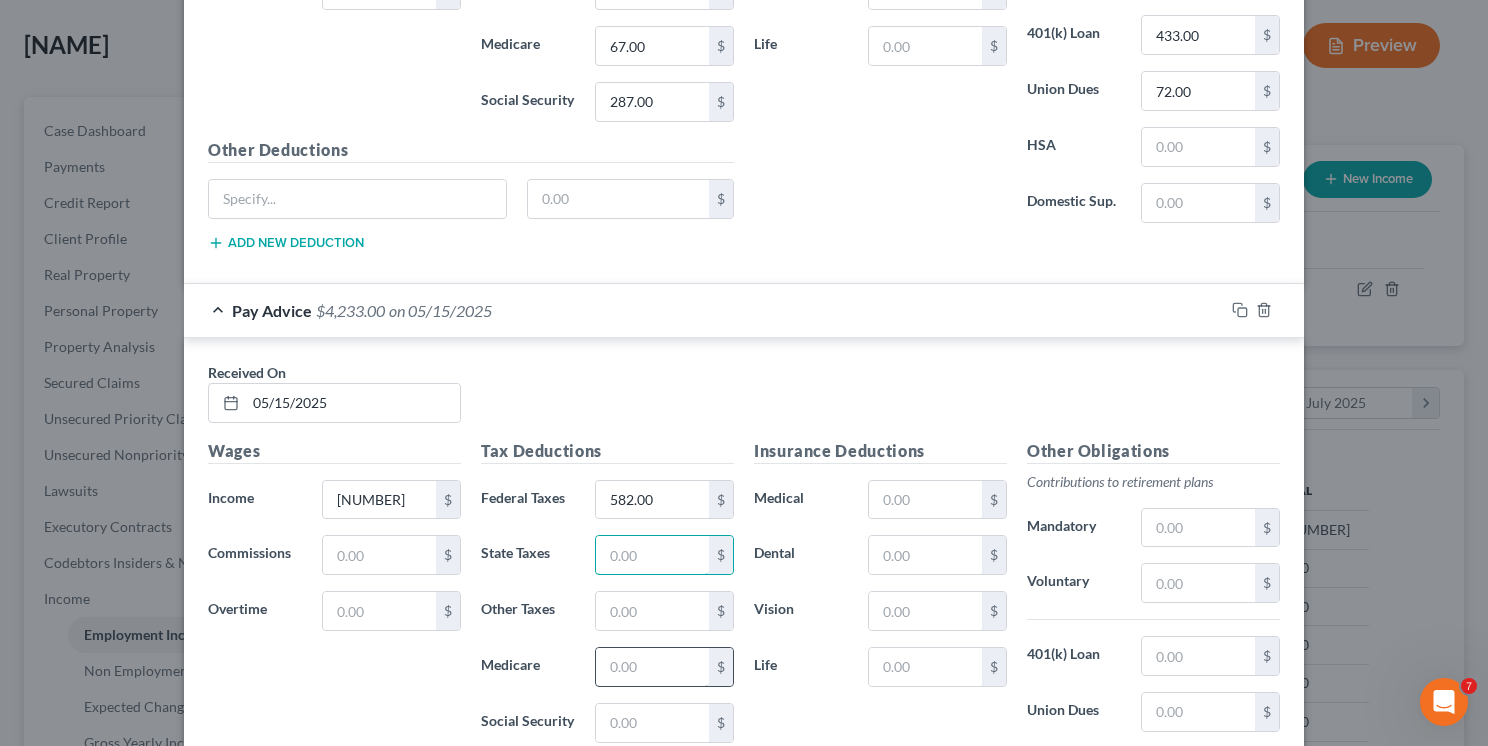 type on "221.00" 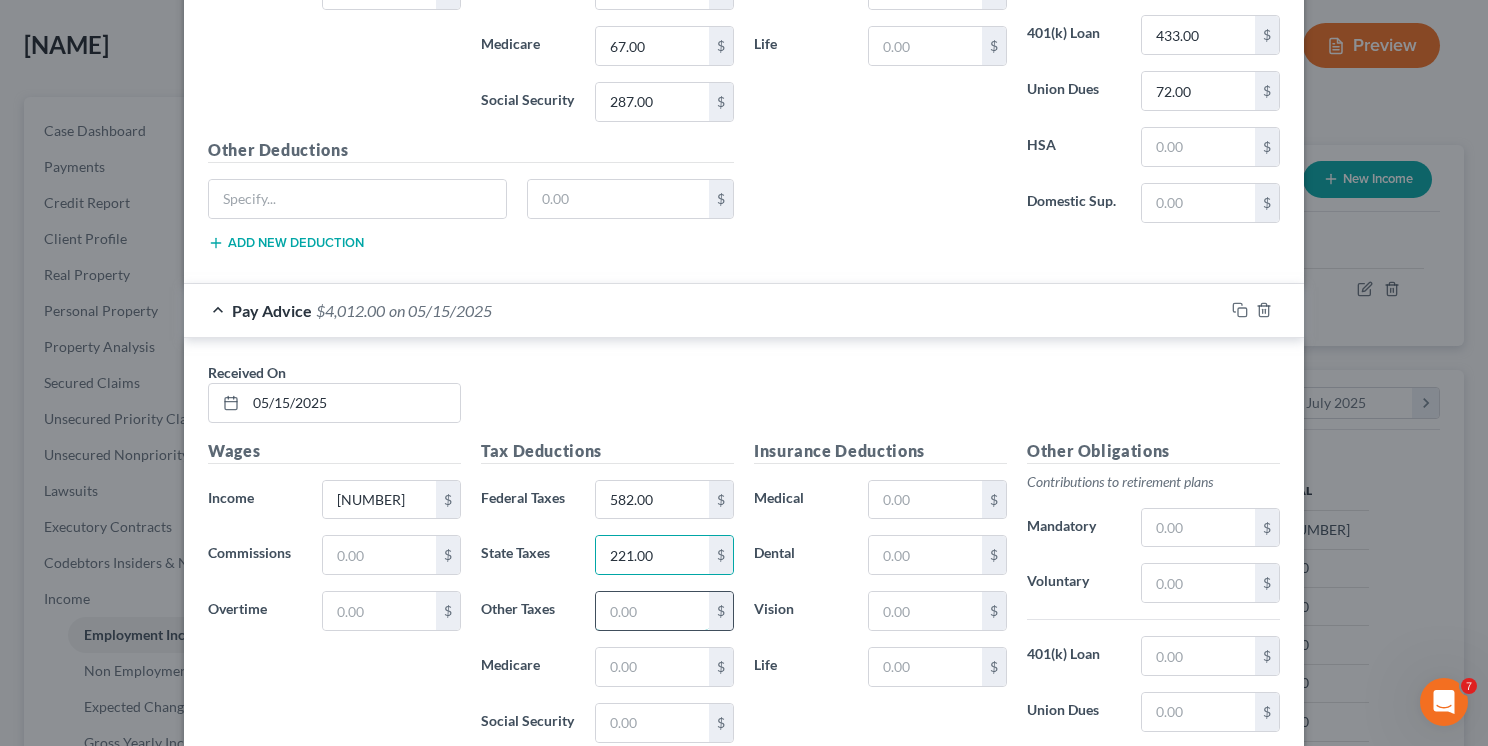click at bounding box center [652, 611] 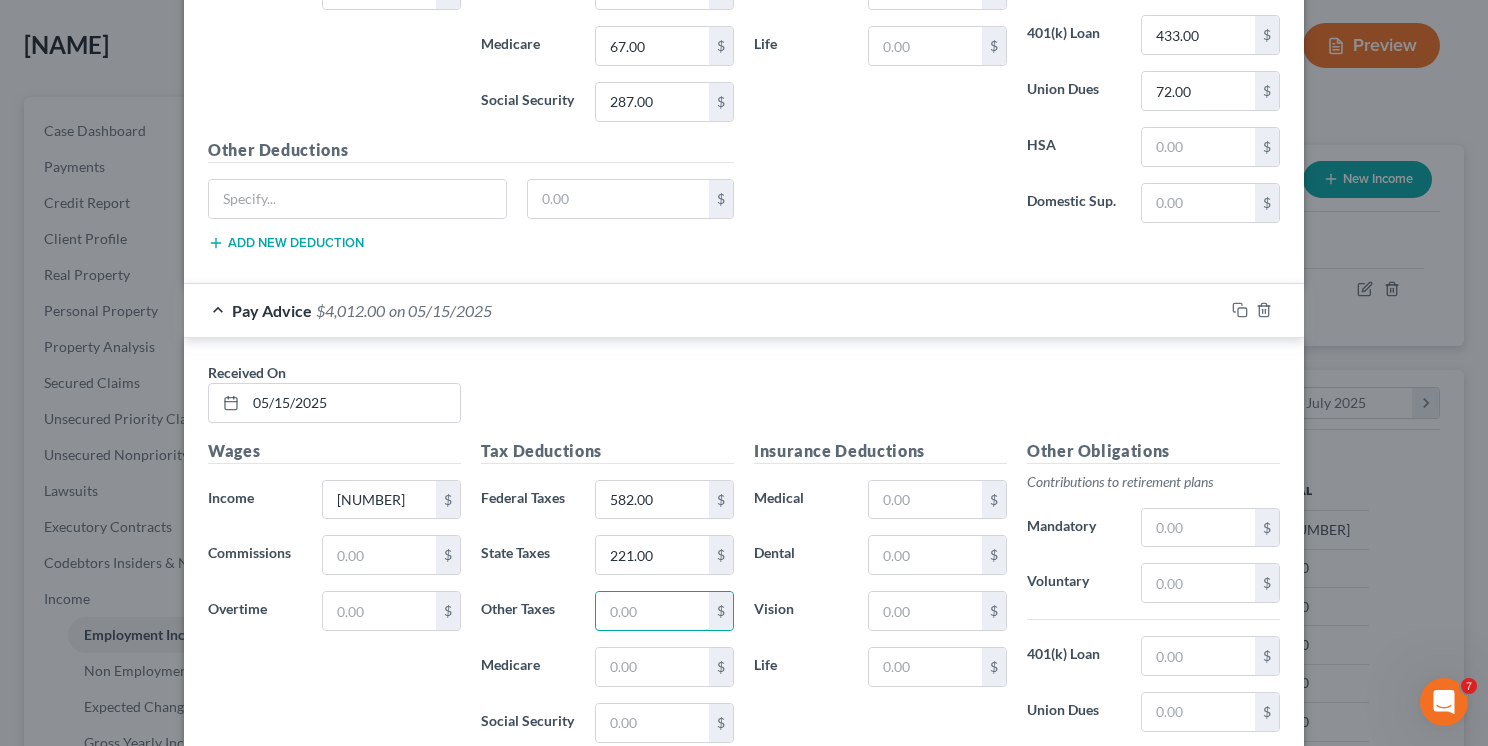 type on "16.00" 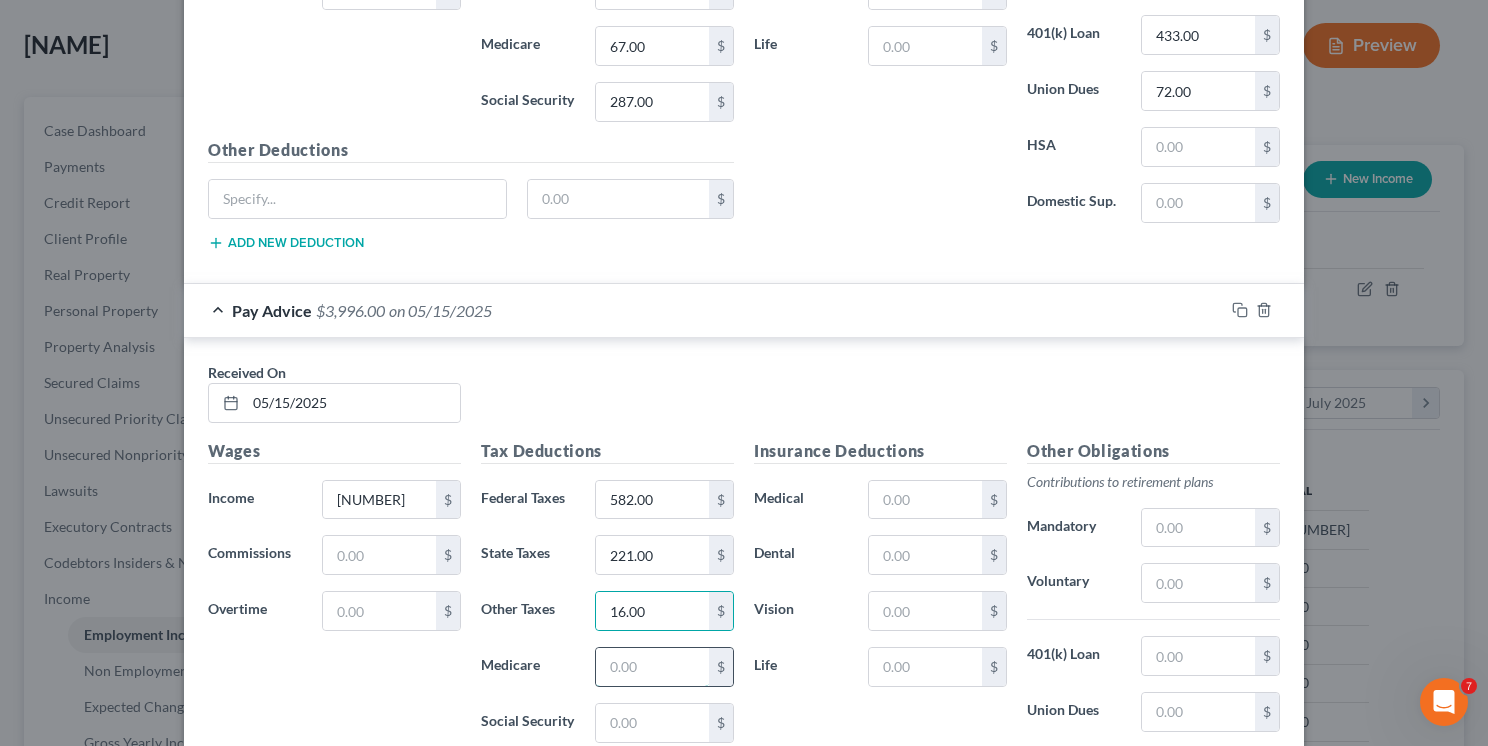 click at bounding box center [652, 667] 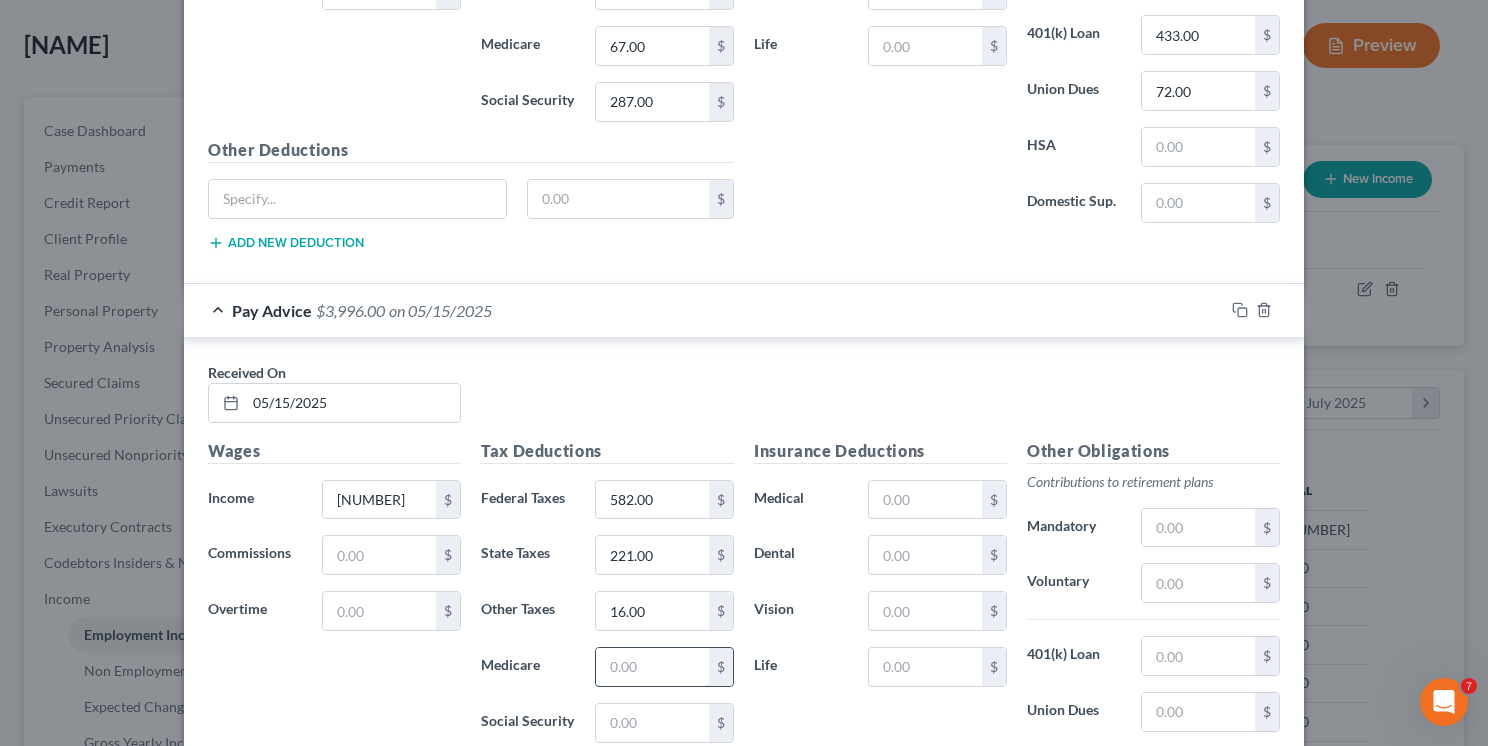 type on "67.00" 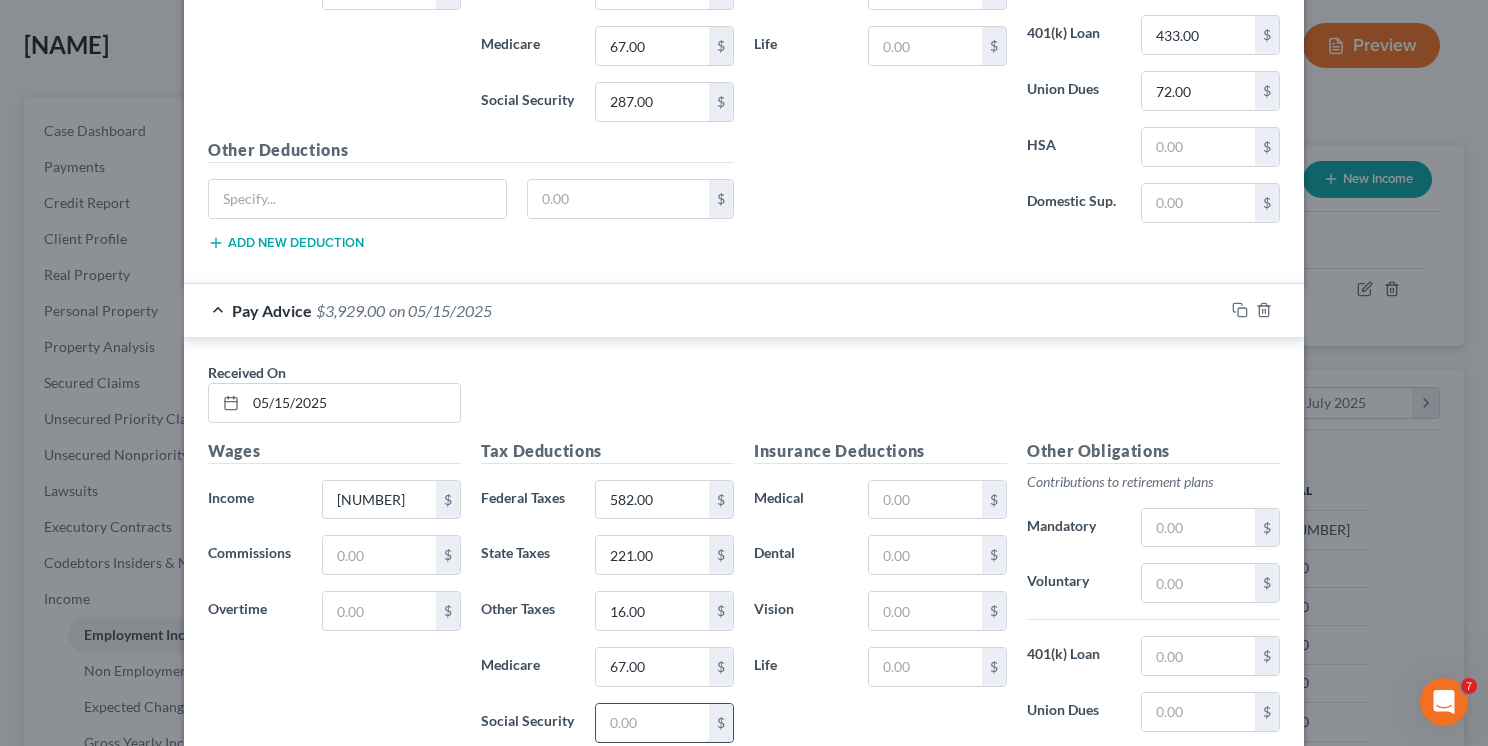 click at bounding box center (652, 723) 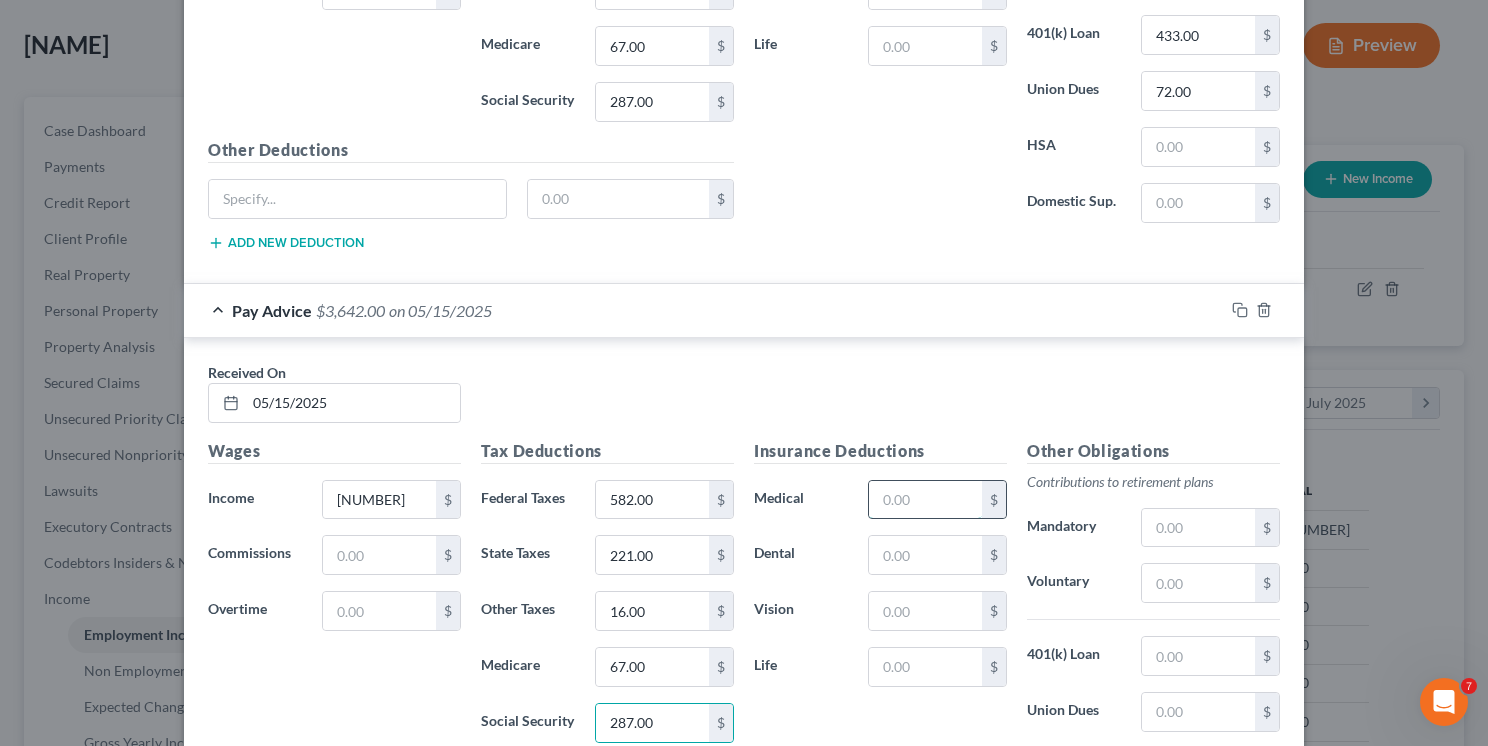 click at bounding box center (925, 500) 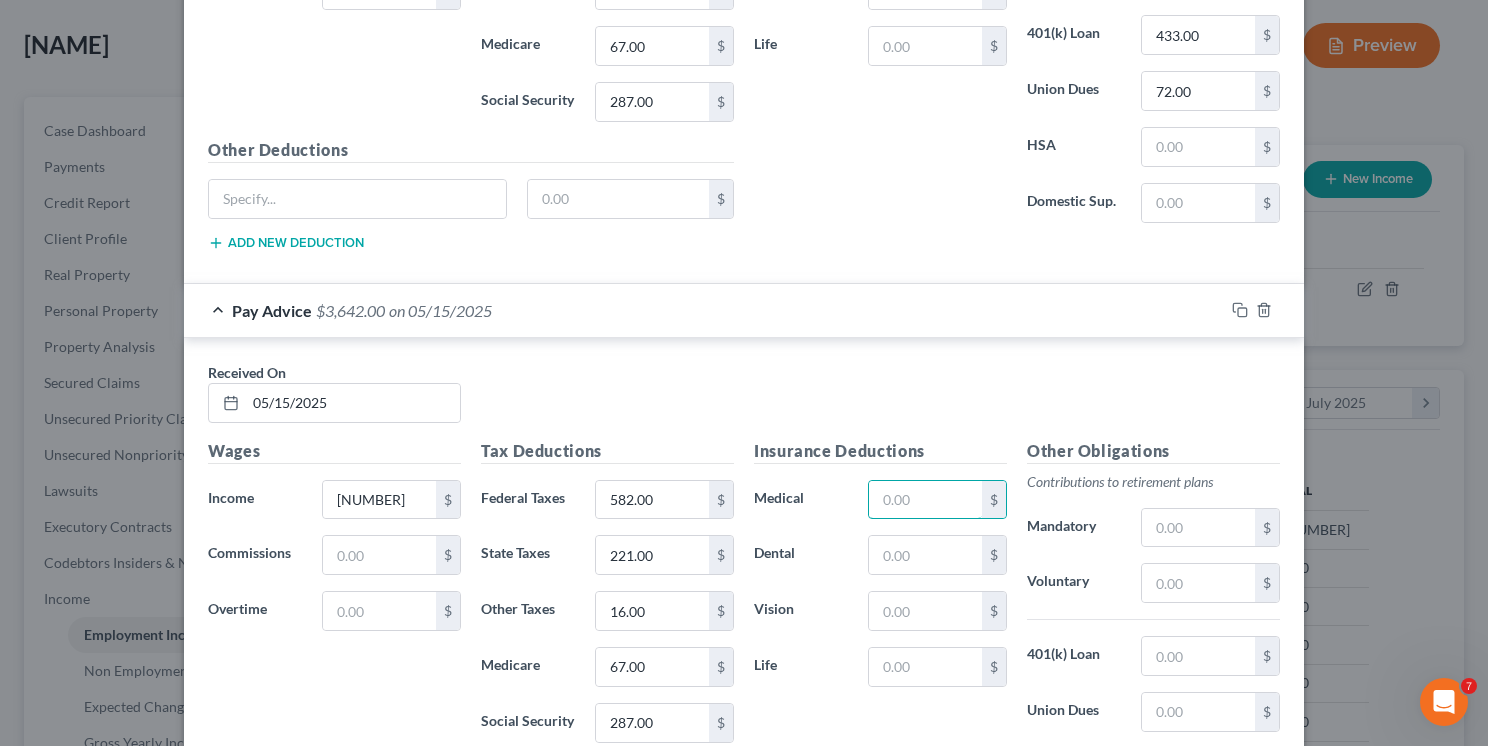 type on "188.00" 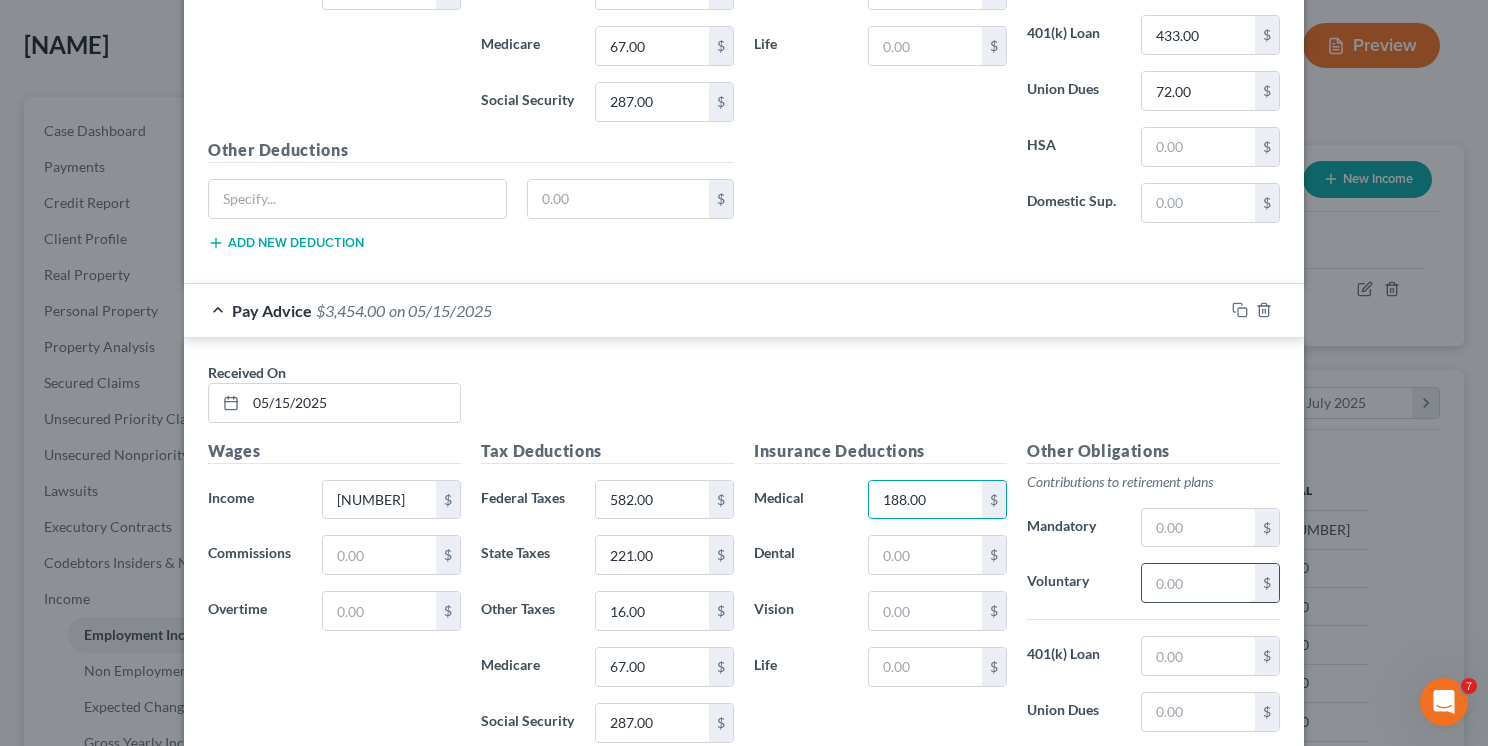 click at bounding box center (1198, 583) 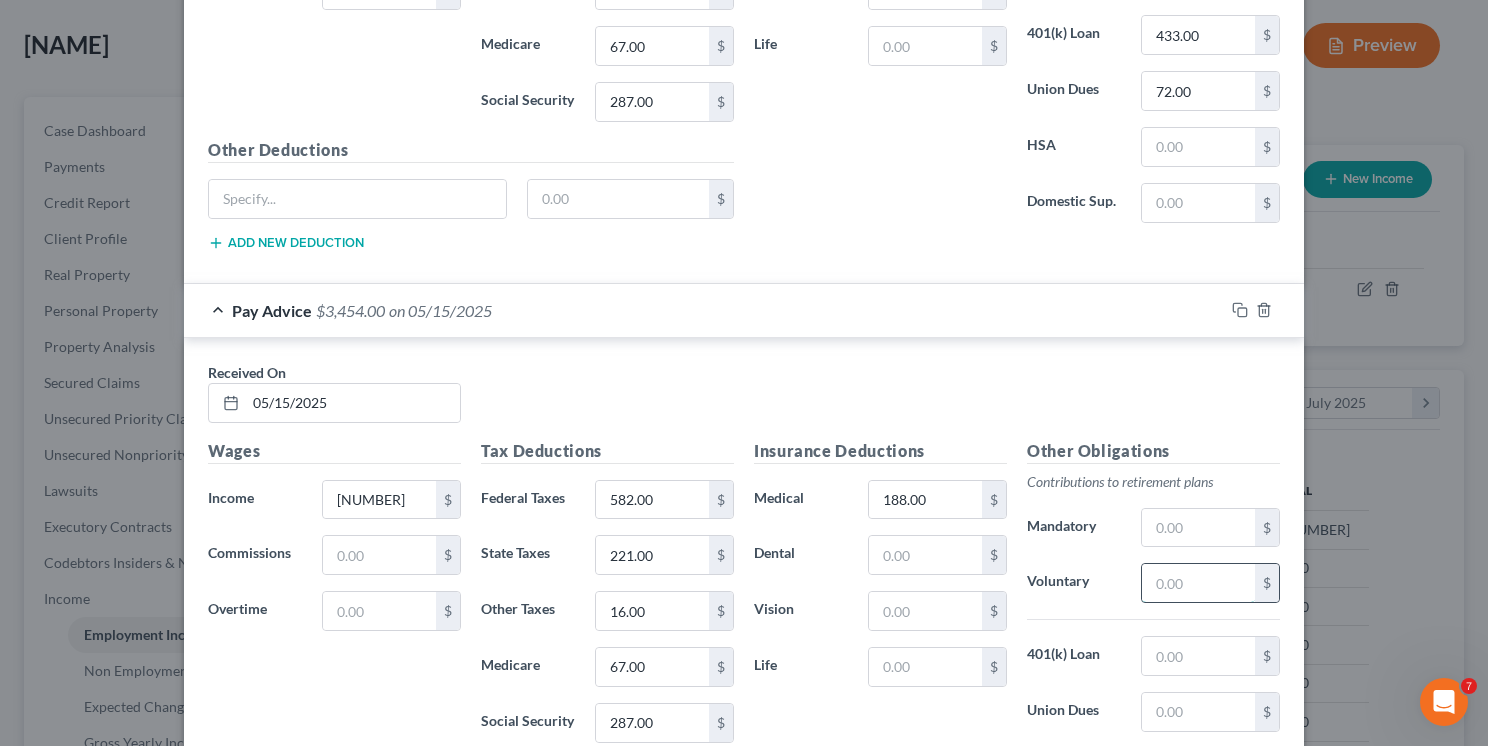 type on "150.00" 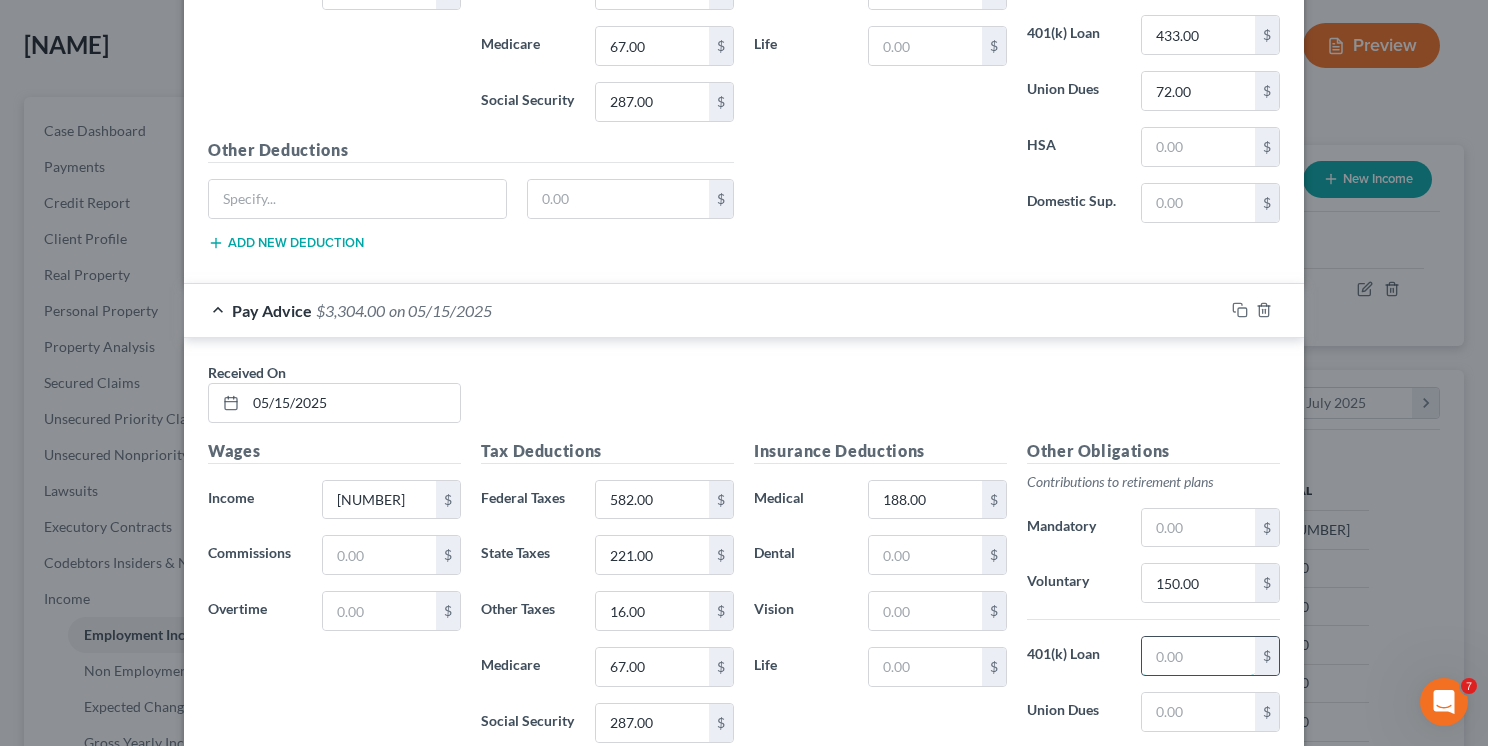 click at bounding box center [1198, 656] 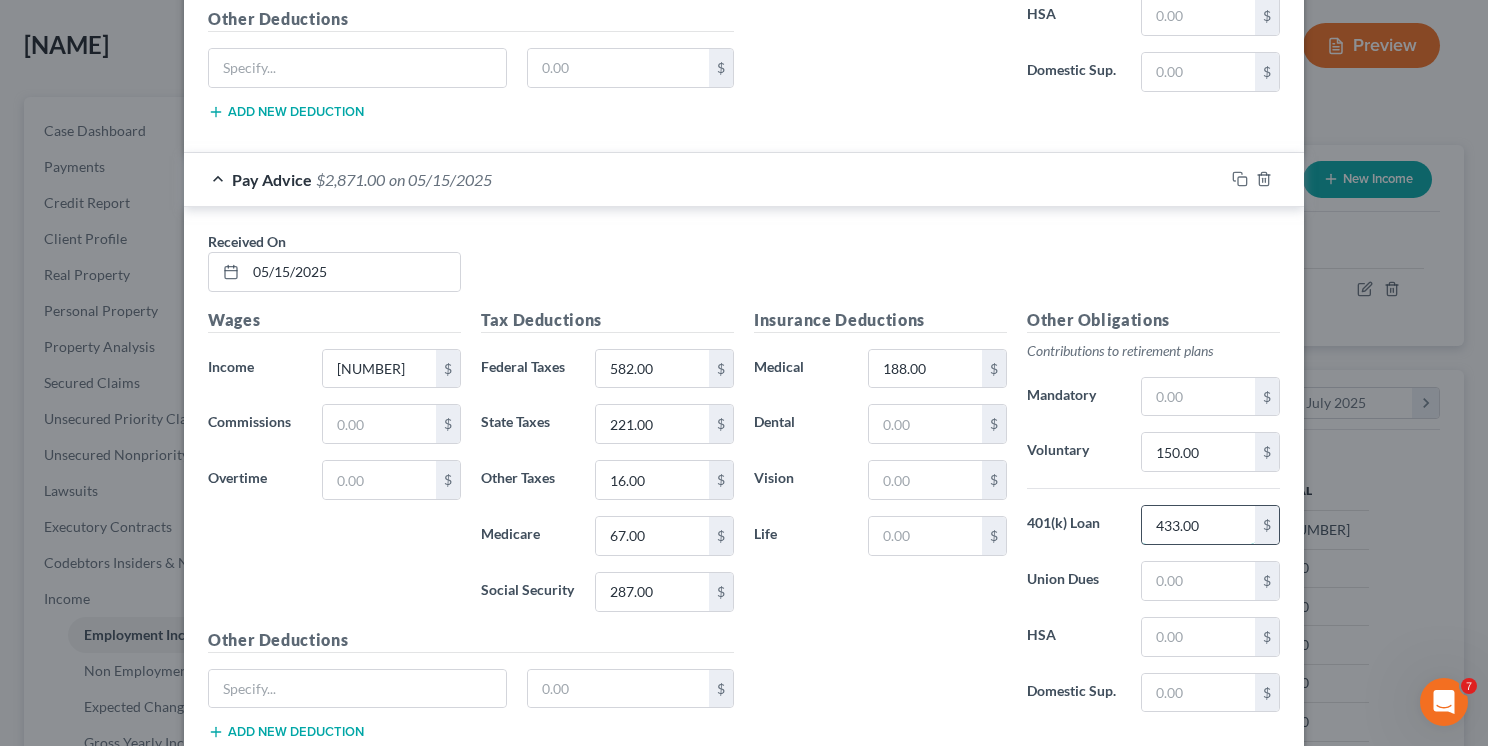 scroll, scrollTop: 5559, scrollLeft: 0, axis: vertical 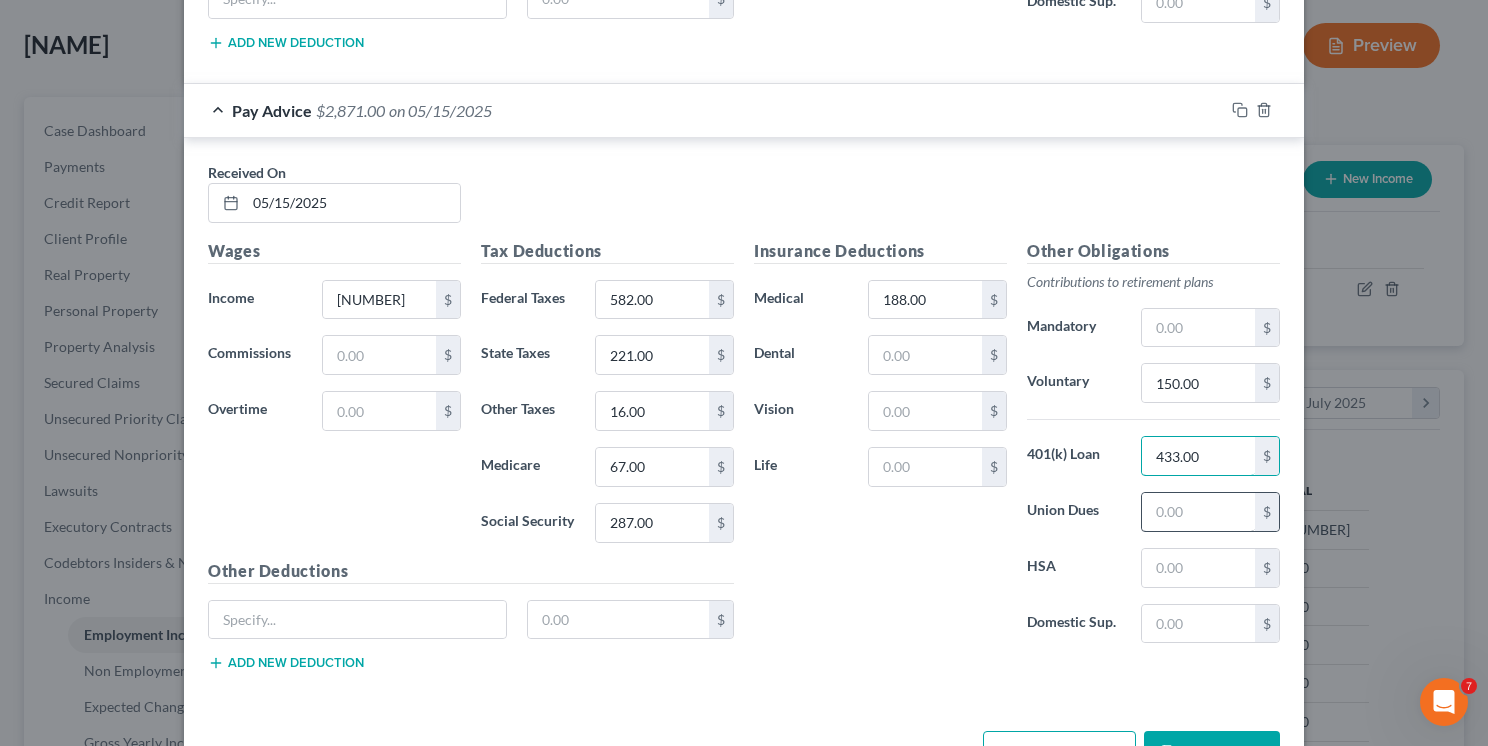 type on "433.00" 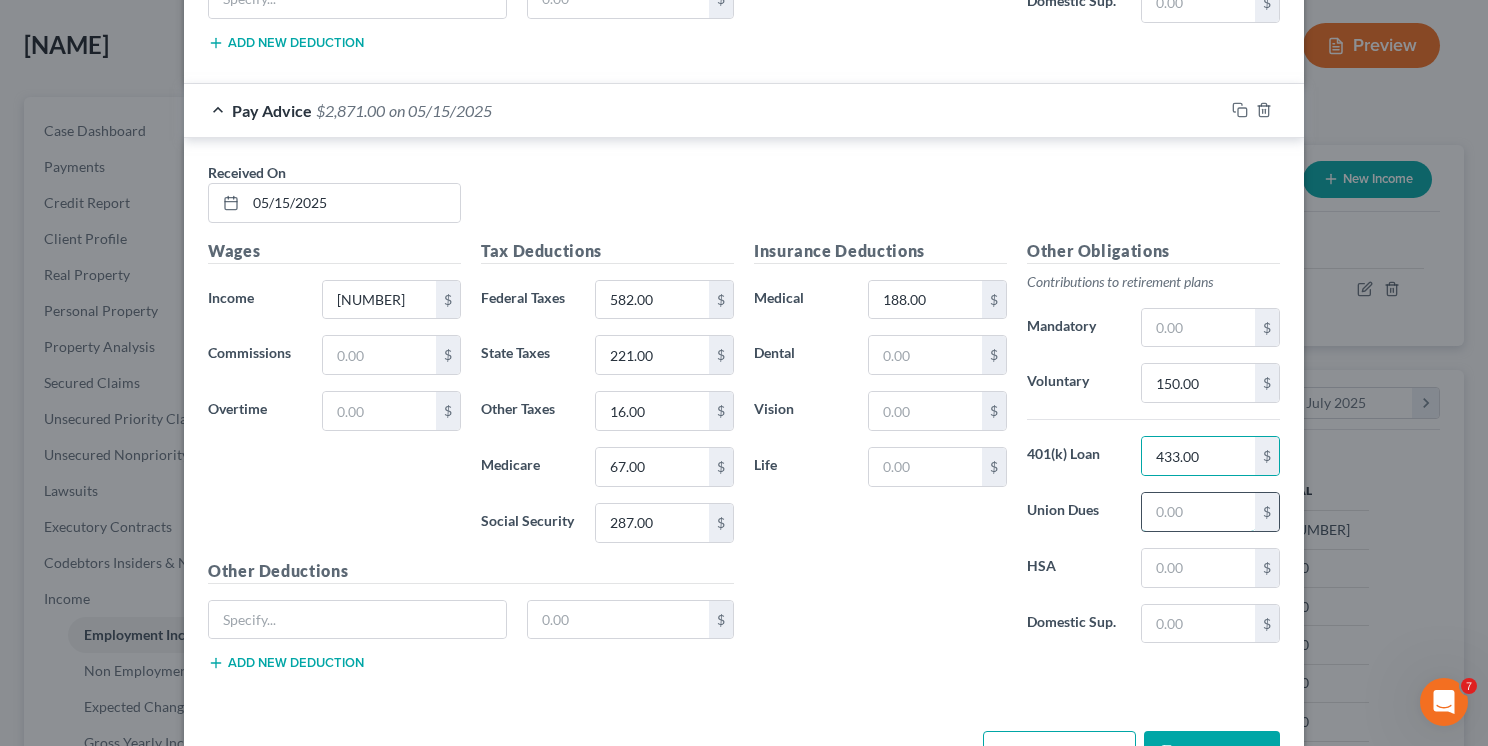 click at bounding box center (1198, 512) 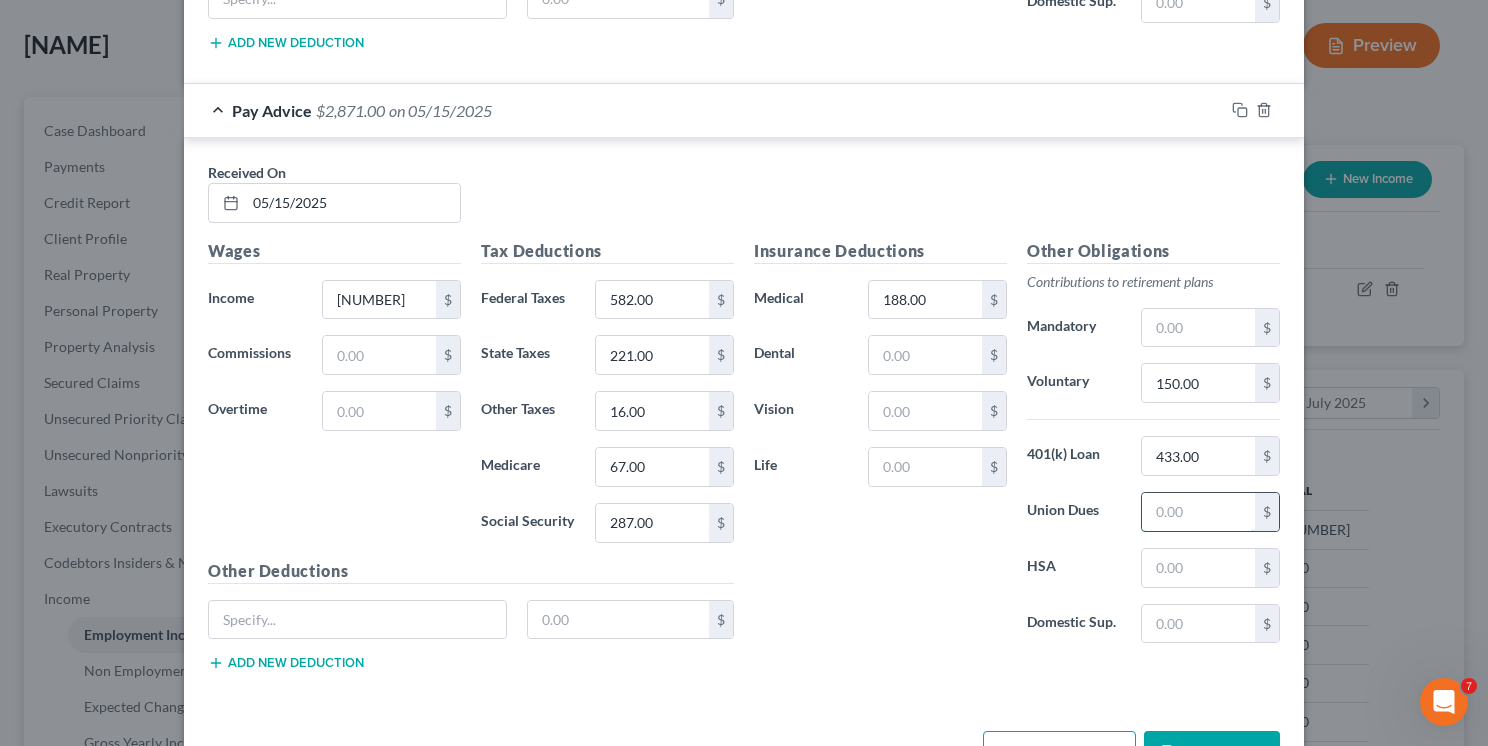 type on "72.00" 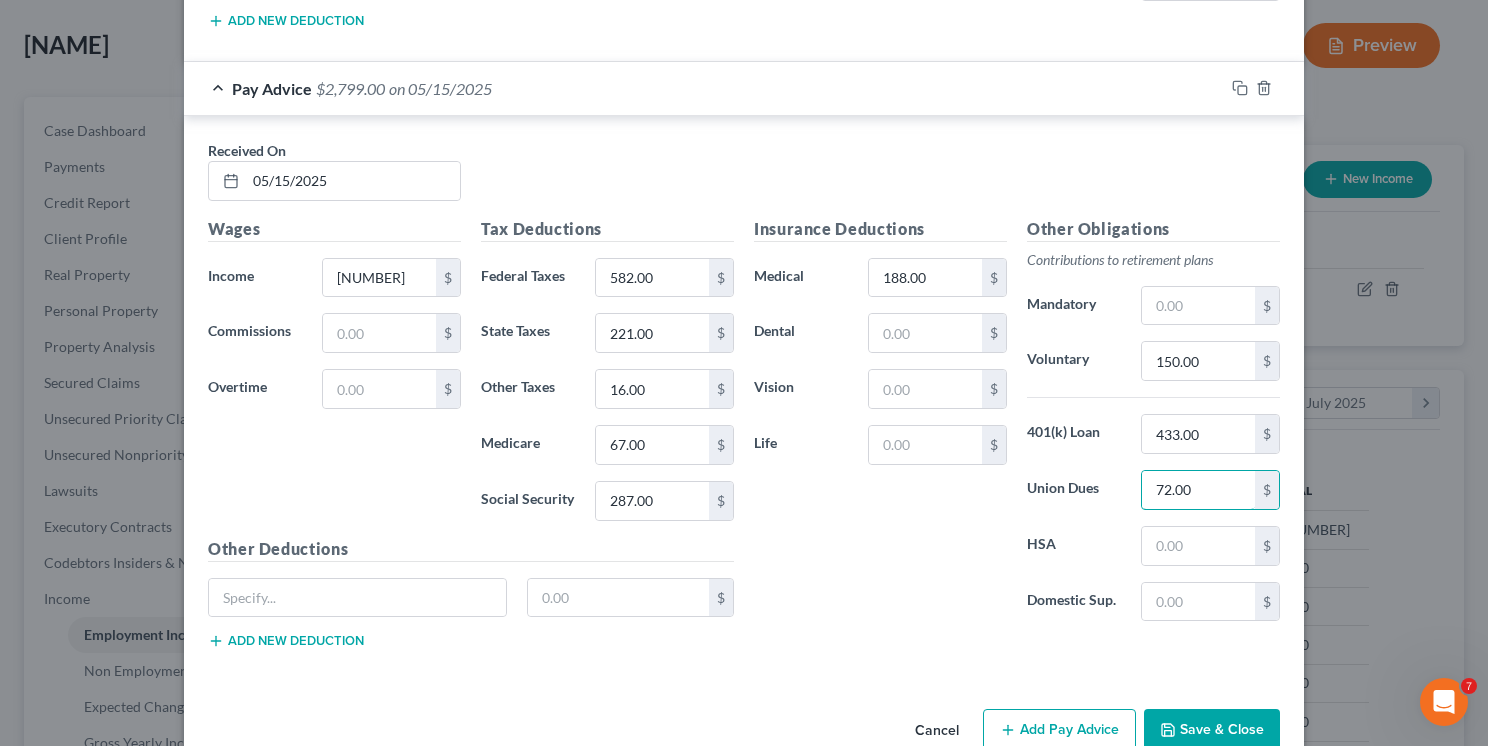 scroll, scrollTop: 5593, scrollLeft: 0, axis: vertical 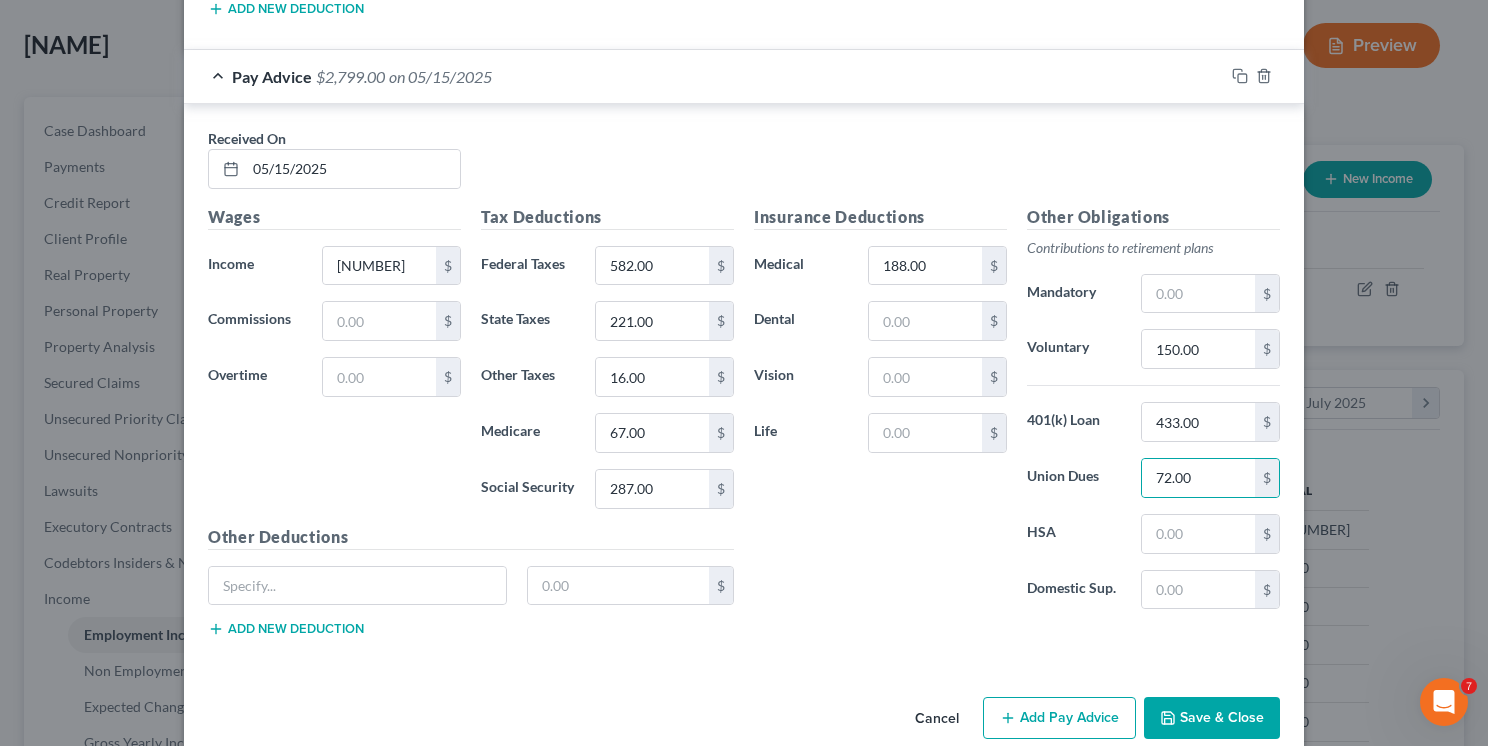 click on "Add Pay Advice" at bounding box center (1059, 718) 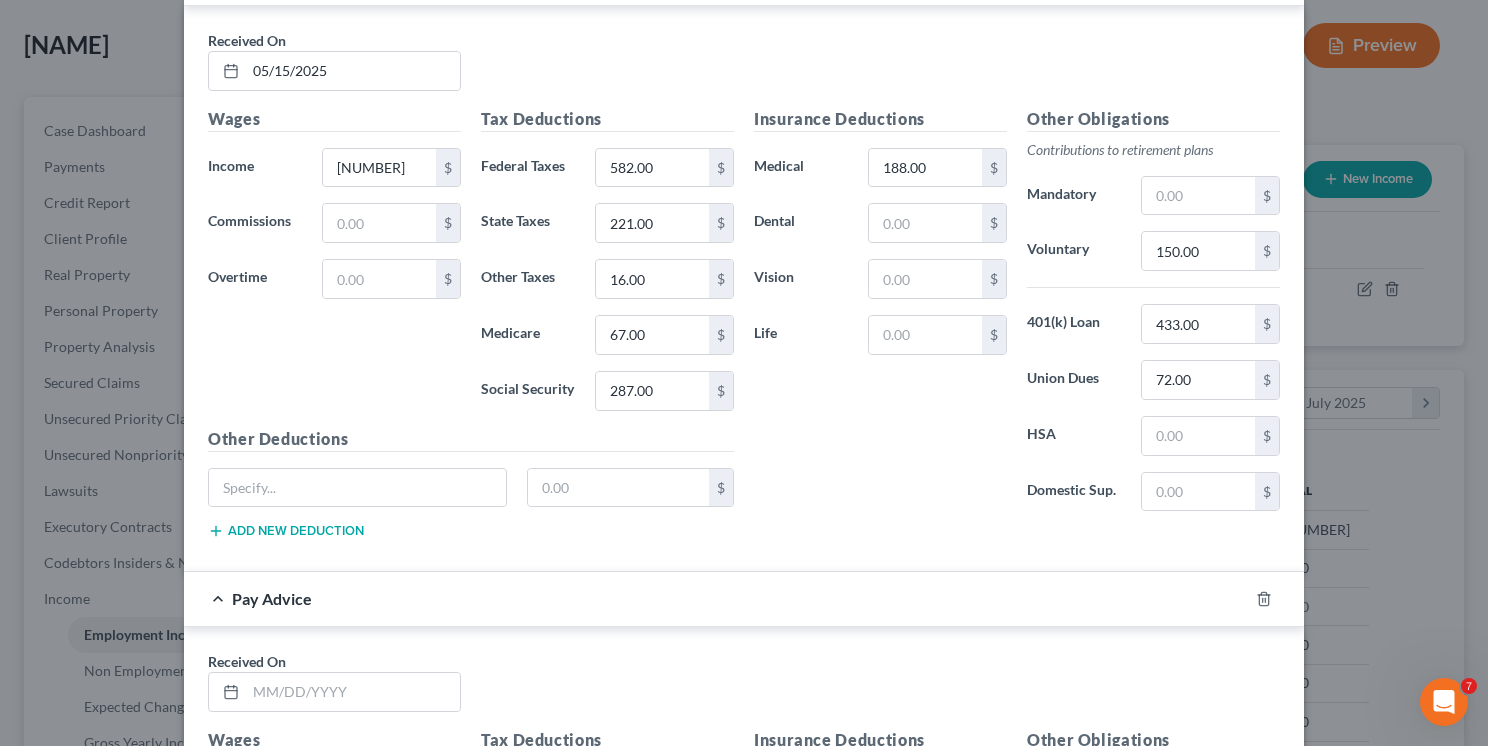 scroll, scrollTop: 5893, scrollLeft: 0, axis: vertical 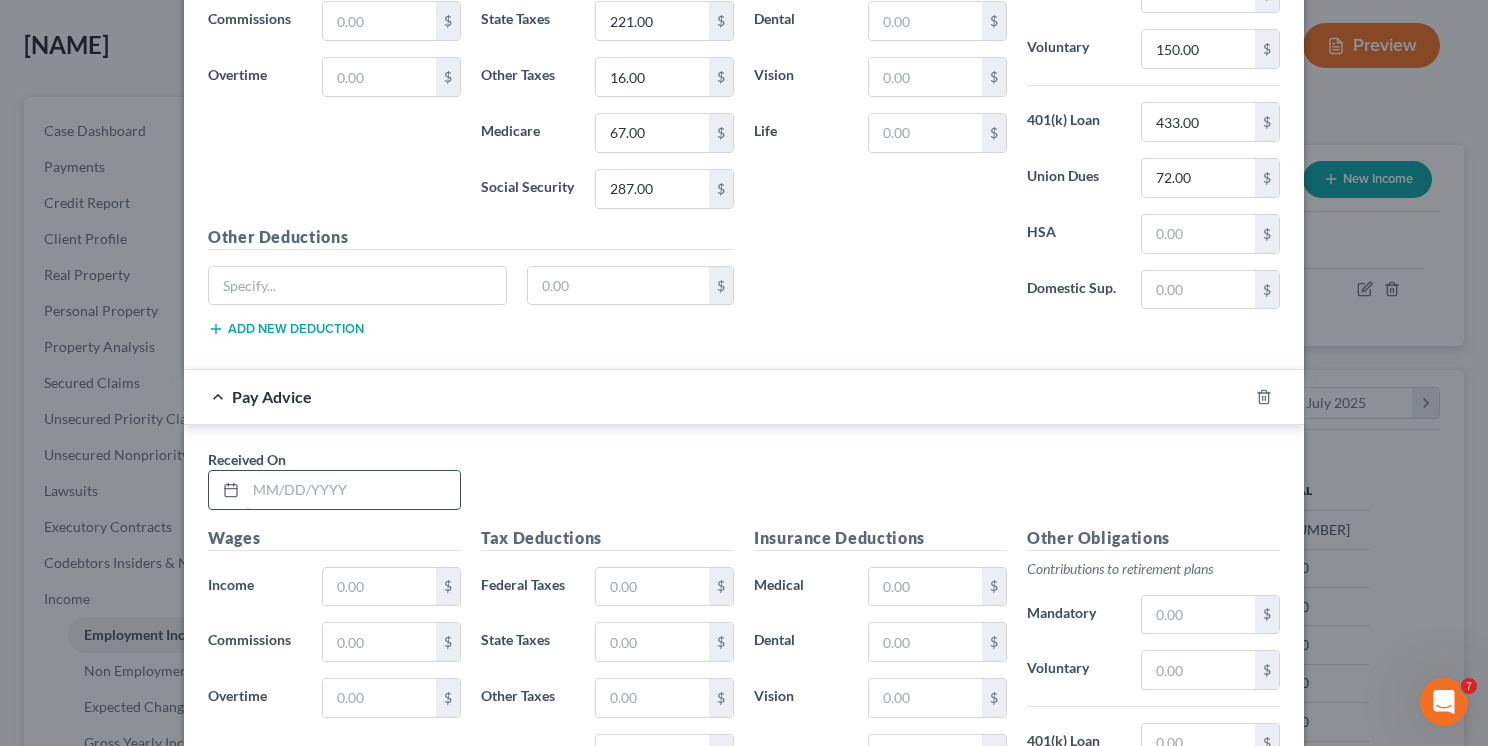 click at bounding box center (353, 490) 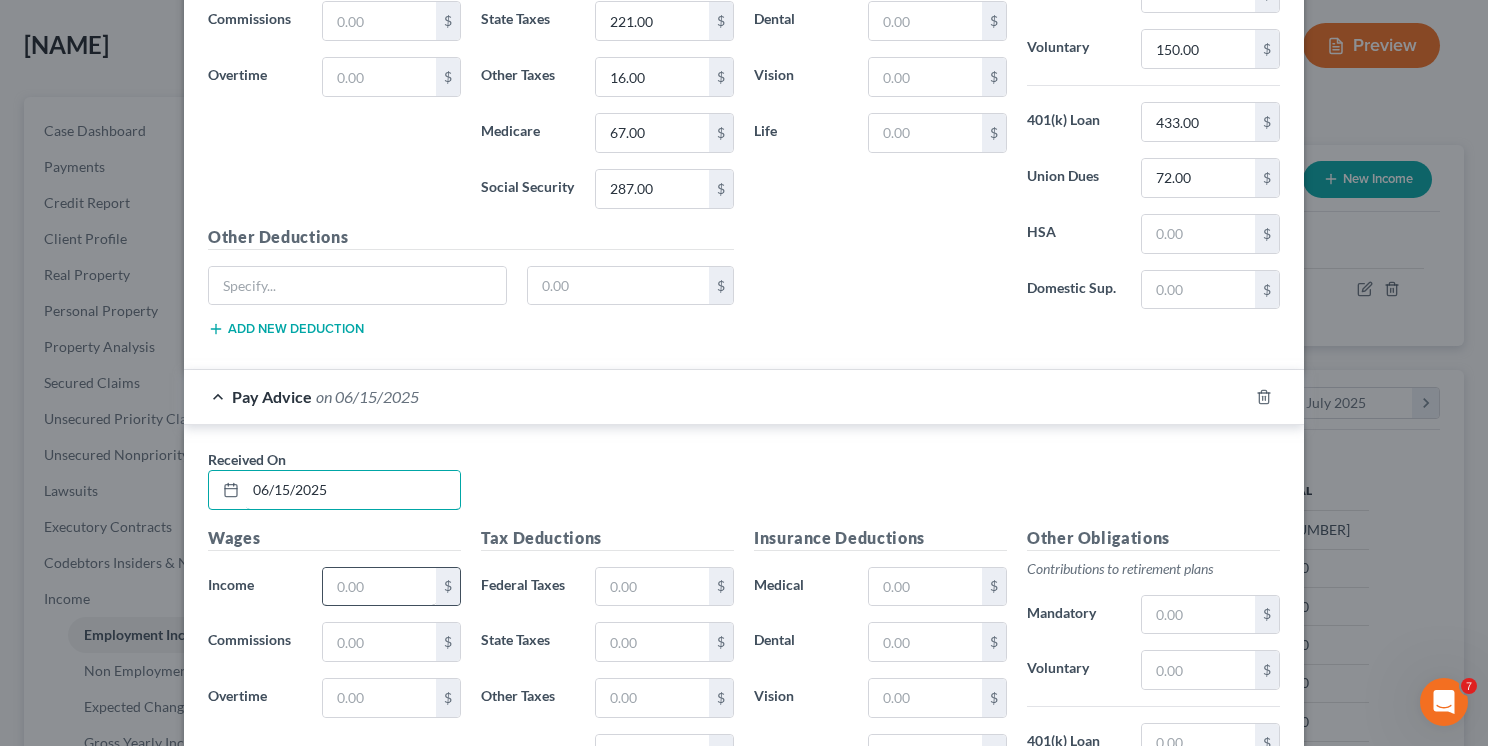 type on "06/15/2025" 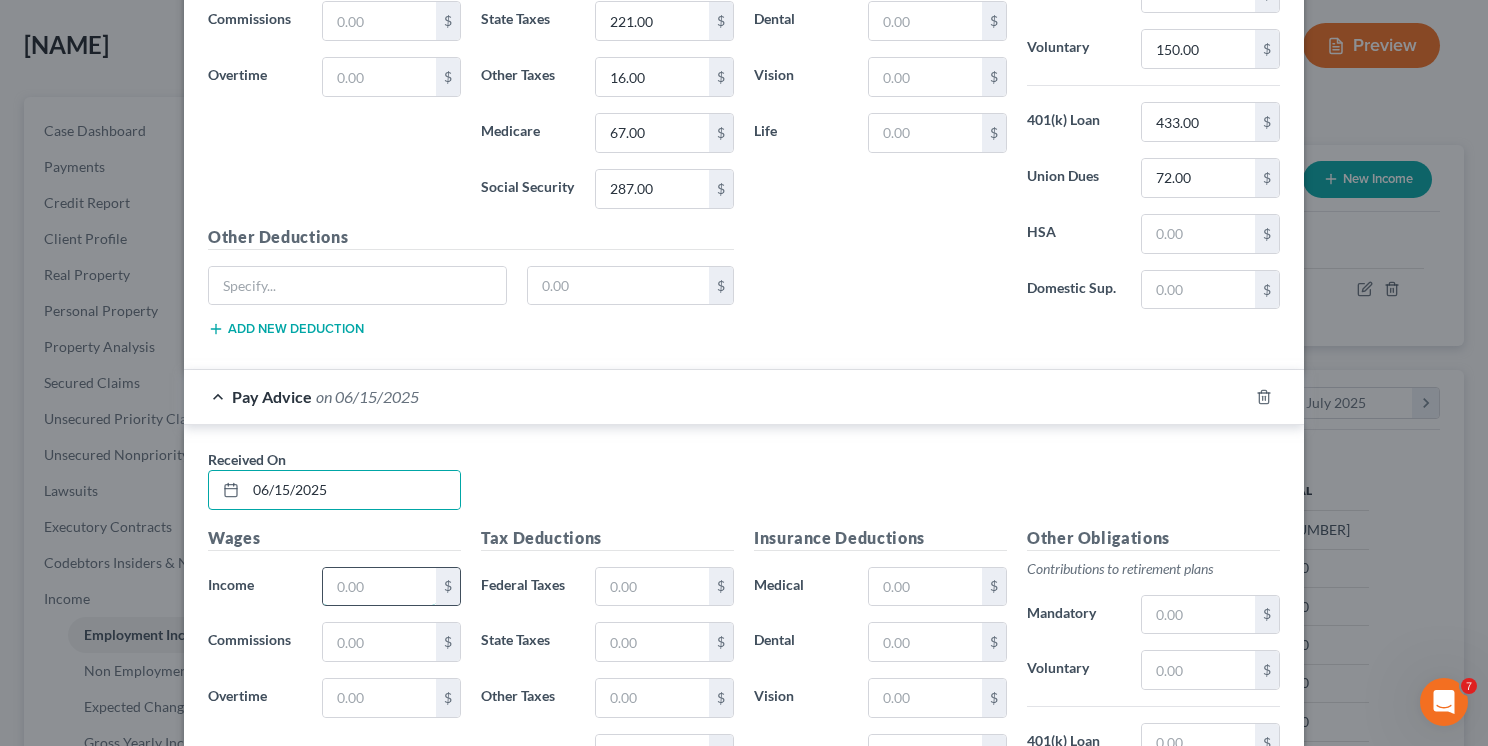 click at bounding box center [379, 587] 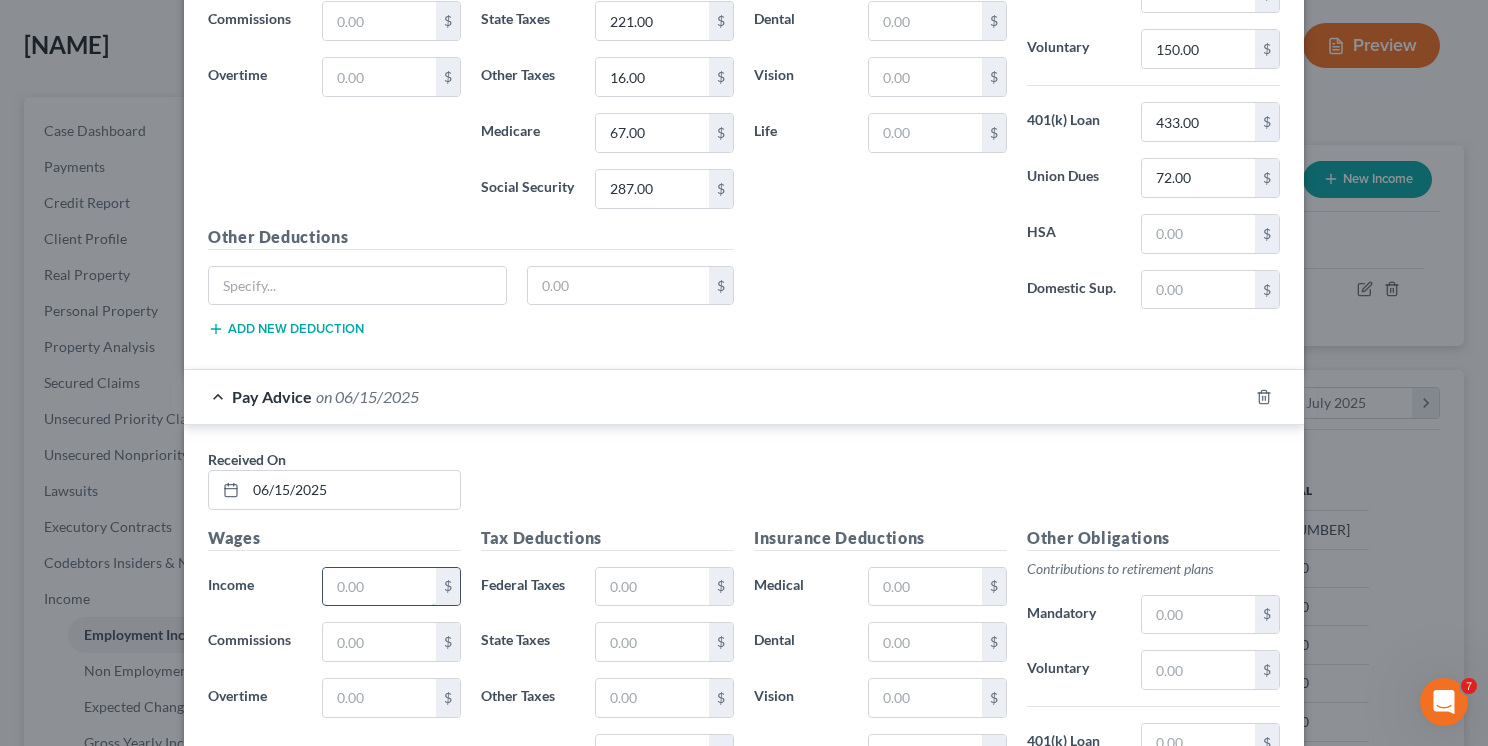 type on "[NUMBER]" 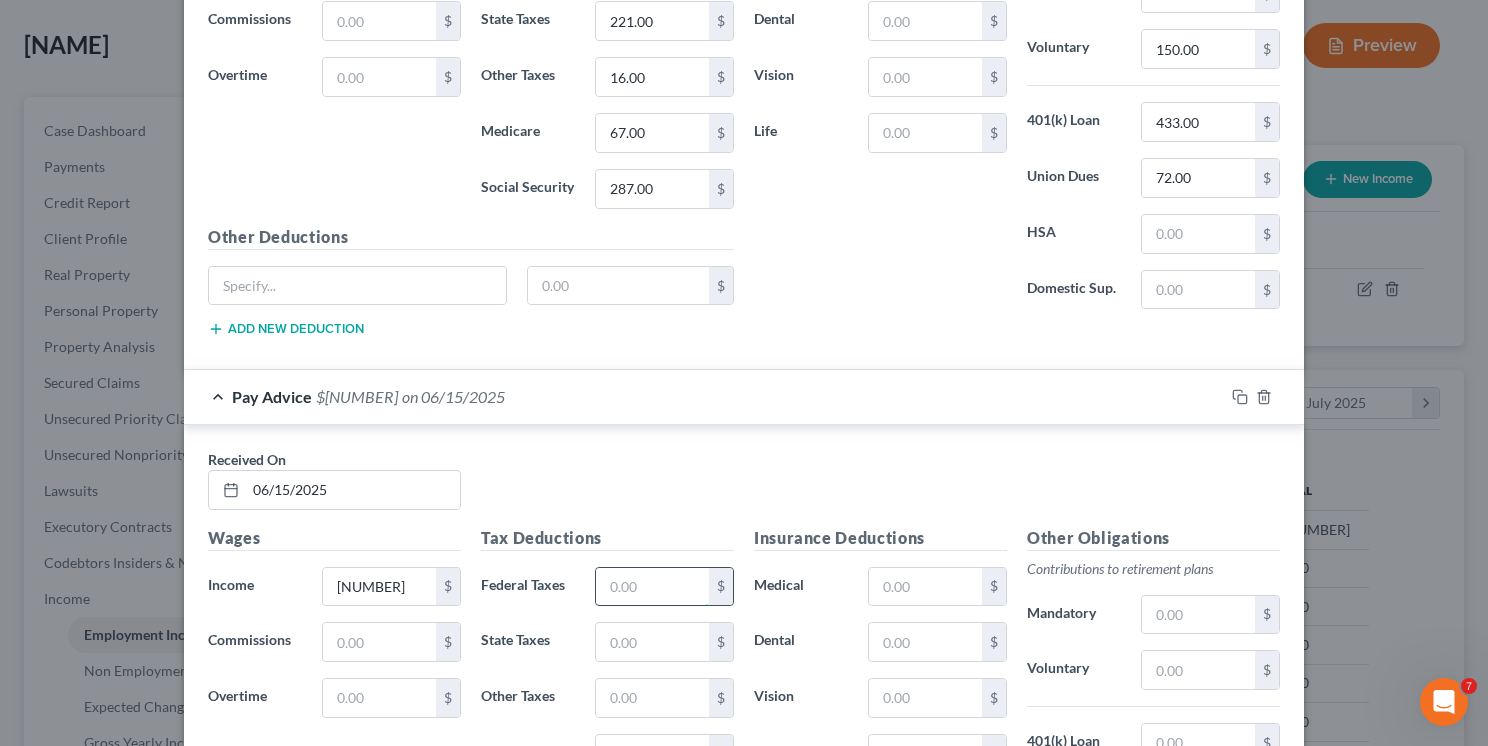 click at bounding box center (652, 587) 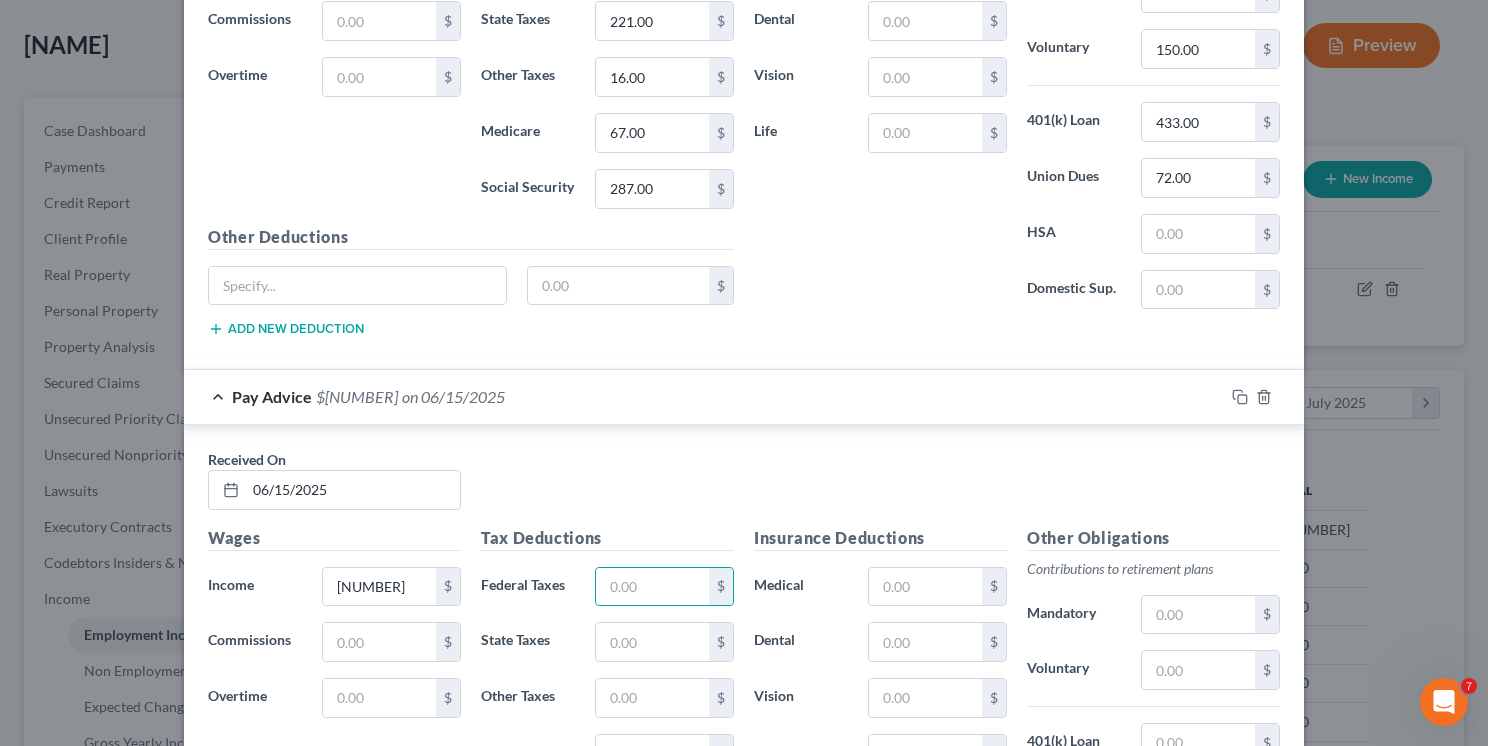 click on "Wages" at bounding box center [334, 538] 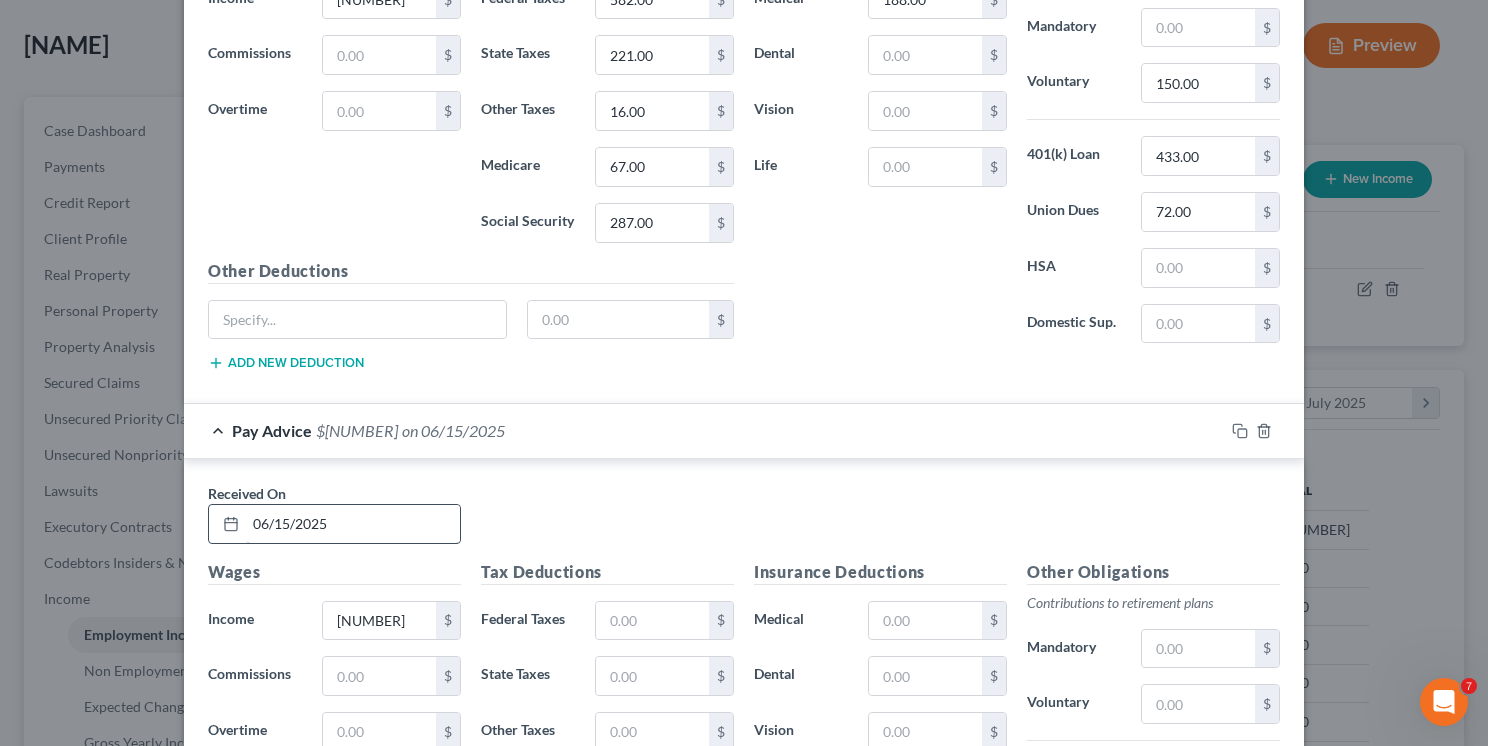 scroll, scrollTop: 5893, scrollLeft: 0, axis: vertical 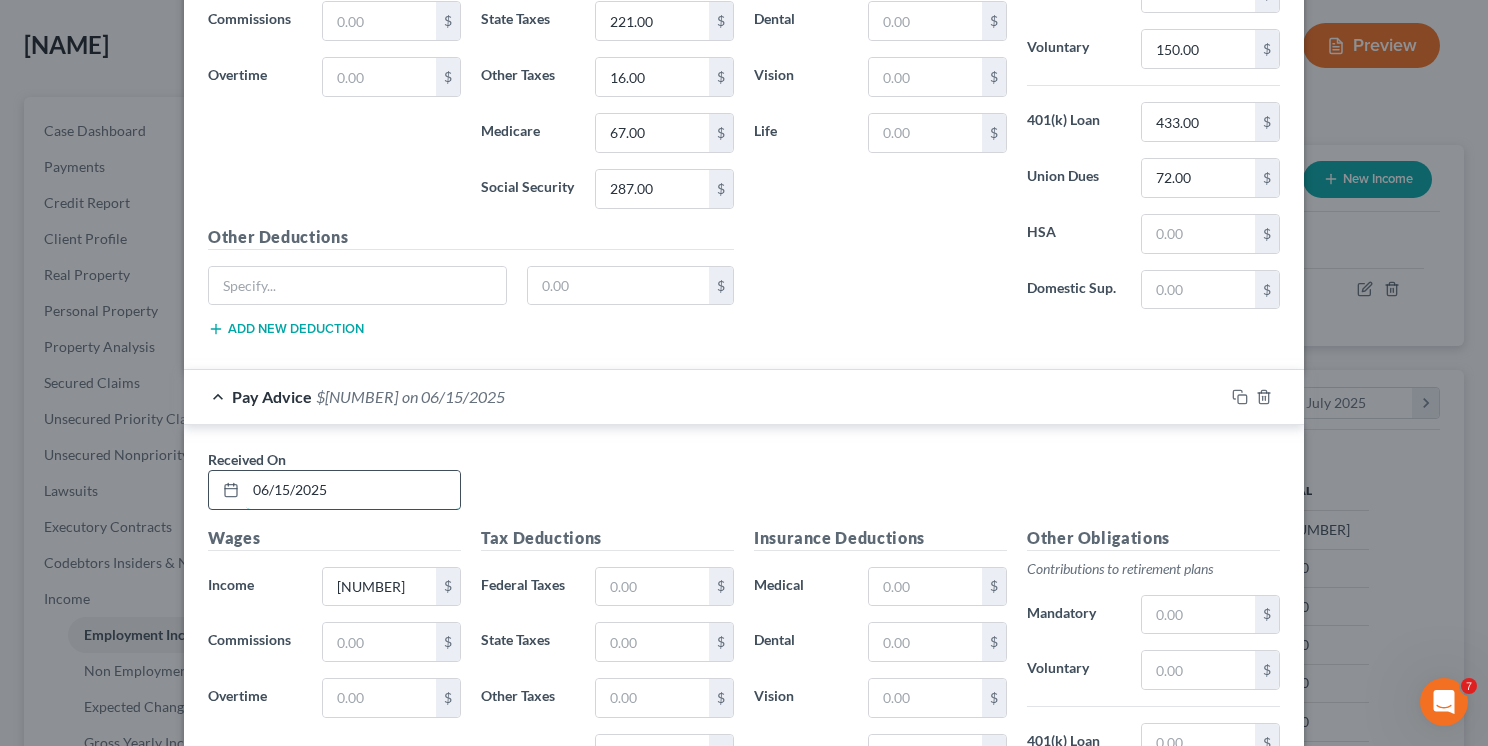 drag, startPoint x: 340, startPoint y: 463, endPoint x: 224, endPoint y: 458, distance: 116.10771 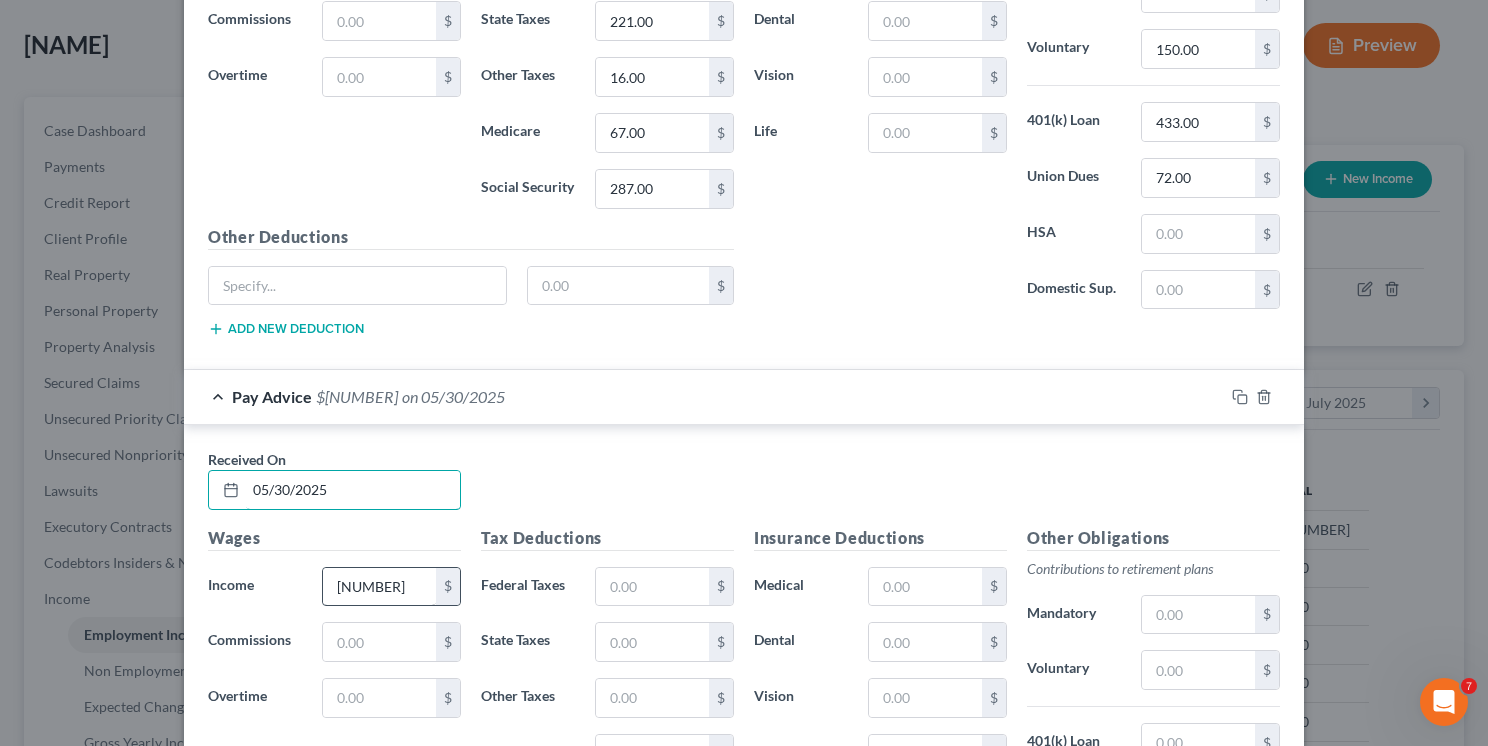type on "05/30/2025" 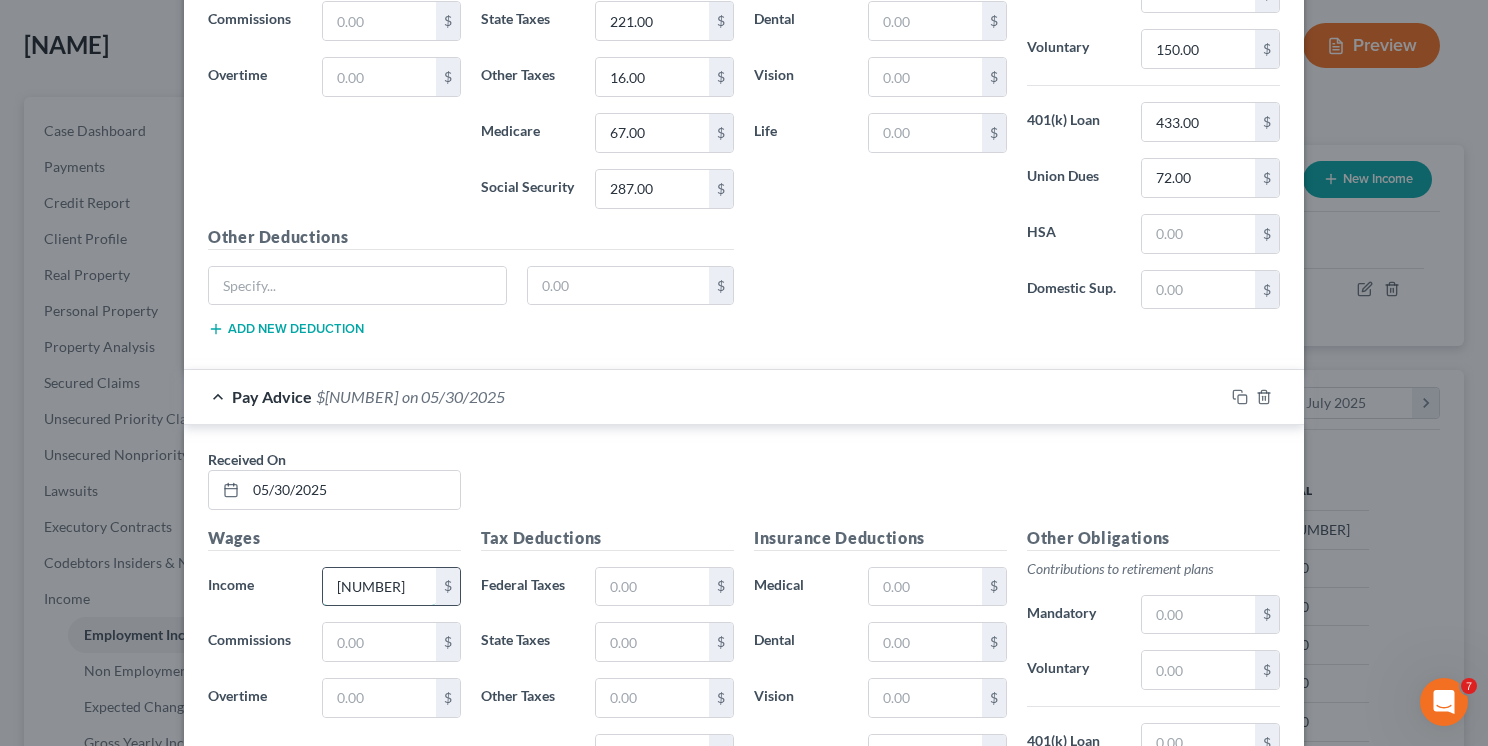 click on "[NUMBER]" at bounding box center [379, 587] 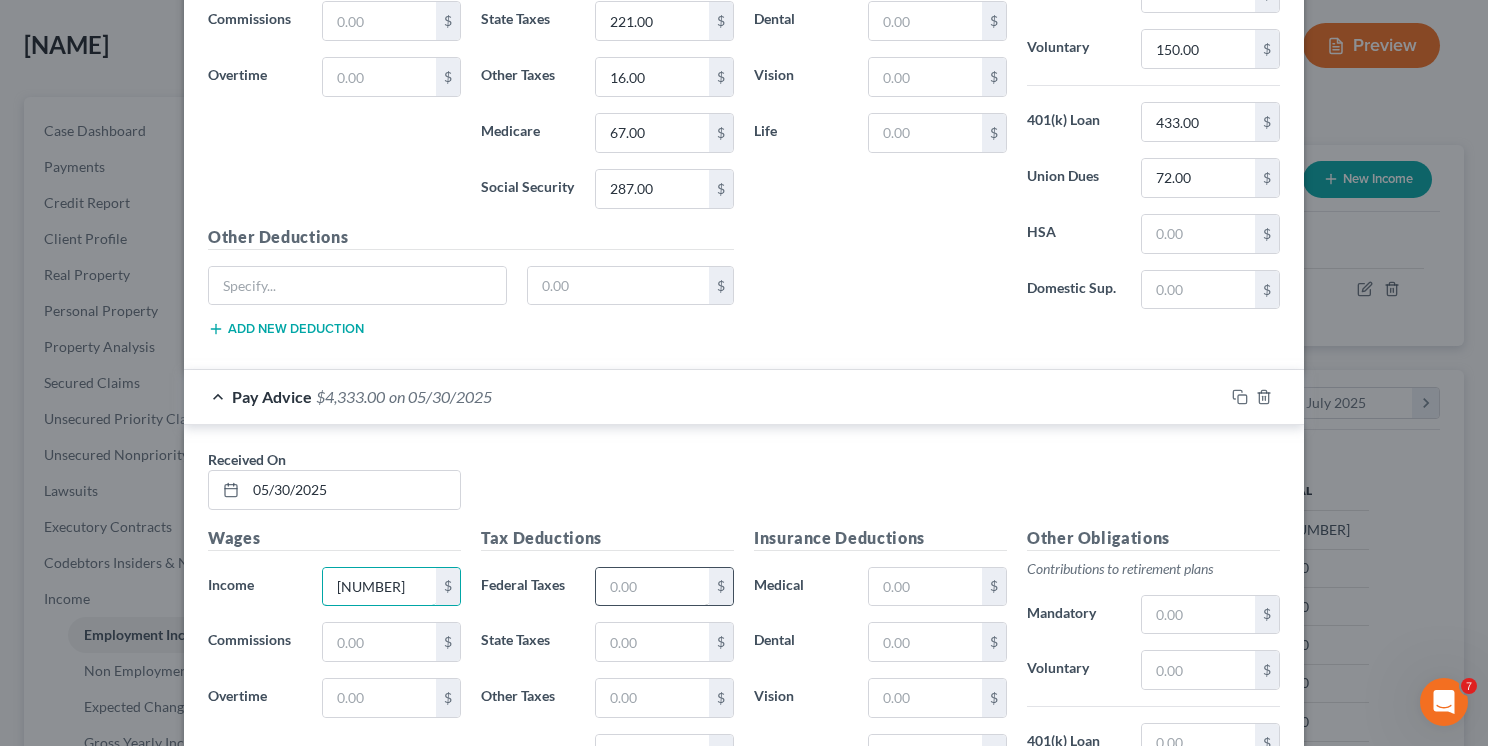 type on "[NUMBER]" 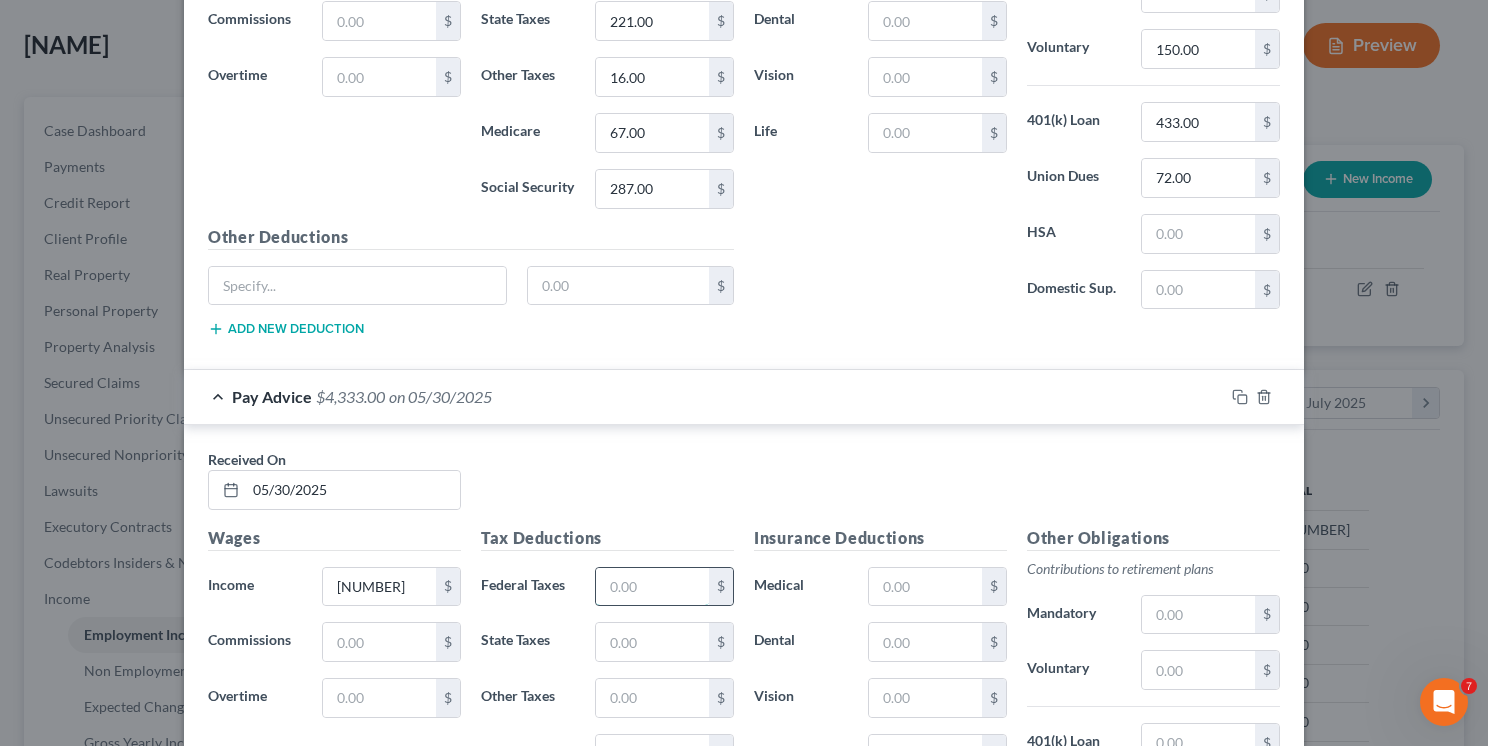 click at bounding box center [652, 587] 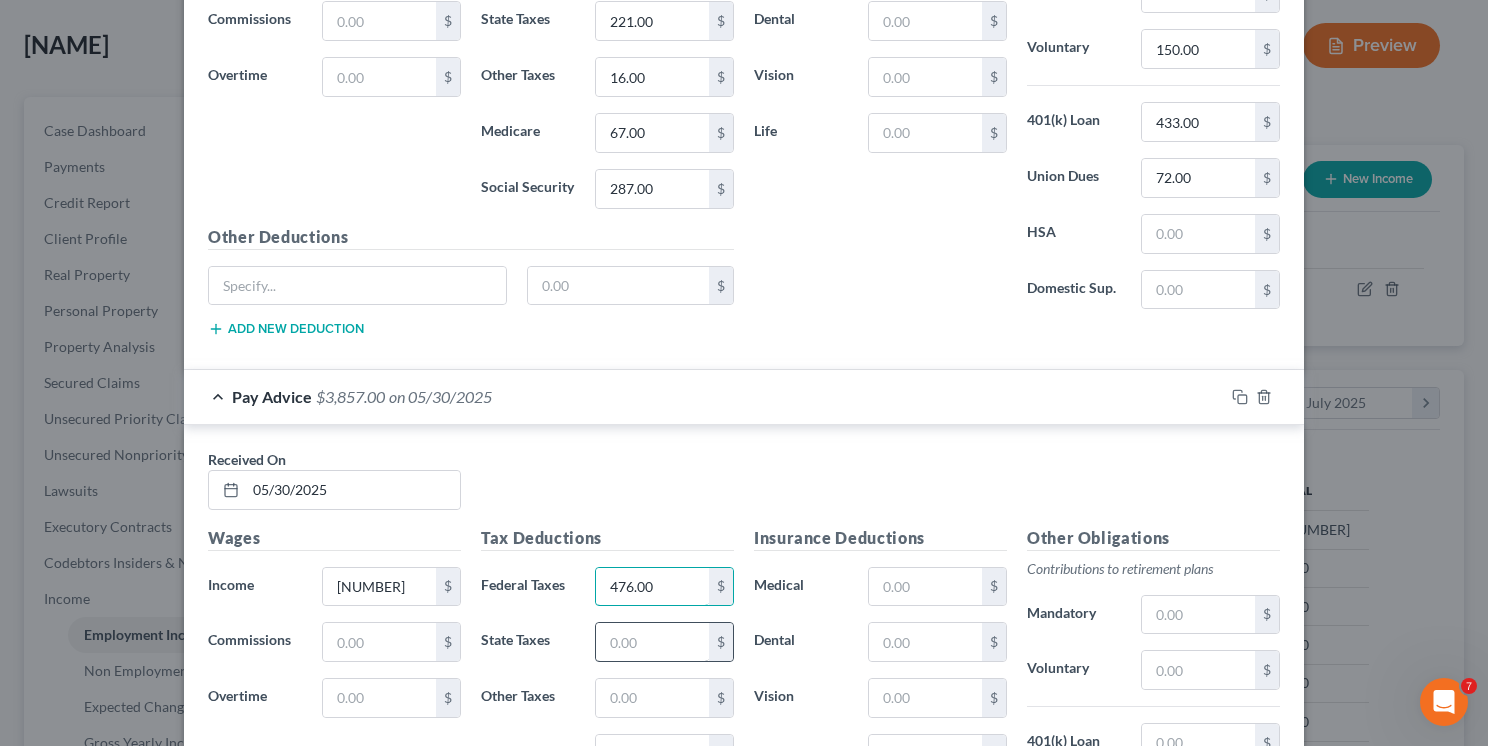 type on "476.00" 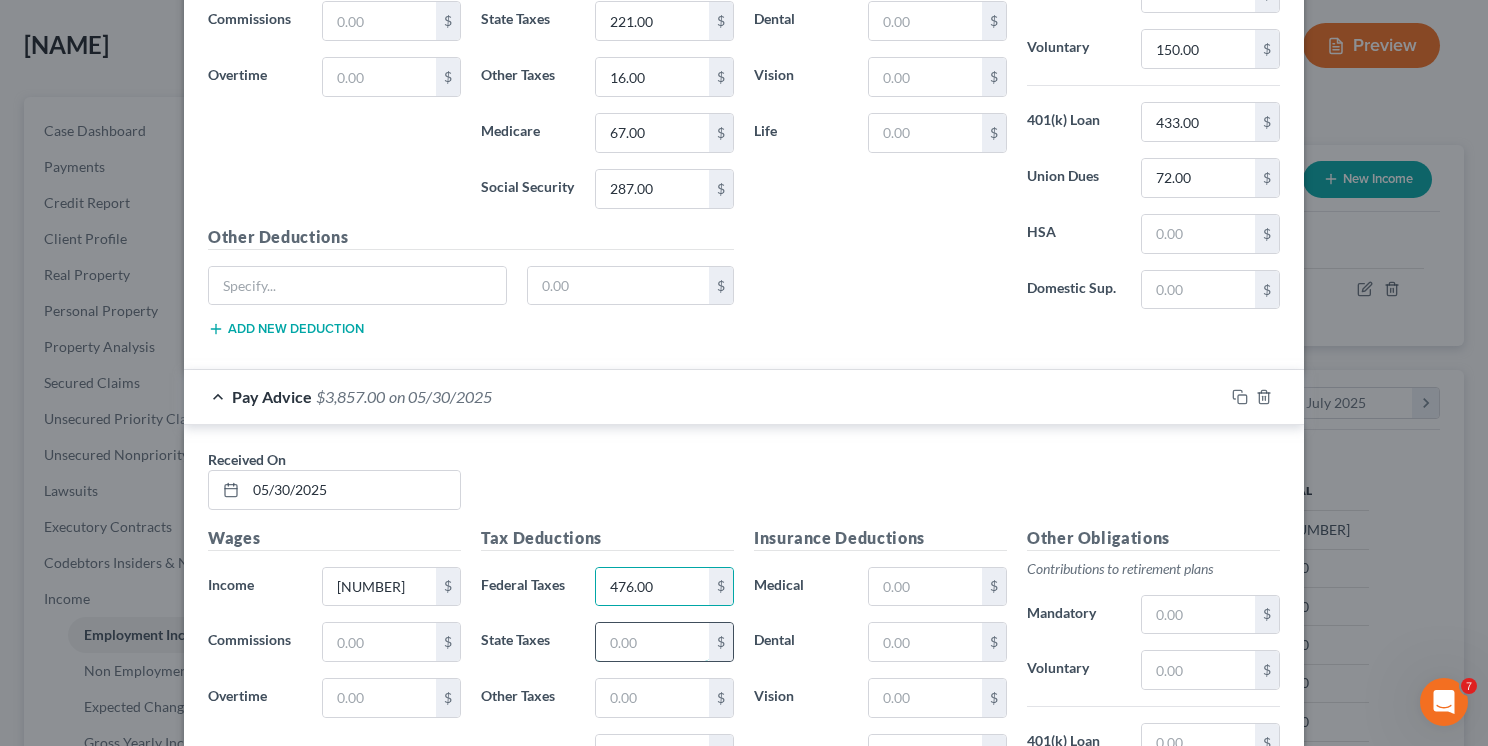 click at bounding box center [652, 642] 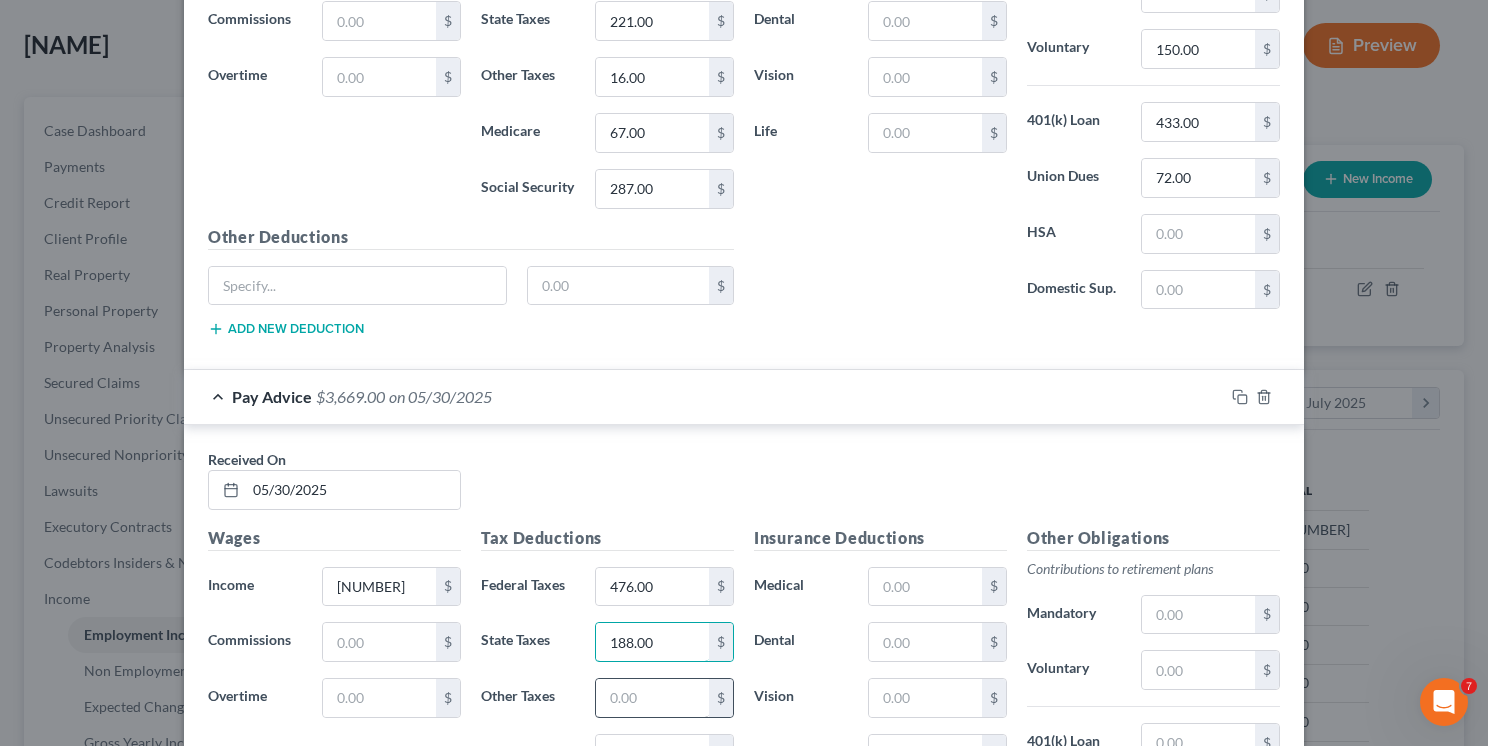 type on "188.00" 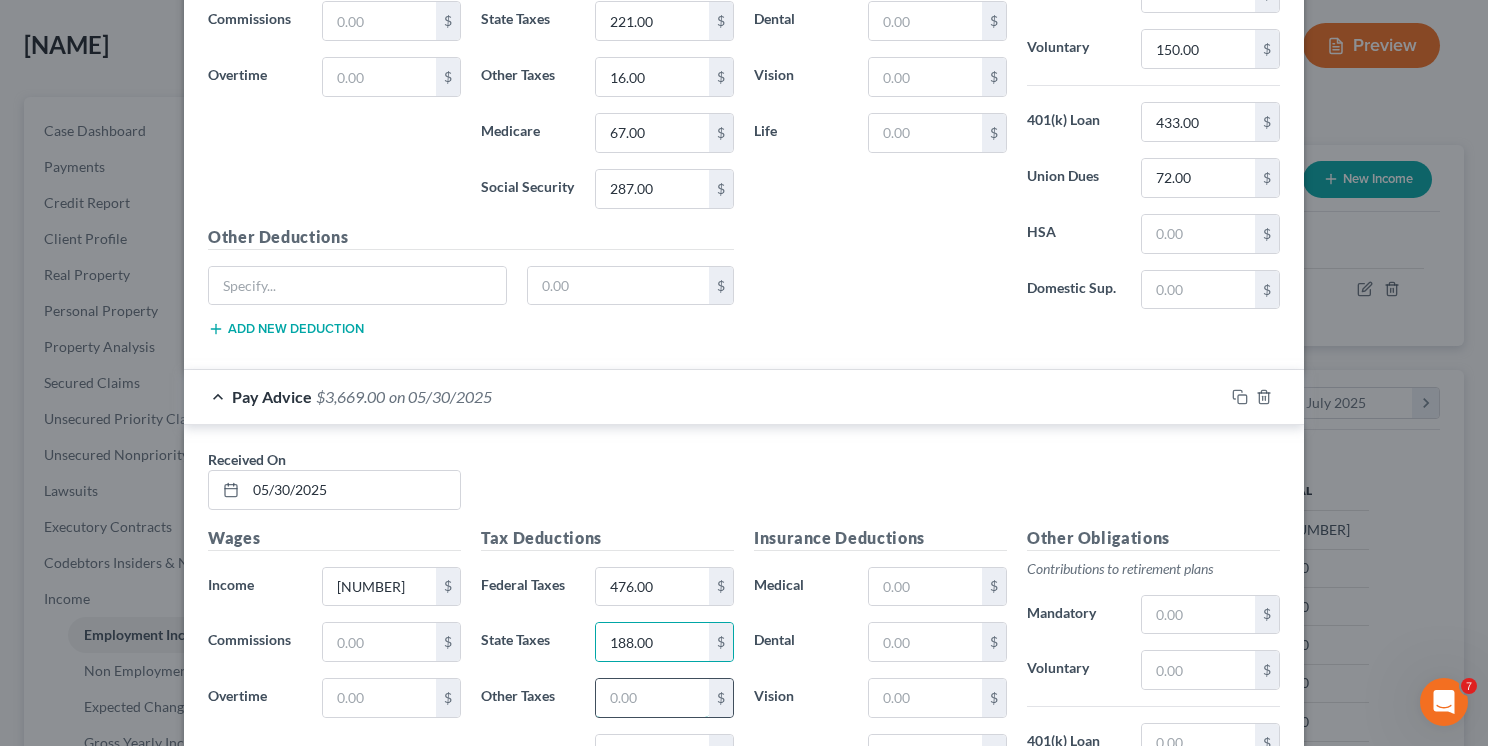 click at bounding box center (652, 698) 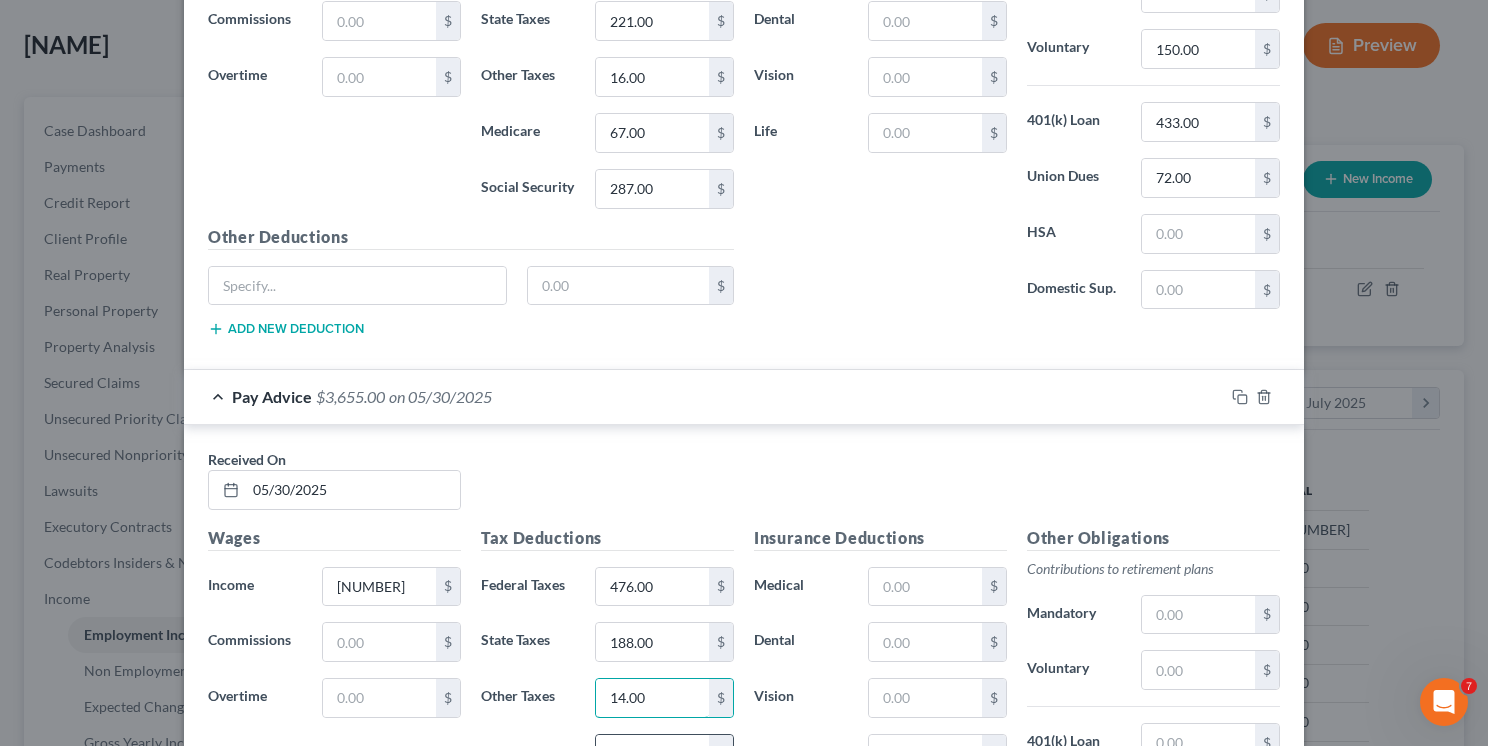 type on "14.00" 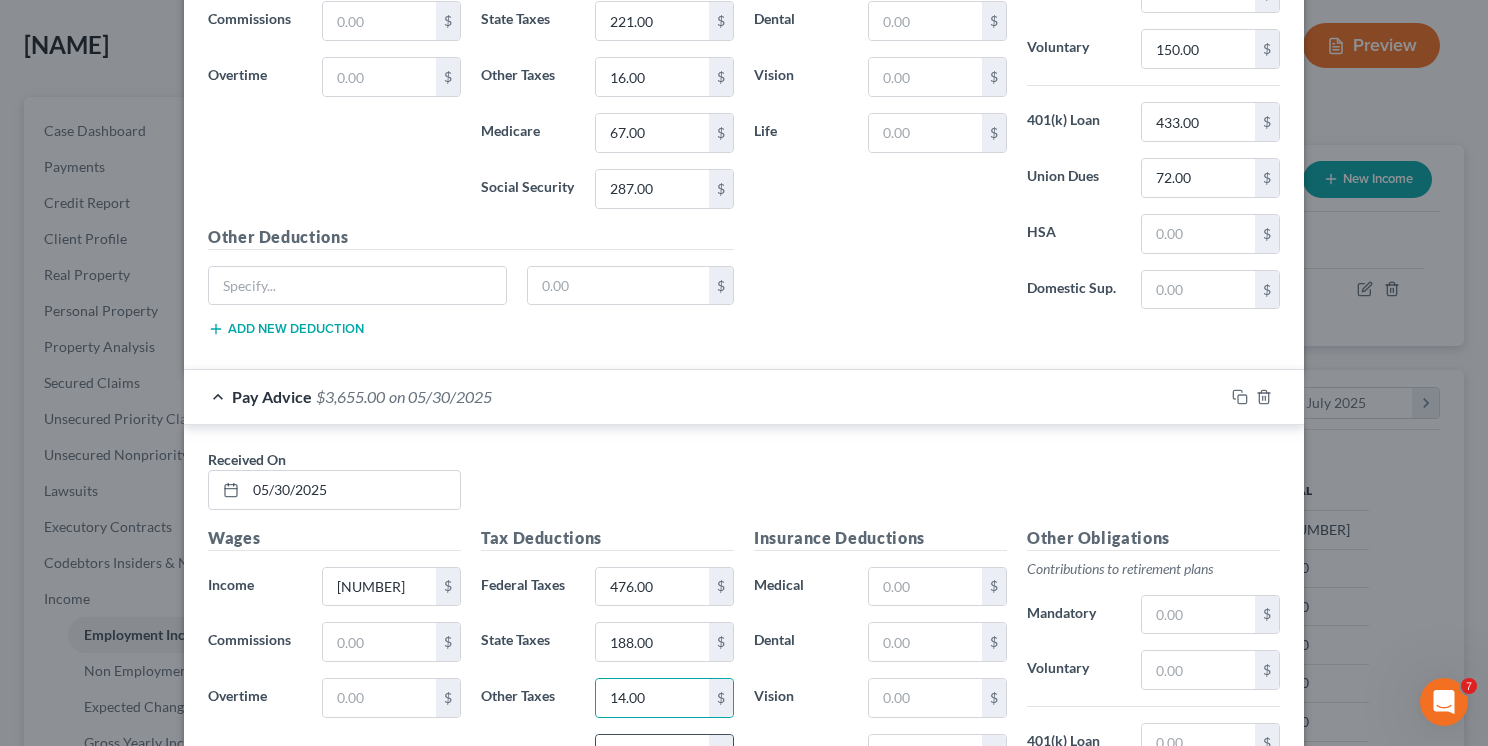 click at bounding box center (652, 754) 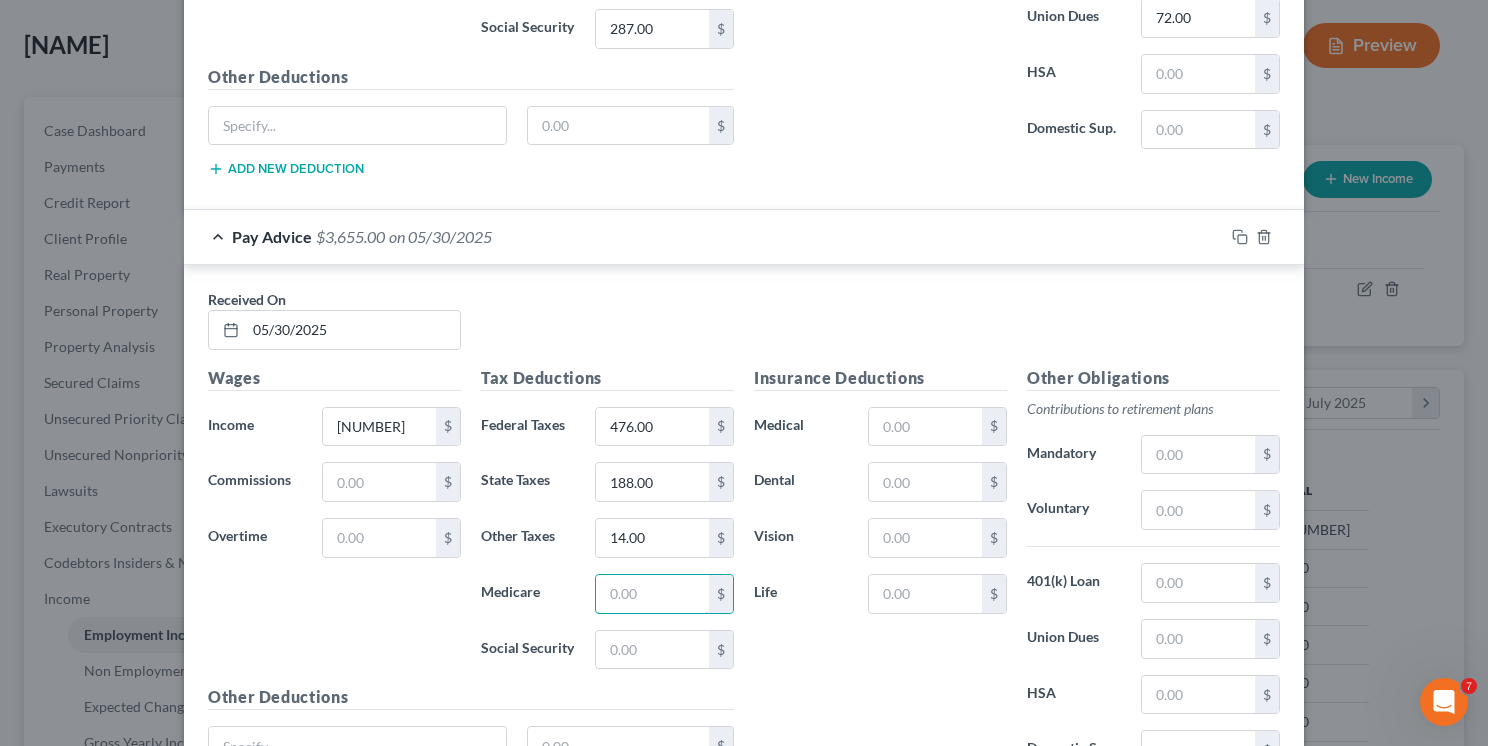 scroll, scrollTop: 6093, scrollLeft: 0, axis: vertical 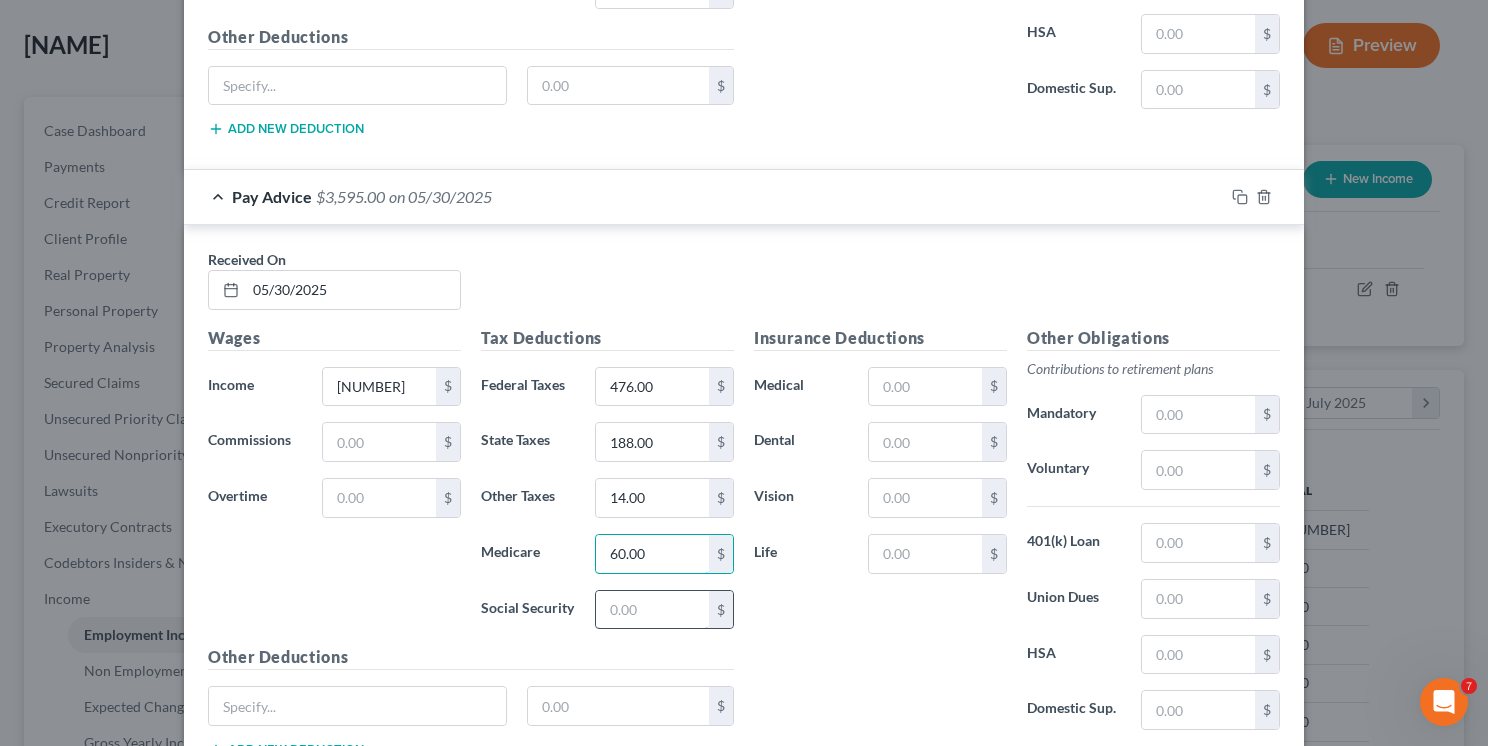 type on "60.00" 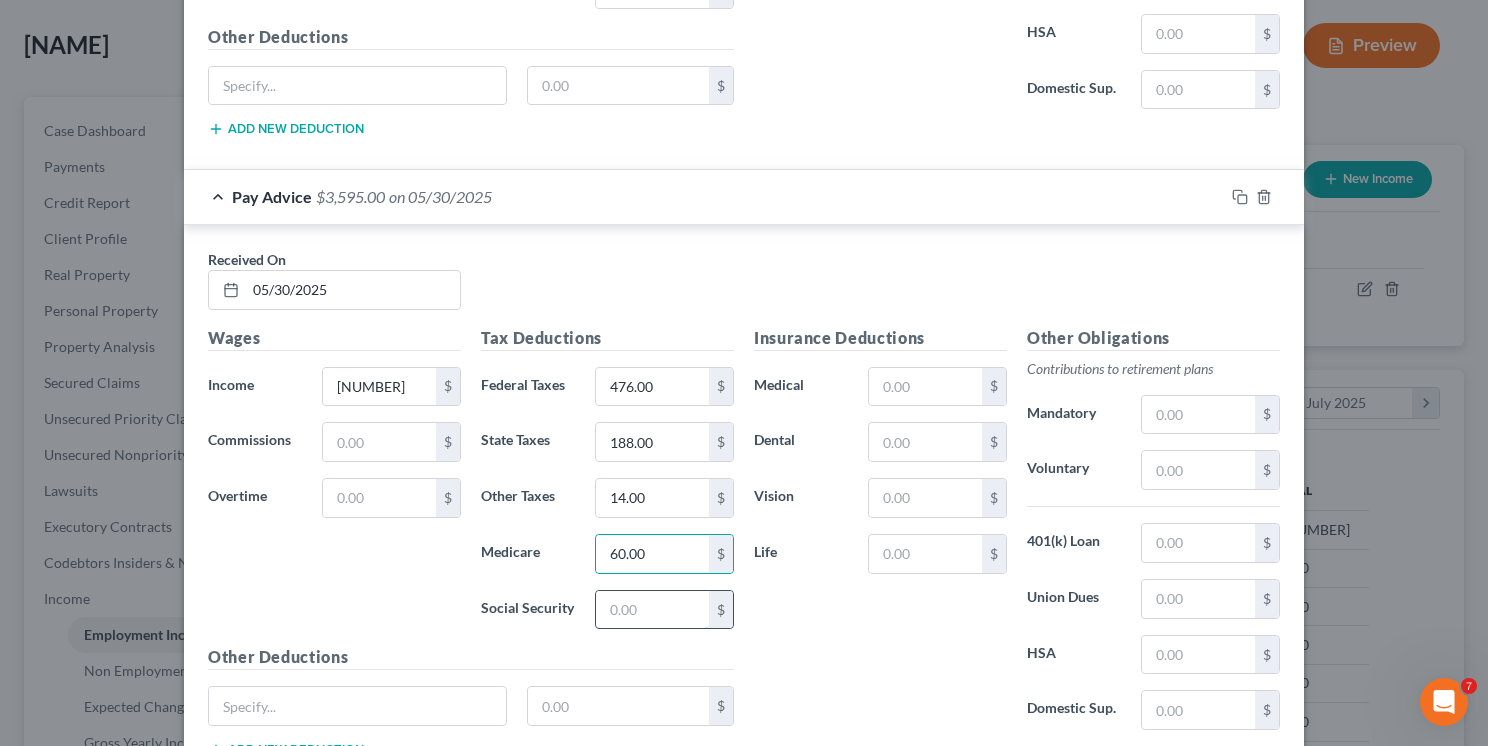click at bounding box center [652, 610] 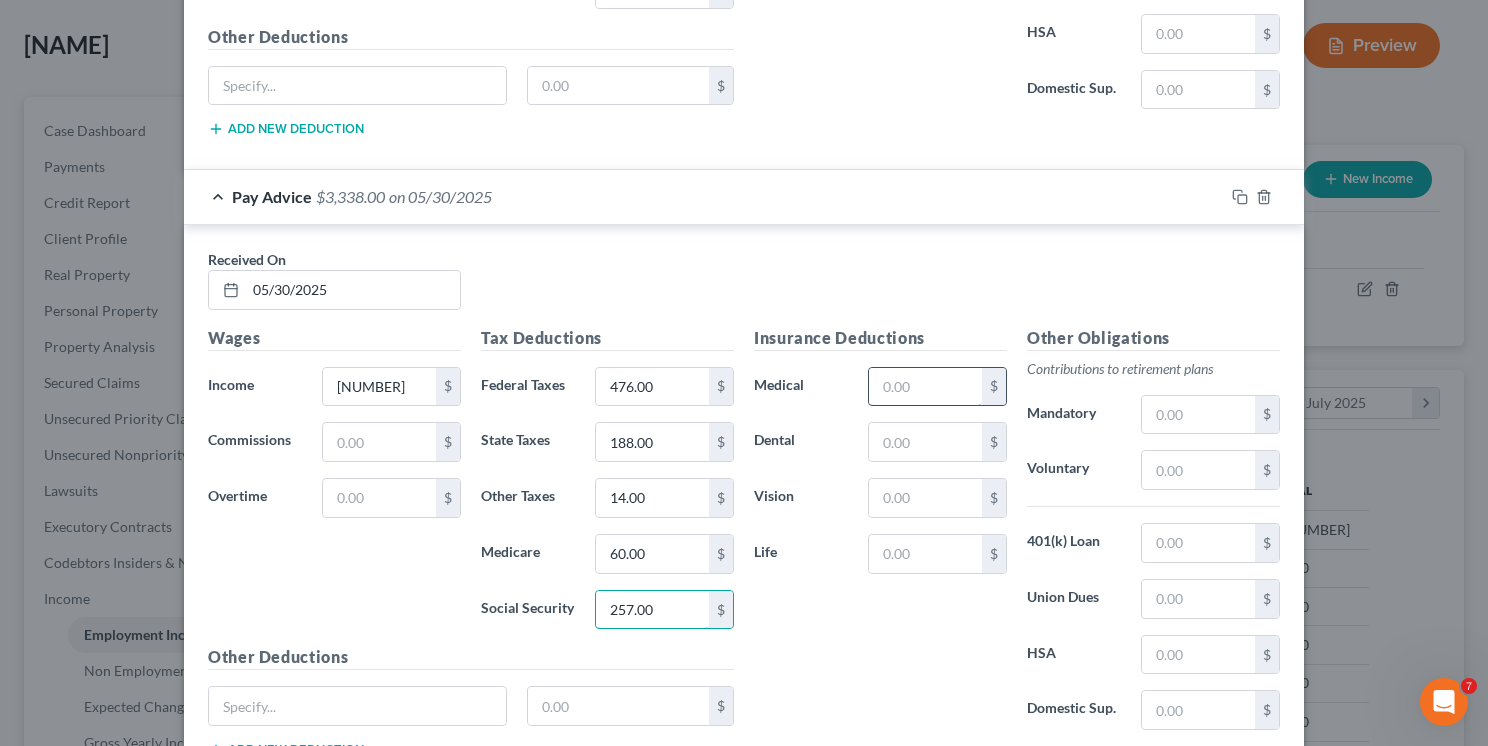 type on "257.00" 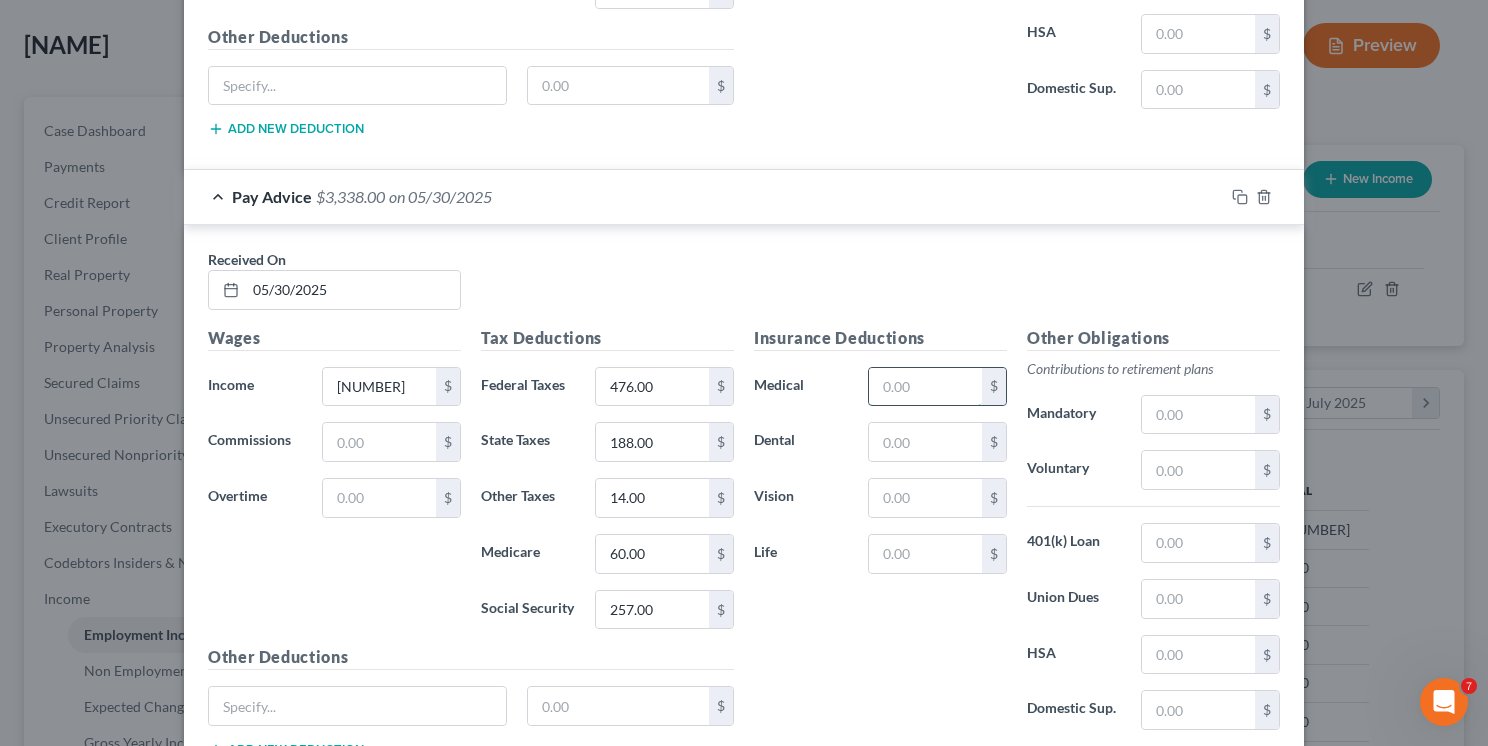 click at bounding box center [925, 387] 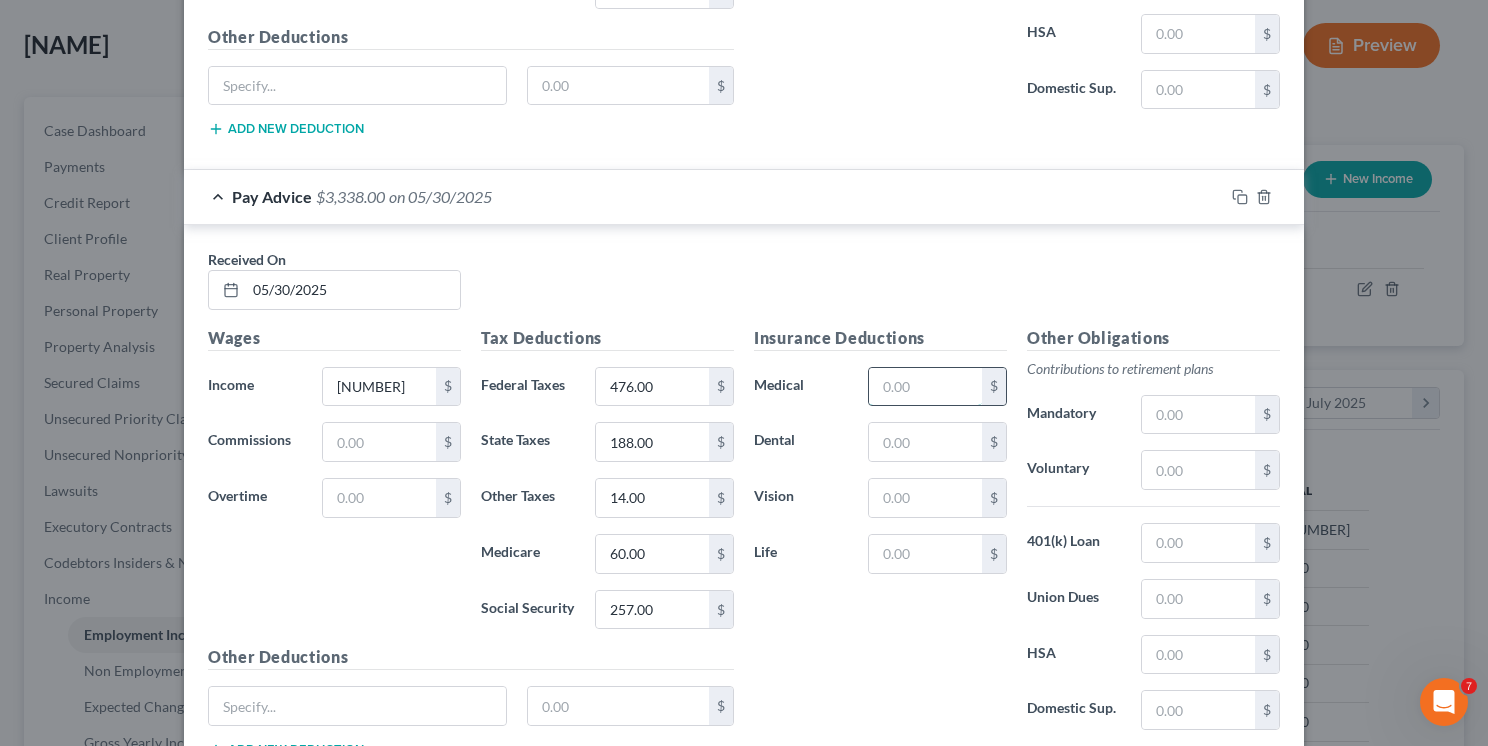 type on "188.00" 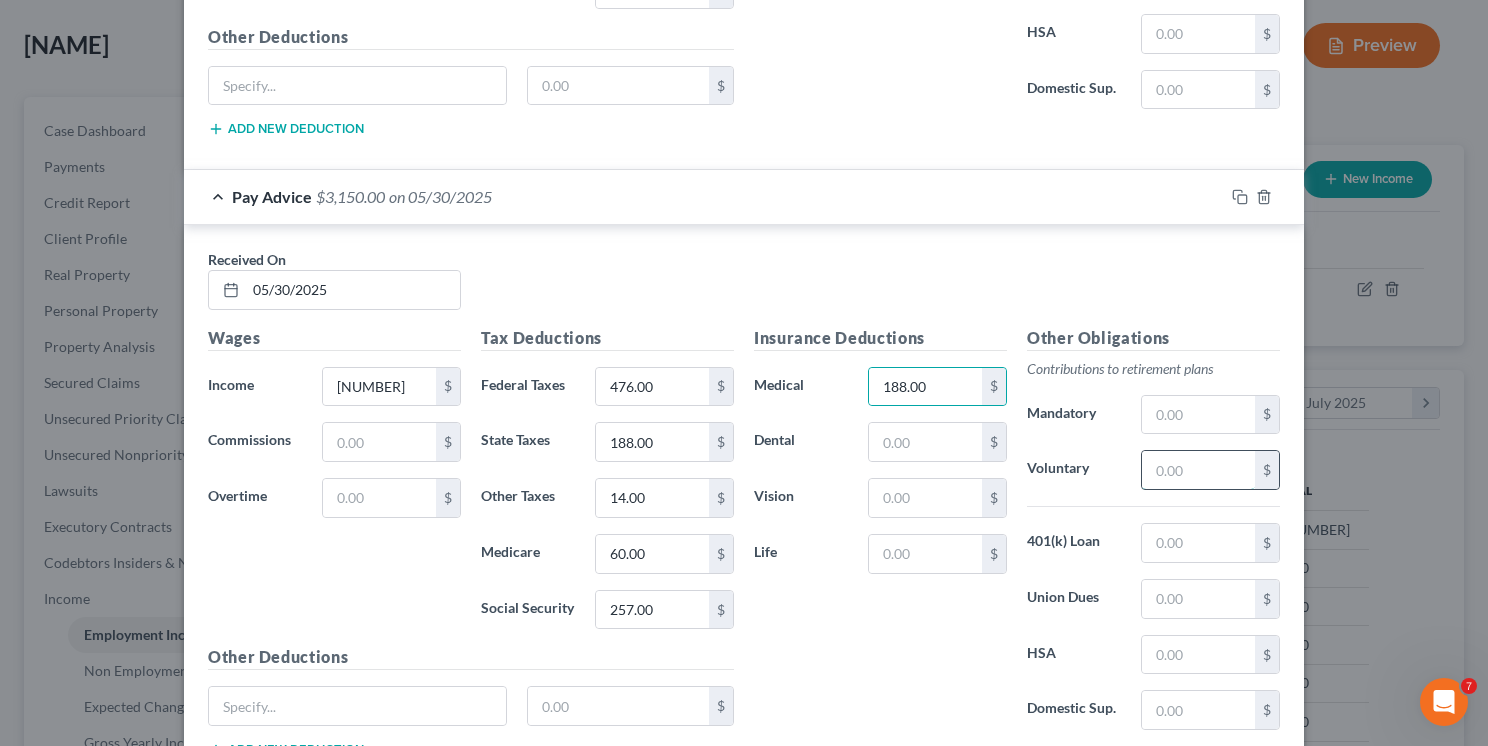 click at bounding box center (1198, 470) 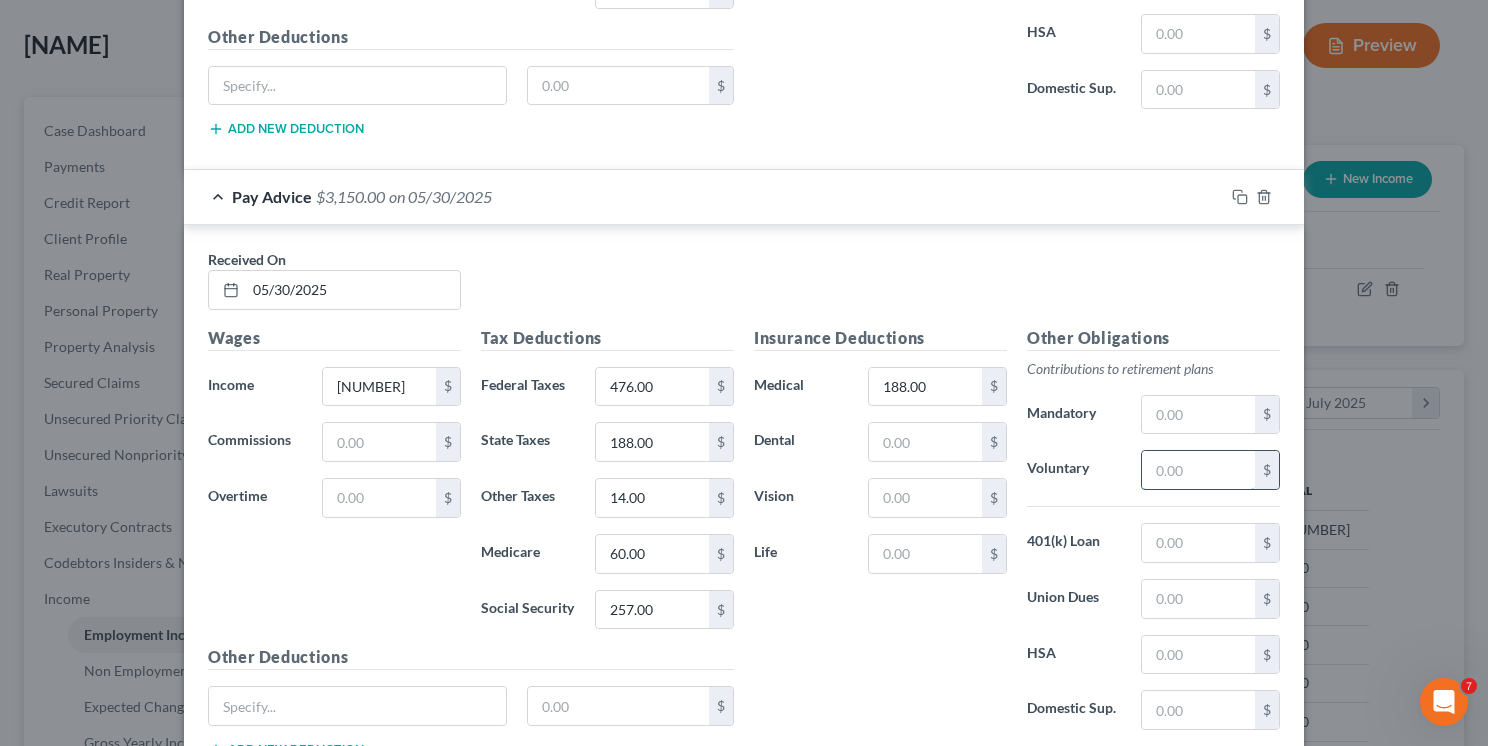 type on "150.00" 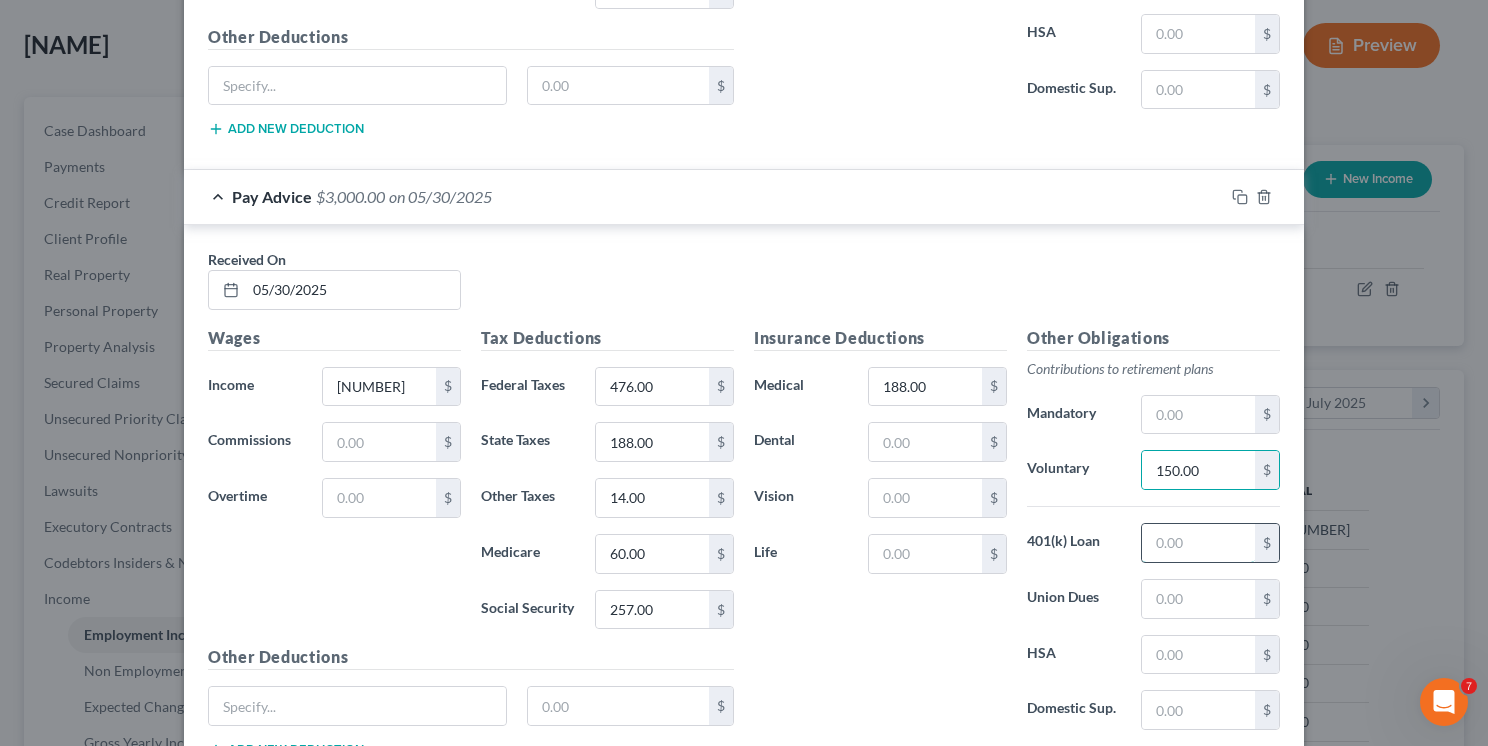 click at bounding box center (1198, 543) 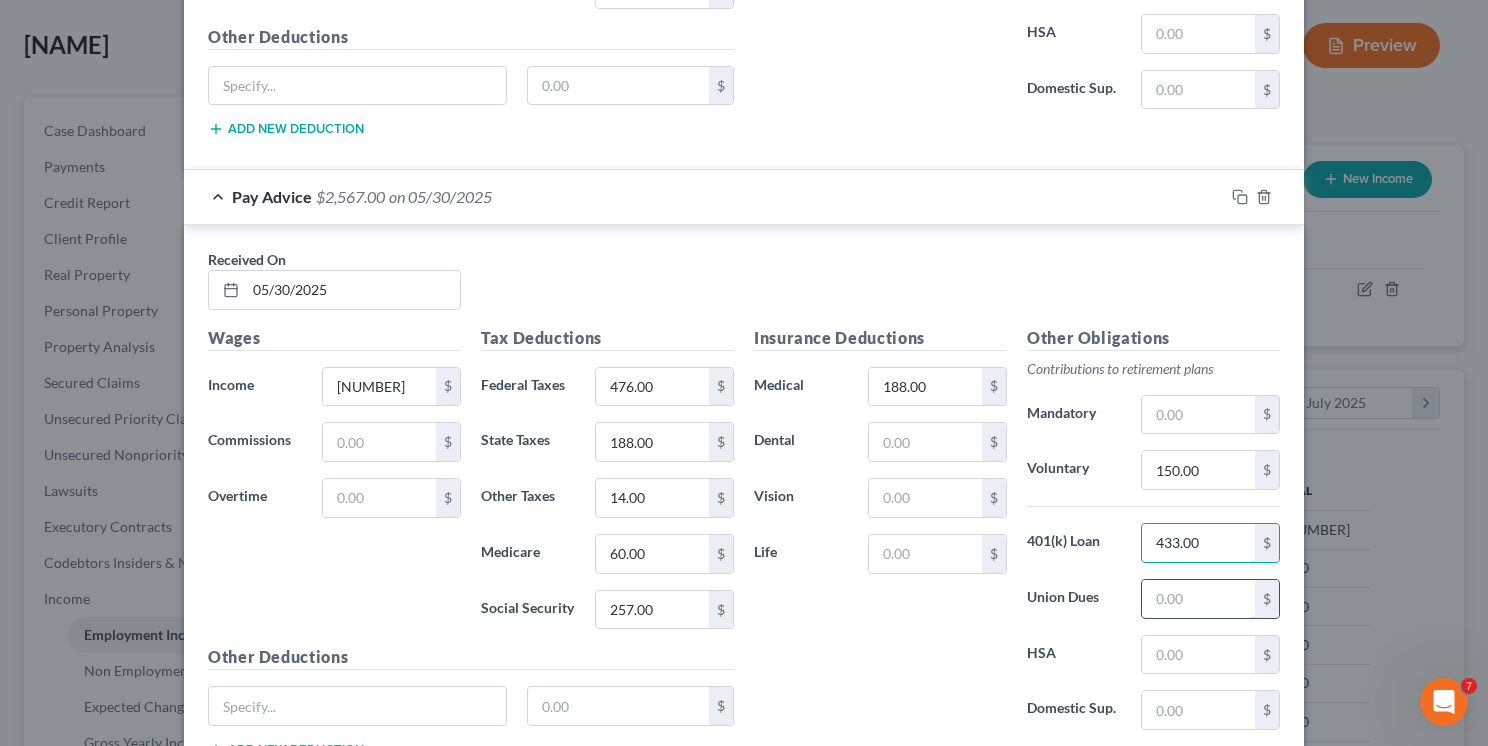 type on "433.00" 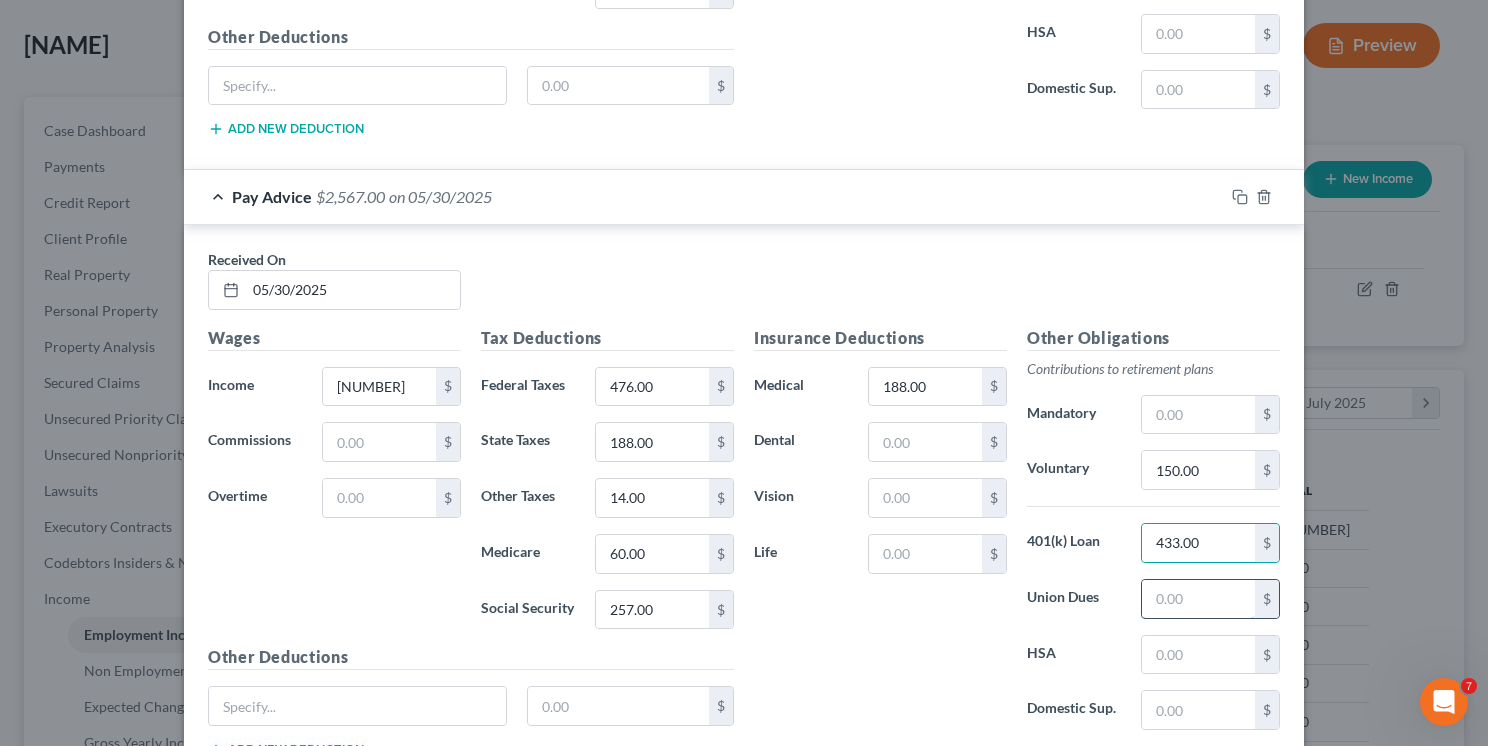 click at bounding box center [1198, 599] 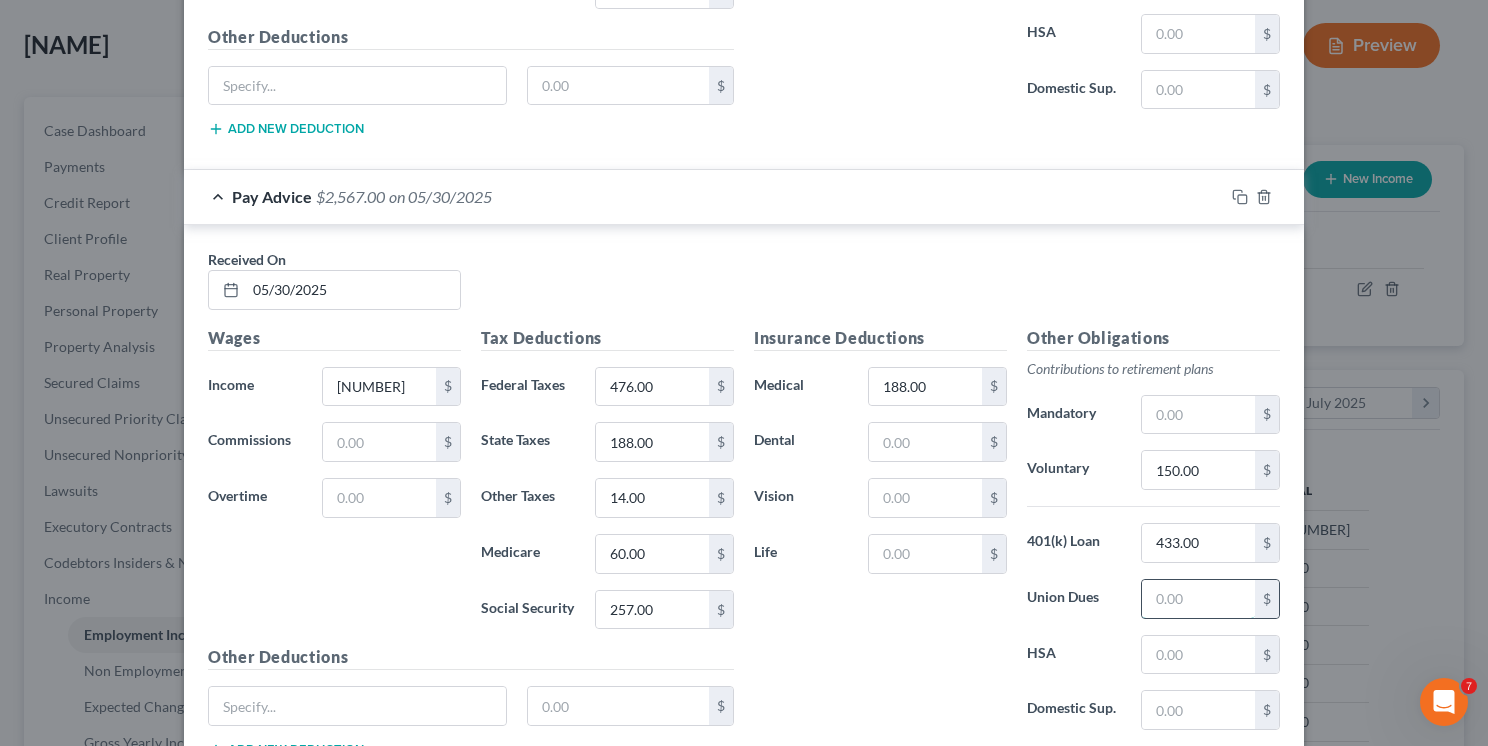 type on "72.00" 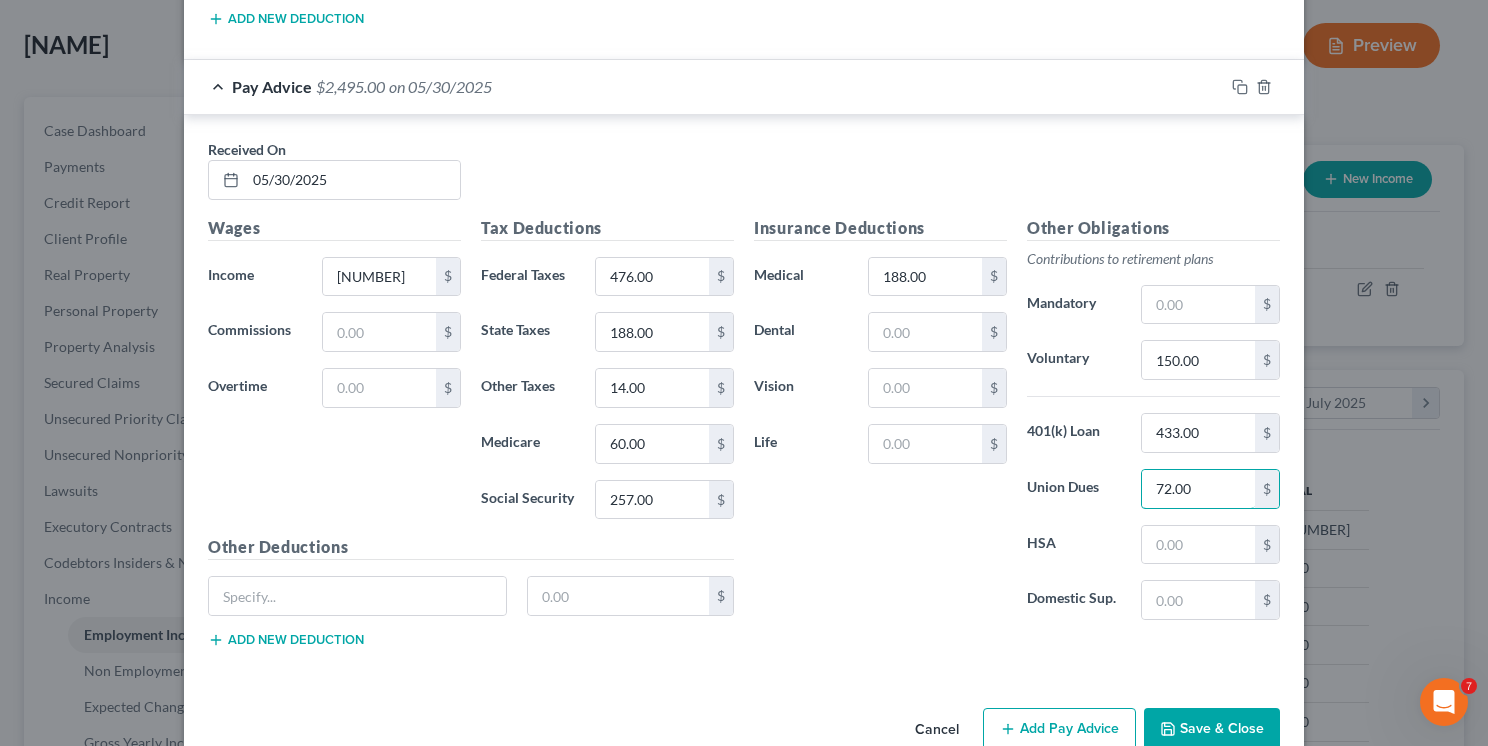 scroll, scrollTop: 6211, scrollLeft: 0, axis: vertical 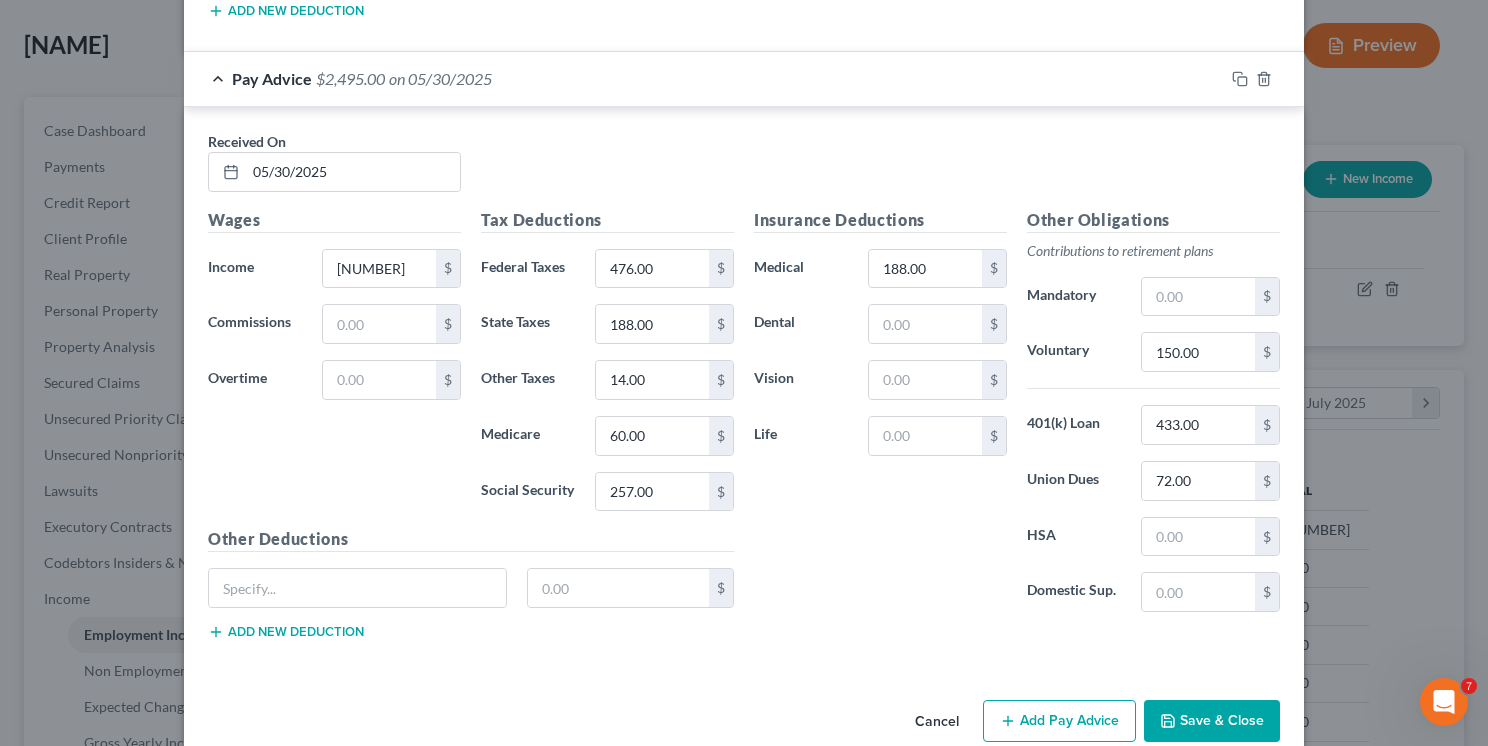 click on "Add Pay Advice" at bounding box center [1059, 721] 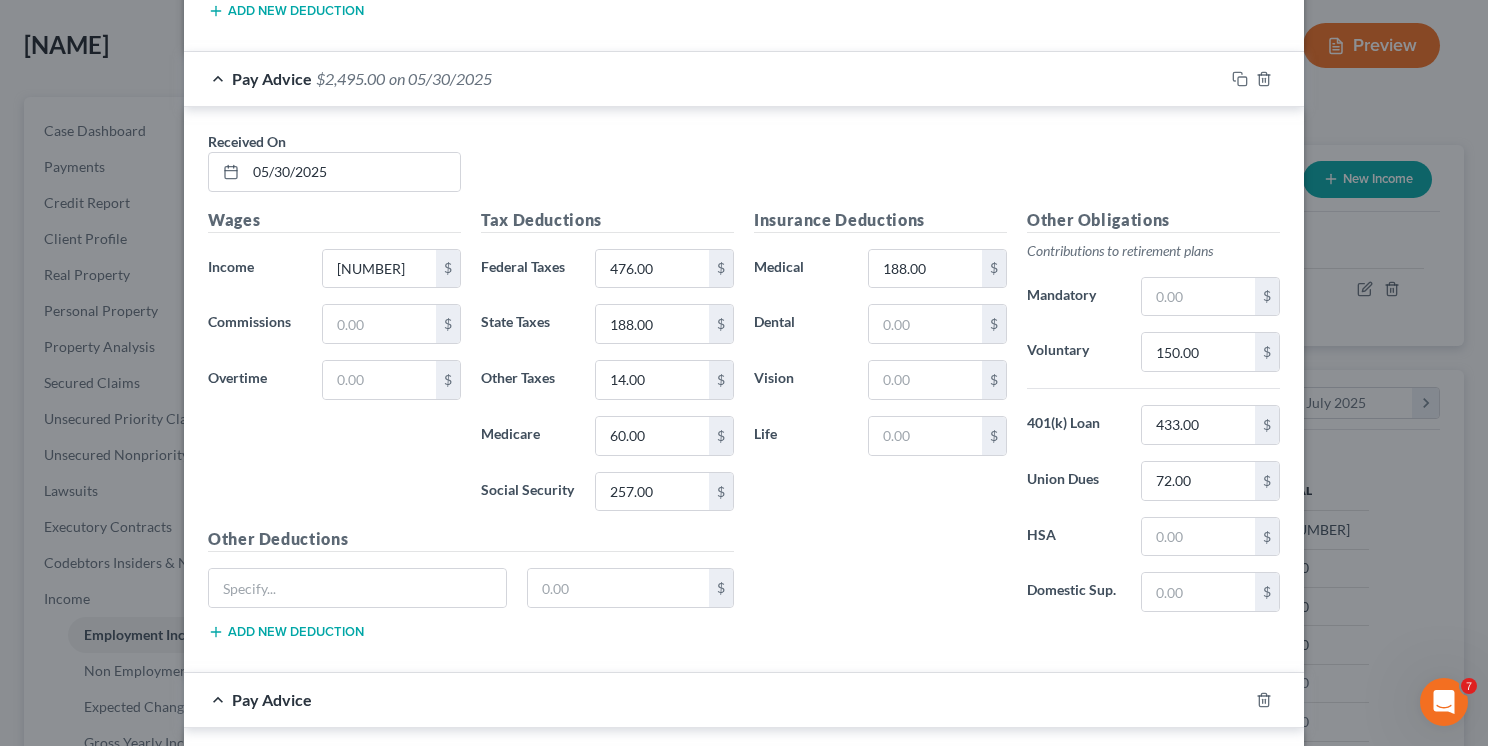 scroll, scrollTop: 6511, scrollLeft: 0, axis: vertical 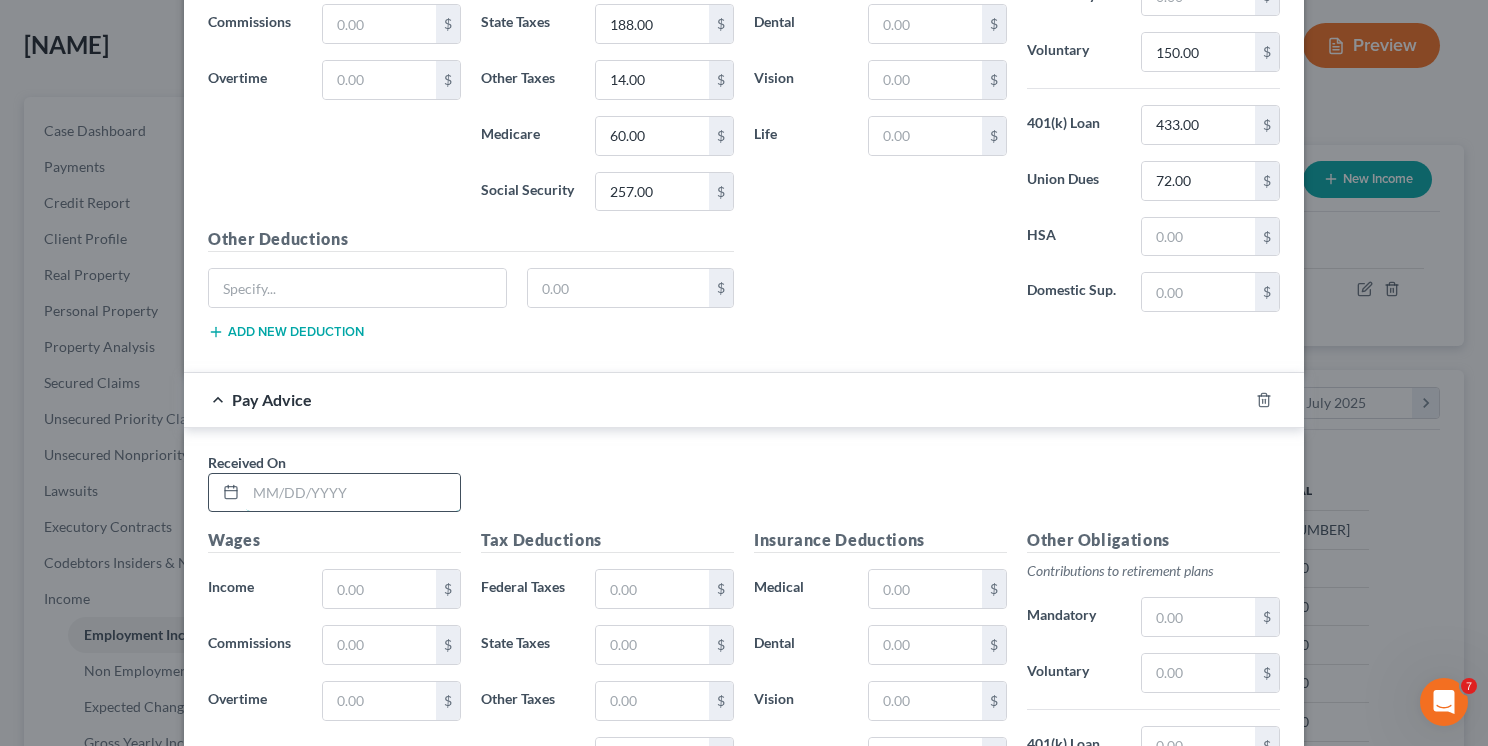 click at bounding box center [353, 493] 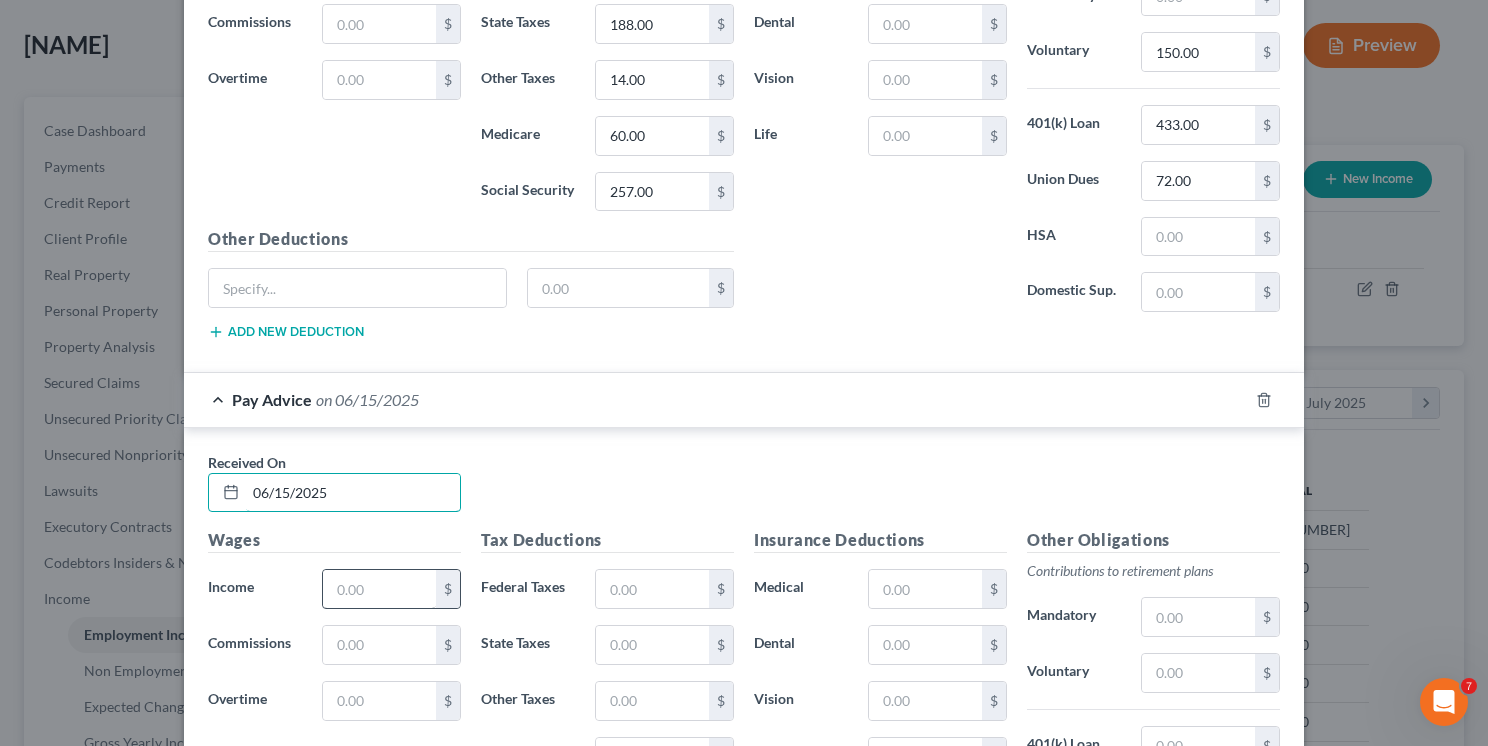 type on "06/15/2025" 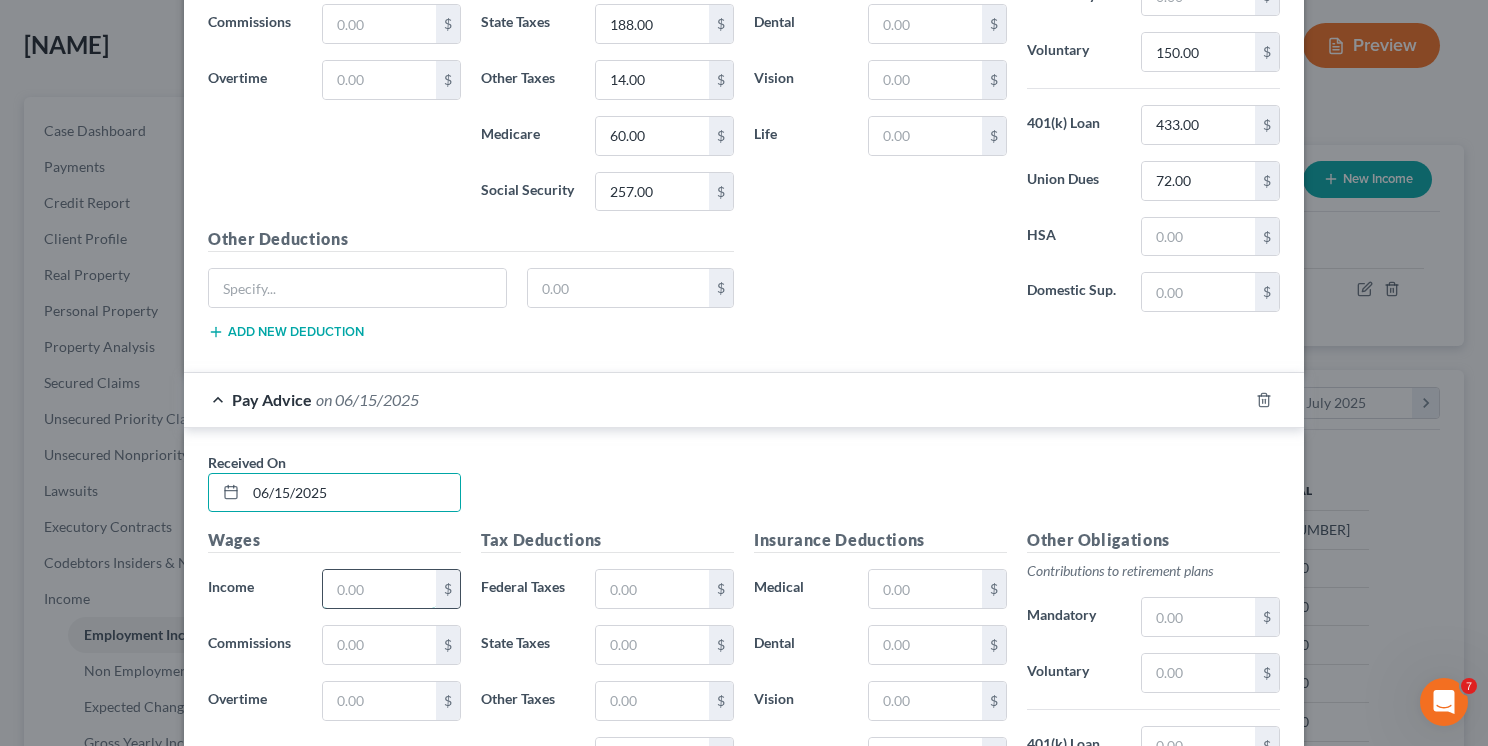 click at bounding box center (379, 589) 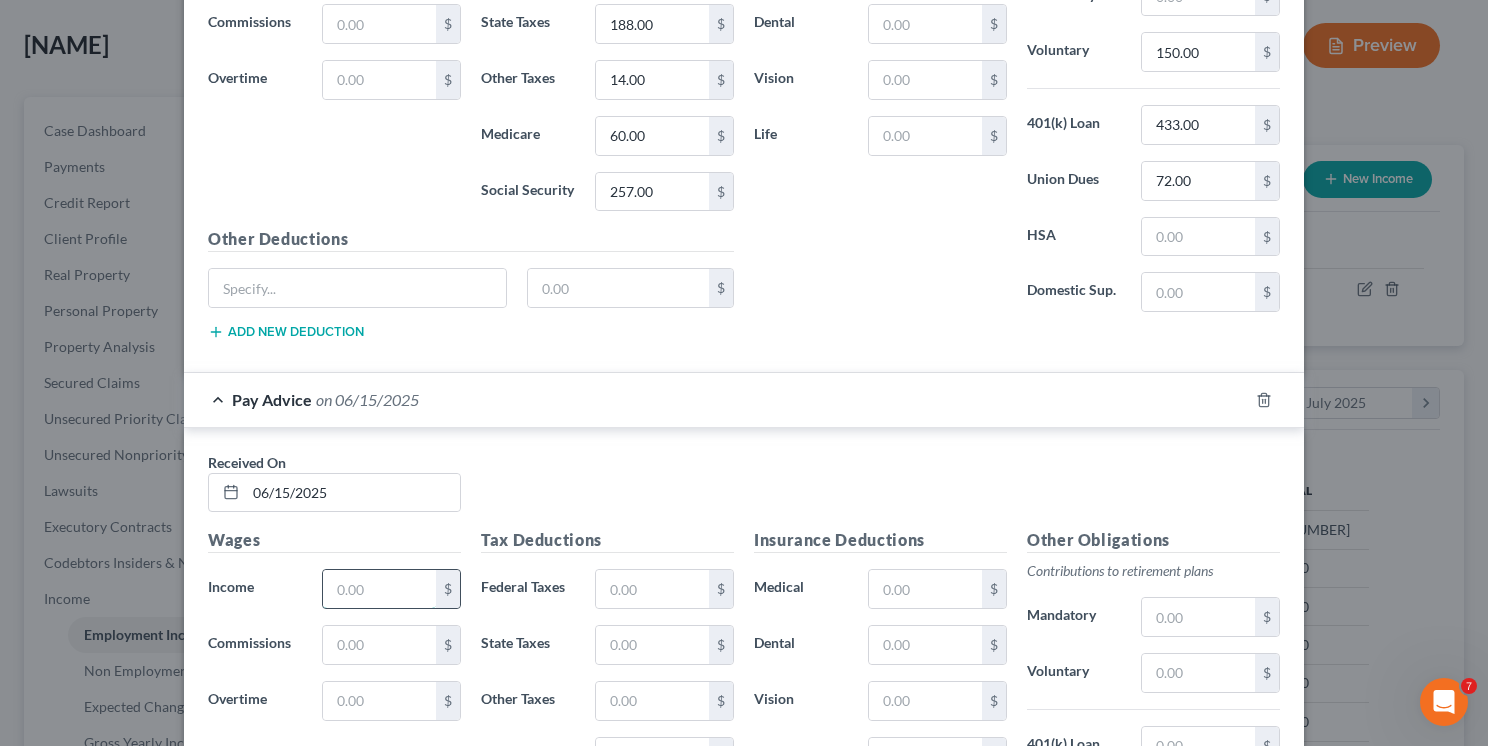 type on "[NUMBER]" 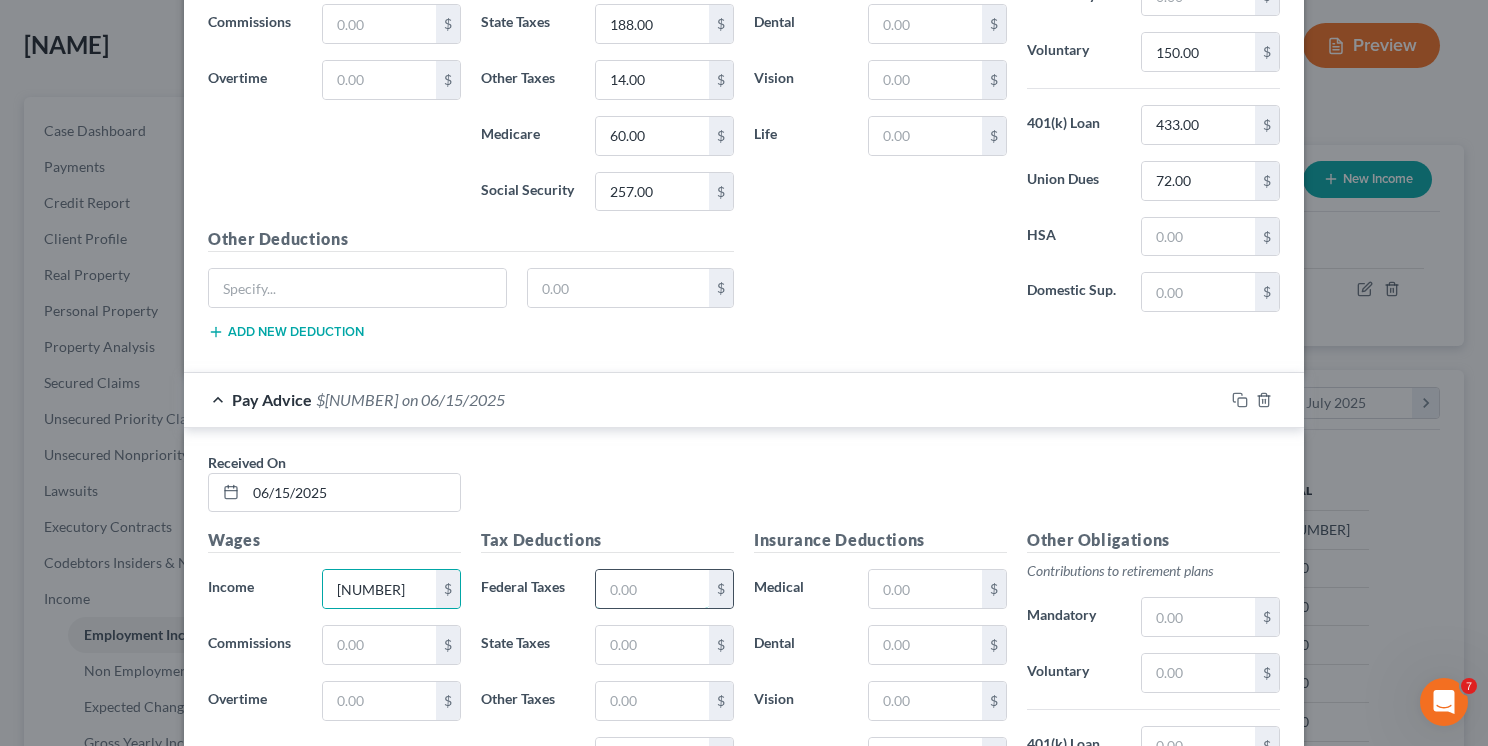 click at bounding box center [652, 589] 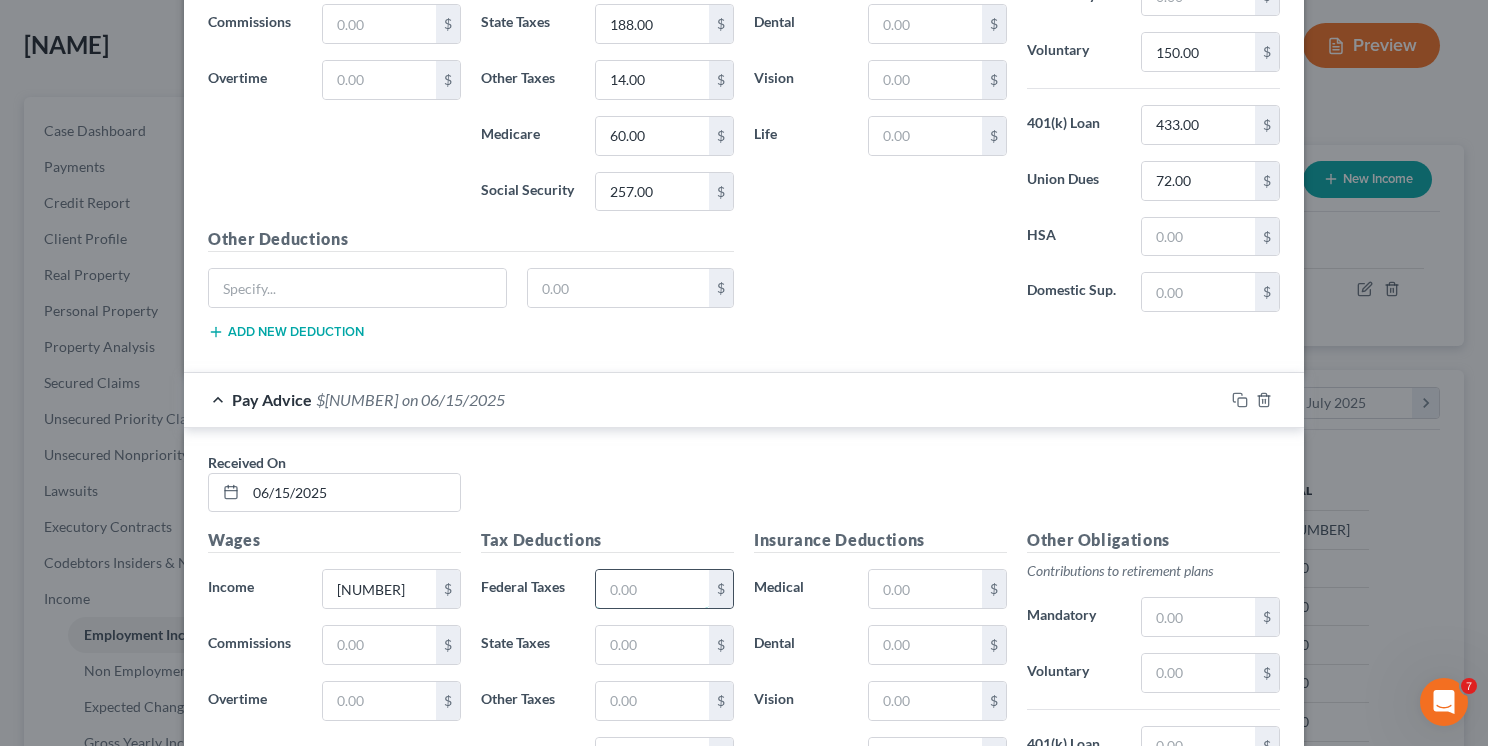 type on "582.00" 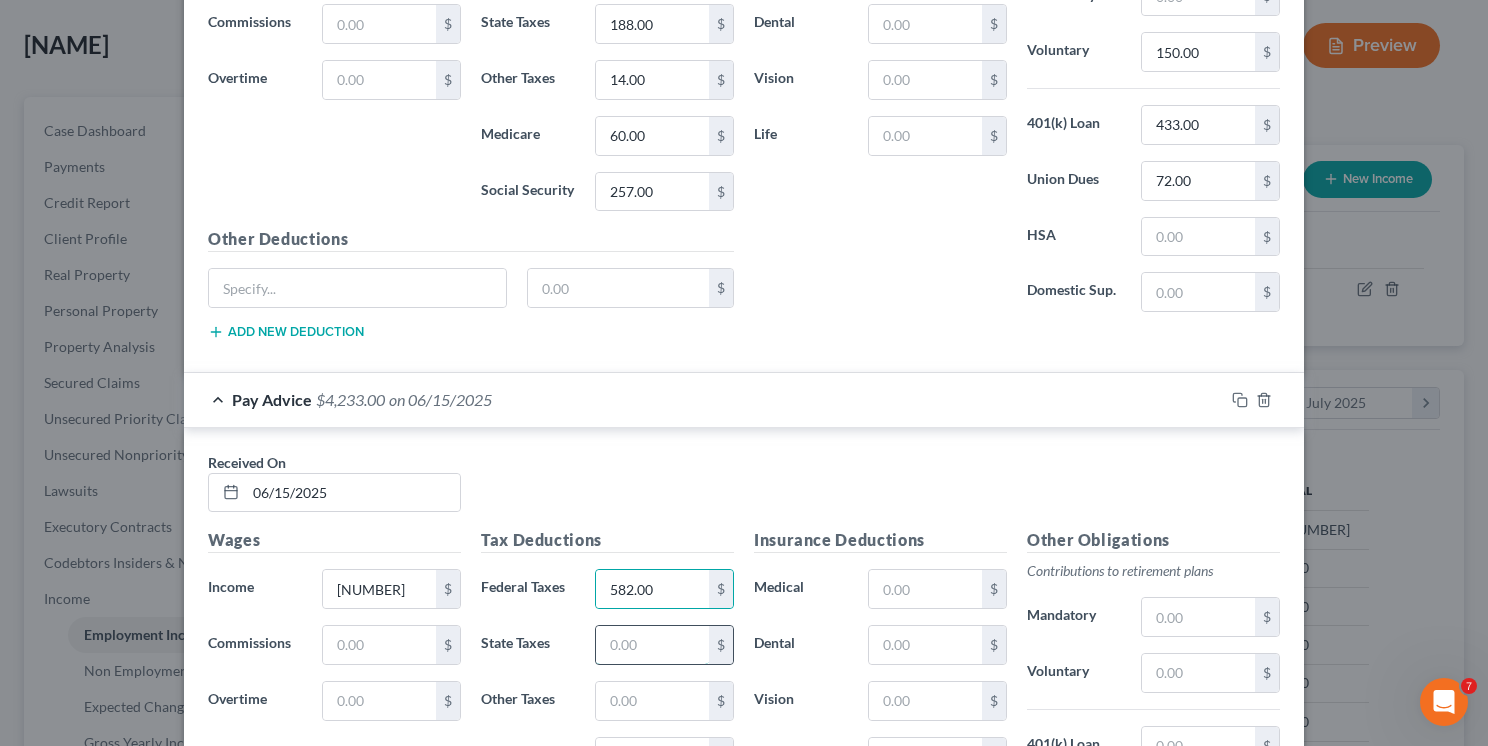 click at bounding box center [652, 645] 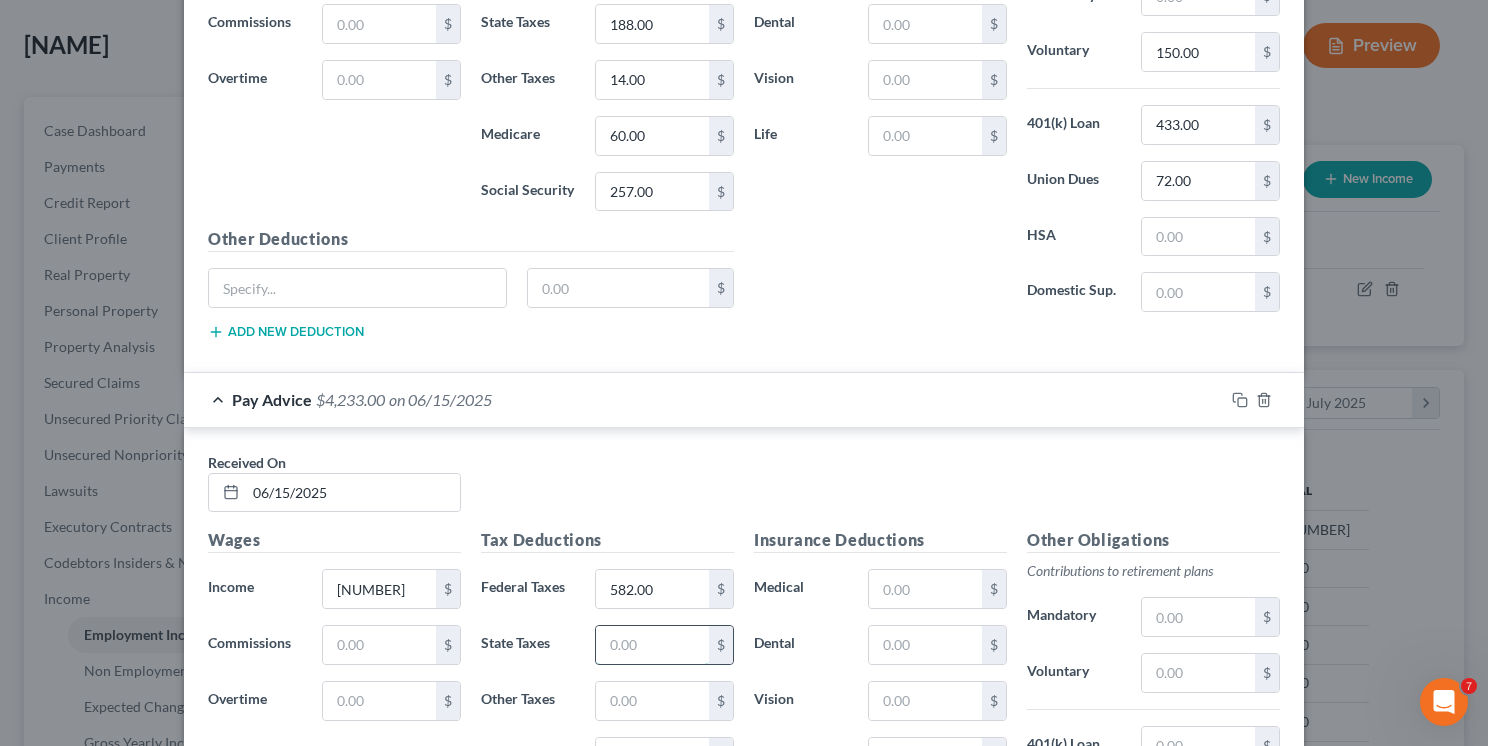 type on "221.00" 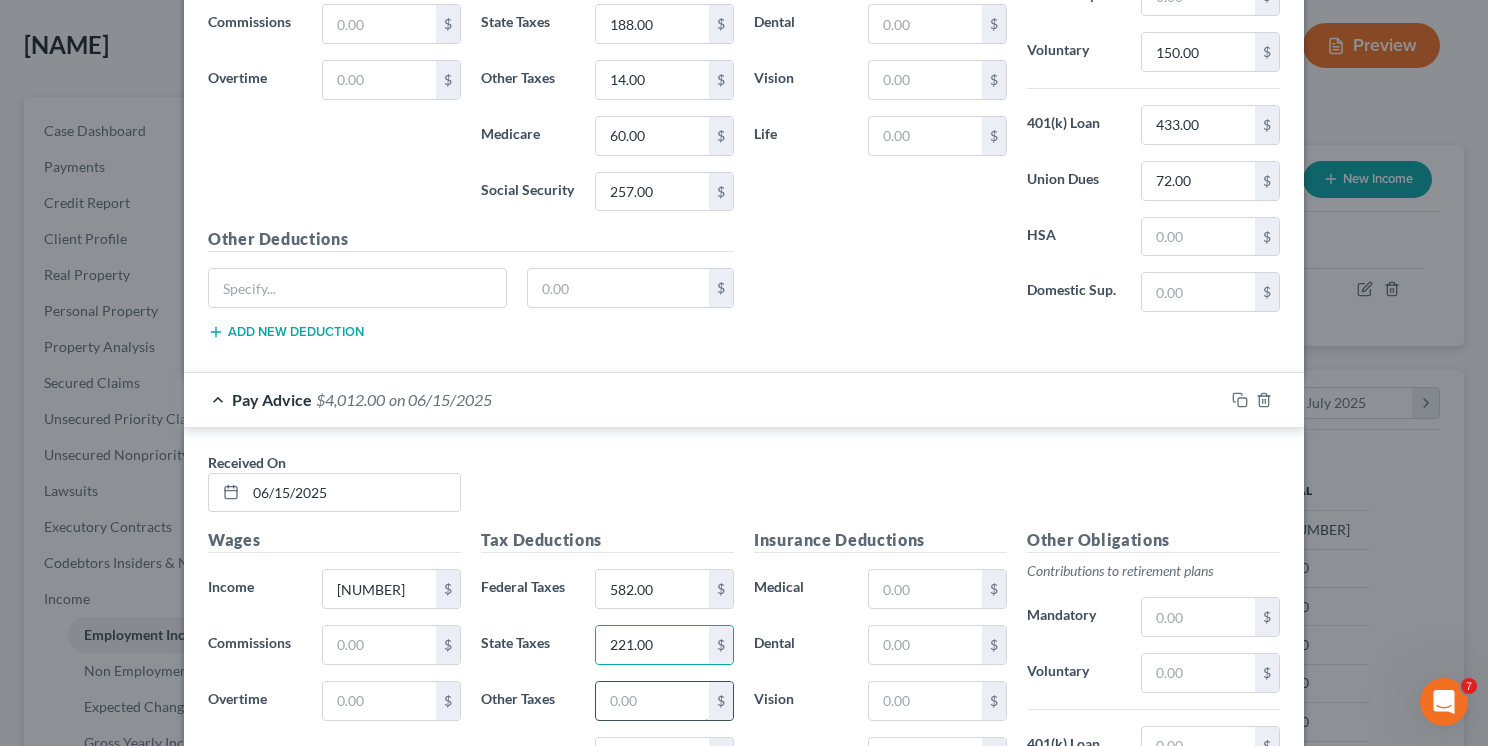 click at bounding box center [652, 701] 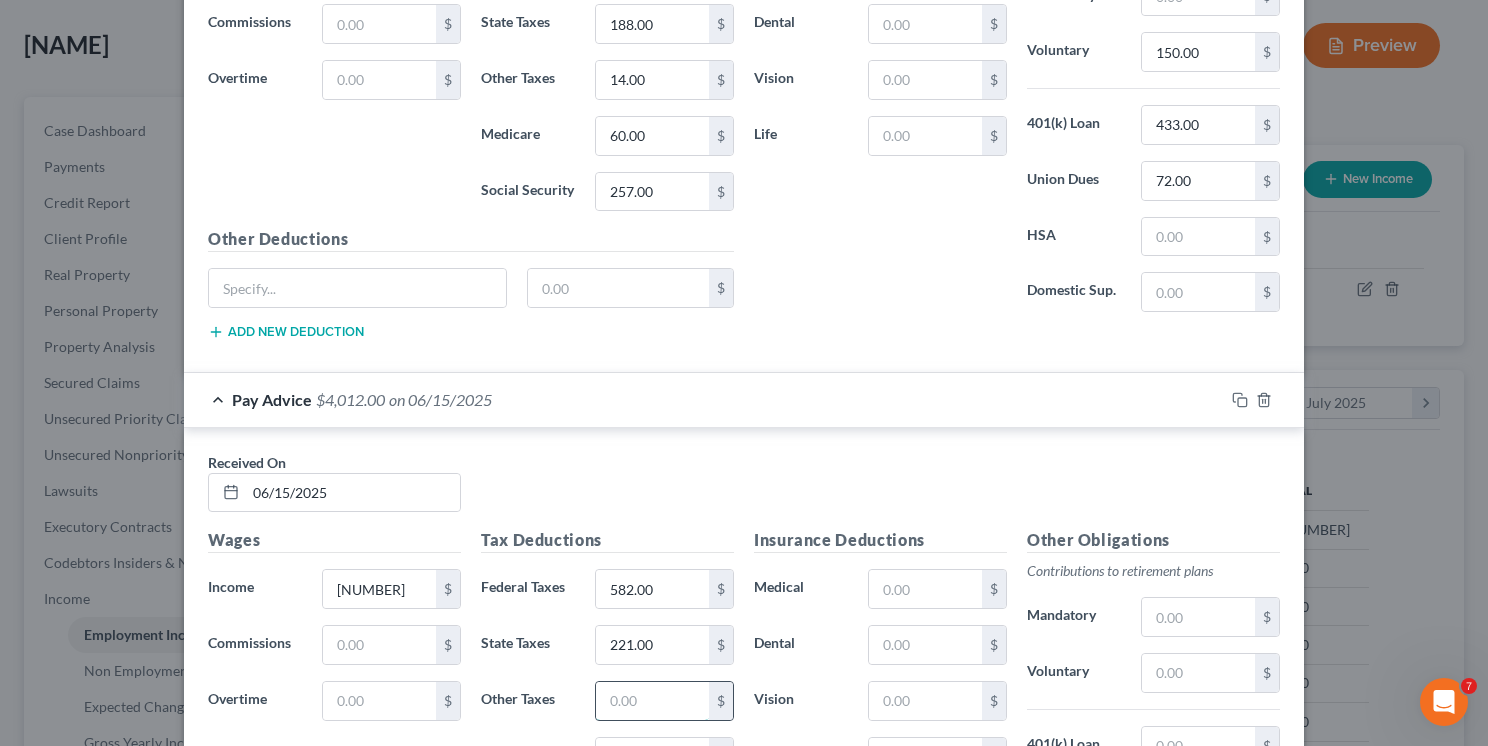 type on "16.00" 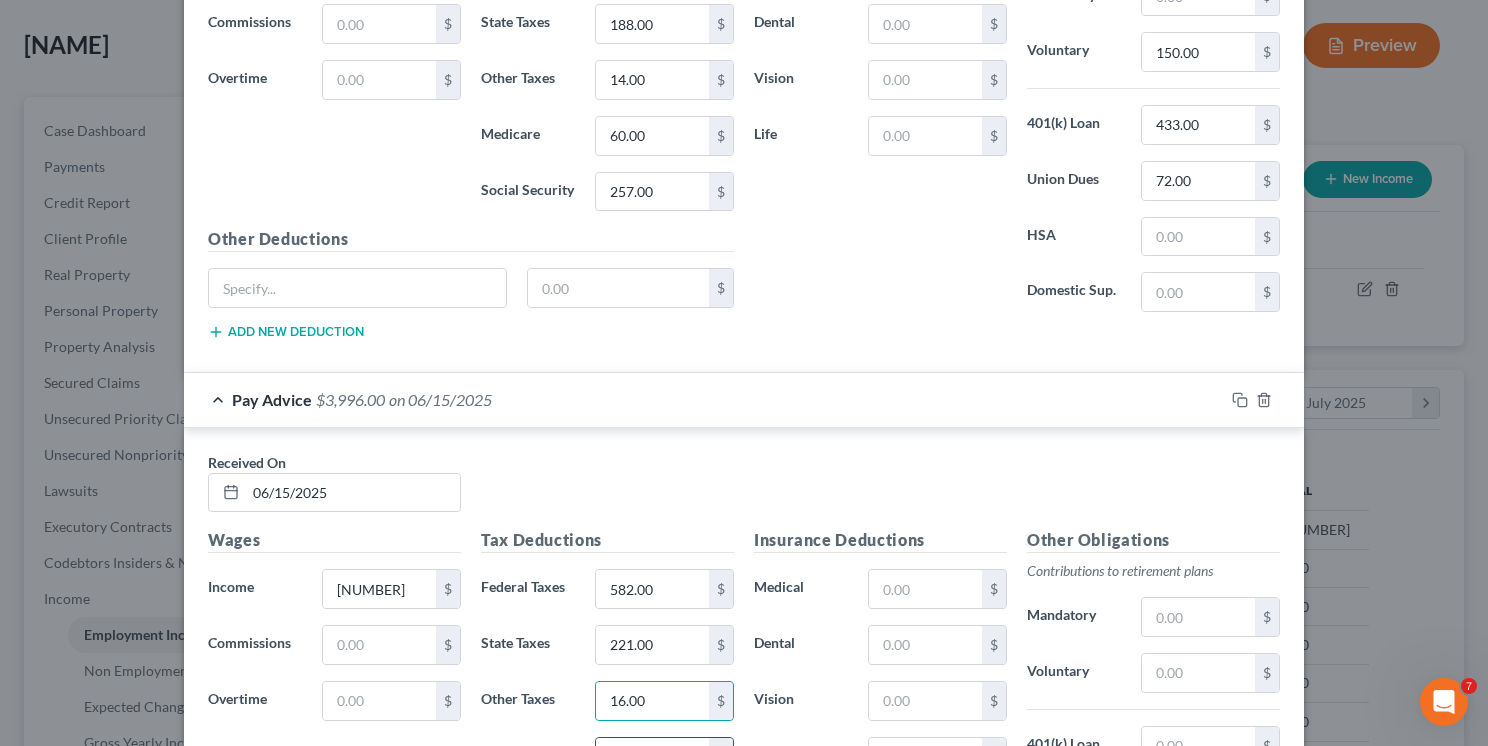 click at bounding box center [652, 757] 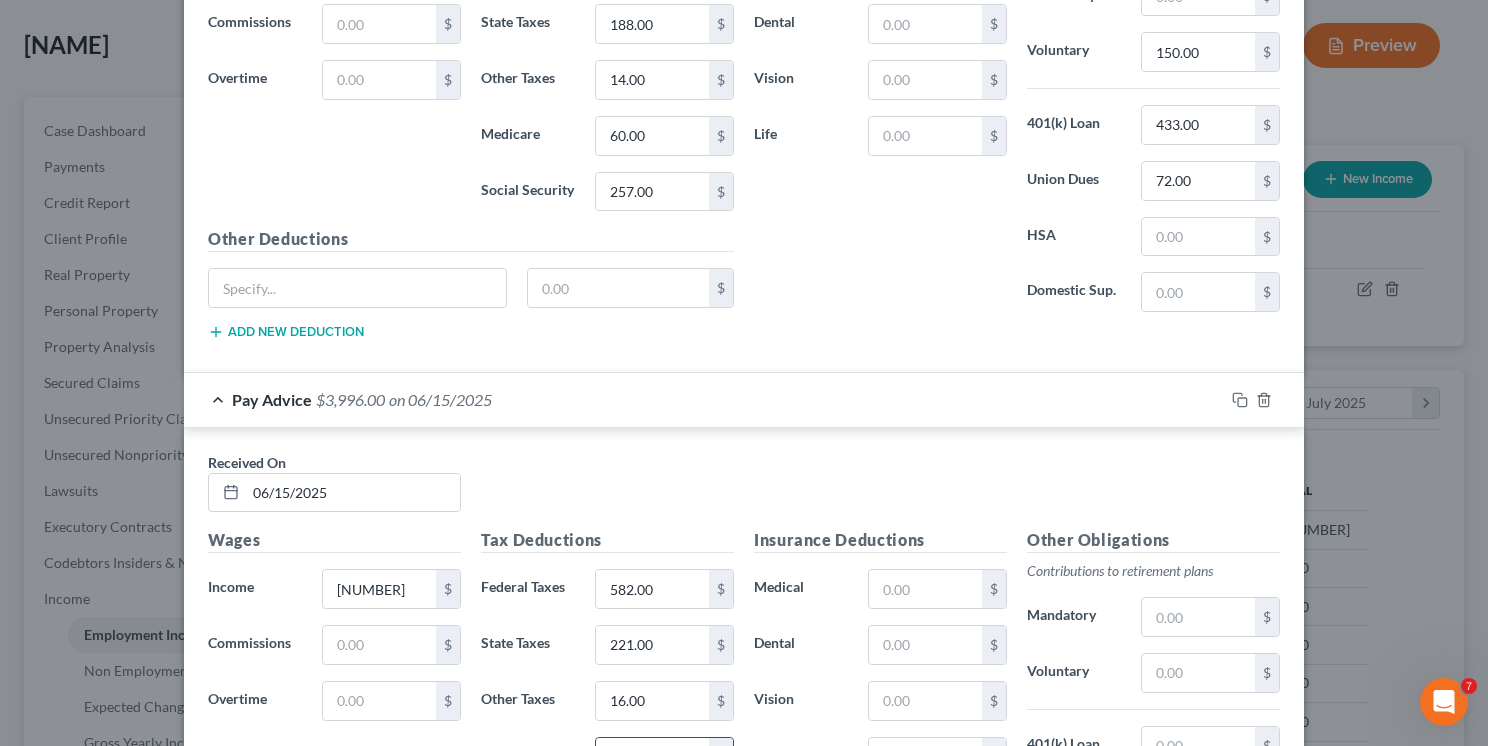 type on "67.00" 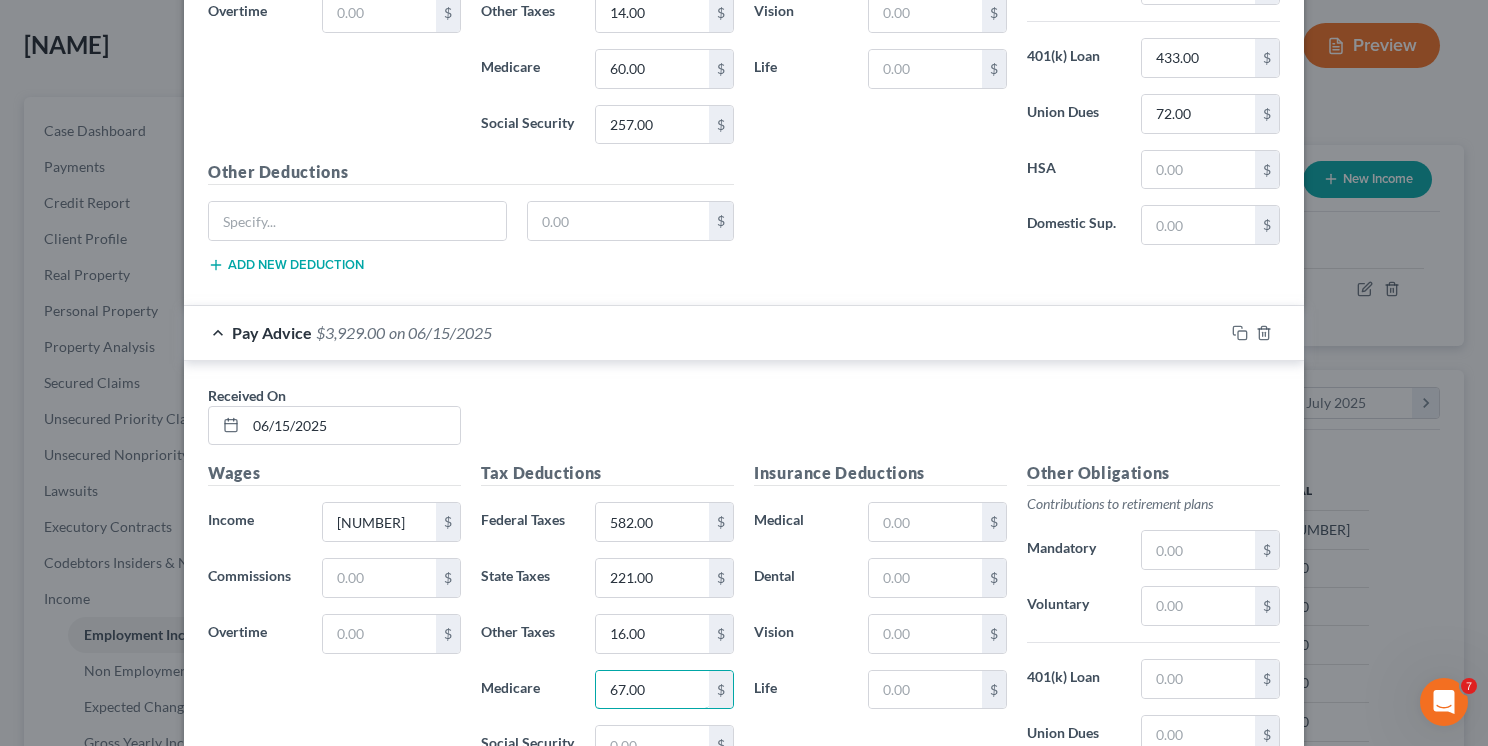 scroll, scrollTop: 6711, scrollLeft: 0, axis: vertical 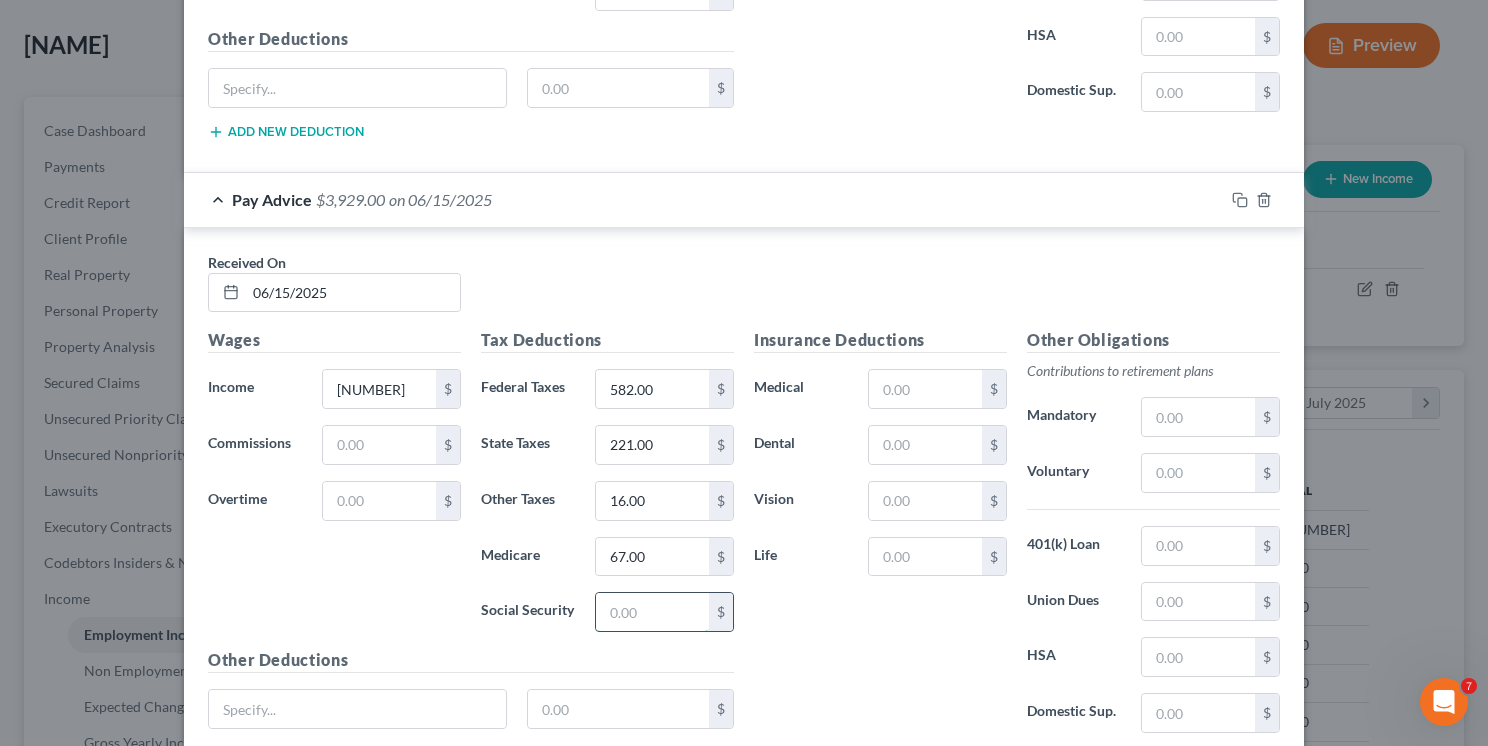 click at bounding box center [652, 612] 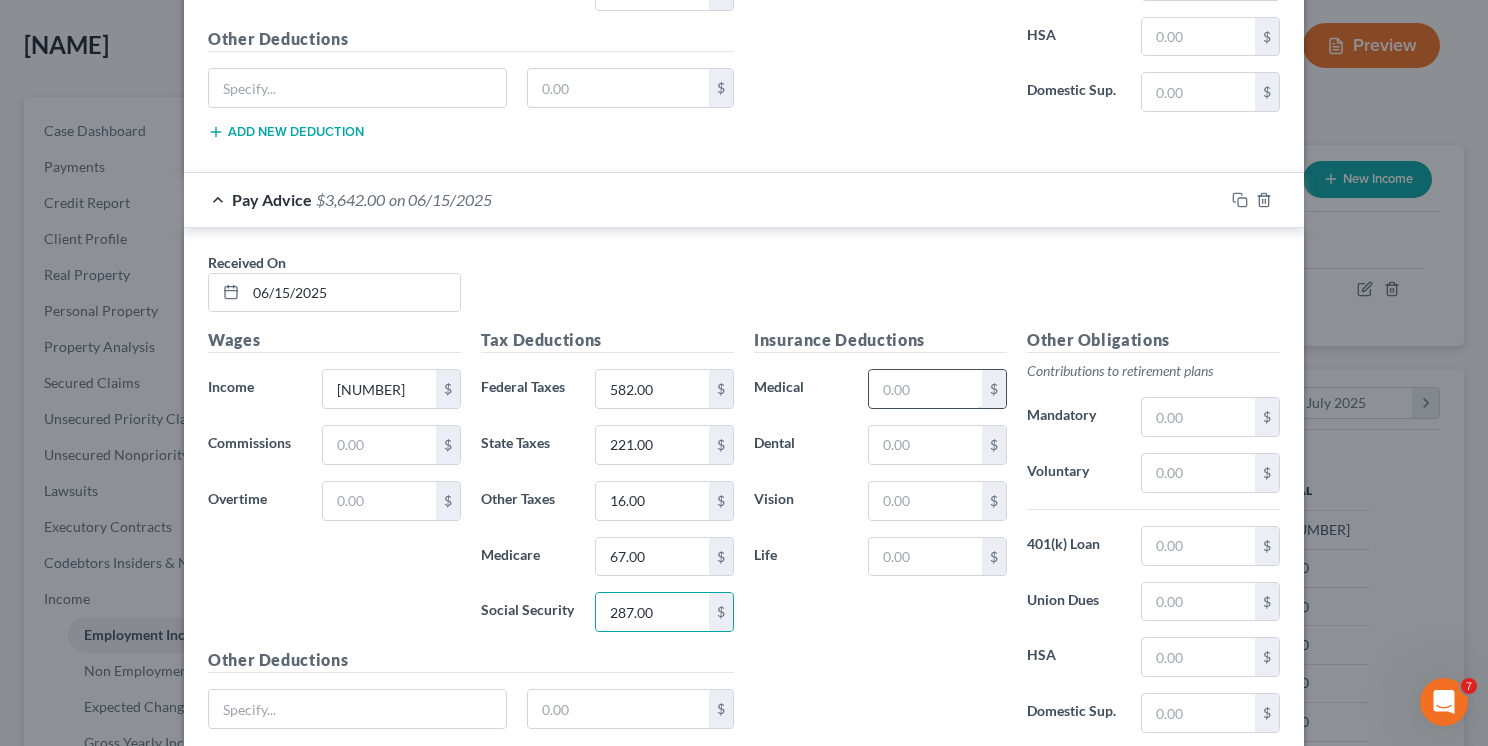 click at bounding box center [925, 389] 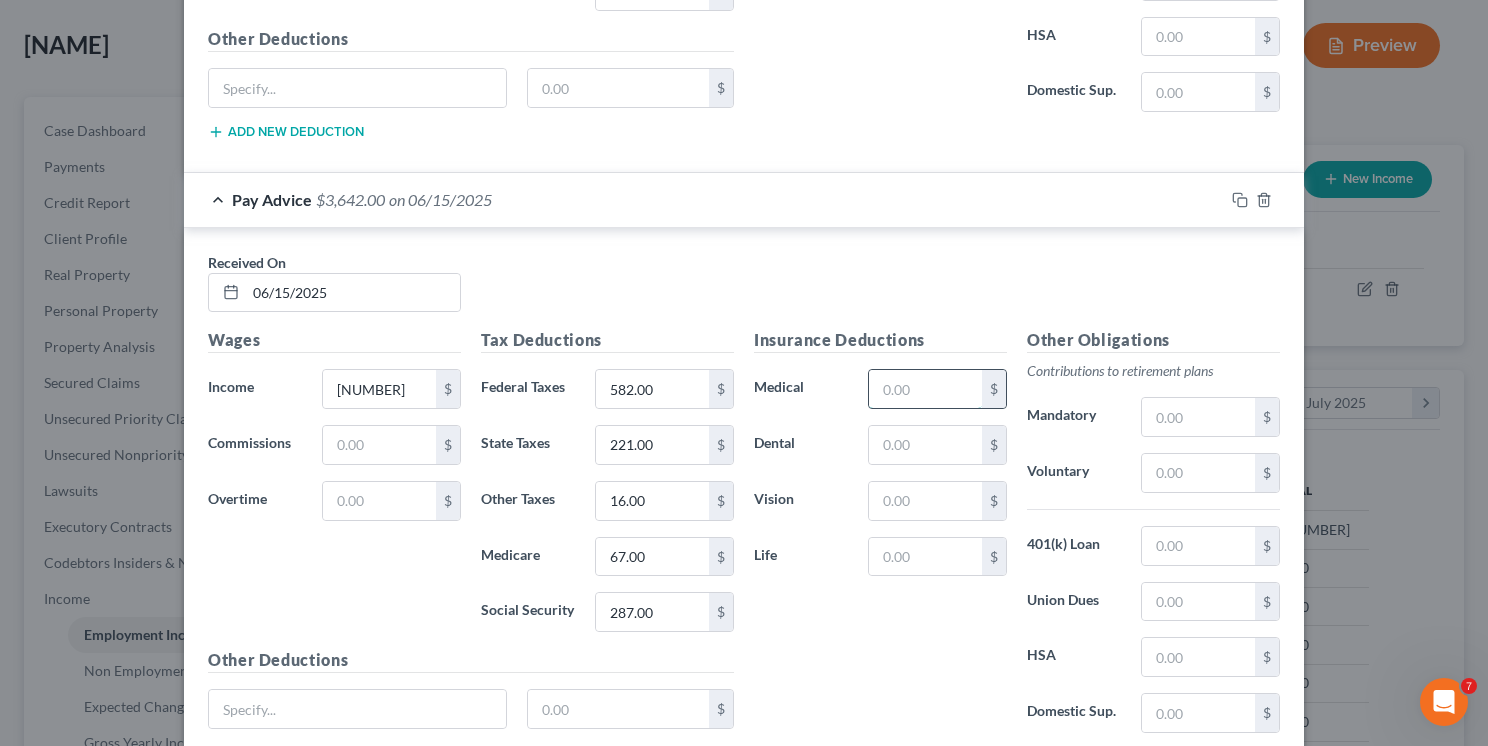 type on "188.00" 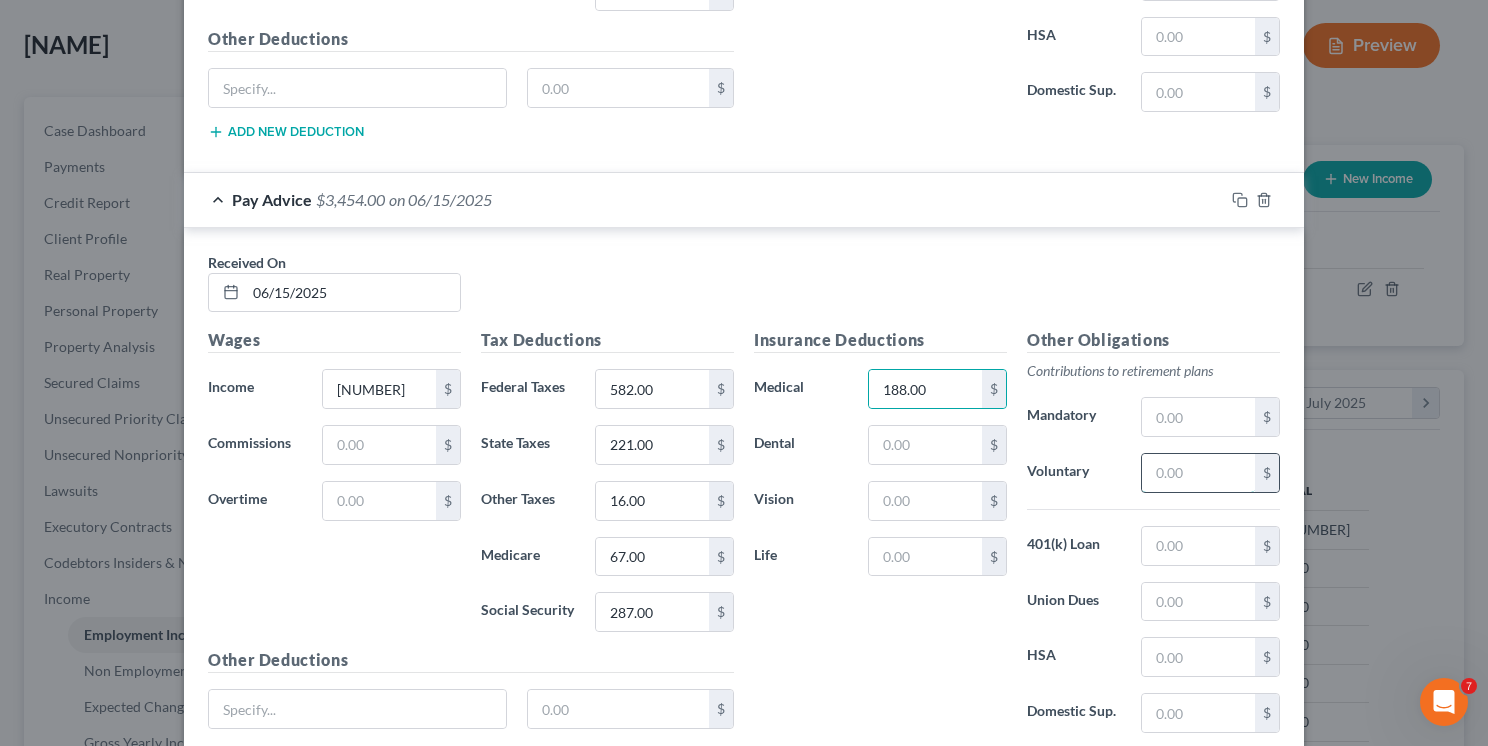 click at bounding box center (1198, 473) 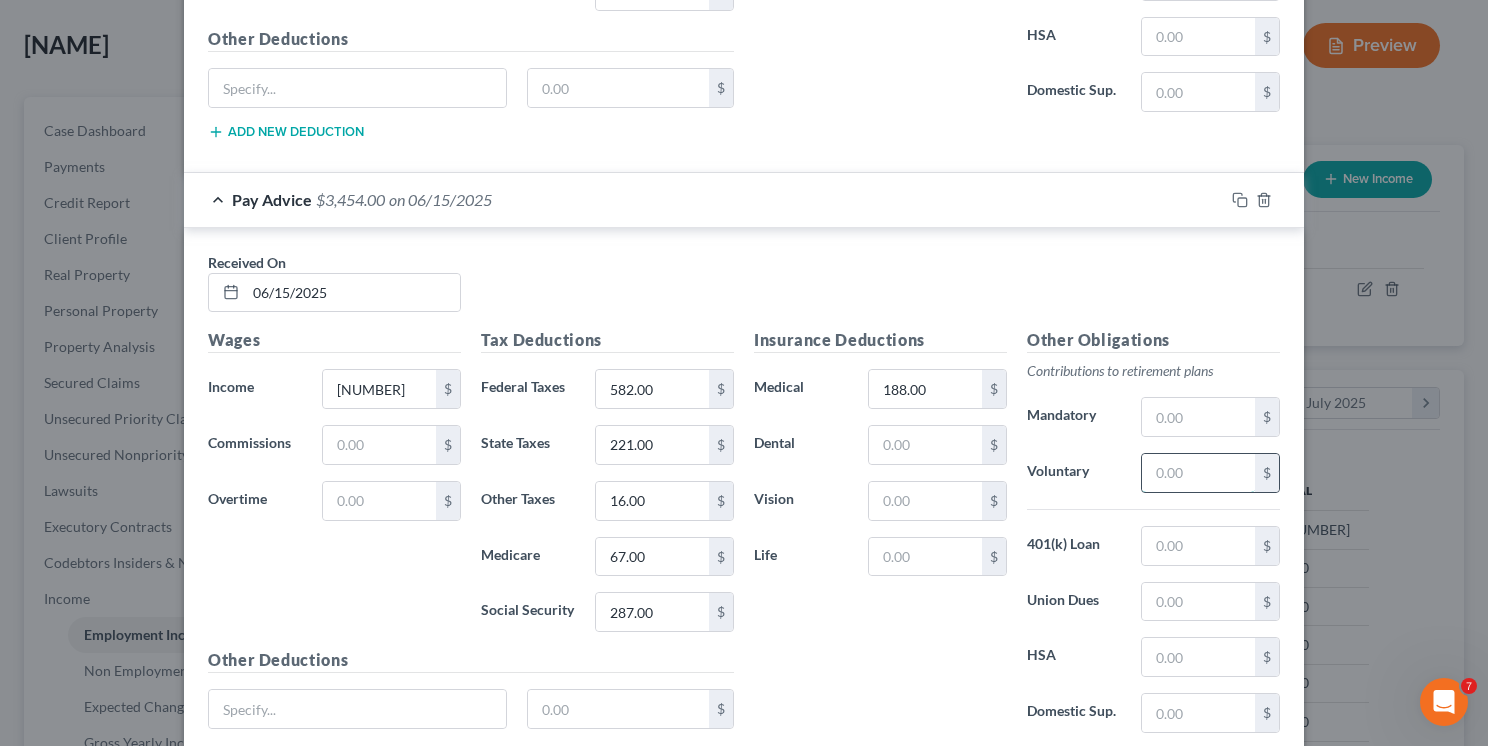 type on "150.00" 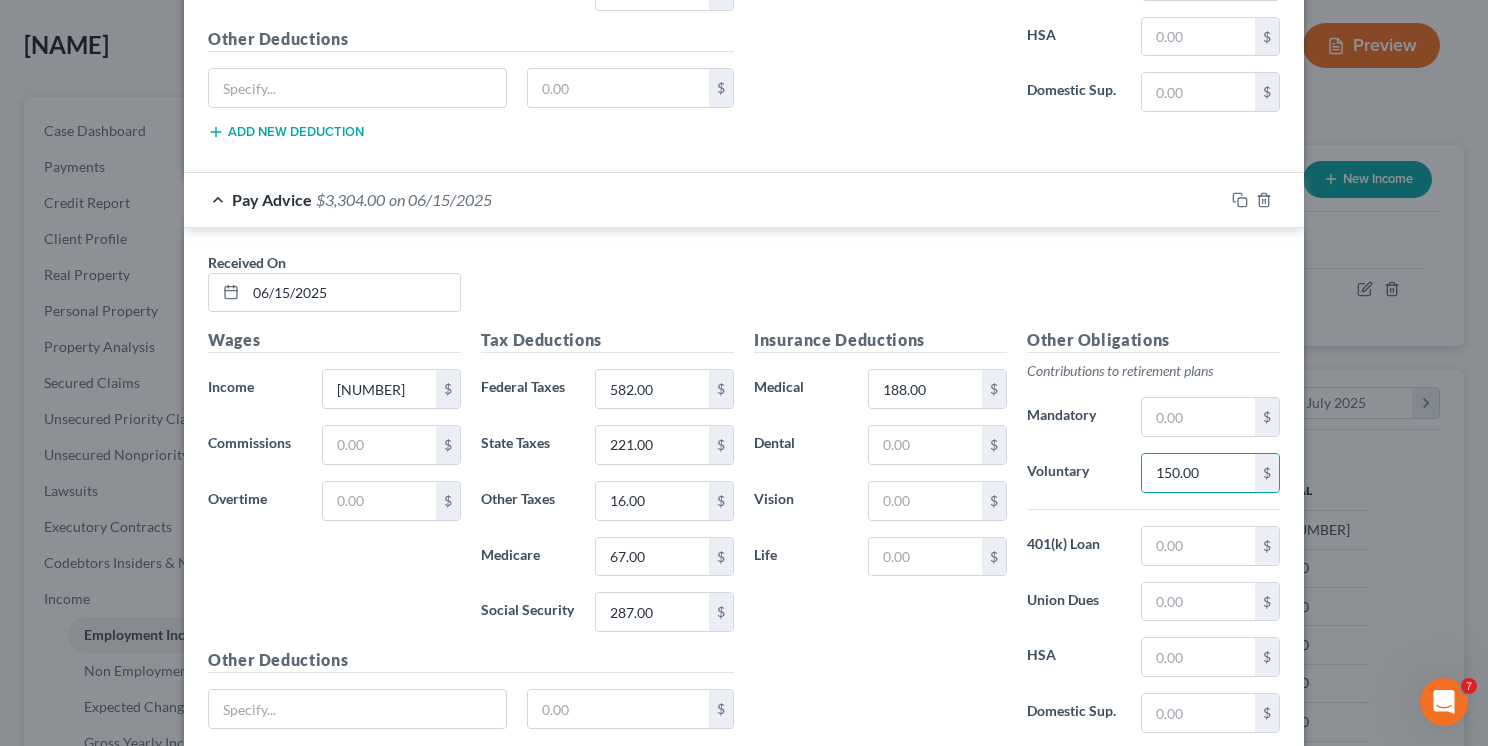 click on "Other Obligations Contributions to retirement plans Mandatory $ Voluntary 150.00 $ 401(k) Loan $ Union Dues $ HSA $ Domestic Sup. $" at bounding box center (1153, 538) 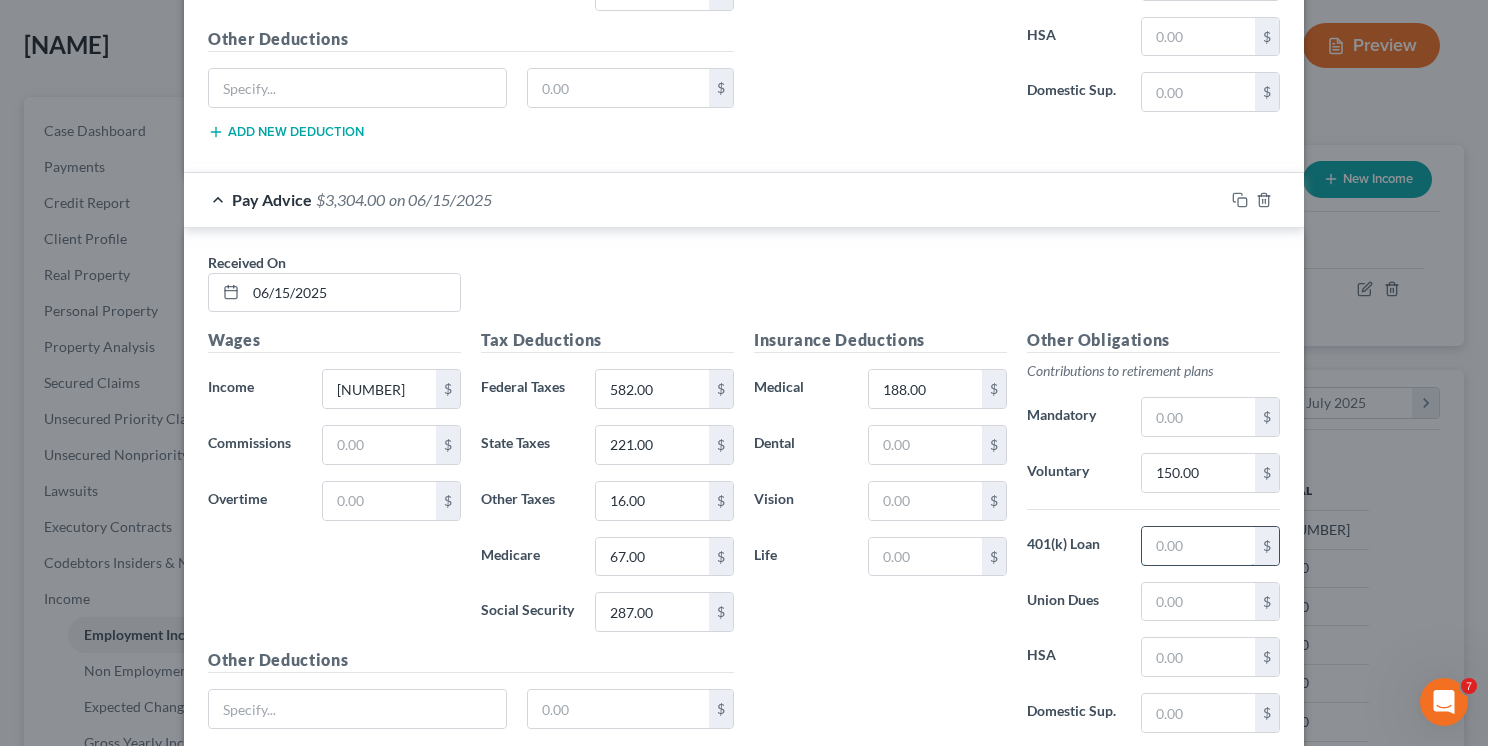click at bounding box center (1198, 546) 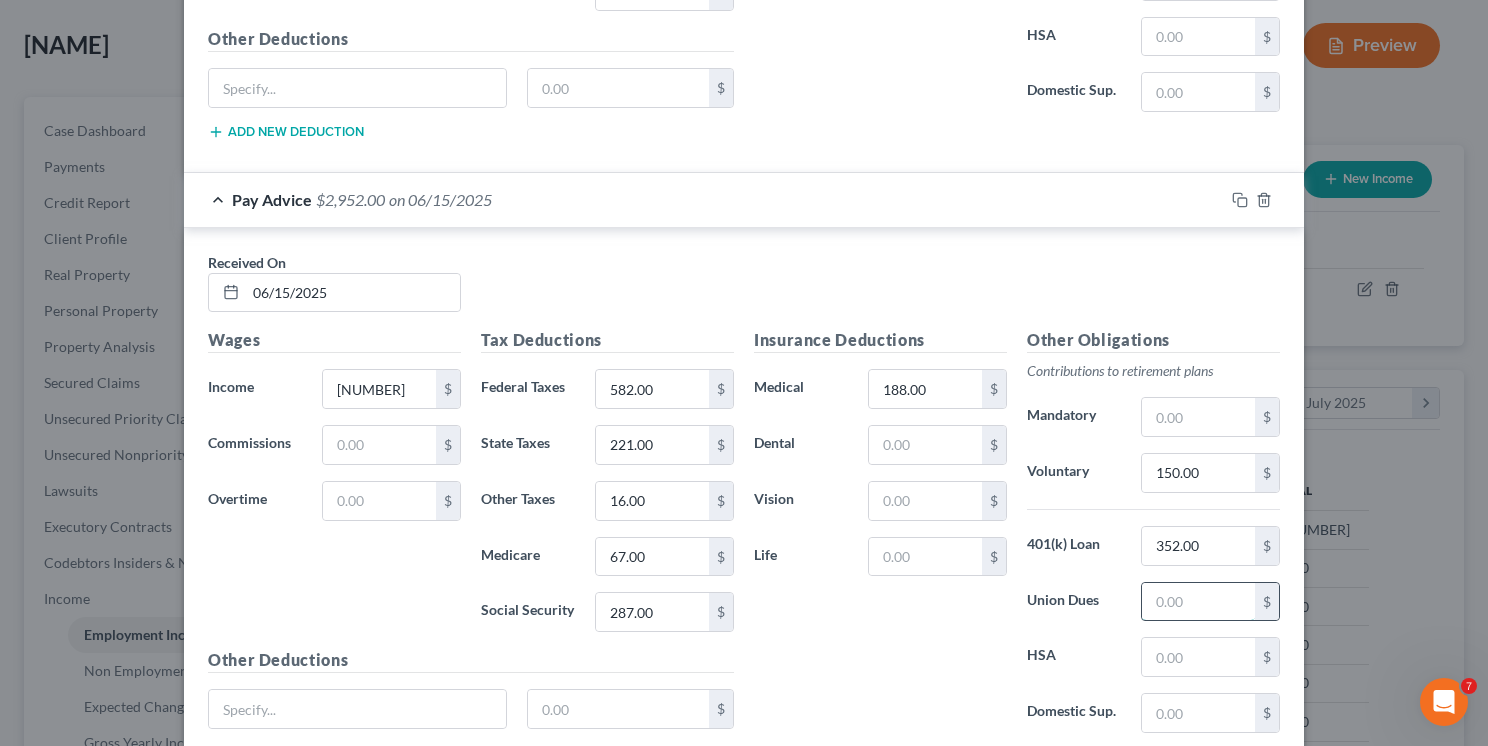 click at bounding box center [1198, 602] 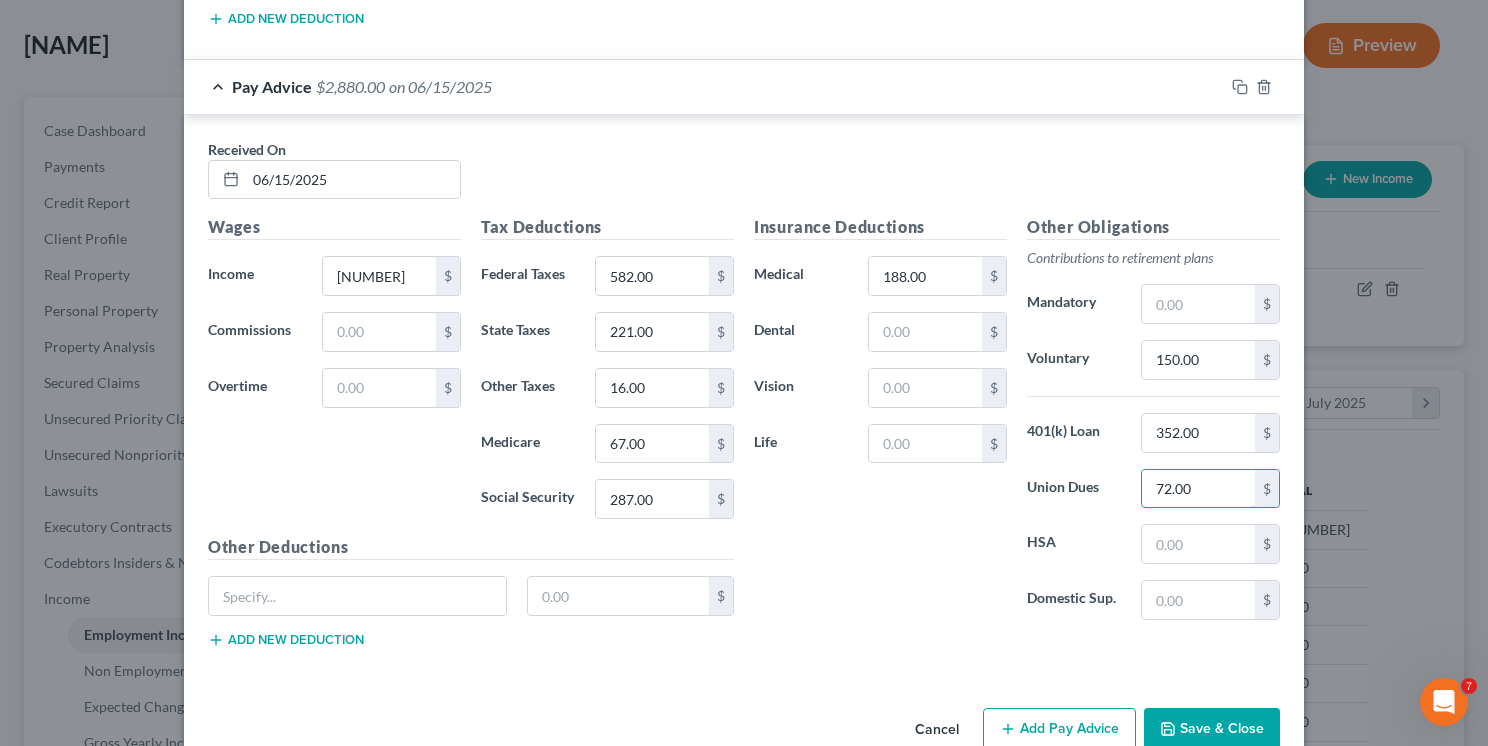 scroll, scrollTop: 6828, scrollLeft: 0, axis: vertical 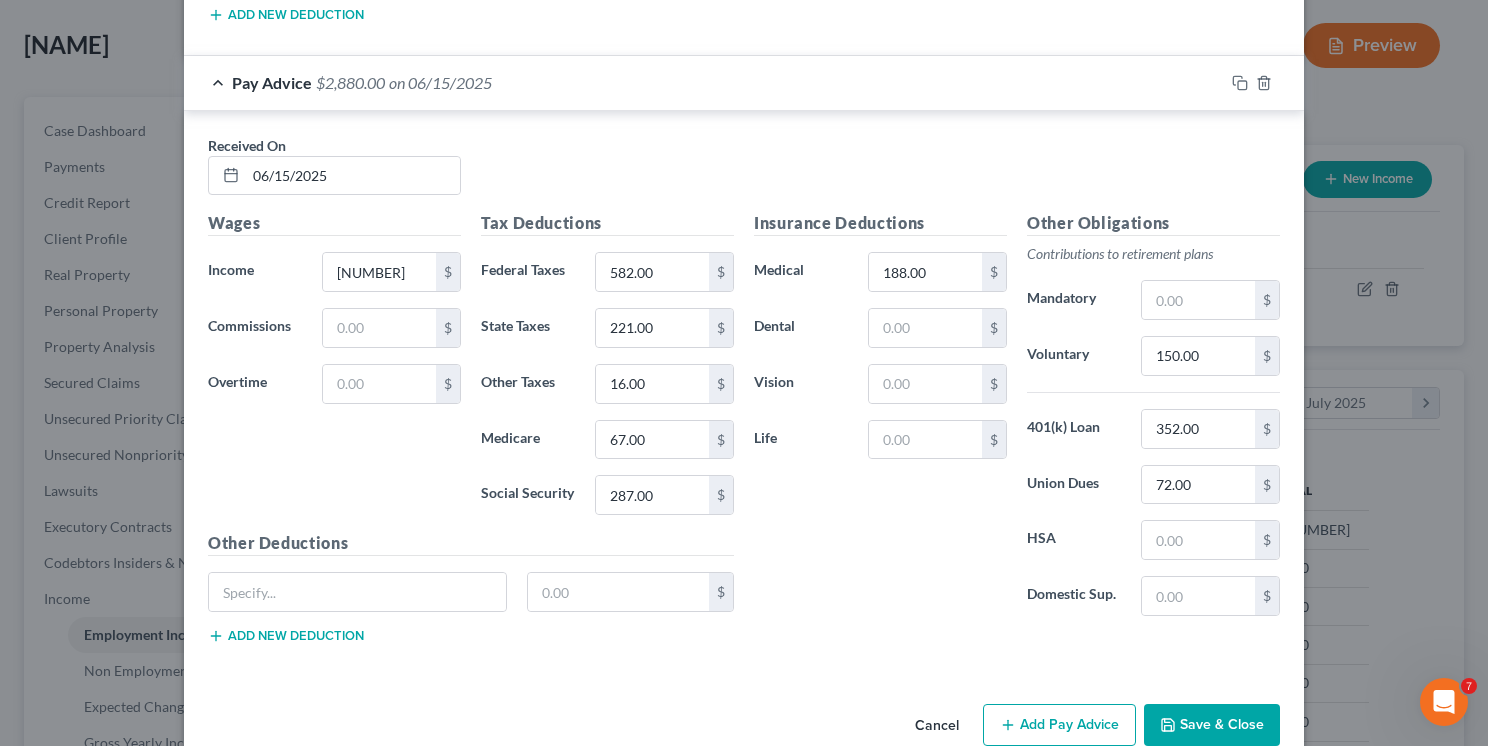 click on "Add Pay Advice" at bounding box center (1059, 725) 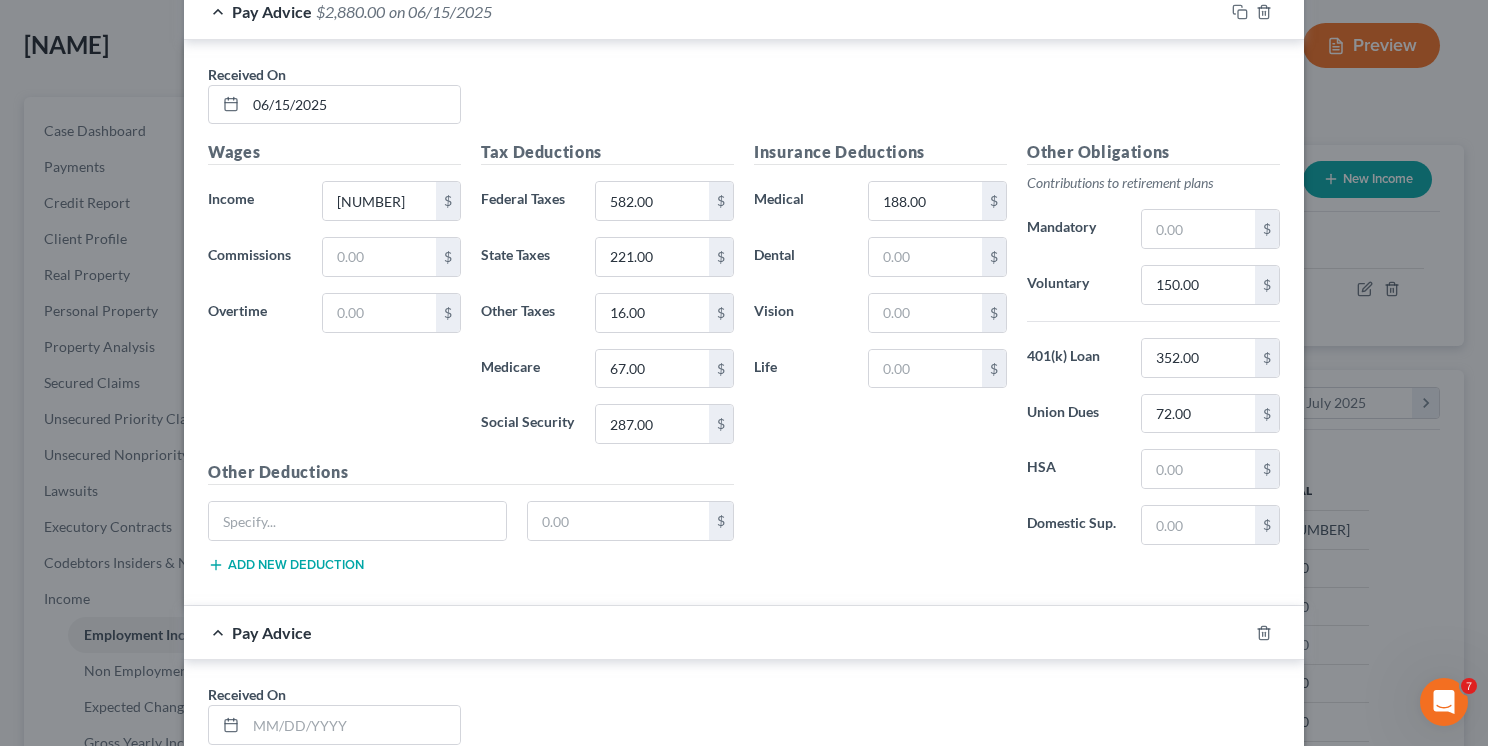 scroll, scrollTop: 7028, scrollLeft: 0, axis: vertical 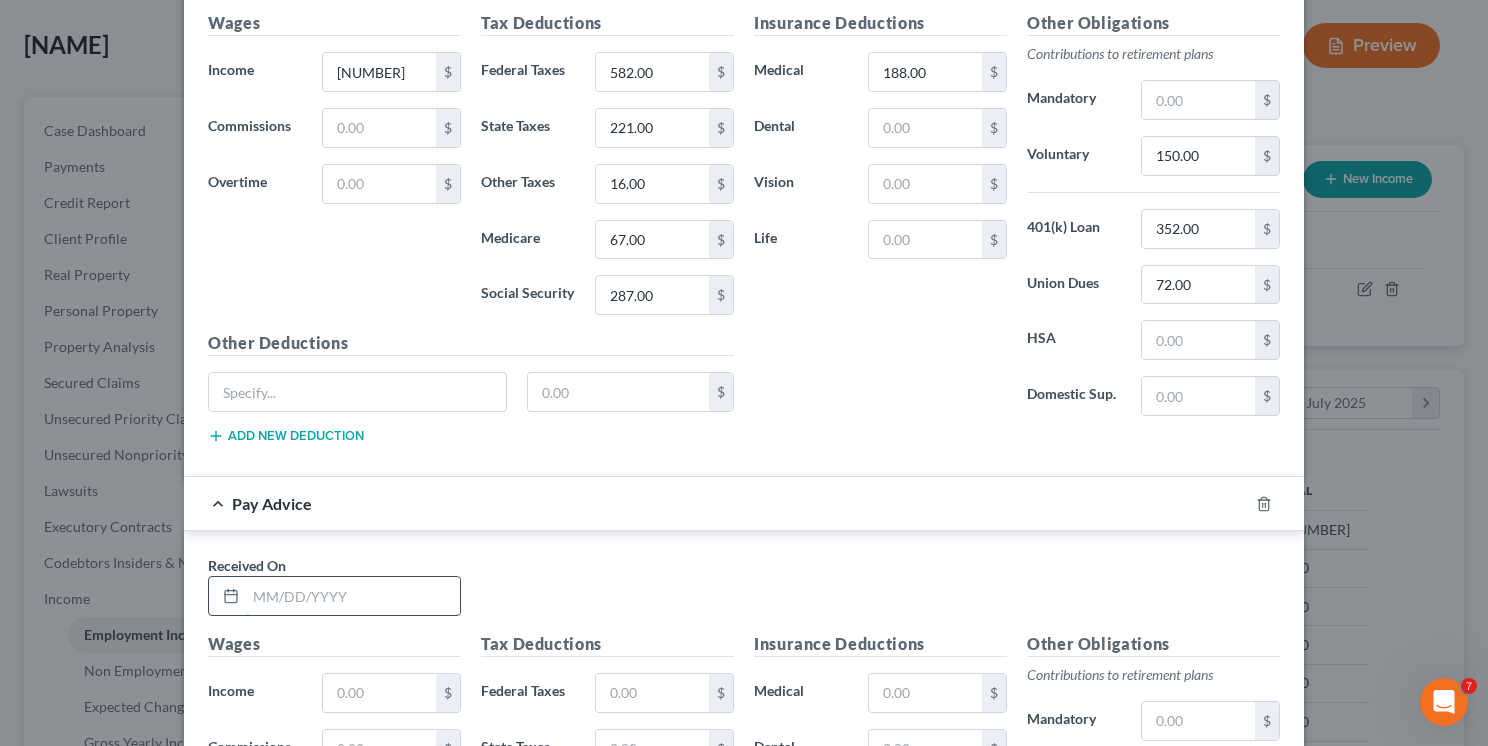 click at bounding box center (353, 596) 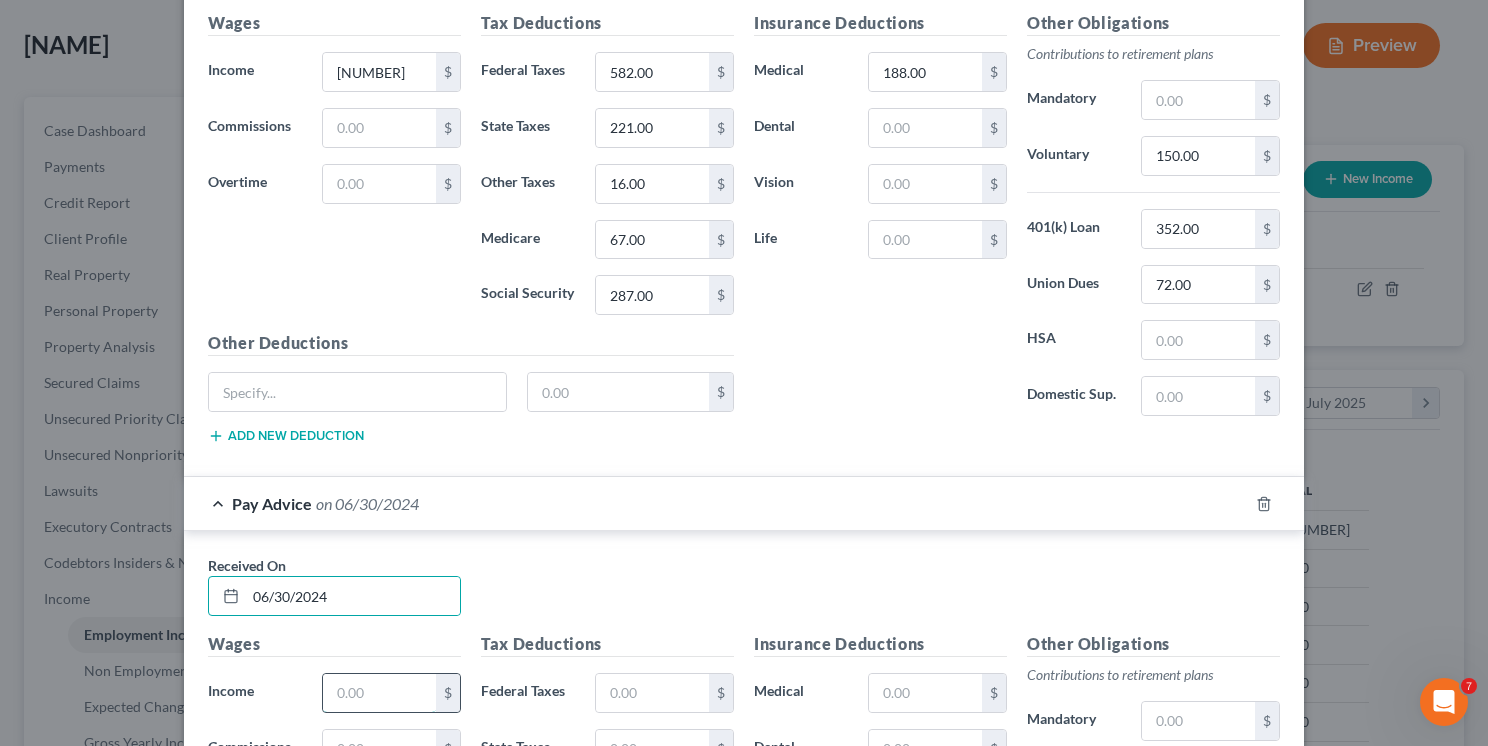 click at bounding box center (379, 693) 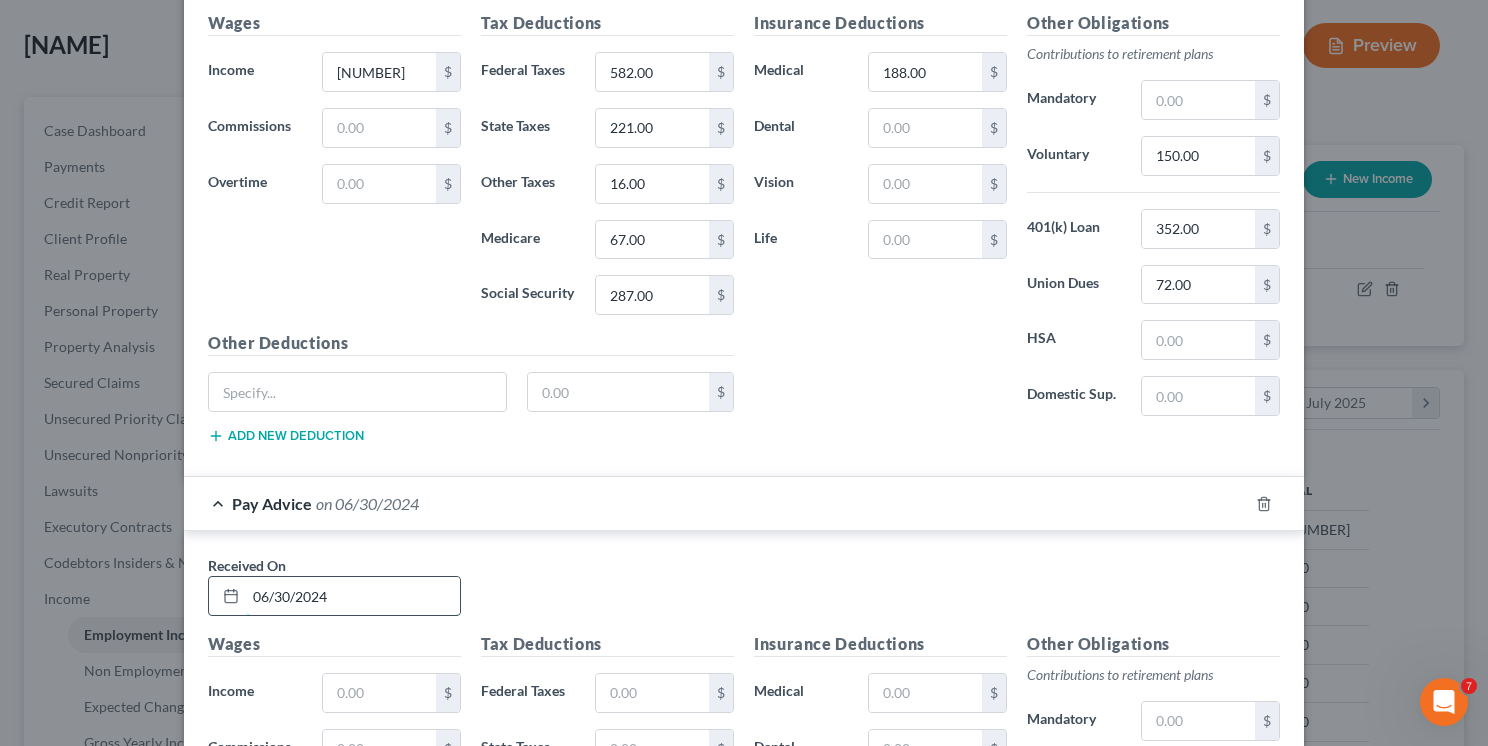 drag, startPoint x: 268, startPoint y: 555, endPoint x: 282, endPoint y: 560, distance: 14.866069 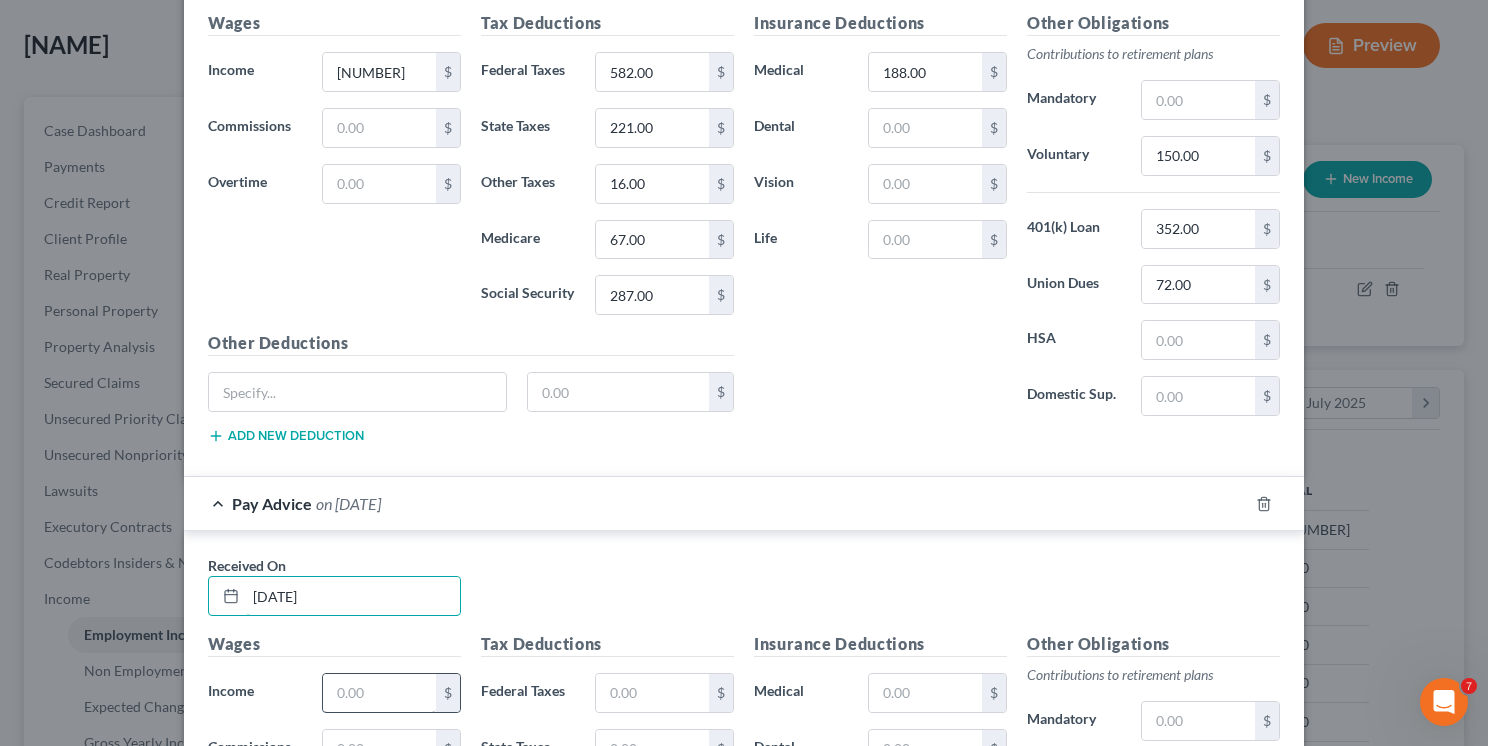 type on "[DATE]" 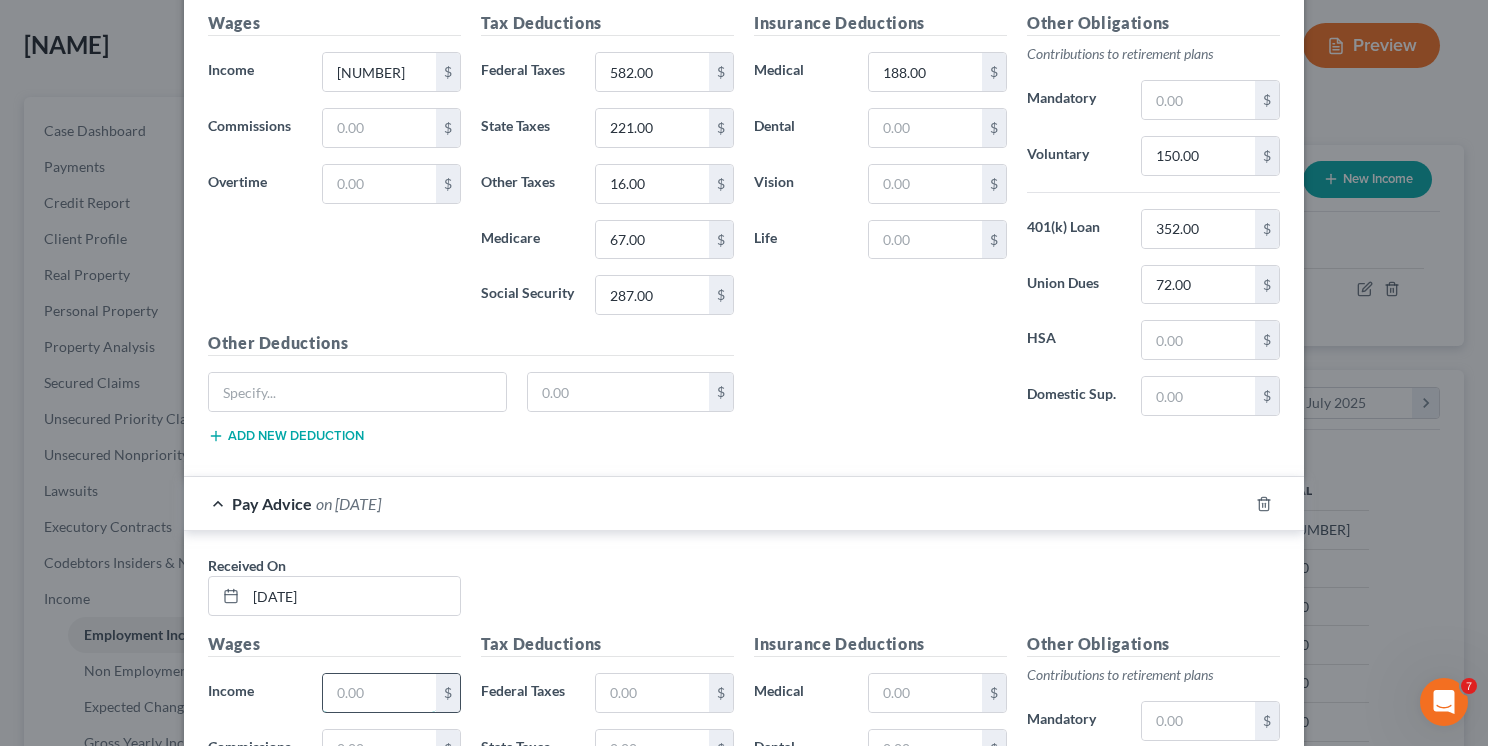 click at bounding box center [379, 693] 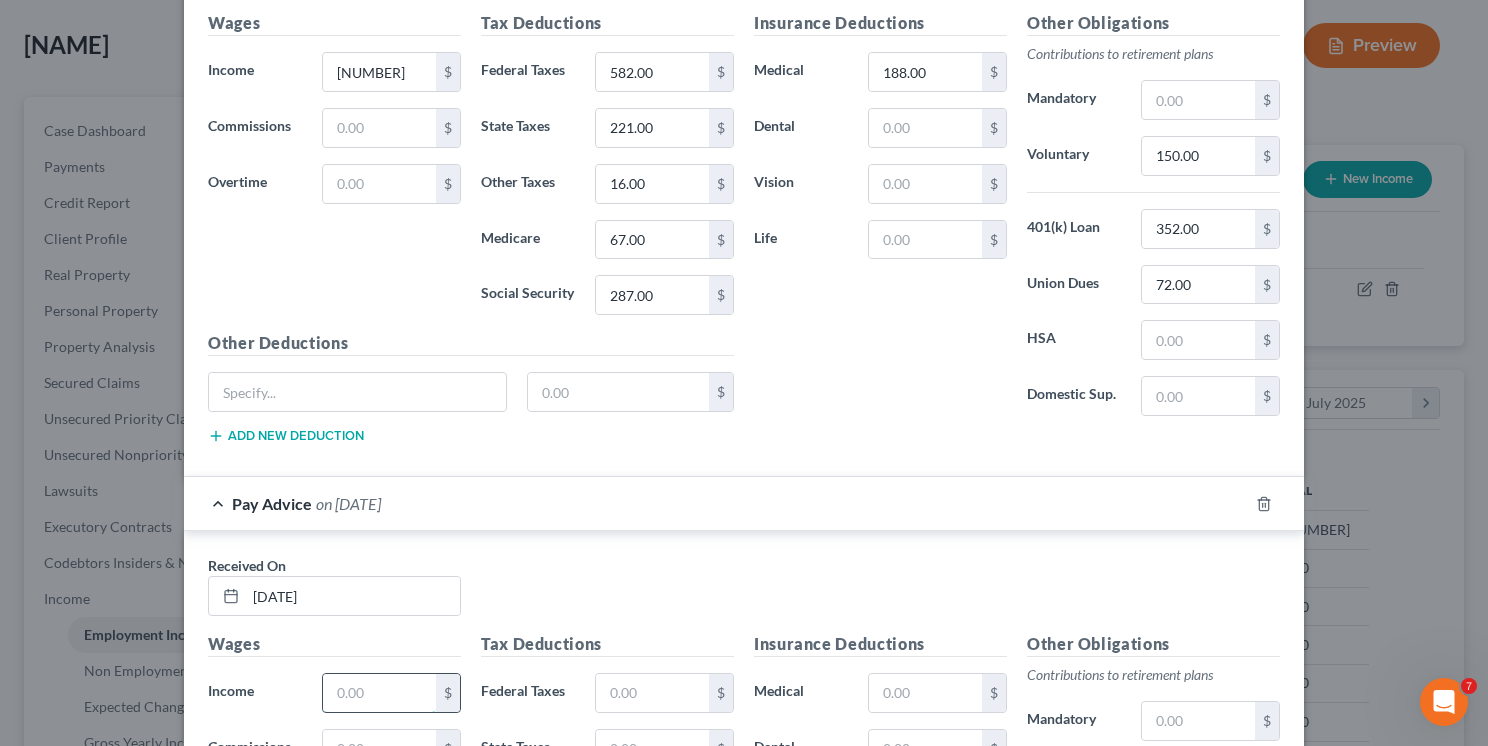 type on "[NUMBER]" 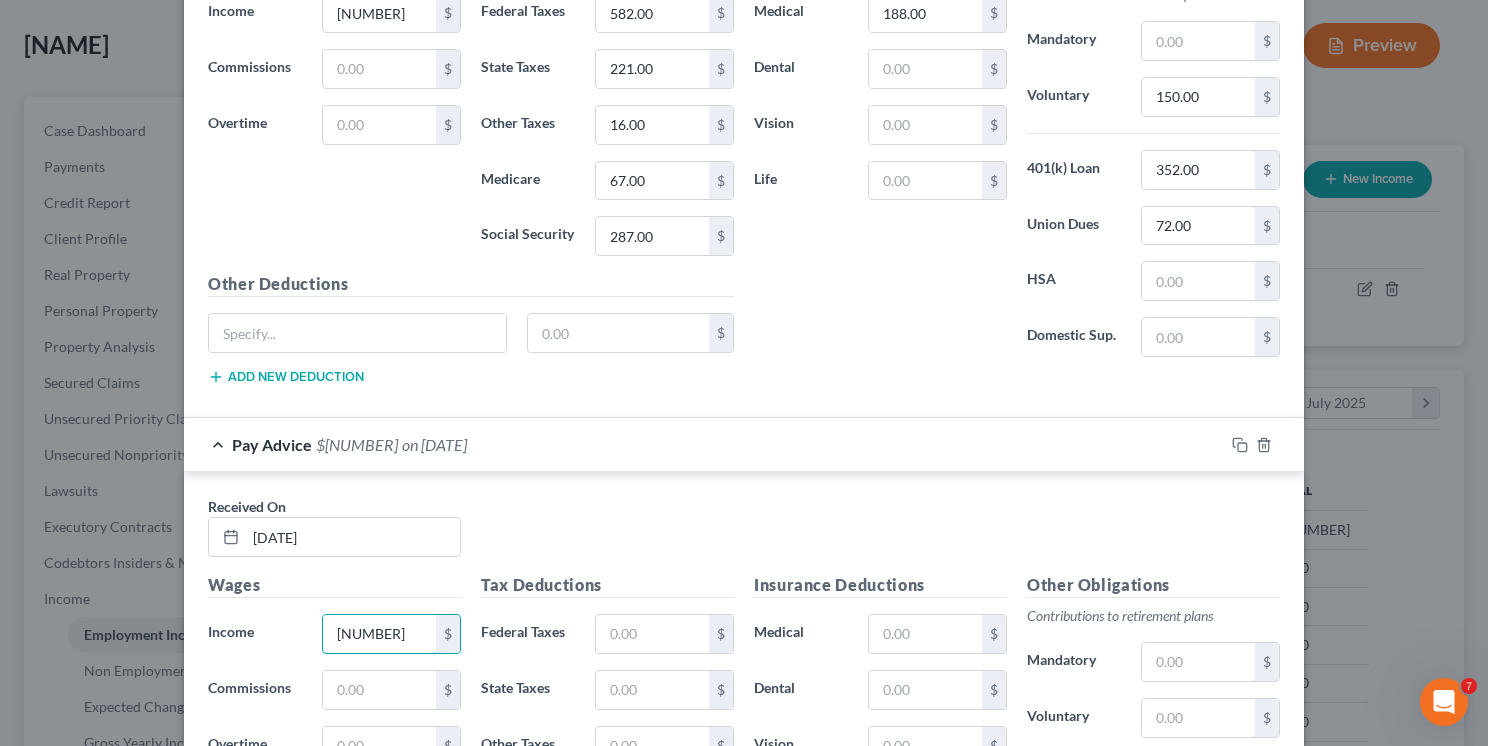 scroll, scrollTop: 7128, scrollLeft: 0, axis: vertical 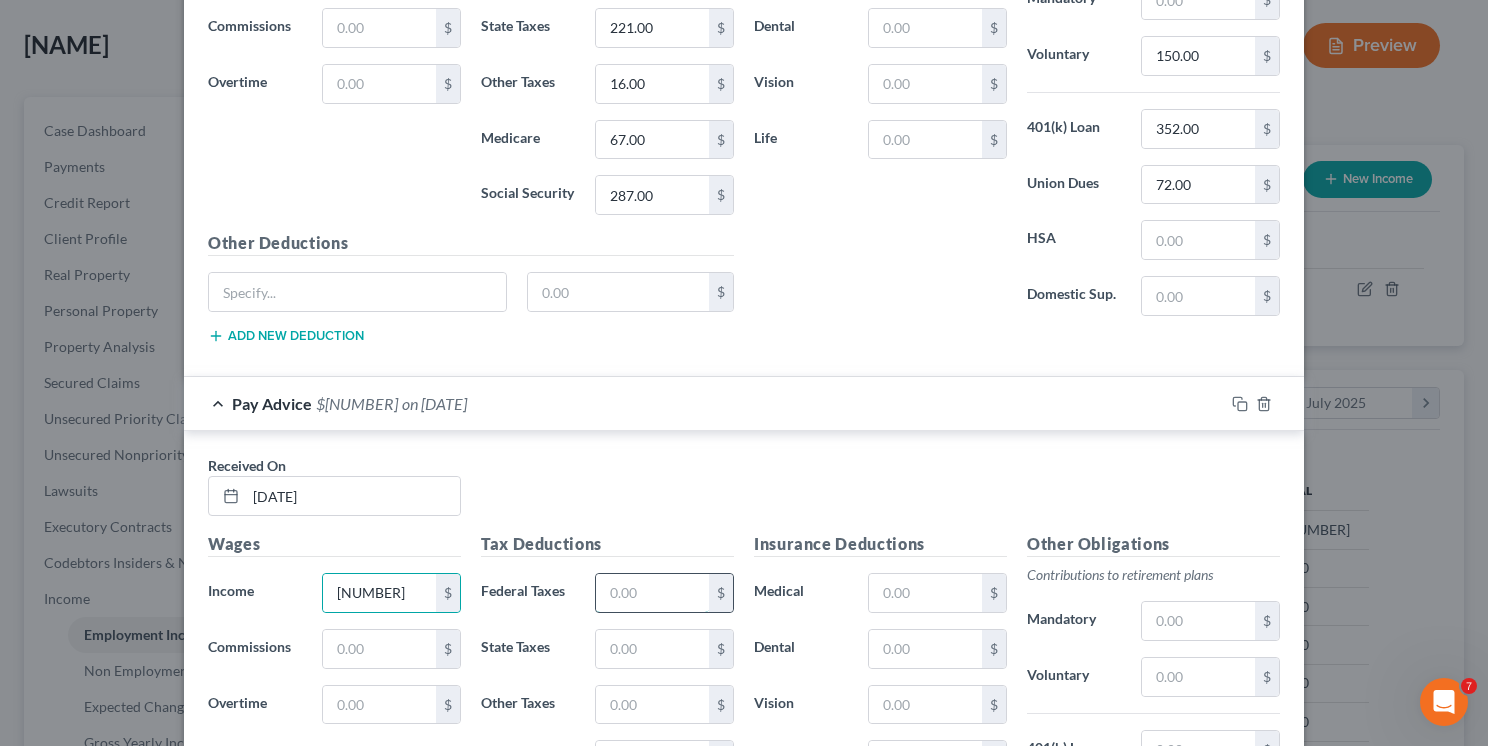 click at bounding box center (652, 593) 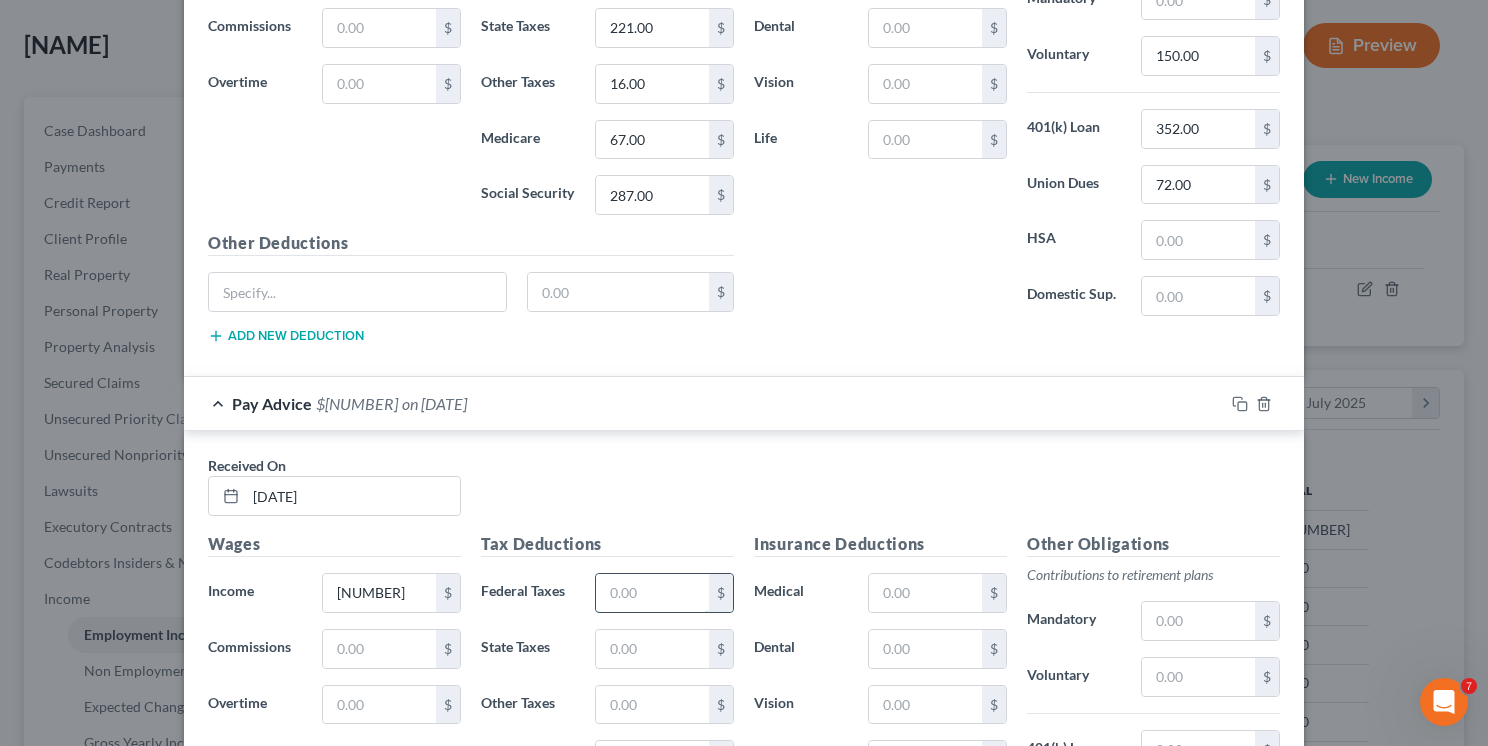 type on "582.00" 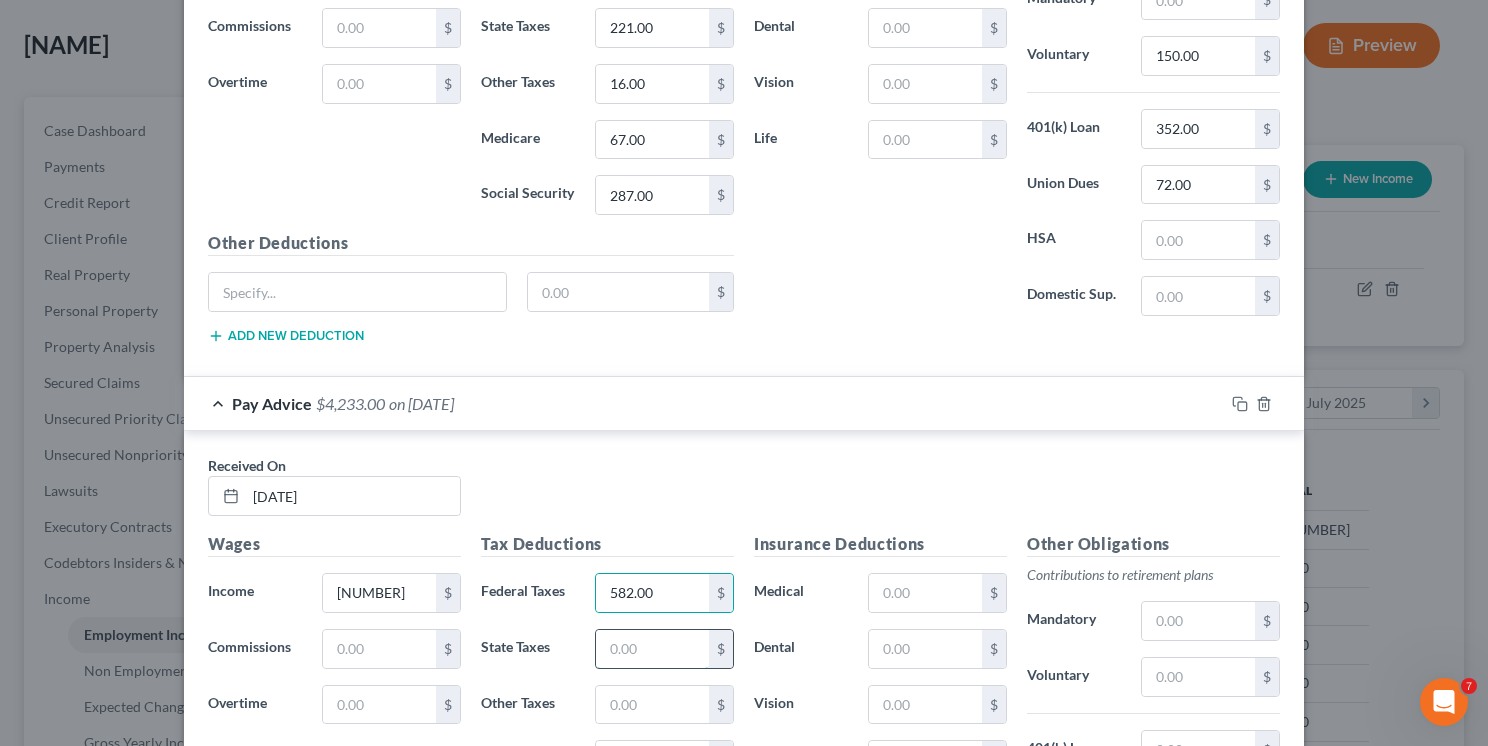 click at bounding box center [652, 649] 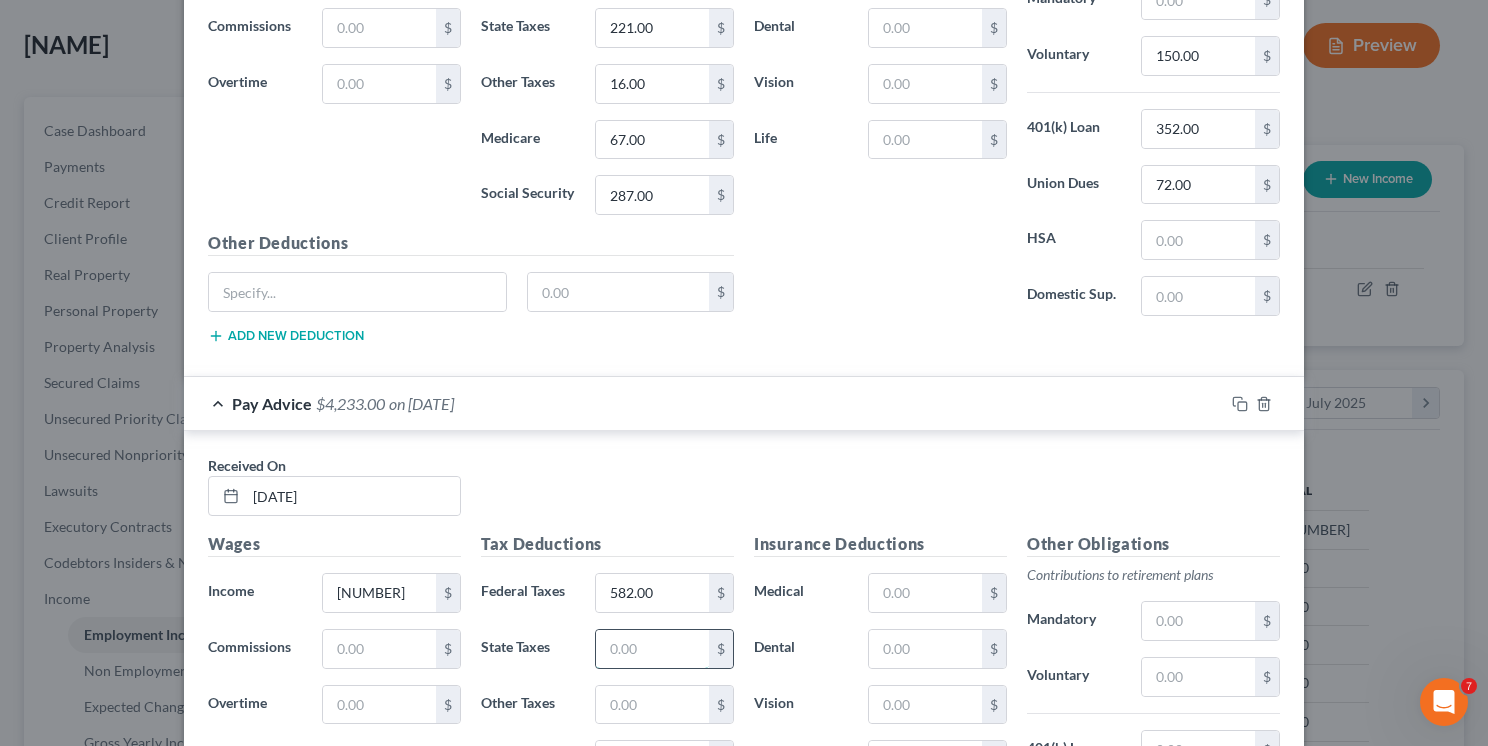 type on "221.00" 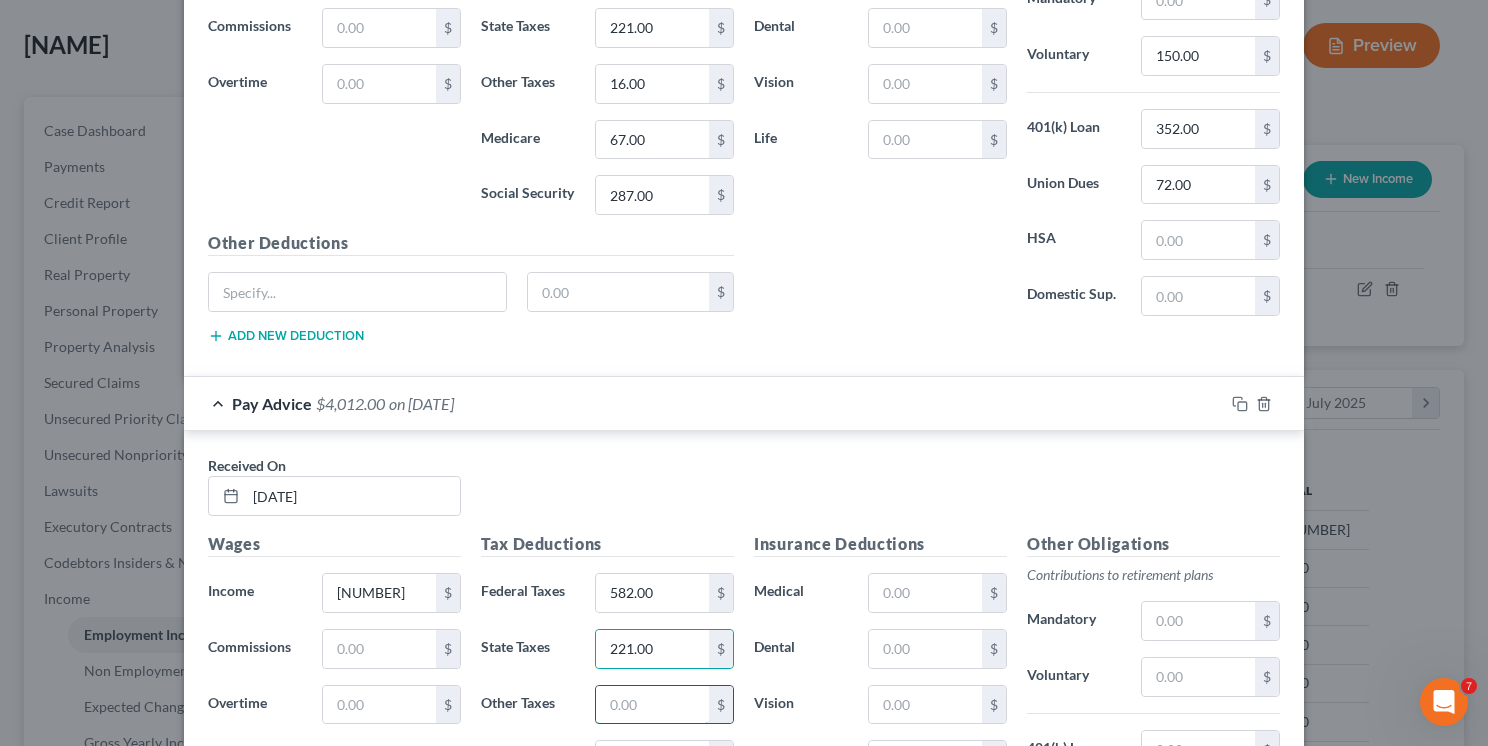 click at bounding box center (652, 705) 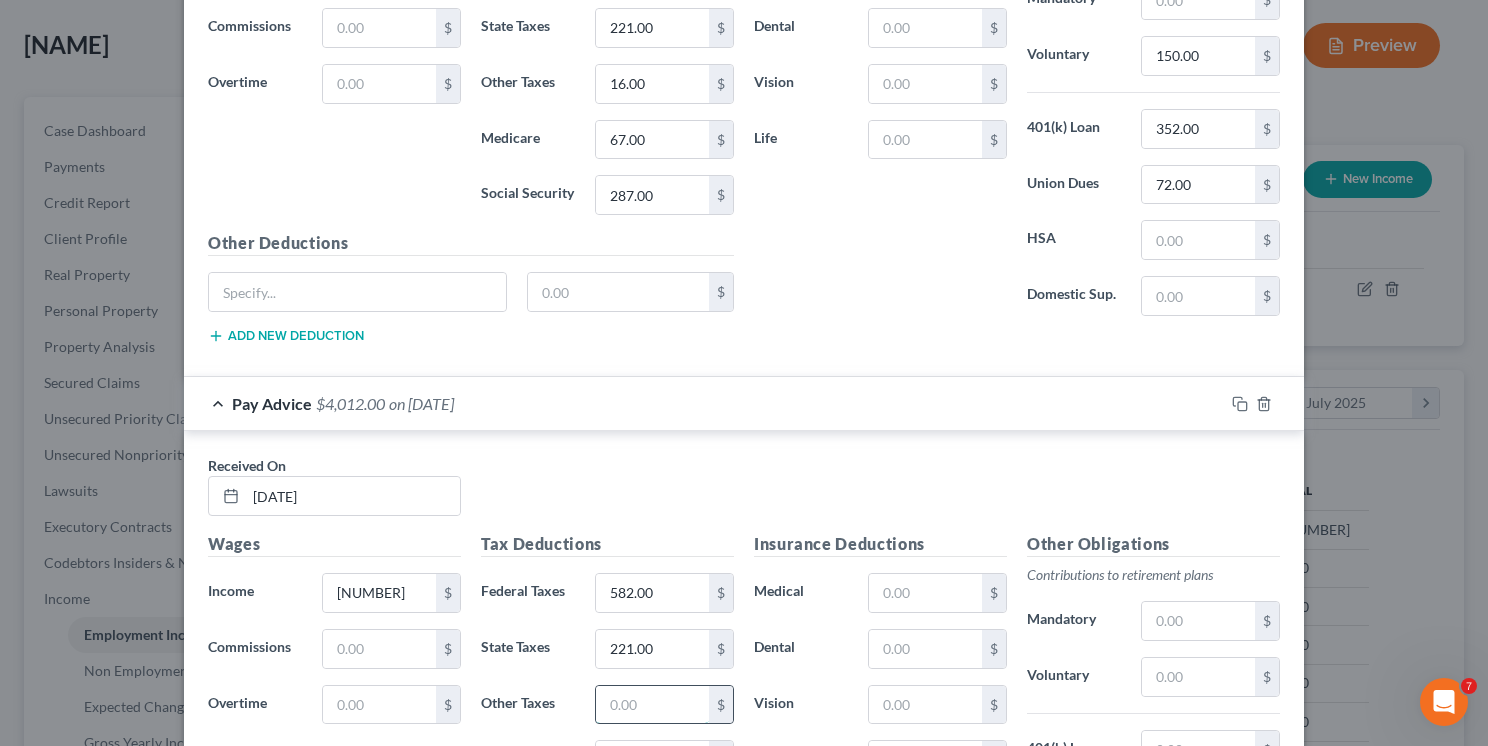 type on "16.00" 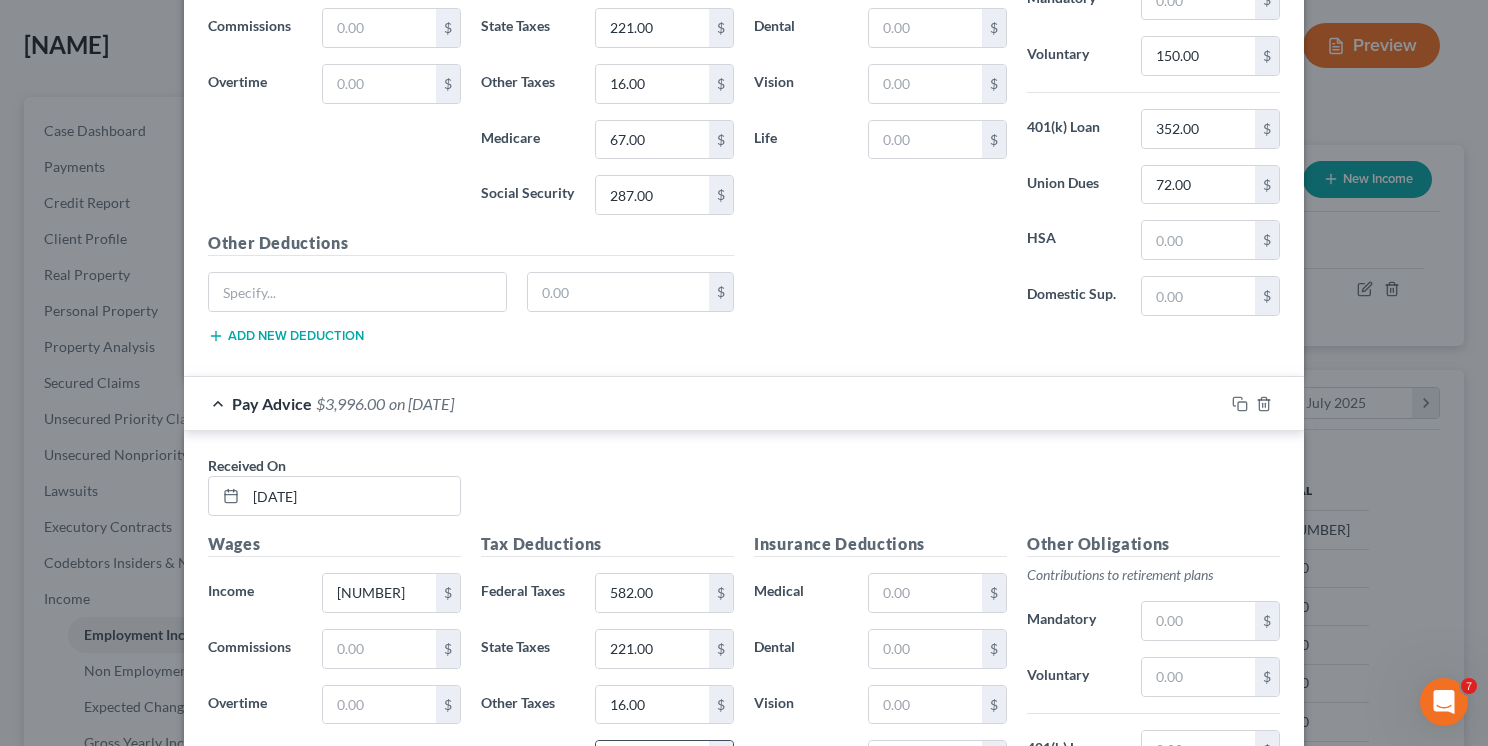 click at bounding box center (652, 760) 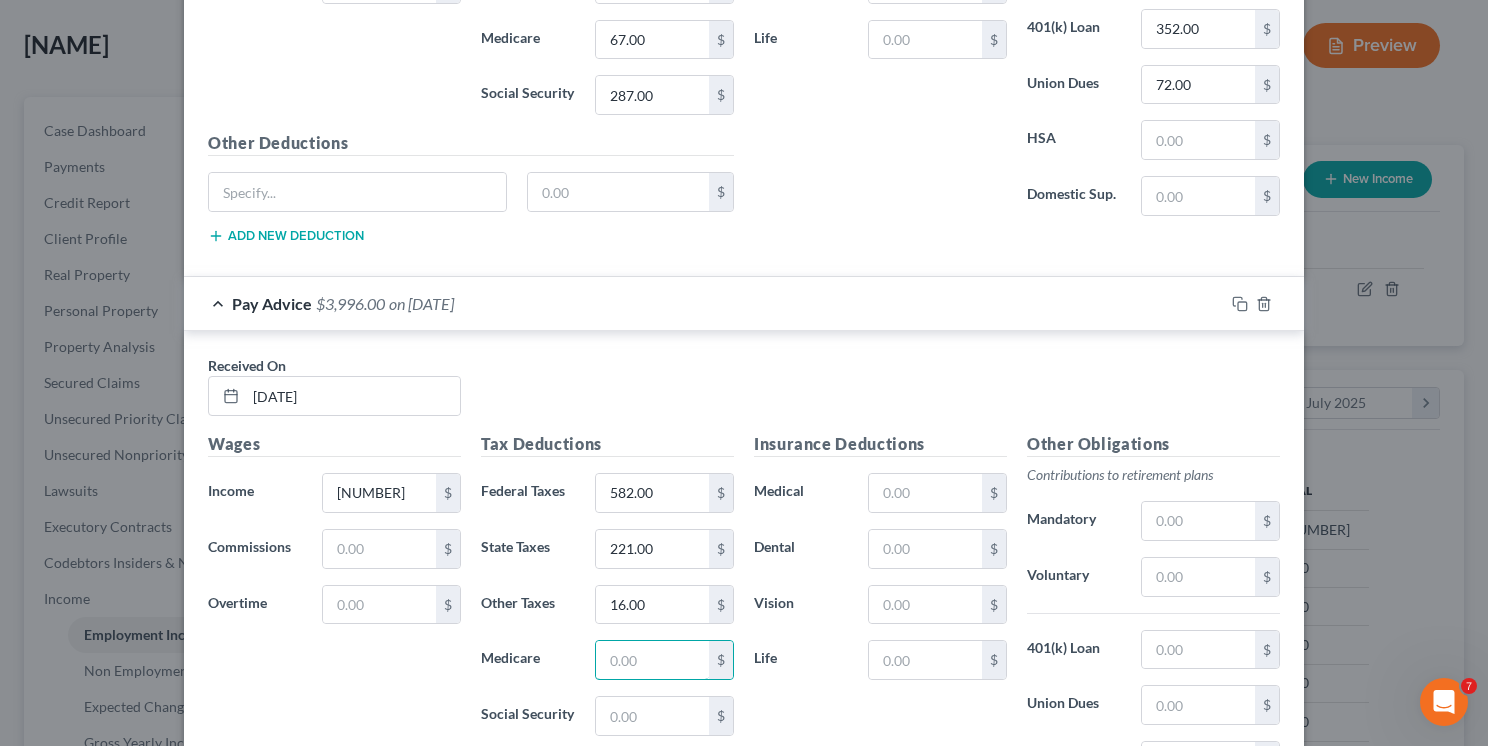 type on "67.00" 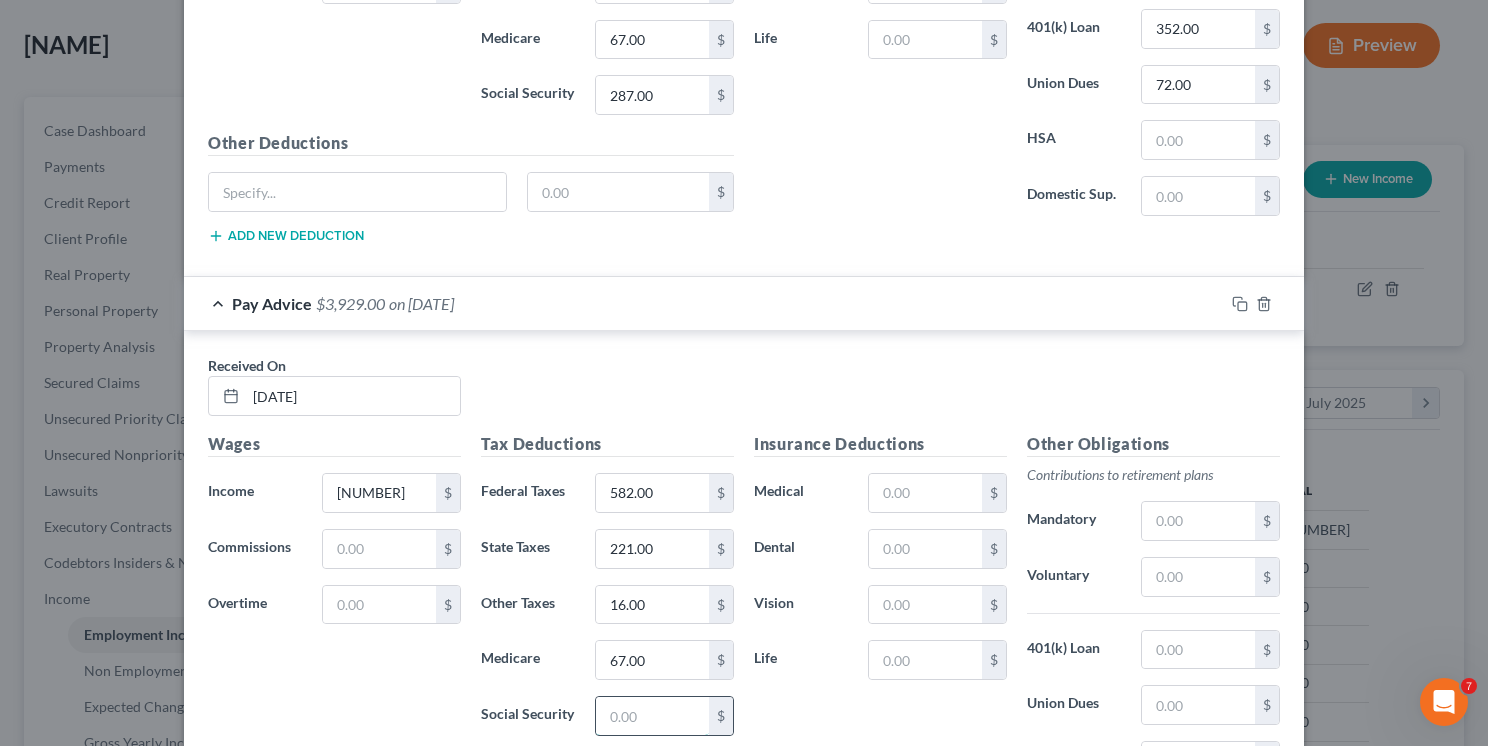 click at bounding box center [652, 716] 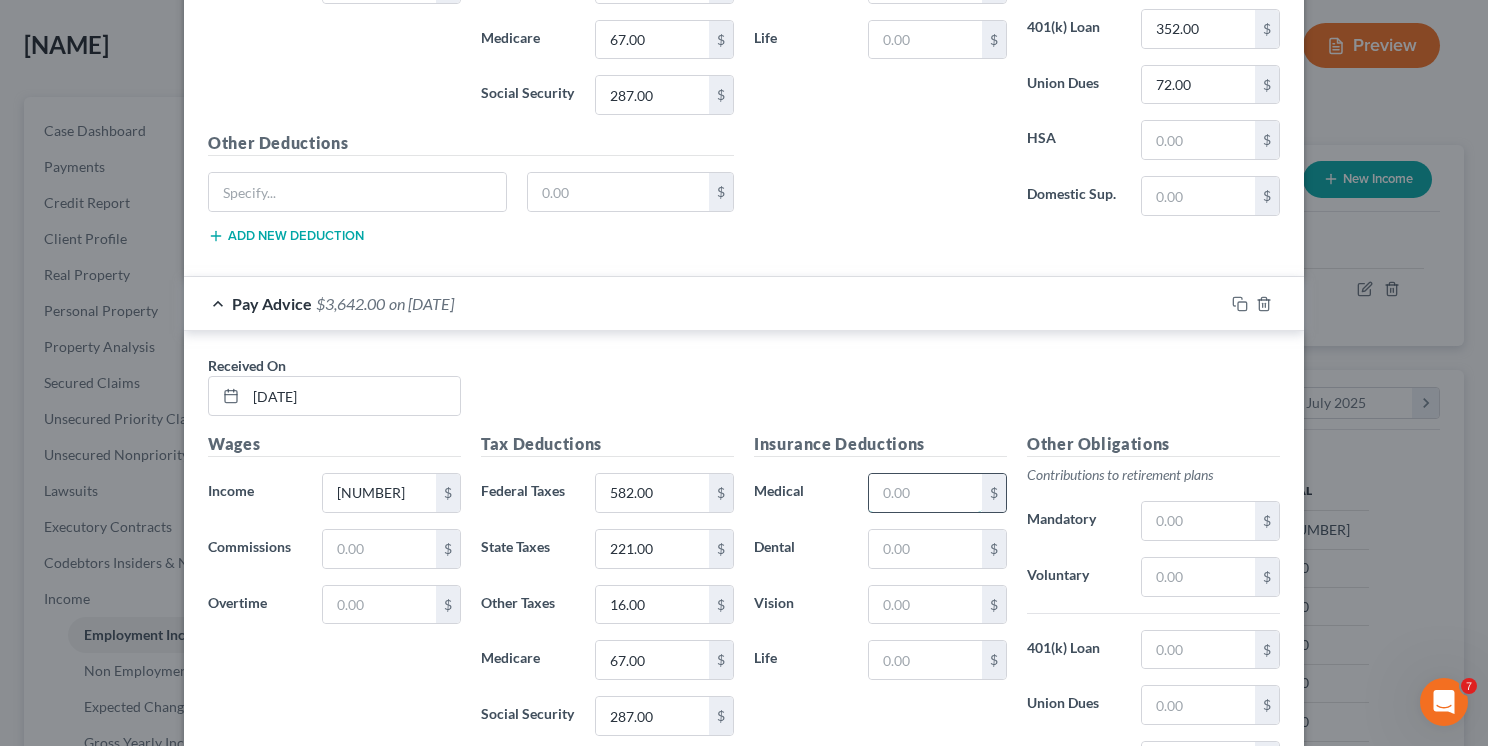 click at bounding box center (925, 493) 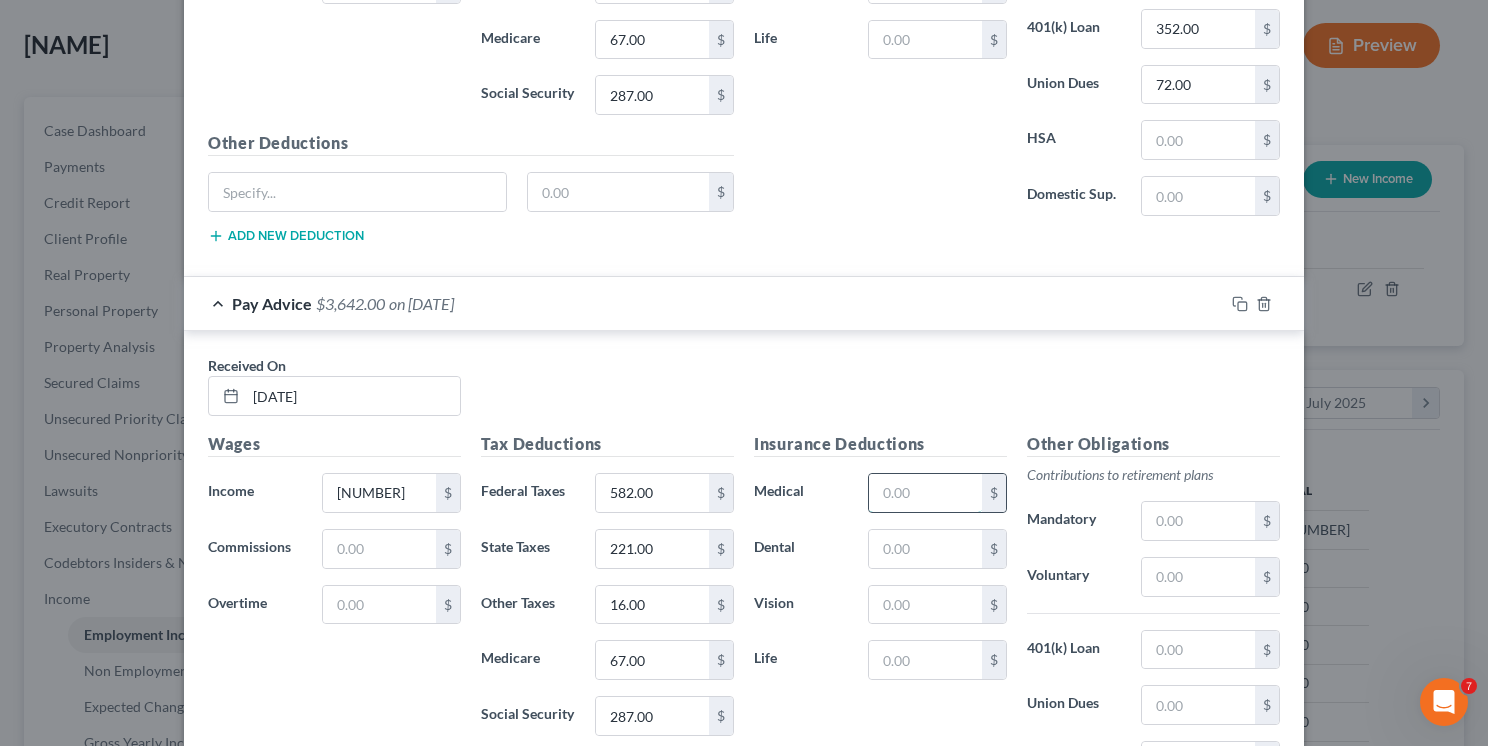 type on "188.00" 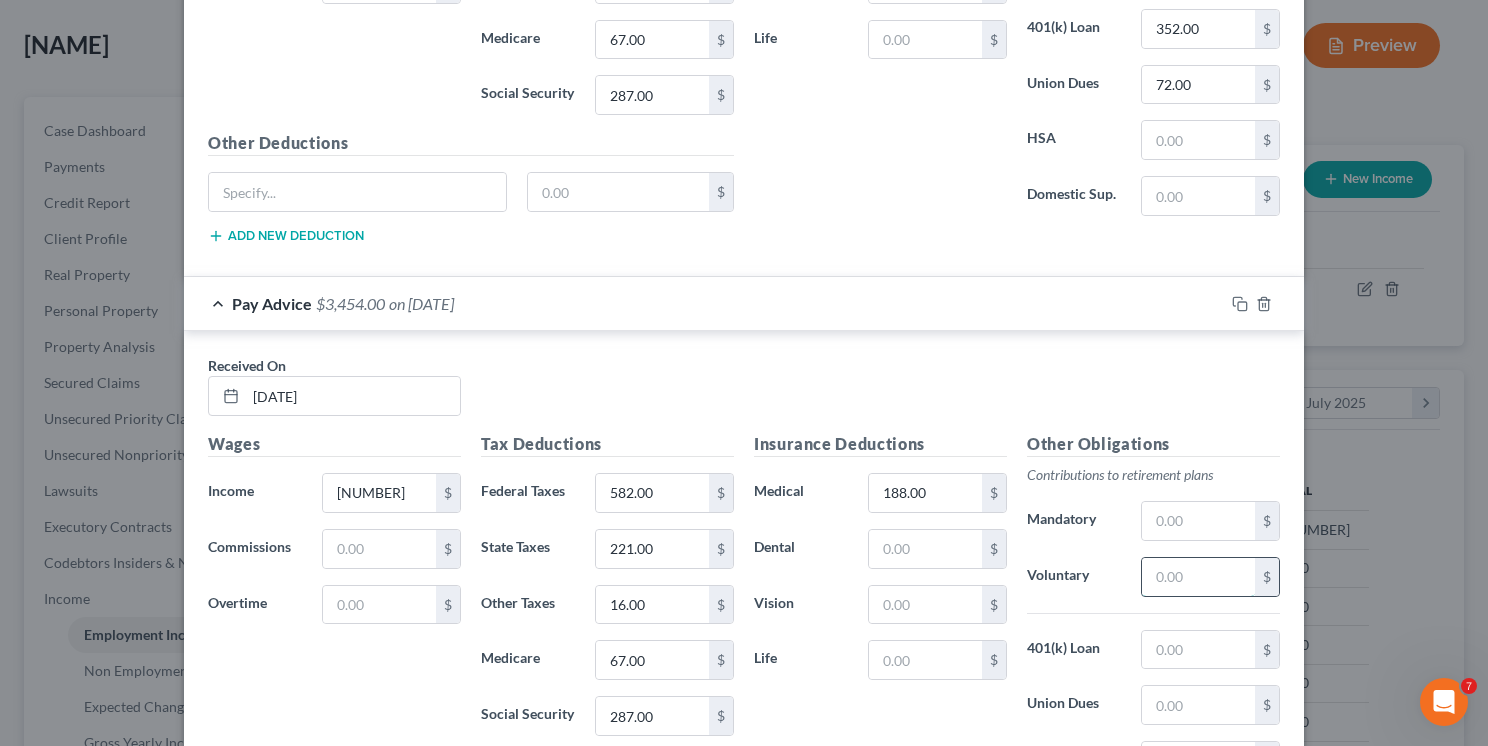 click at bounding box center [1198, 577] 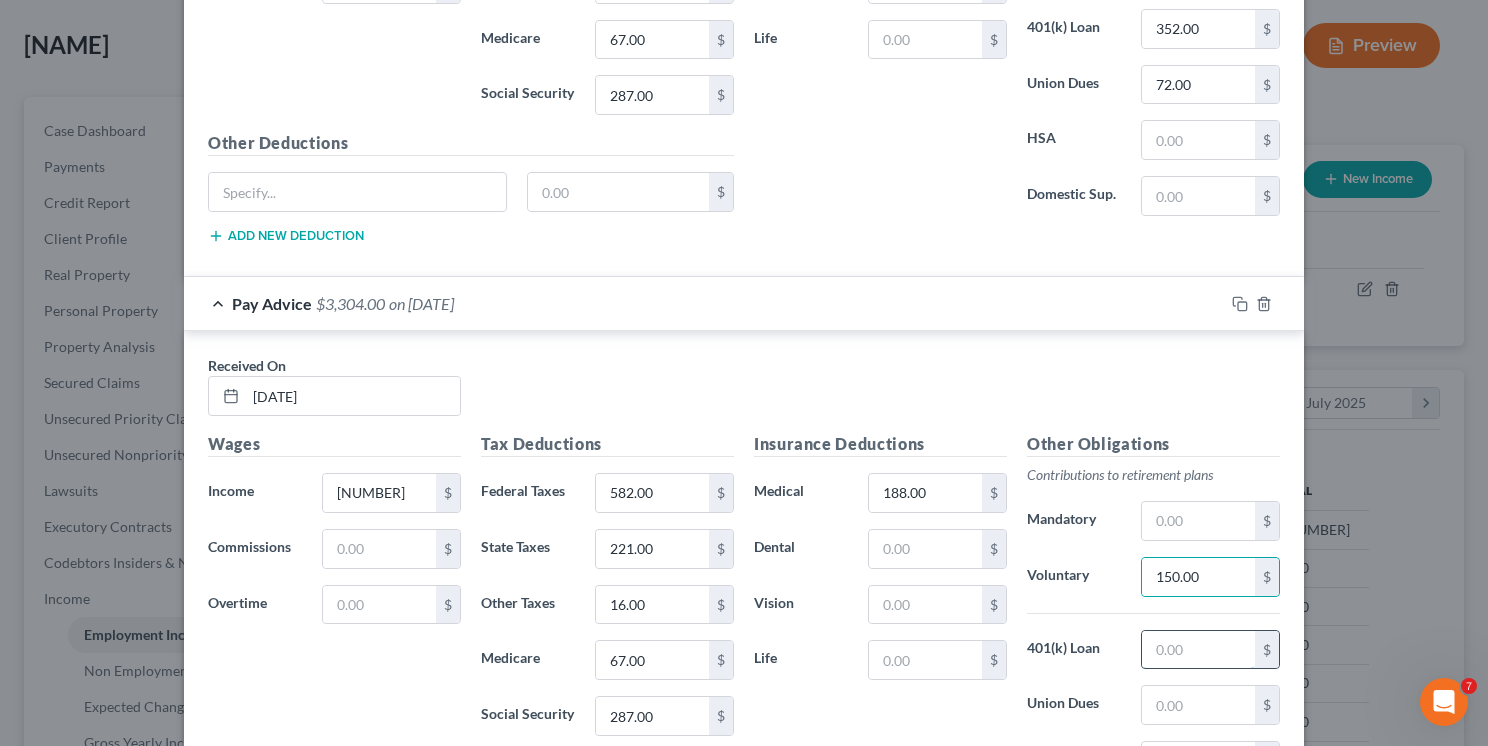 click at bounding box center [1198, 650] 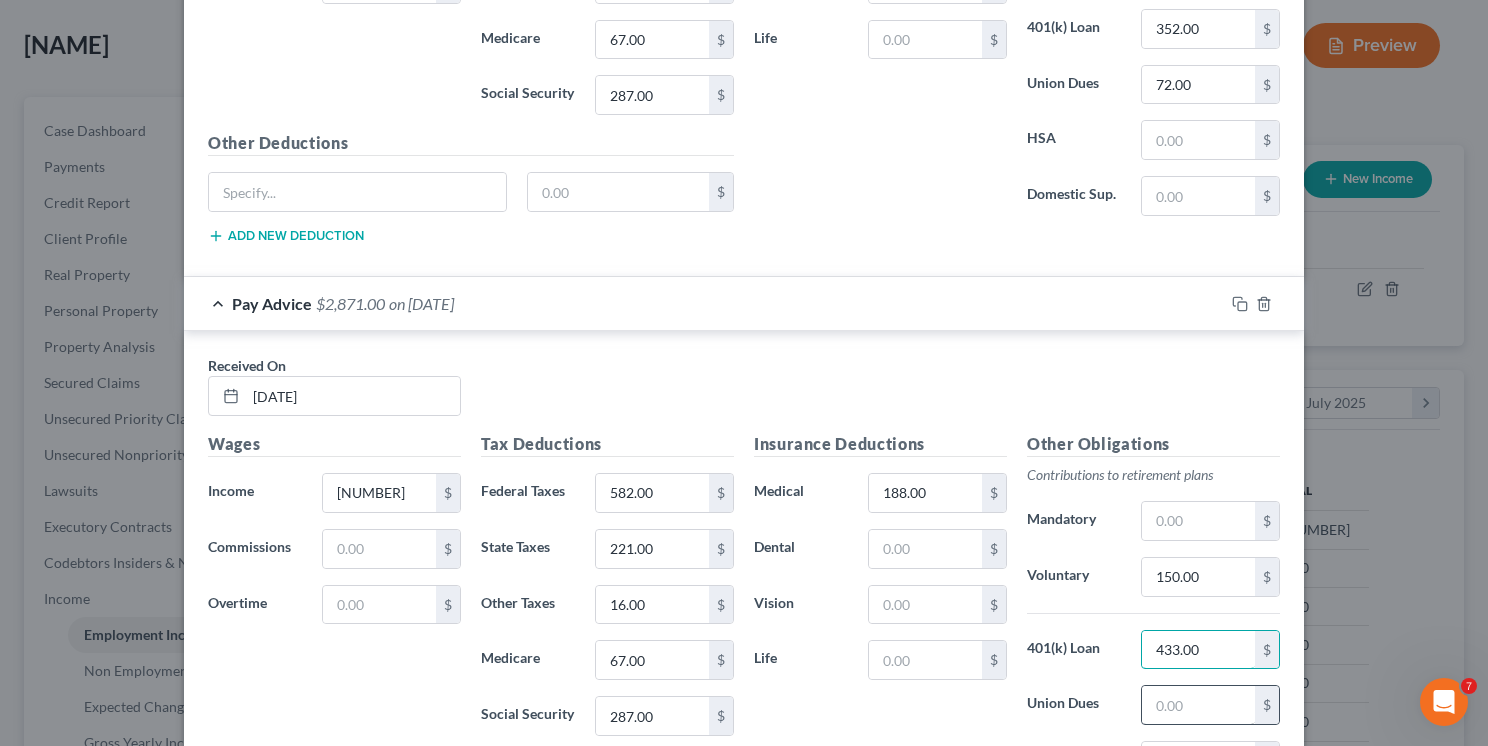 type on "433.00" 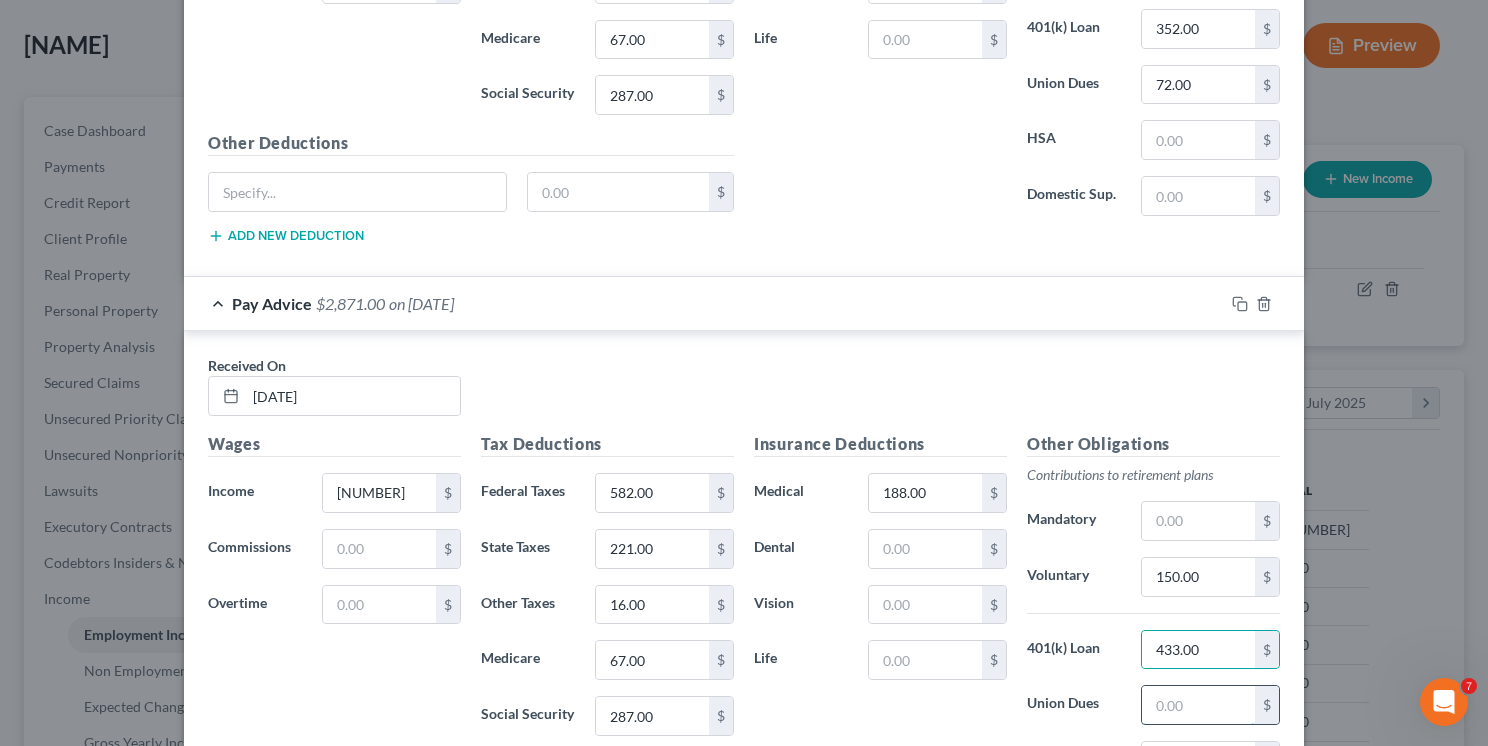 click at bounding box center [1198, 705] 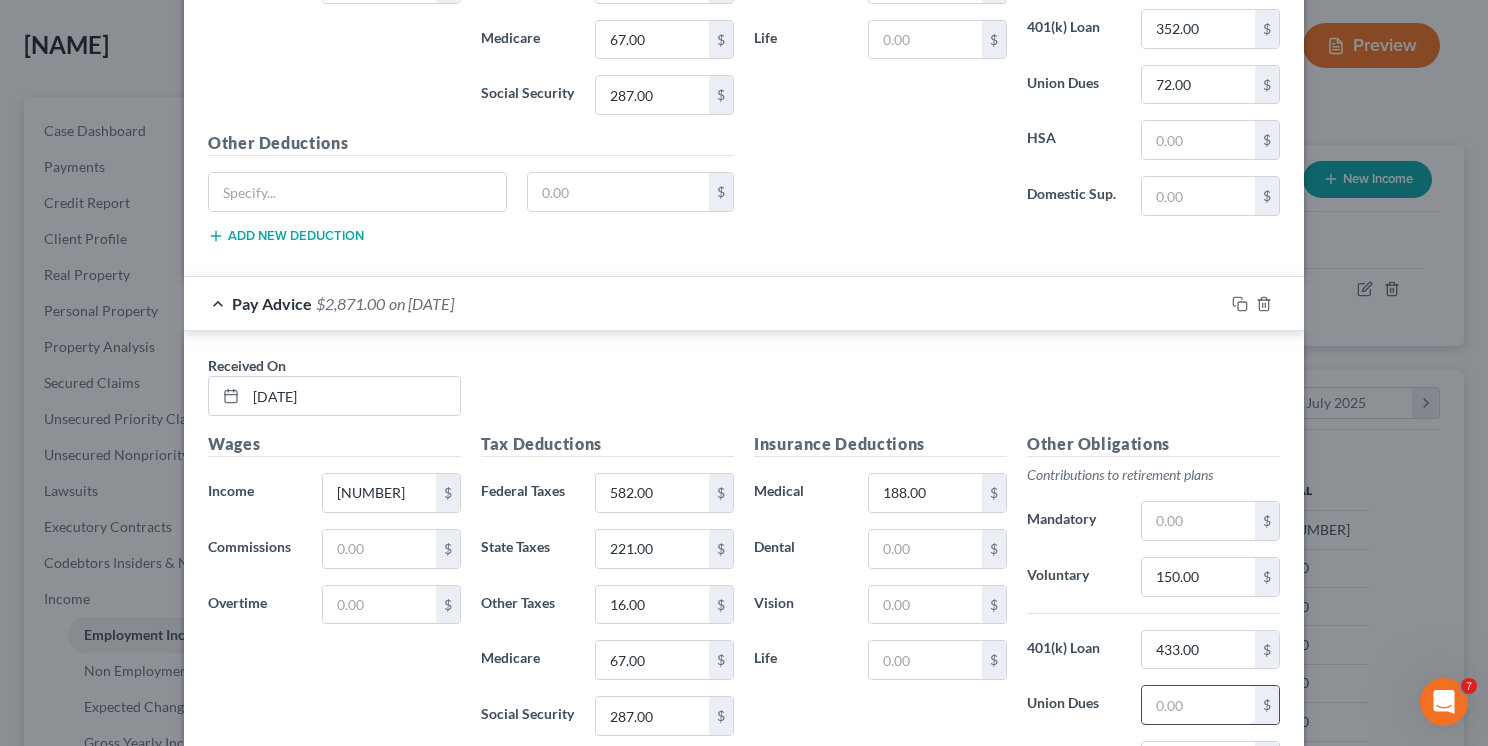 type on "72.00" 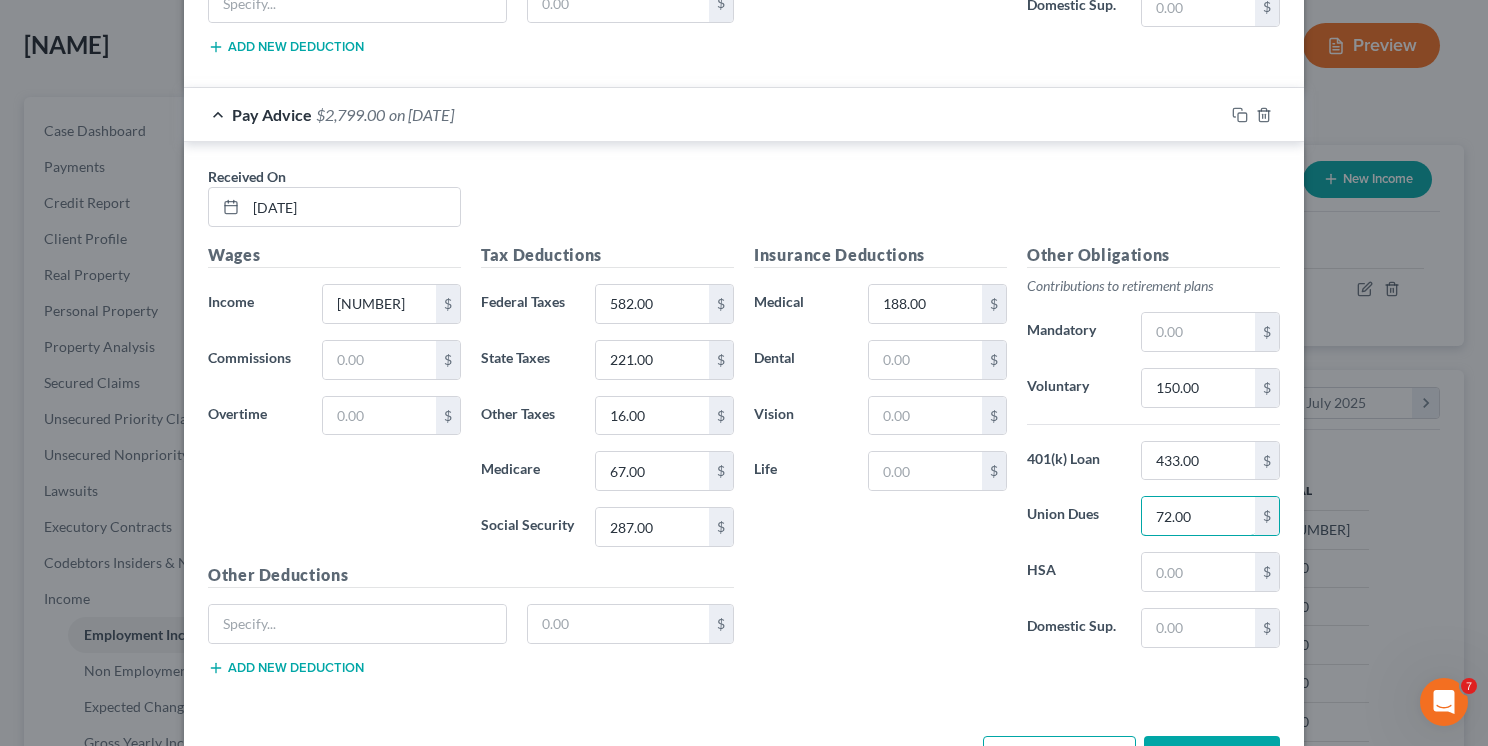 scroll, scrollTop: 7445, scrollLeft: 0, axis: vertical 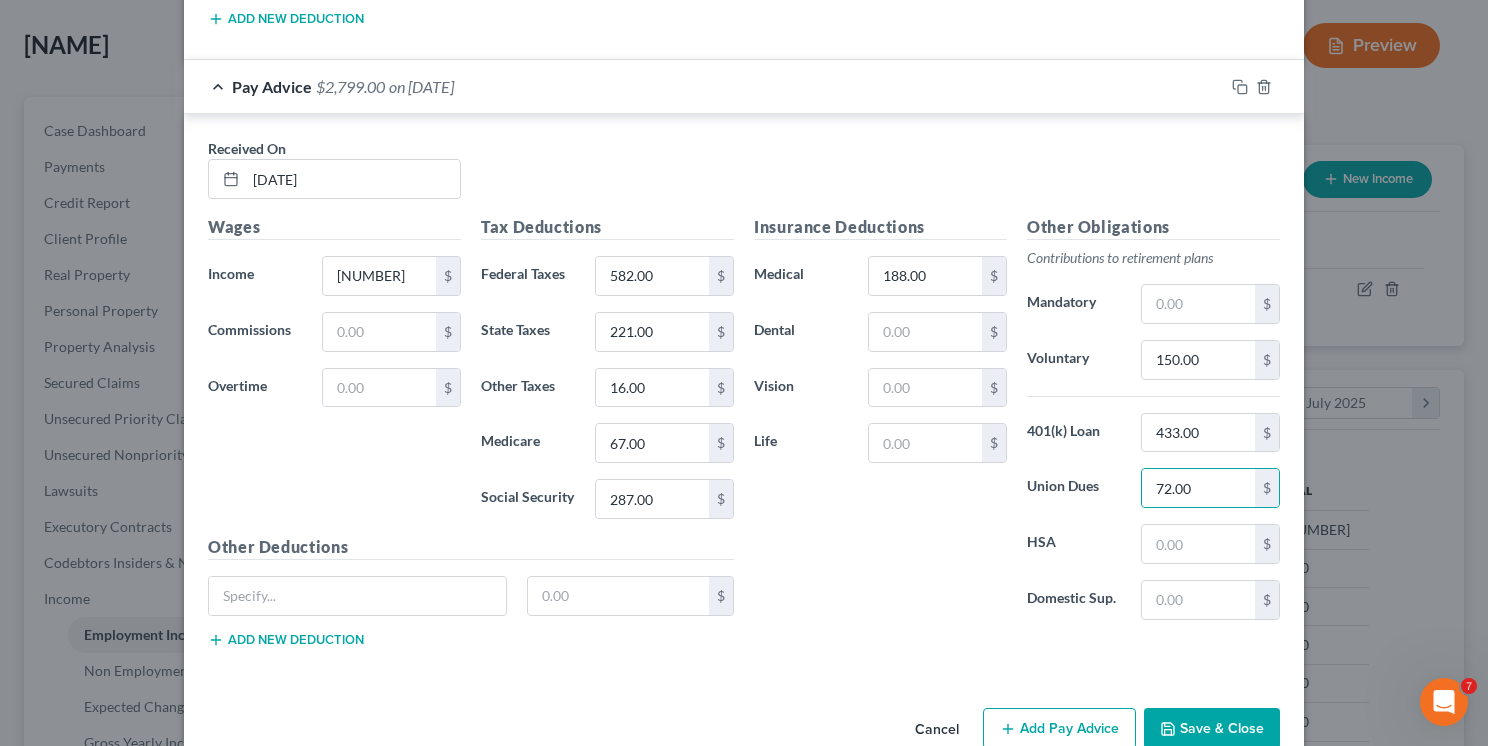 click on "Add Pay Advice" at bounding box center [1059, 729] 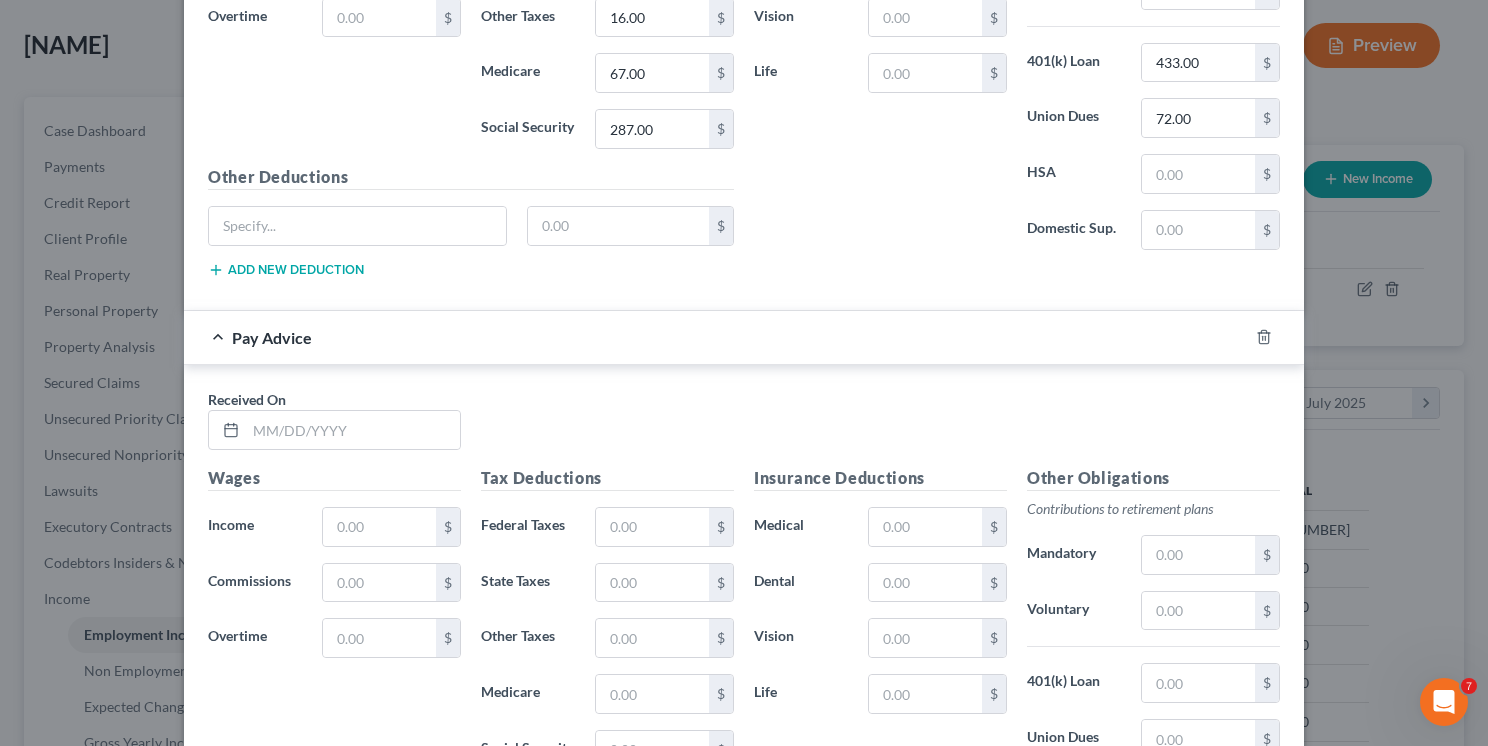 scroll, scrollTop: 7845, scrollLeft: 0, axis: vertical 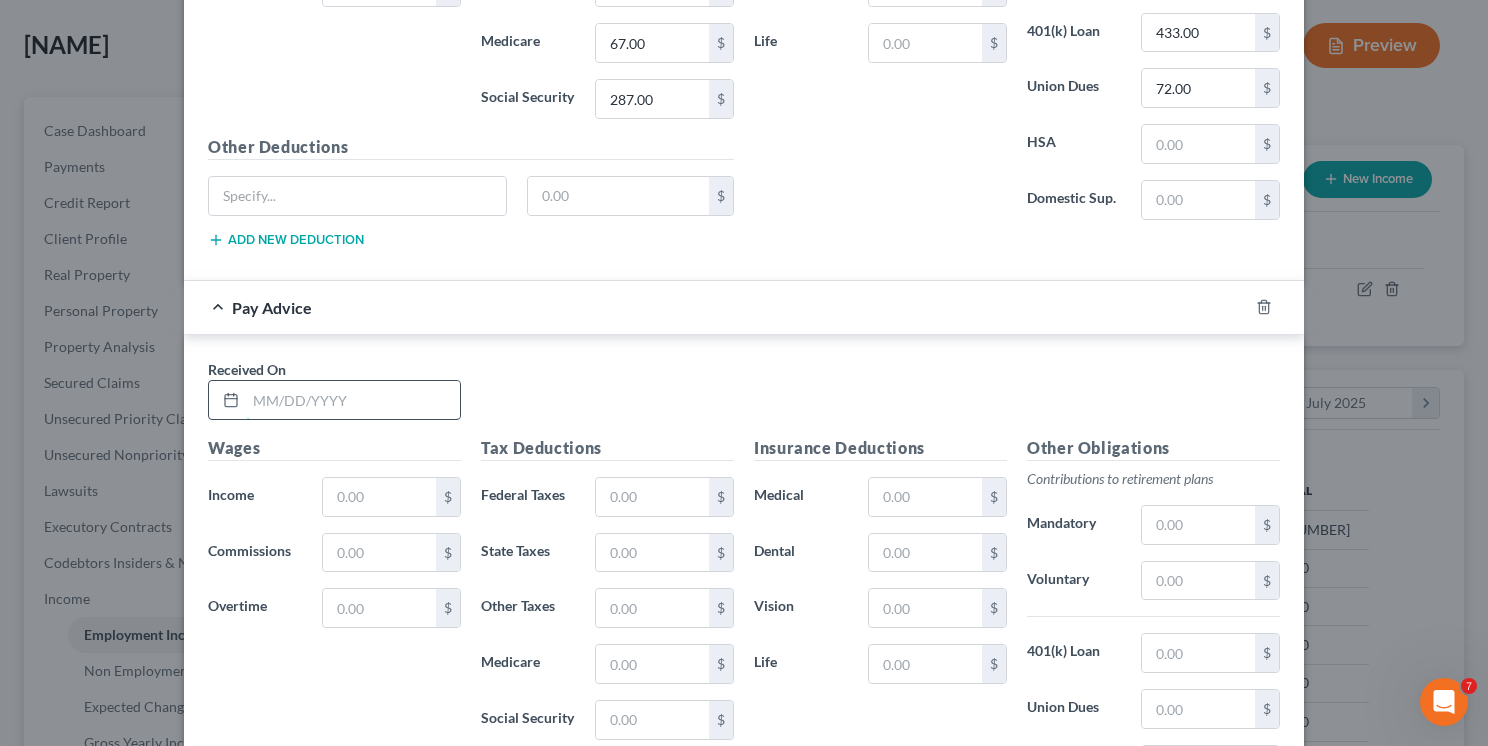click at bounding box center [353, 400] 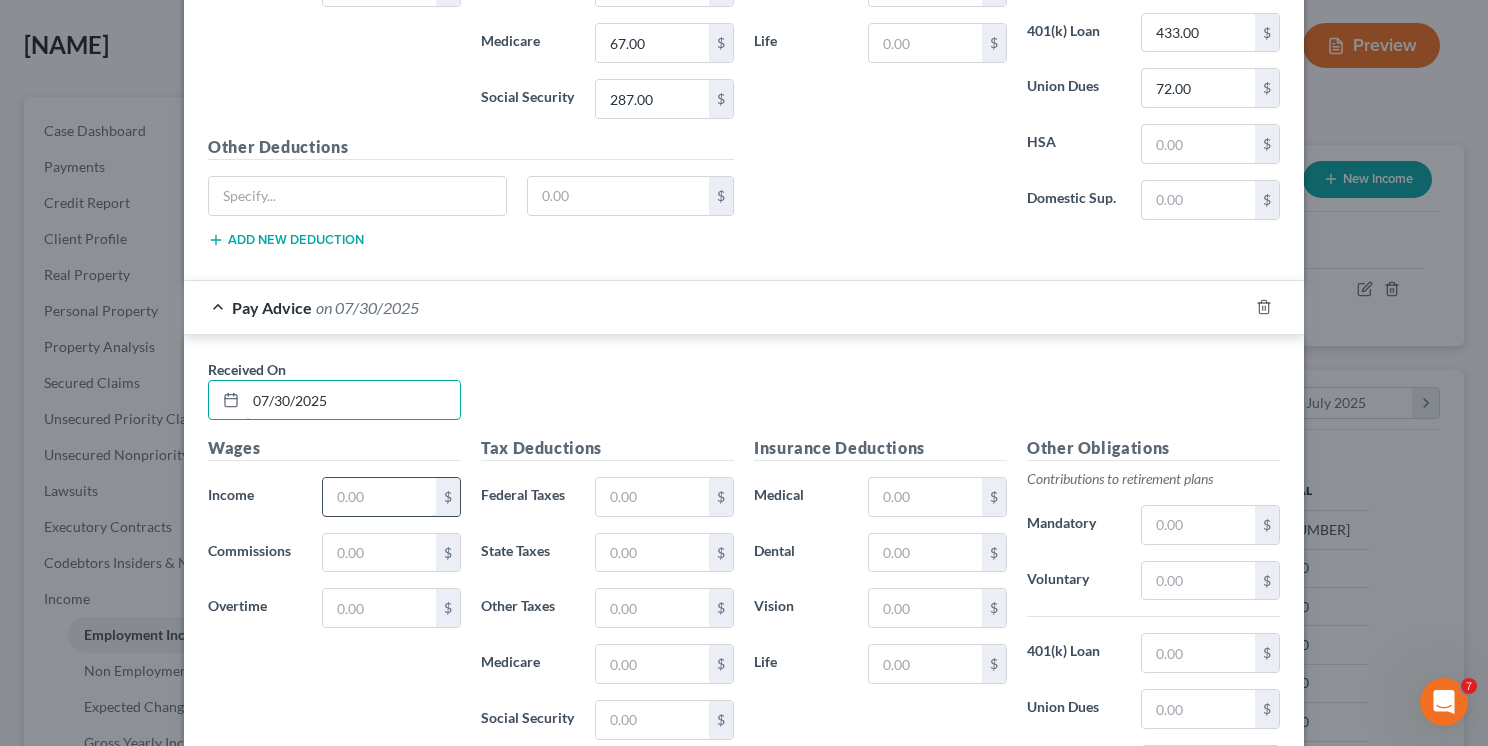 type on "07/30/2025" 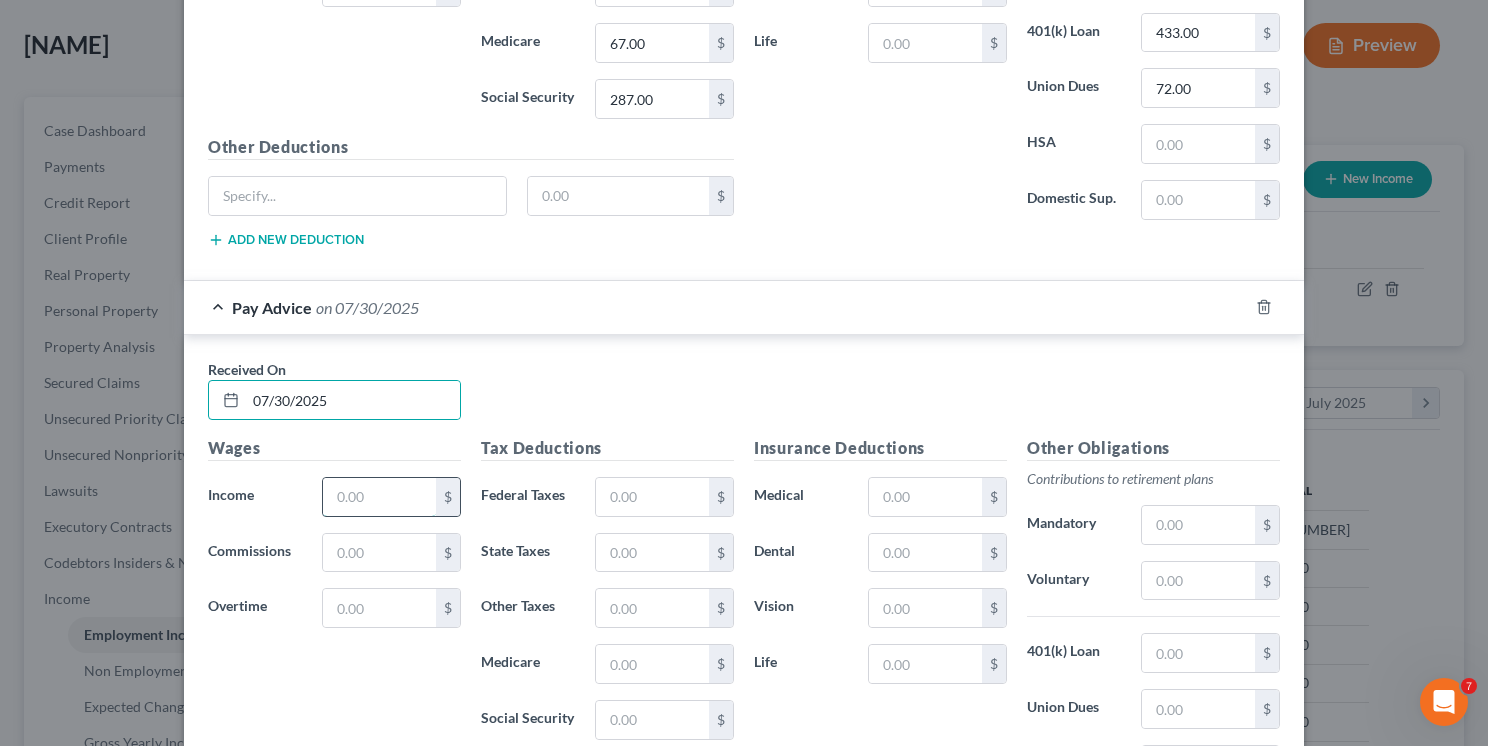 click at bounding box center (379, 497) 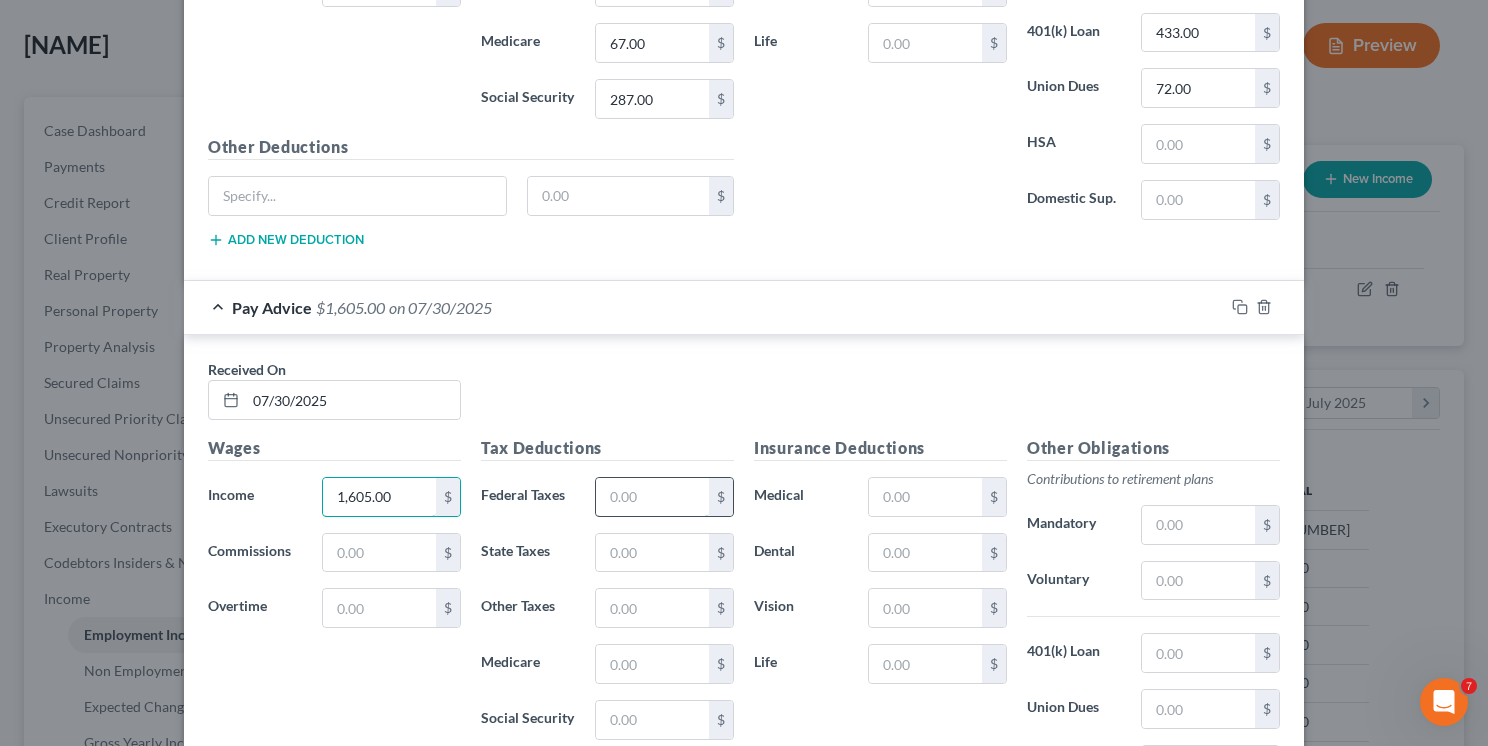 type on "1,605.00" 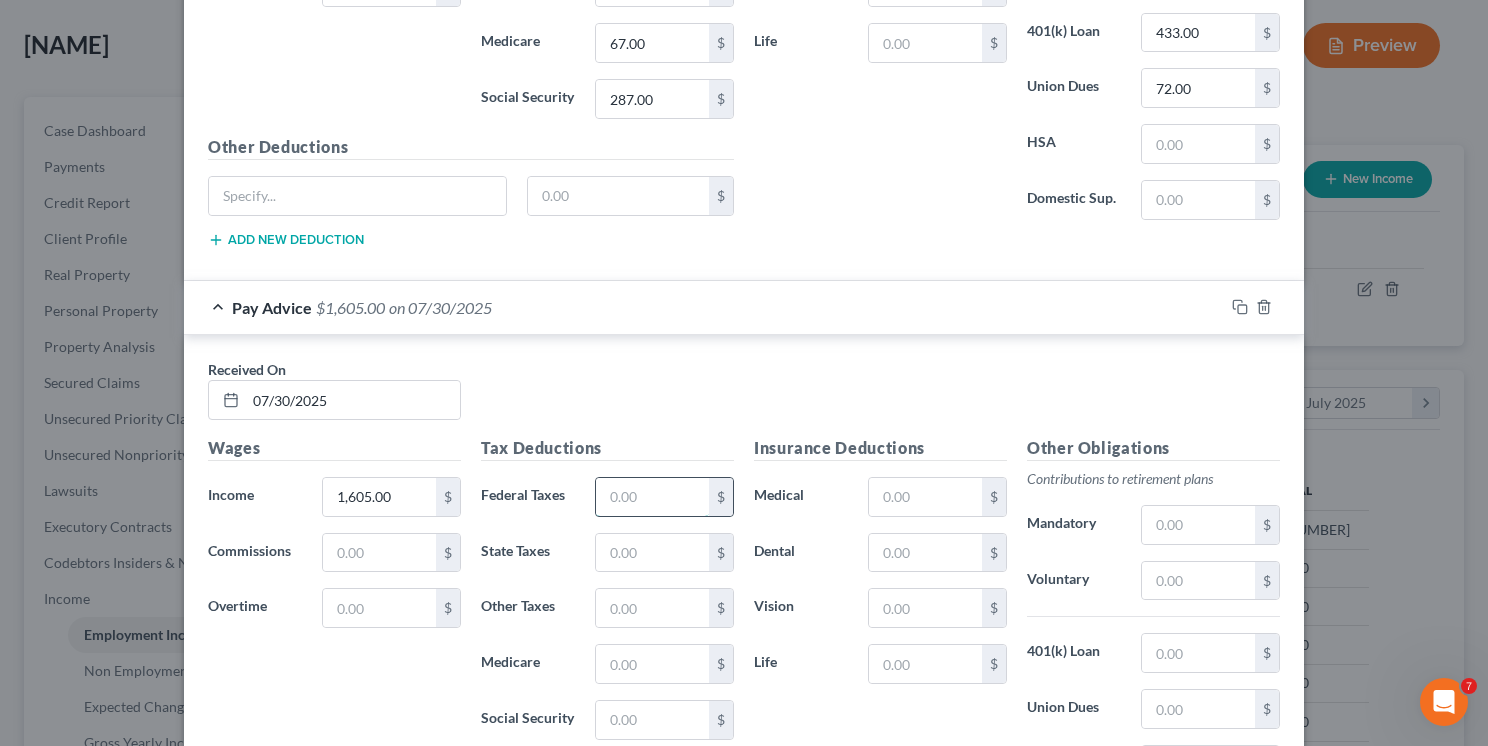 click at bounding box center [652, 497] 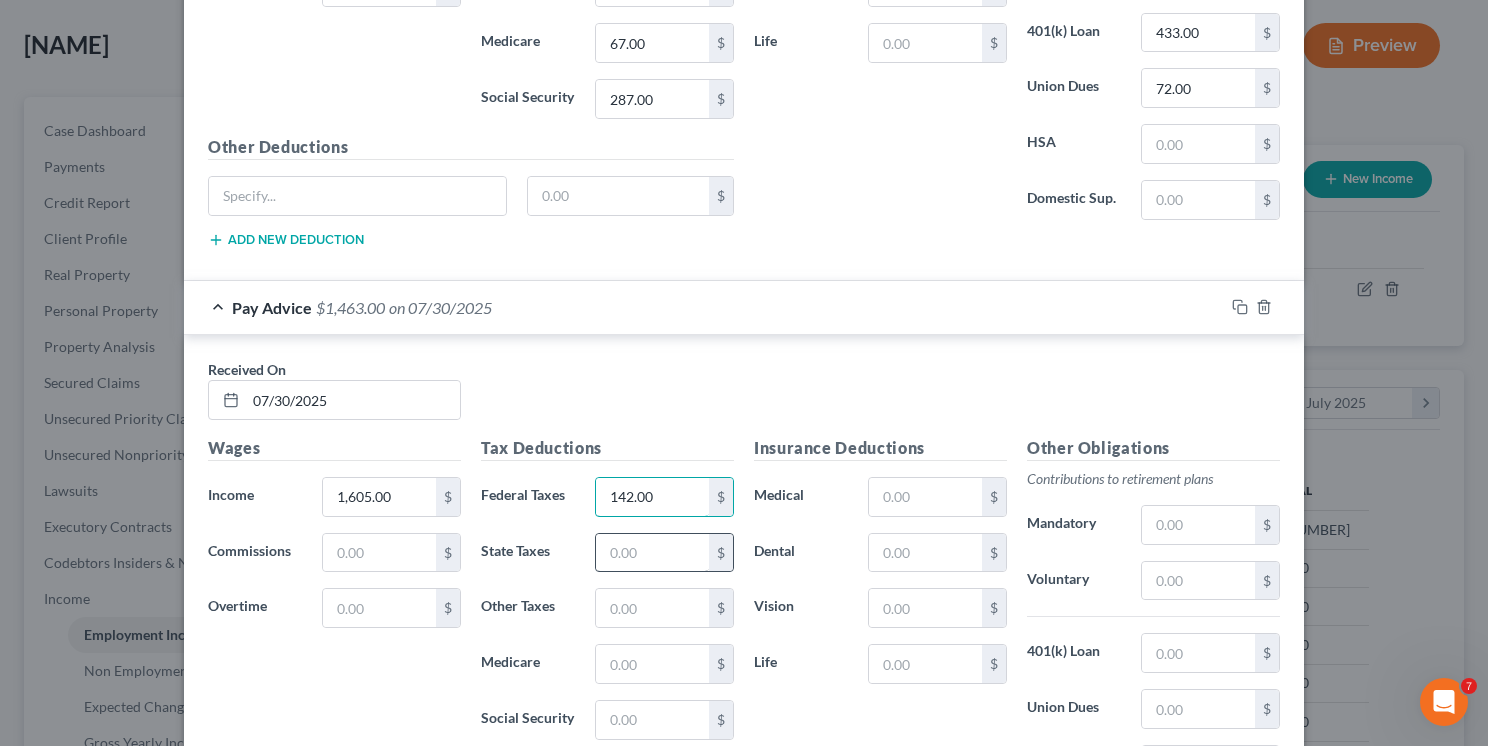 type on "142.00" 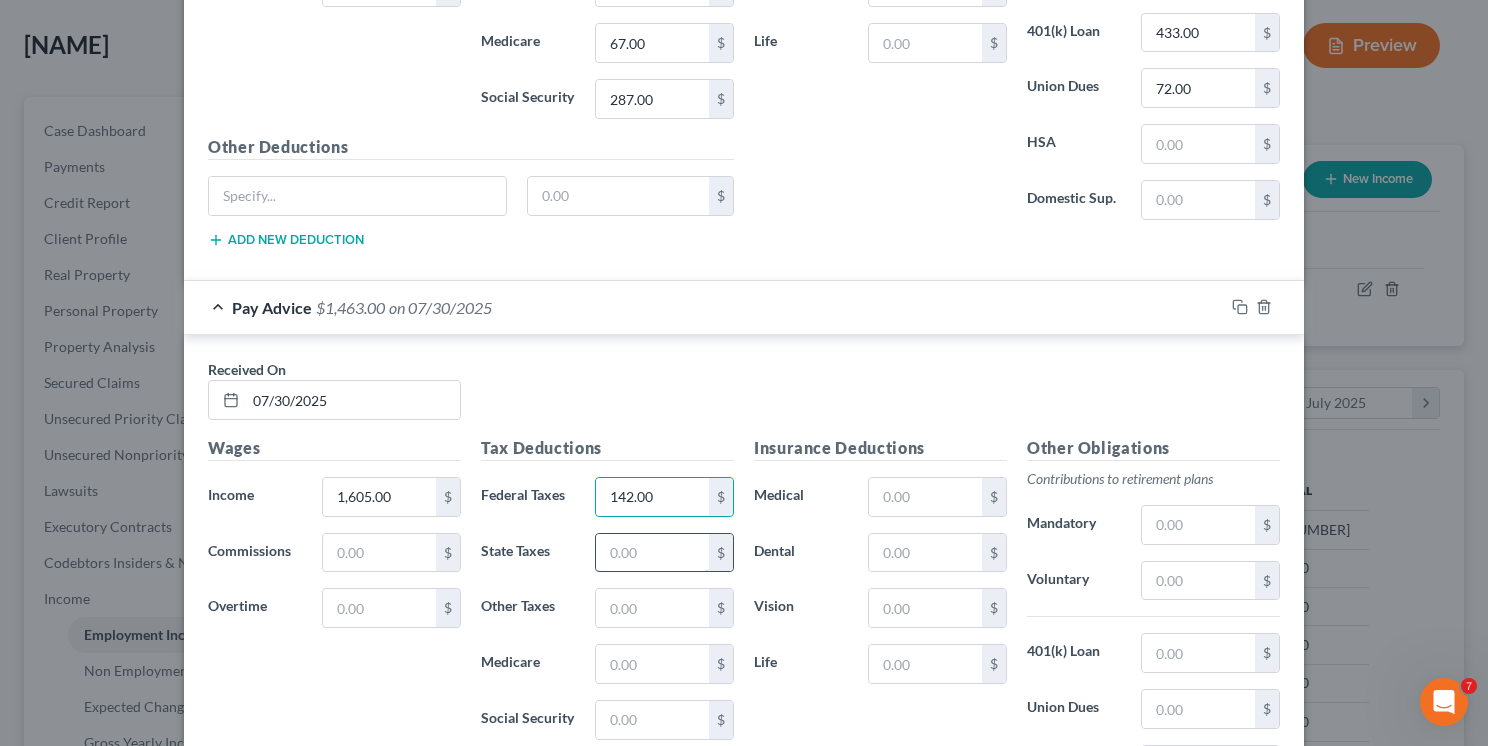 click at bounding box center (652, 553) 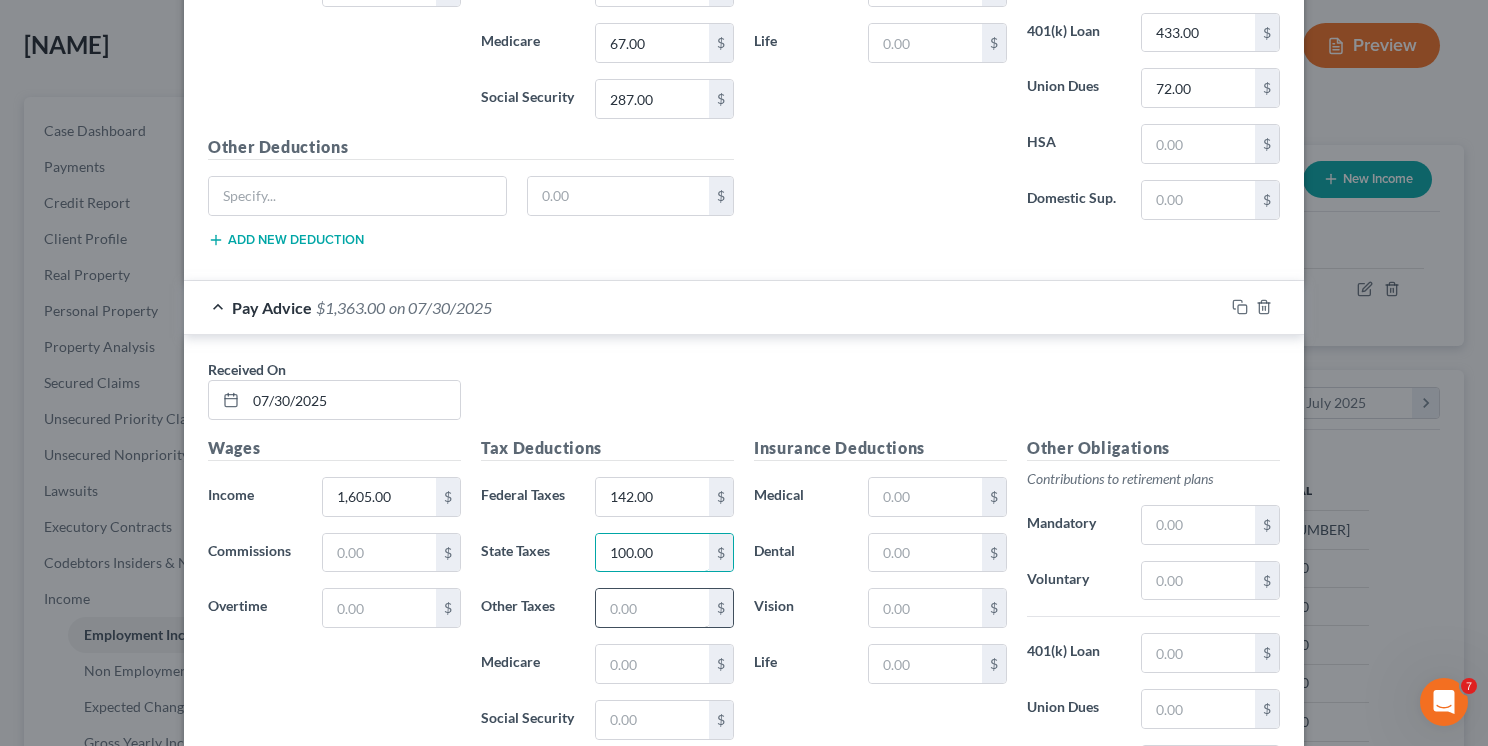 type on "100.00" 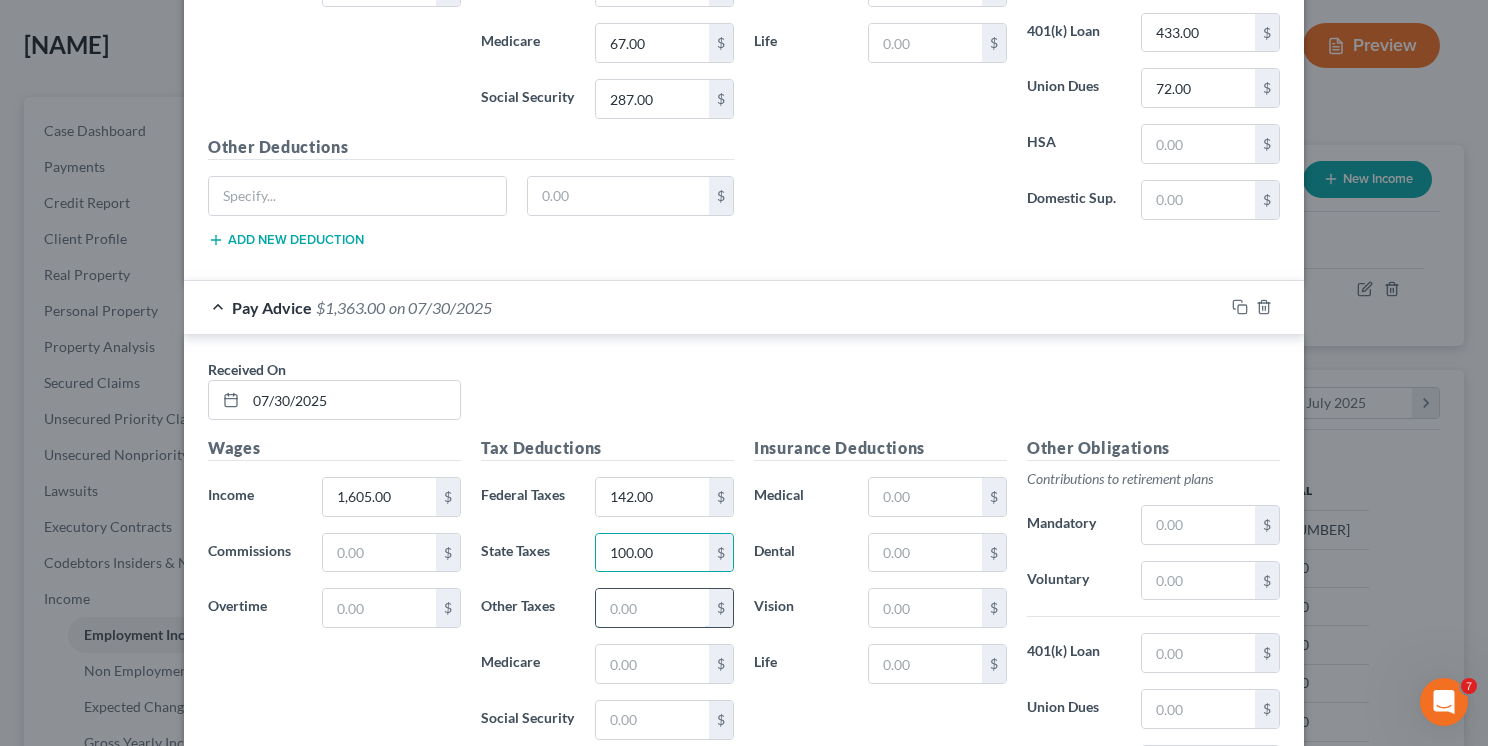 click at bounding box center [652, 608] 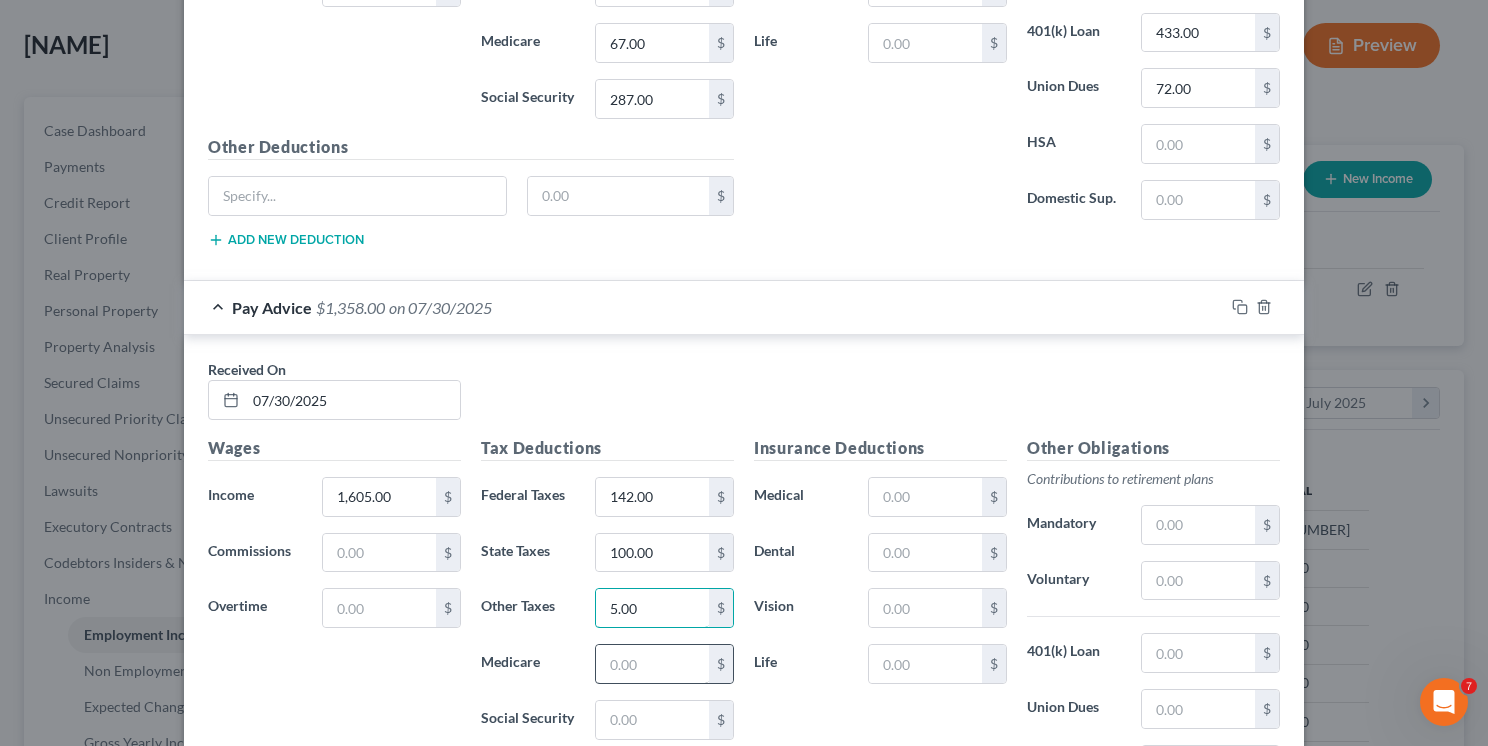 type on "5.00" 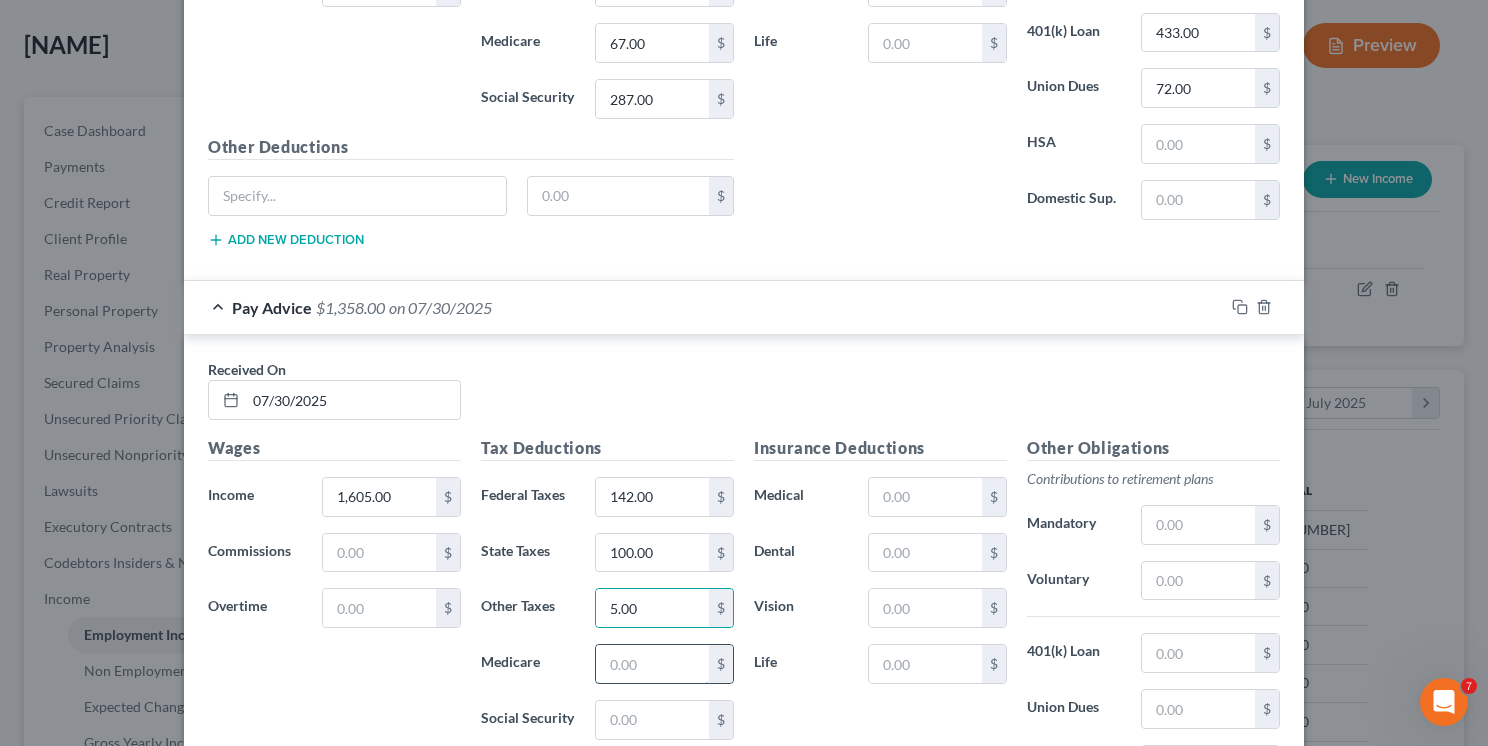 click at bounding box center (652, 664) 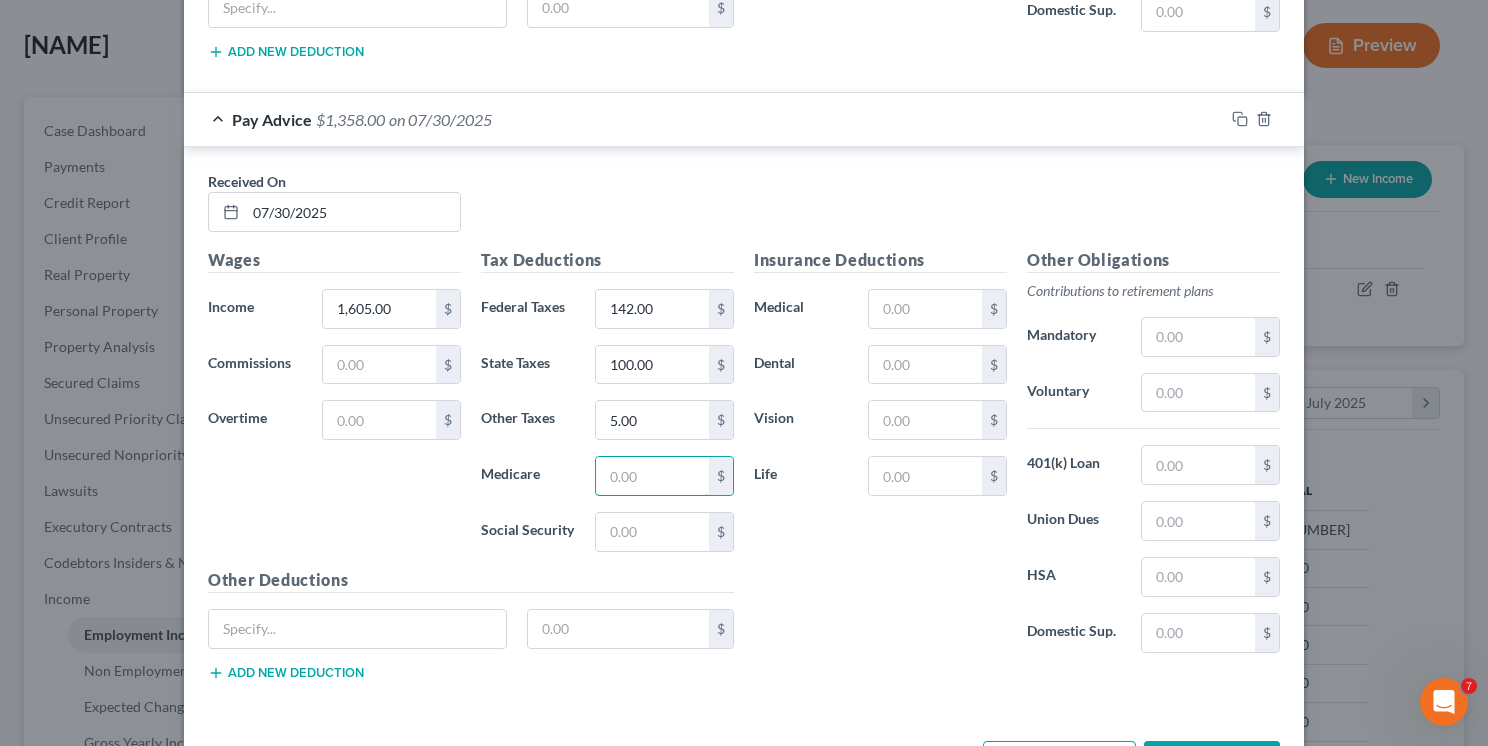 scroll, scrollTop: 8045, scrollLeft: 0, axis: vertical 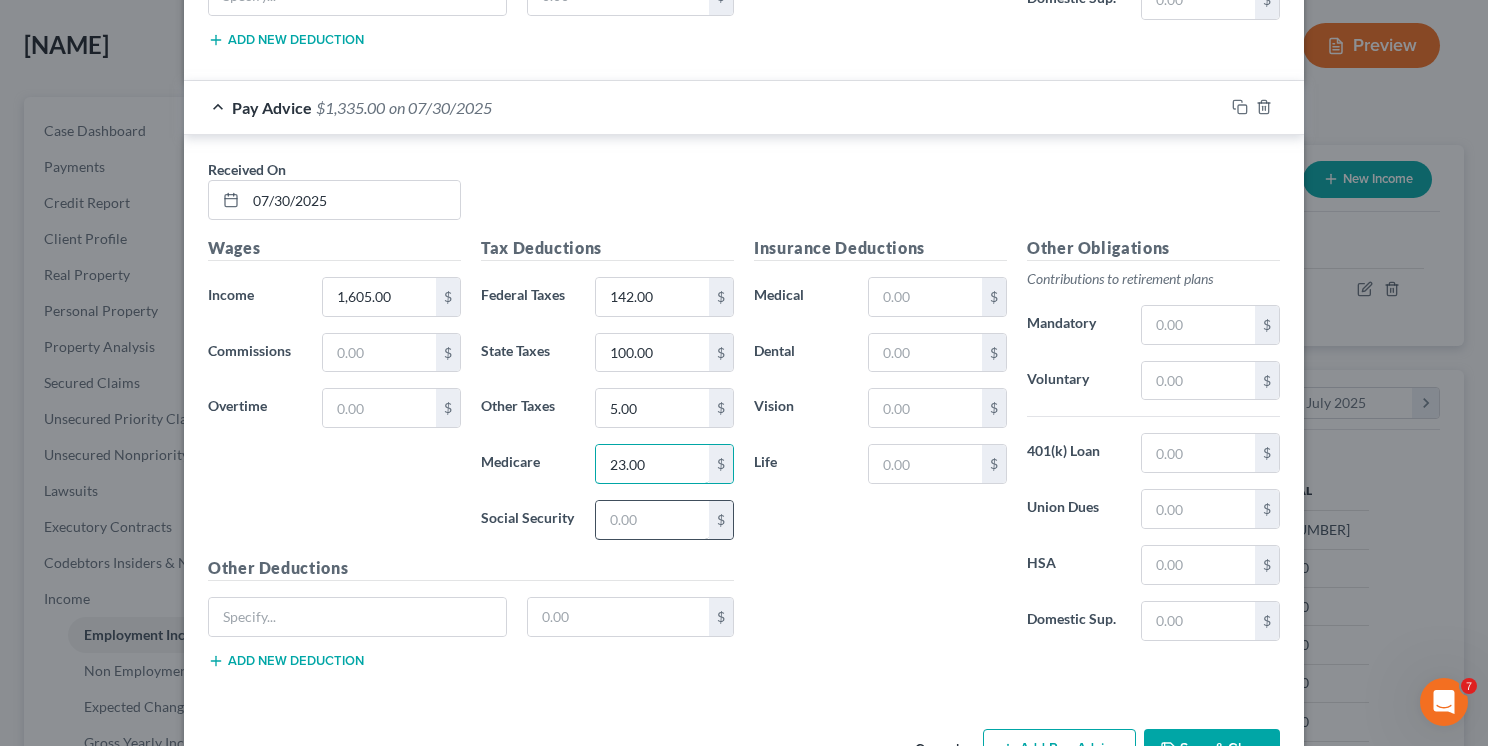 type on "23.00" 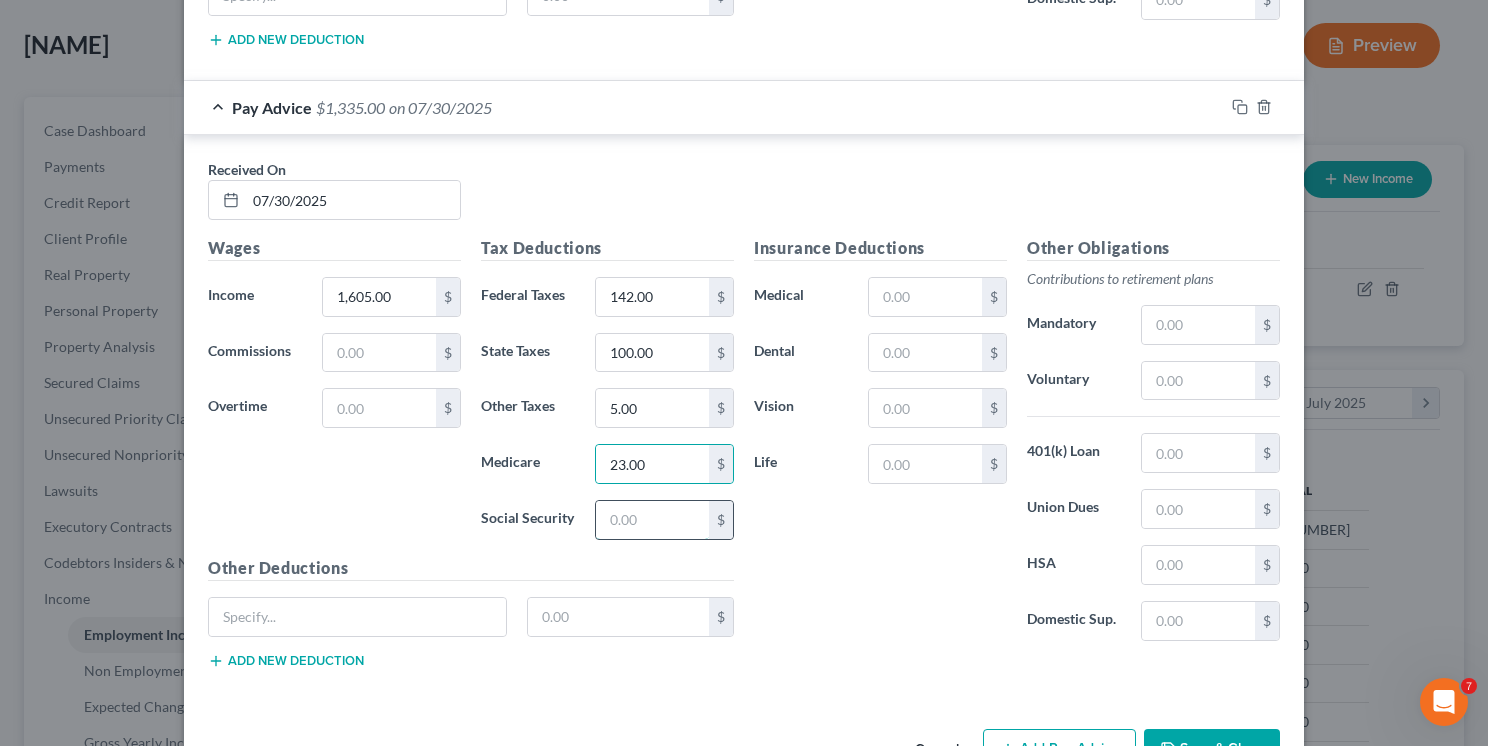 click at bounding box center [652, 520] 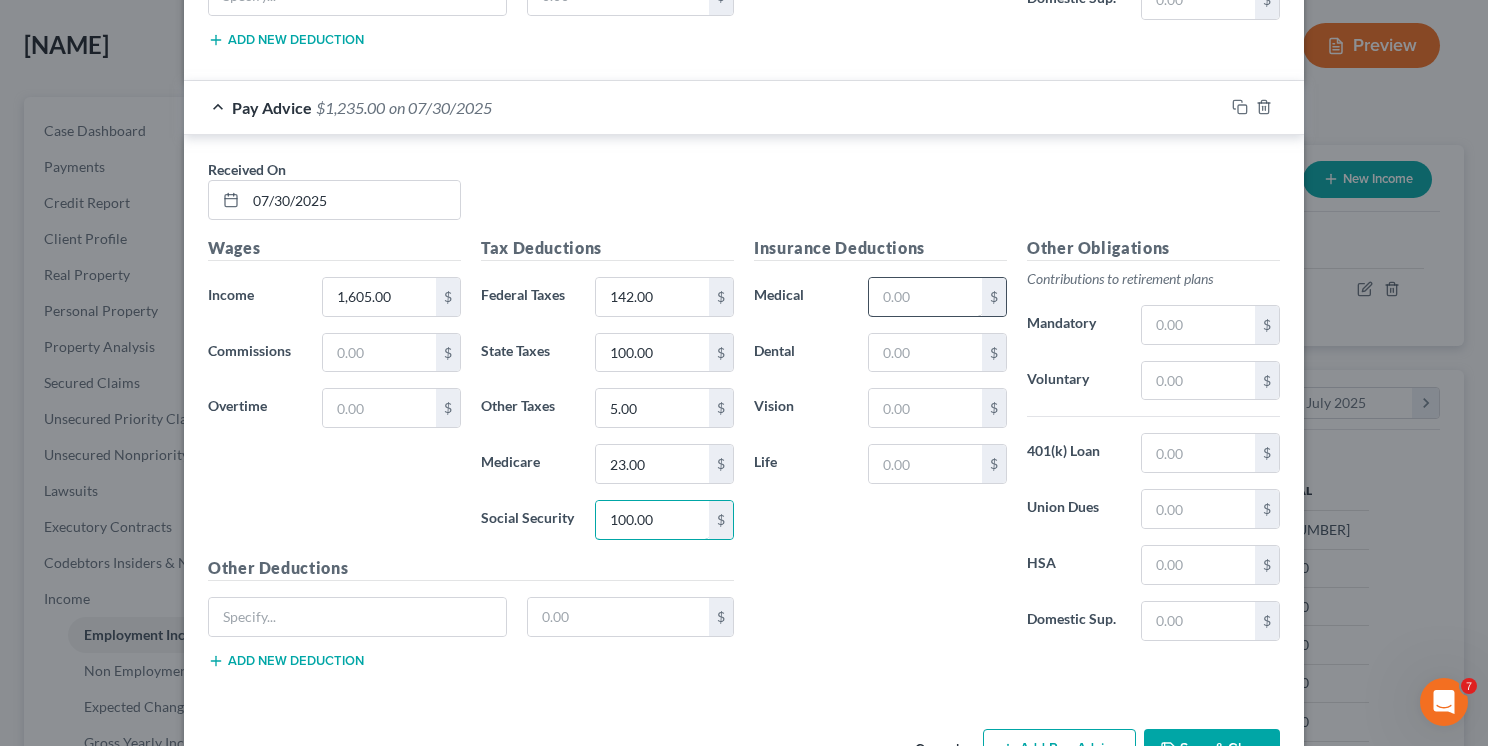 type on "100.00" 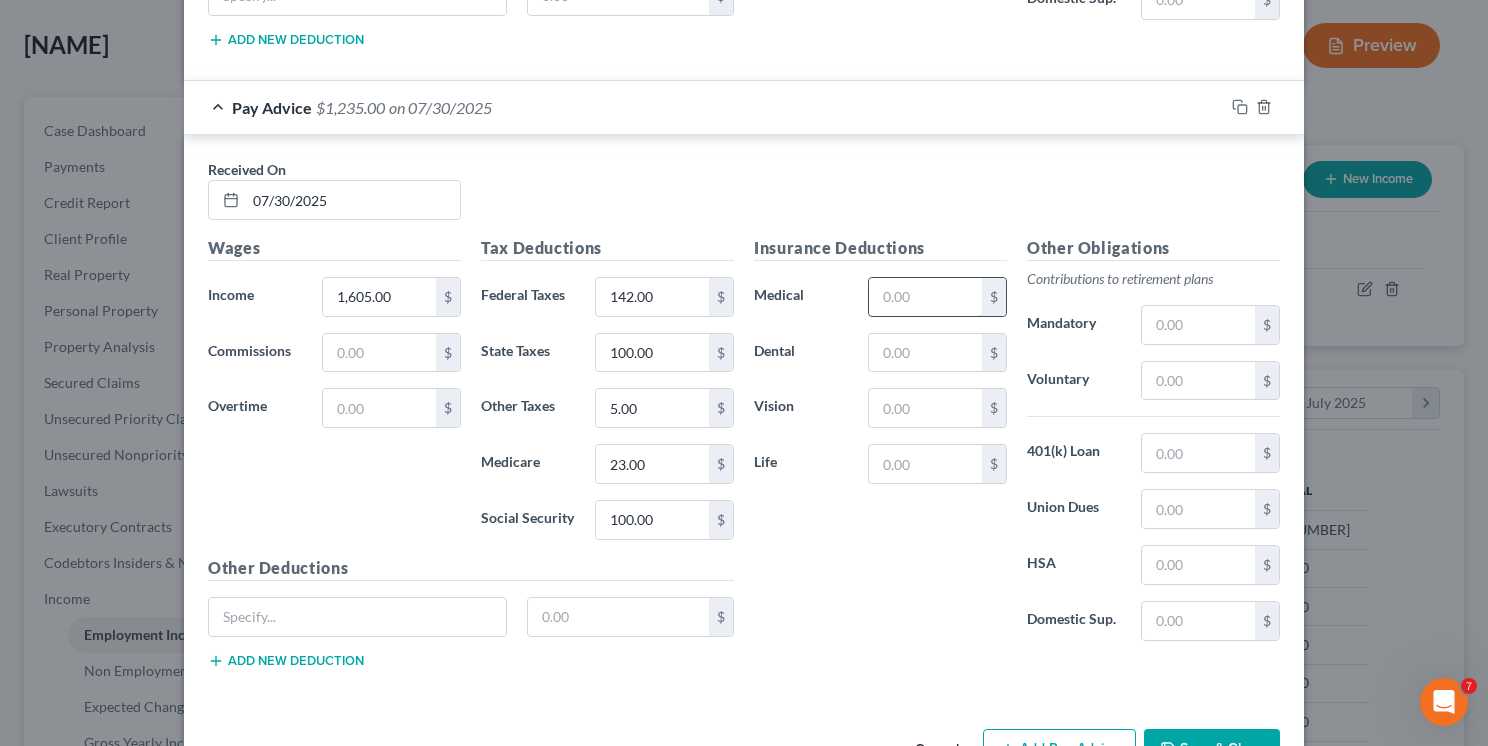 click at bounding box center (925, 297) 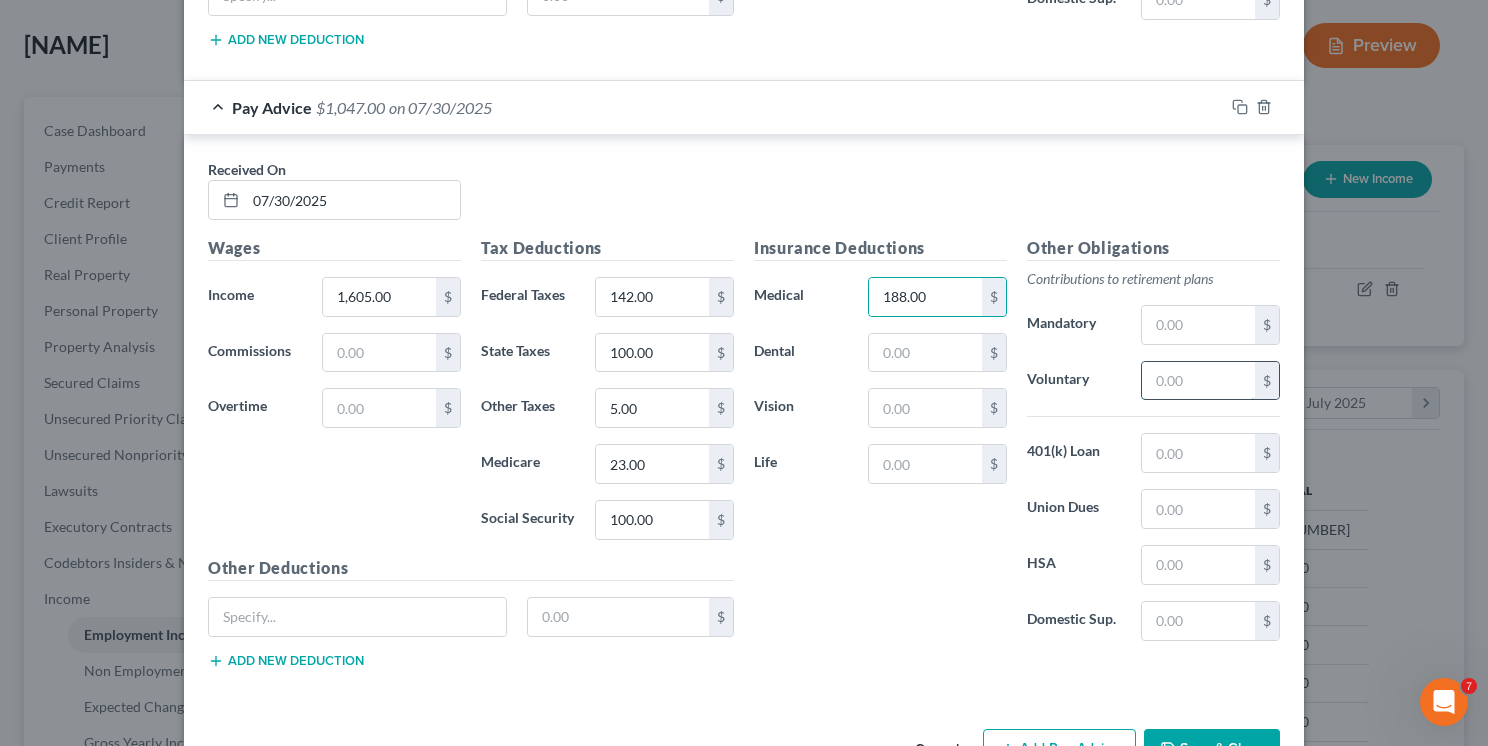 click at bounding box center [1198, 381] 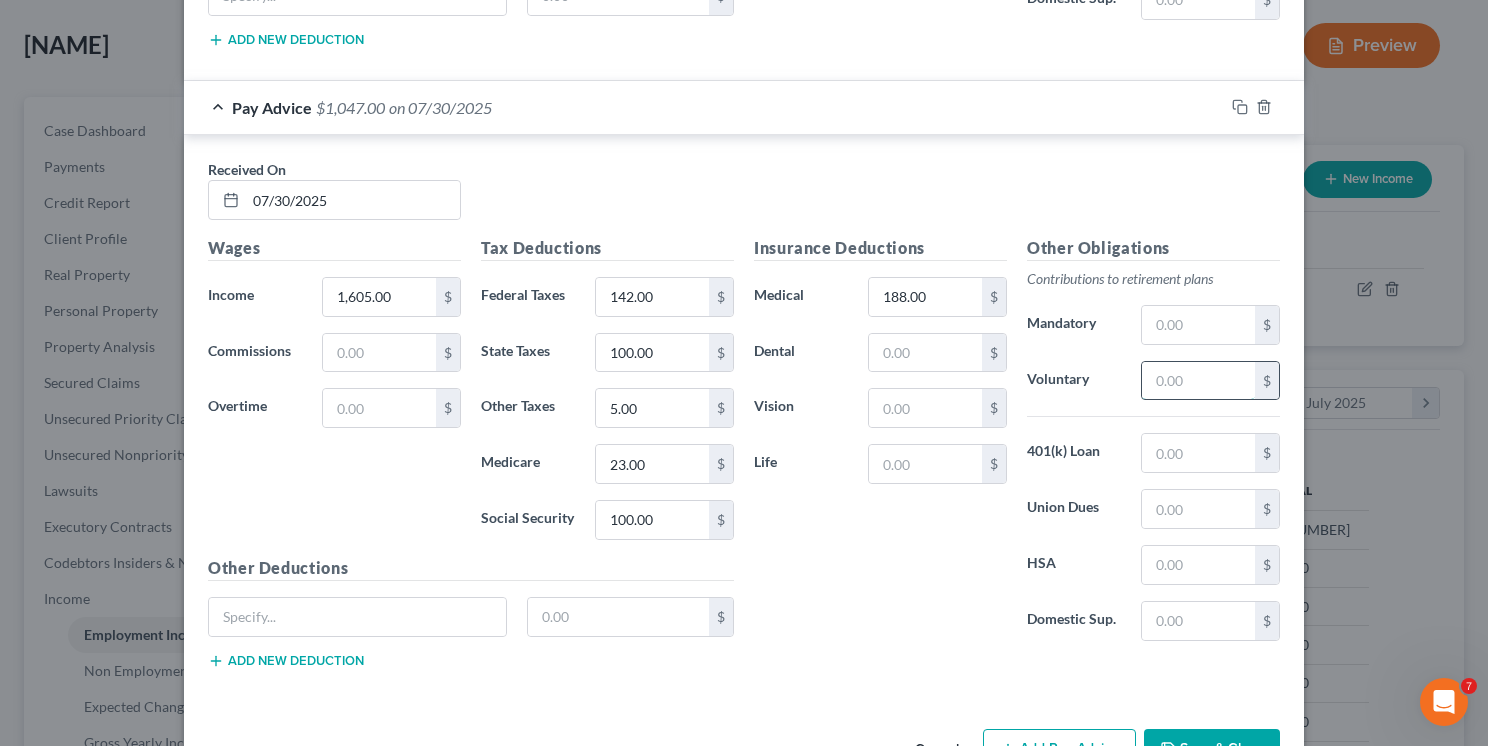 type on "150.00" 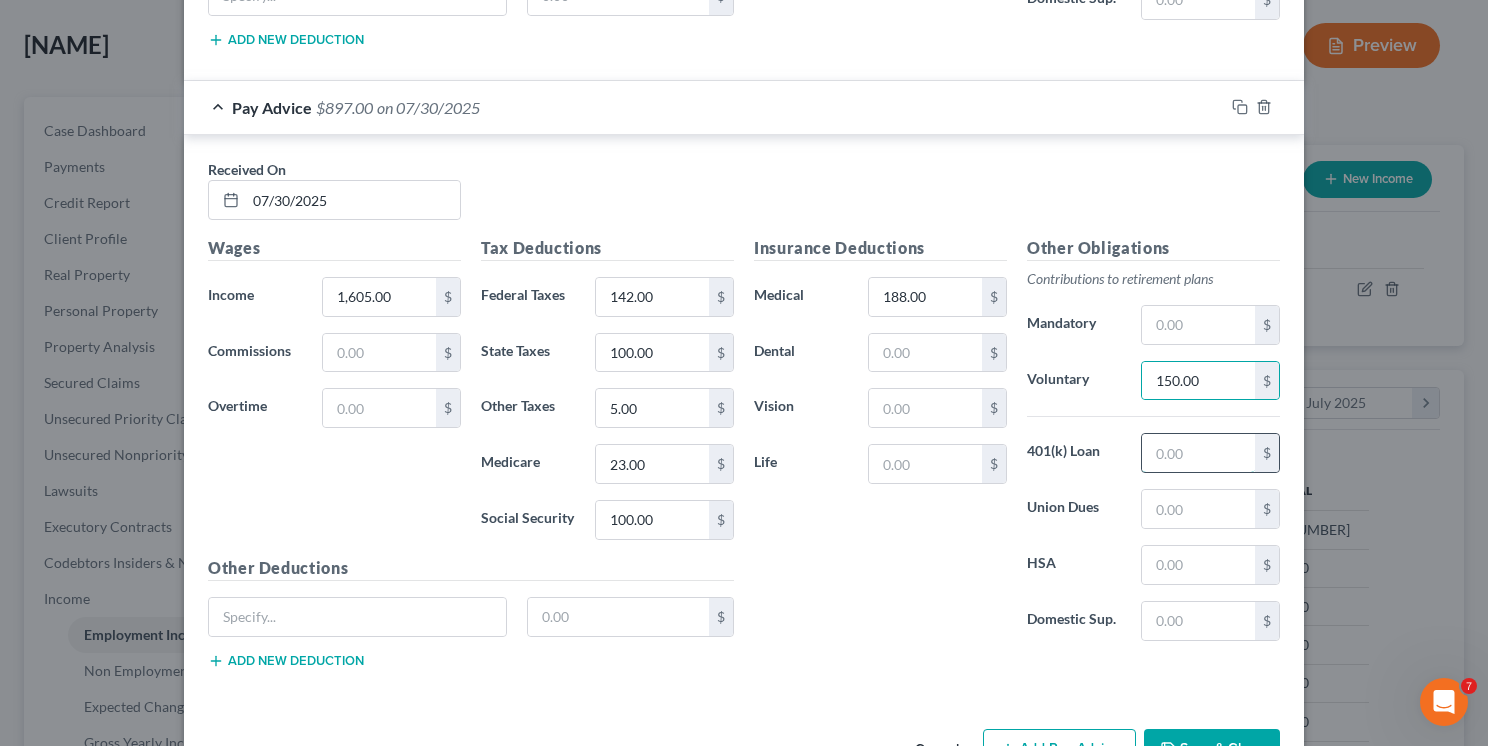click at bounding box center [1198, 453] 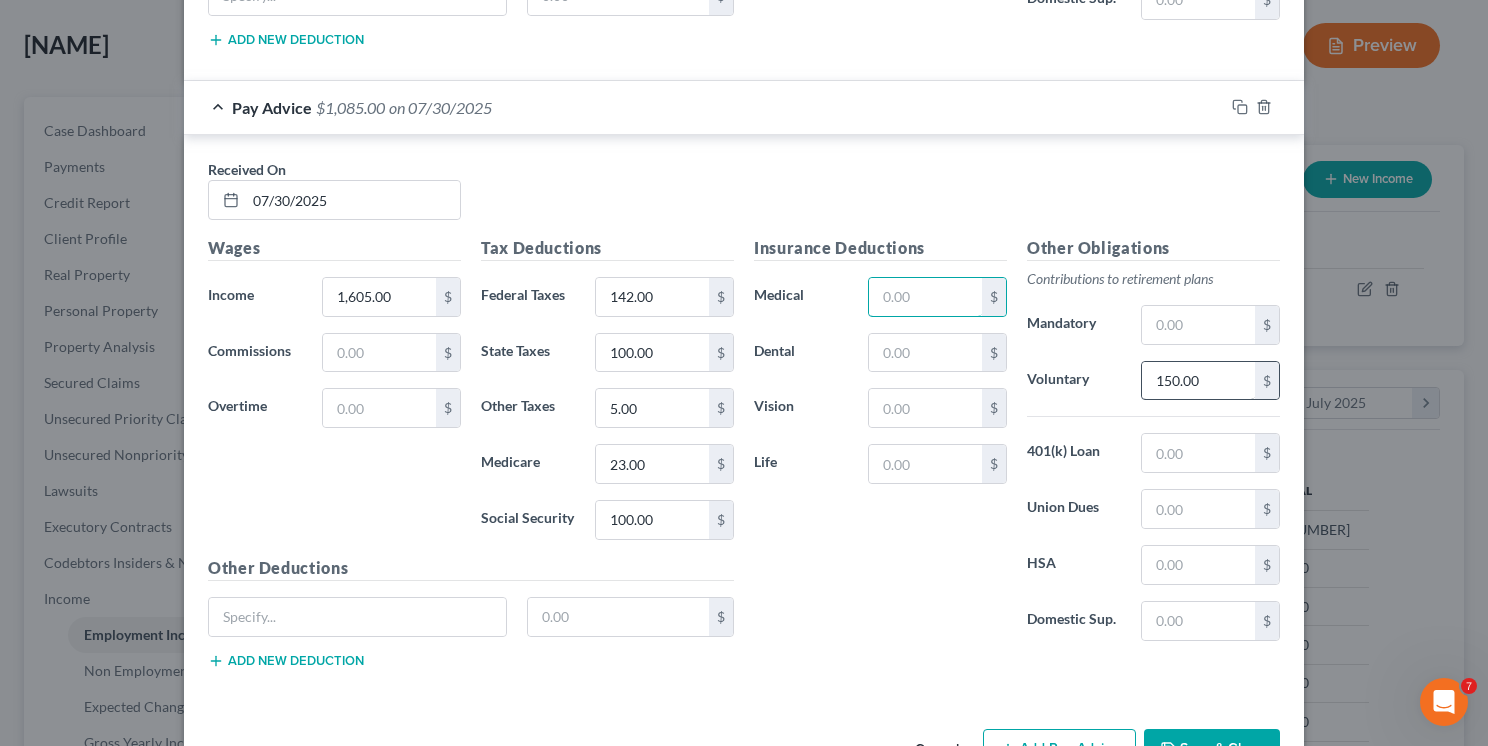 type 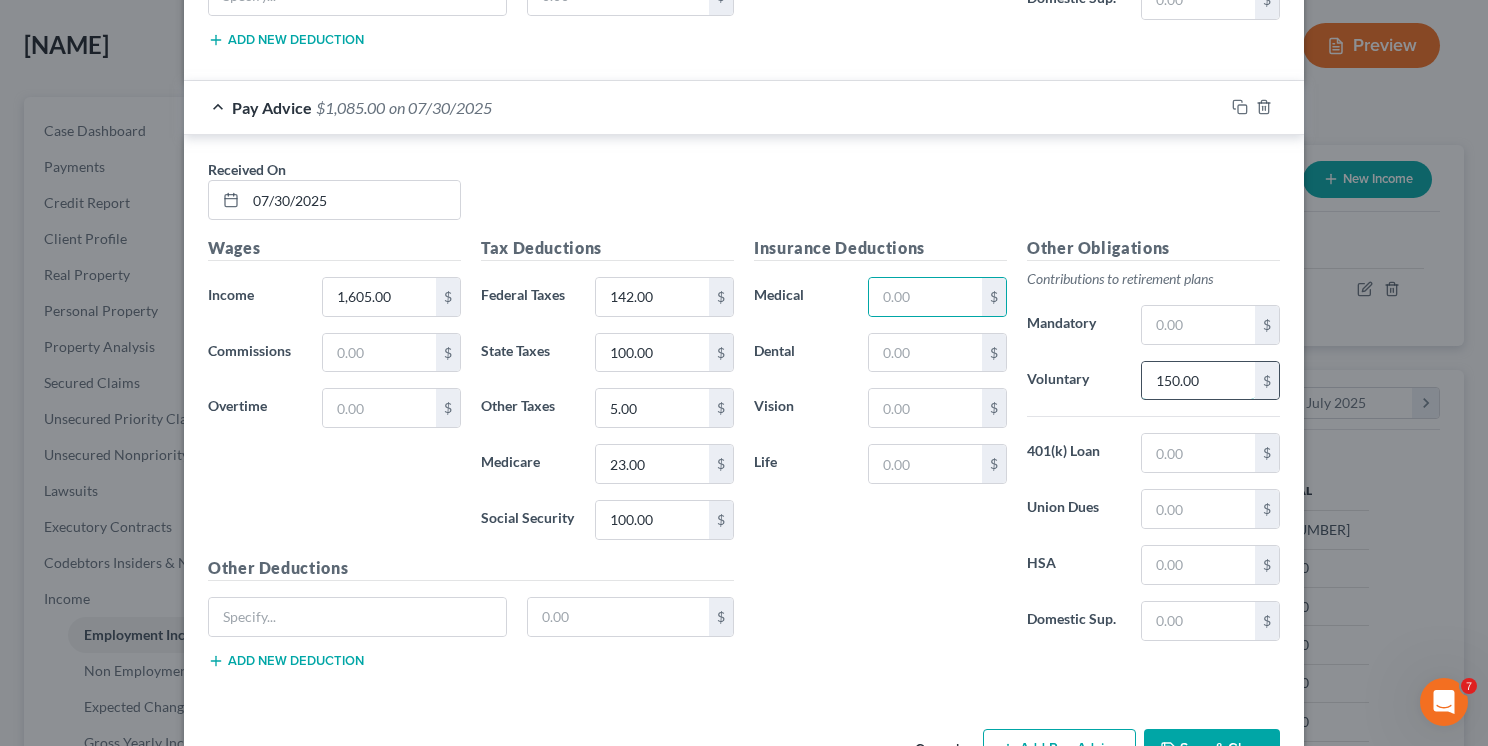 click on "150.00" at bounding box center (1198, 381) 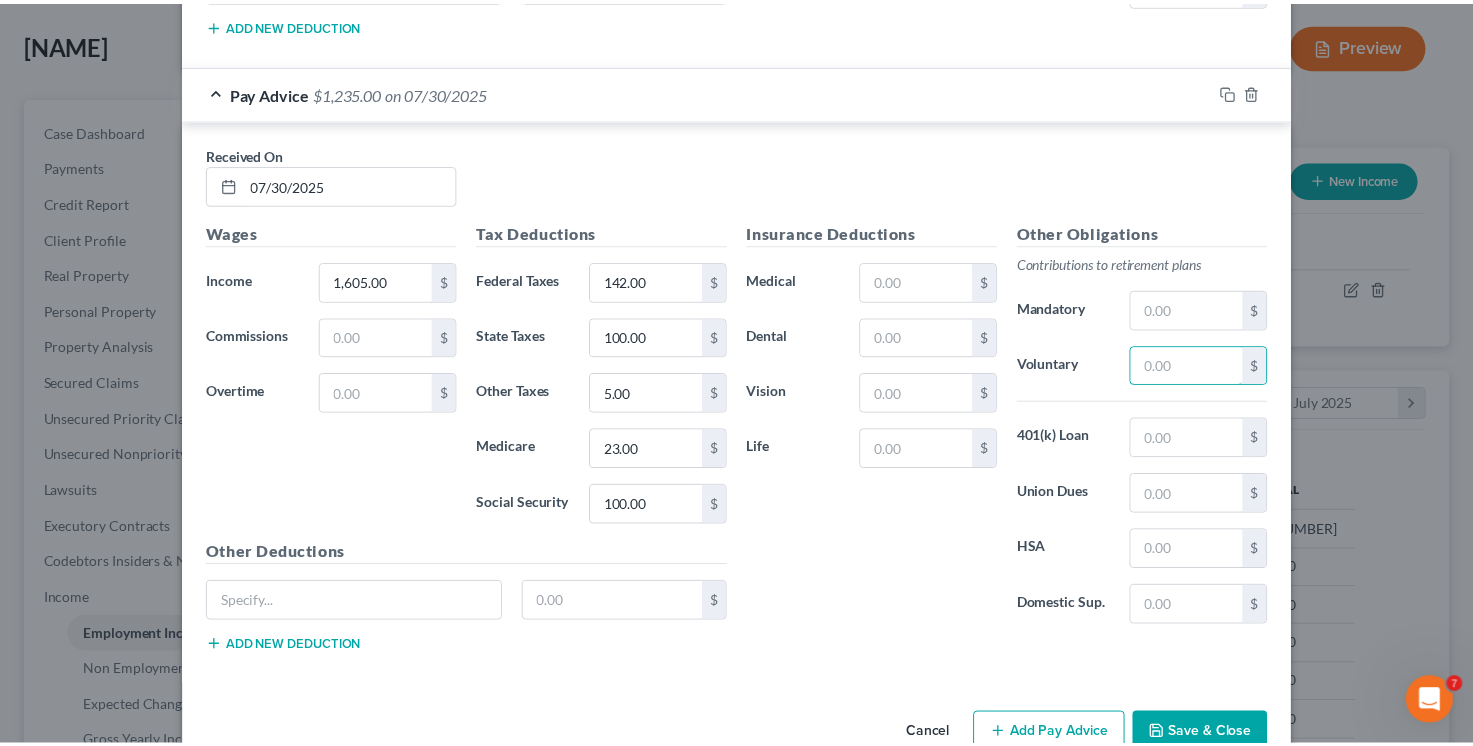 scroll, scrollTop: 8063, scrollLeft: 0, axis: vertical 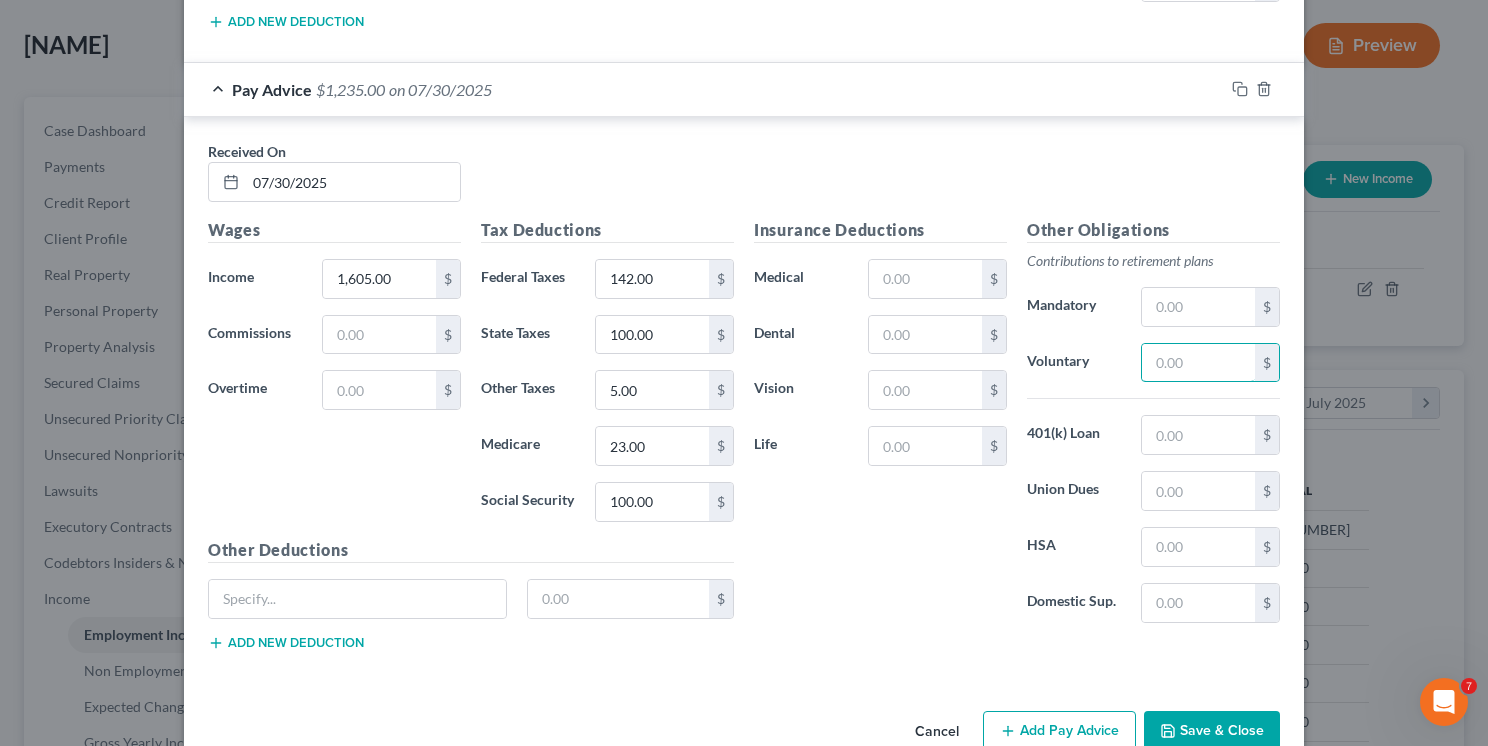 type 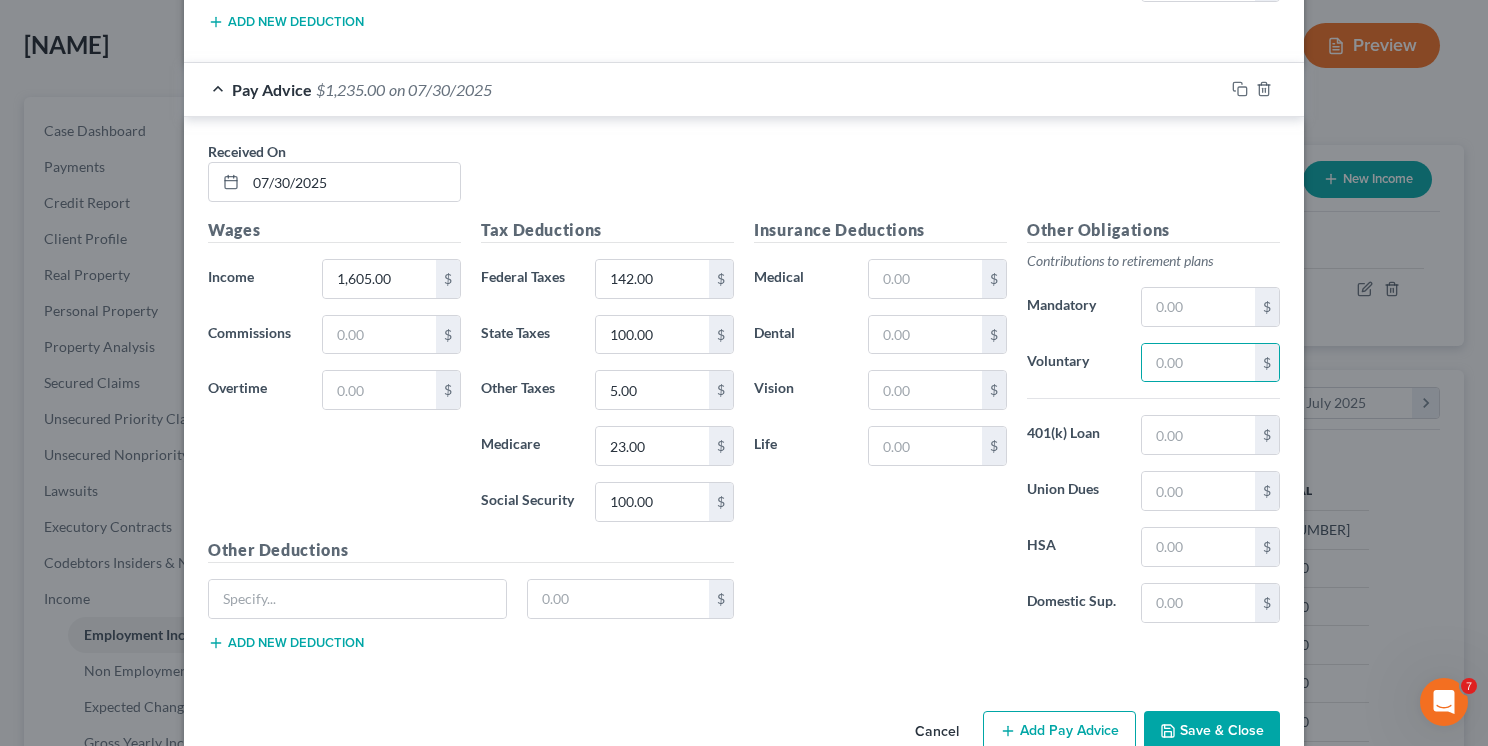 click on "Save & Close" at bounding box center (1212, 732) 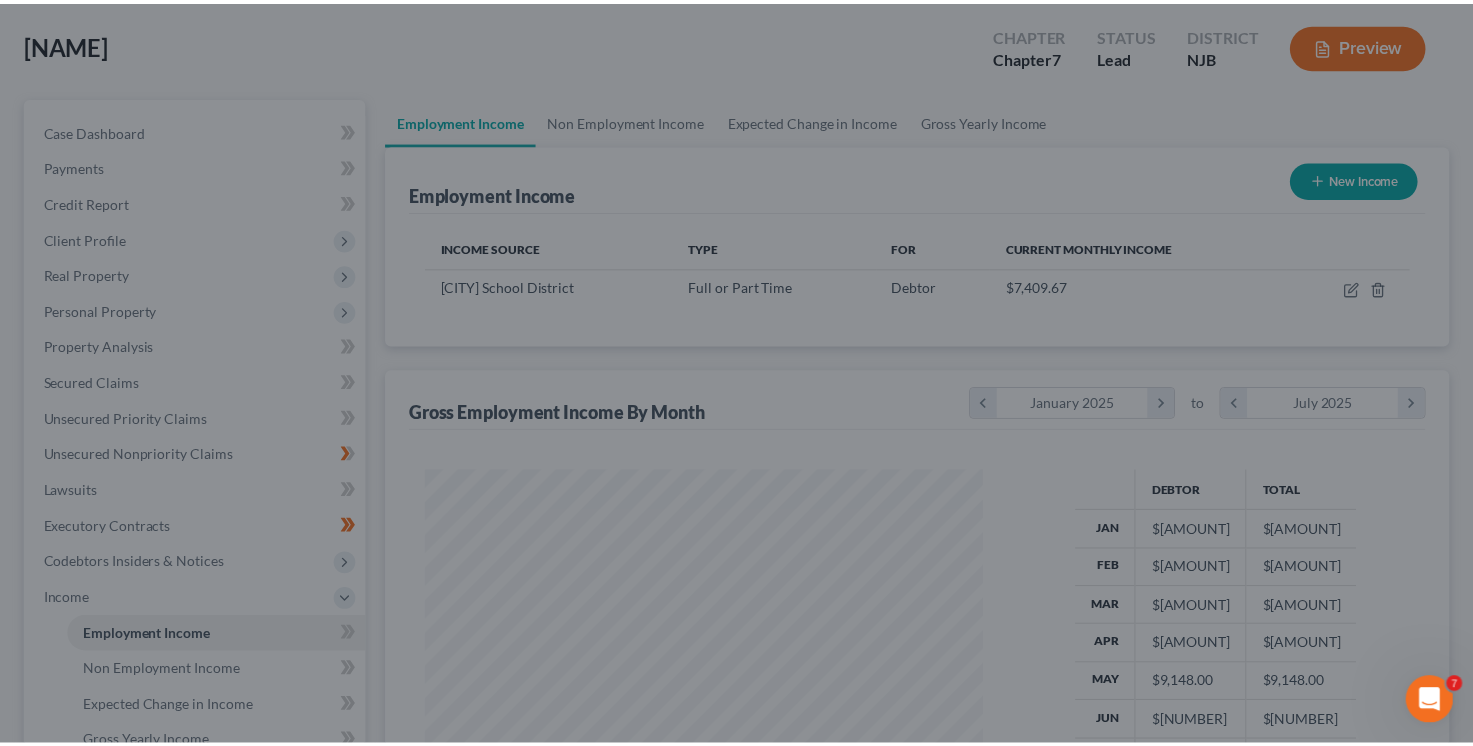 scroll, scrollTop: 395, scrollLeft: 597, axis: both 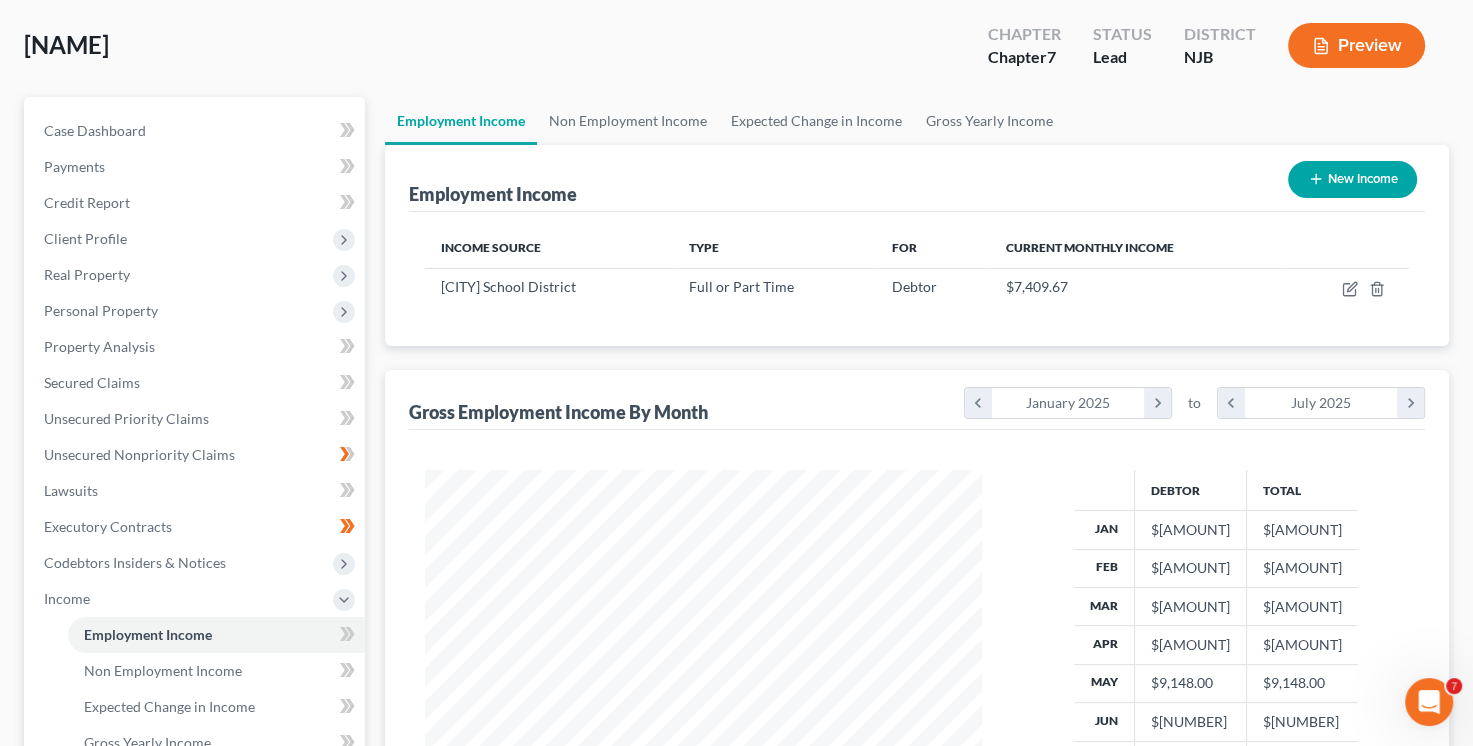 click on "New Income" at bounding box center [1352, 179] 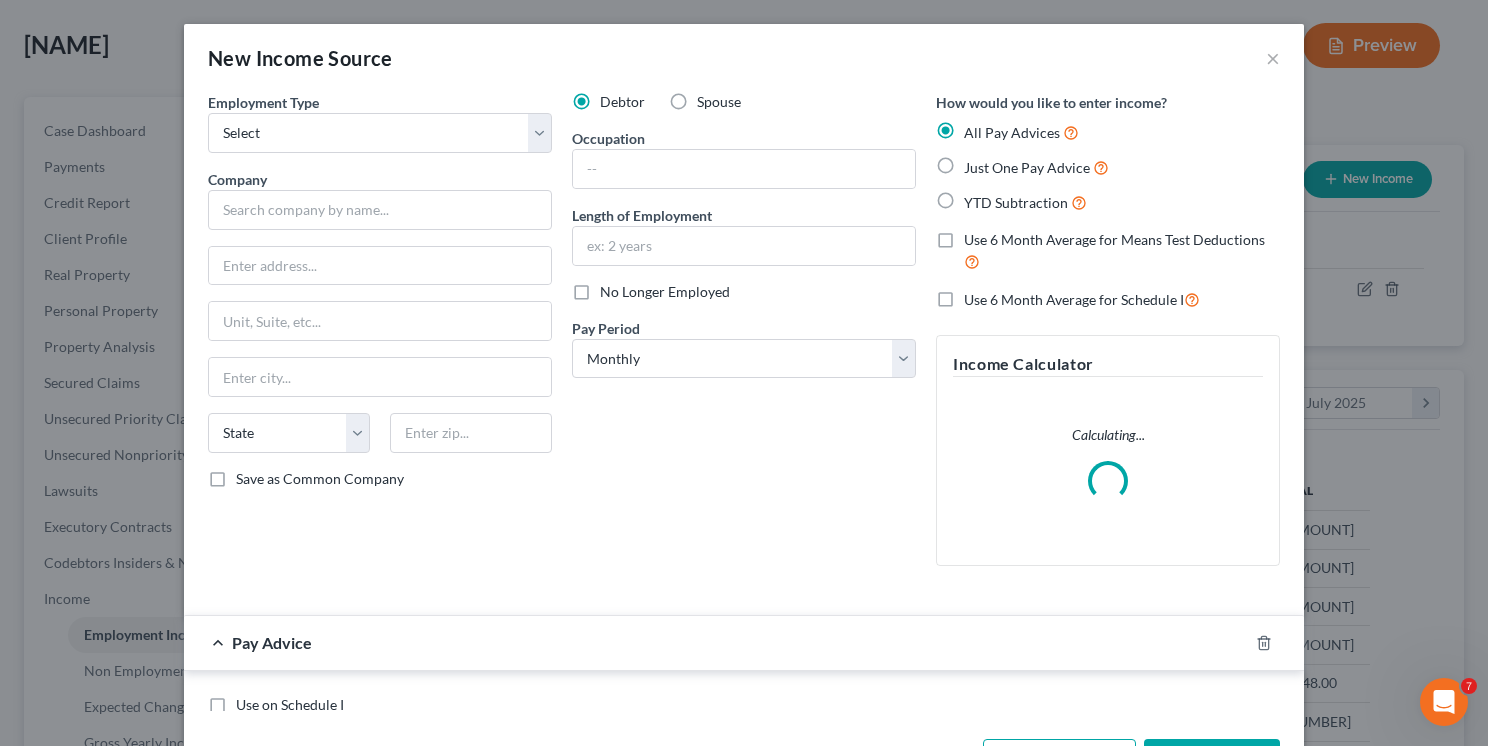 scroll, scrollTop: 999604, scrollLeft: 999396, axis: both 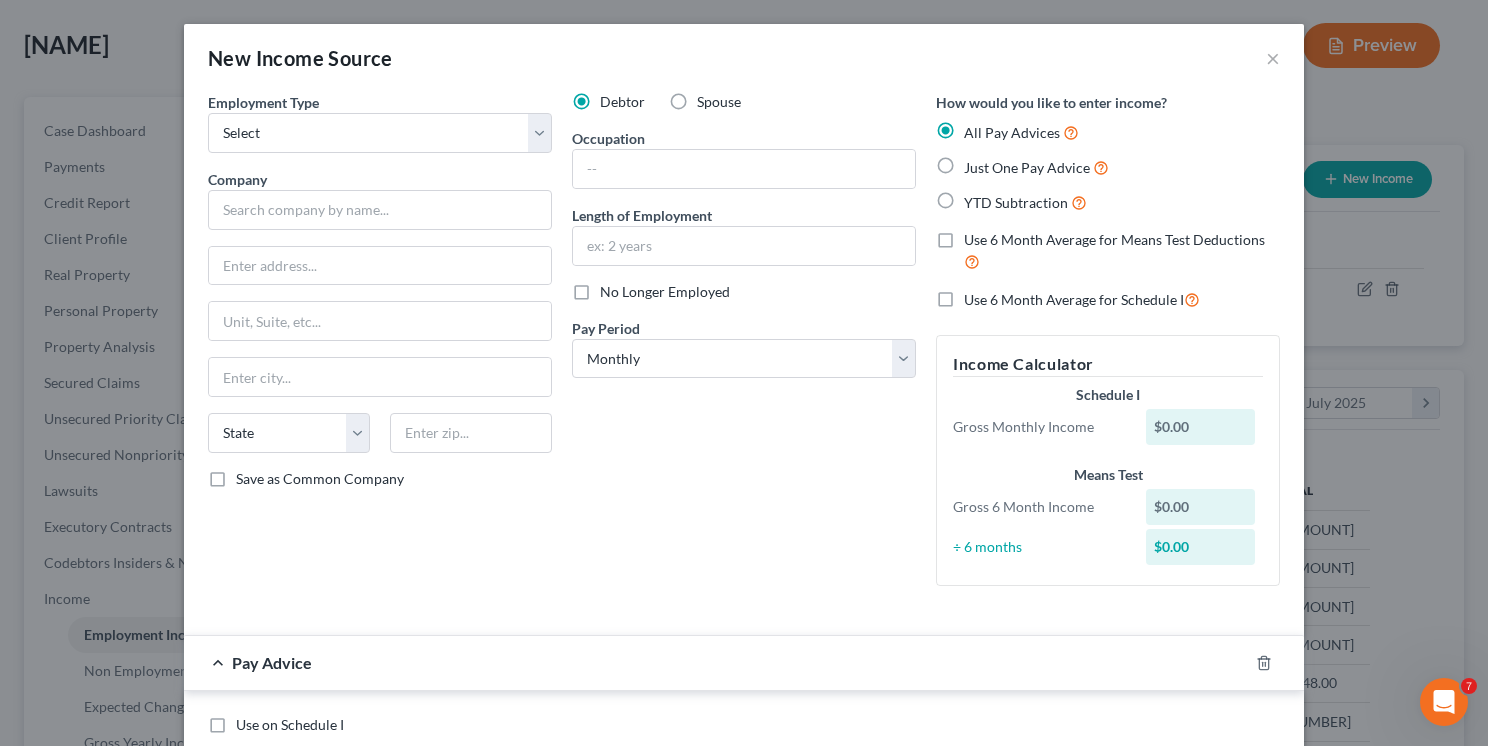 click on "YTD Subtraction" at bounding box center (1025, 202) 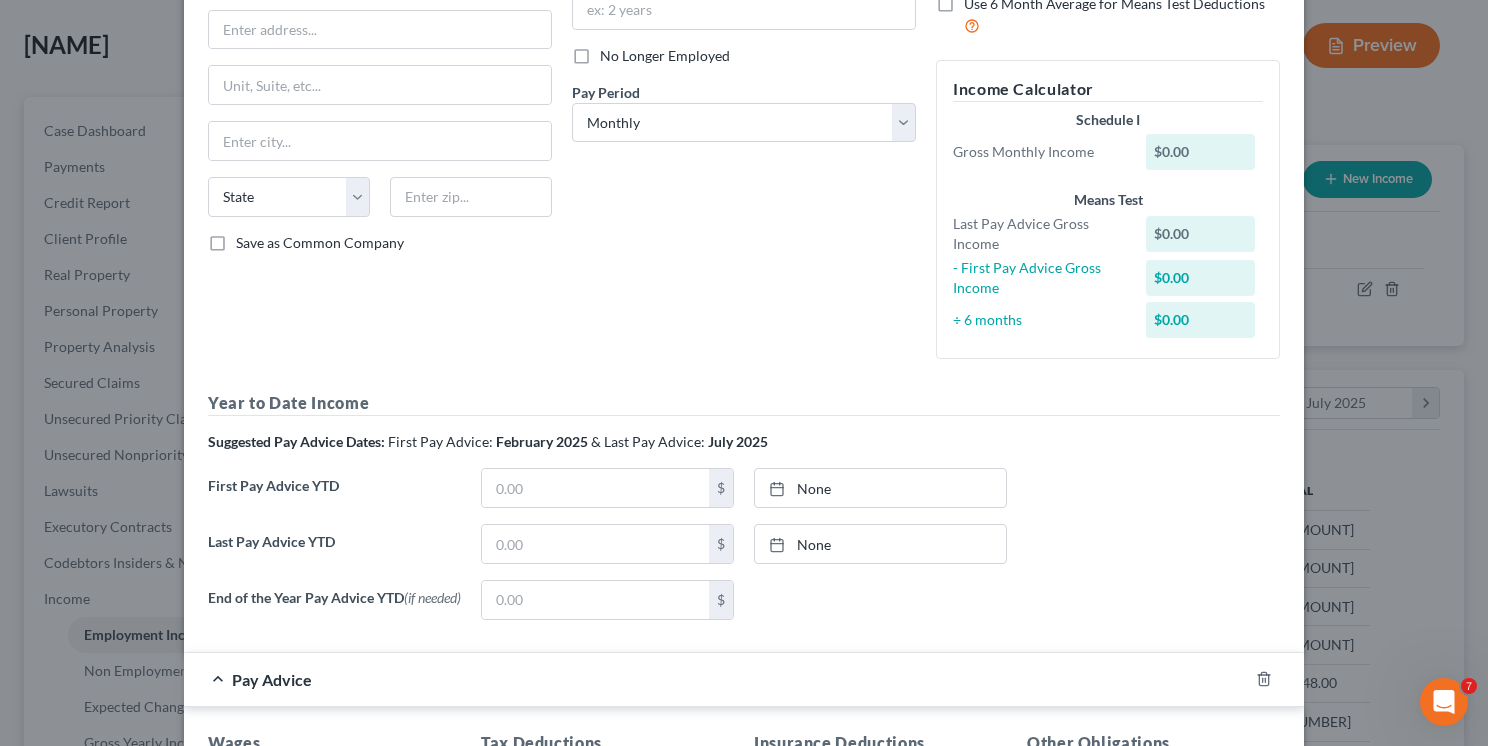 scroll, scrollTop: 0, scrollLeft: 0, axis: both 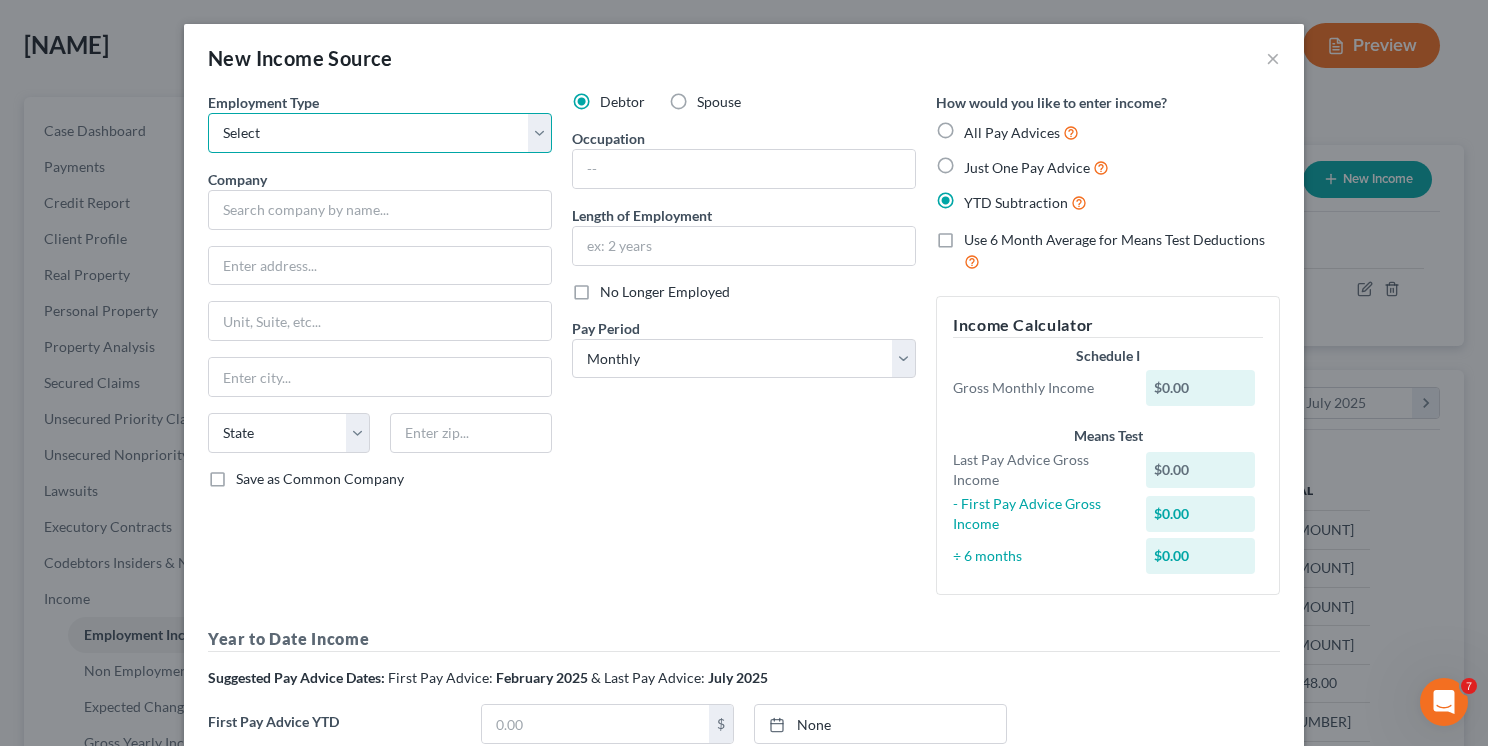 click on "Select Full or Part Time Employment Self Employment" at bounding box center [380, 133] 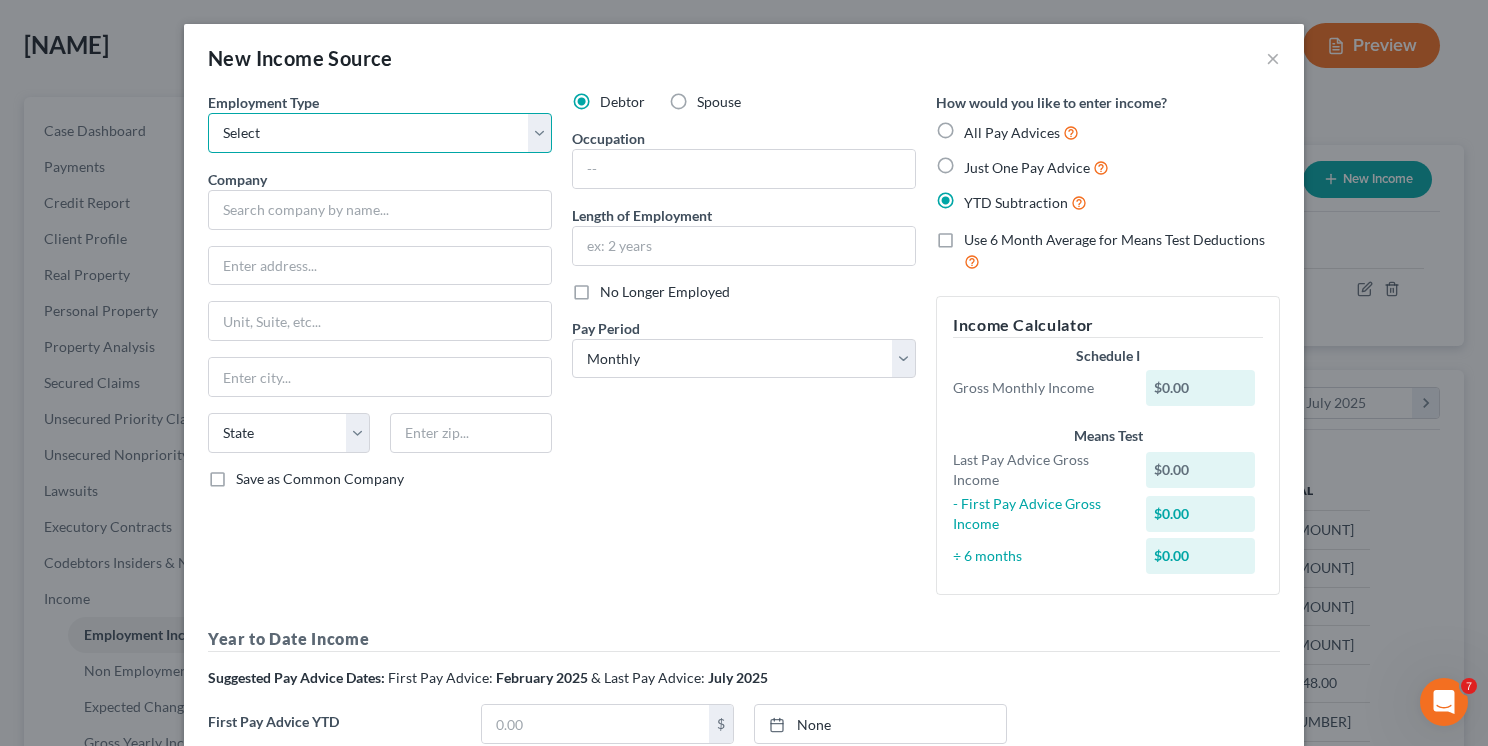 select on "0" 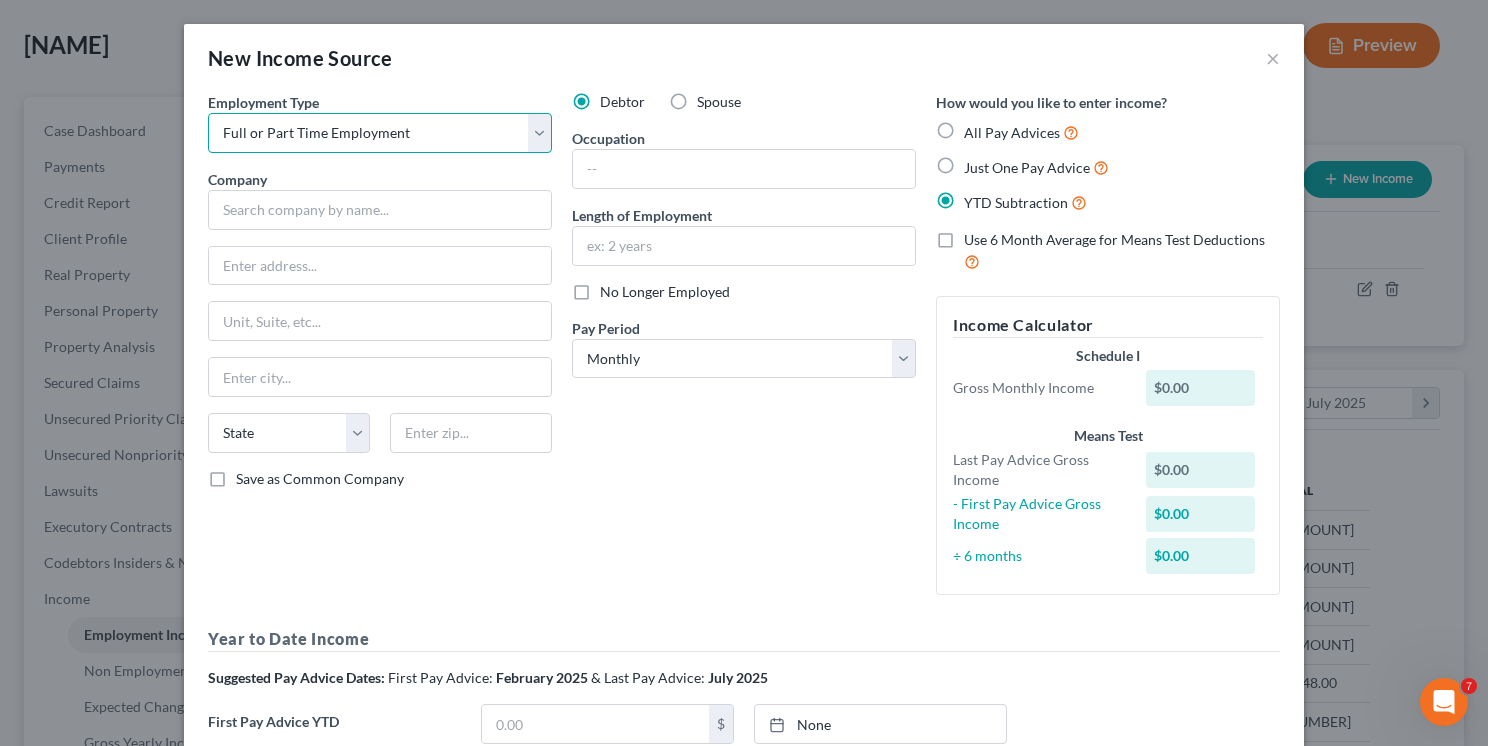 click on "Select Full or Part Time Employment Self Employment" at bounding box center (380, 133) 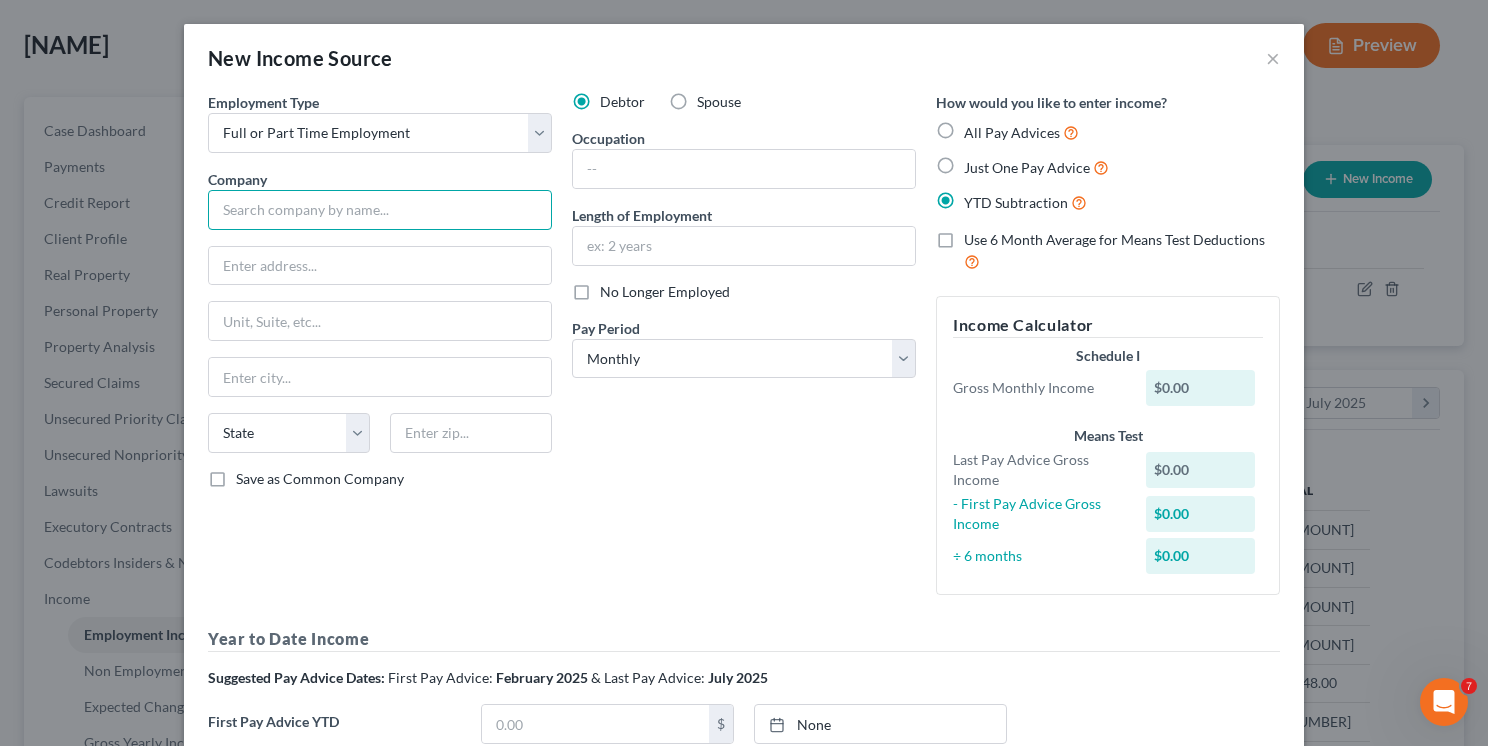 click at bounding box center (380, 210) 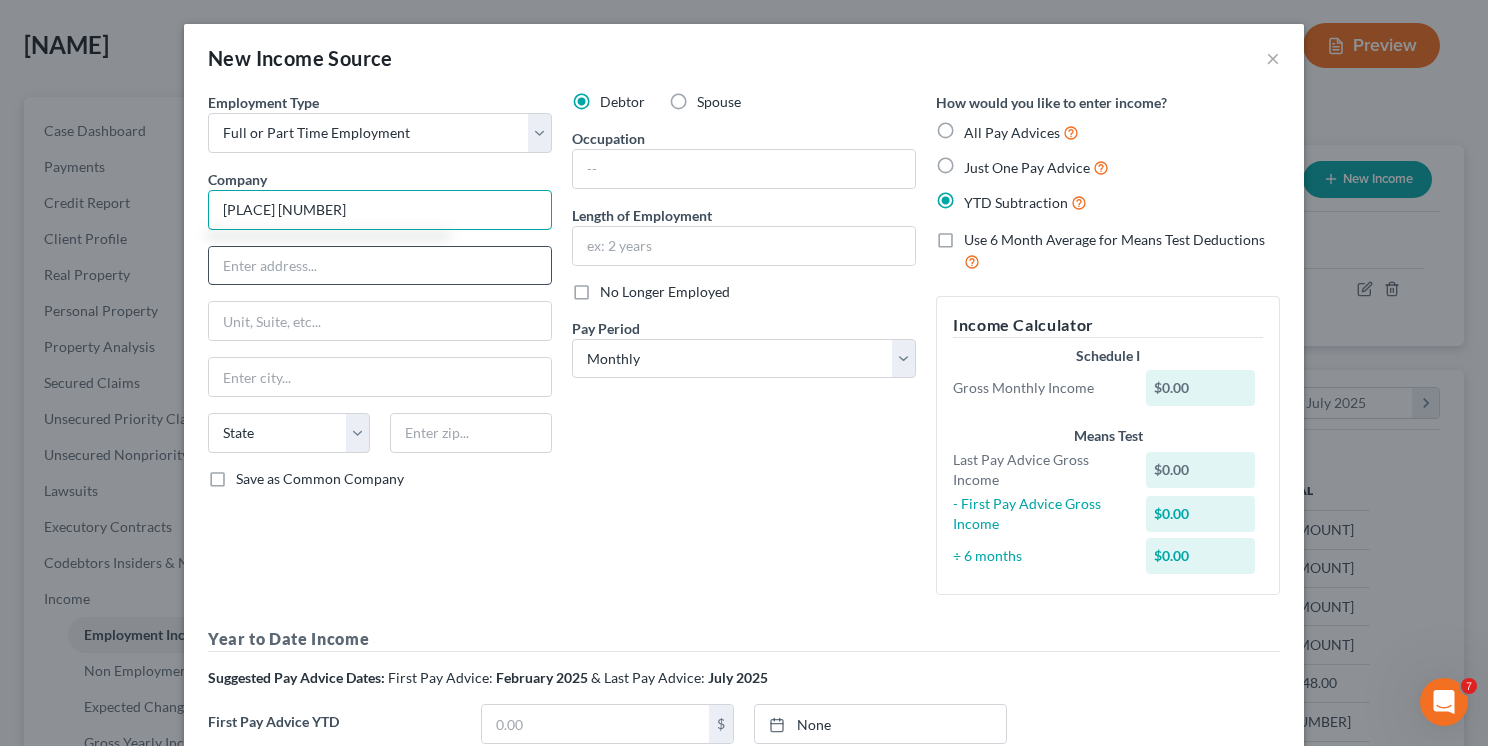 type on "[PLACE] [NUMBER]" 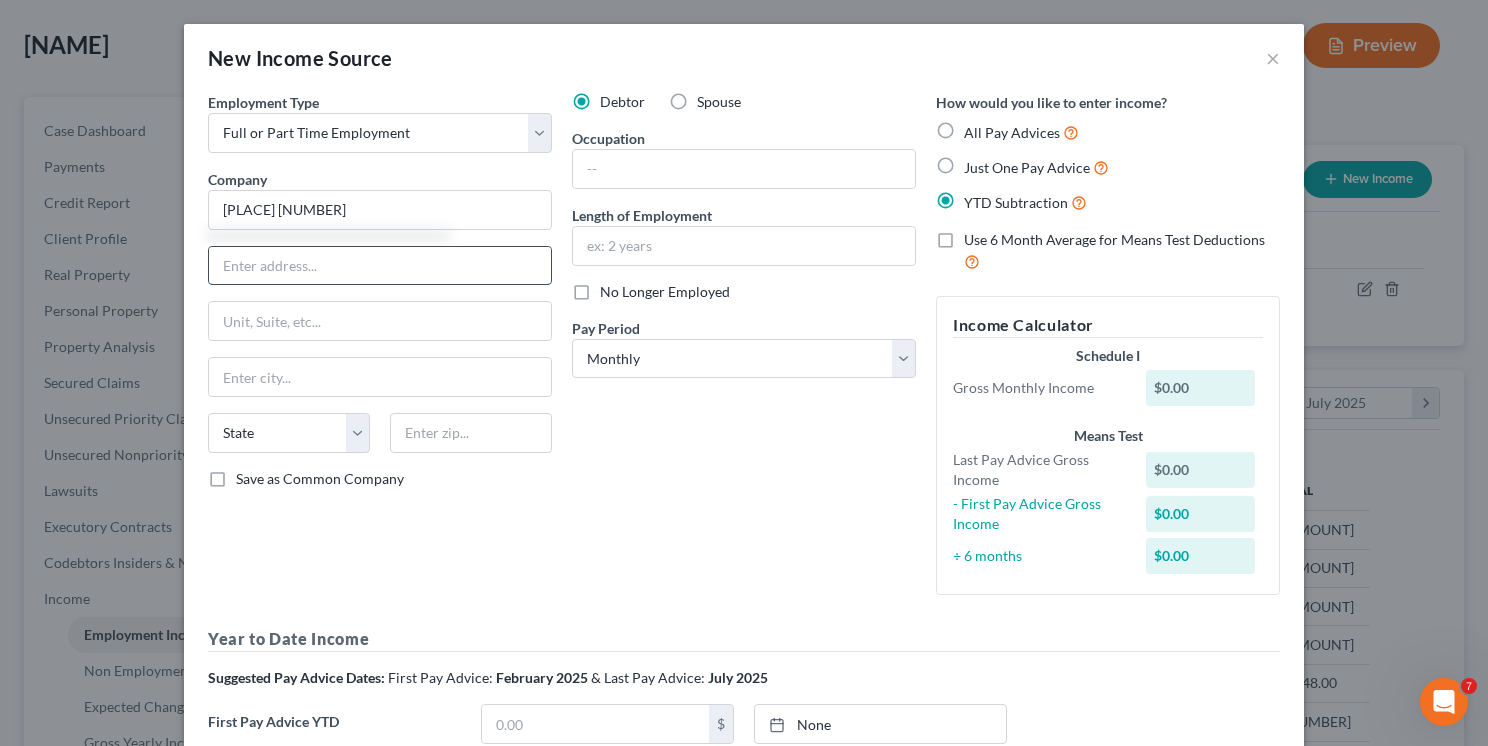 click at bounding box center (380, 266) 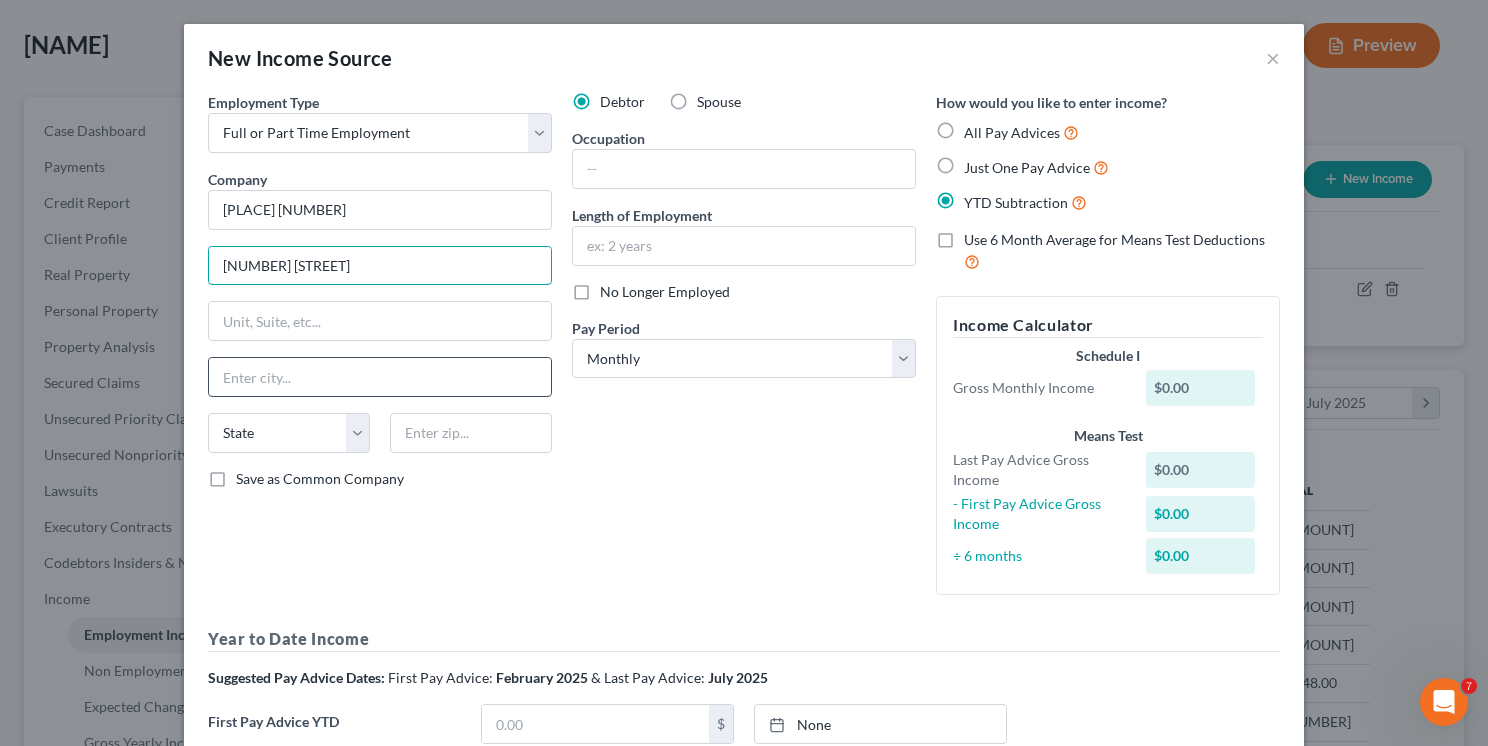 type on "[NUMBER] [STREET]" 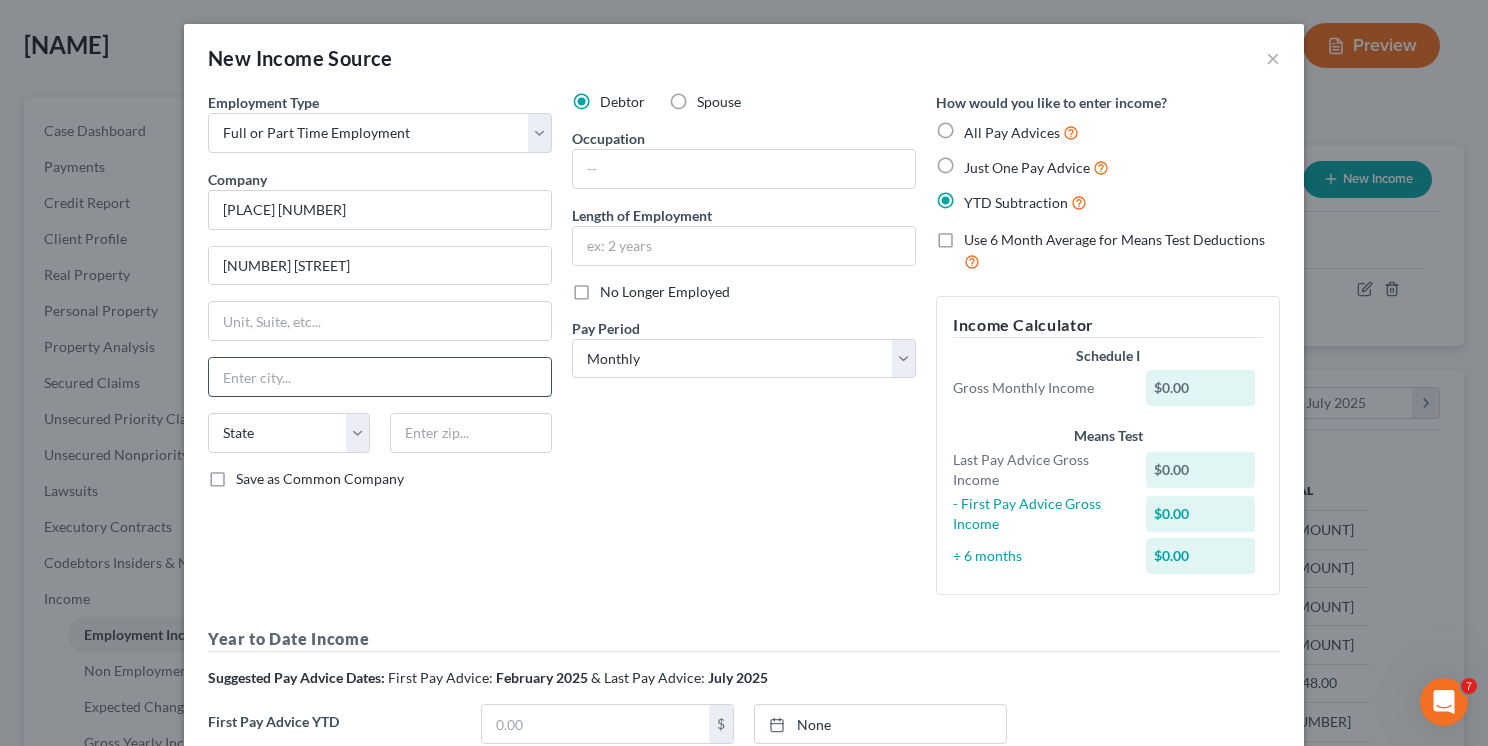click at bounding box center (380, 377) 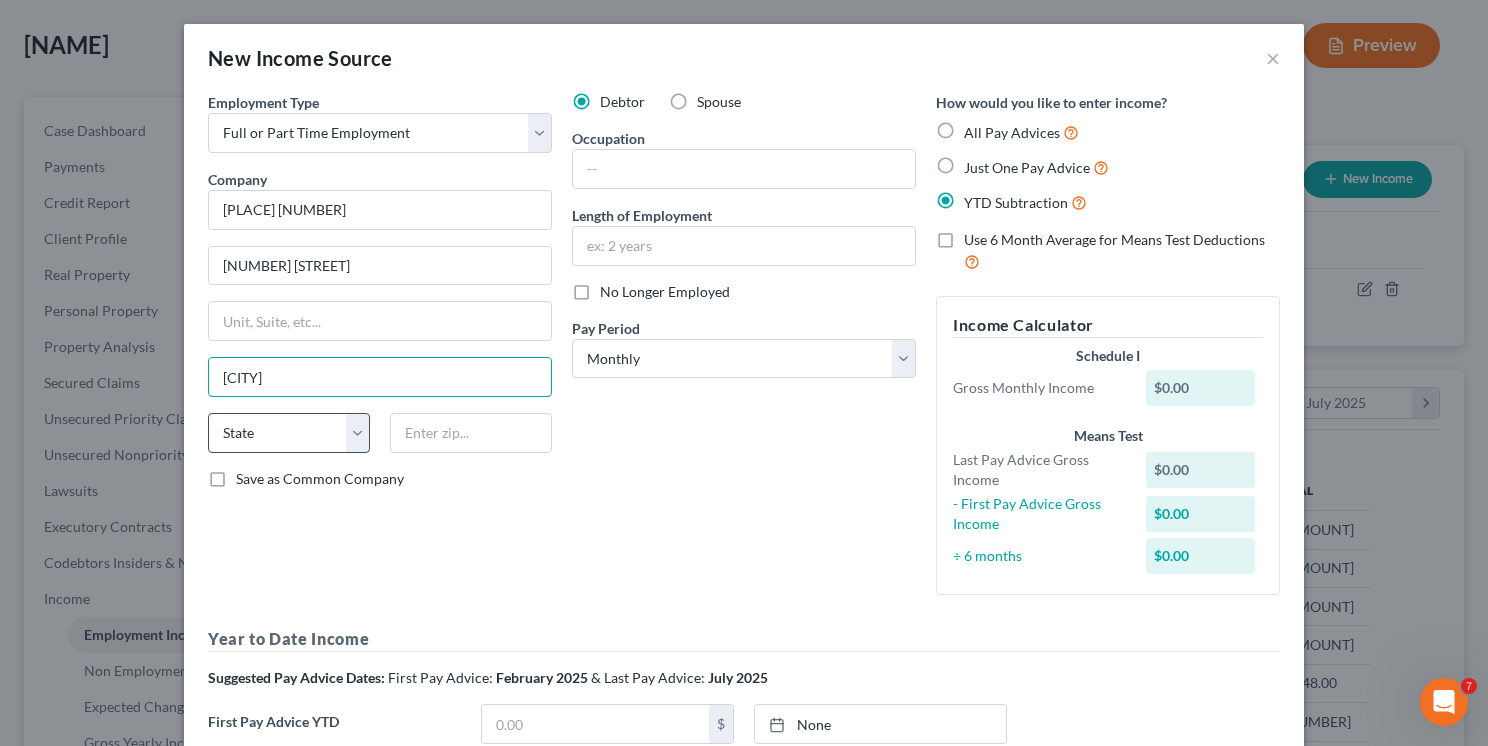 type on "[CITY]" 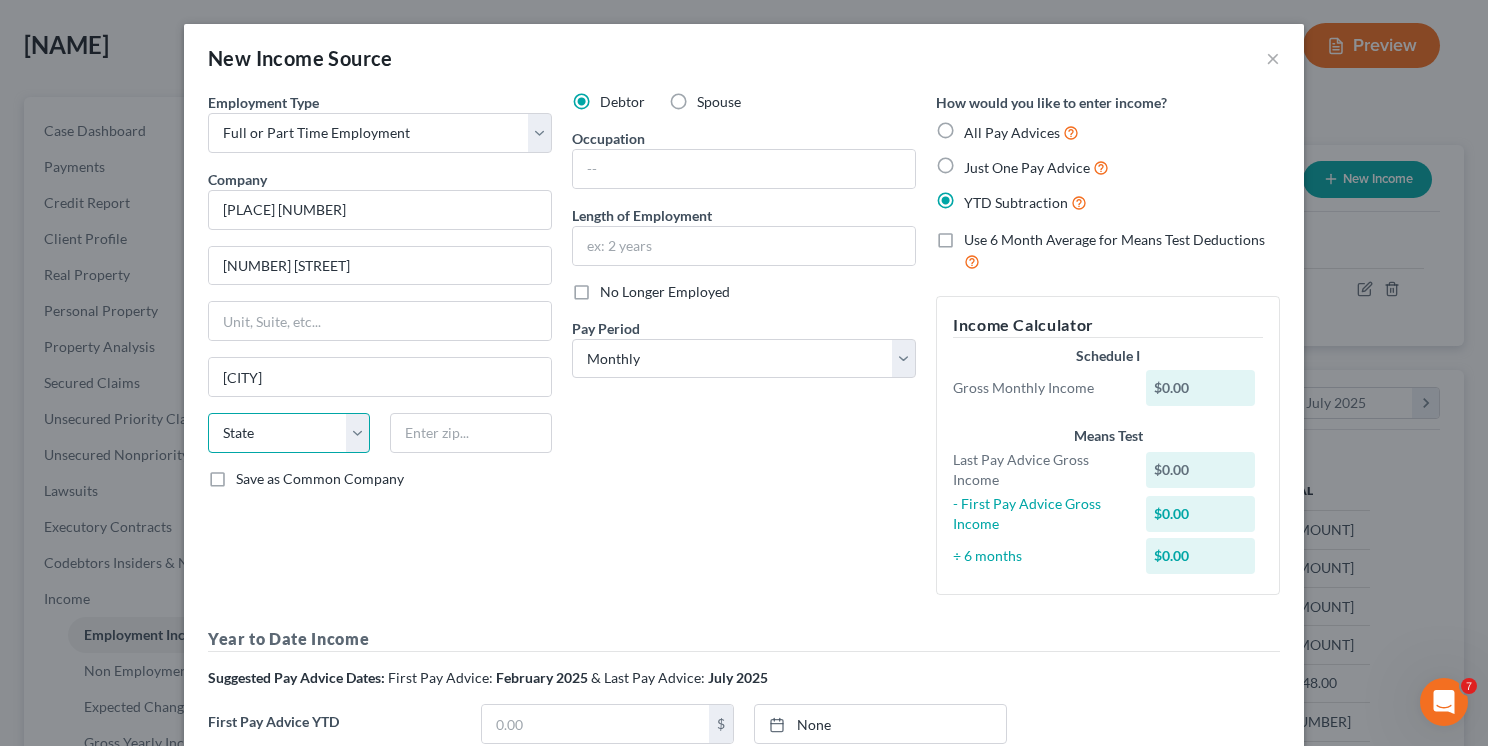 click on "State AL AK AR AZ CA CO CT DE DC FL GA GU HI ID IL IN IA KS KY LA ME MD MA MI MN MS MO MT NC ND NE NV NH NJ NM NY OH OK OR PA PR RI SC SD TN TX UT VI VA VT WA WV WI WY" at bounding box center (289, 433) 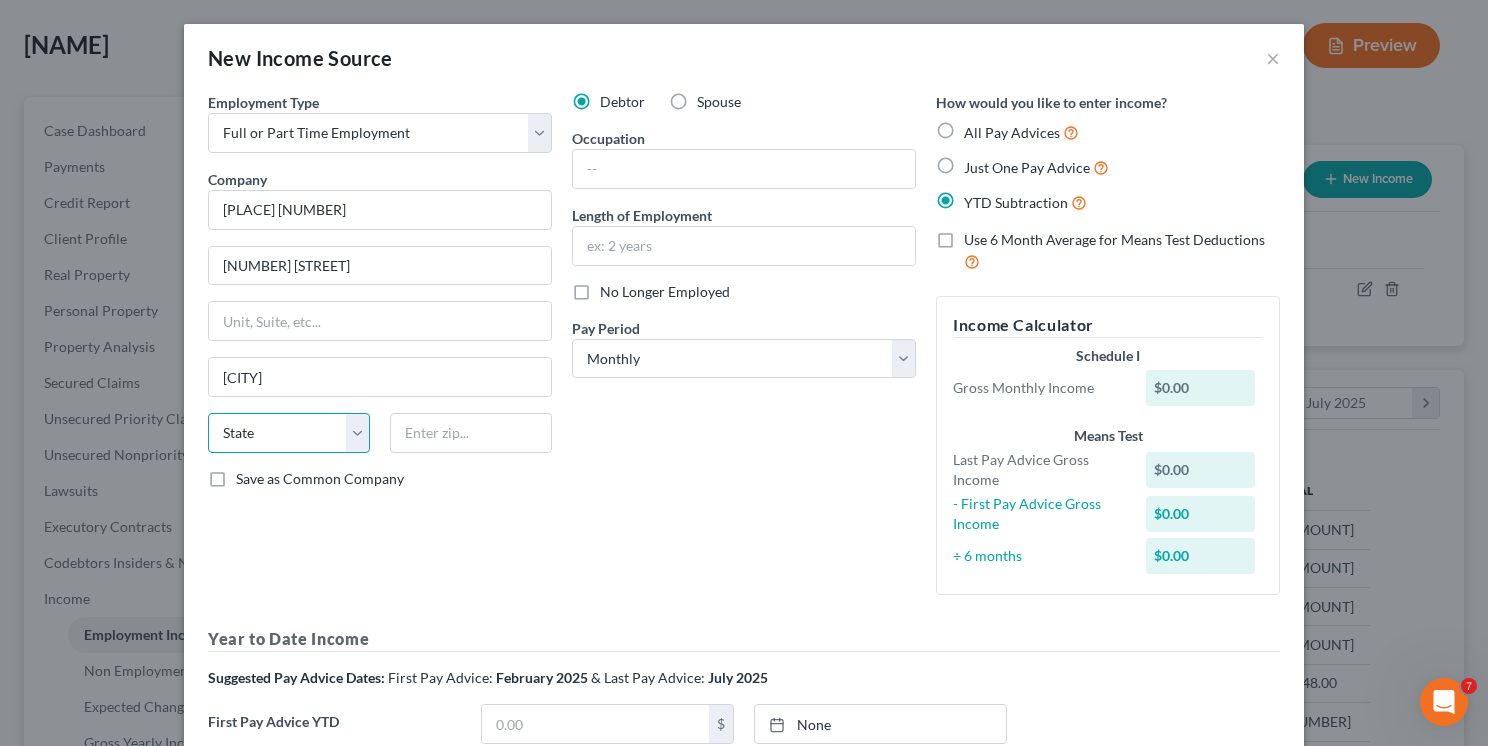 select on "33" 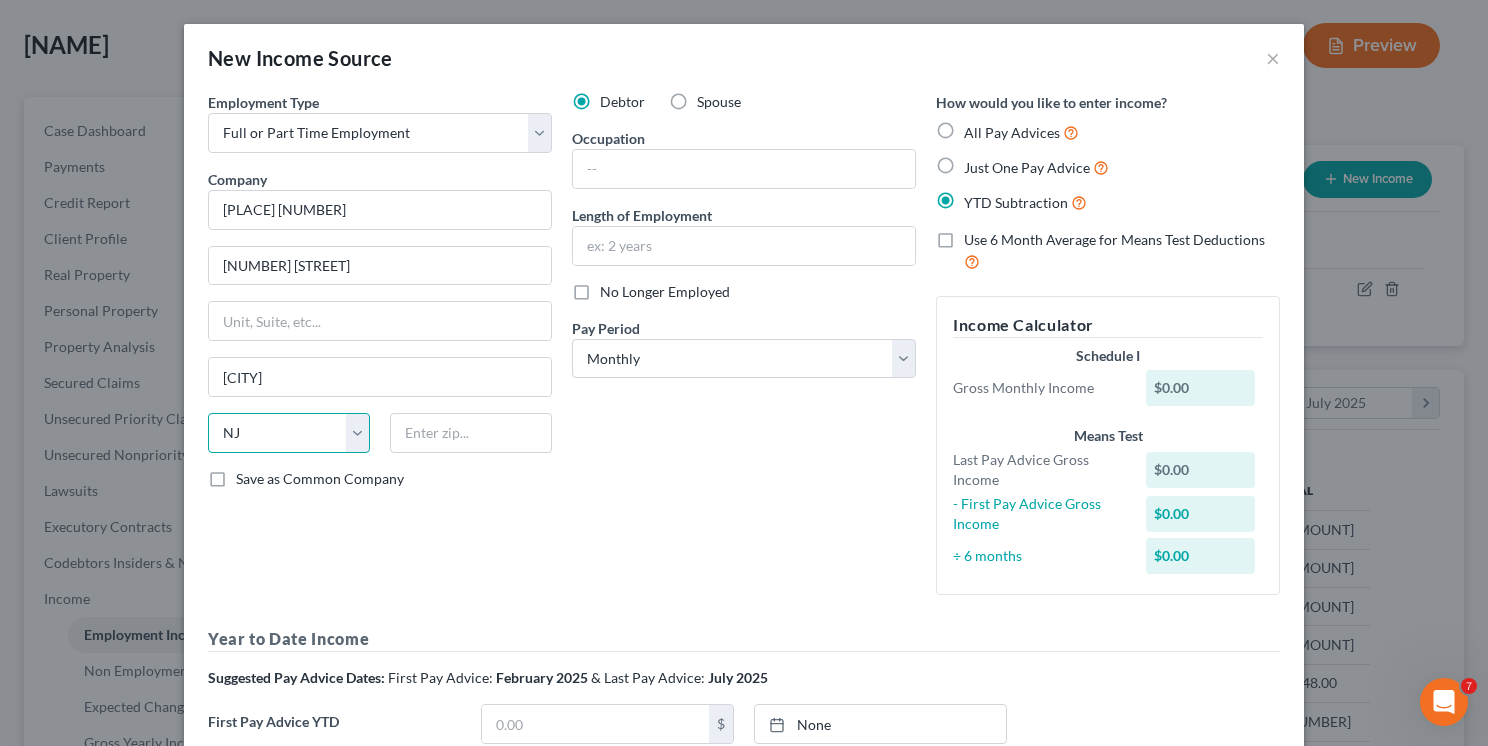click on "State AL AK AR AZ CA CO CT DE DC FL GA GU HI ID IL IN IA KS KY LA ME MD MA MI MN MS MO MT NC ND NE NV NH NJ NM NY OH OK OR PA PR RI SC SD TN TX UT VI VA VT WA WV WI WY" at bounding box center [289, 433] 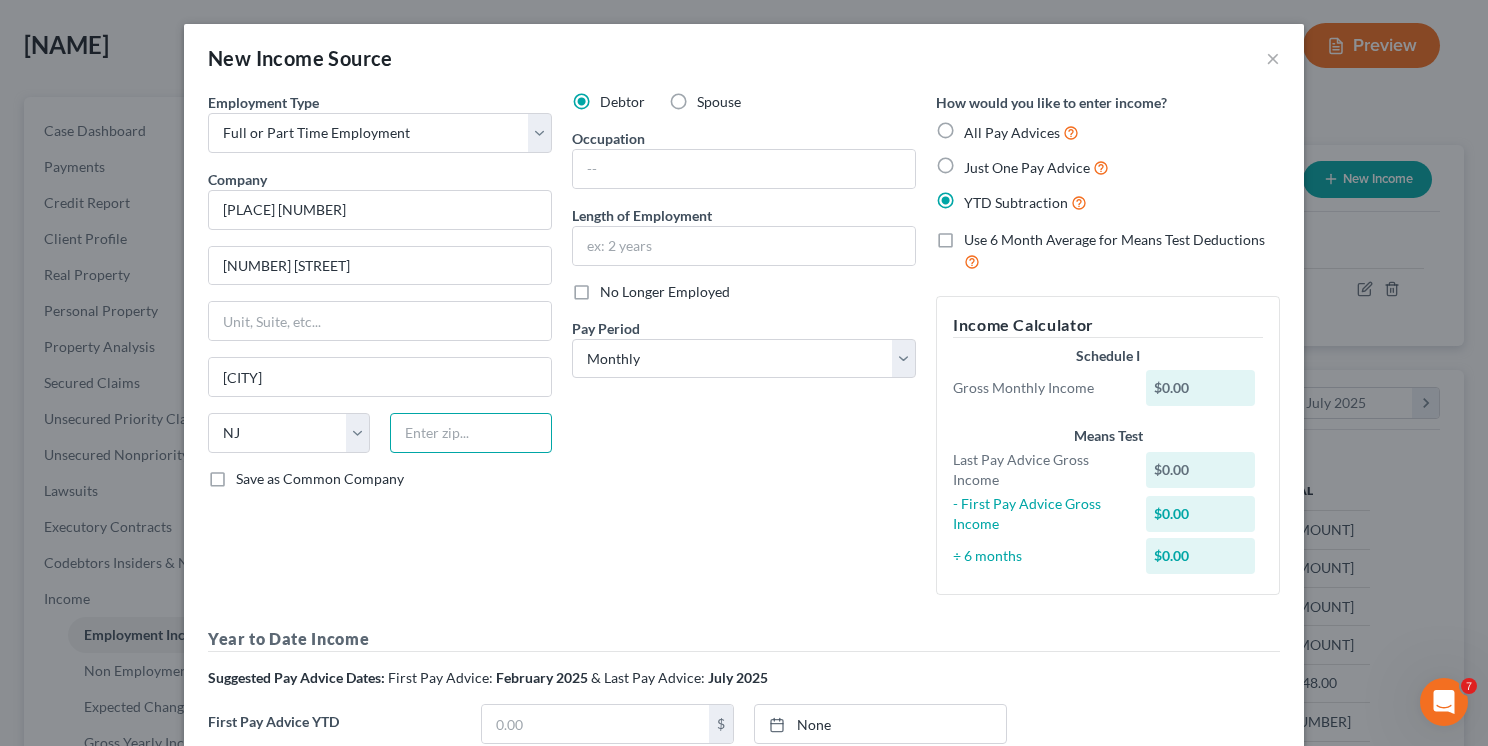 click at bounding box center (471, 433) 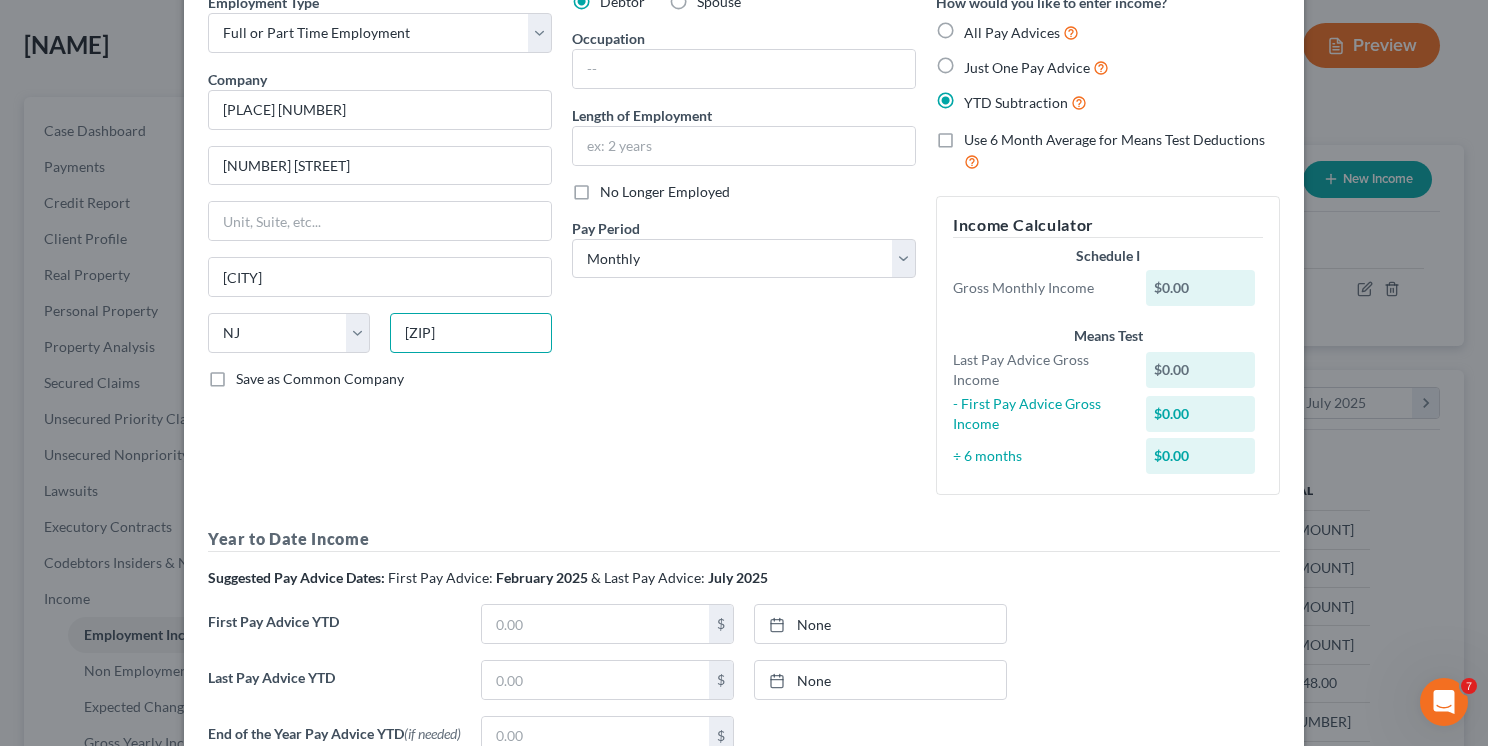 scroll, scrollTop: 0, scrollLeft: 0, axis: both 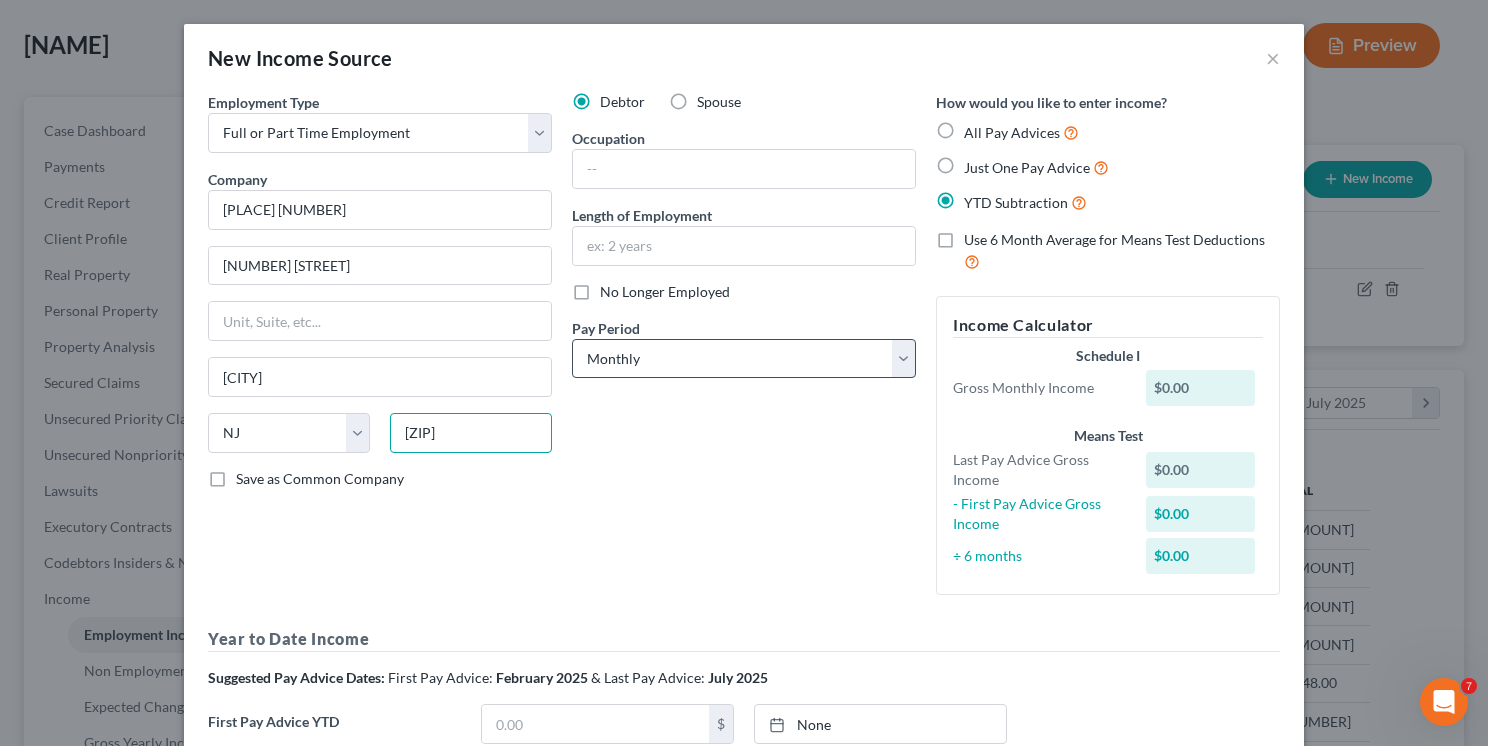 type on "[ZIP]" 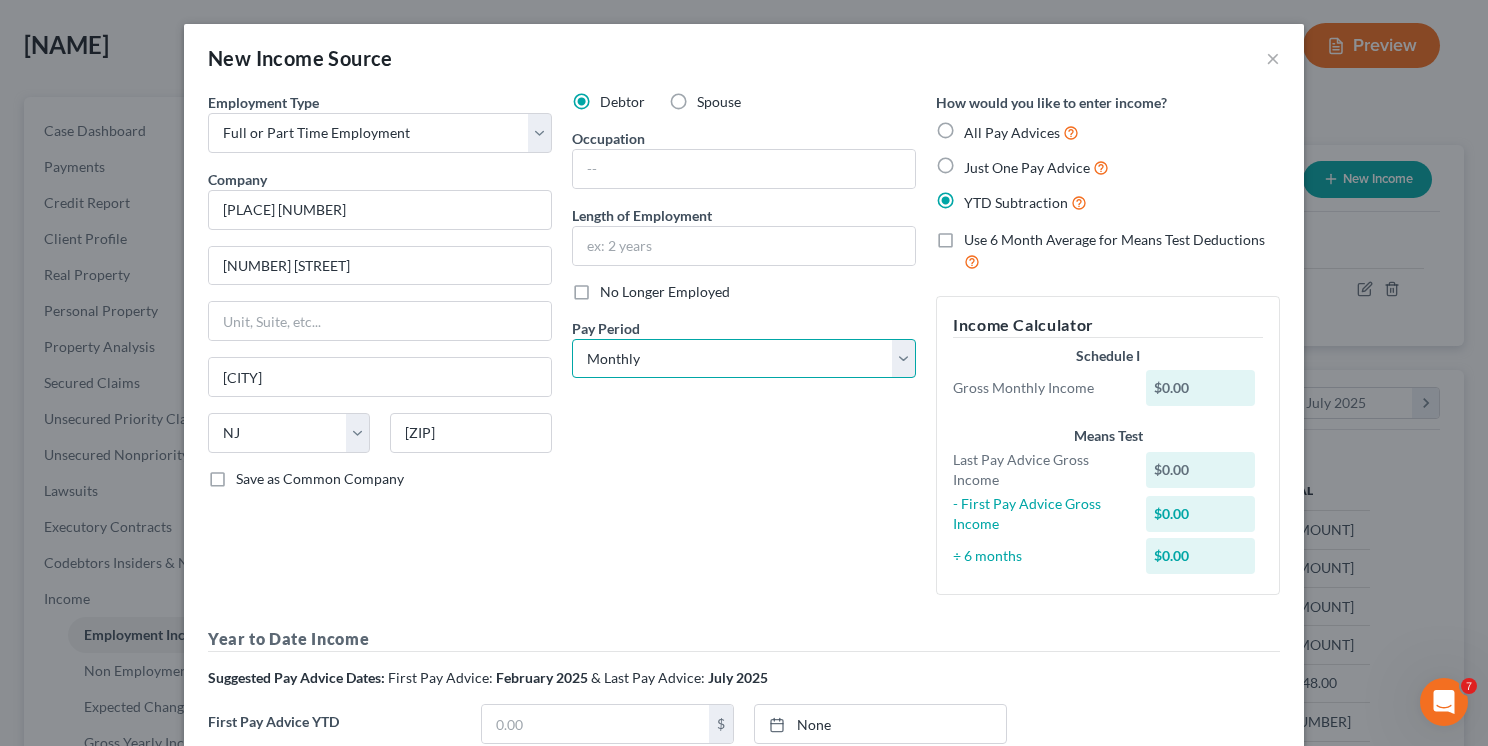 click on "Select Monthly Twice Monthly Every Other Week Weekly" at bounding box center [744, 359] 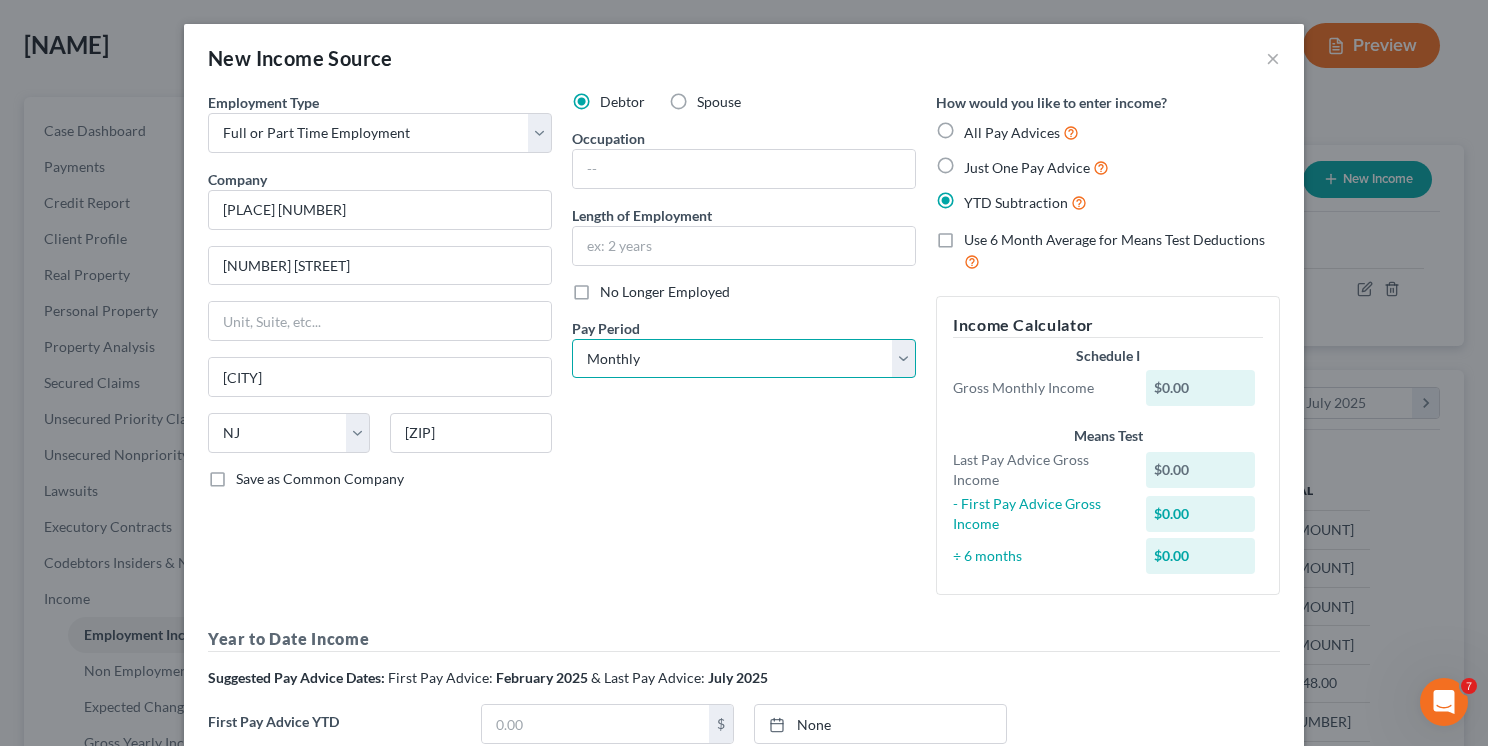 select on "2" 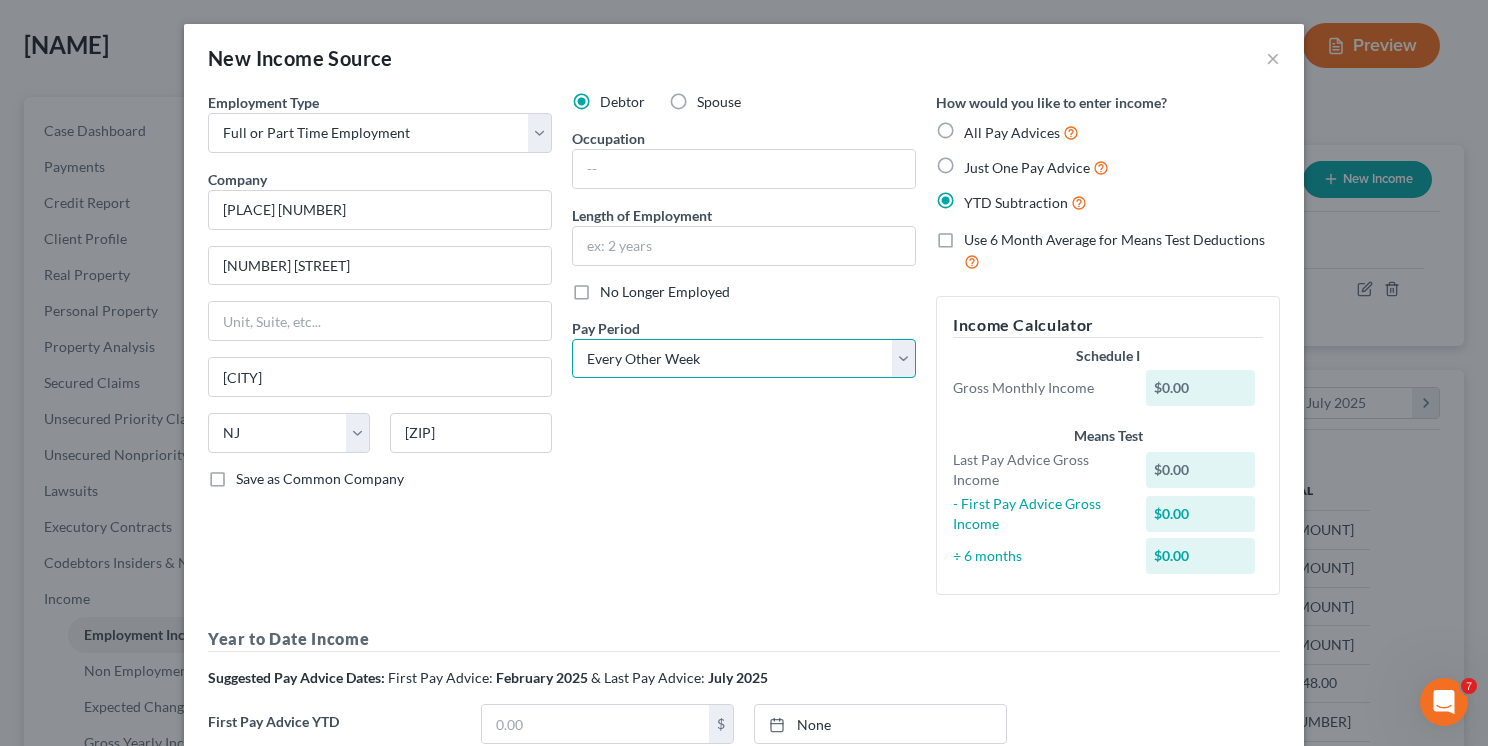 click on "Select Monthly Twice Monthly Every Other Week Weekly" at bounding box center [744, 359] 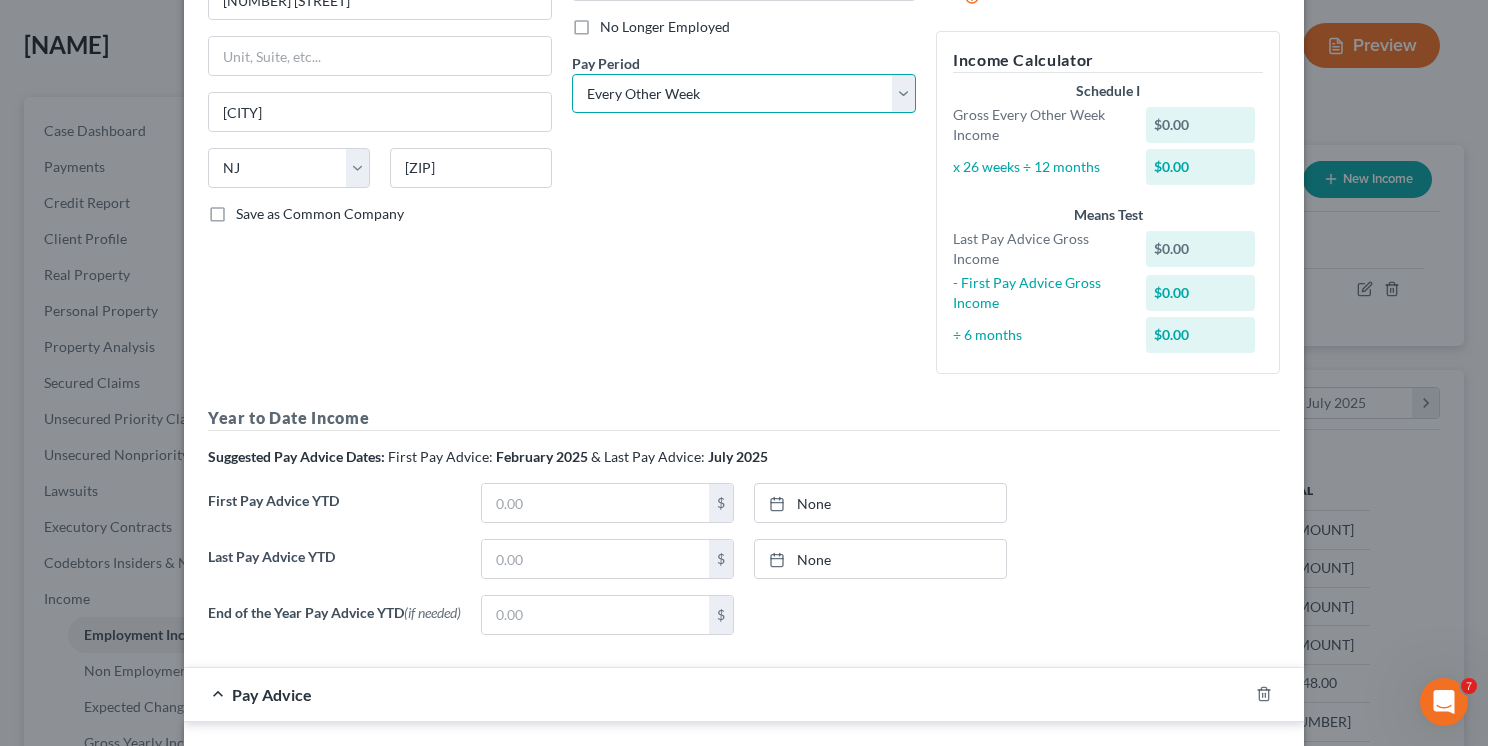 scroll, scrollTop: 300, scrollLeft: 0, axis: vertical 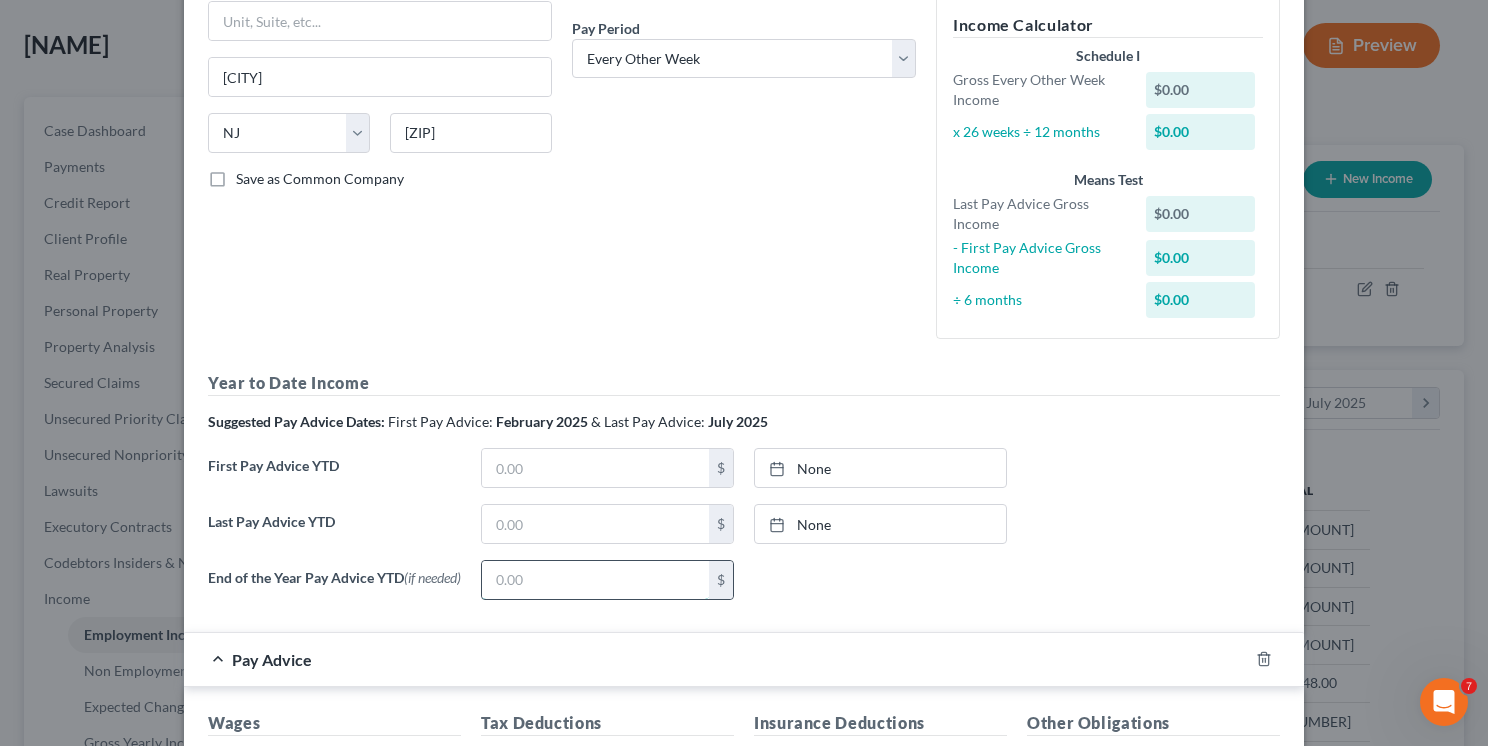 click at bounding box center [595, 580] 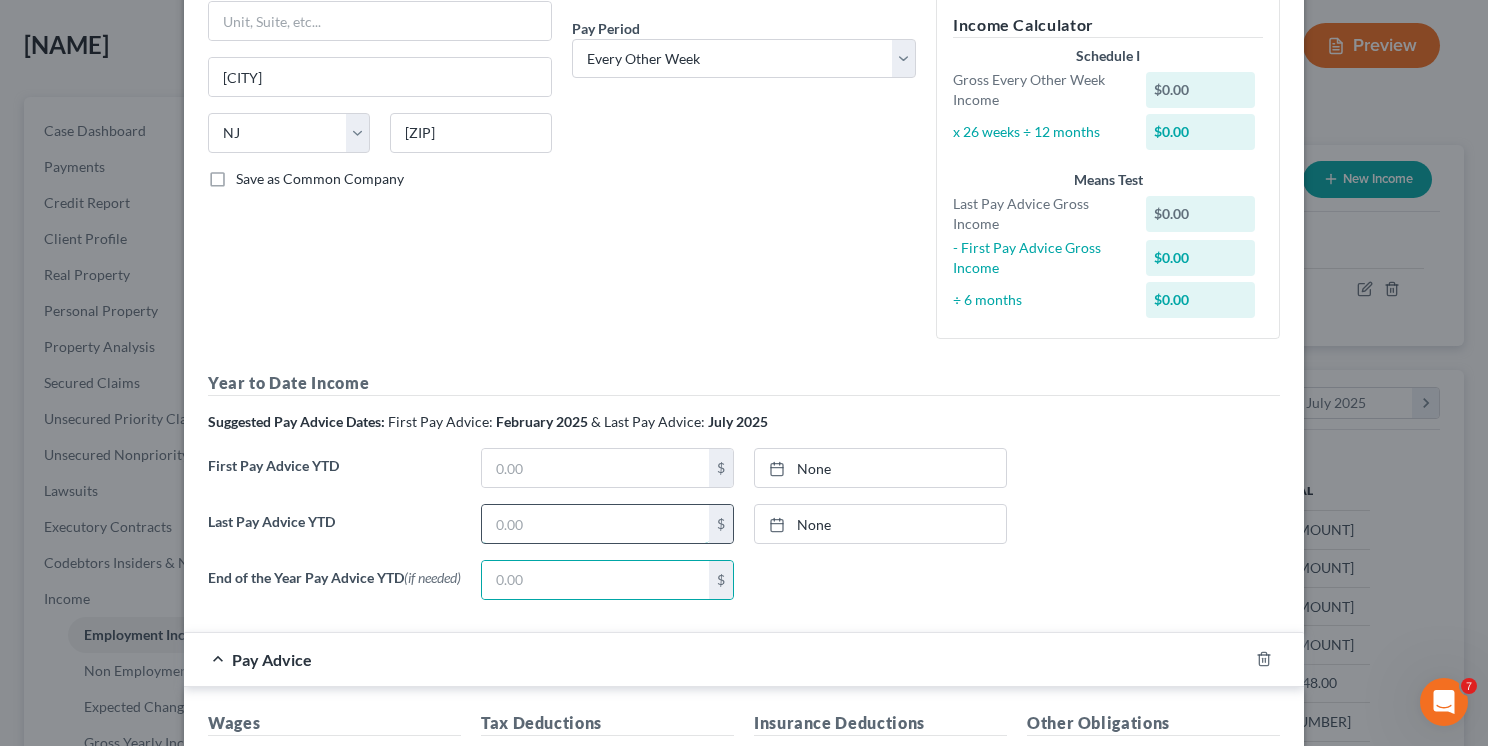 click at bounding box center (595, 524) 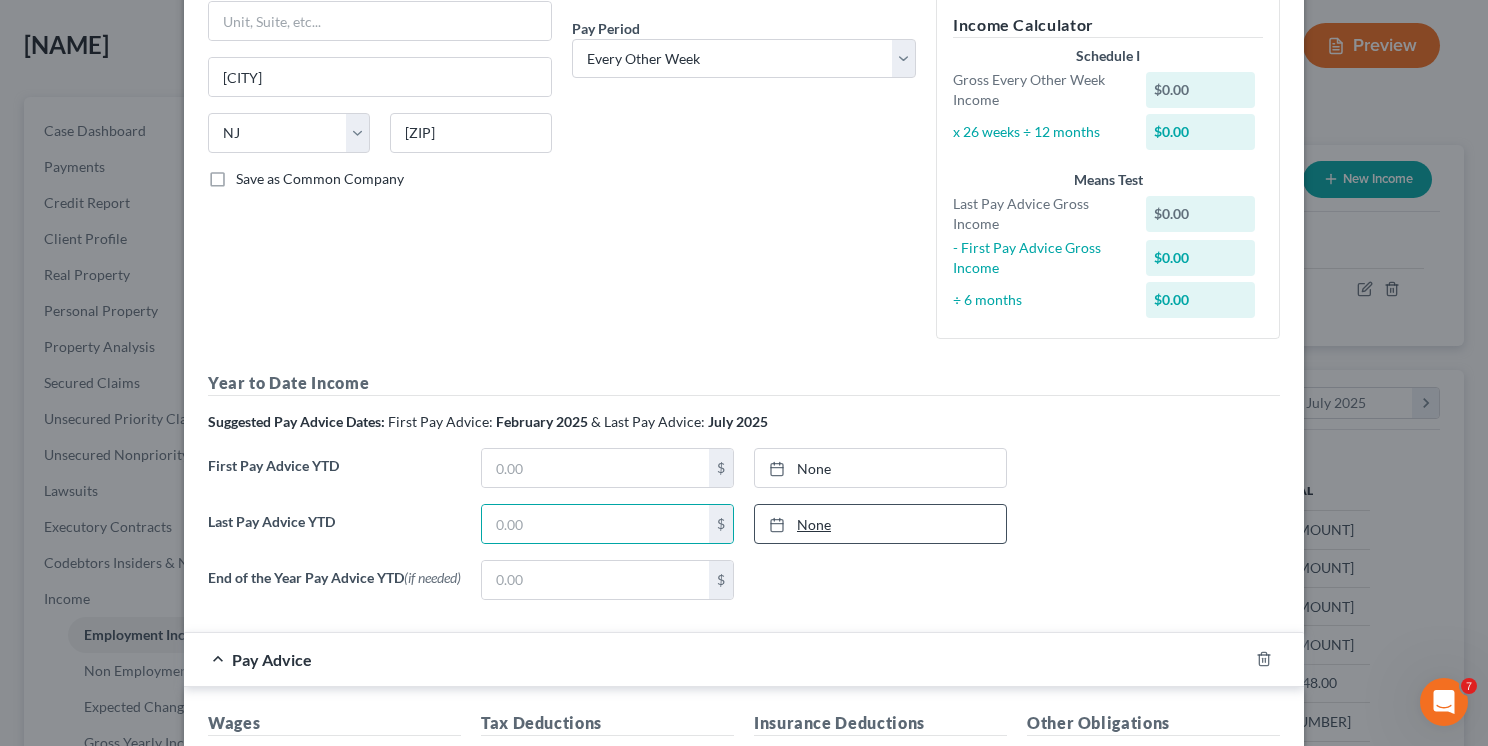 click on "None" at bounding box center [880, 524] 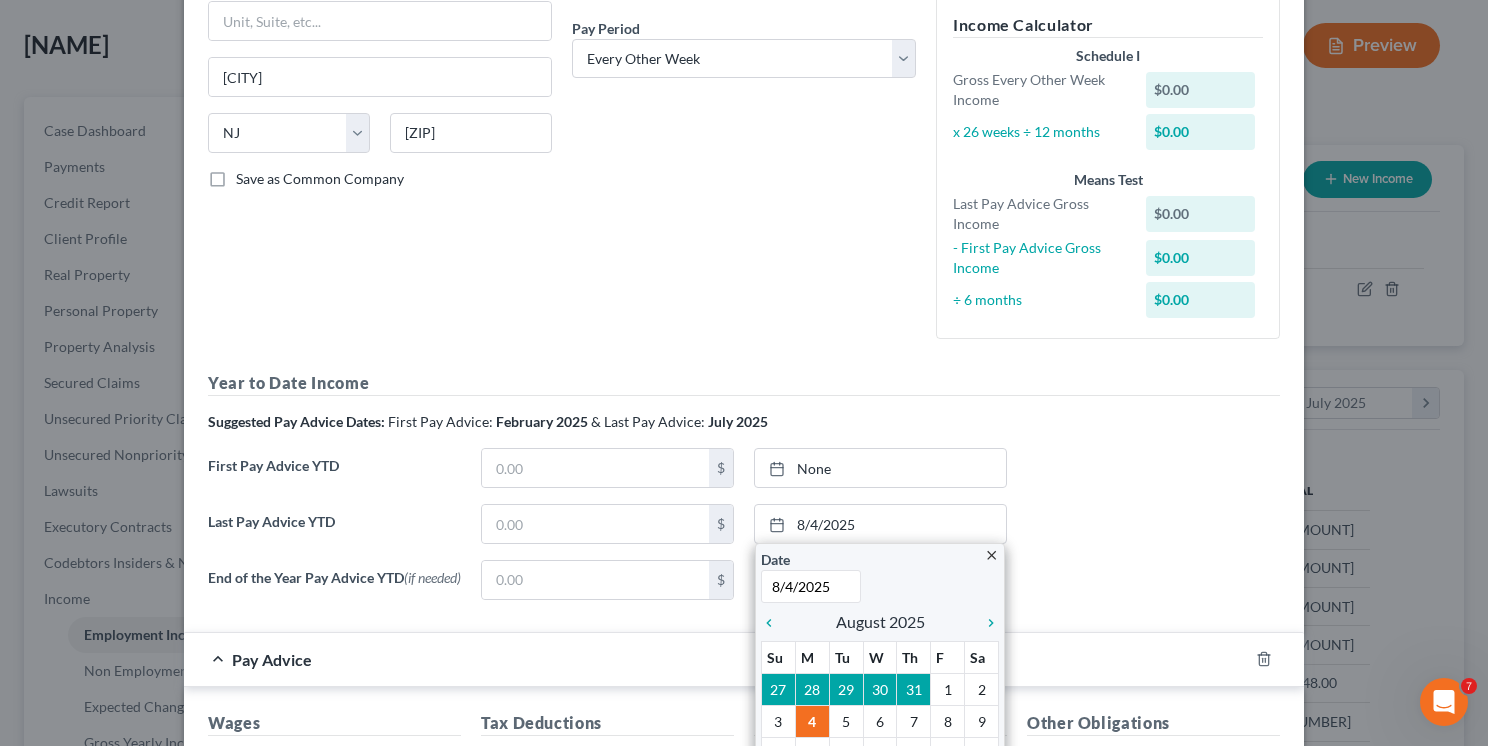 click on "Last Pay Advice YTD $
8/4/2025
close
Date
8/4/2025
Time
12:00 AM
chevron_left
August 2025
chevron_right
Su M Tu W Th F Sa
27 28 29 30 31 1 2
3 4 5 6 7 8 9
10 11 12 13 14 15 16
17 18 19 20 21 22 23
24 25 26 27 28 29 30
31 1 2 3 4 5 6
Clear" at bounding box center (744, 532) 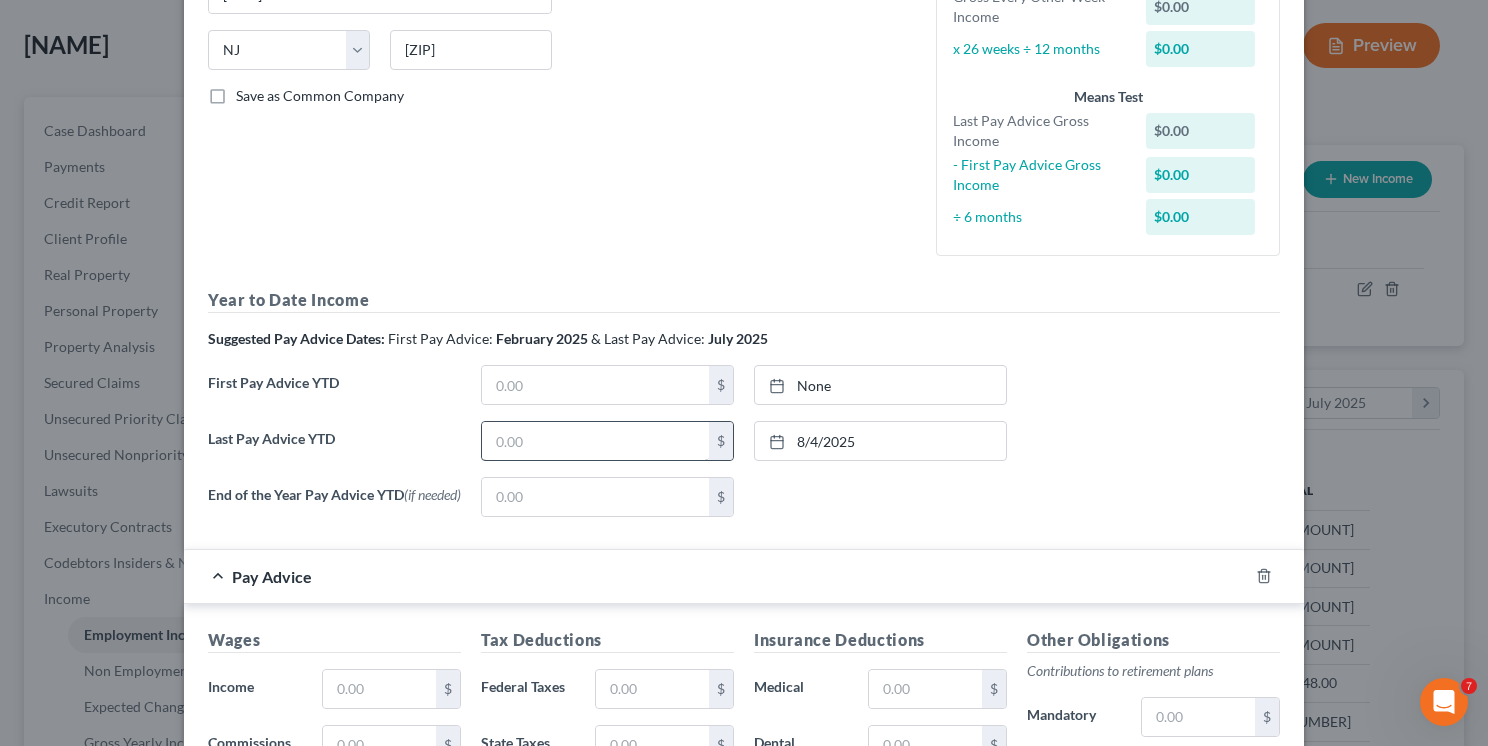 scroll, scrollTop: 400, scrollLeft: 0, axis: vertical 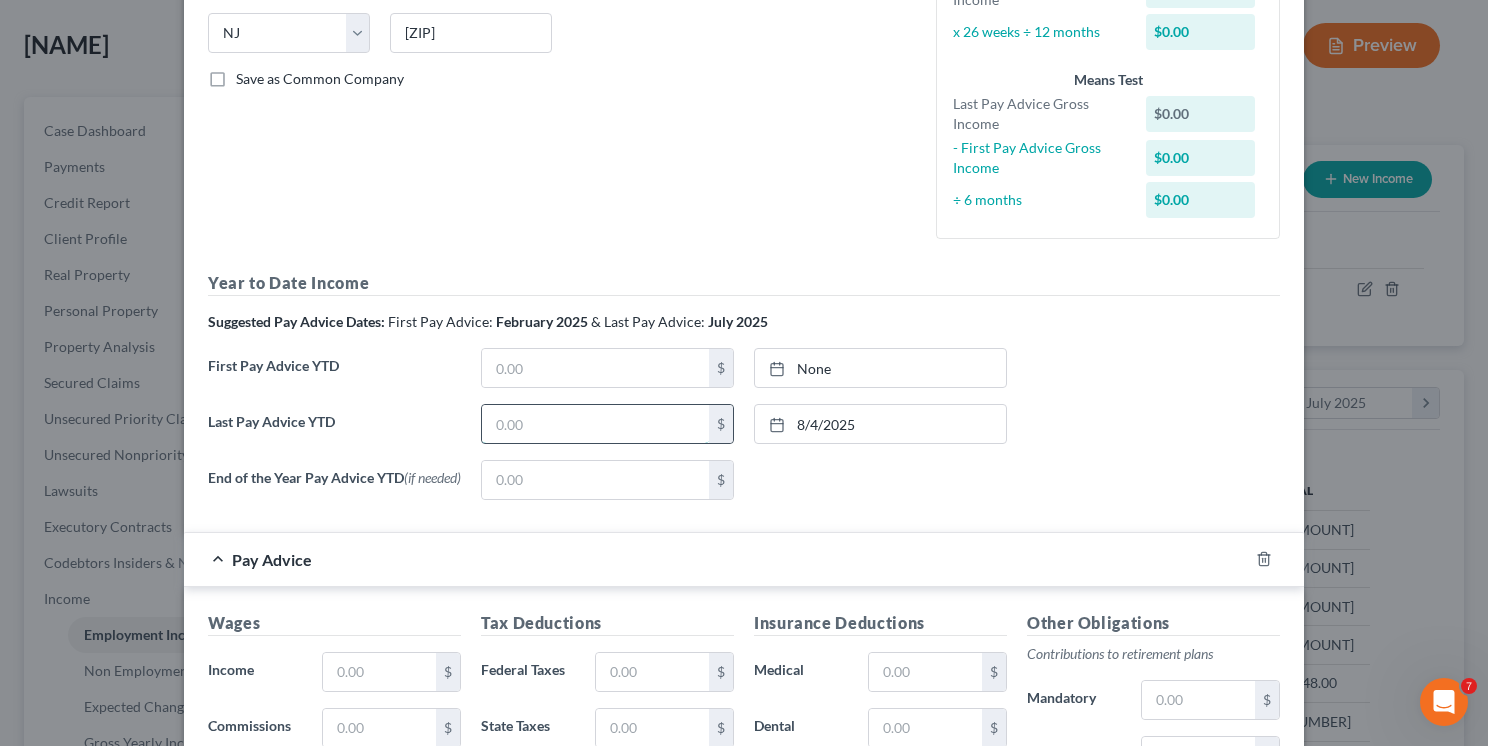 click at bounding box center (595, 424) 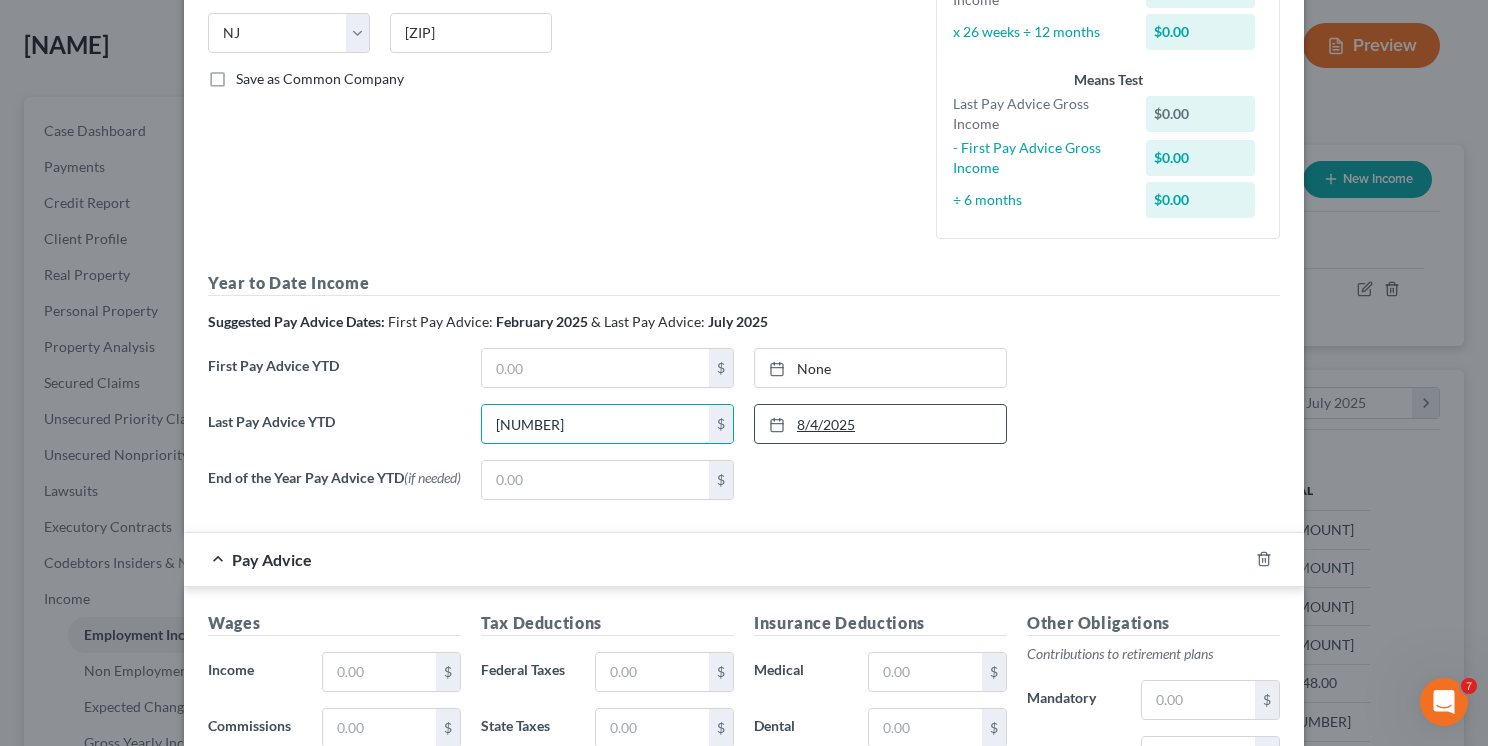 type on "[NUMBER]" 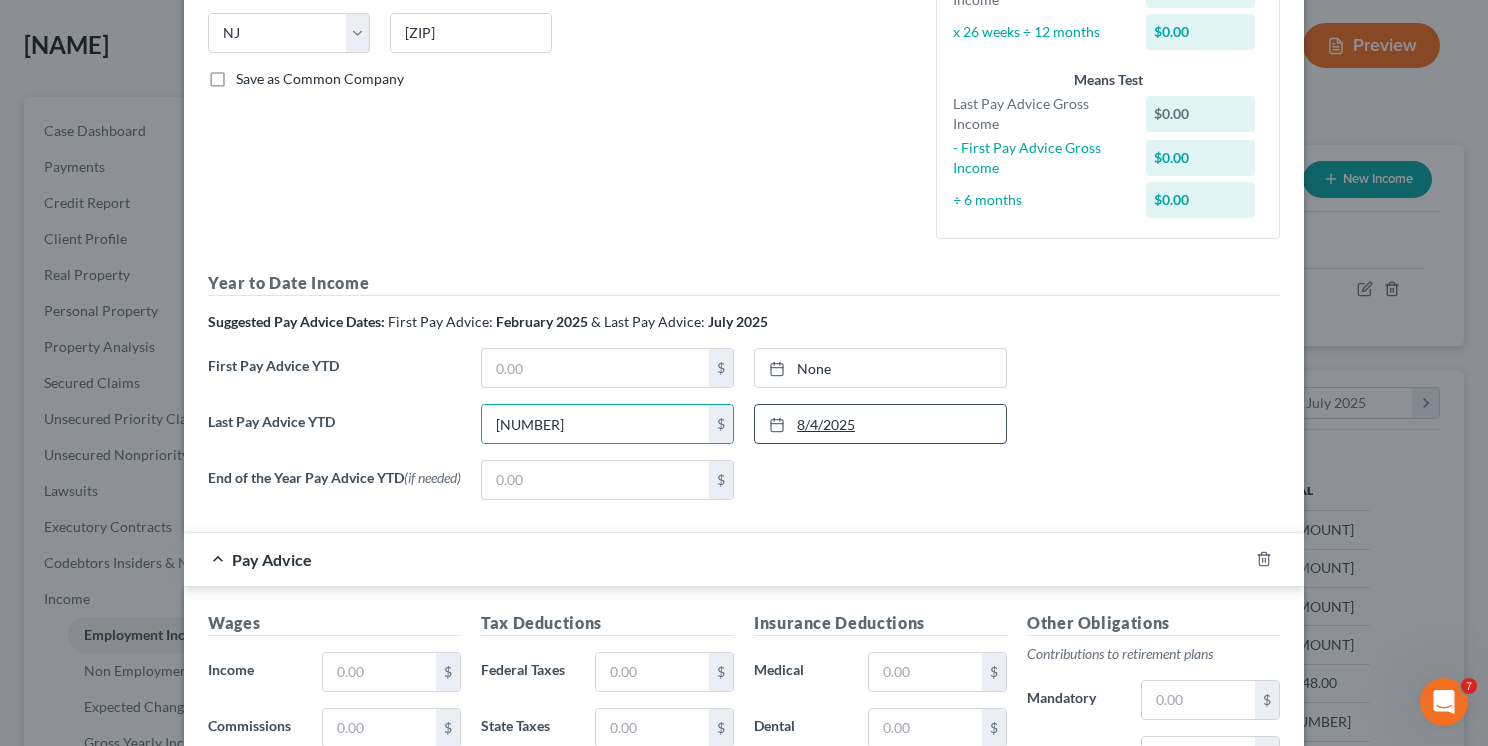 click on "8/4/2025" at bounding box center [880, 424] 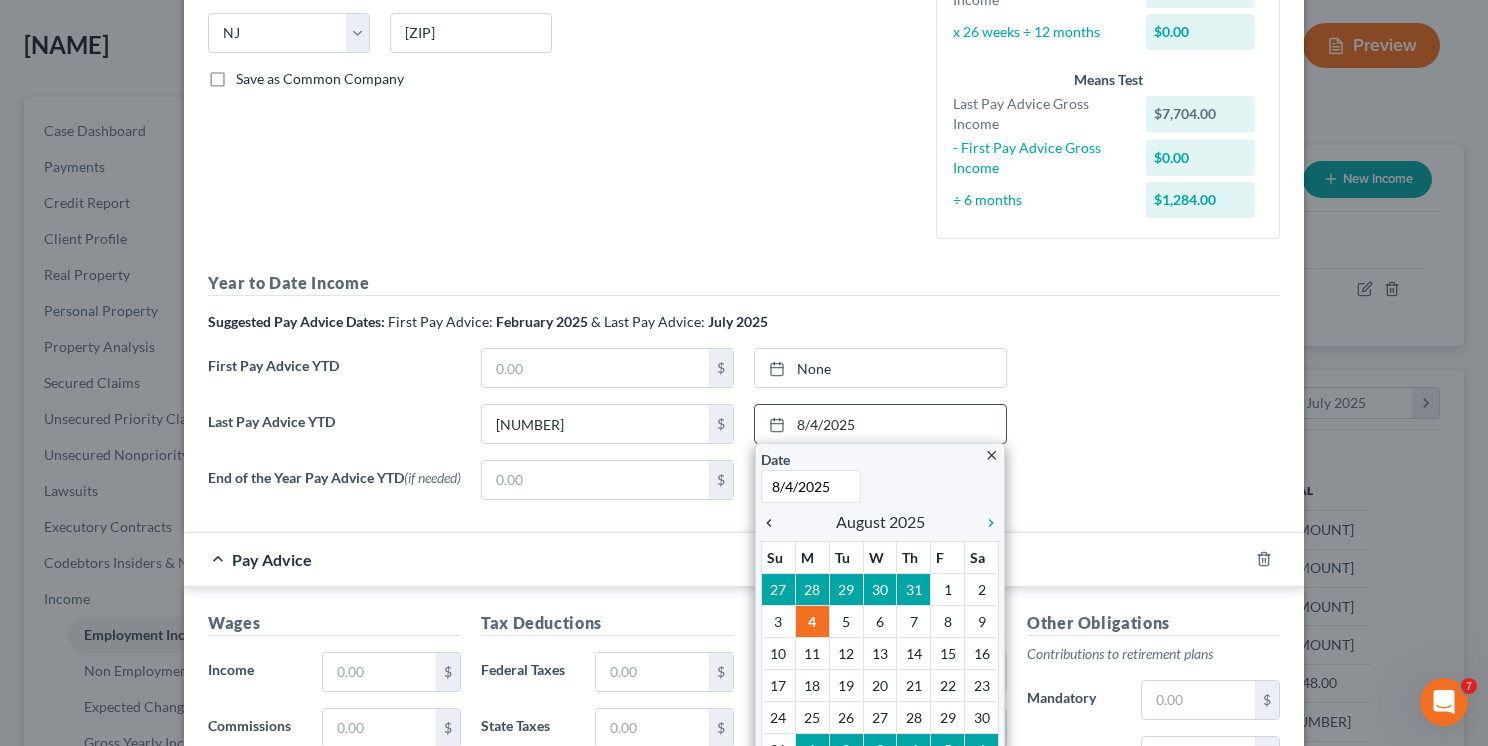 click on "chevron_left" at bounding box center (774, 523) 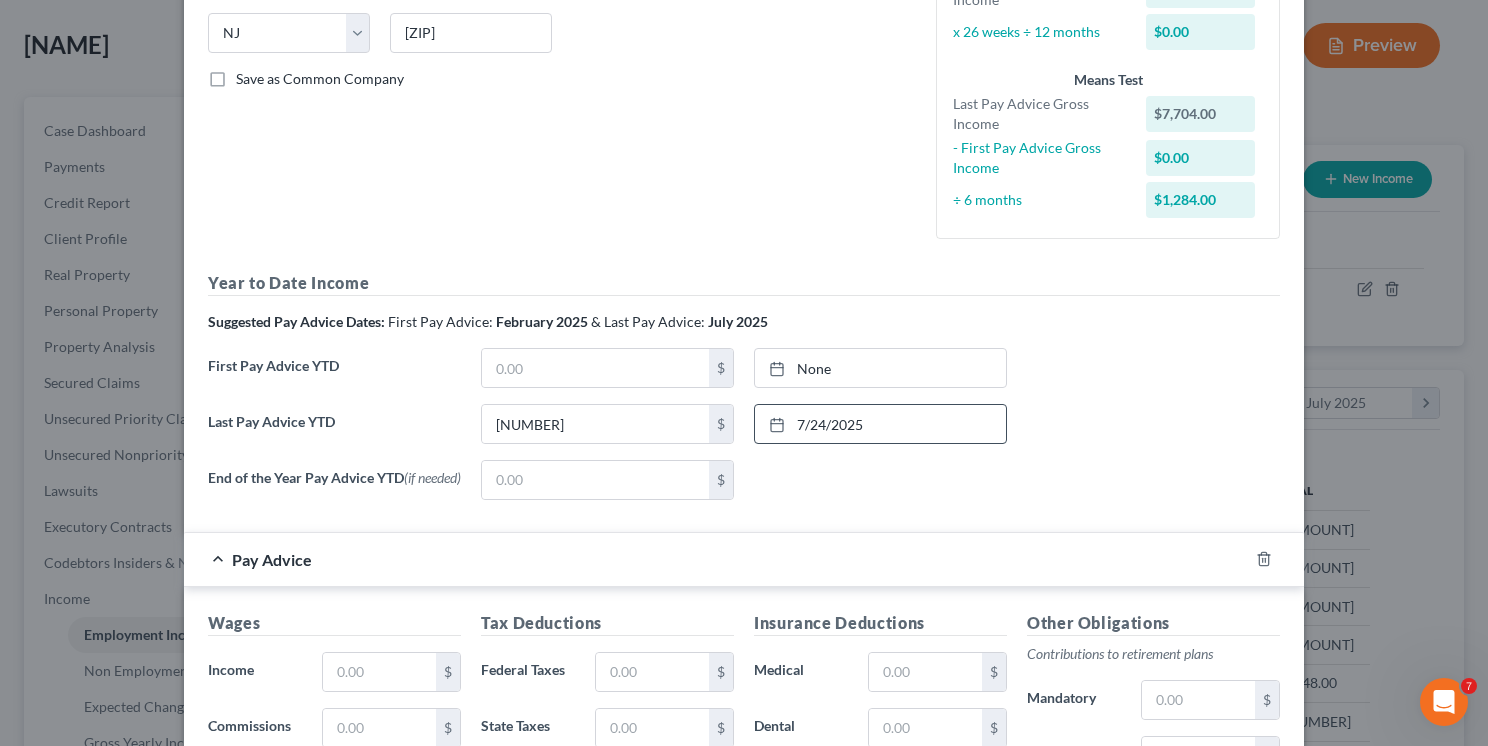 drag, startPoint x: 902, startPoint y: 677, endPoint x: 916, endPoint y: 629, distance: 50 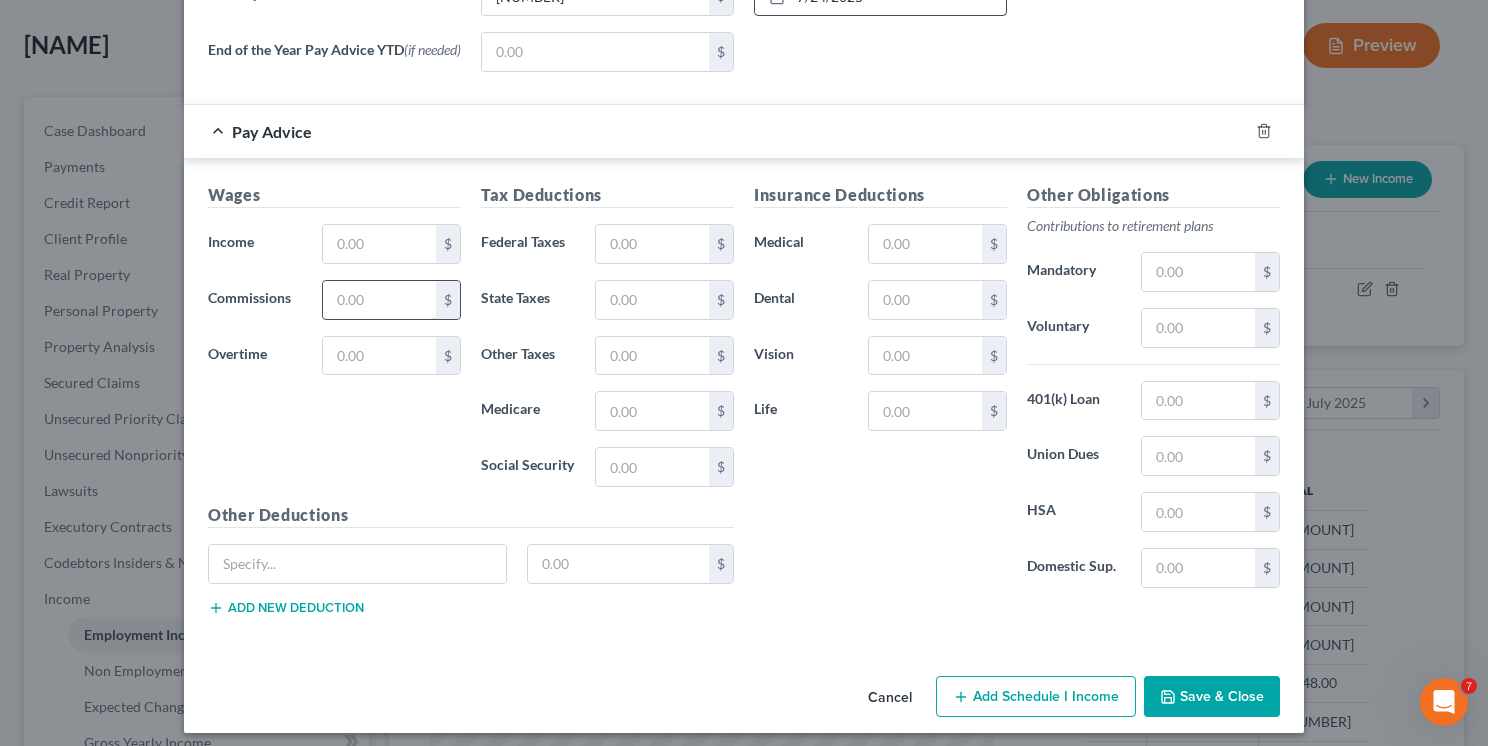 scroll, scrollTop: 838, scrollLeft: 0, axis: vertical 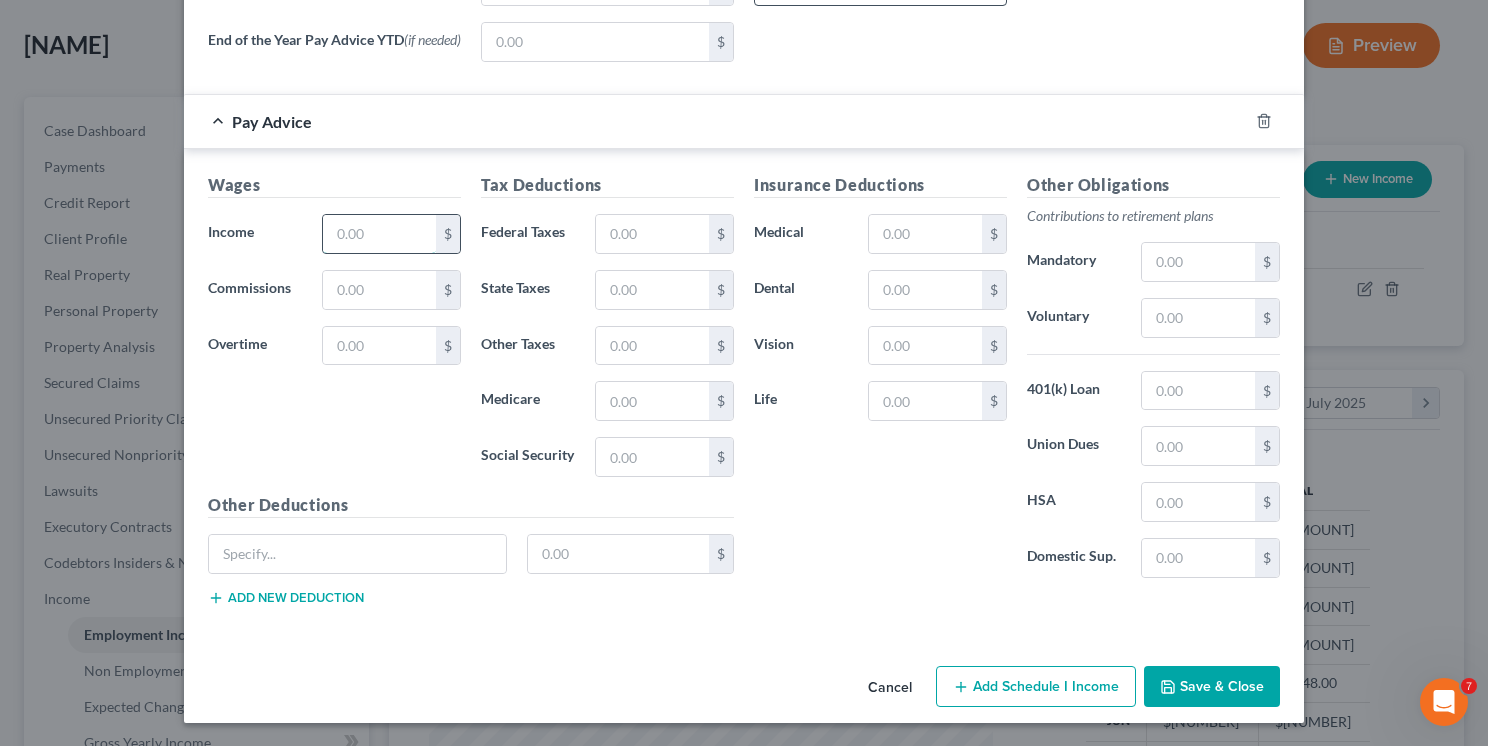 click at bounding box center (379, 234) 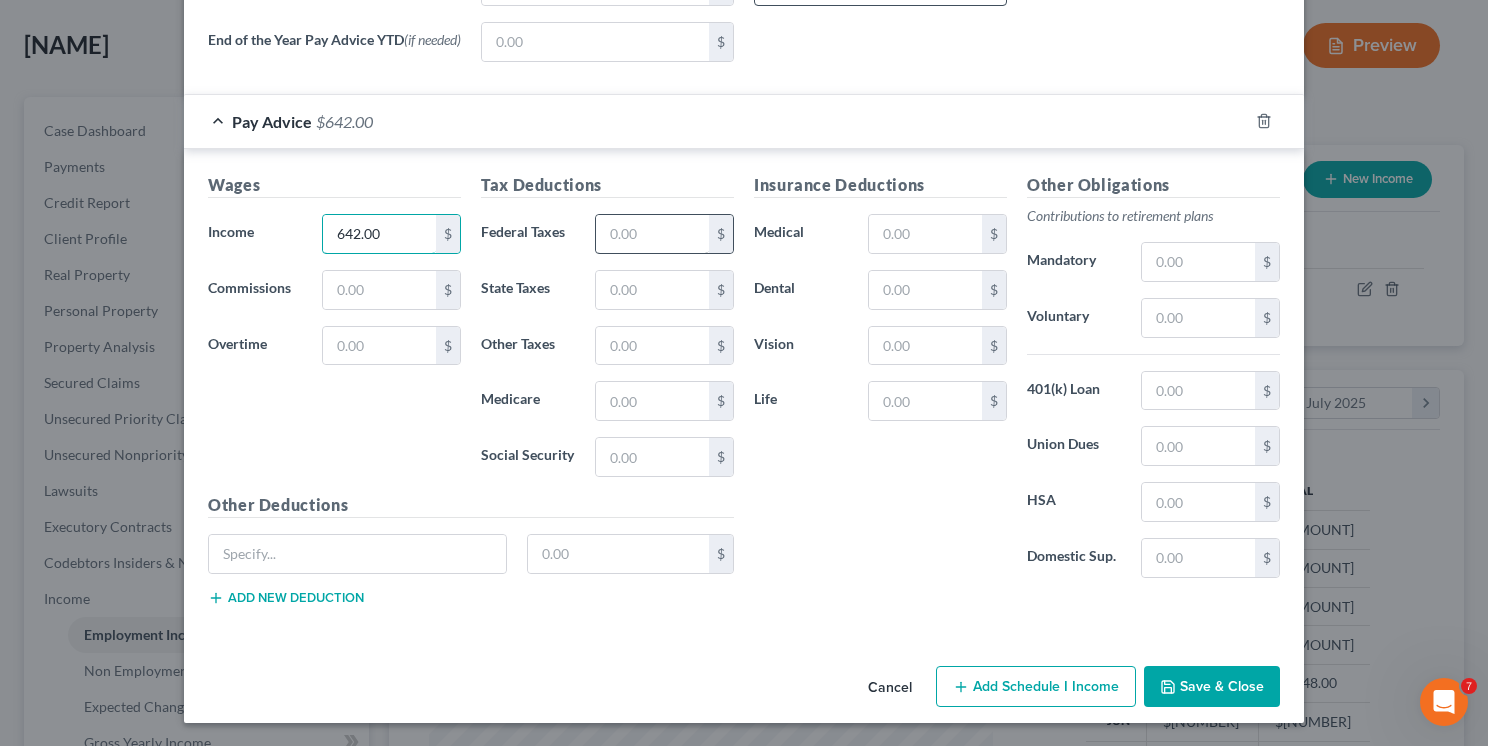 type on "642.00" 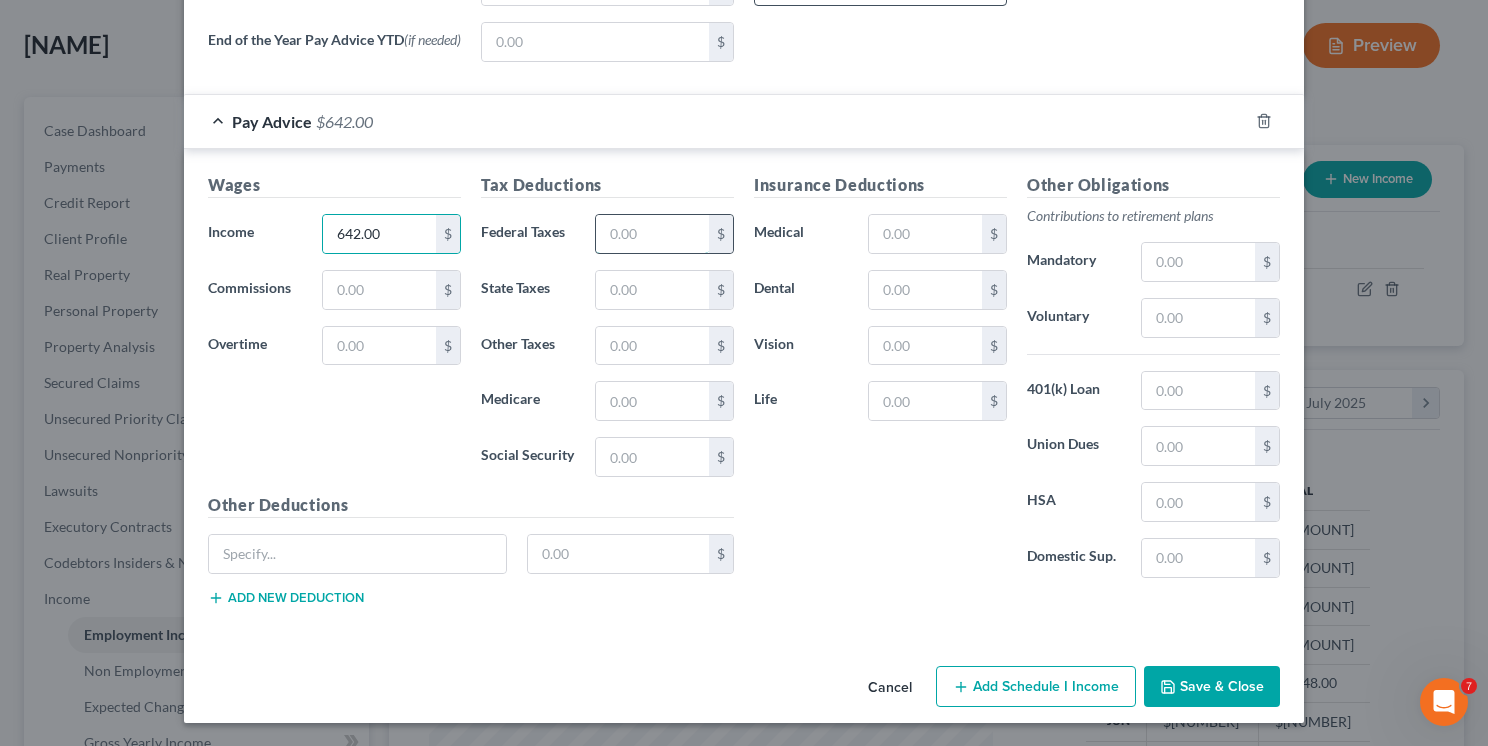 click at bounding box center (652, 234) 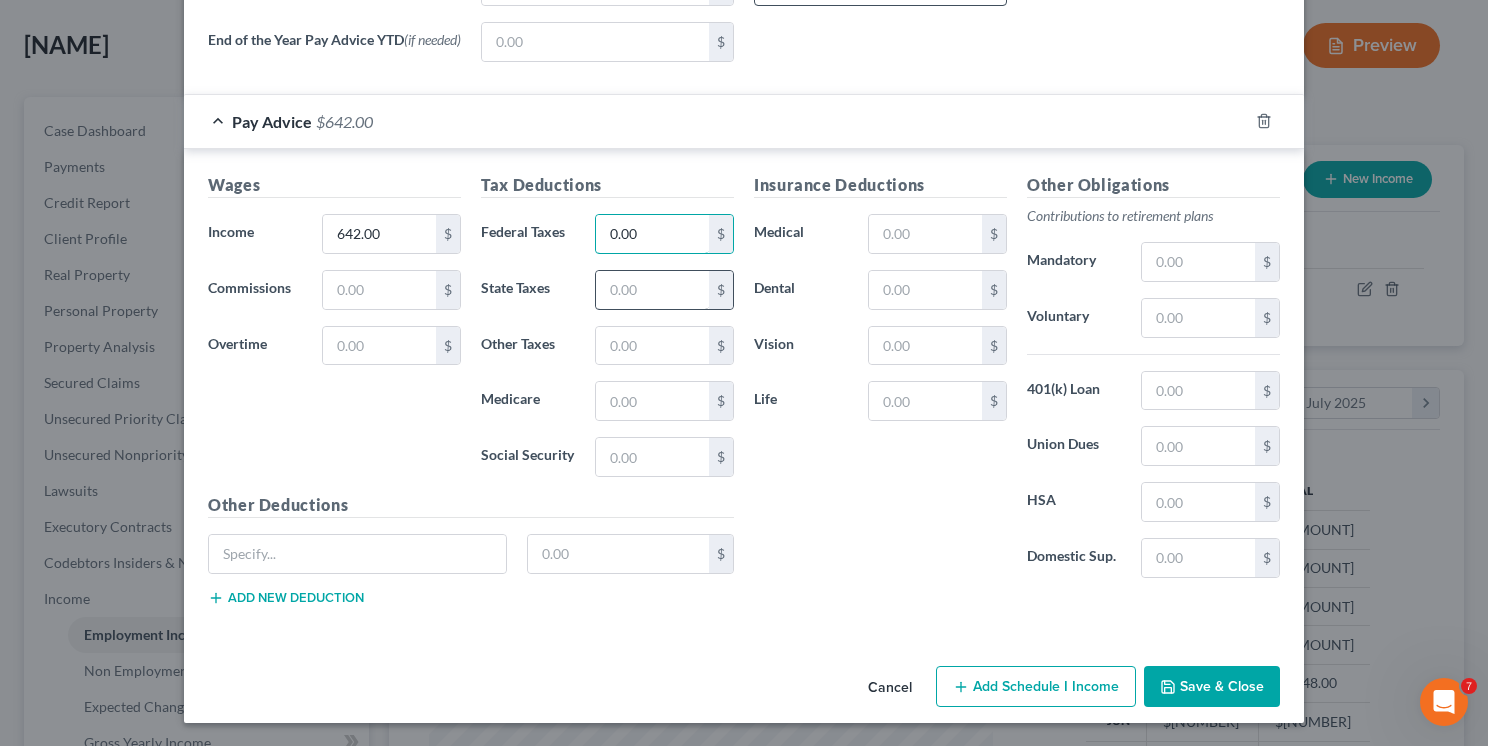 type on "0.00" 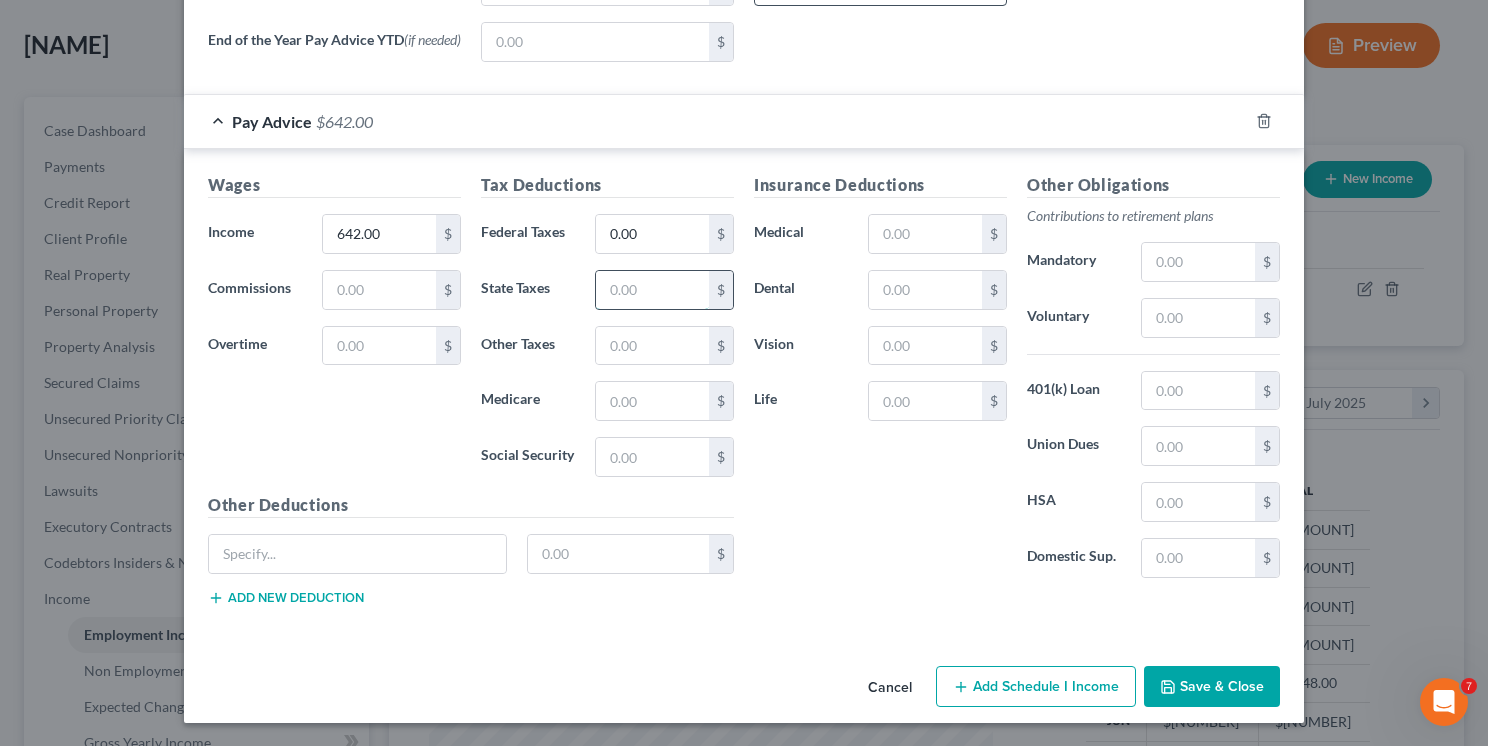 click at bounding box center (652, 290) 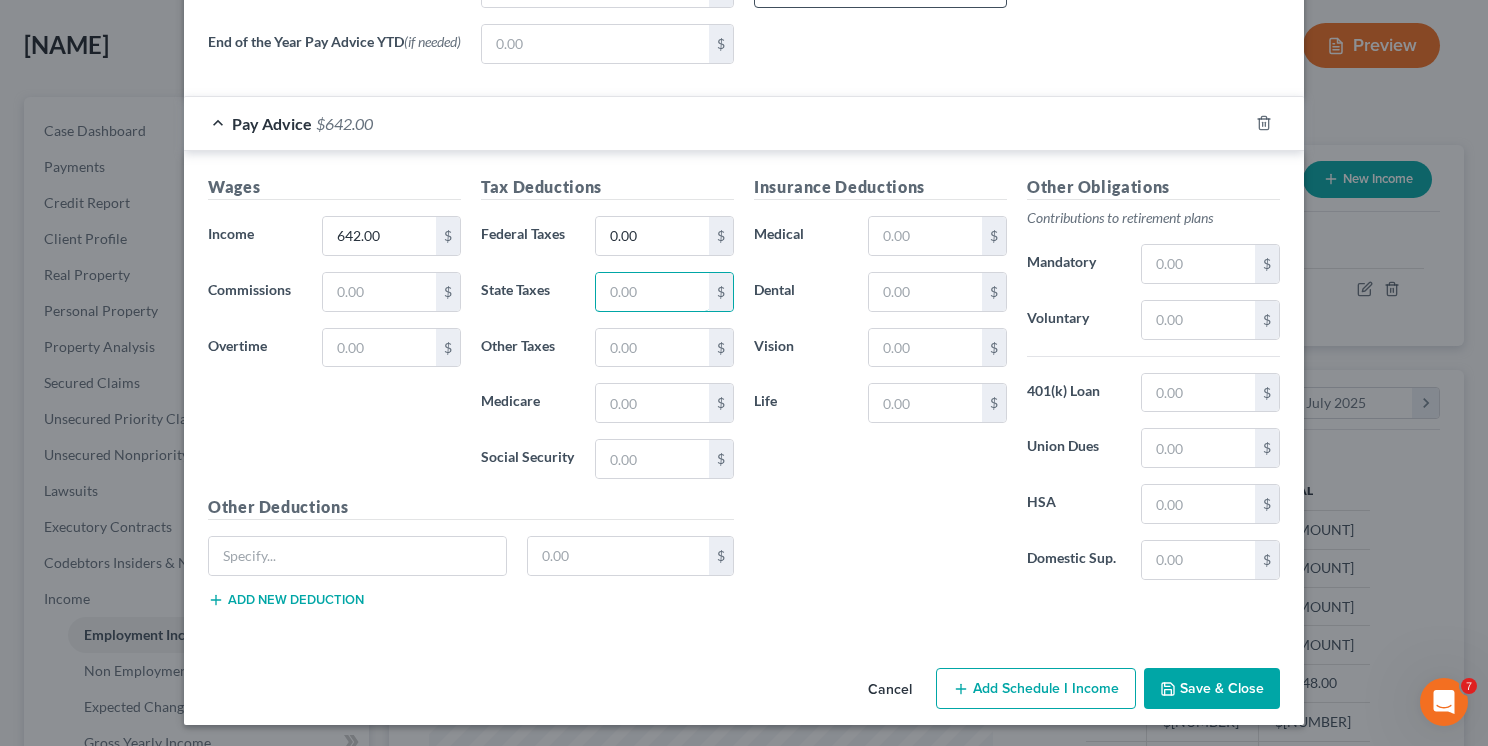 scroll, scrollTop: 838, scrollLeft: 0, axis: vertical 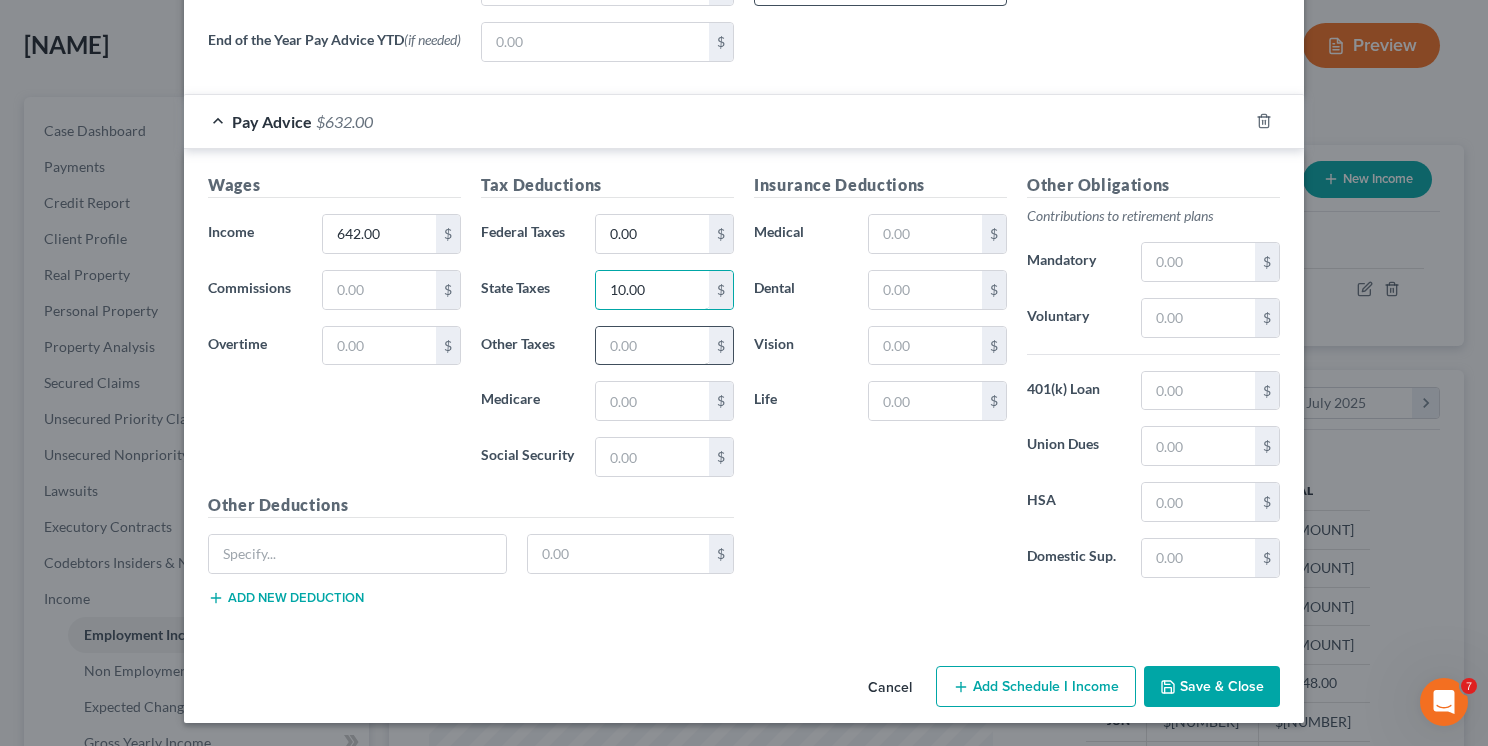 type on "10.00" 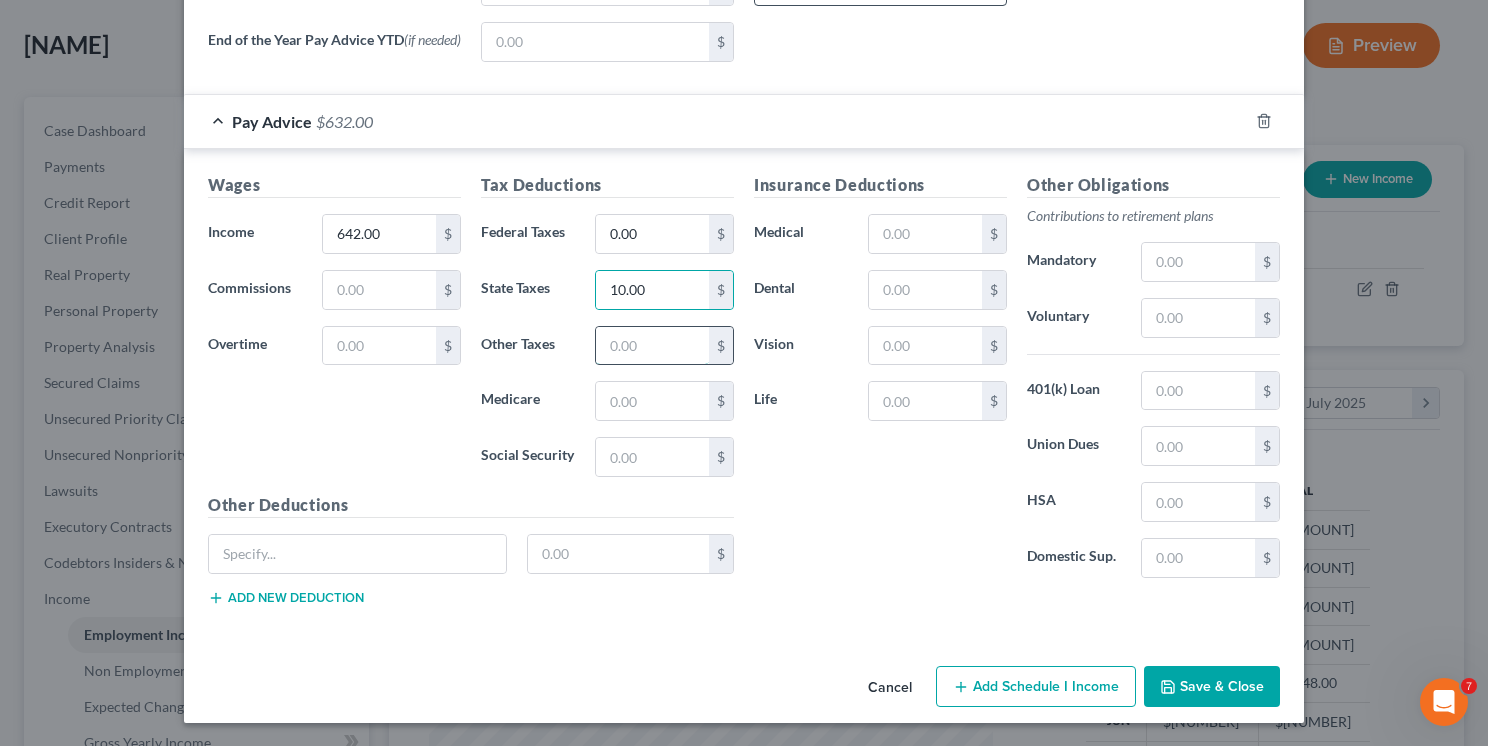 click at bounding box center [652, 346] 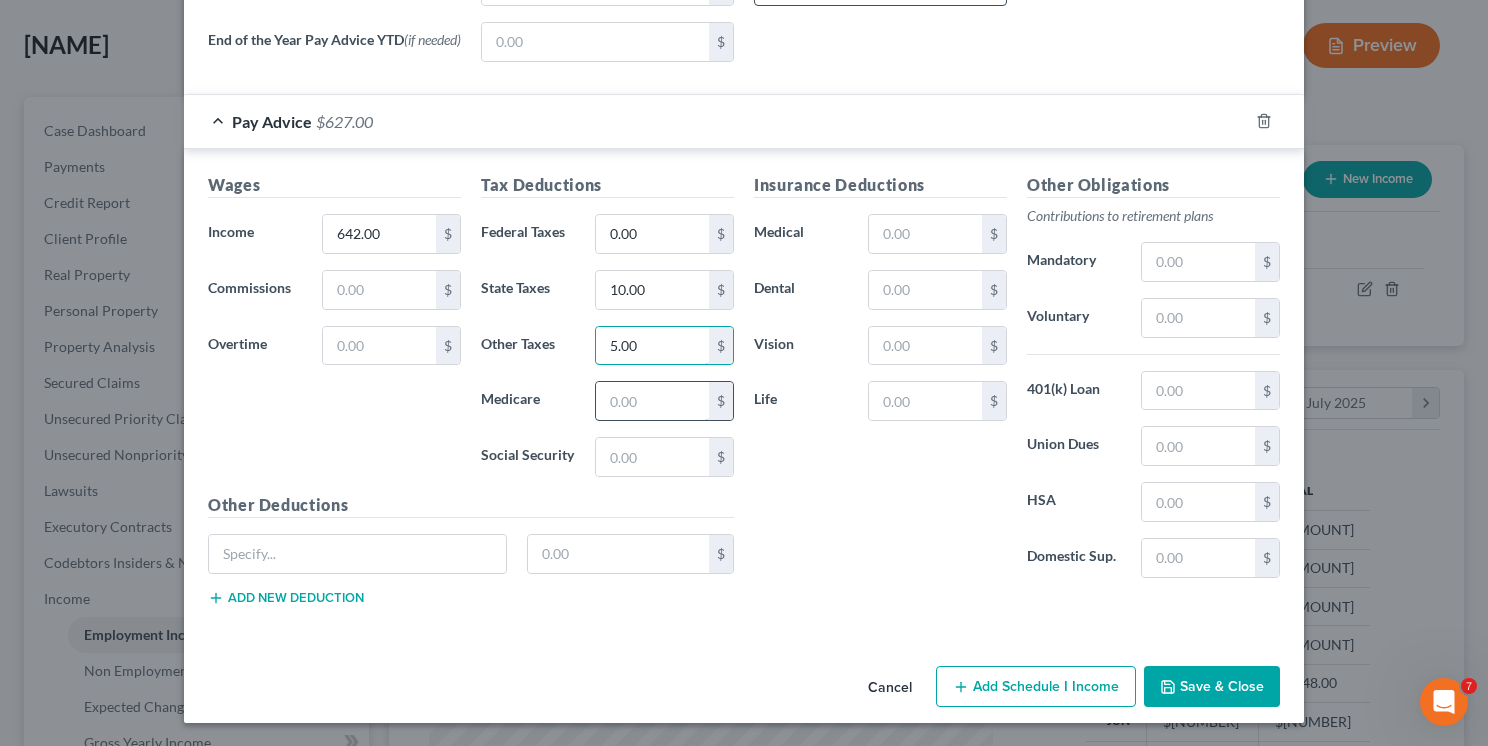 type on "5.00" 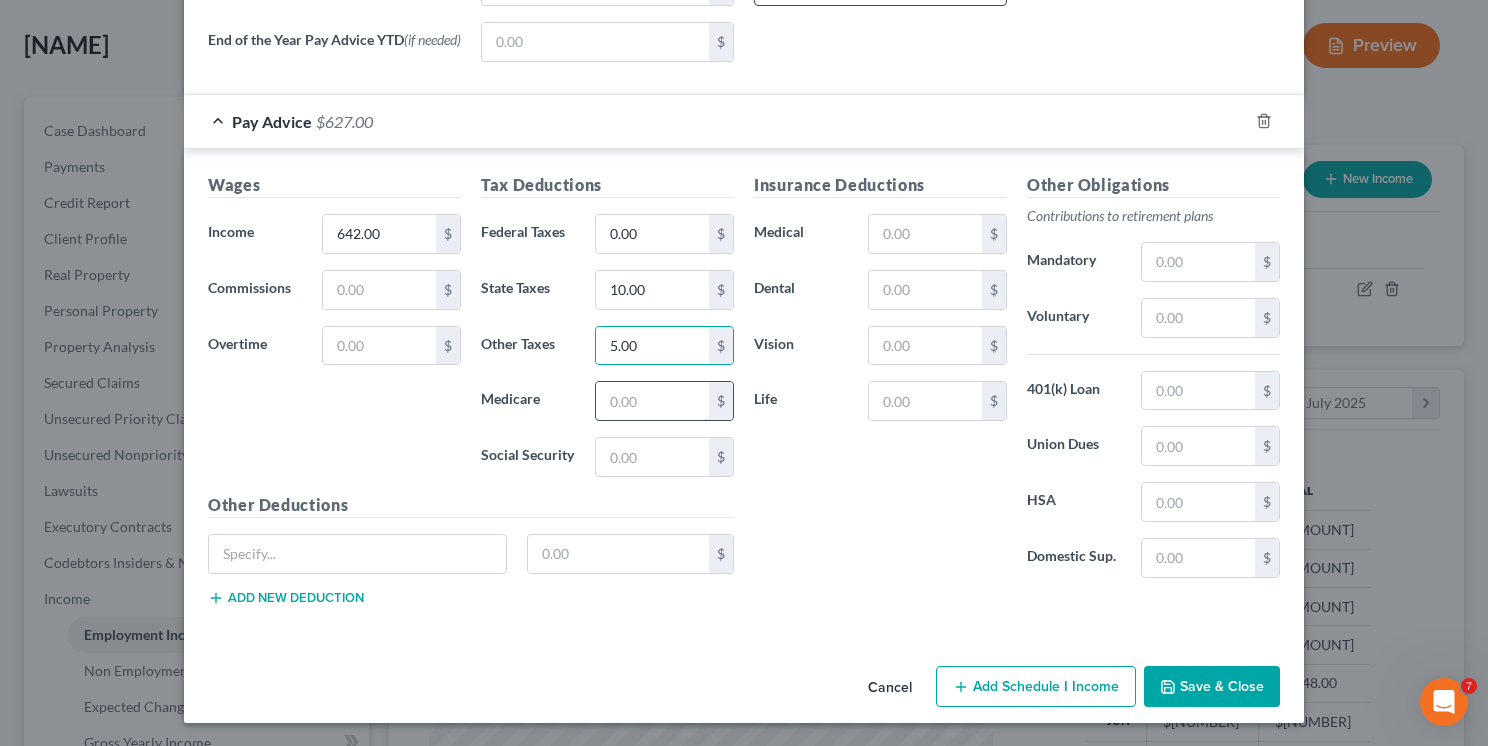 click at bounding box center (652, 401) 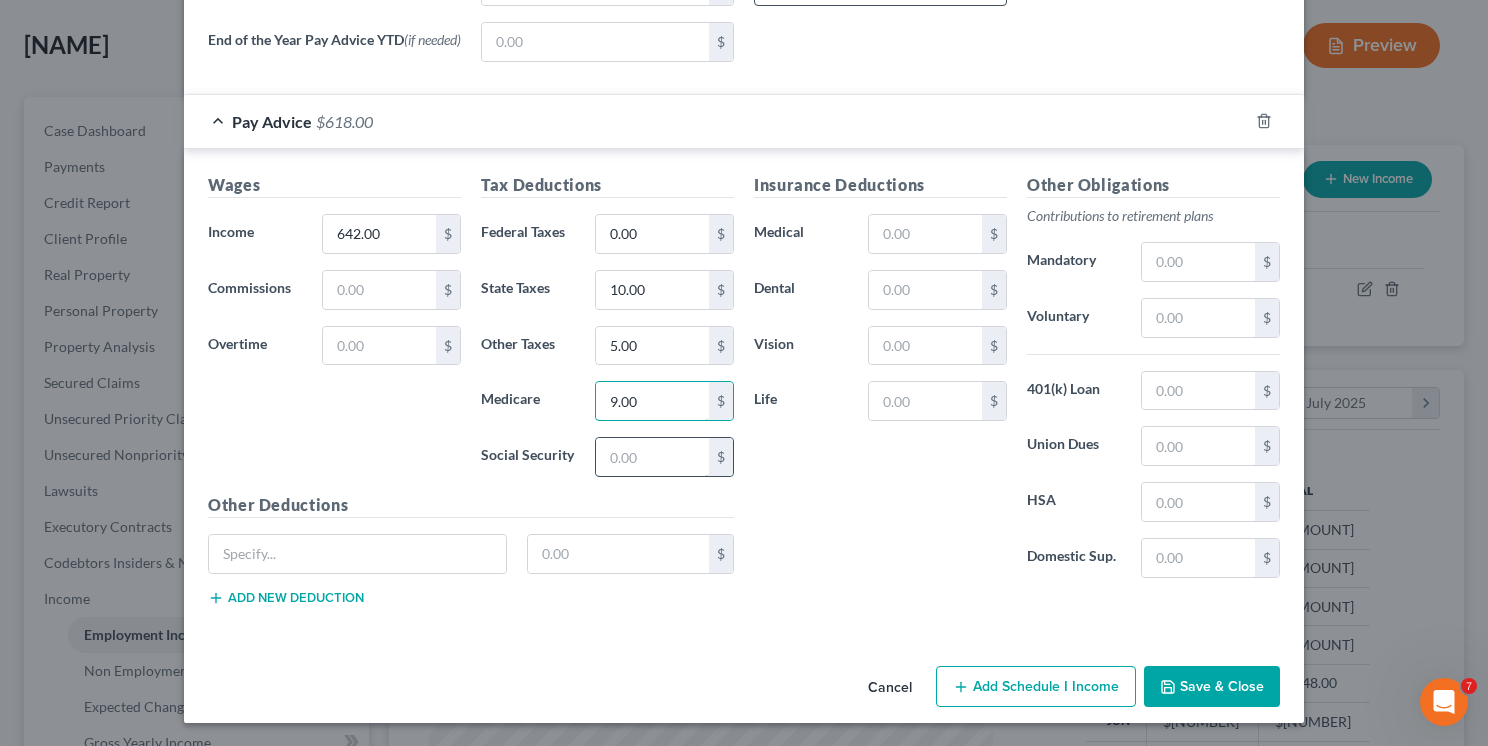type 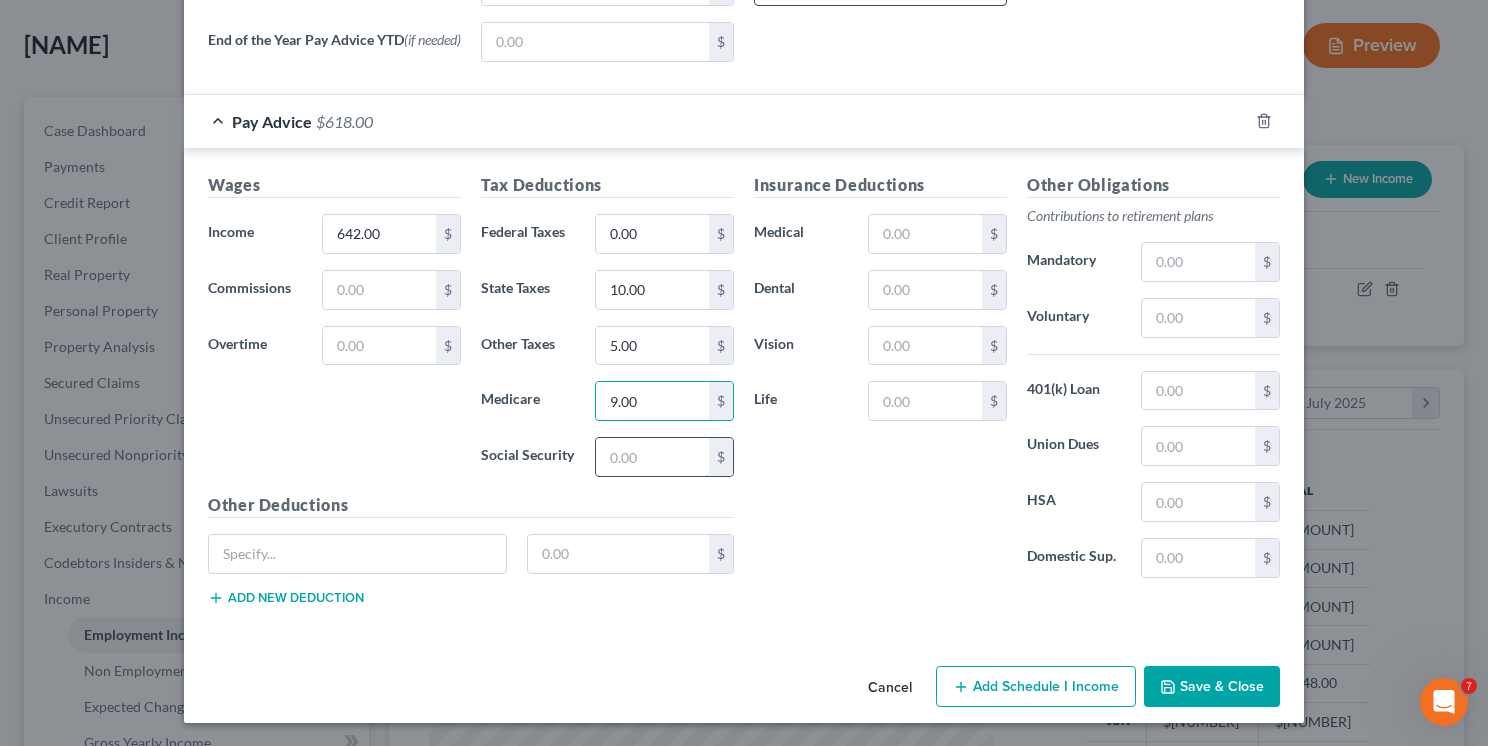 click at bounding box center [652, 457] 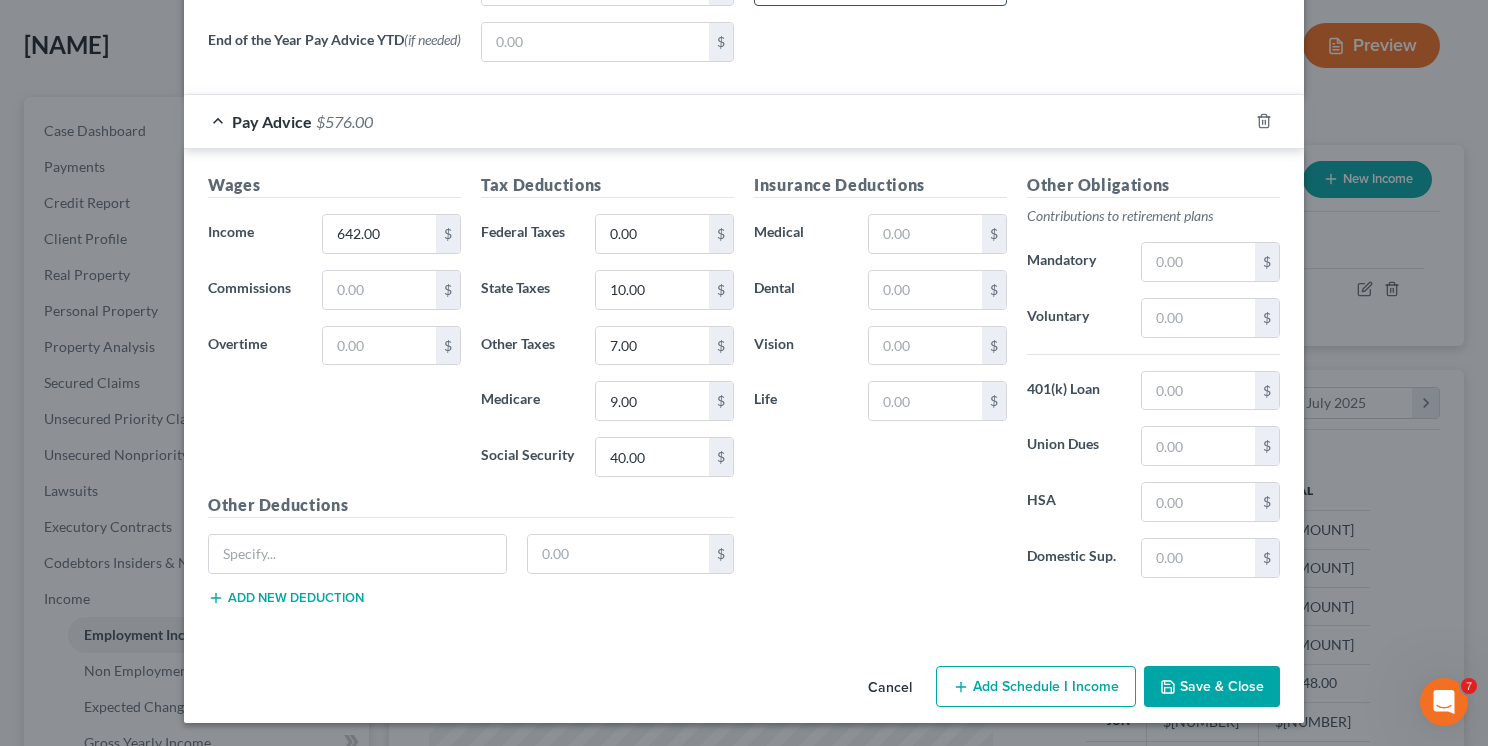 click on "Add Schedule I Income" at bounding box center (1036, 687) 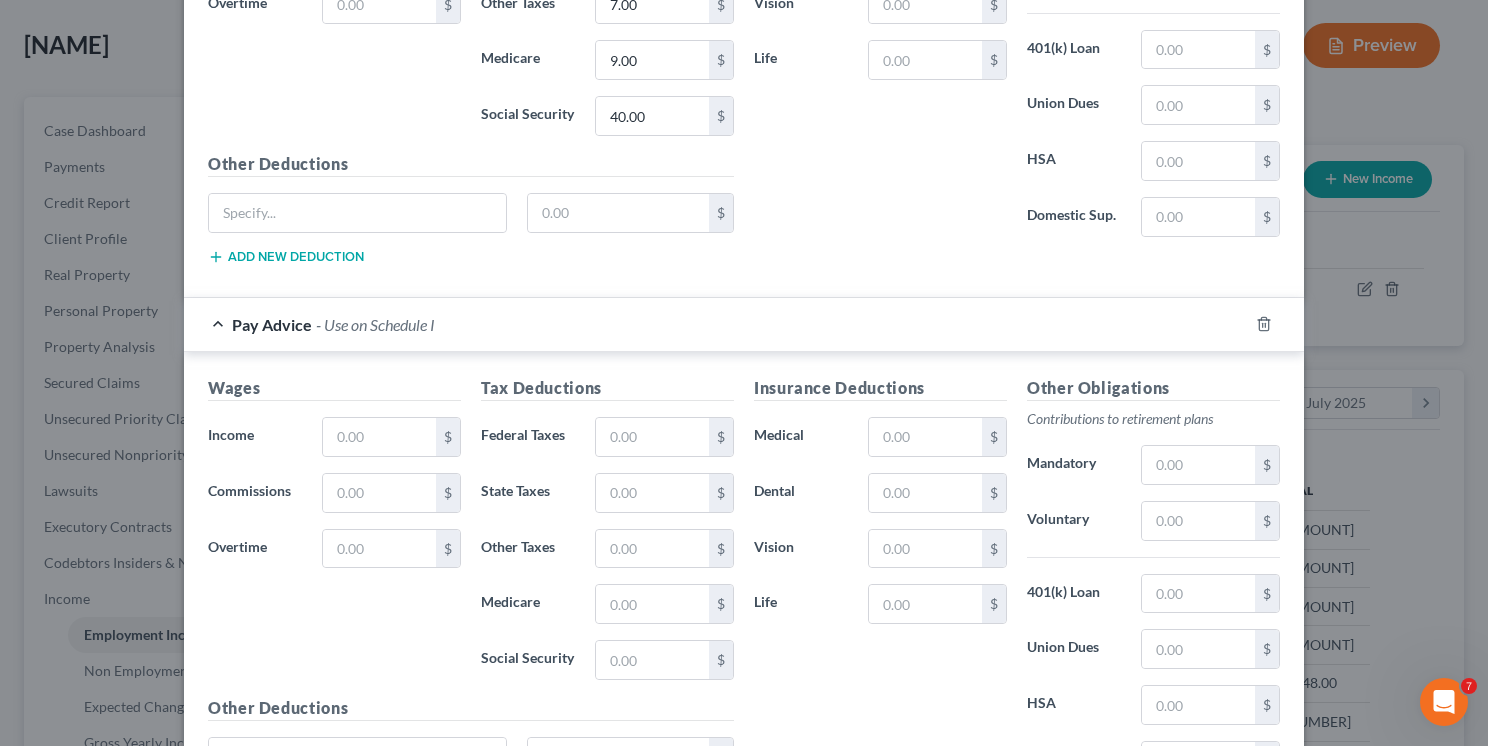 scroll, scrollTop: 979, scrollLeft: 0, axis: vertical 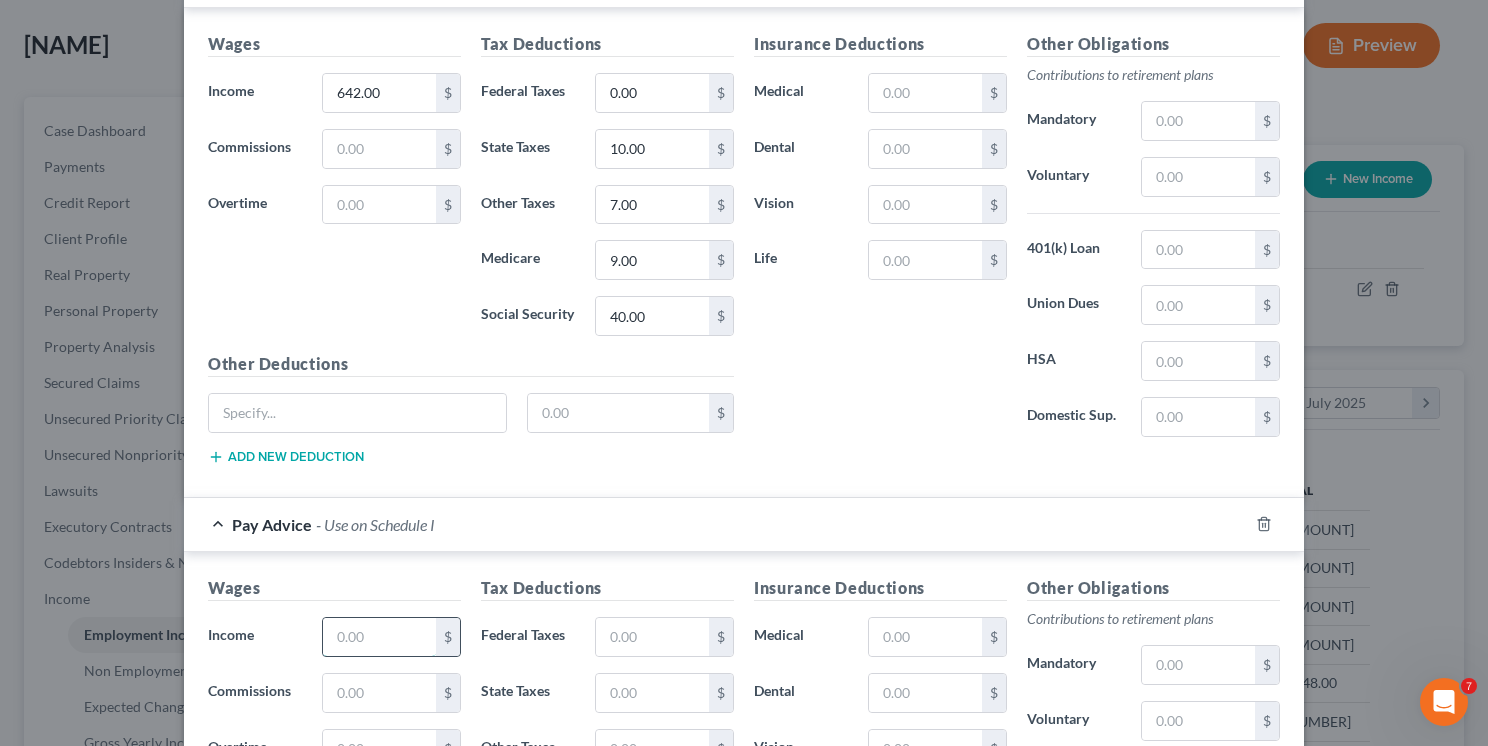 click at bounding box center [379, 637] 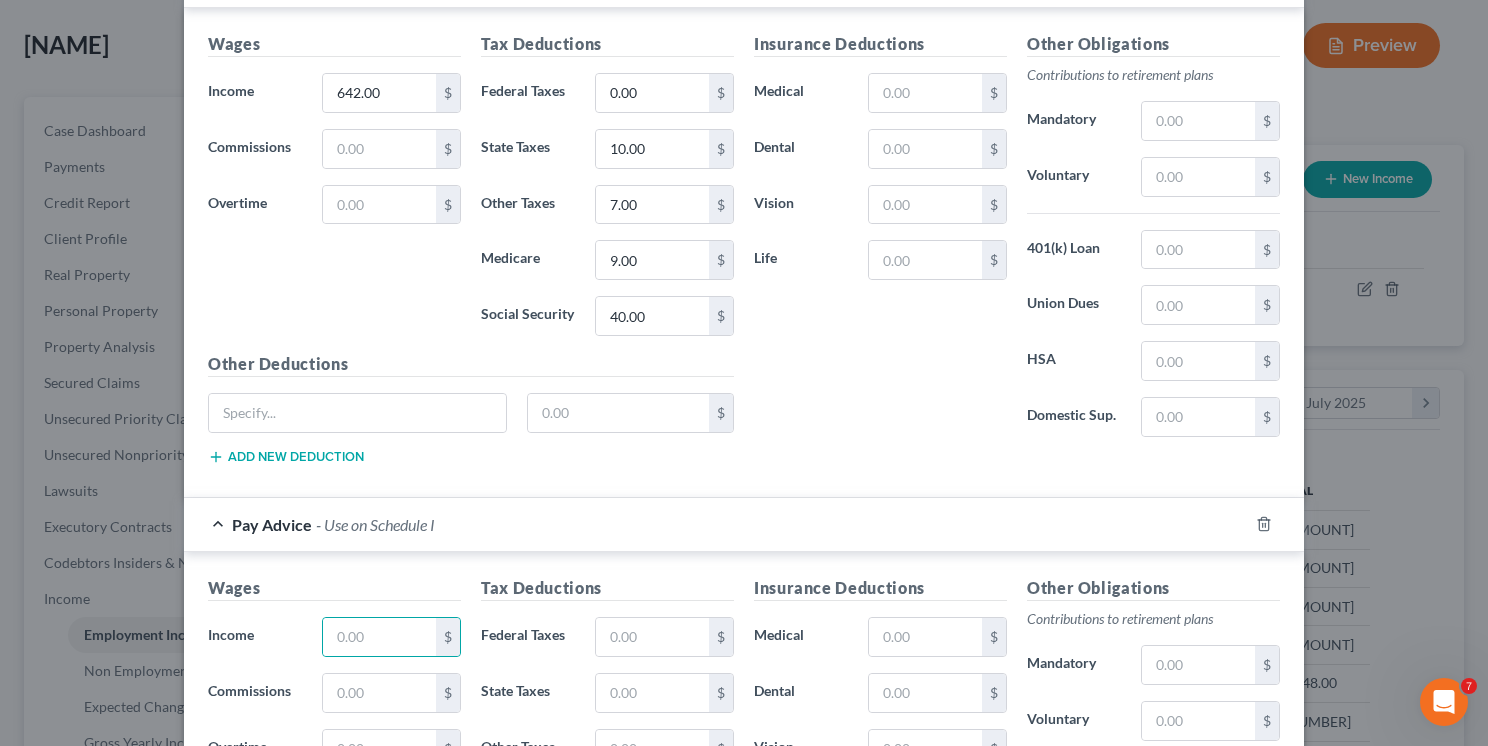 click on "Wages
Income
*
642.00 $ Commissions $ Overtime $" at bounding box center [334, 192] 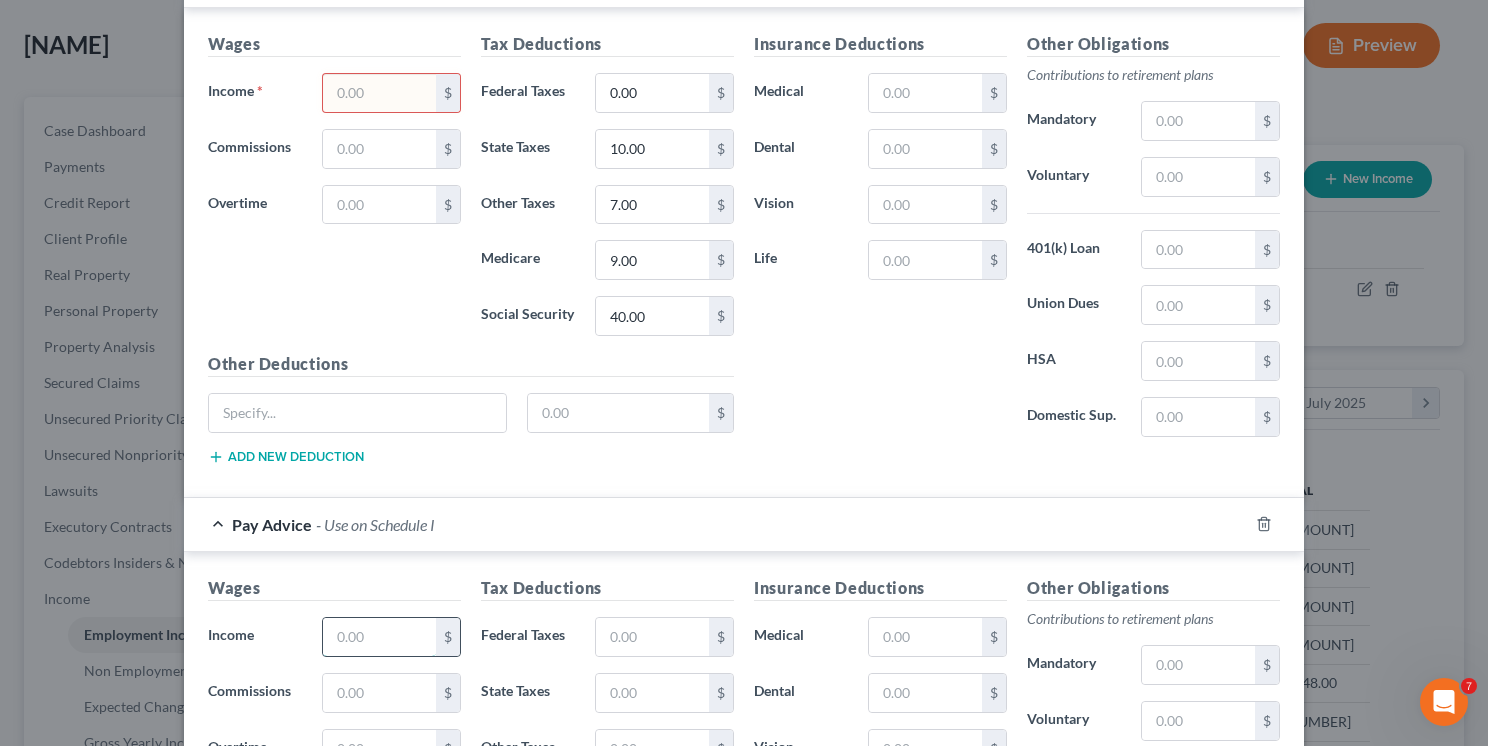 click at bounding box center [379, 637] 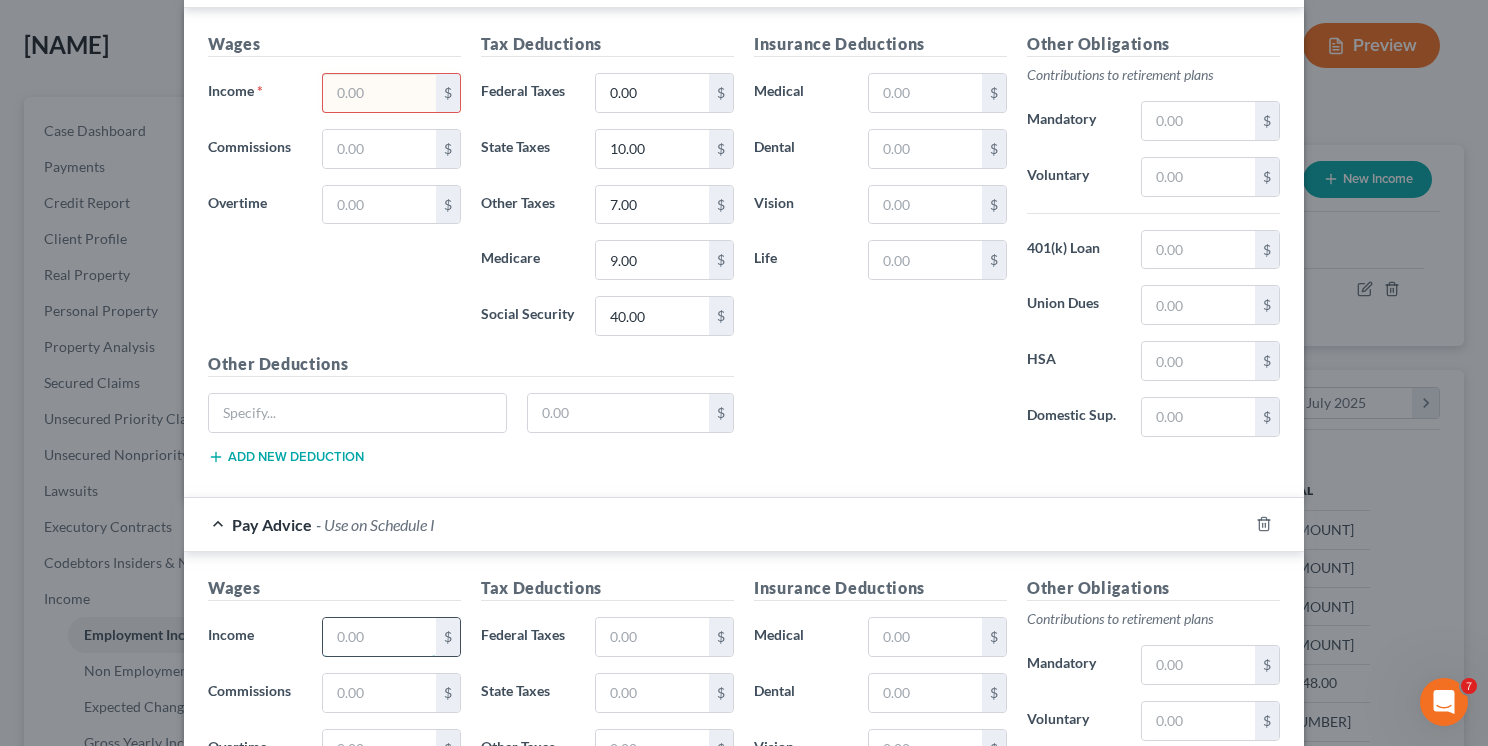 paste on "642.00" 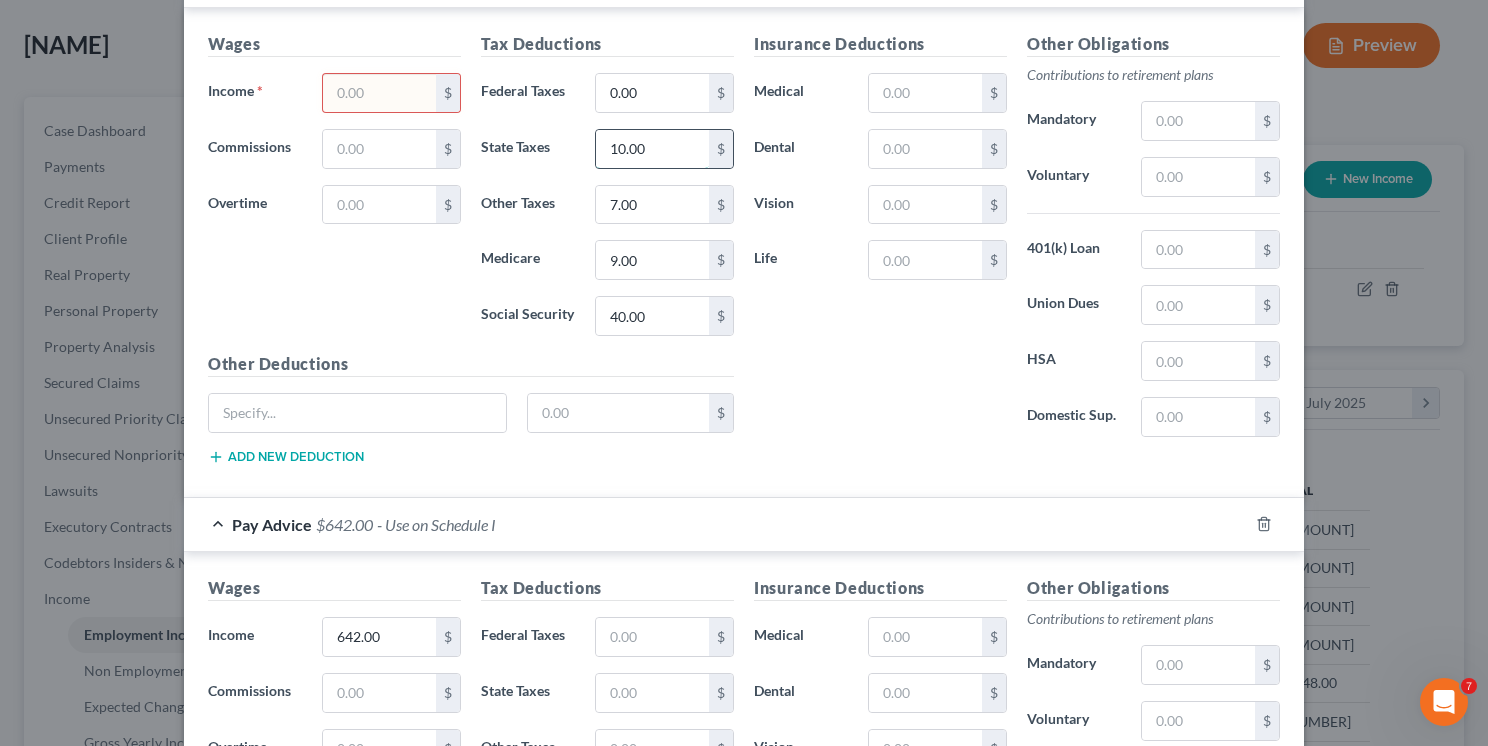 click on "10.00" at bounding box center [652, 149] 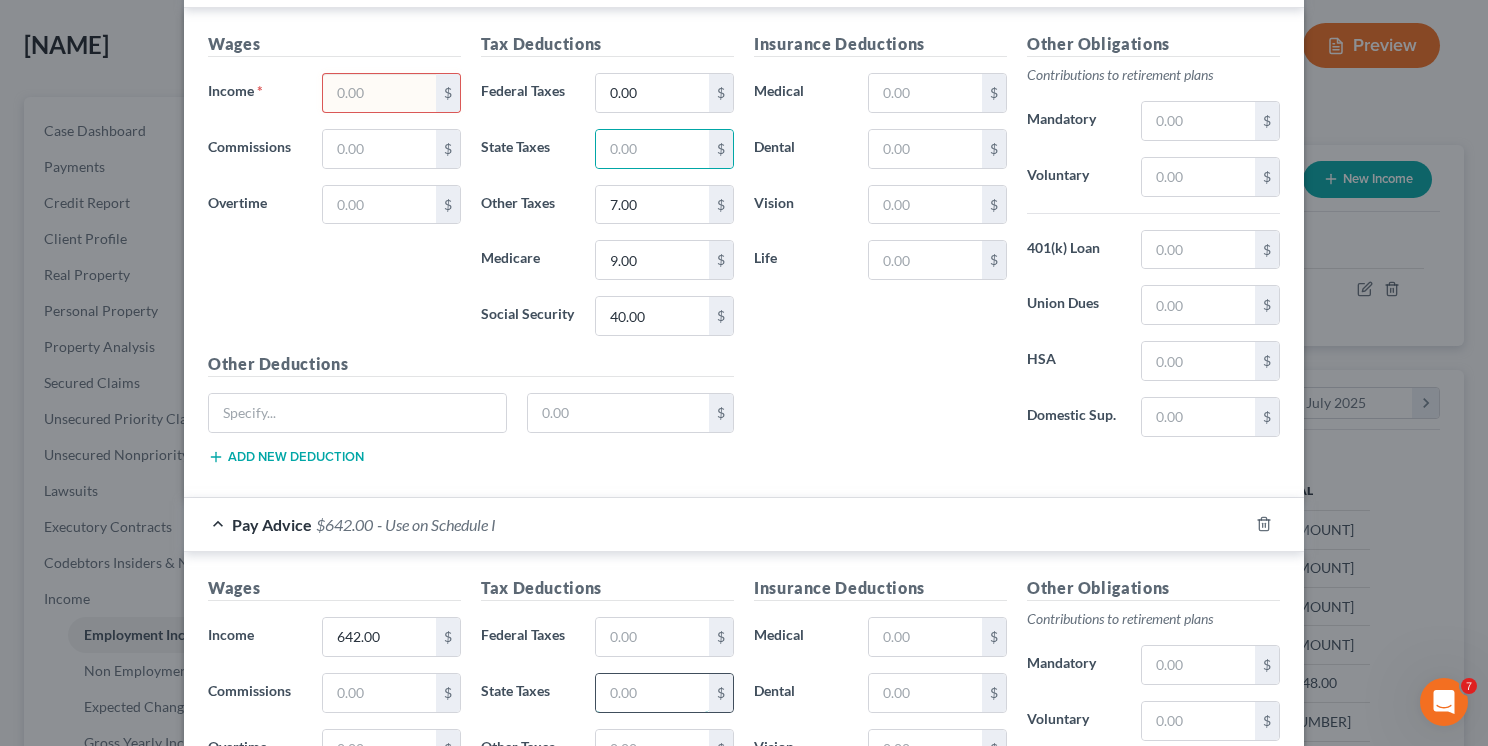 click at bounding box center (652, 693) 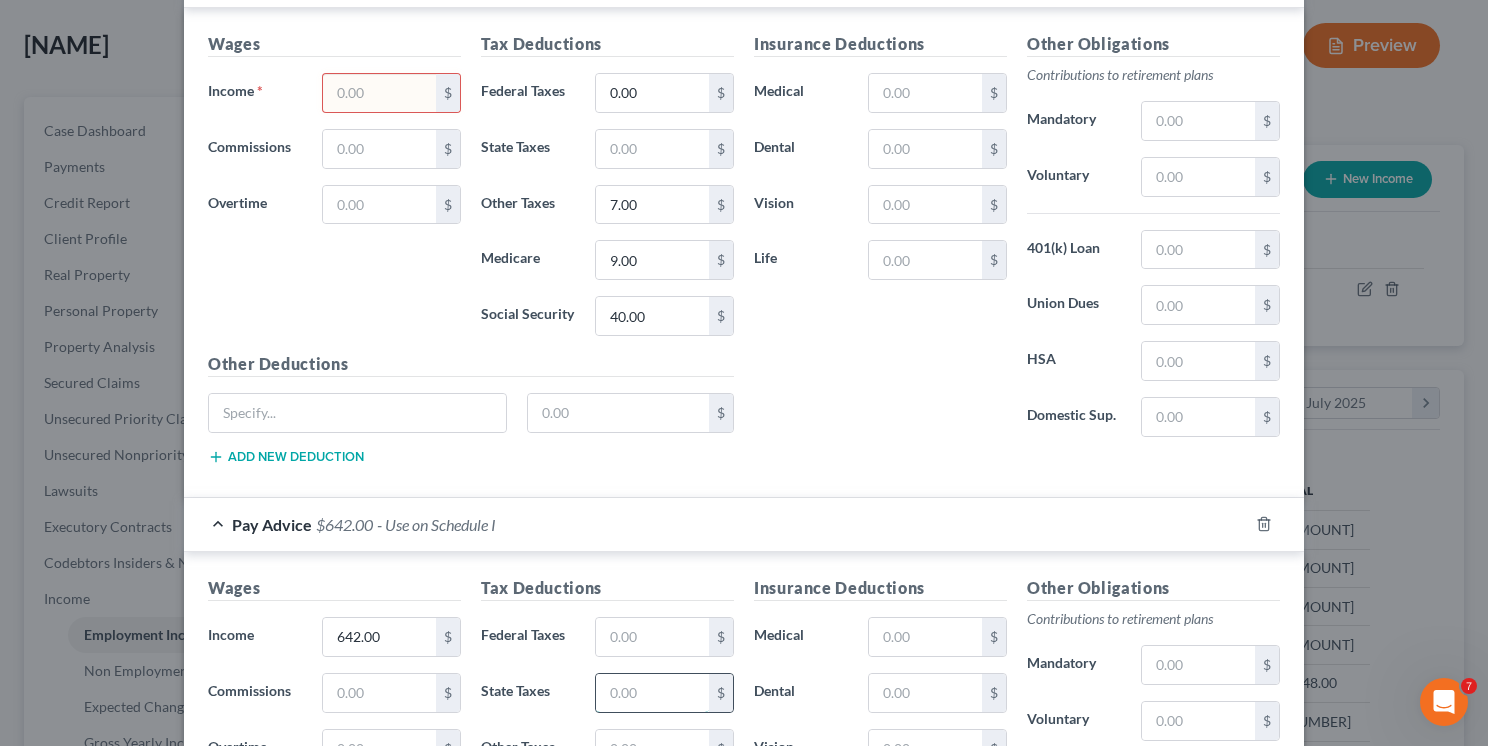 paste on "10.00" 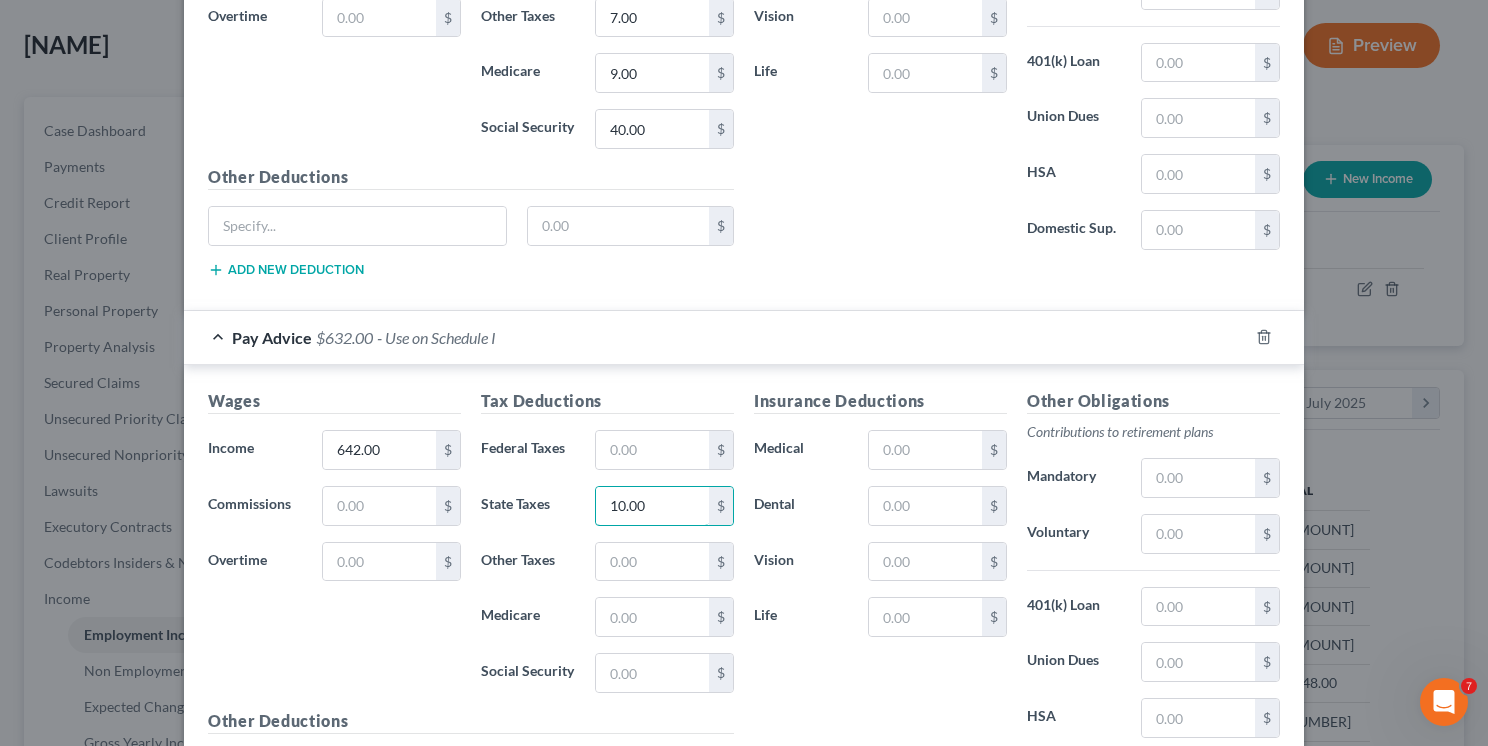 scroll, scrollTop: 1179, scrollLeft: 0, axis: vertical 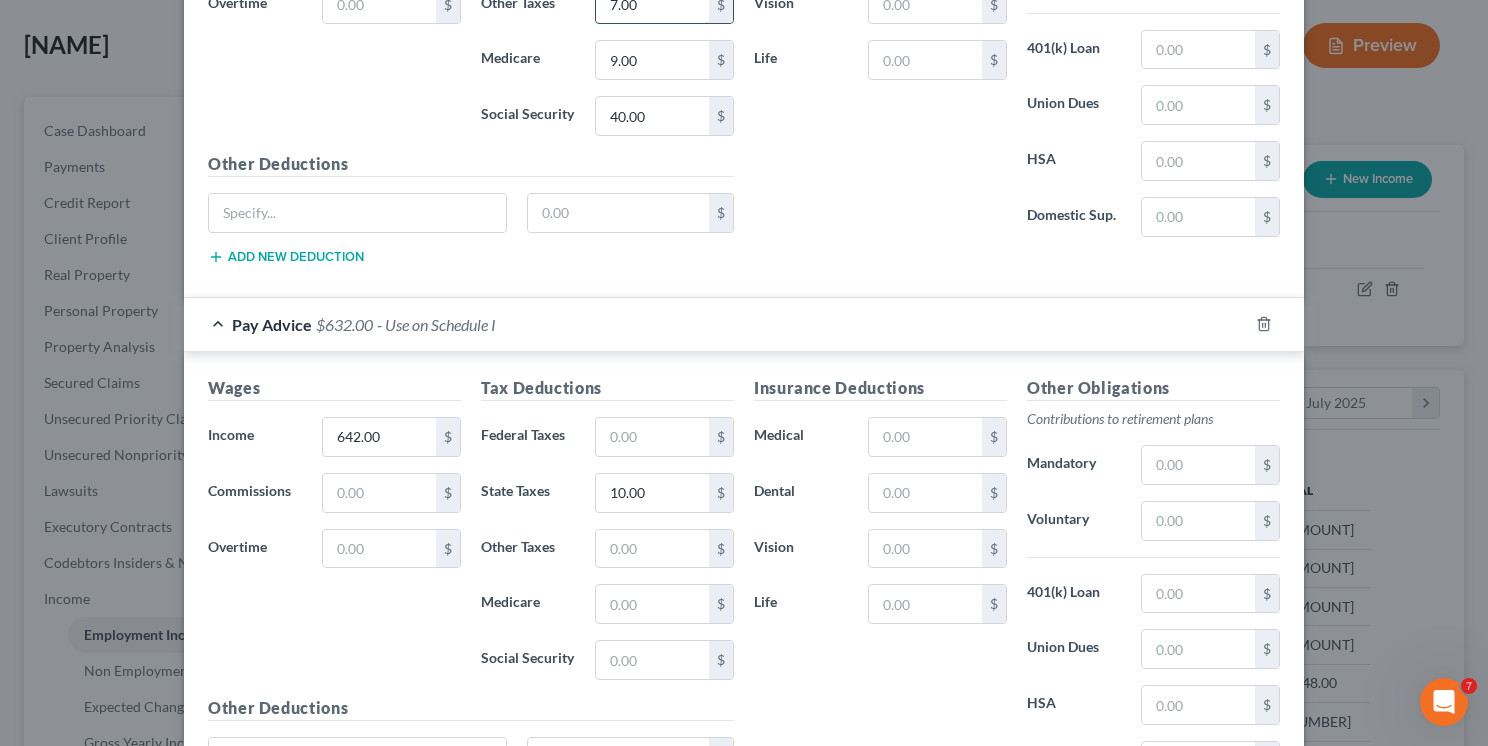 click on "7.00" at bounding box center [652, 5] 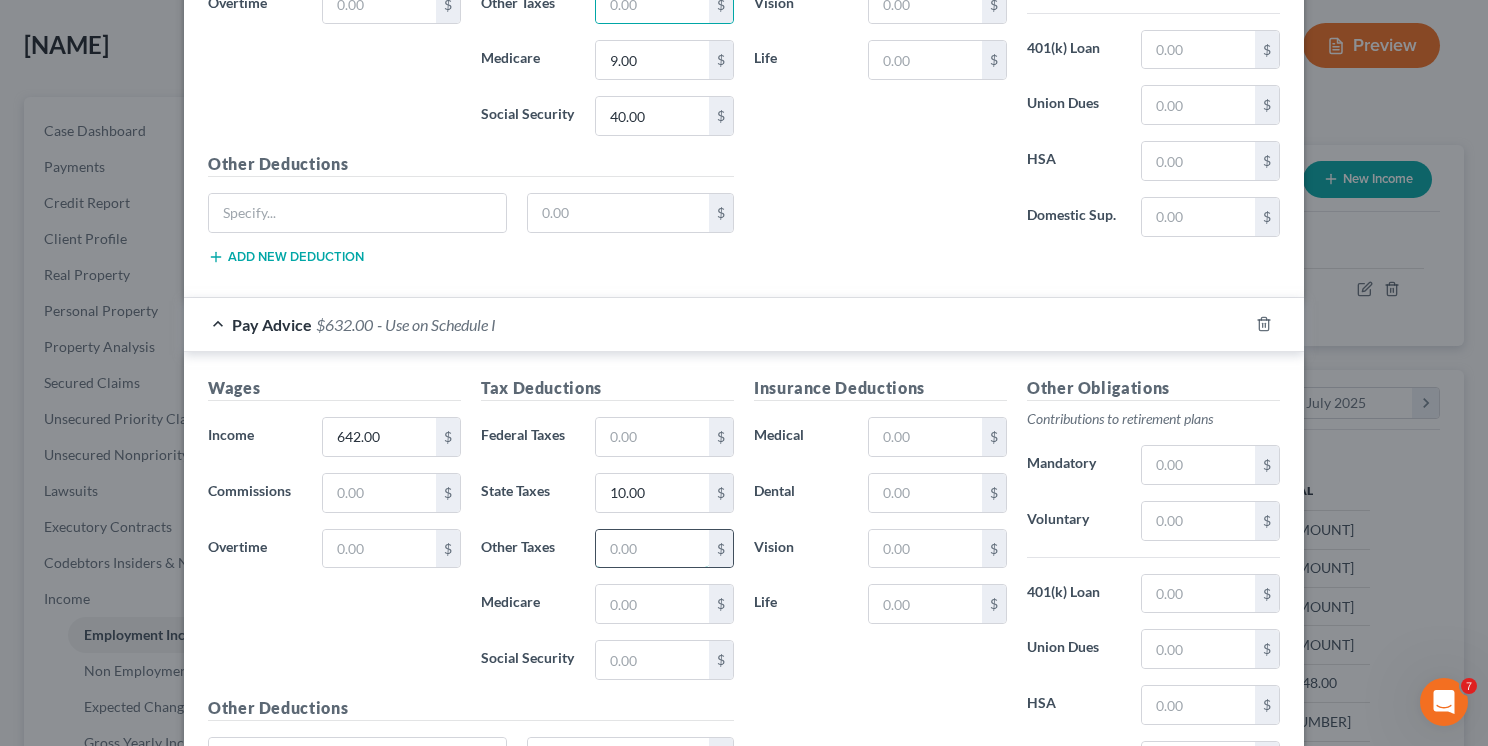 click at bounding box center (652, 549) 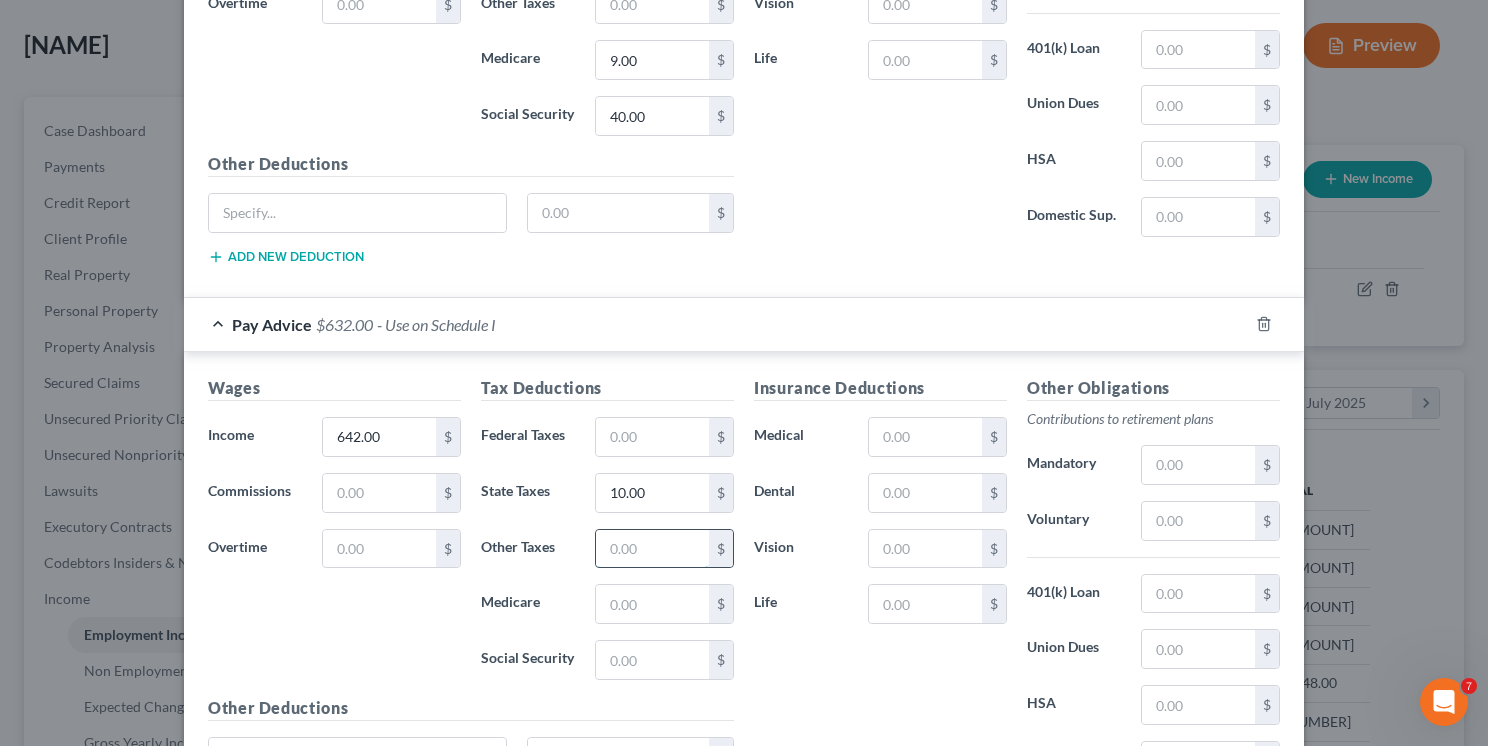 paste on "7.00" 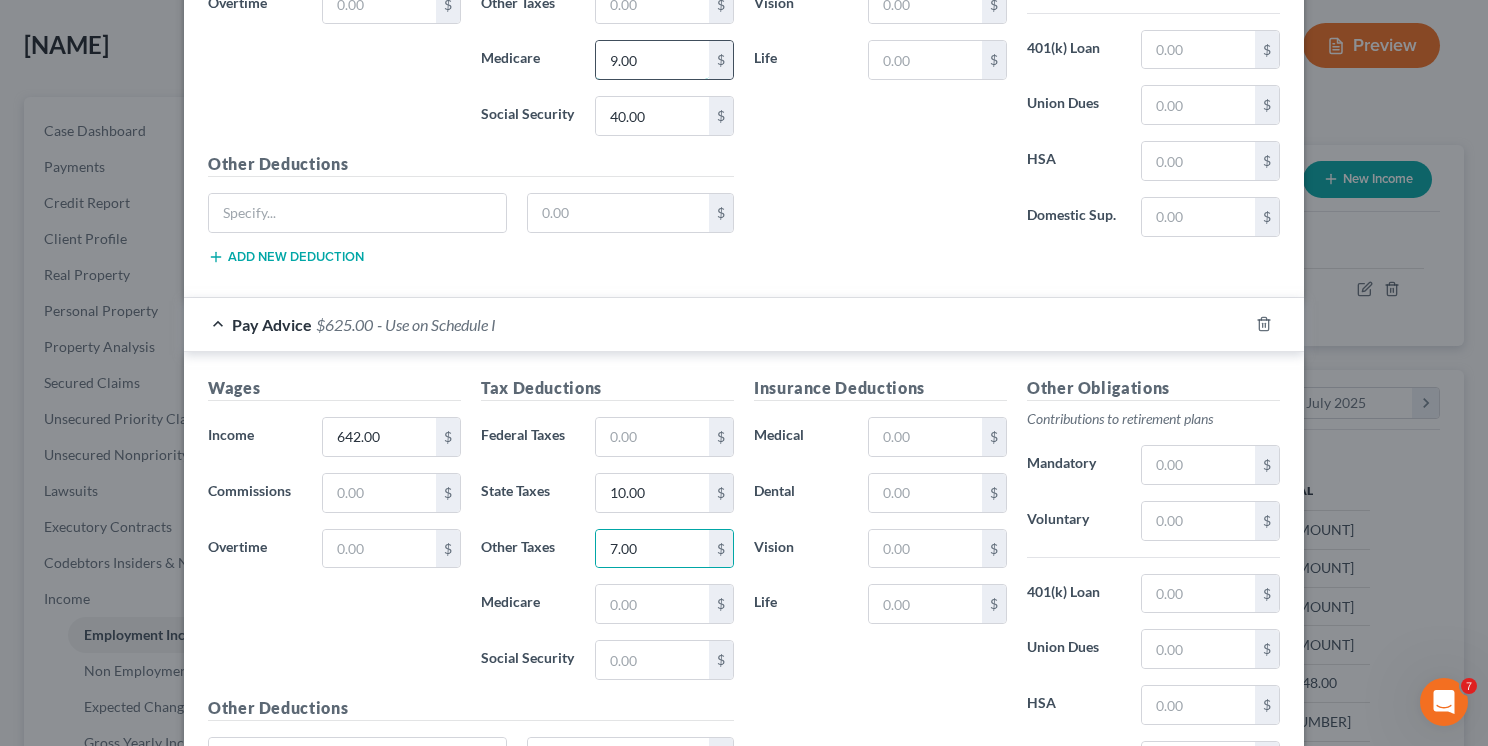 click on "9.00" at bounding box center (652, 60) 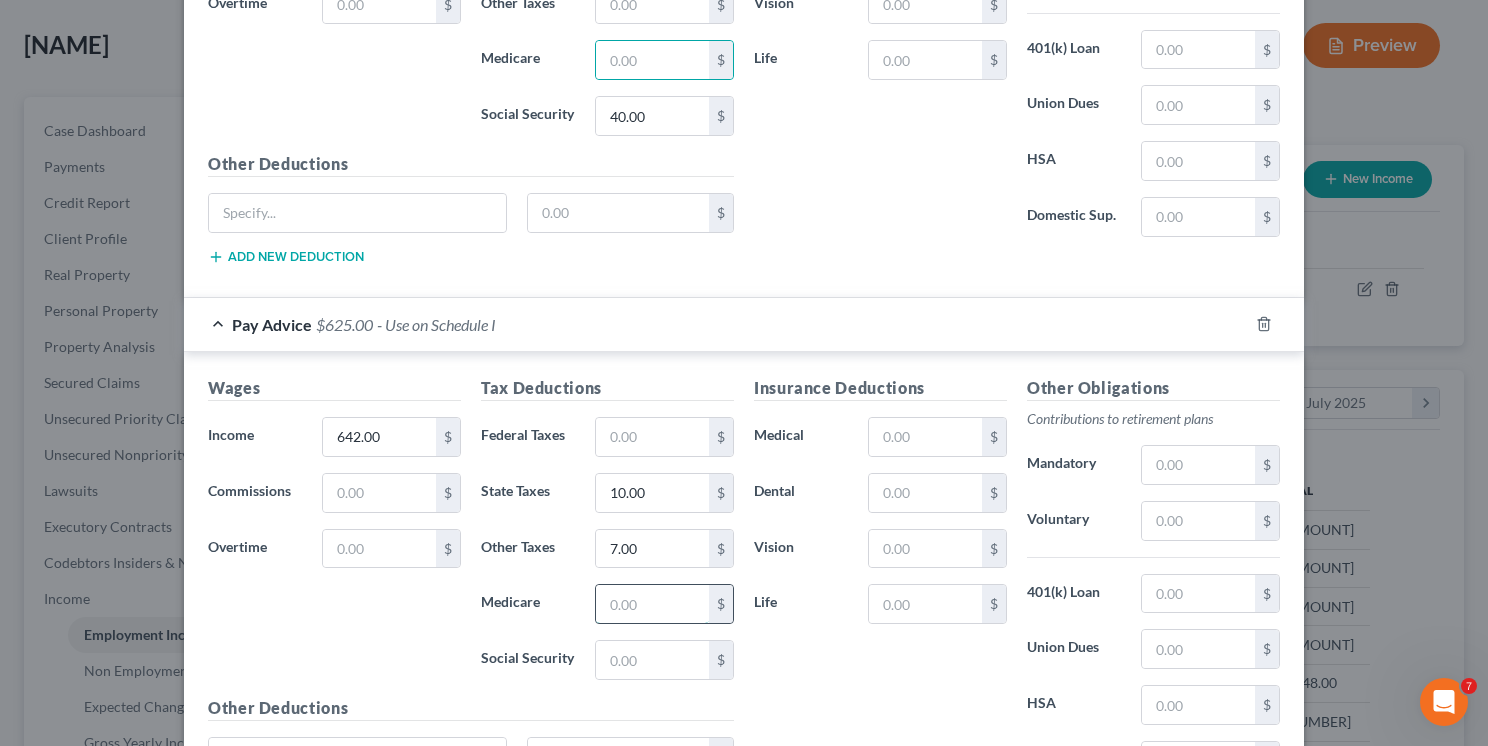 click at bounding box center (652, 604) 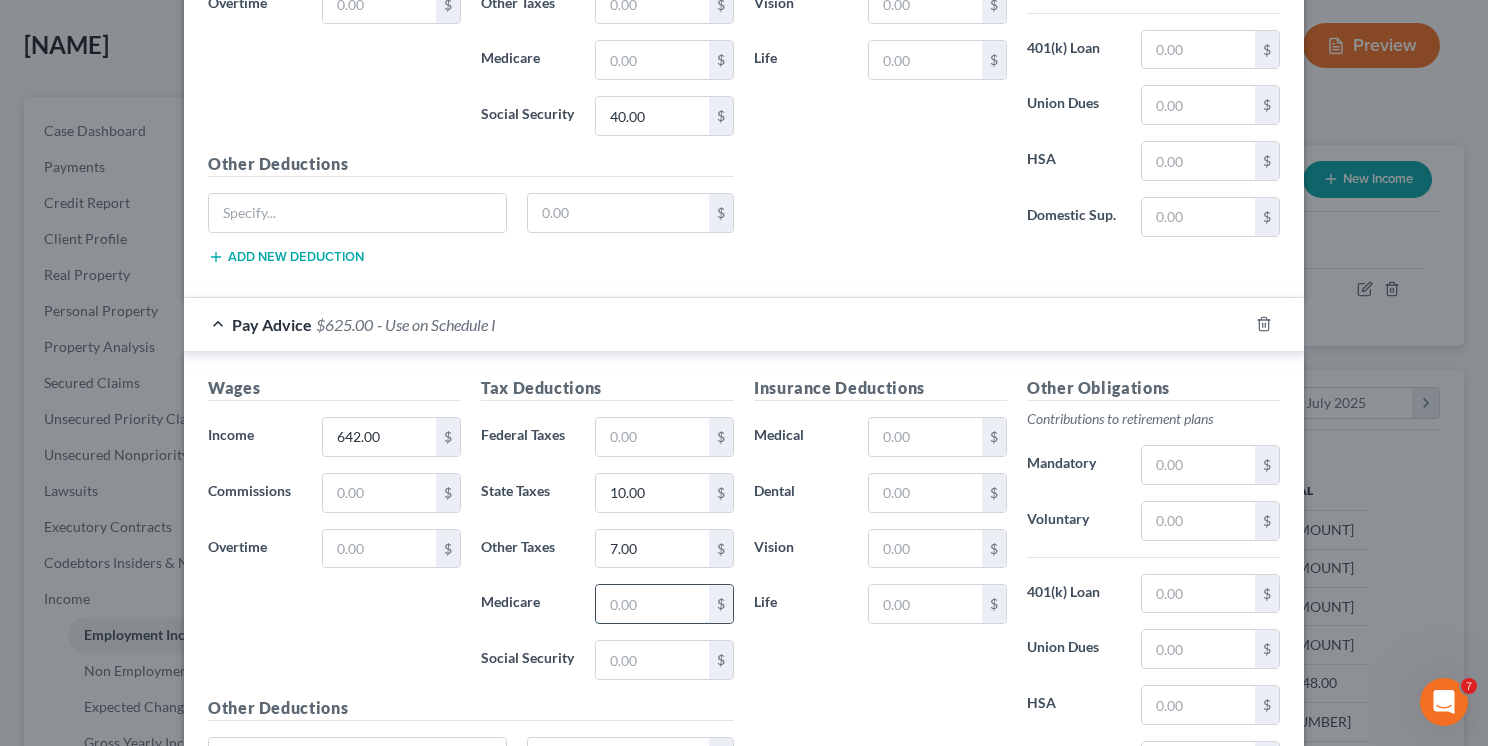 paste on "9.00" 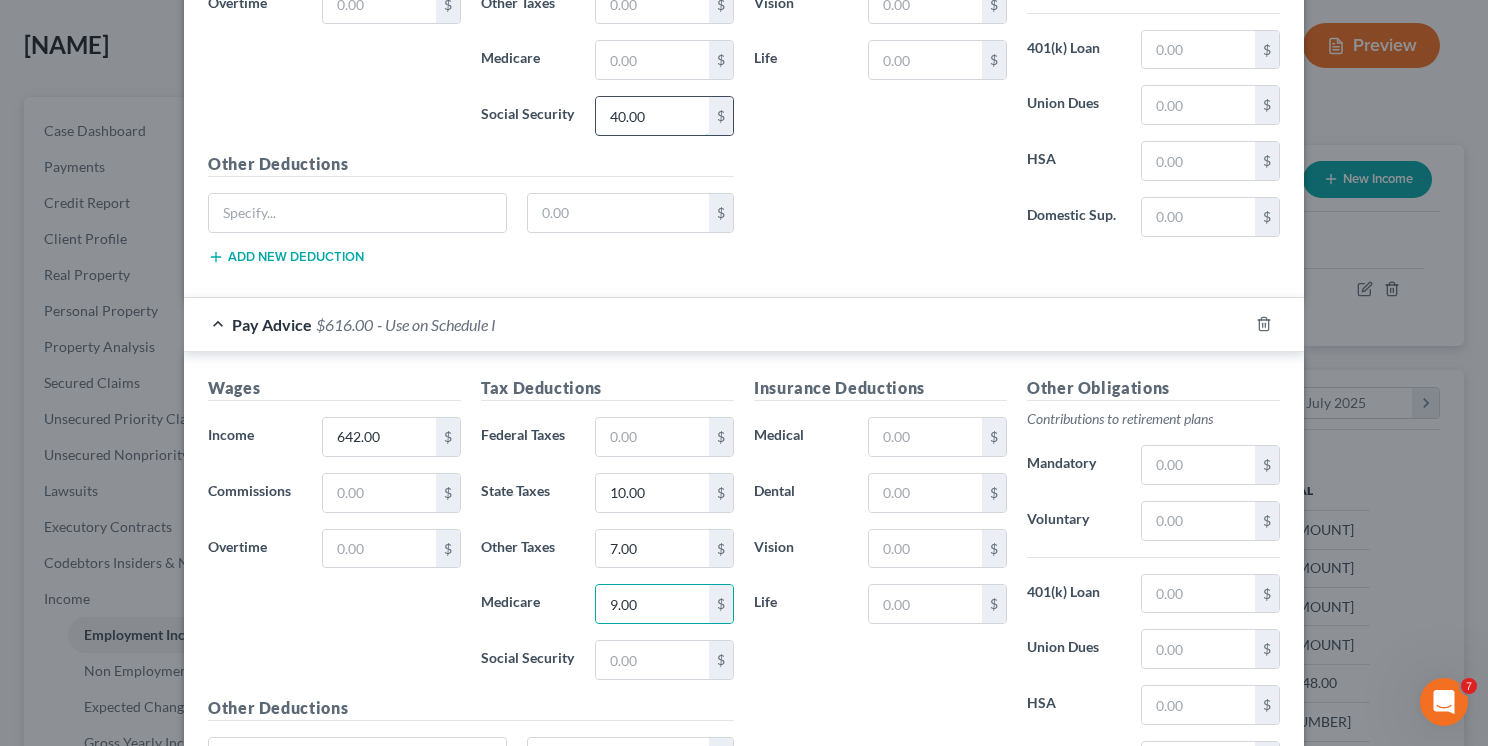 click on "40.00" at bounding box center [652, 116] 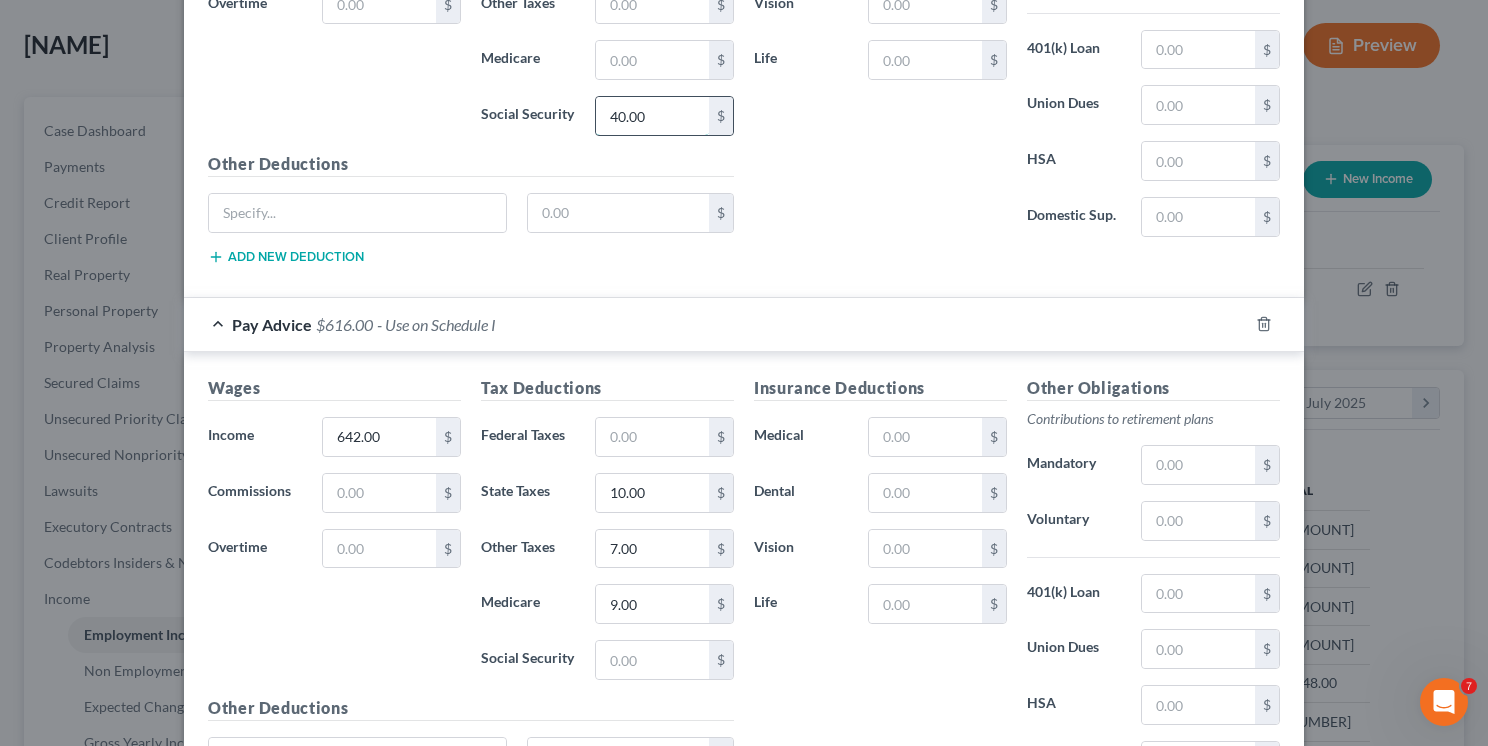 paste on "9" 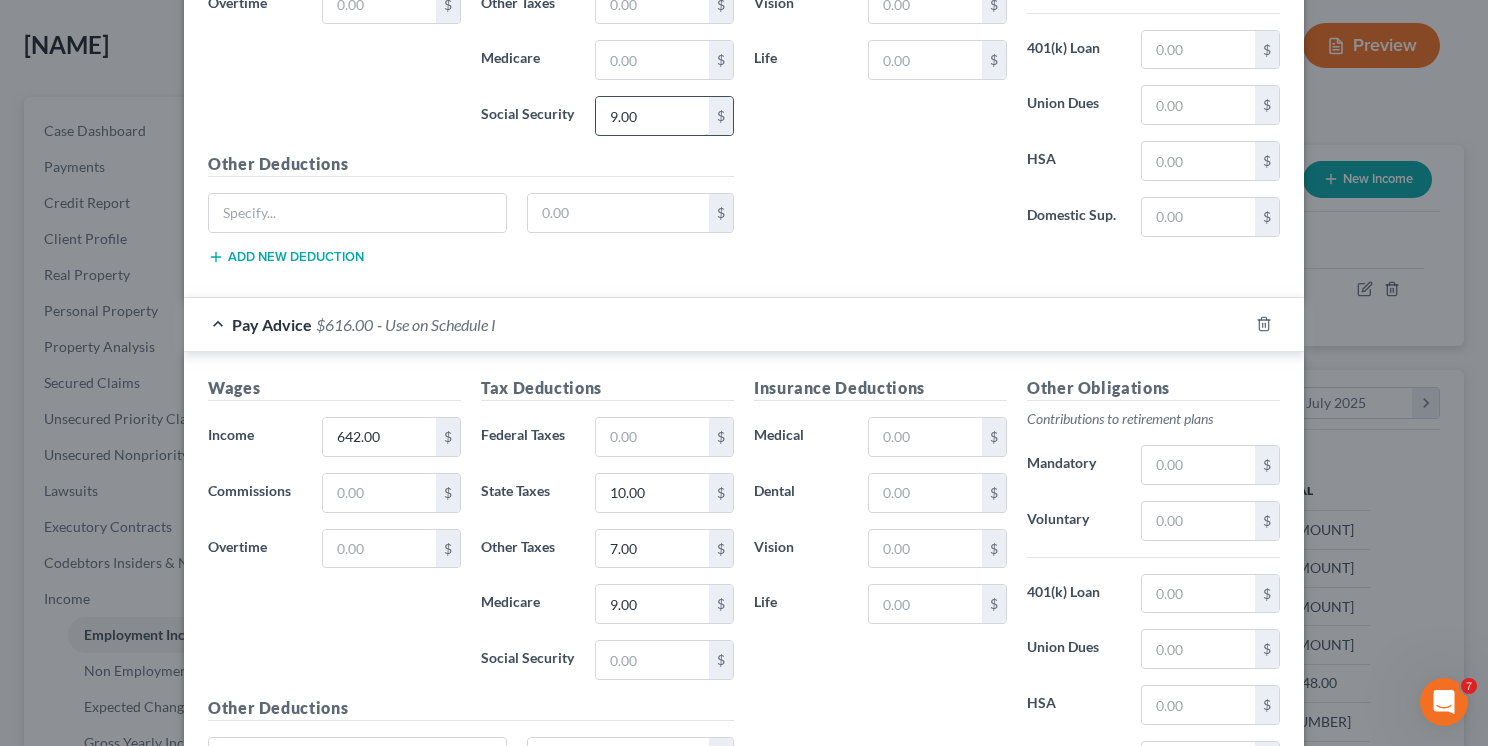 drag, startPoint x: 643, startPoint y: 117, endPoint x: 587, endPoint y: 119, distance: 56.0357 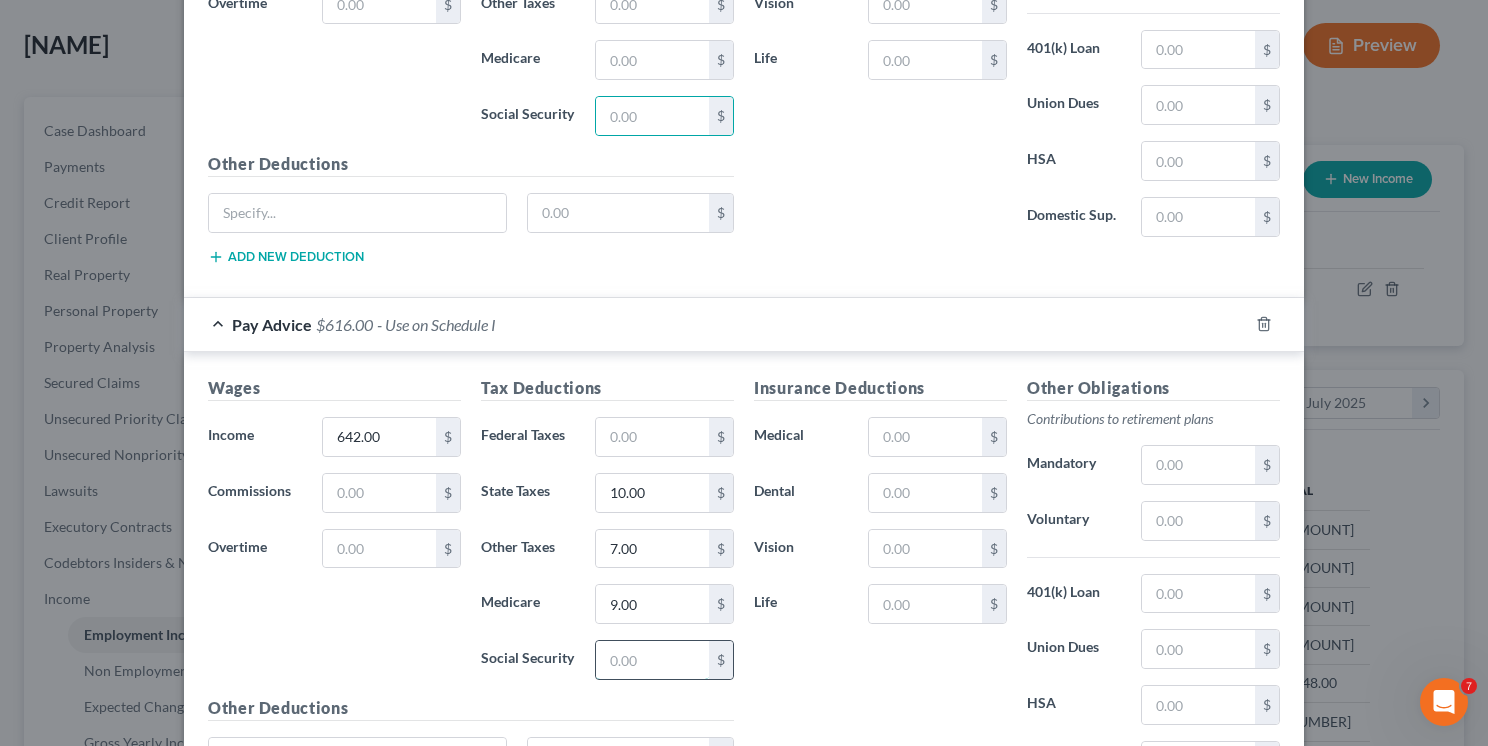 click at bounding box center [652, 660] 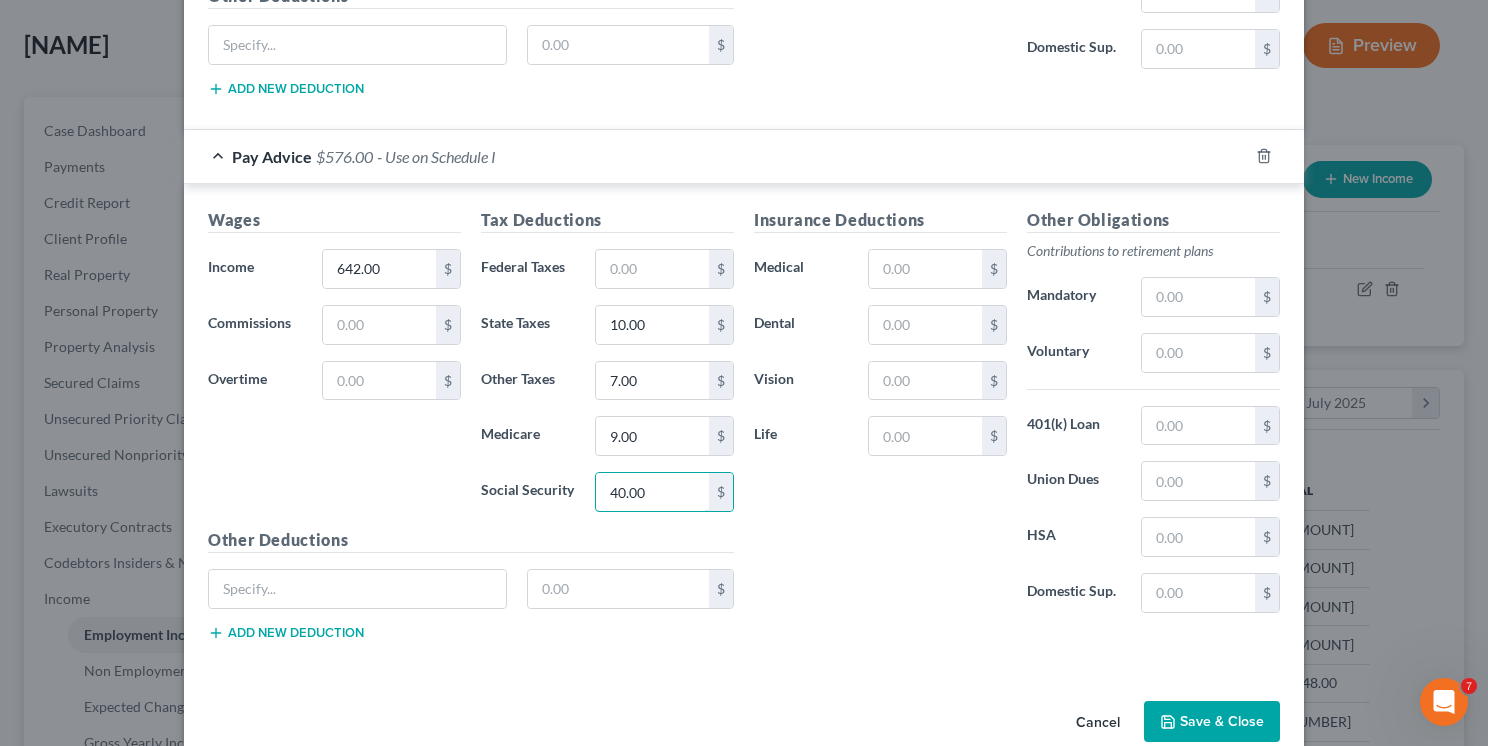 scroll, scrollTop: 1379, scrollLeft: 0, axis: vertical 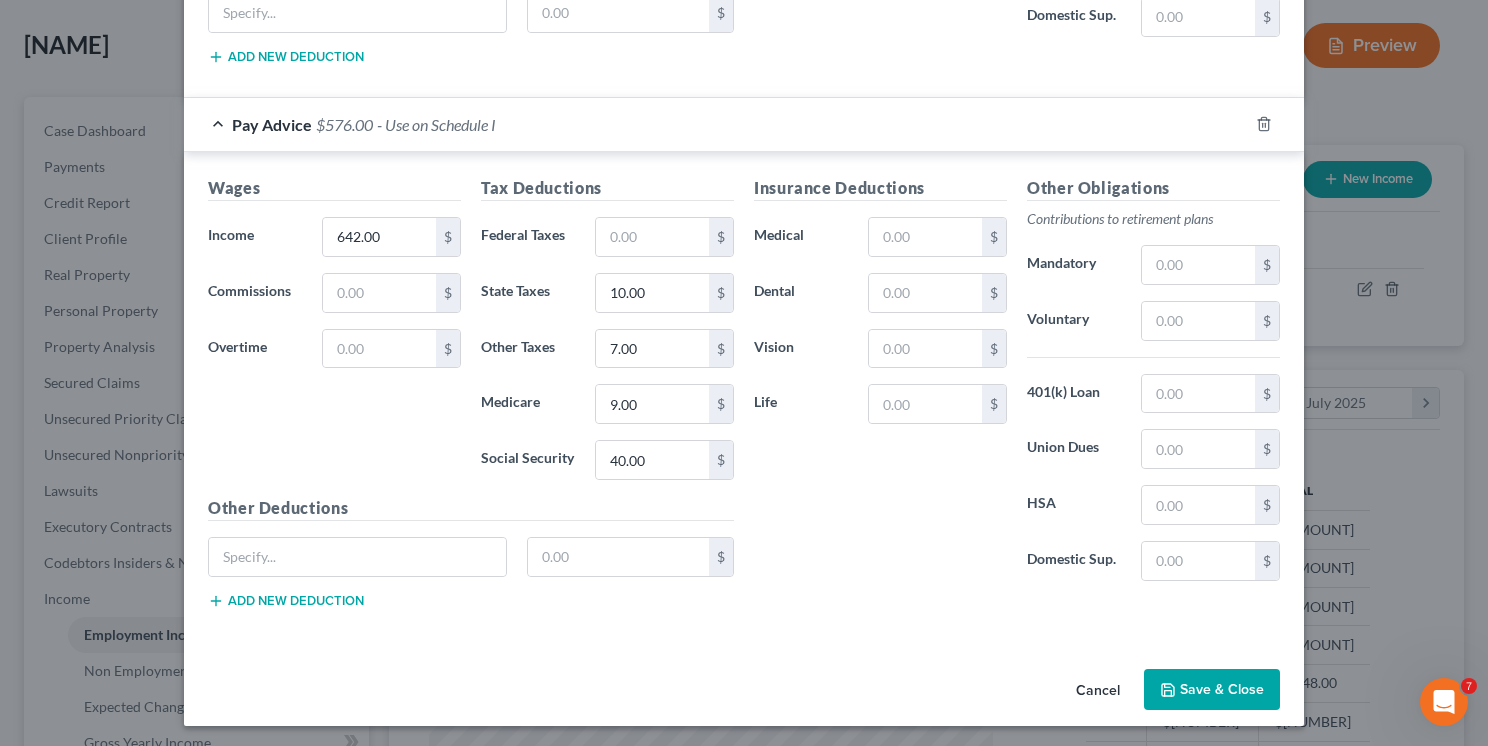 click on "Save & Close" at bounding box center (1212, 690) 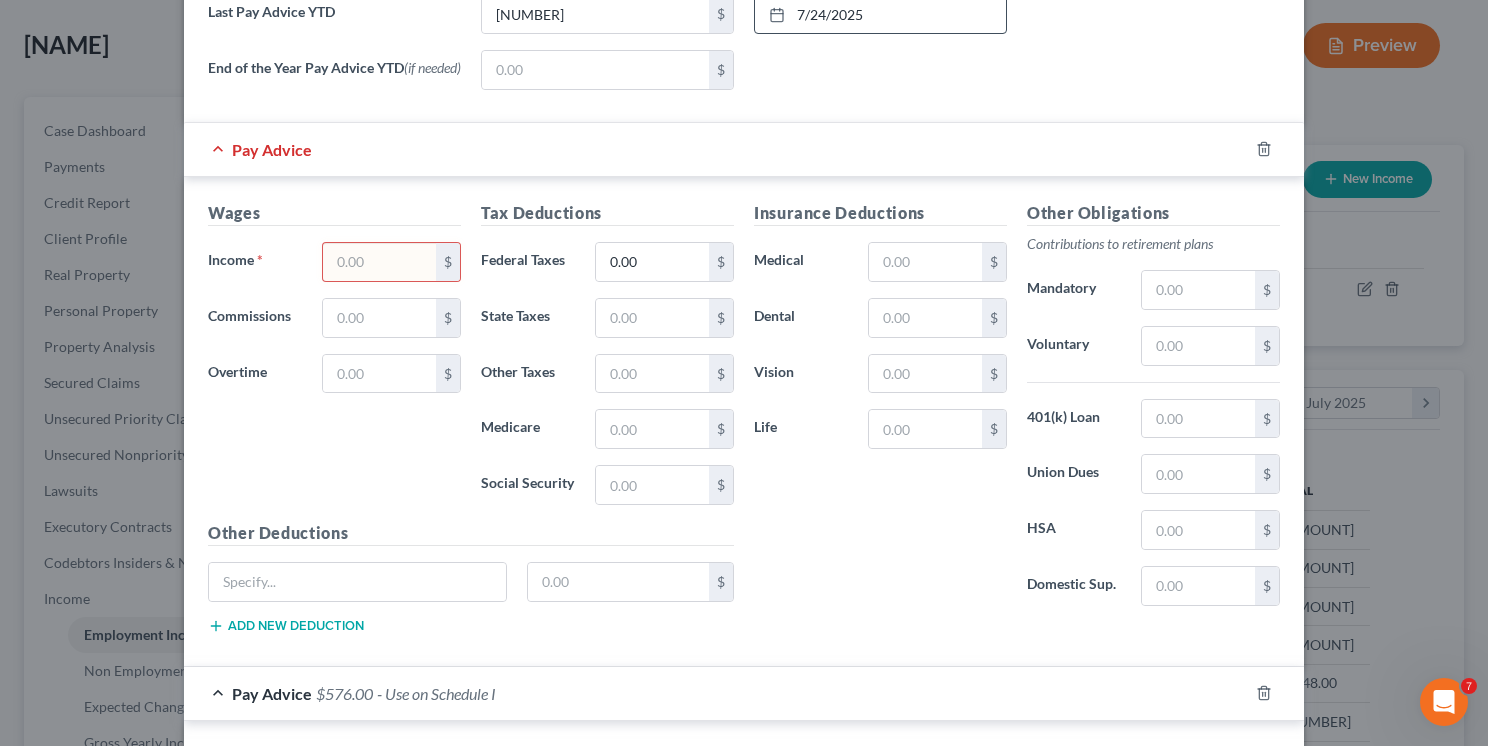 scroll, scrollTop: 779, scrollLeft: 0, axis: vertical 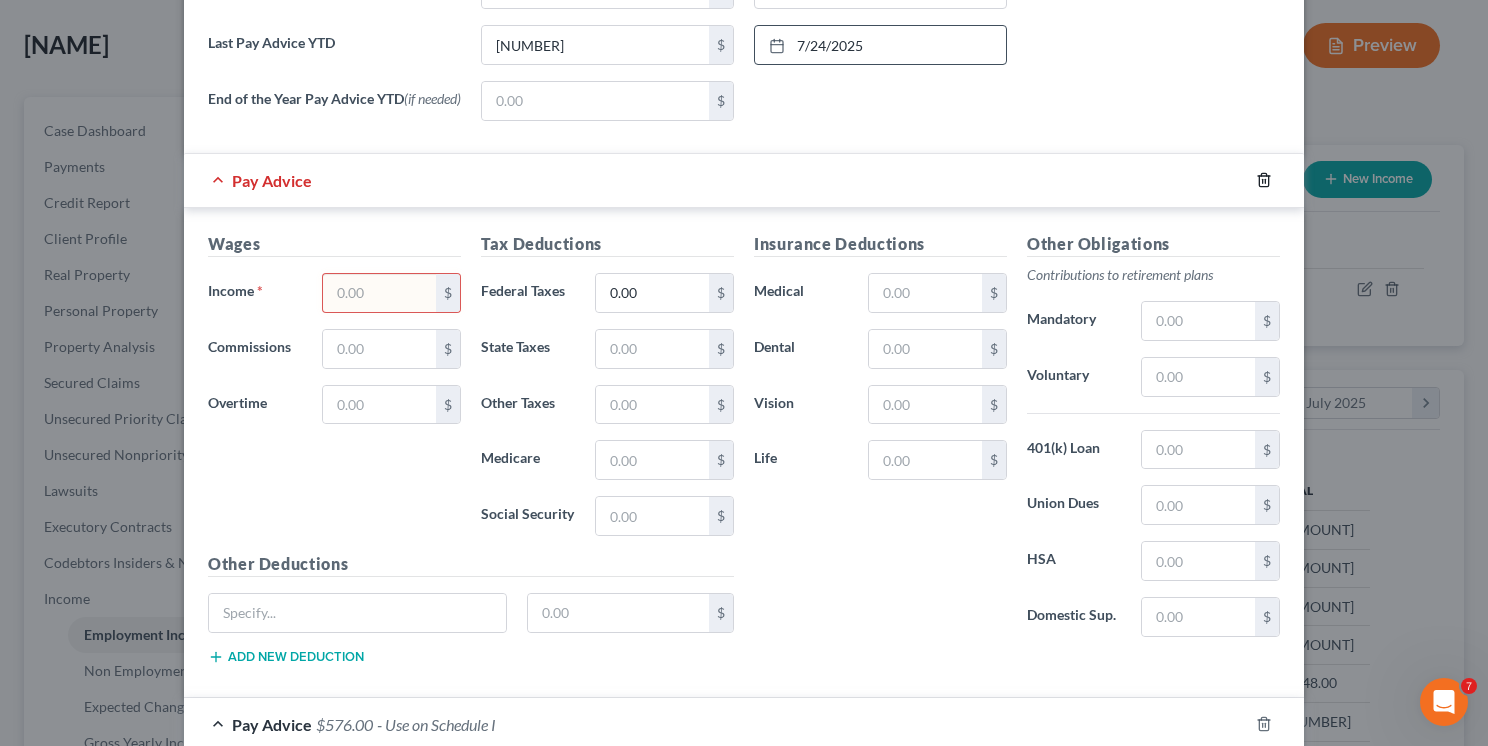 click 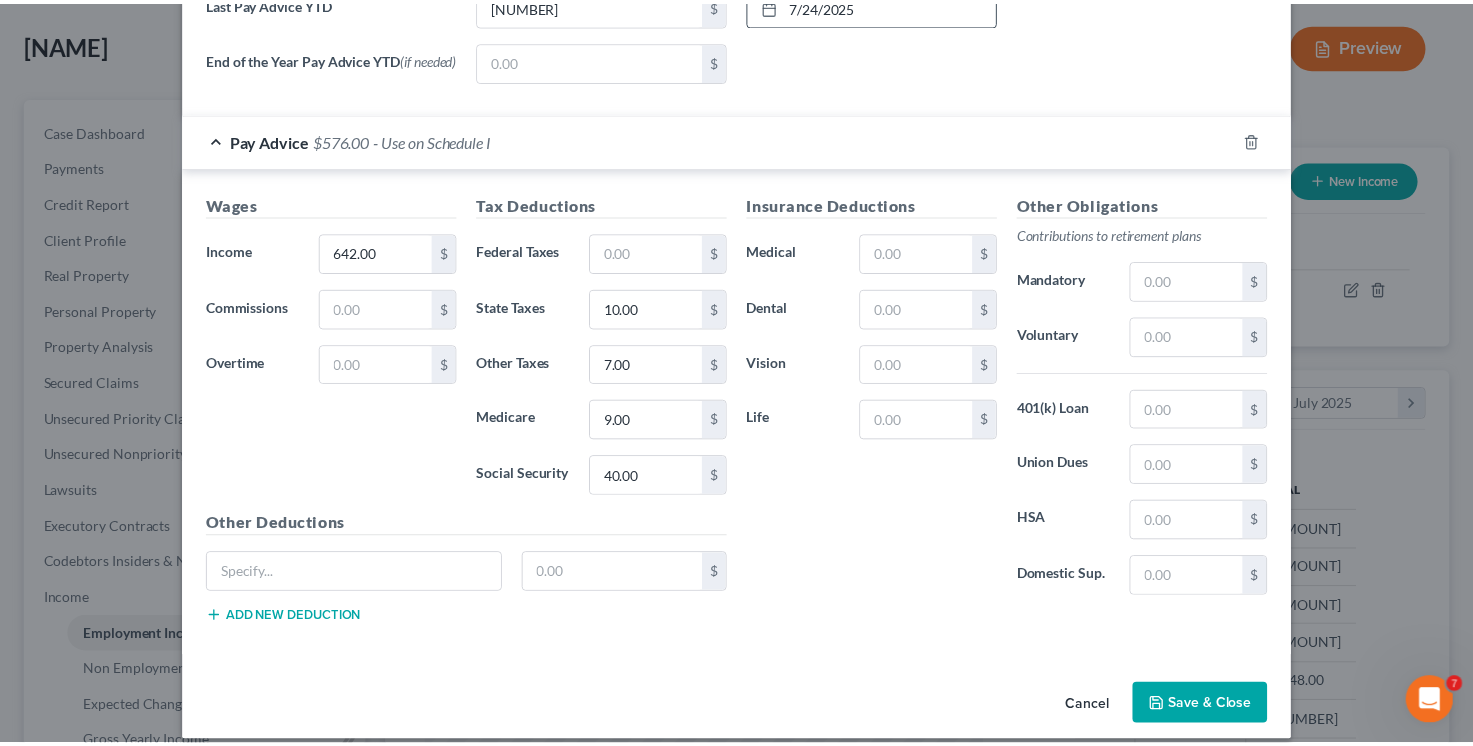scroll, scrollTop: 838, scrollLeft: 0, axis: vertical 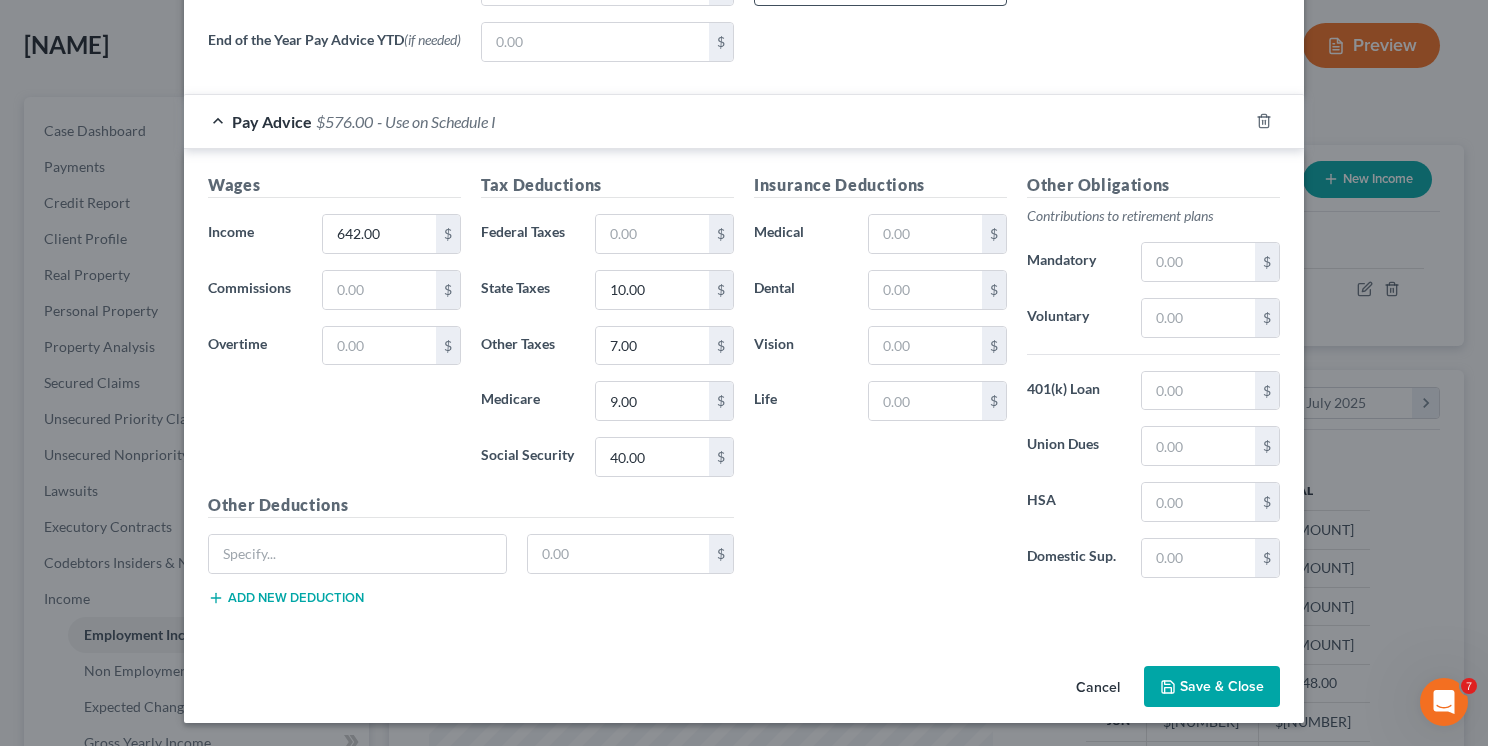 drag, startPoint x: 1211, startPoint y: 684, endPoint x: 1201, endPoint y: 679, distance: 11.18034 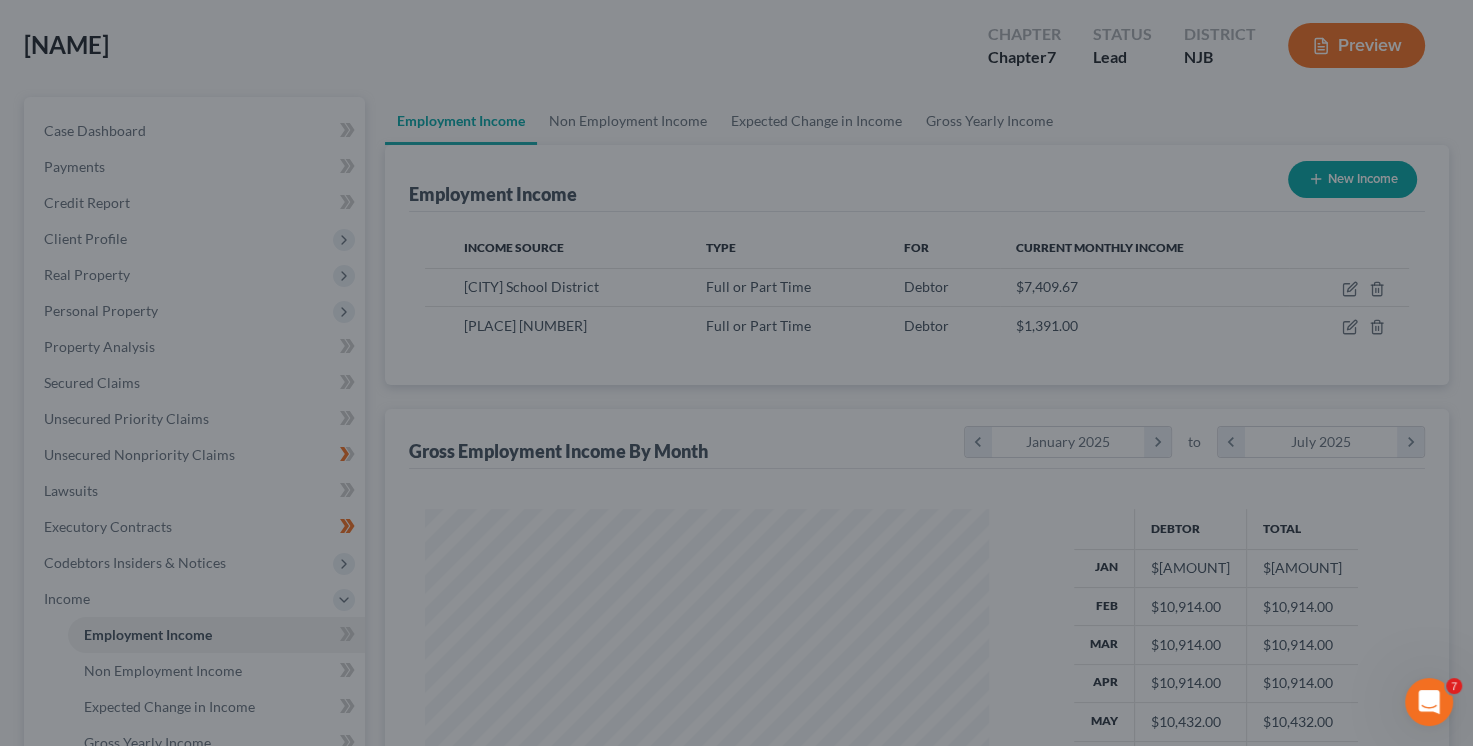 scroll, scrollTop: 395, scrollLeft: 597, axis: both 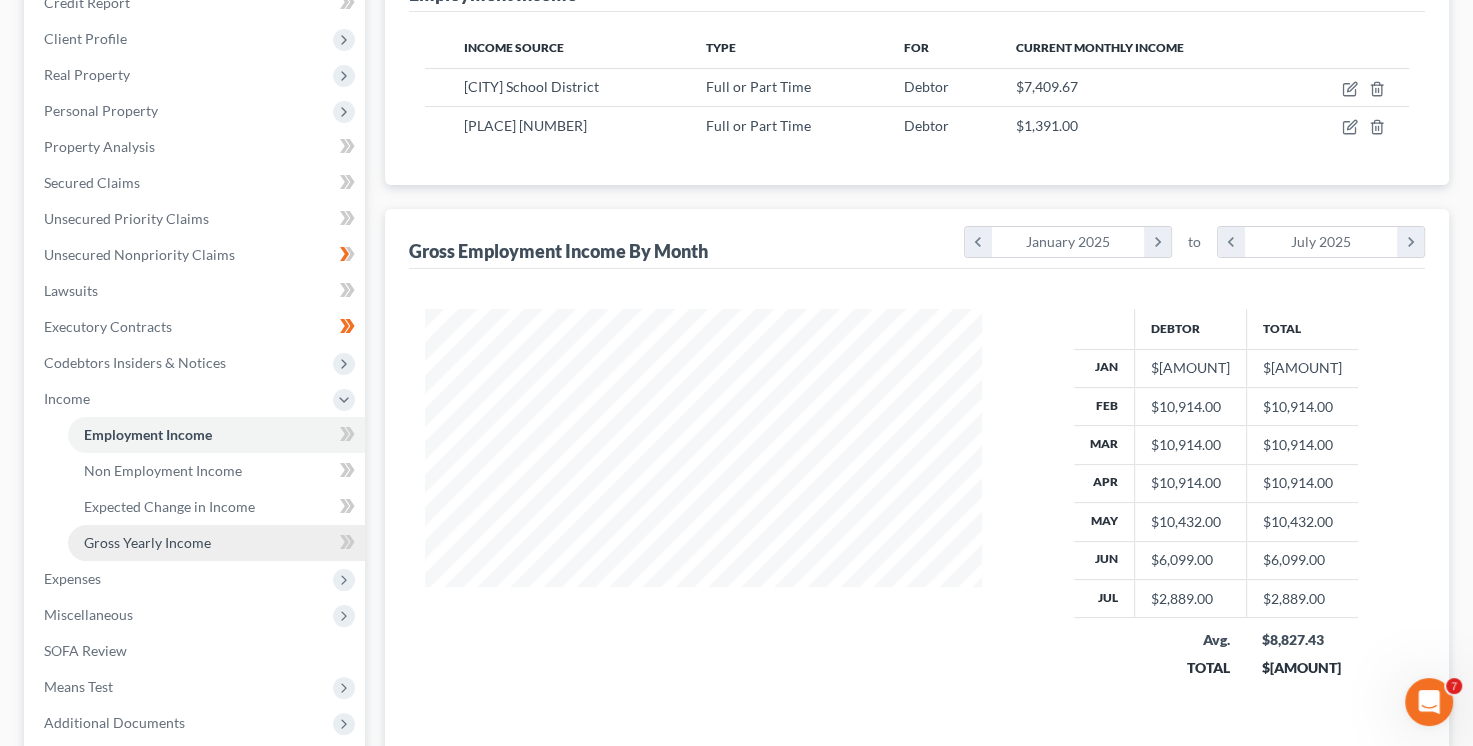 click on "Gross Yearly Income" at bounding box center (147, 542) 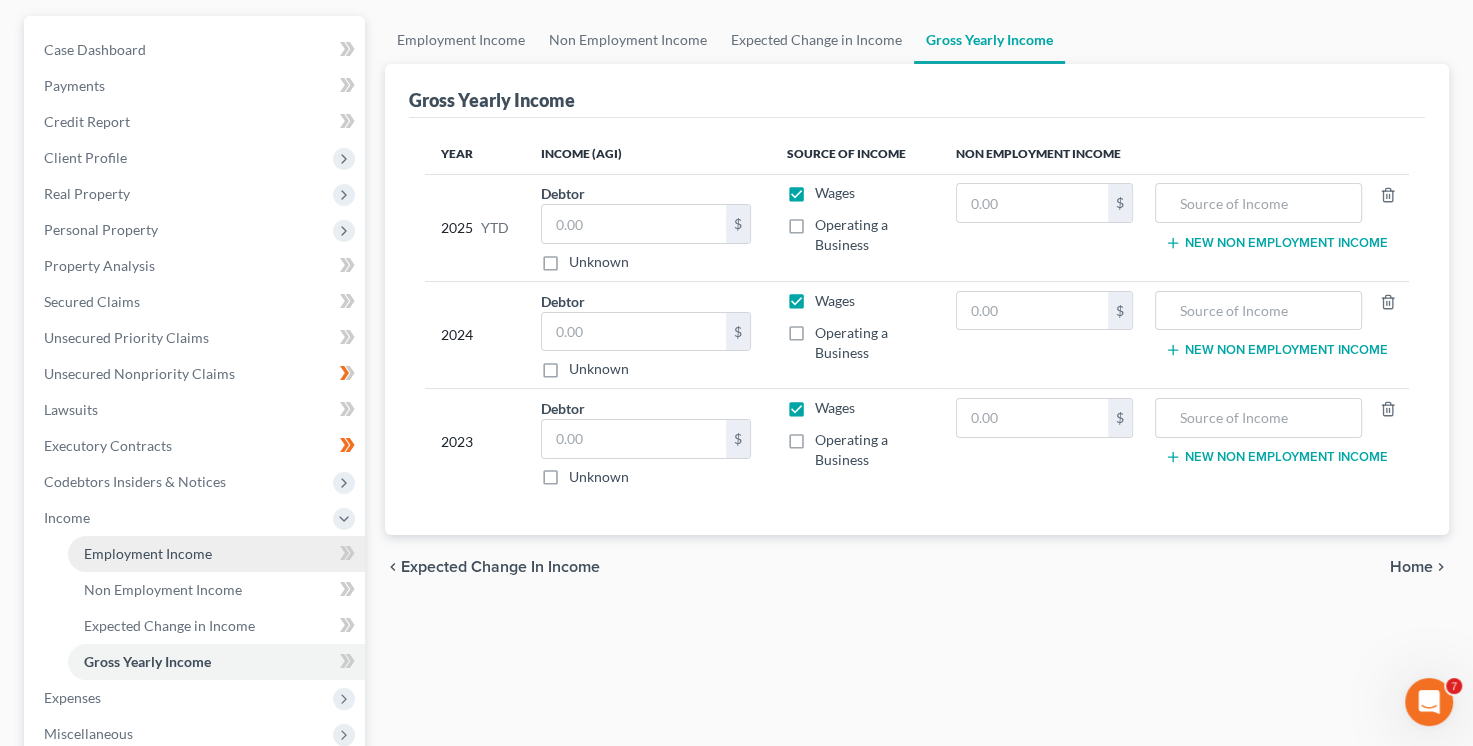 scroll, scrollTop: 200, scrollLeft: 0, axis: vertical 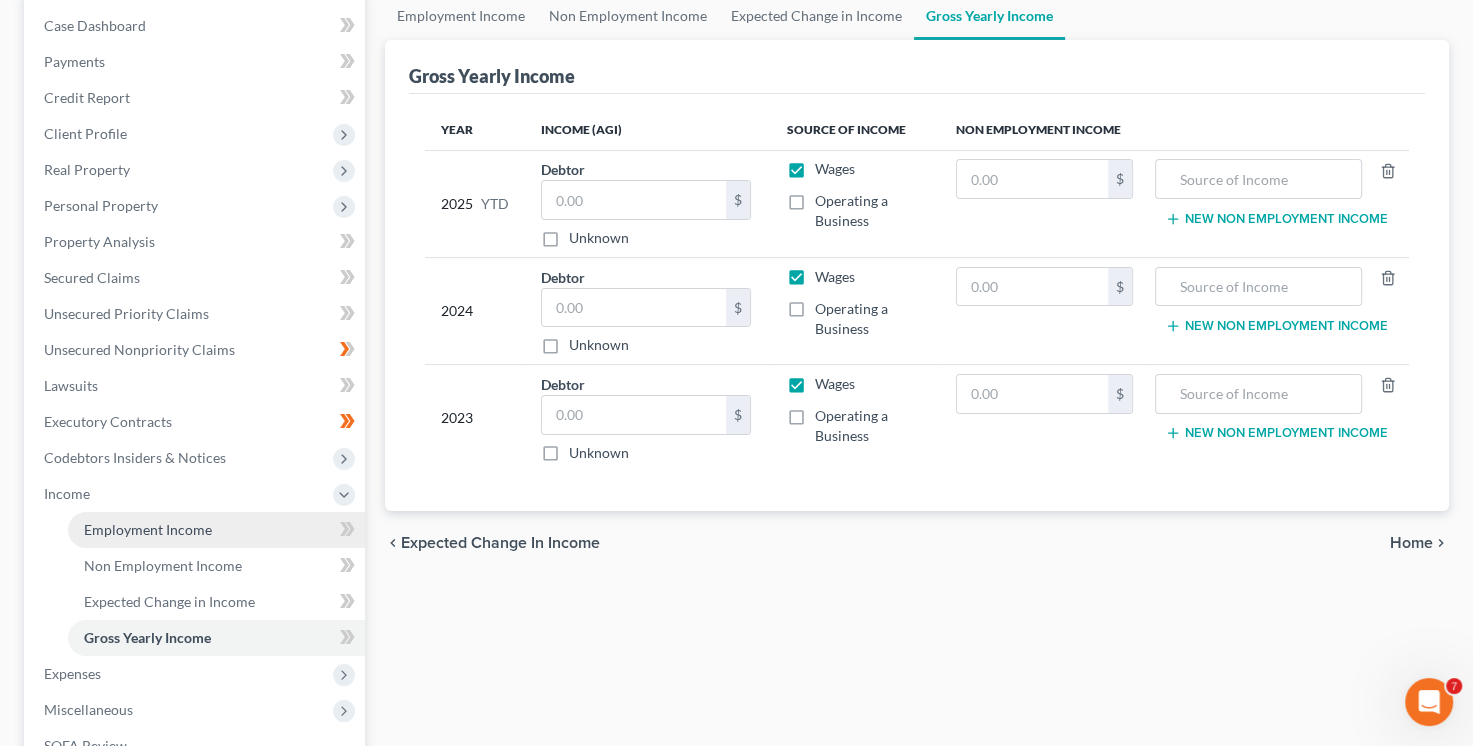 click on "Employment Income" at bounding box center (148, 529) 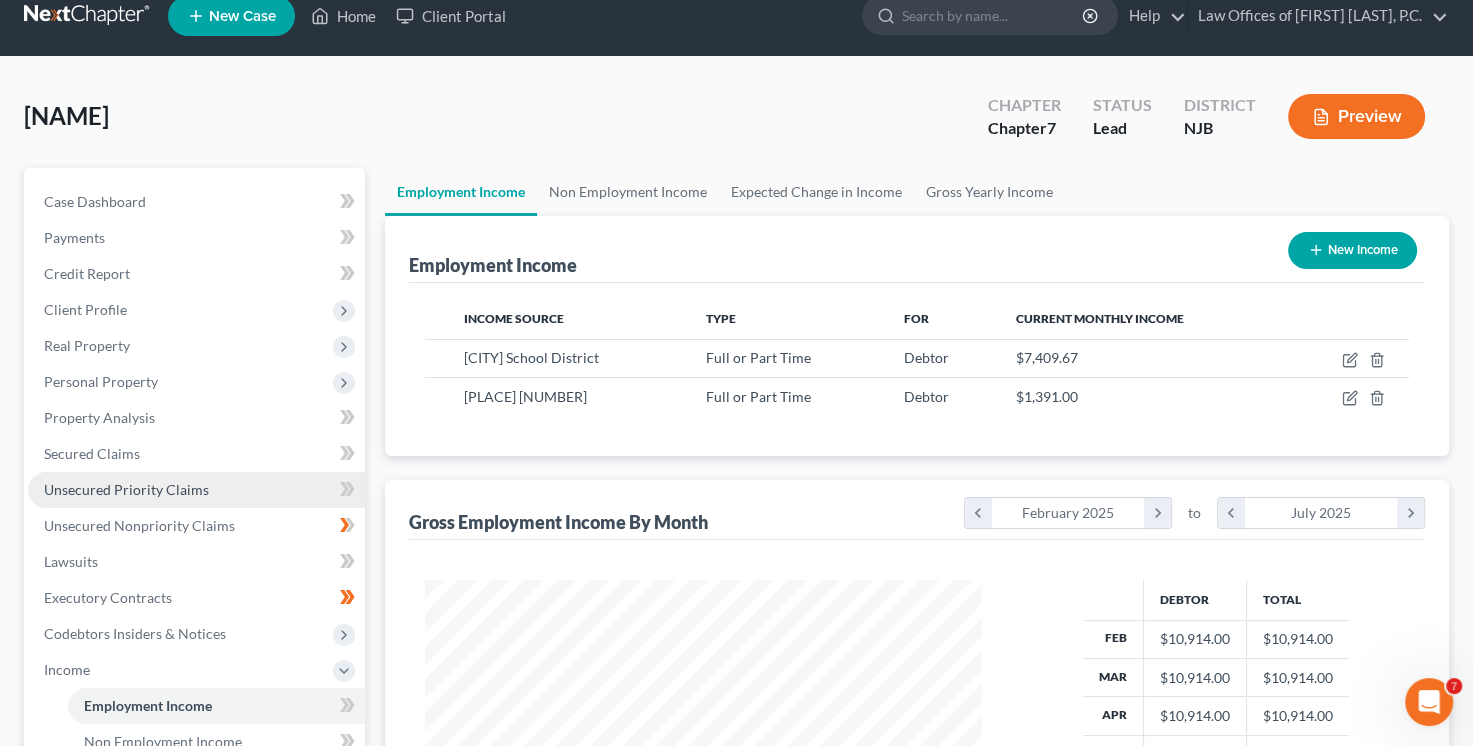 scroll, scrollTop: 0, scrollLeft: 0, axis: both 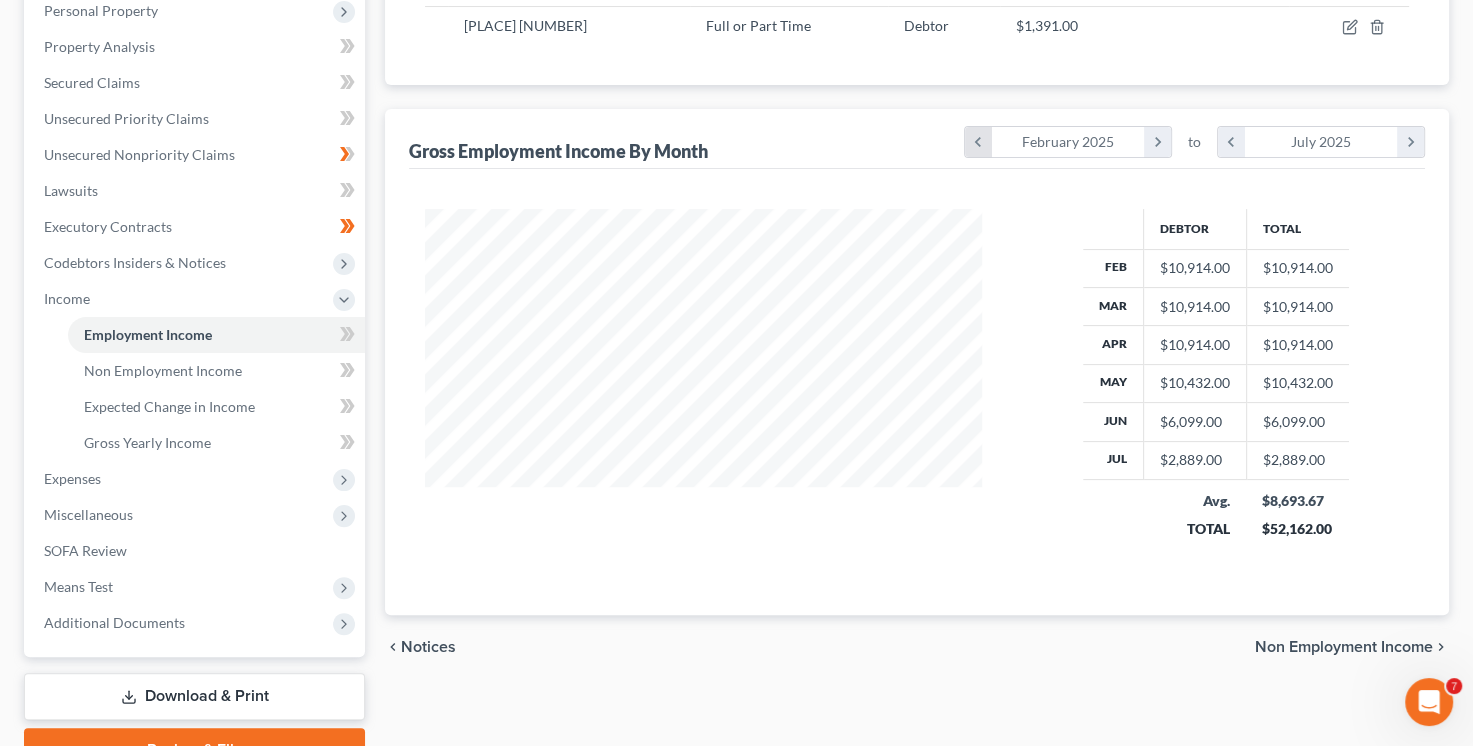 click on "chevron_left" at bounding box center [978, 142] 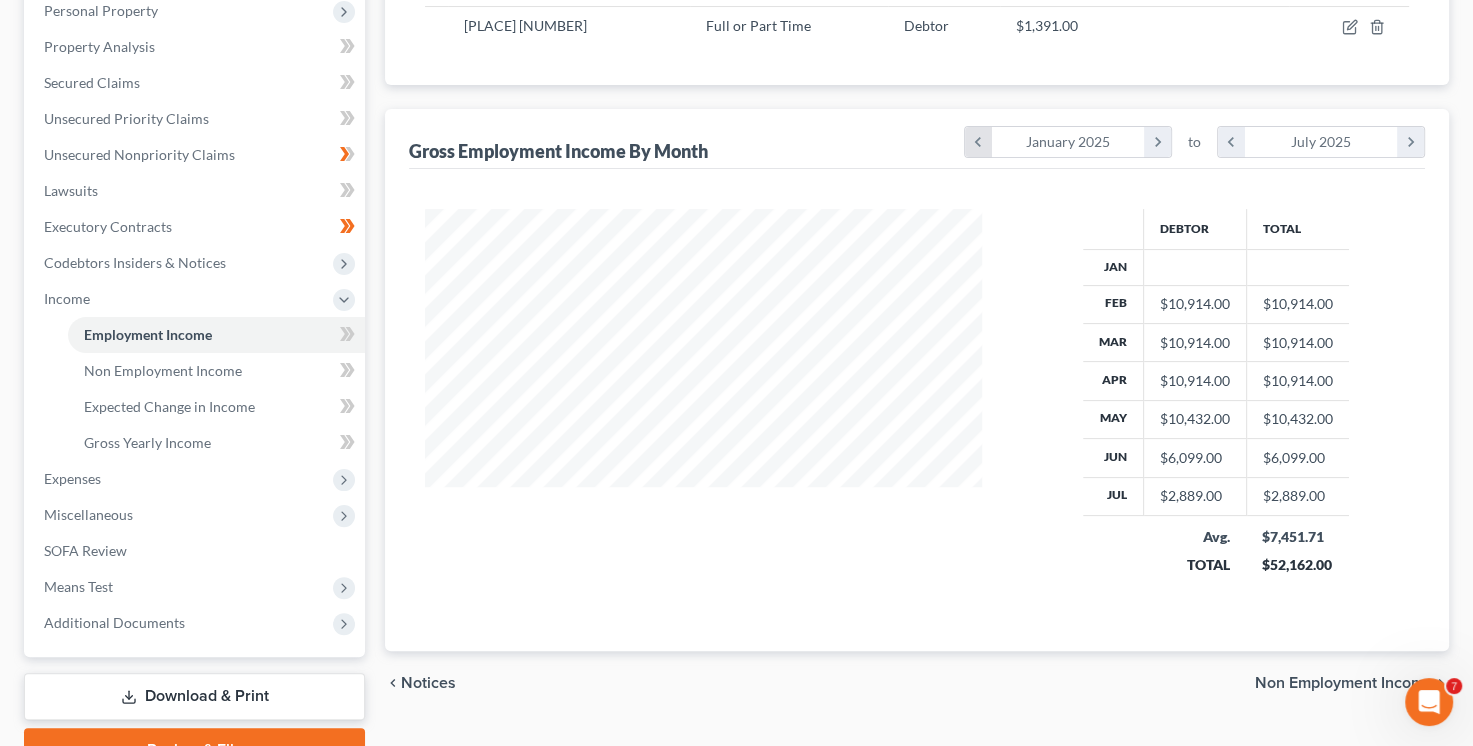 scroll, scrollTop: 999607, scrollLeft: 999403, axis: both 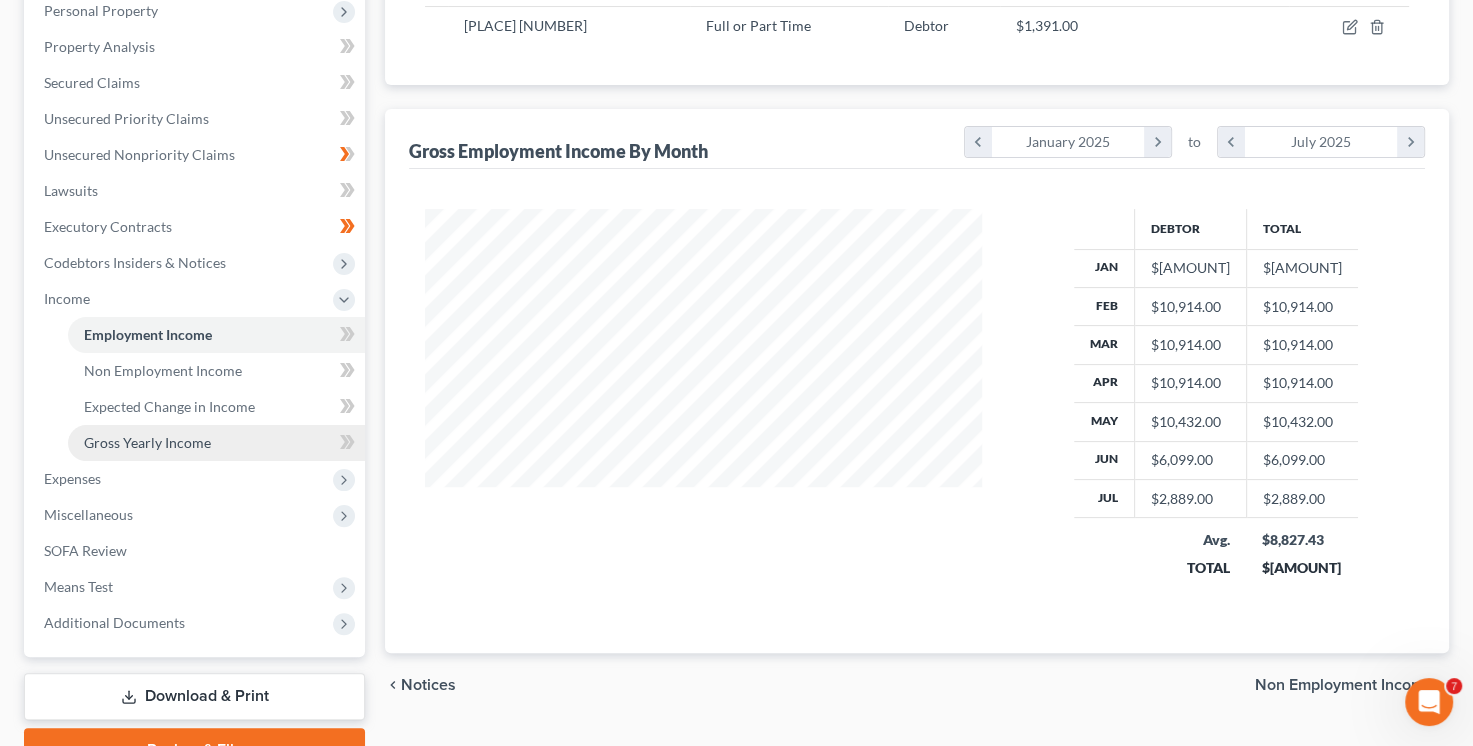 click on "Gross Yearly Income" at bounding box center [147, 442] 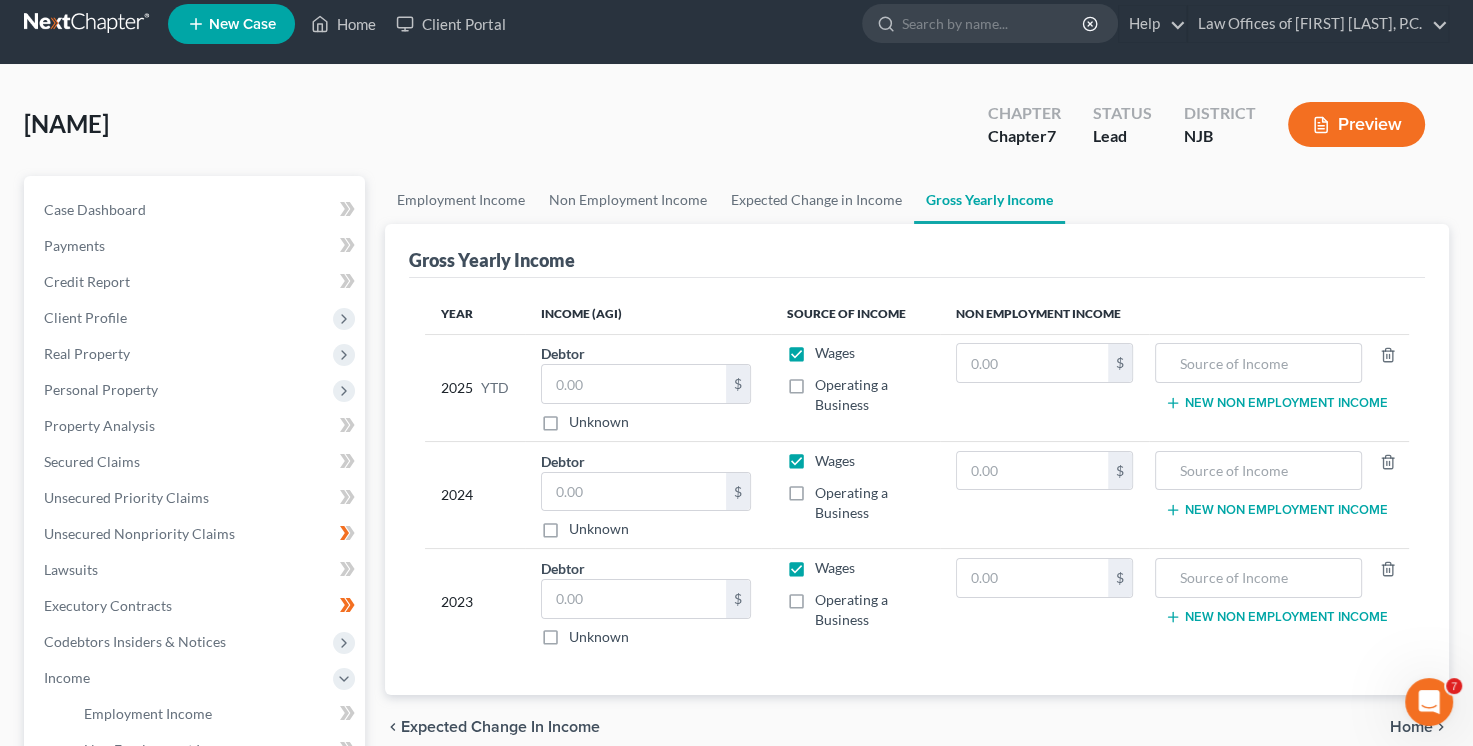 scroll, scrollTop: 0, scrollLeft: 0, axis: both 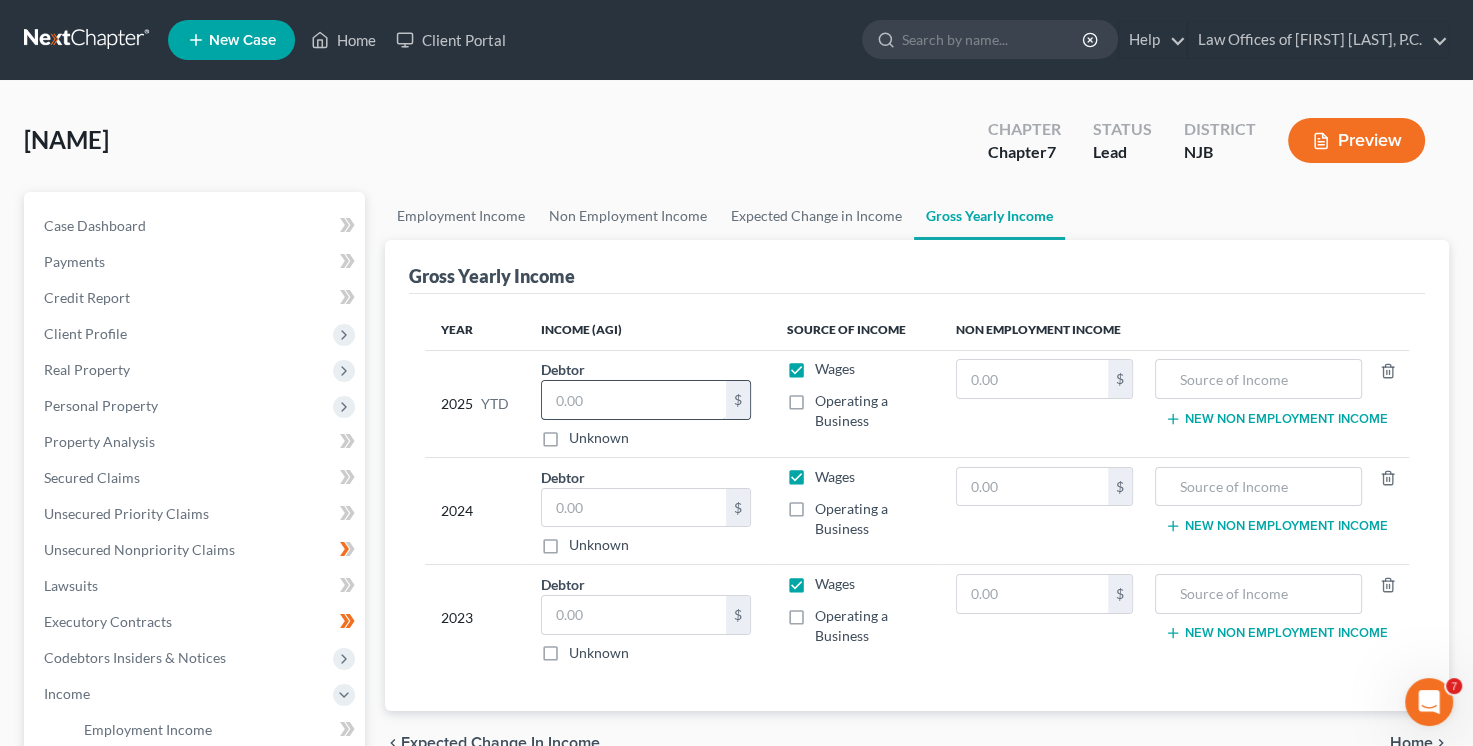 click at bounding box center [634, 400] 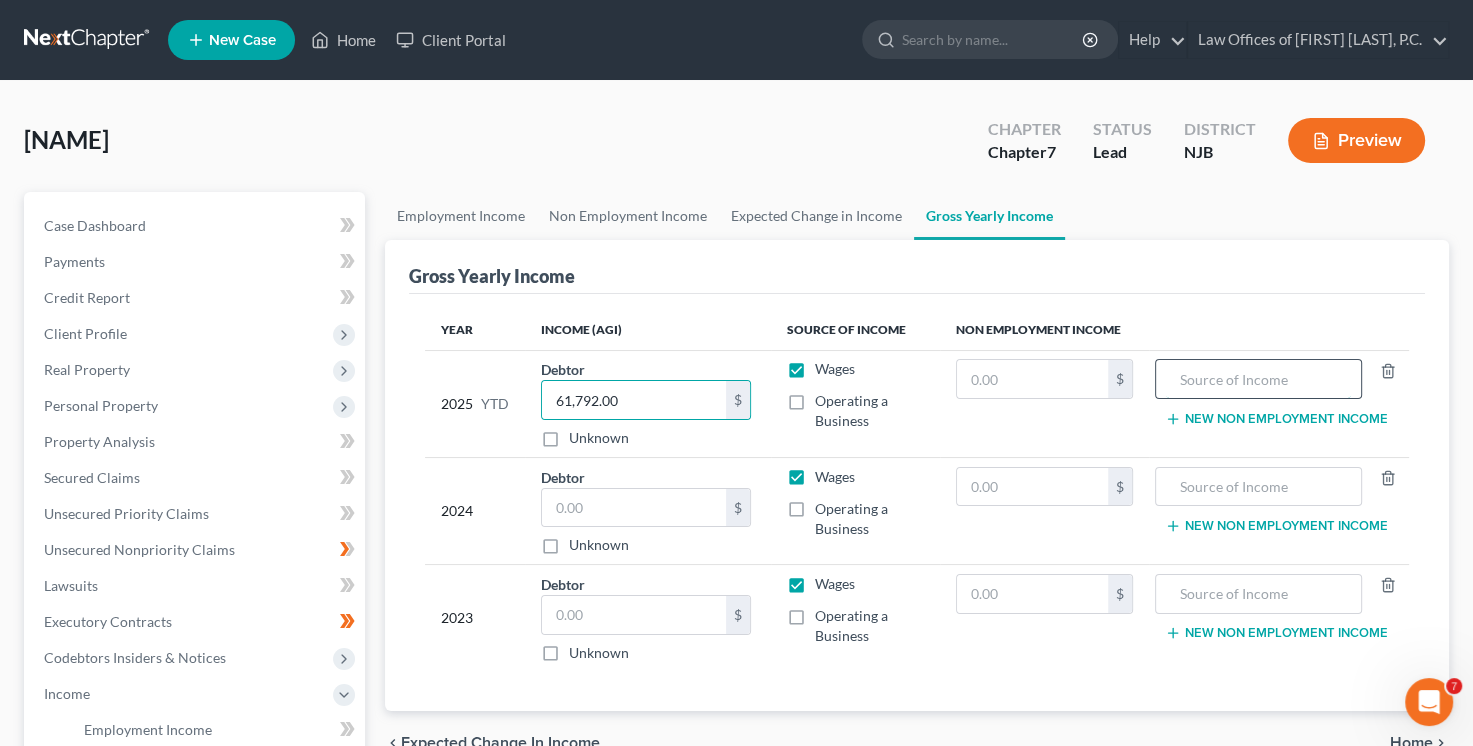 click at bounding box center [1258, 379] 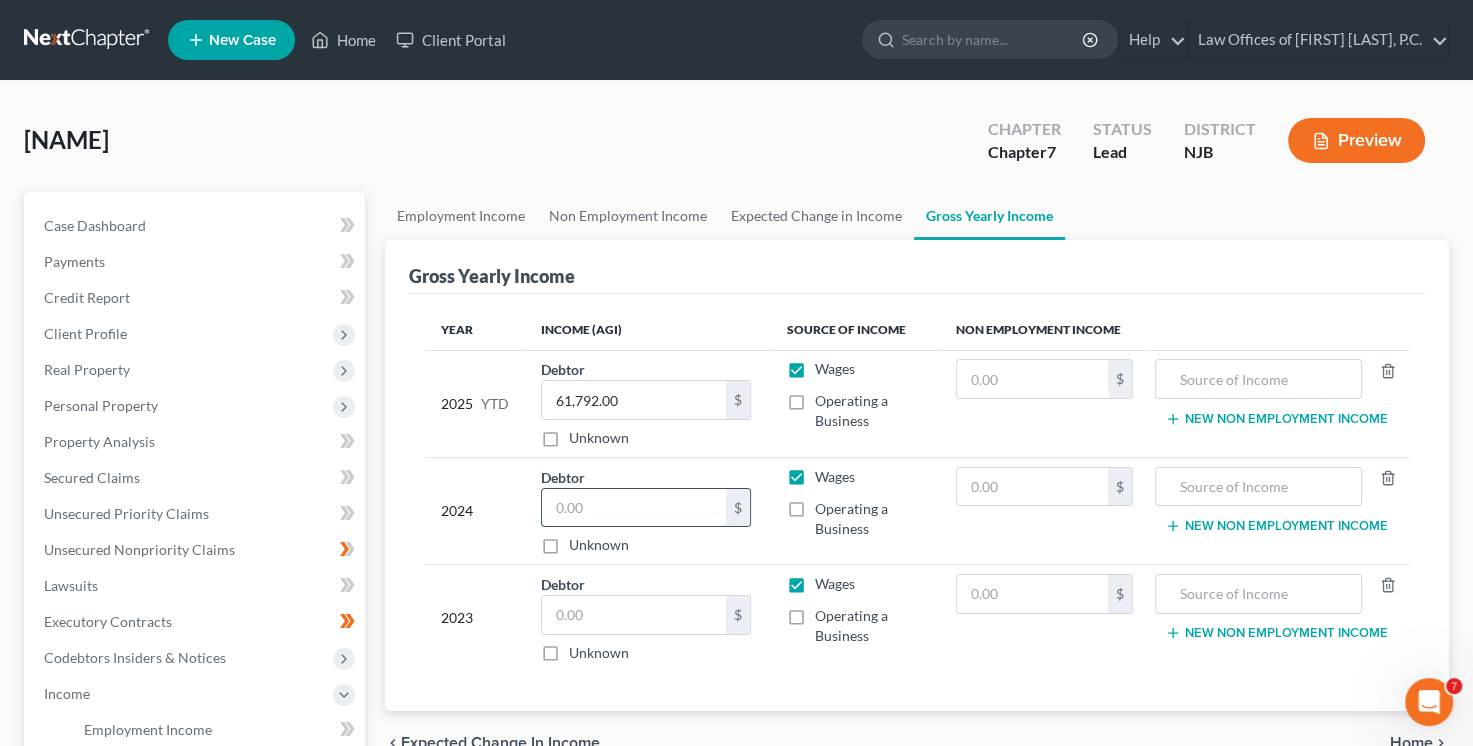 click at bounding box center (634, 508) 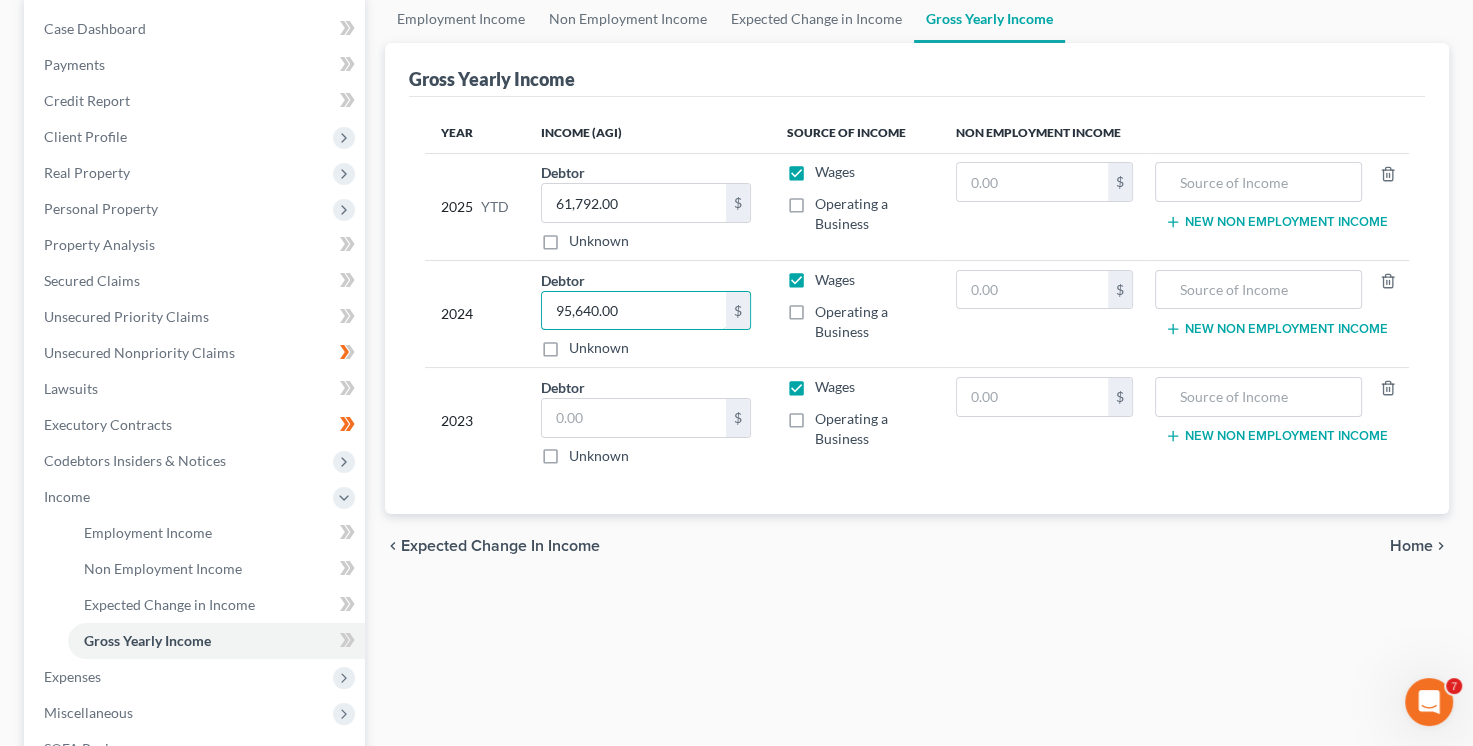 scroll, scrollTop: 200, scrollLeft: 0, axis: vertical 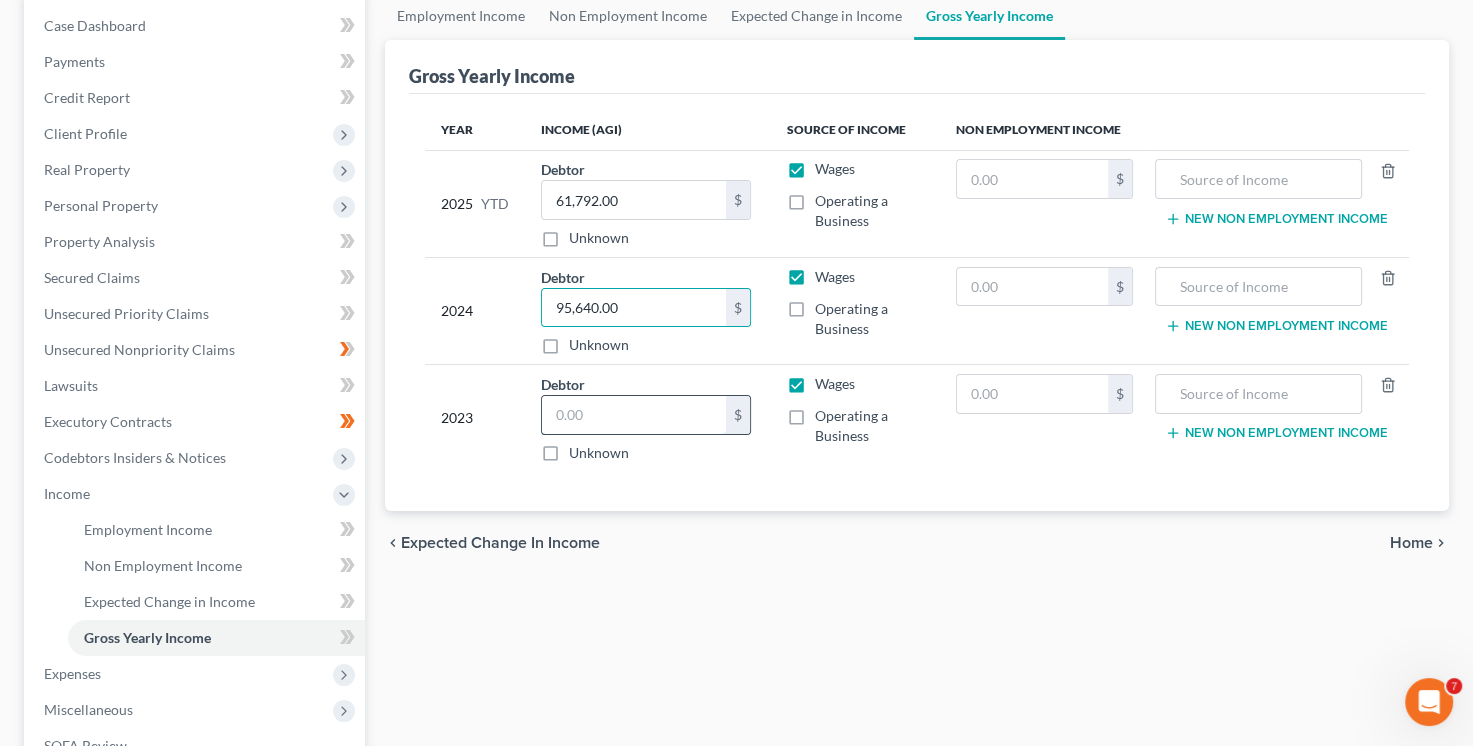 click at bounding box center (634, 415) 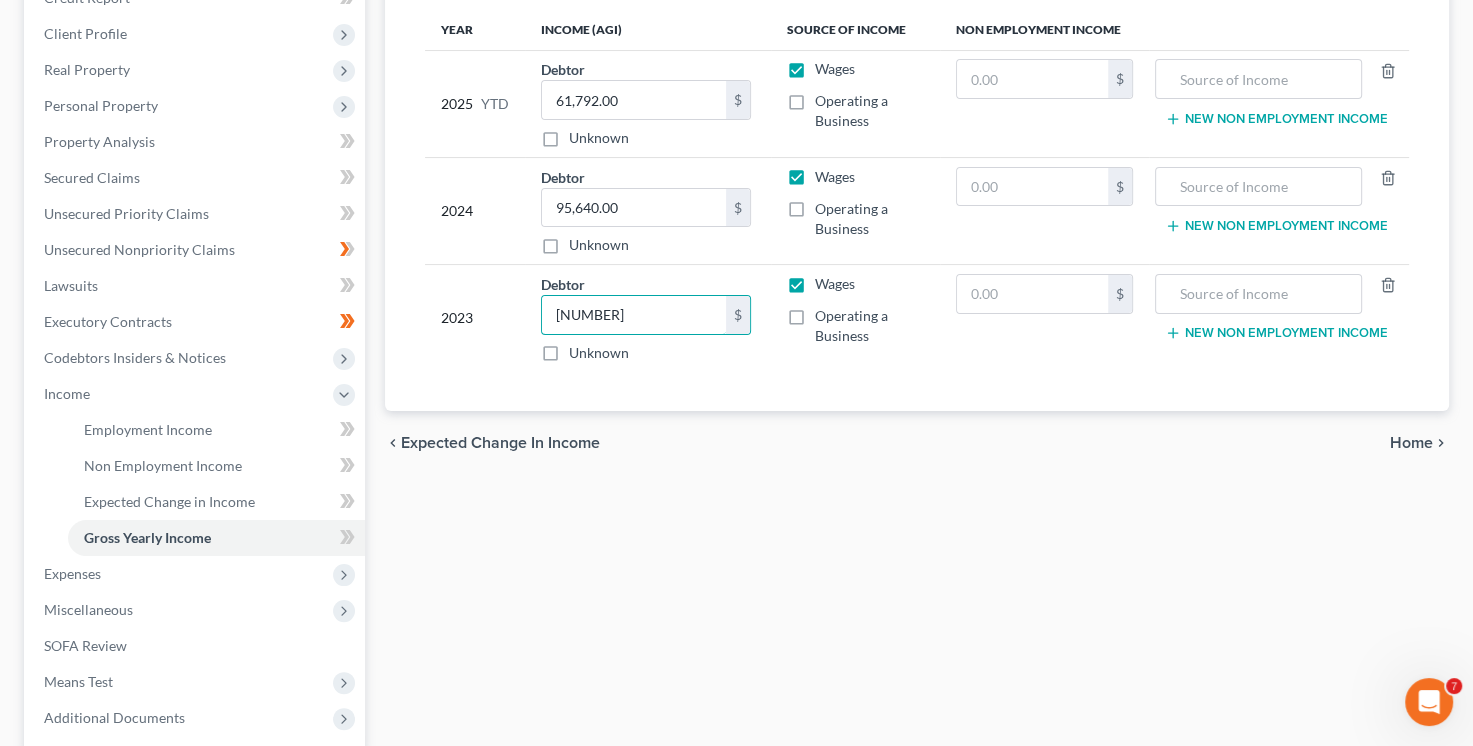 scroll, scrollTop: 400, scrollLeft: 0, axis: vertical 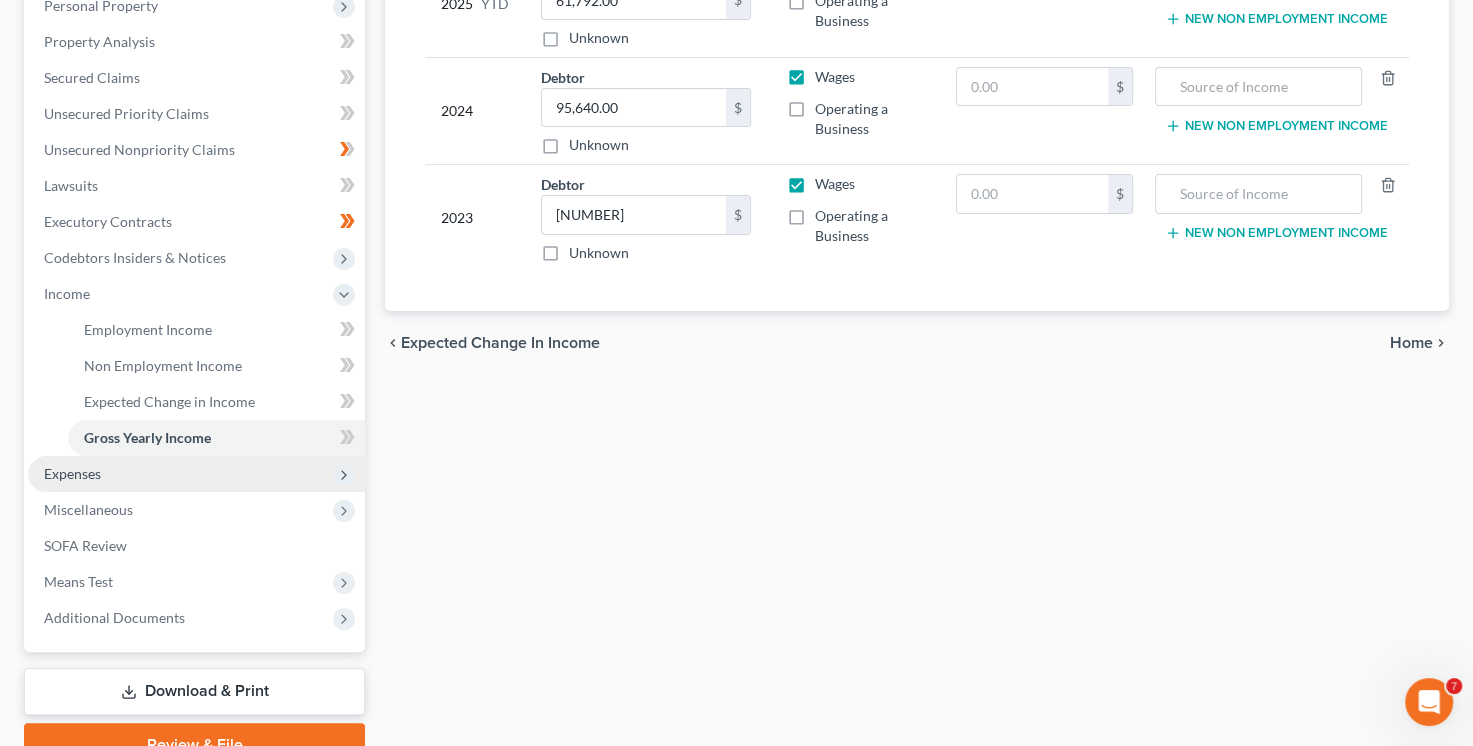 click 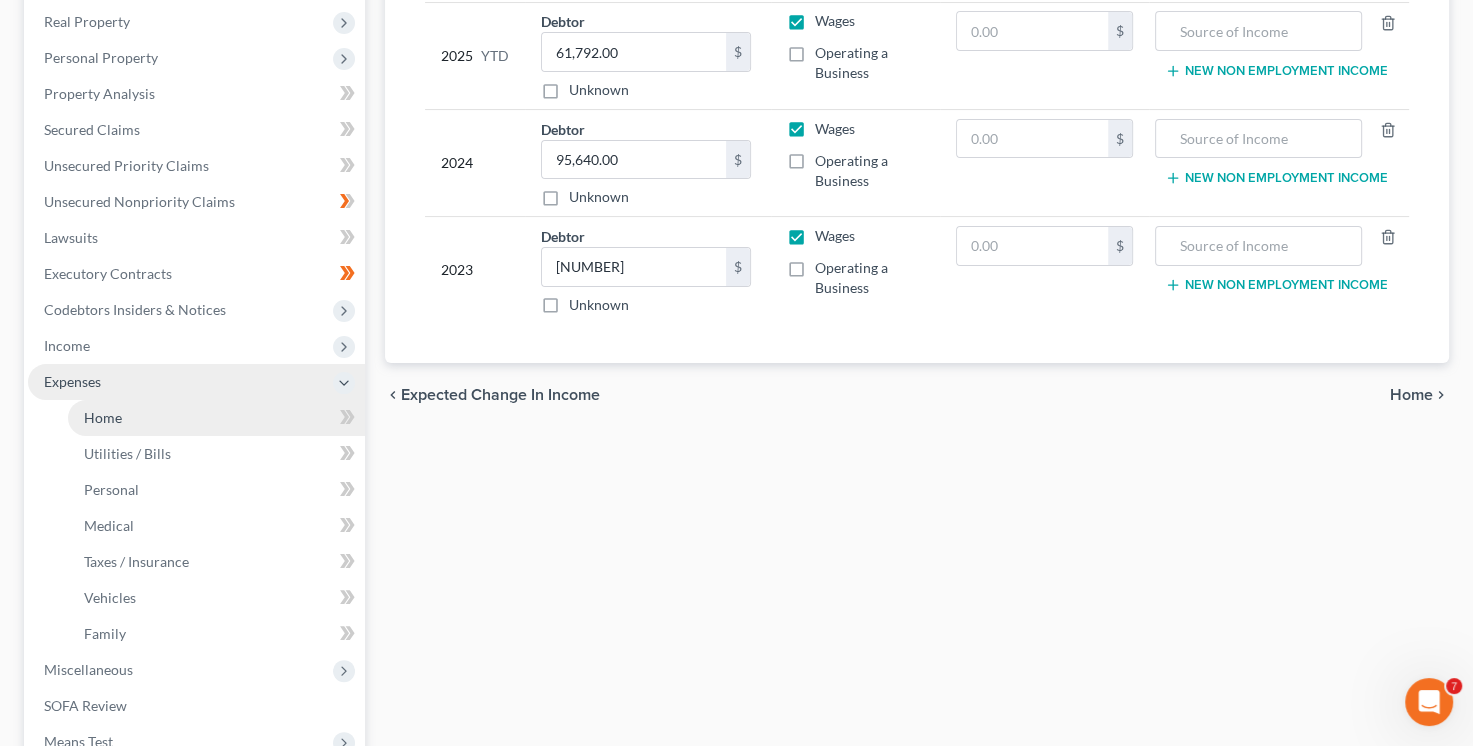 scroll, scrollTop: 300, scrollLeft: 0, axis: vertical 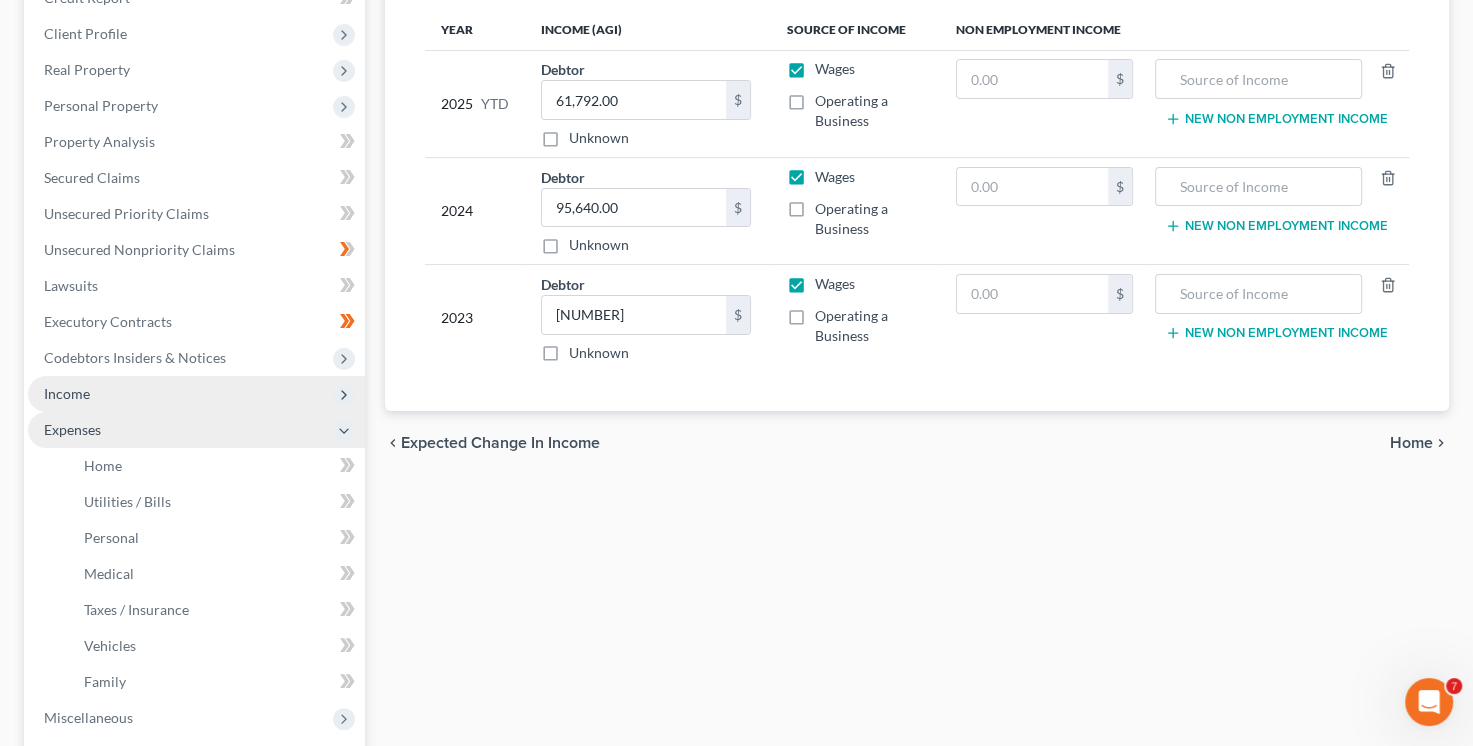 click on "Income" at bounding box center (196, 394) 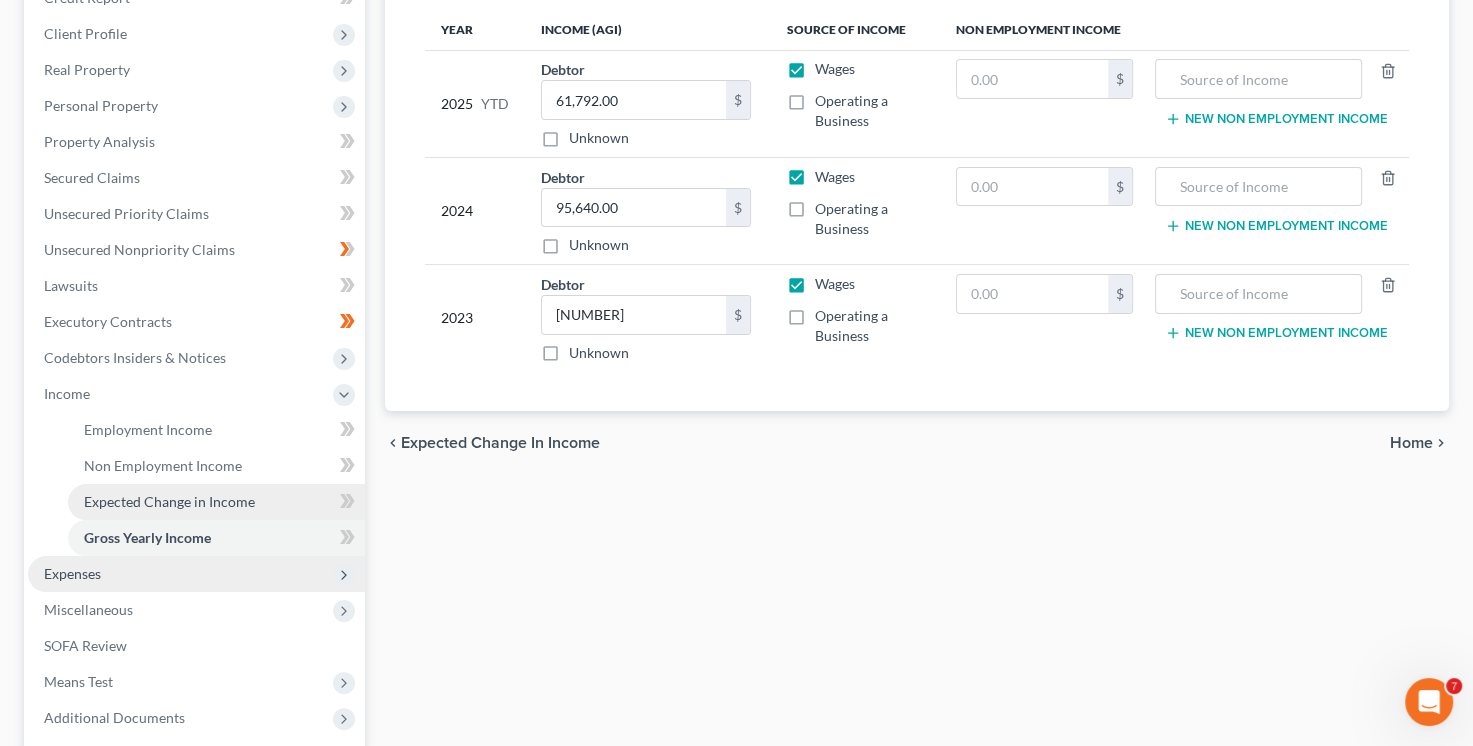 click on "Expected Change in Income" at bounding box center (169, 501) 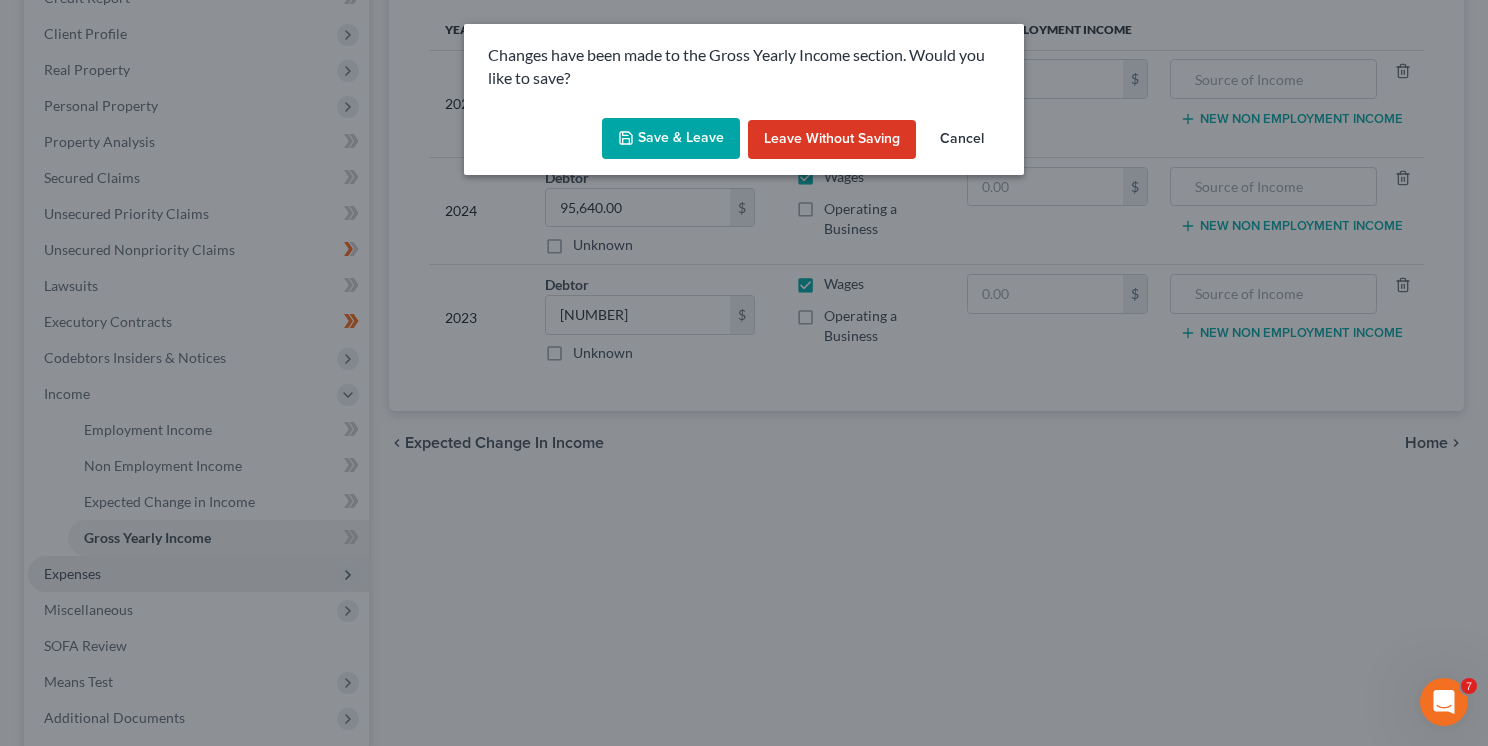 click on "Save & Leave" at bounding box center [671, 139] 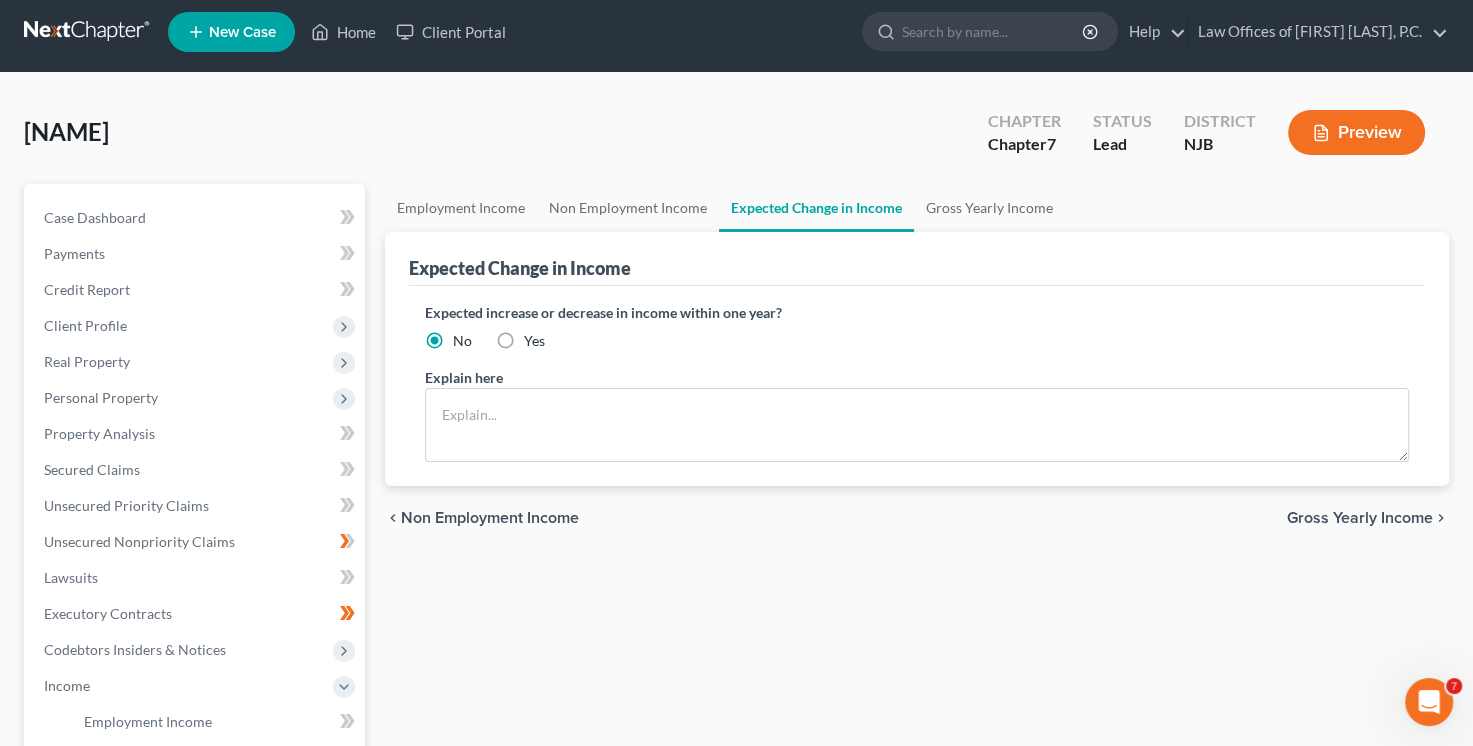scroll, scrollTop: 0, scrollLeft: 0, axis: both 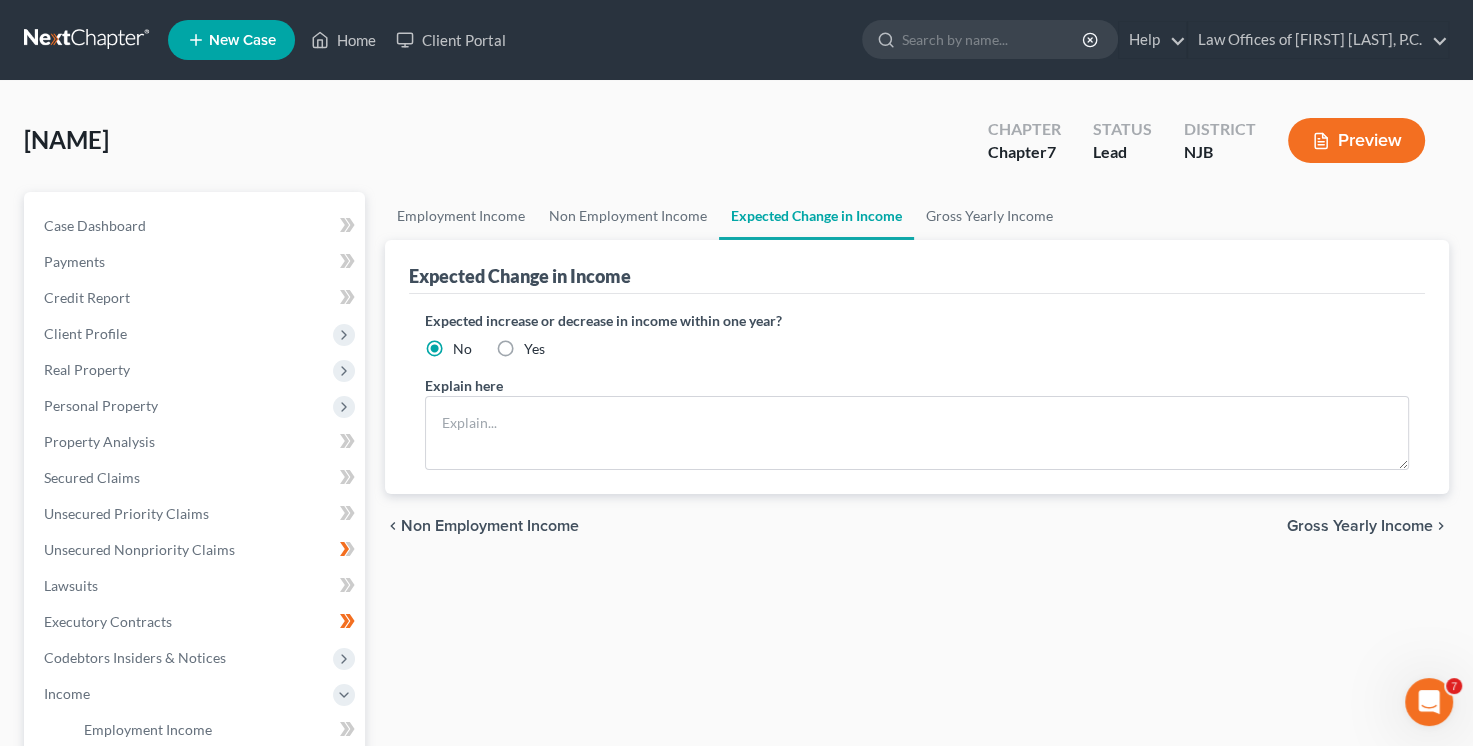 click on "Yes" at bounding box center [534, 349] 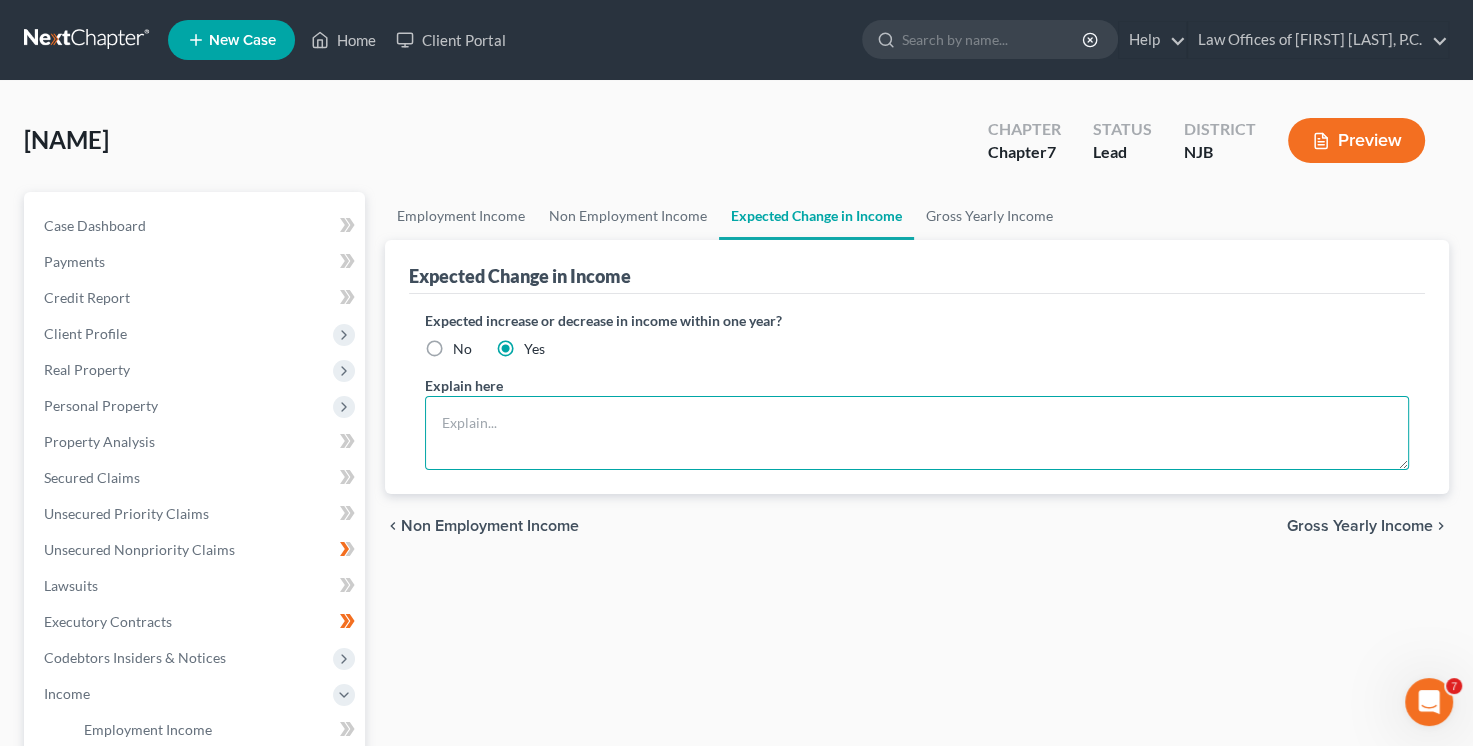 click at bounding box center [917, 433] 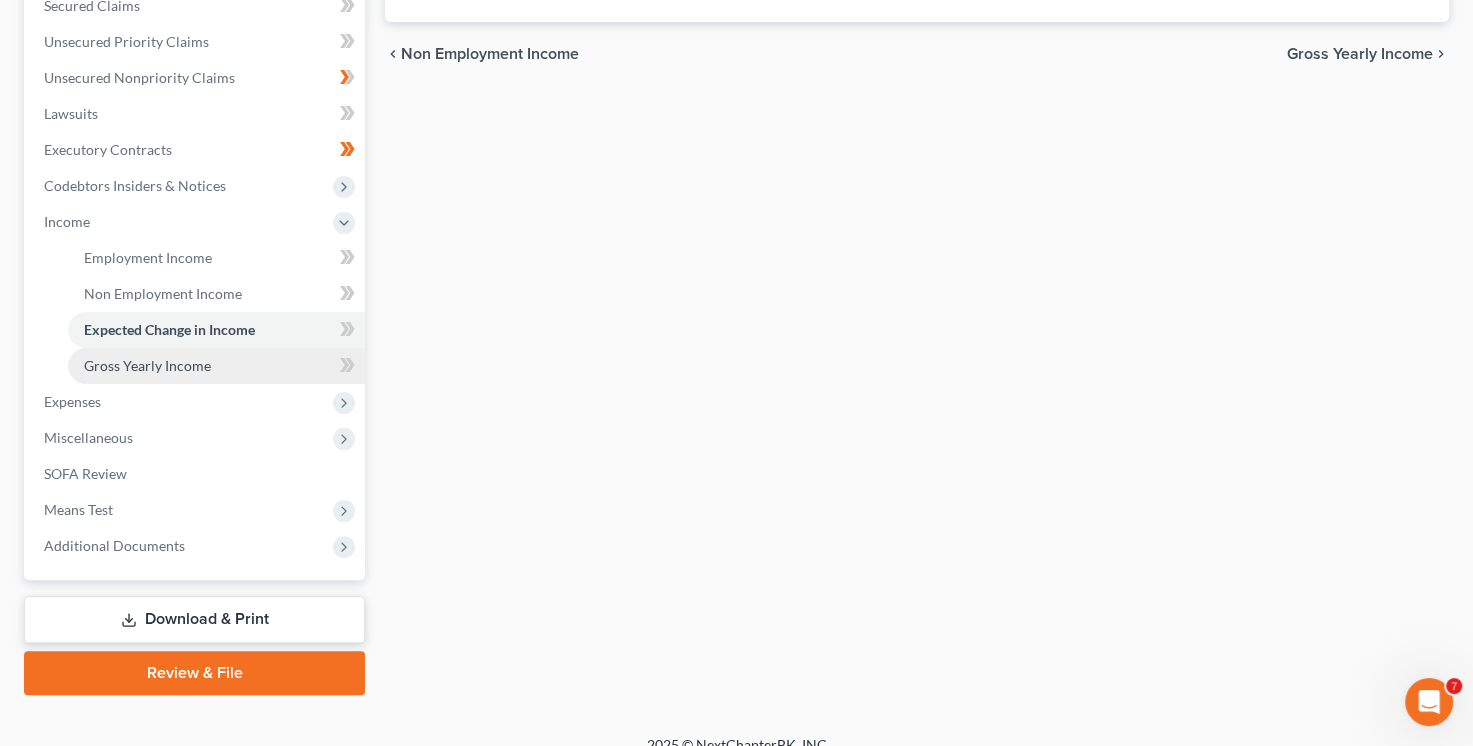 scroll, scrollTop: 495, scrollLeft: 0, axis: vertical 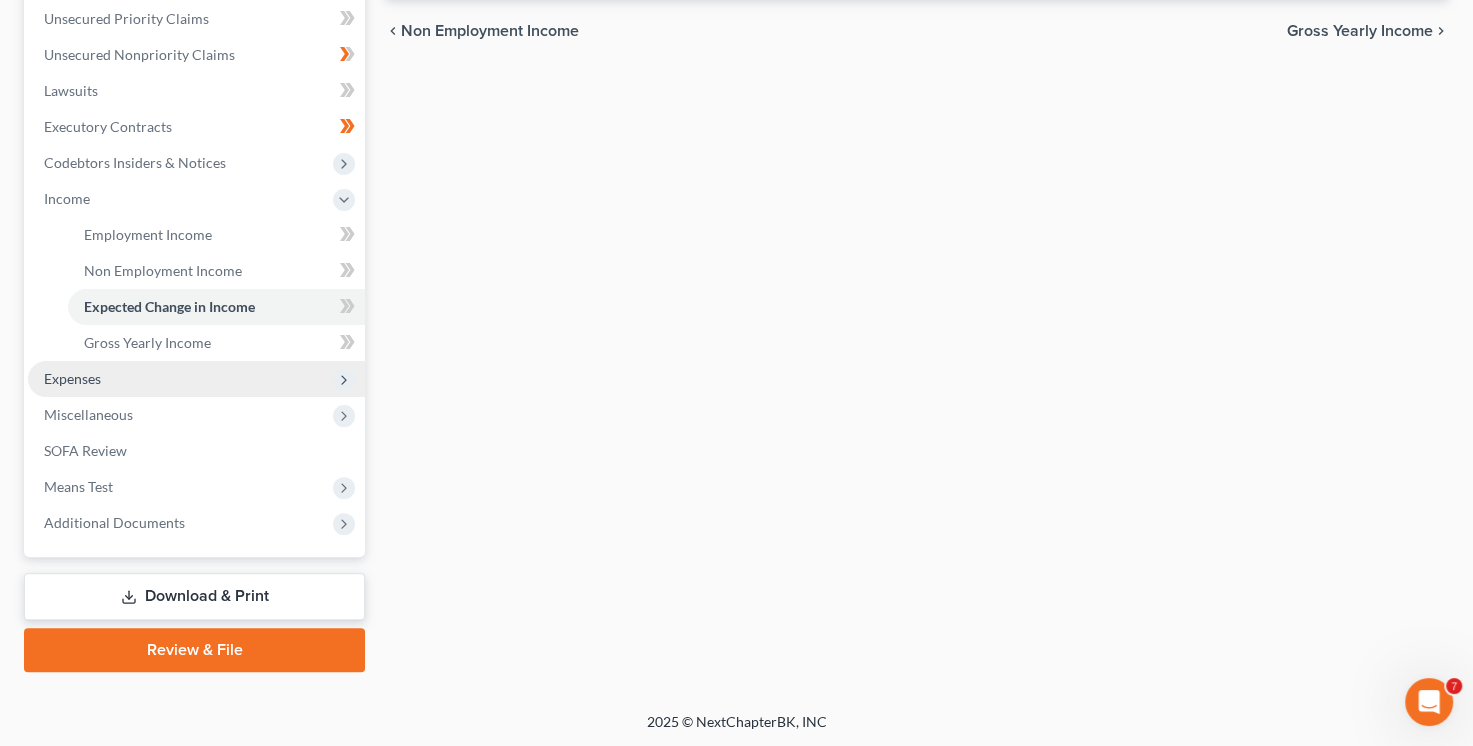 click on "Expenses" at bounding box center (196, 379) 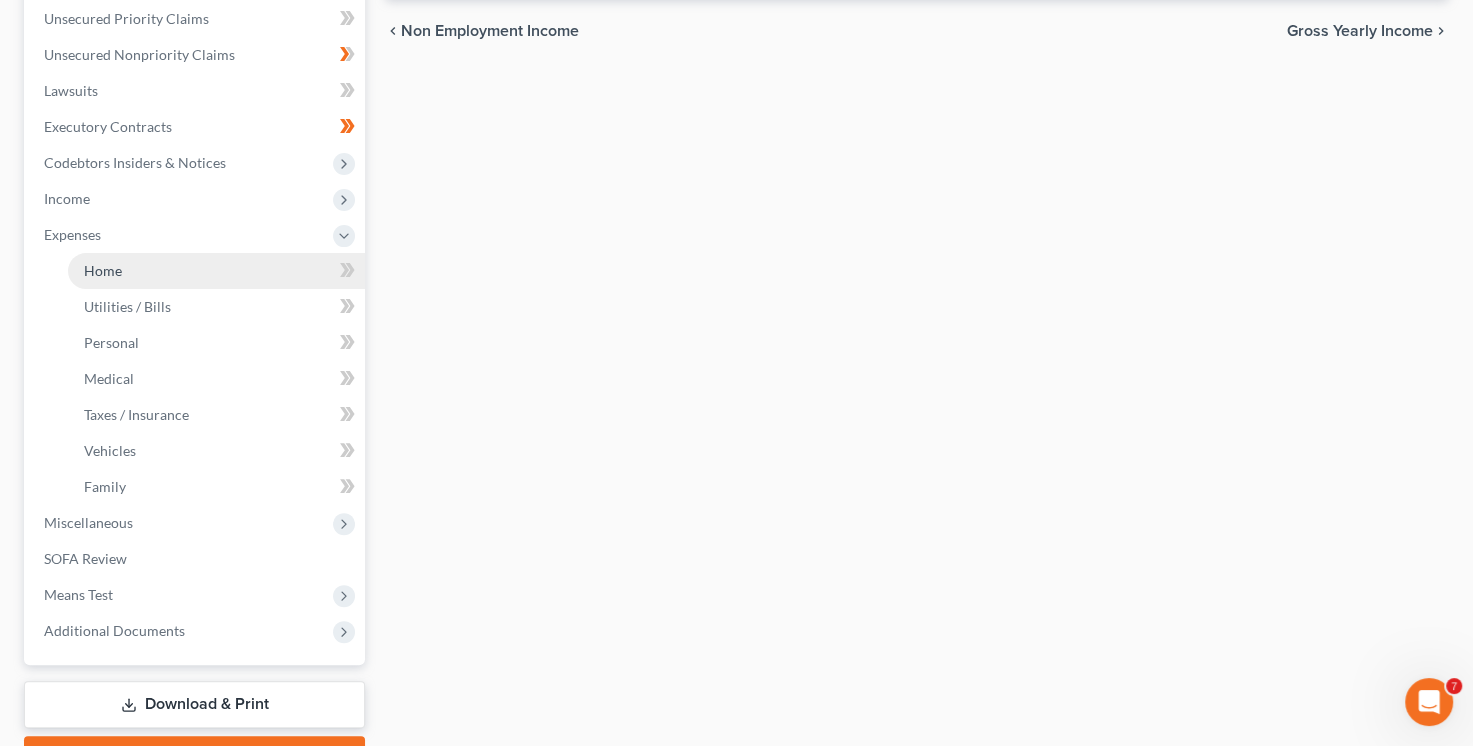 click on "Home" at bounding box center (216, 271) 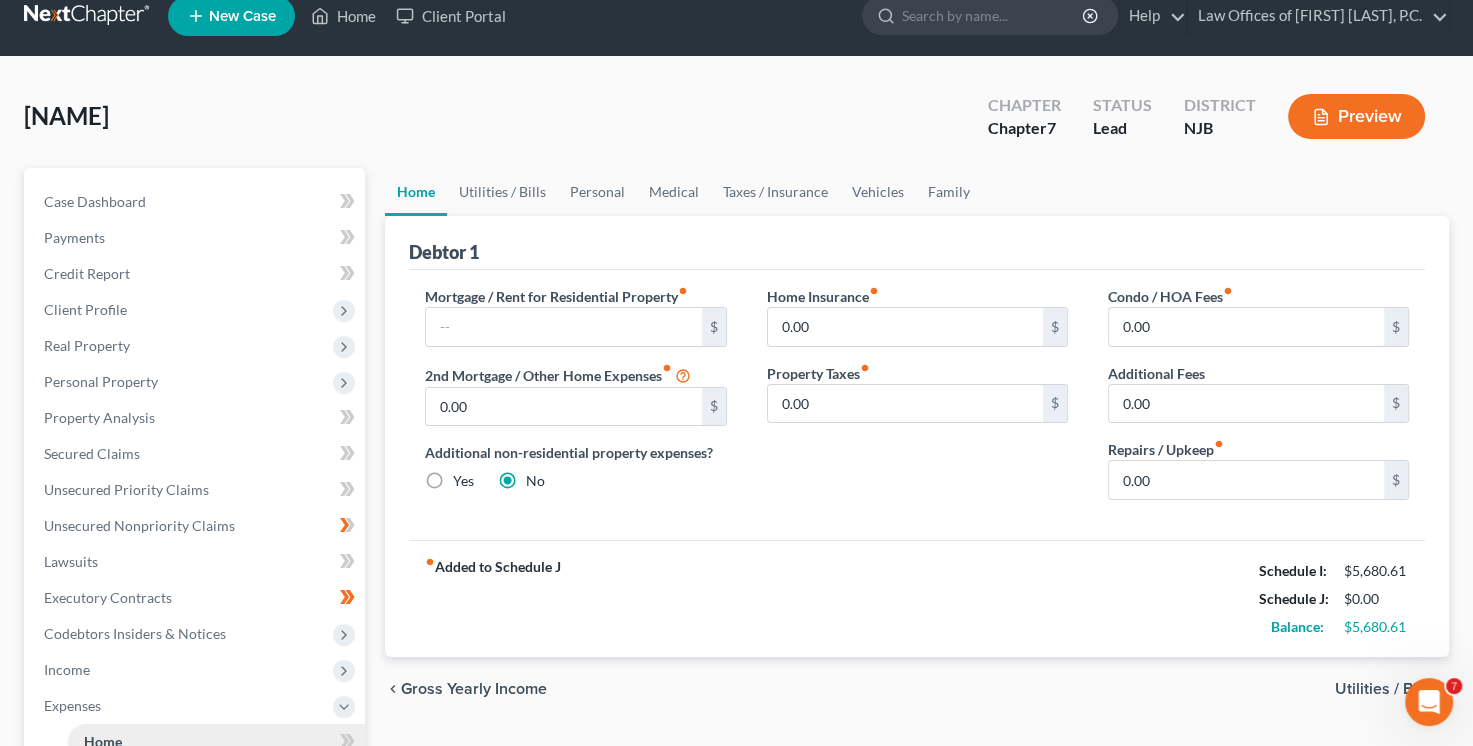 scroll, scrollTop: 0, scrollLeft: 0, axis: both 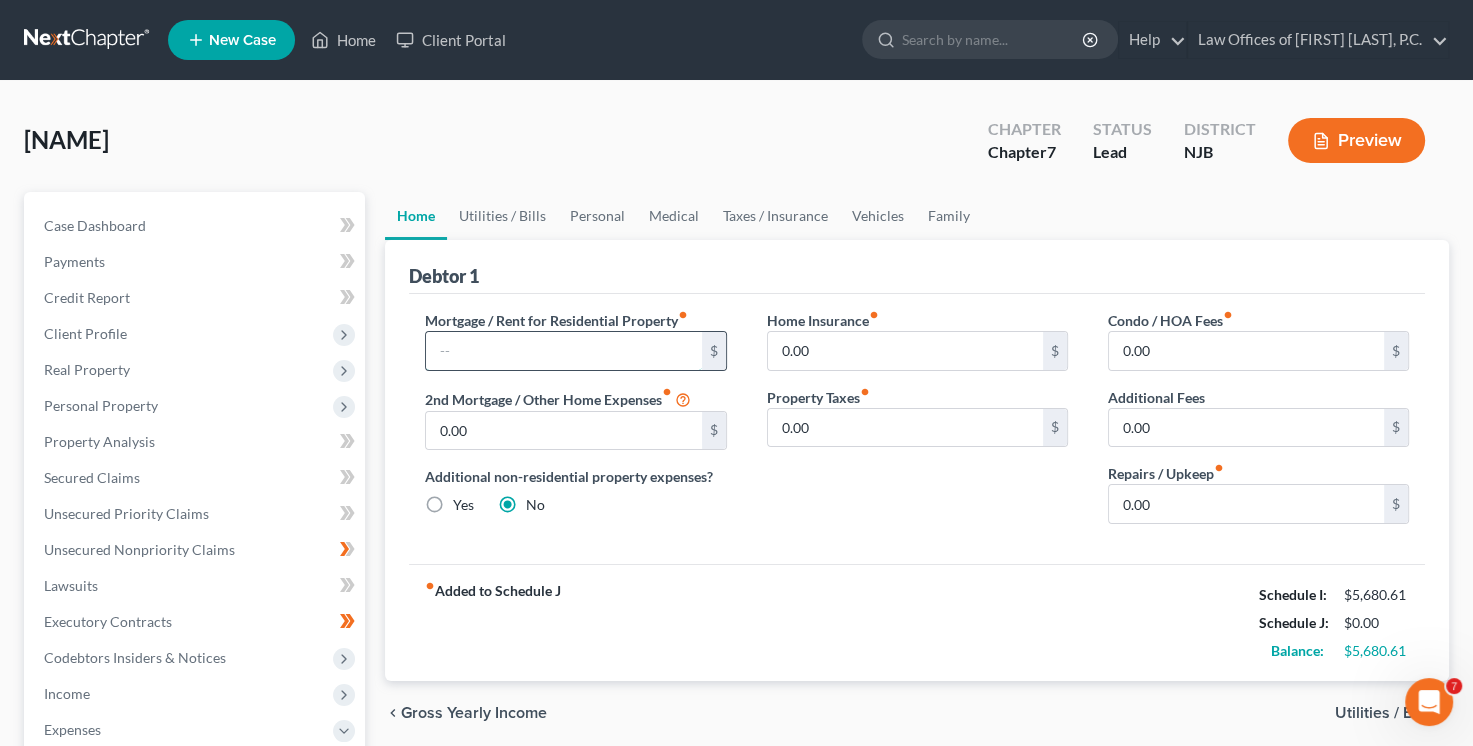click at bounding box center (563, 351) 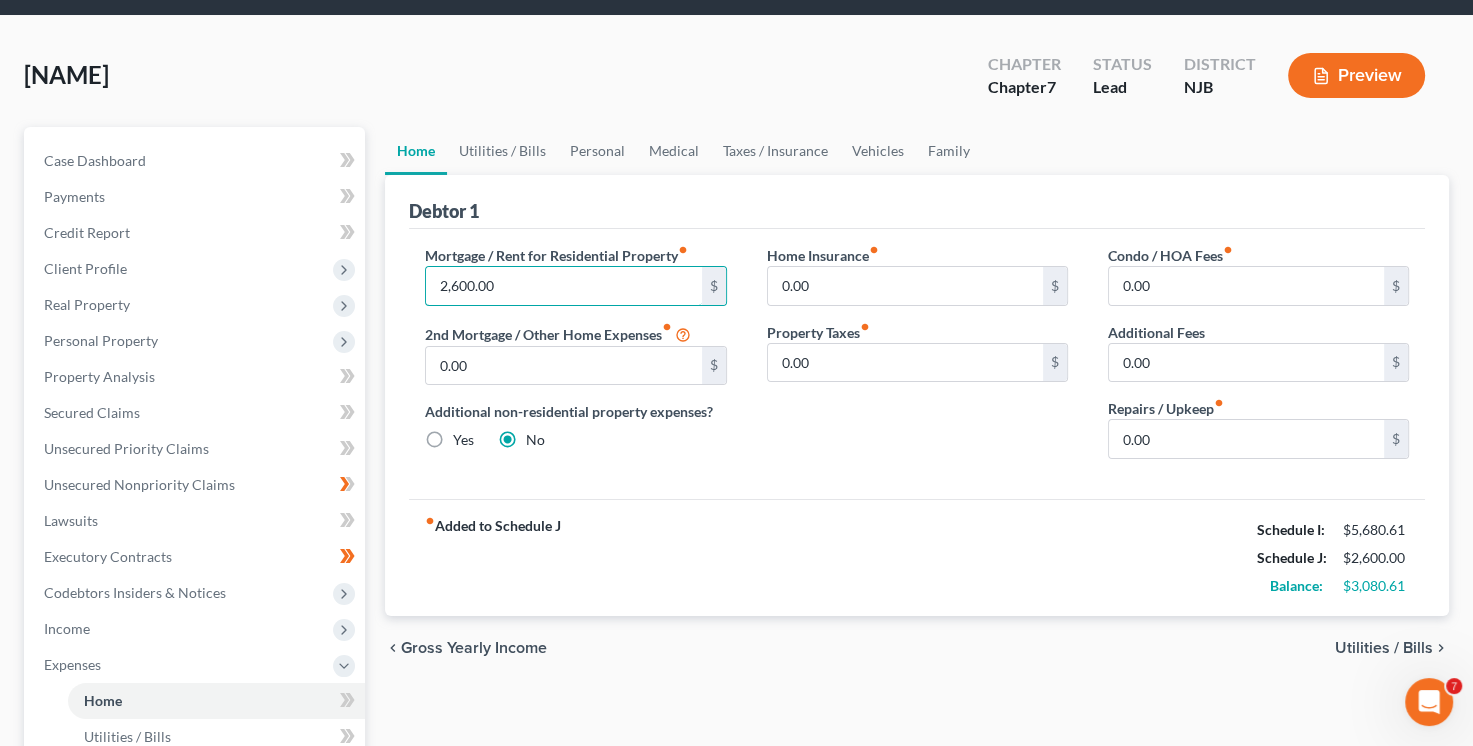 scroll, scrollTop: 100, scrollLeft: 0, axis: vertical 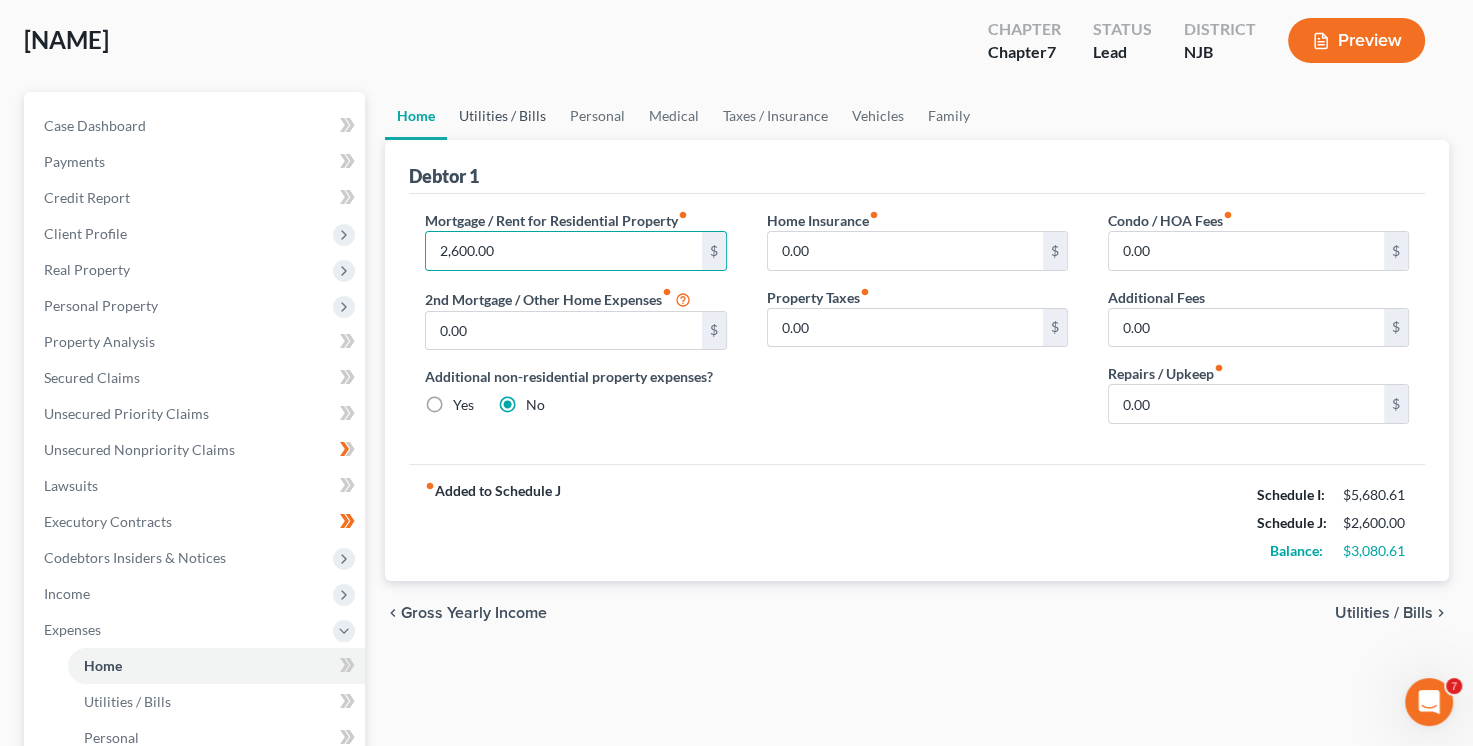 click on "Utilities / Bills" at bounding box center (502, 116) 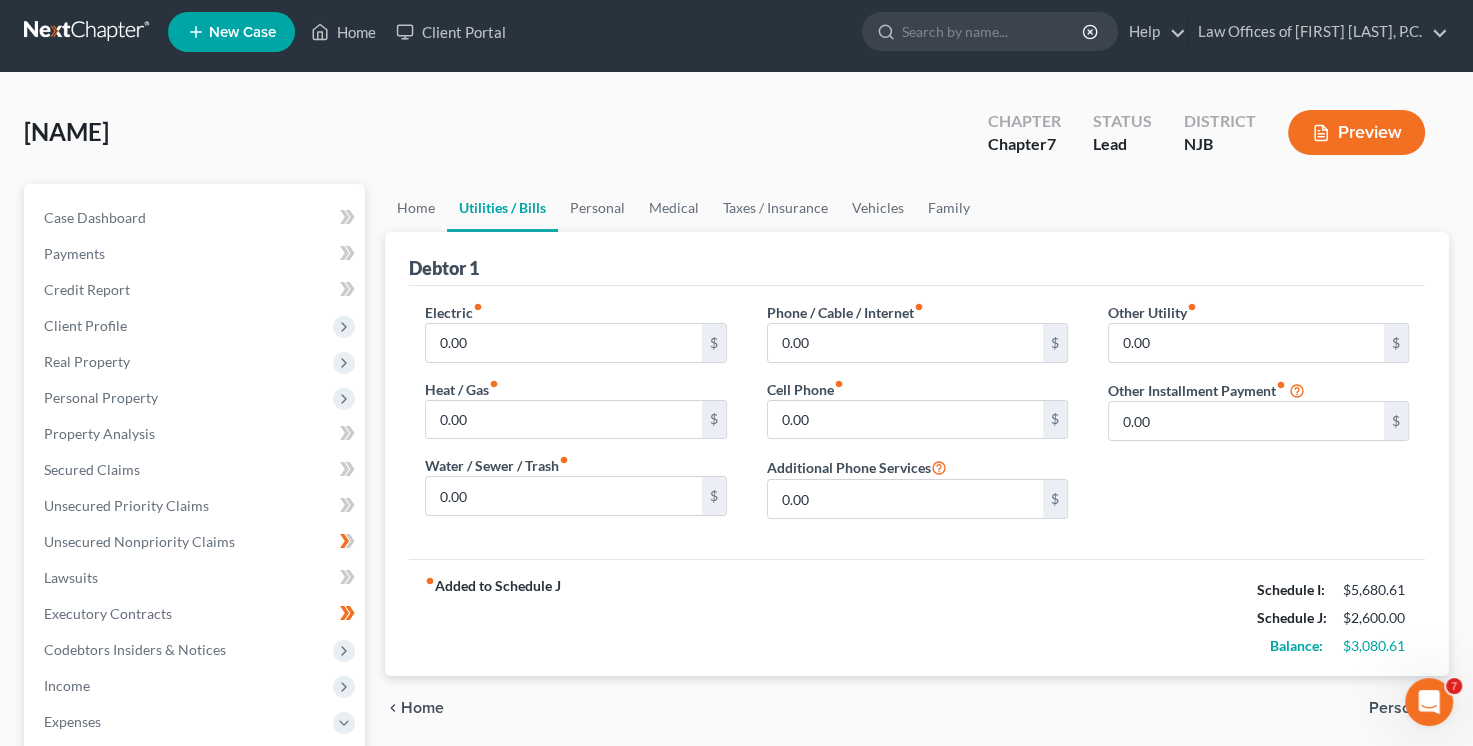 scroll, scrollTop: 0, scrollLeft: 0, axis: both 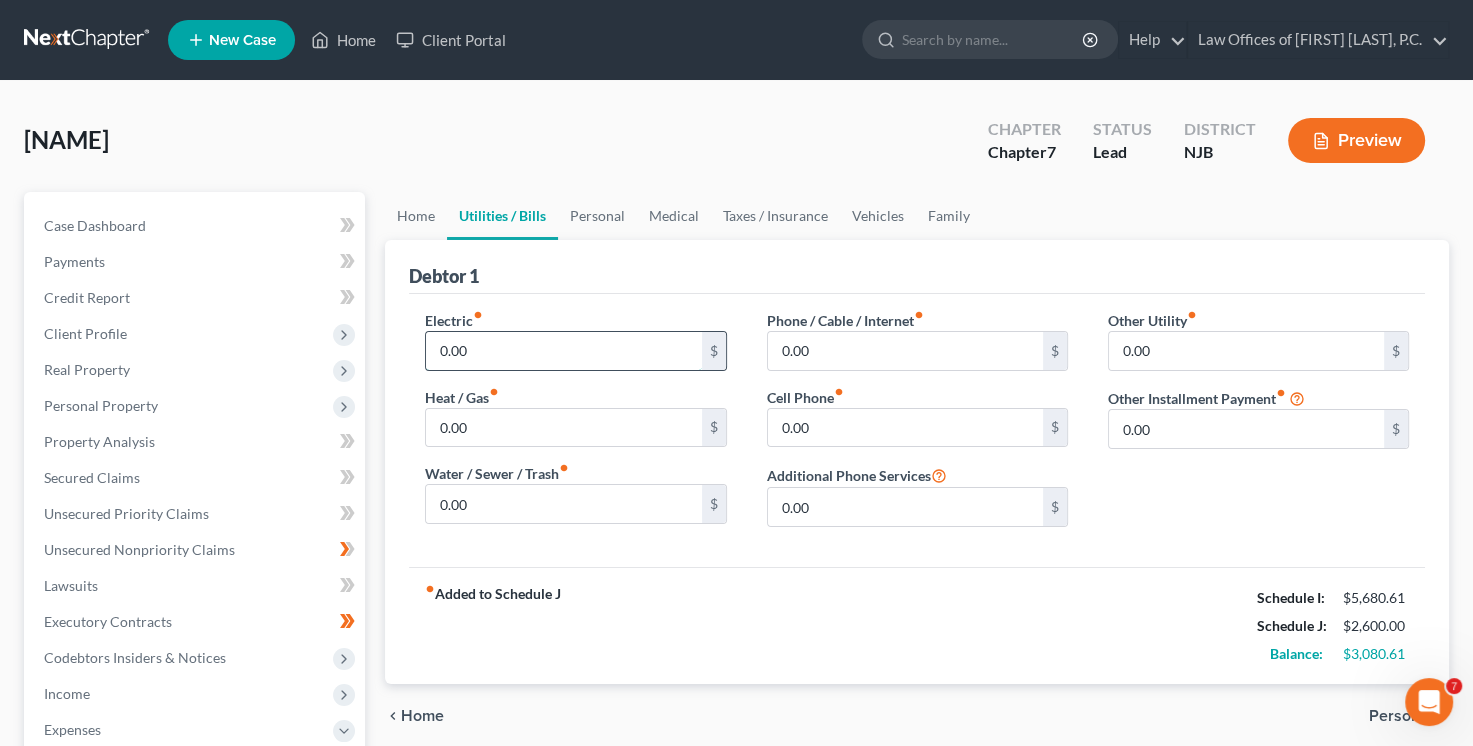 drag, startPoint x: 440, startPoint y: 350, endPoint x: 476, endPoint y: 339, distance: 37.64306 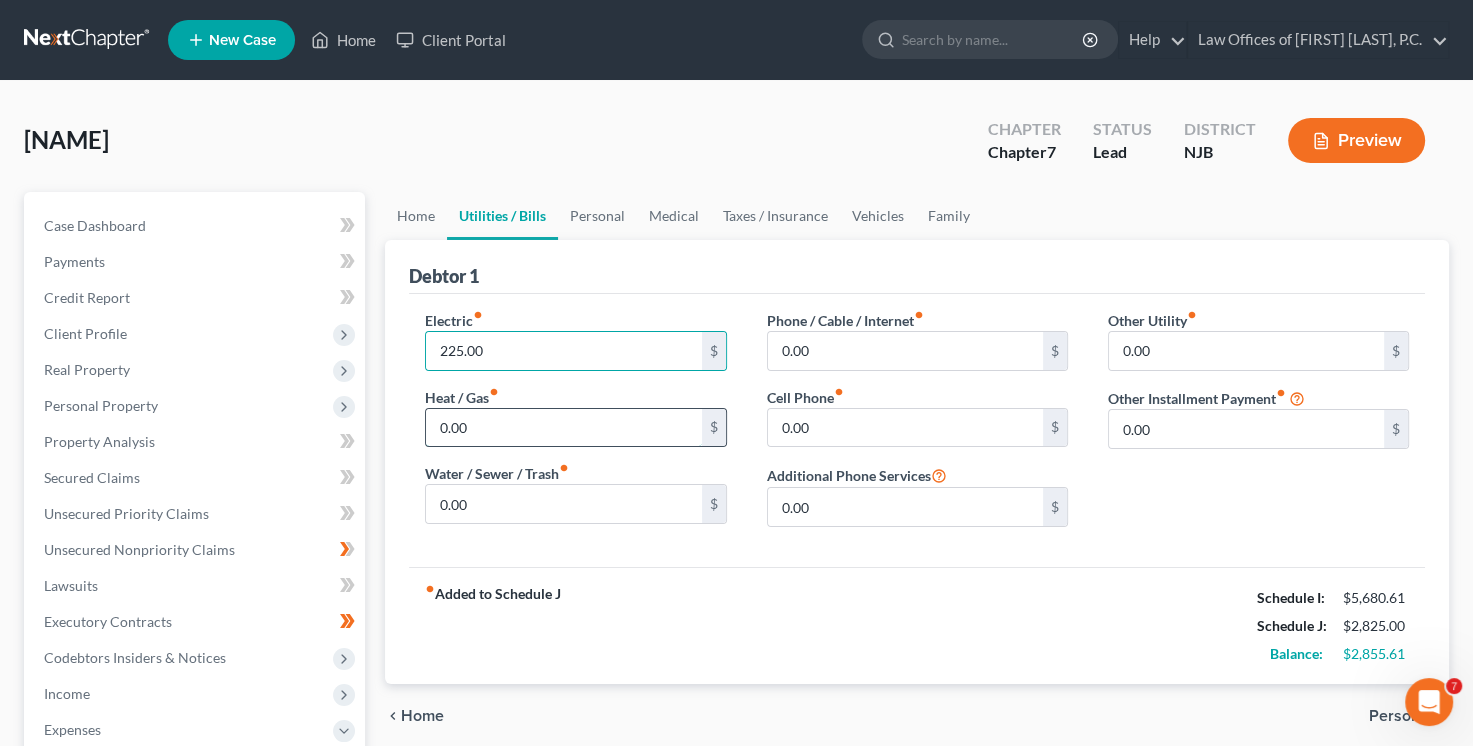 click on "0.00" at bounding box center (563, 428) 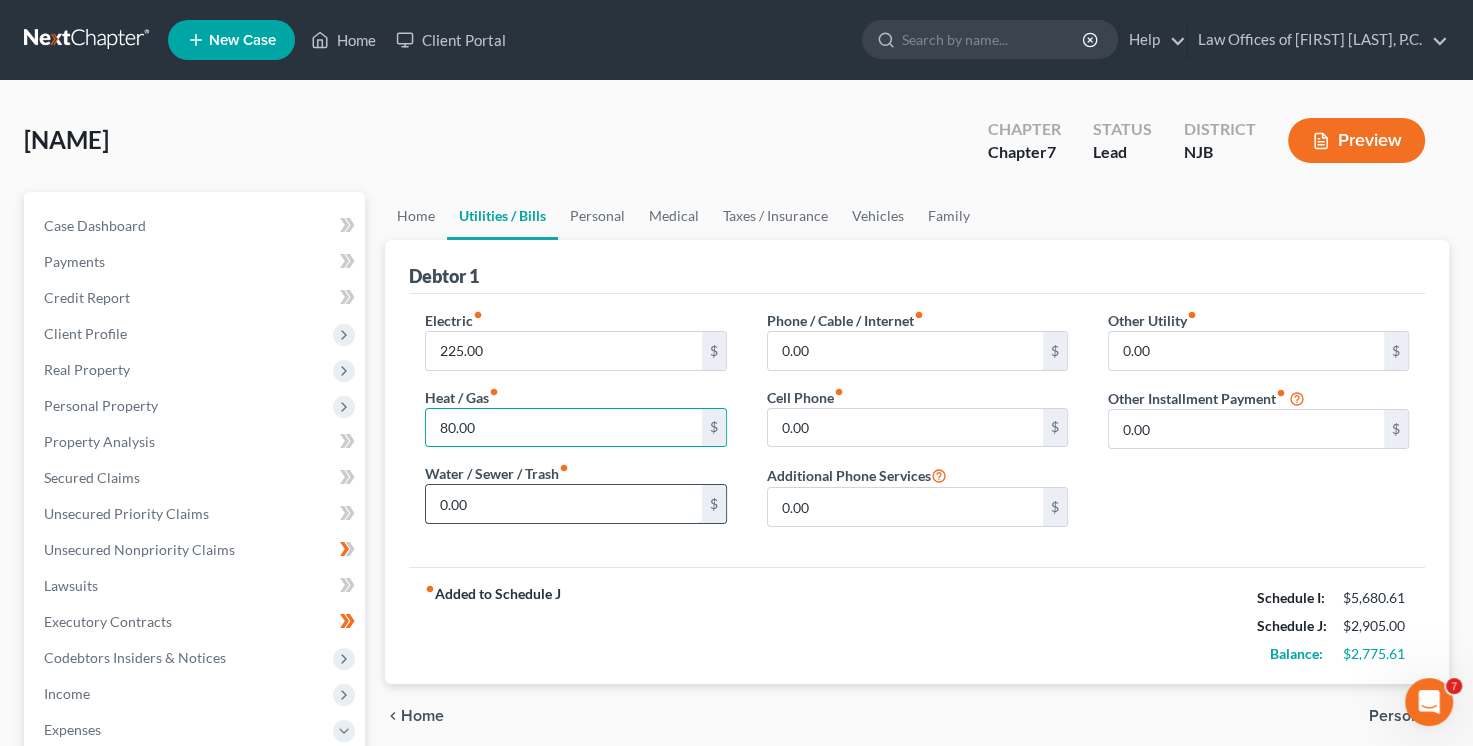 click on "0.00" at bounding box center (563, 504) 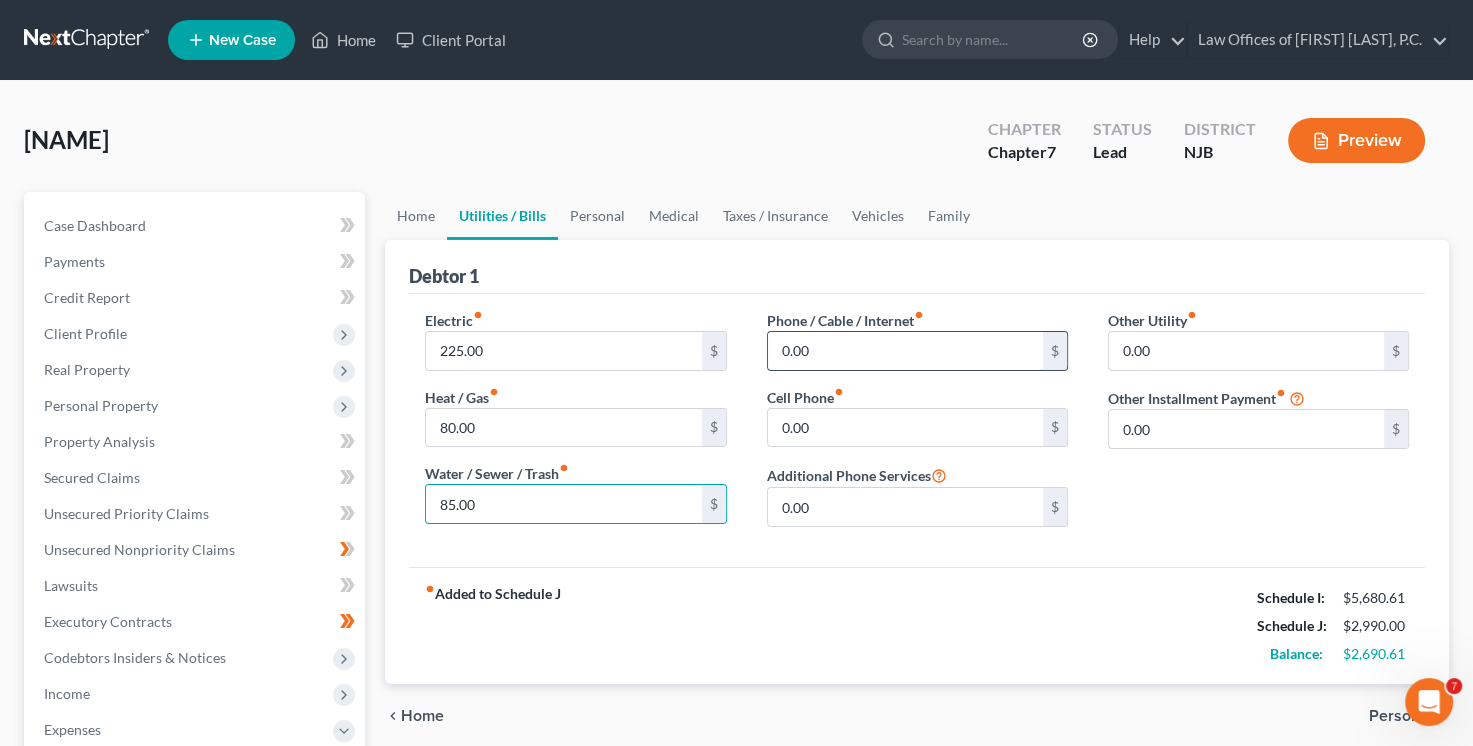 click on "0.00" at bounding box center (905, 351) 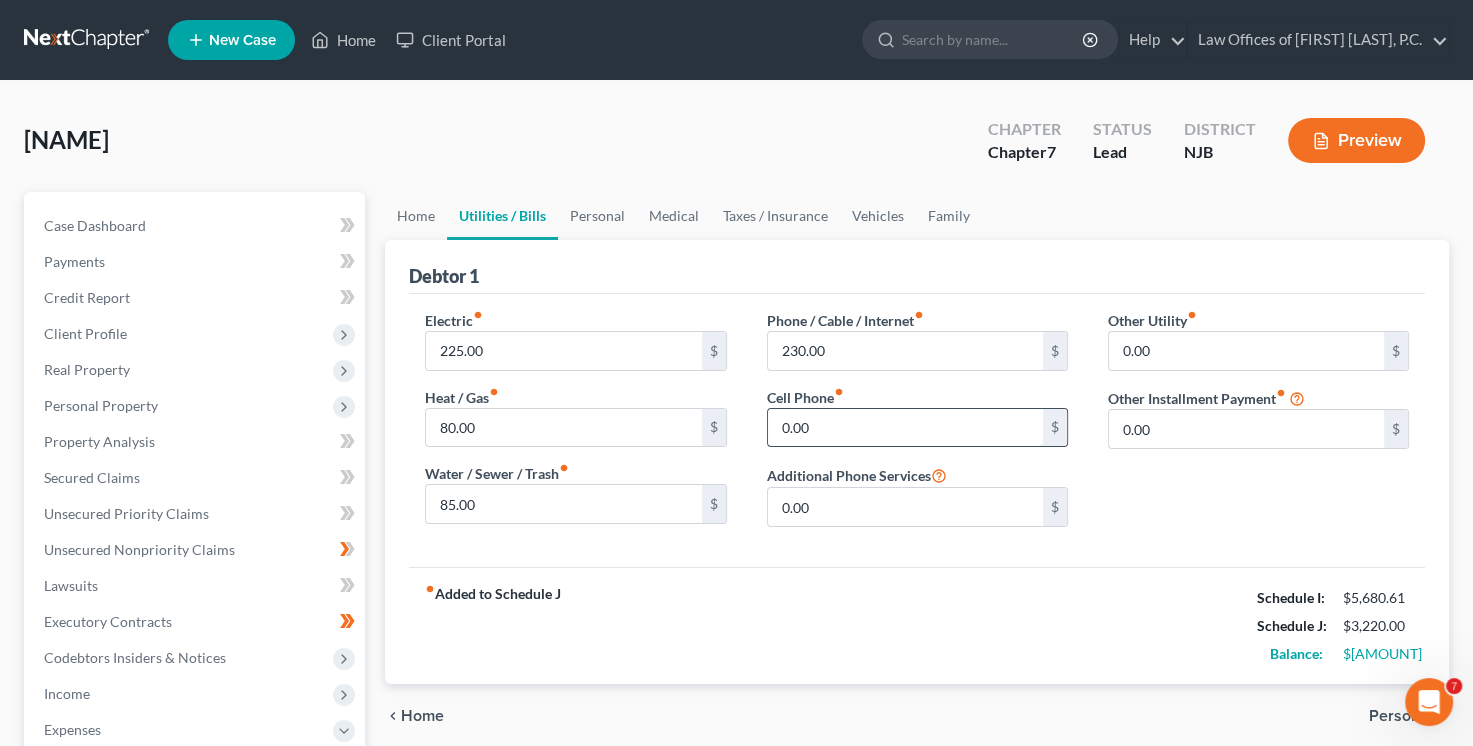 click on "0.00" at bounding box center [905, 428] 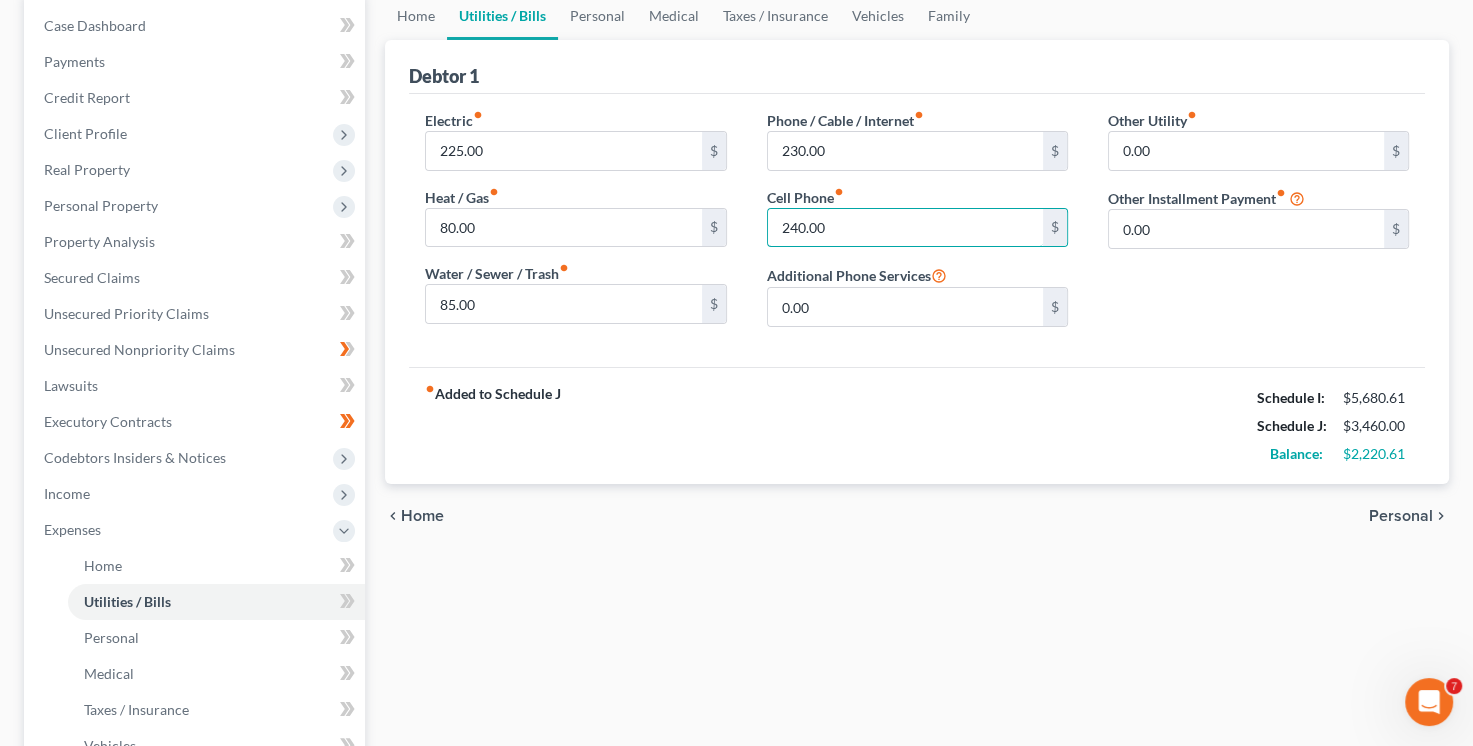 scroll, scrollTop: 300, scrollLeft: 0, axis: vertical 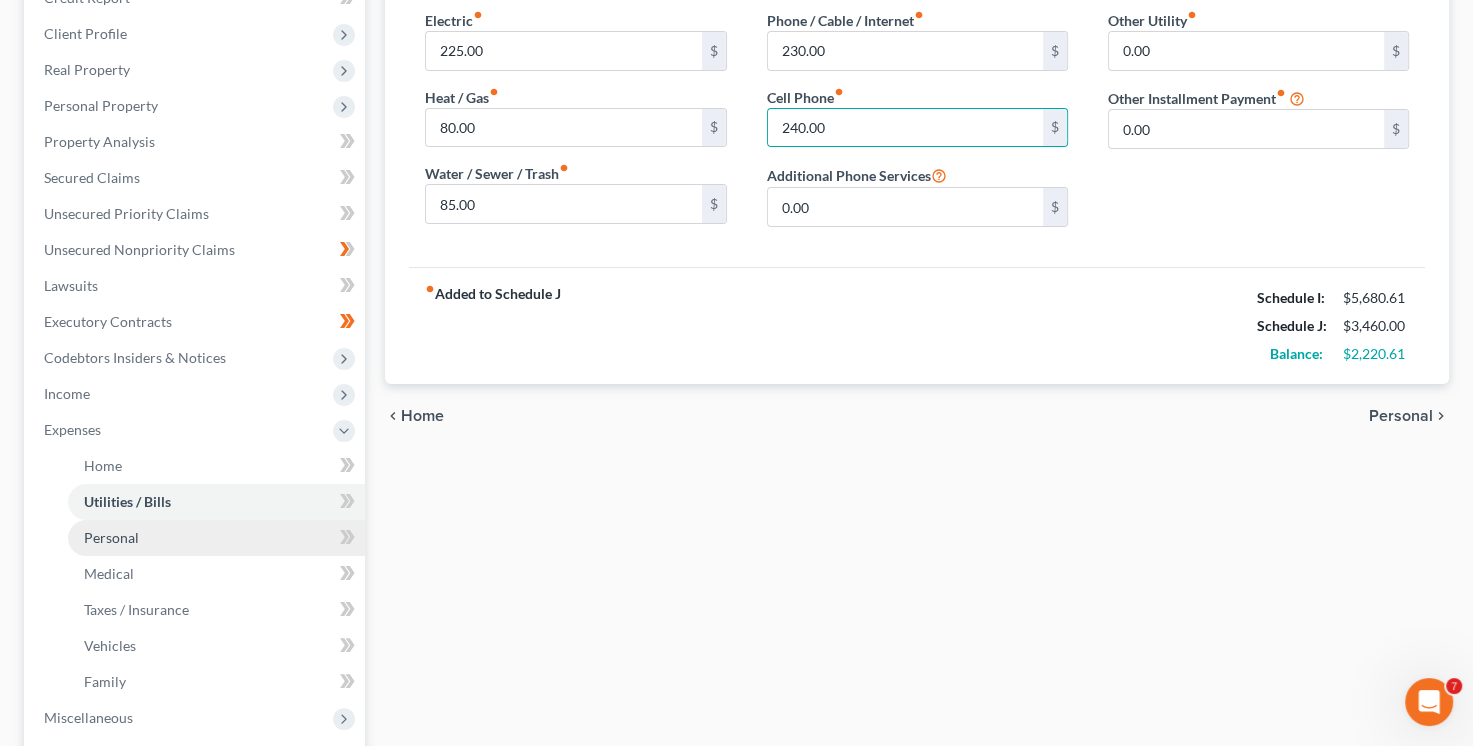 click on "Personal" at bounding box center [216, 538] 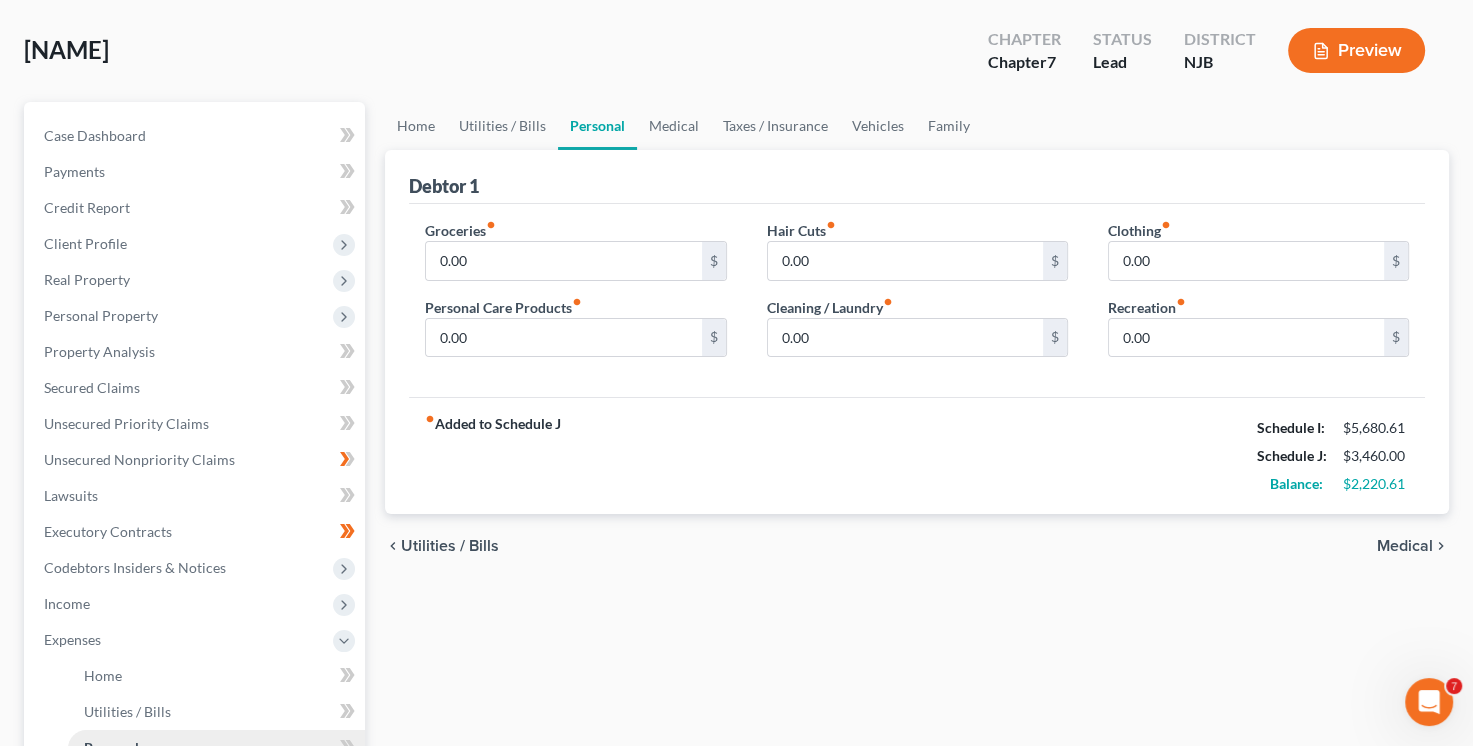 scroll, scrollTop: 0, scrollLeft: 0, axis: both 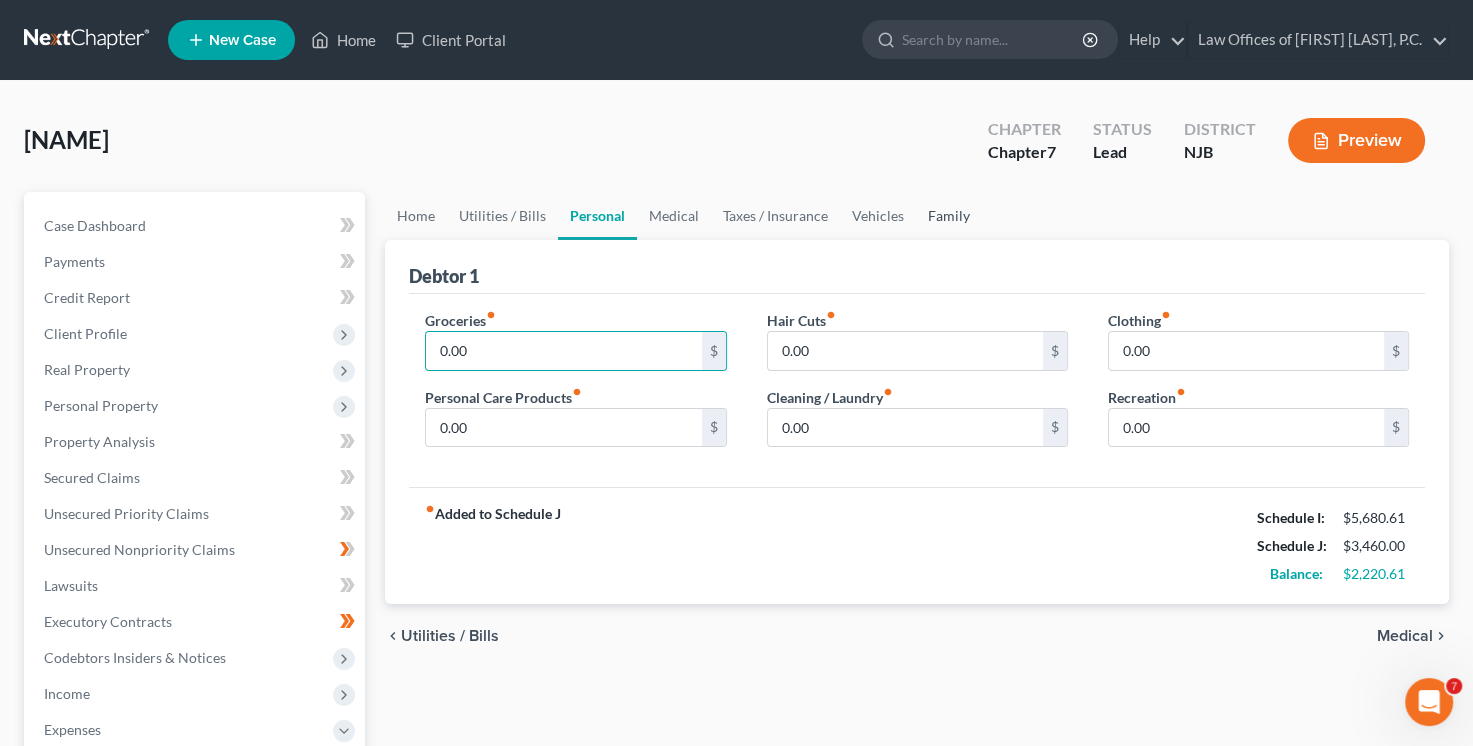 click on "Family" at bounding box center (949, 216) 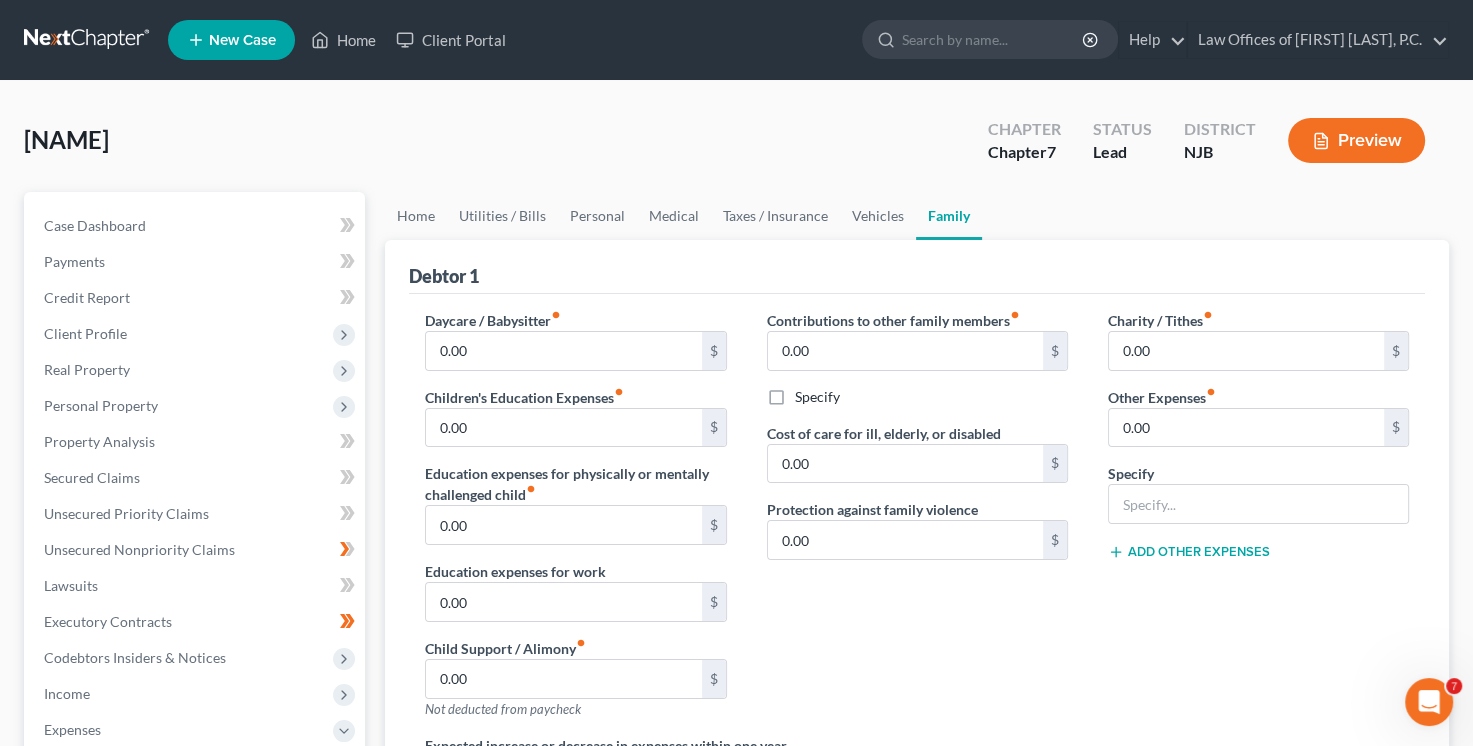 scroll, scrollTop: 0, scrollLeft: 0, axis: both 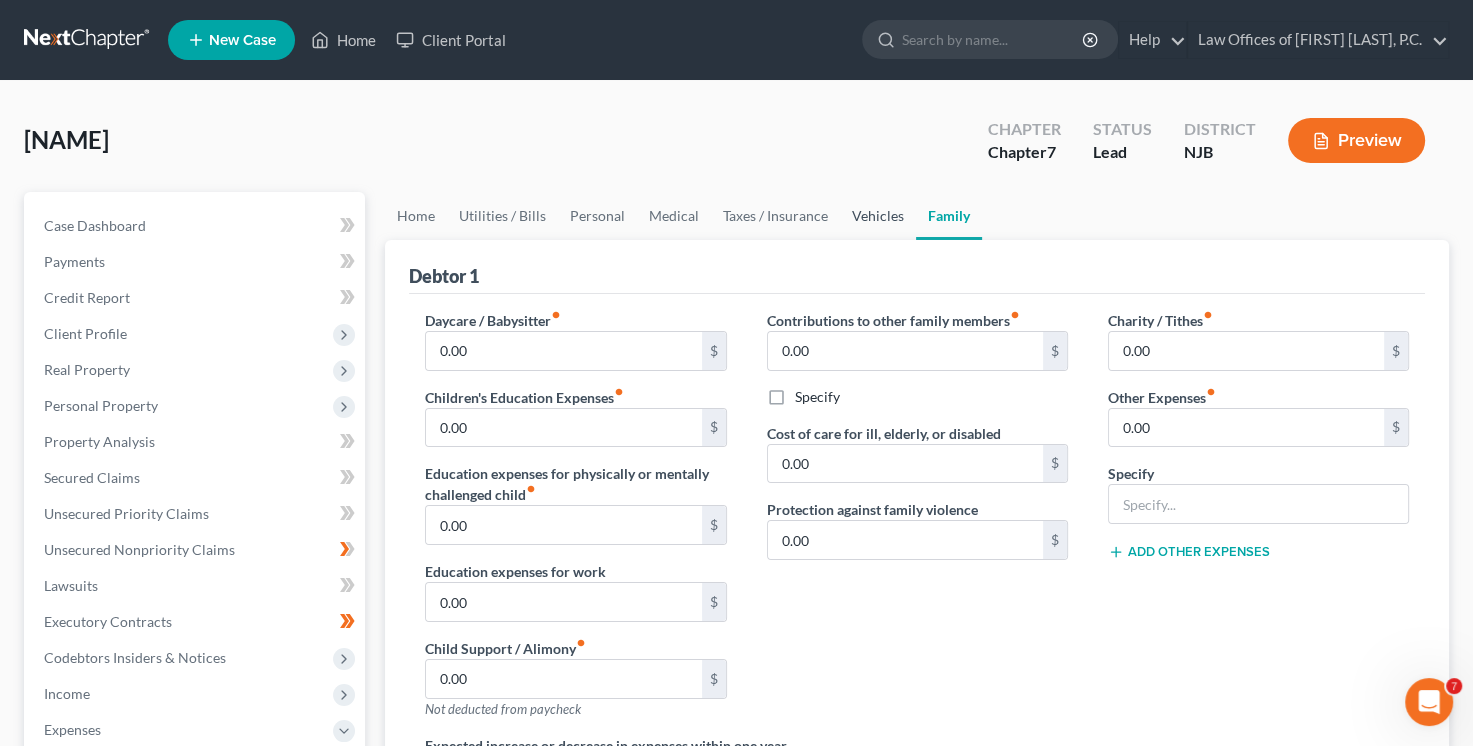 click on "Vehicles" at bounding box center [878, 216] 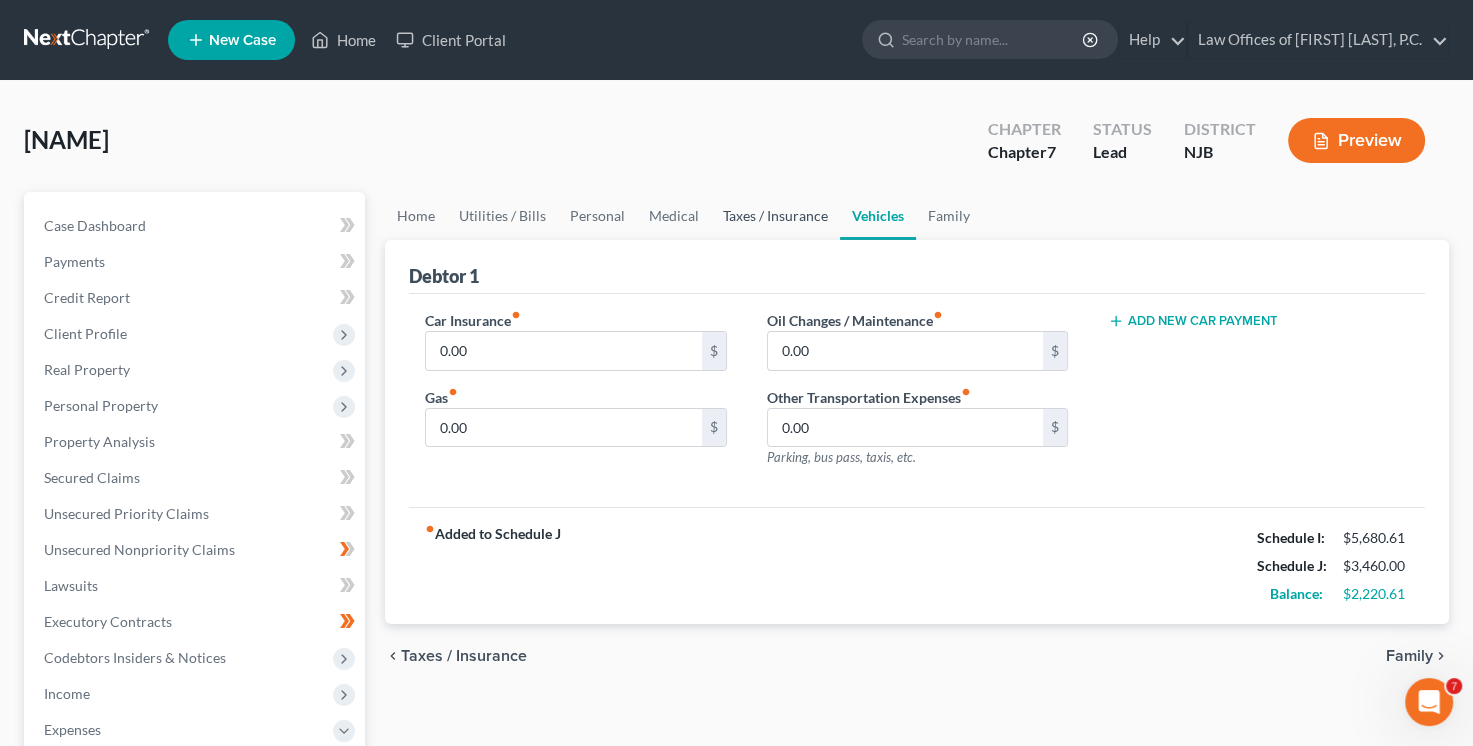 drag, startPoint x: 771, startPoint y: 213, endPoint x: 747, endPoint y: 213, distance: 24 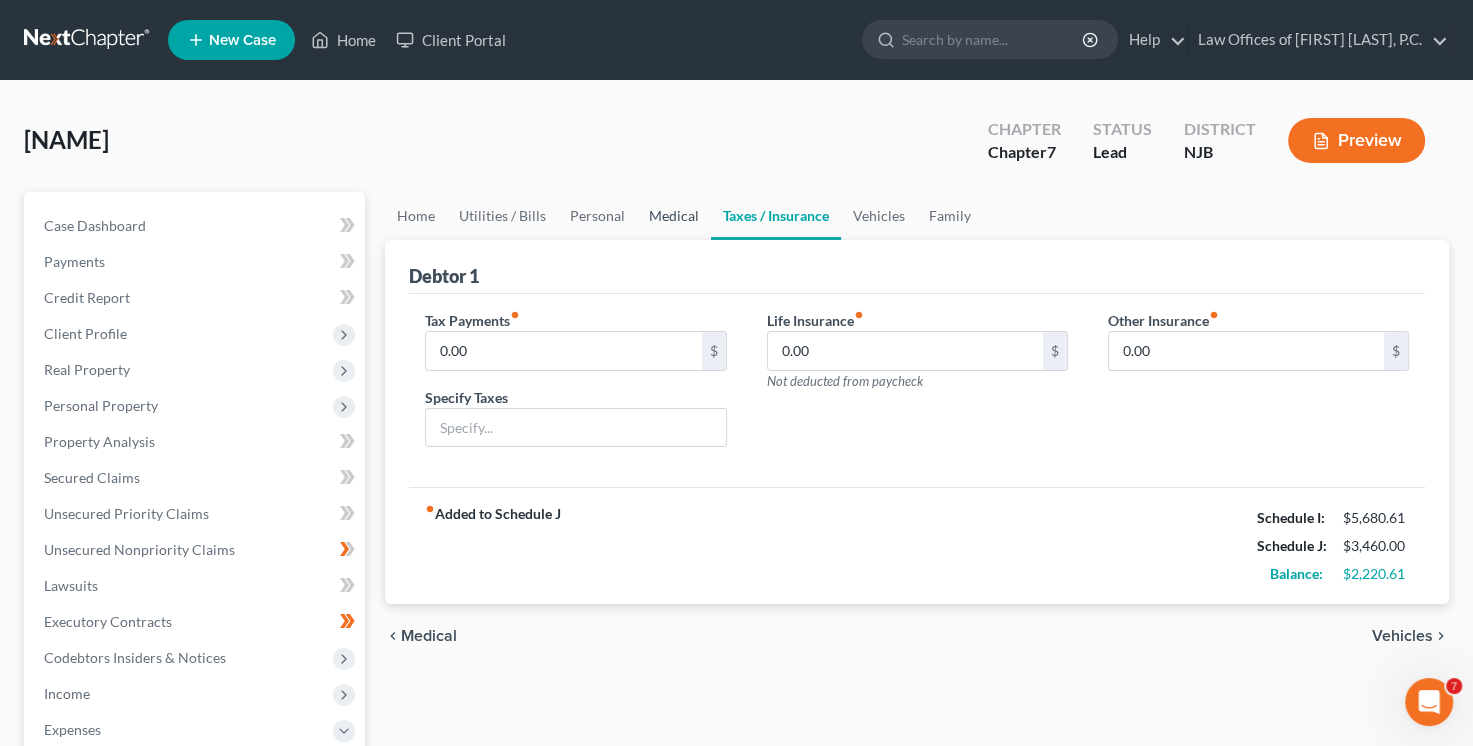 click on "Medical" at bounding box center [674, 216] 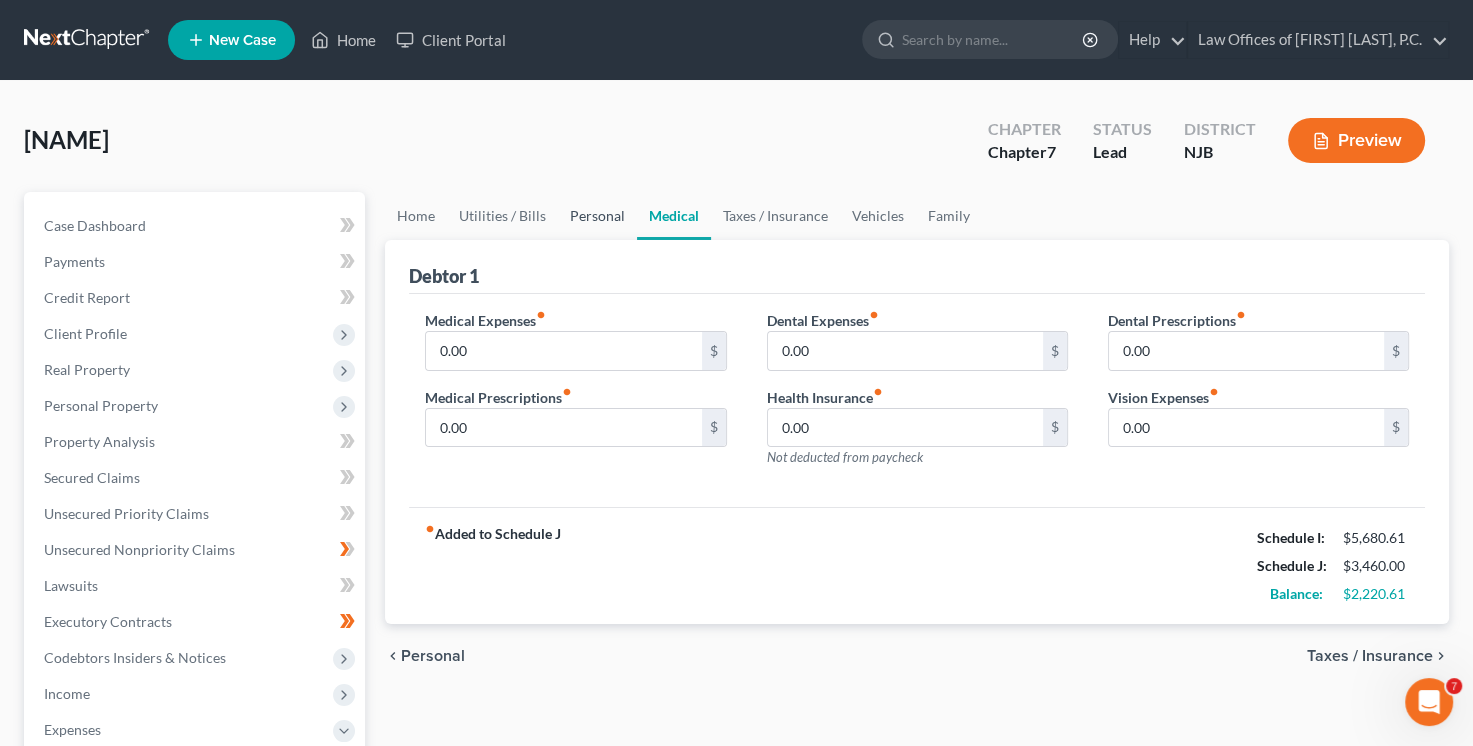 click on "Personal" at bounding box center [597, 216] 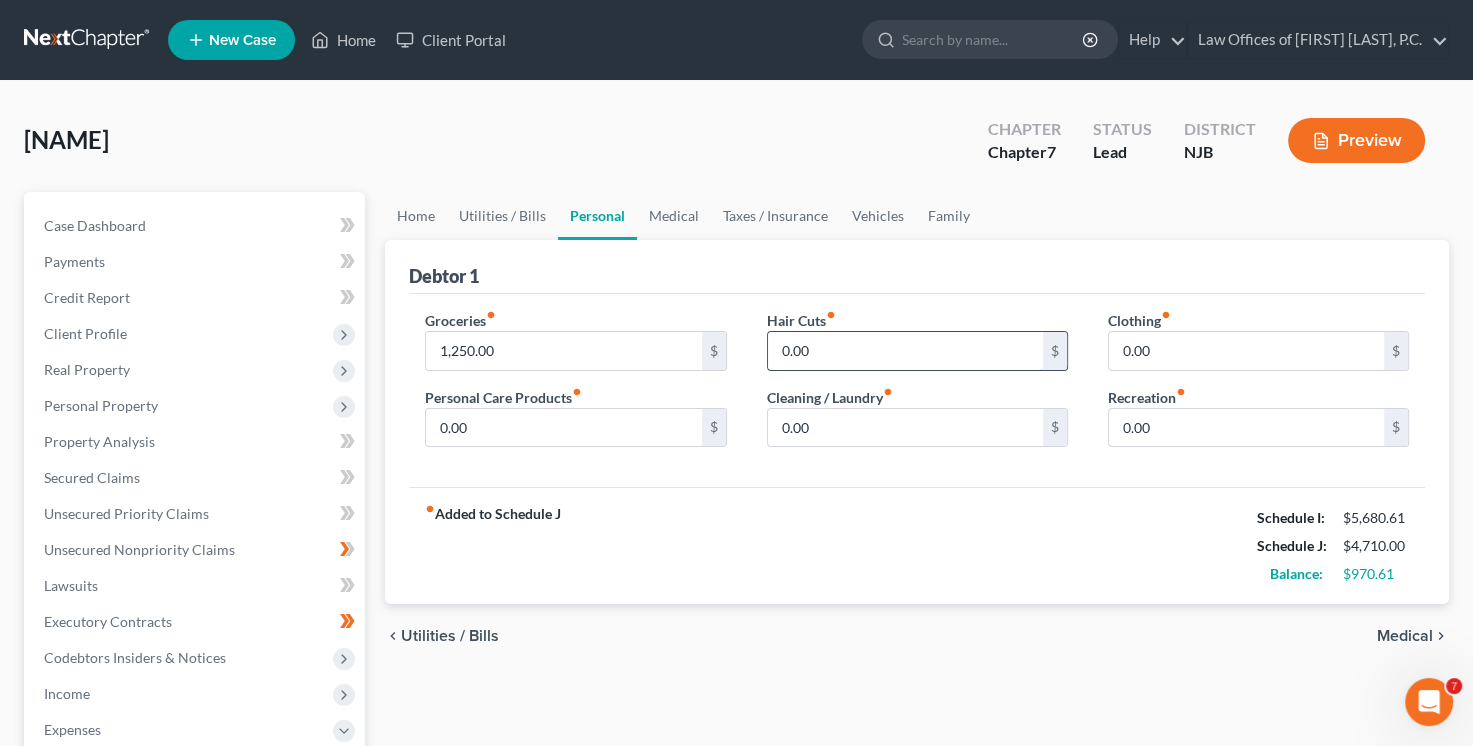 click on "0.00" at bounding box center (905, 351) 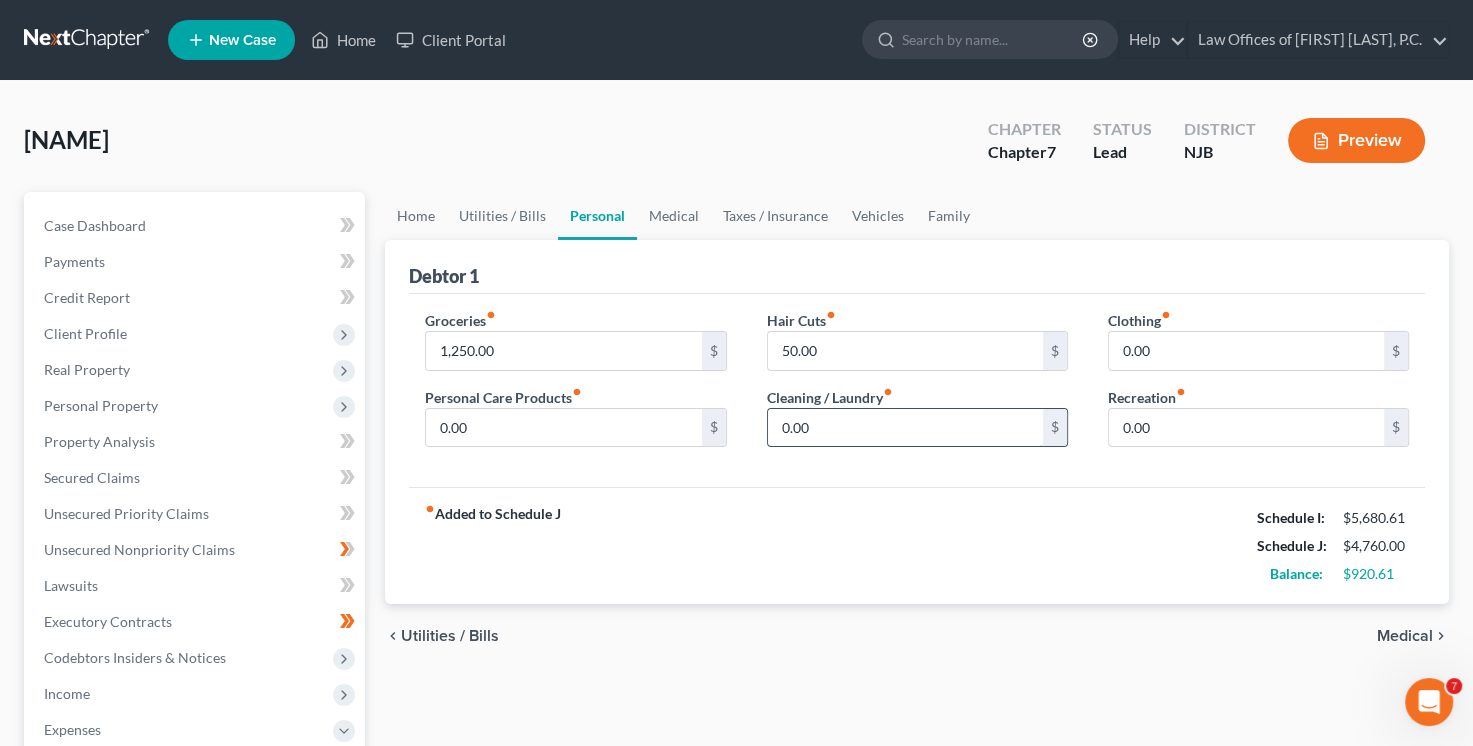 click on "0.00" at bounding box center [905, 428] 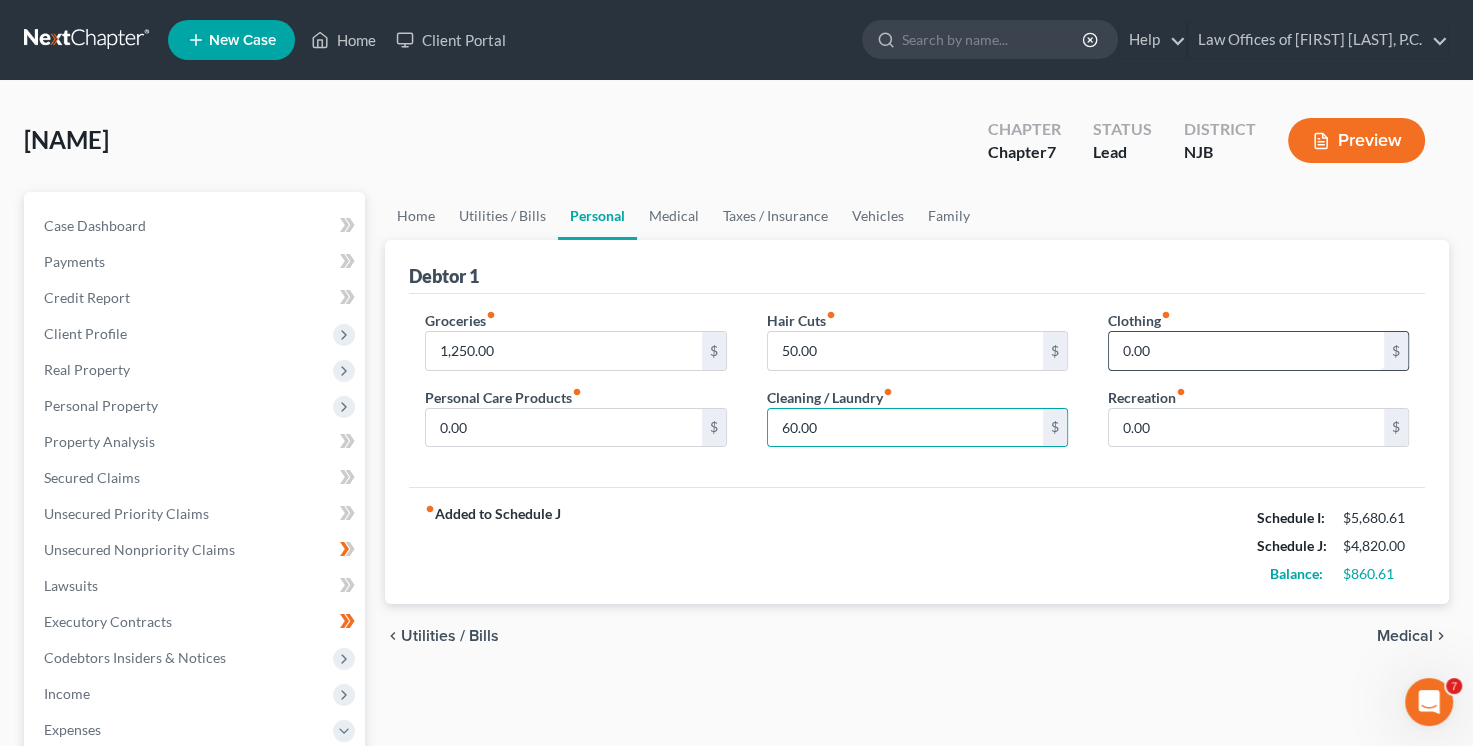 click on "0.00" at bounding box center [1246, 351] 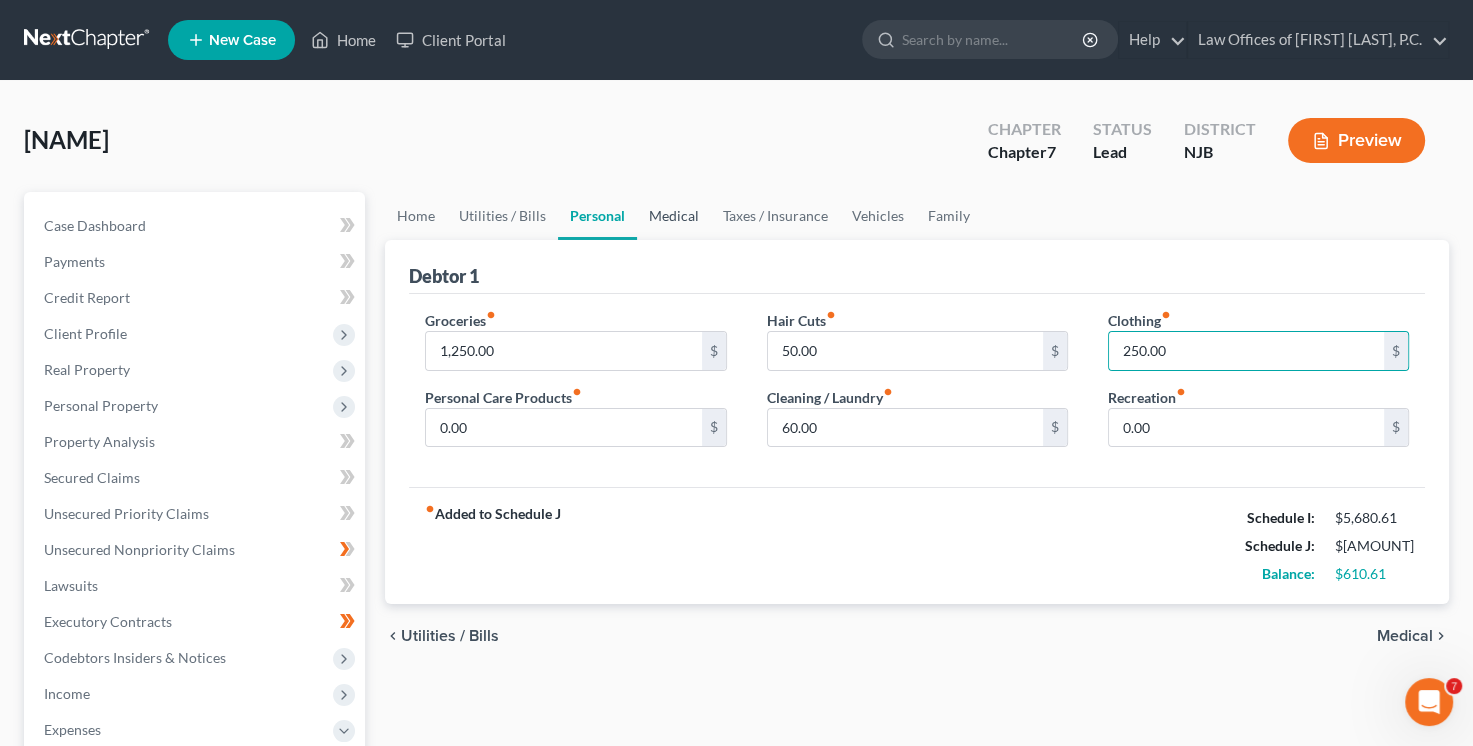 click on "Medical" at bounding box center (674, 216) 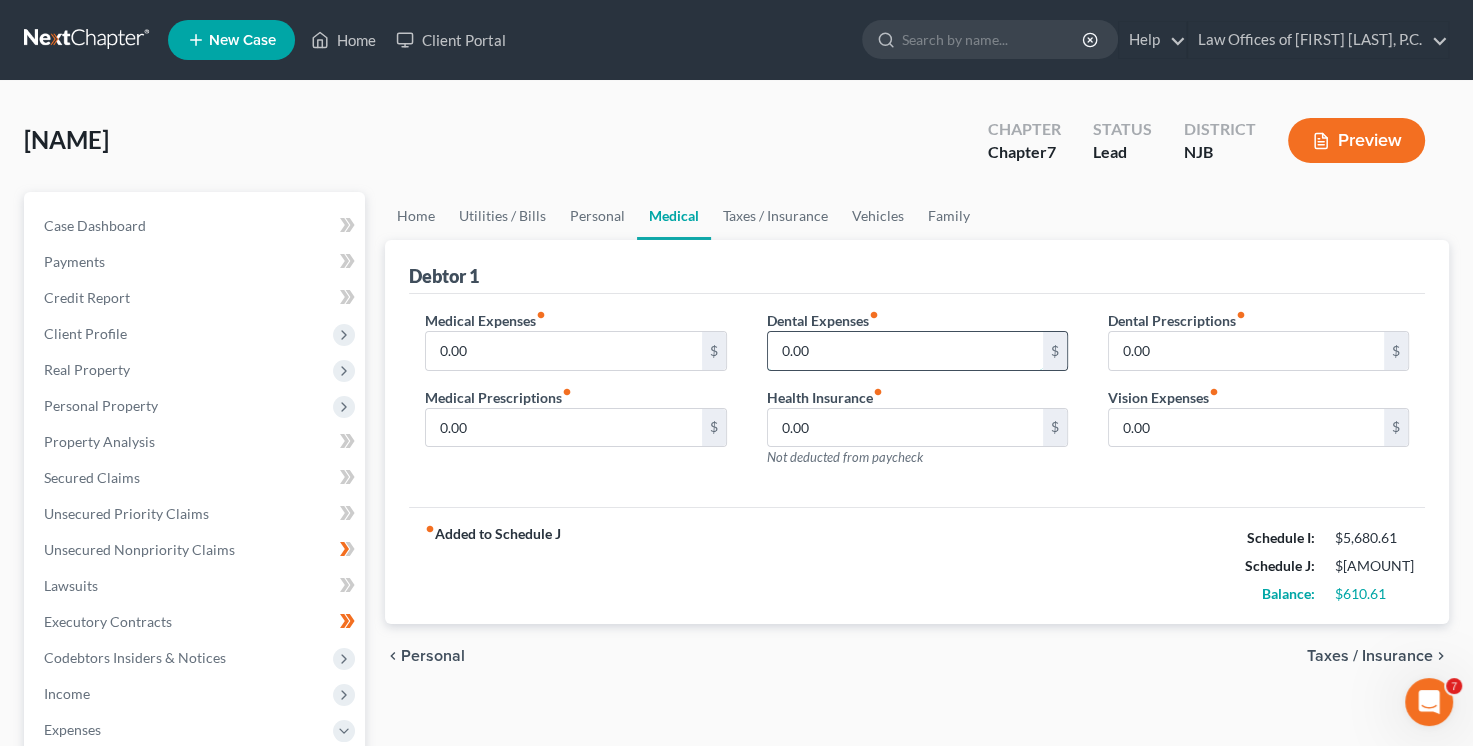 click on "0.00" at bounding box center [905, 351] 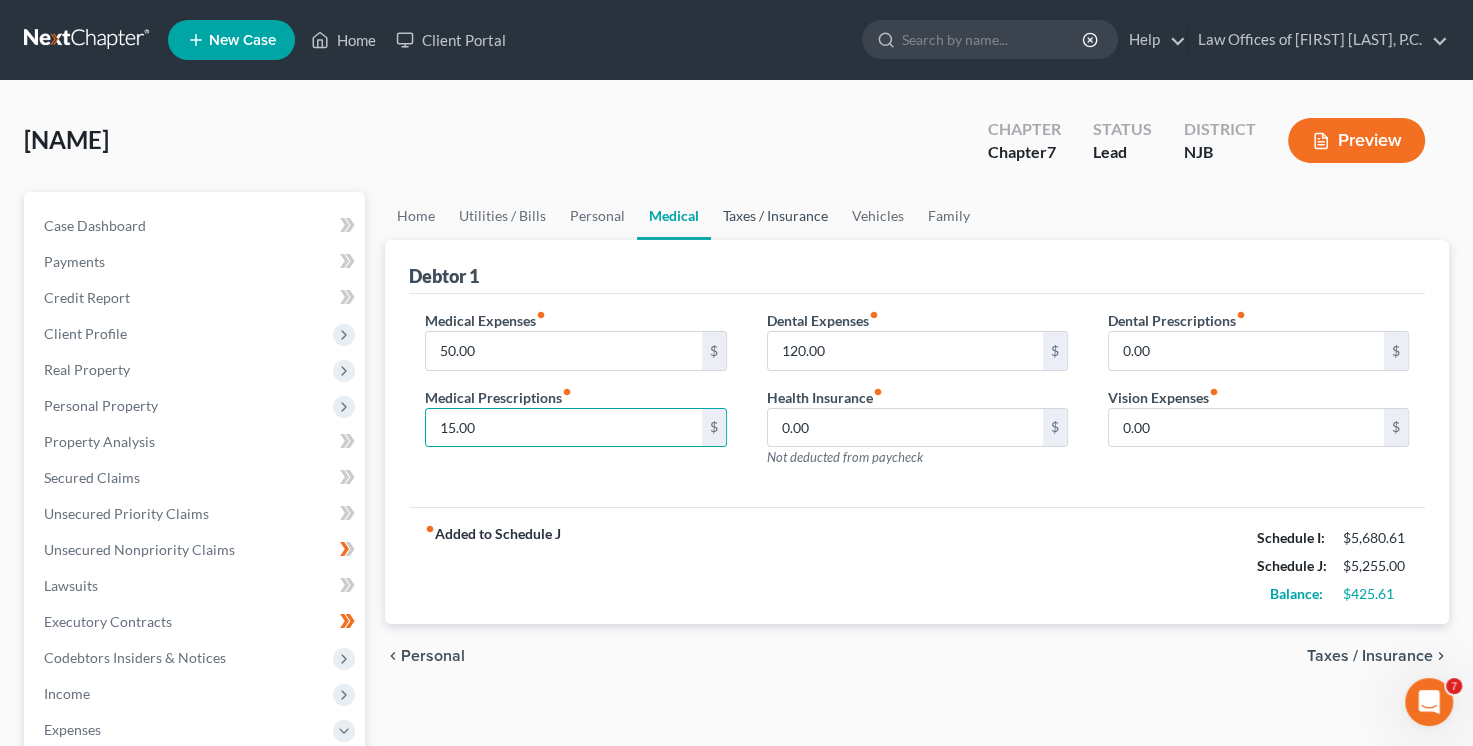 click on "Taxes / Insurance" at bounding box center [775, 216] 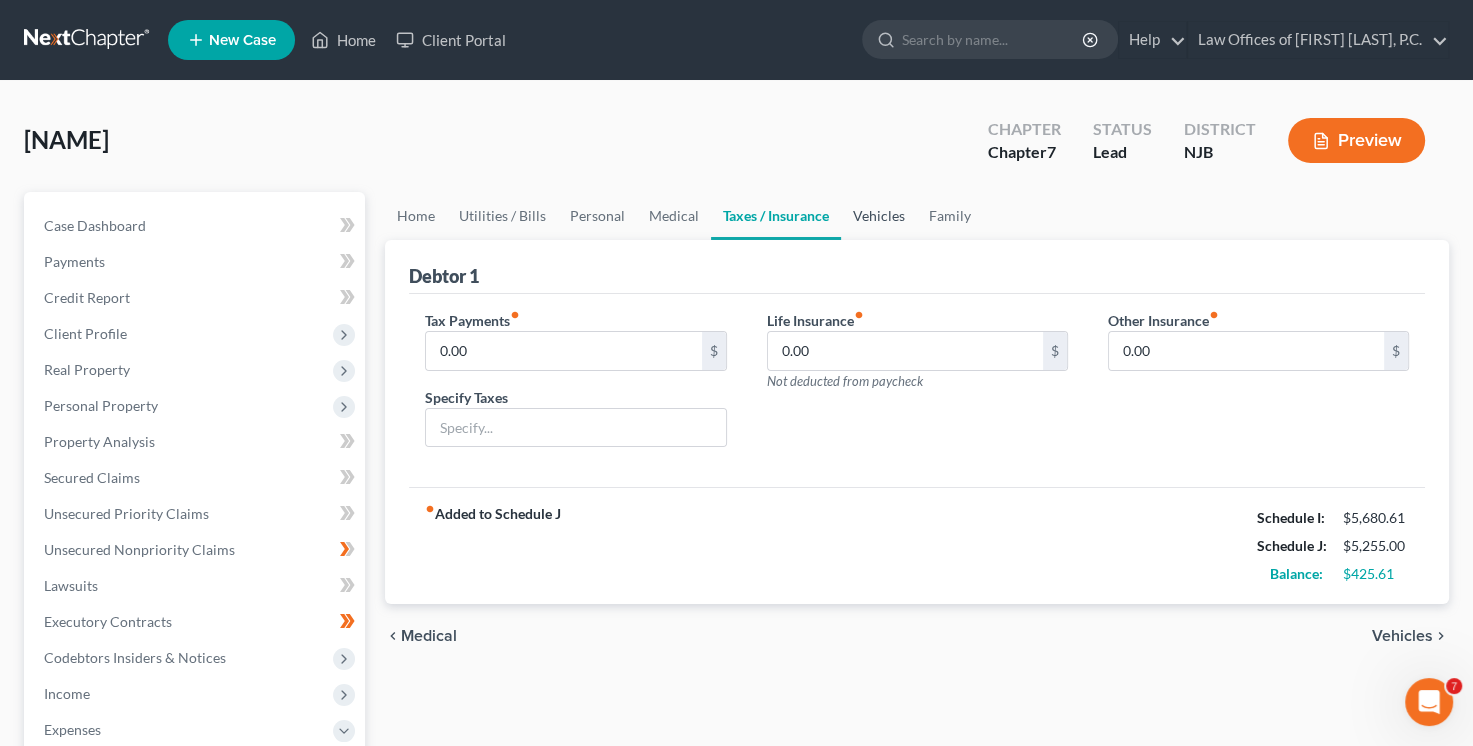 click on "Vehicles" at bounding box center (879, 216) 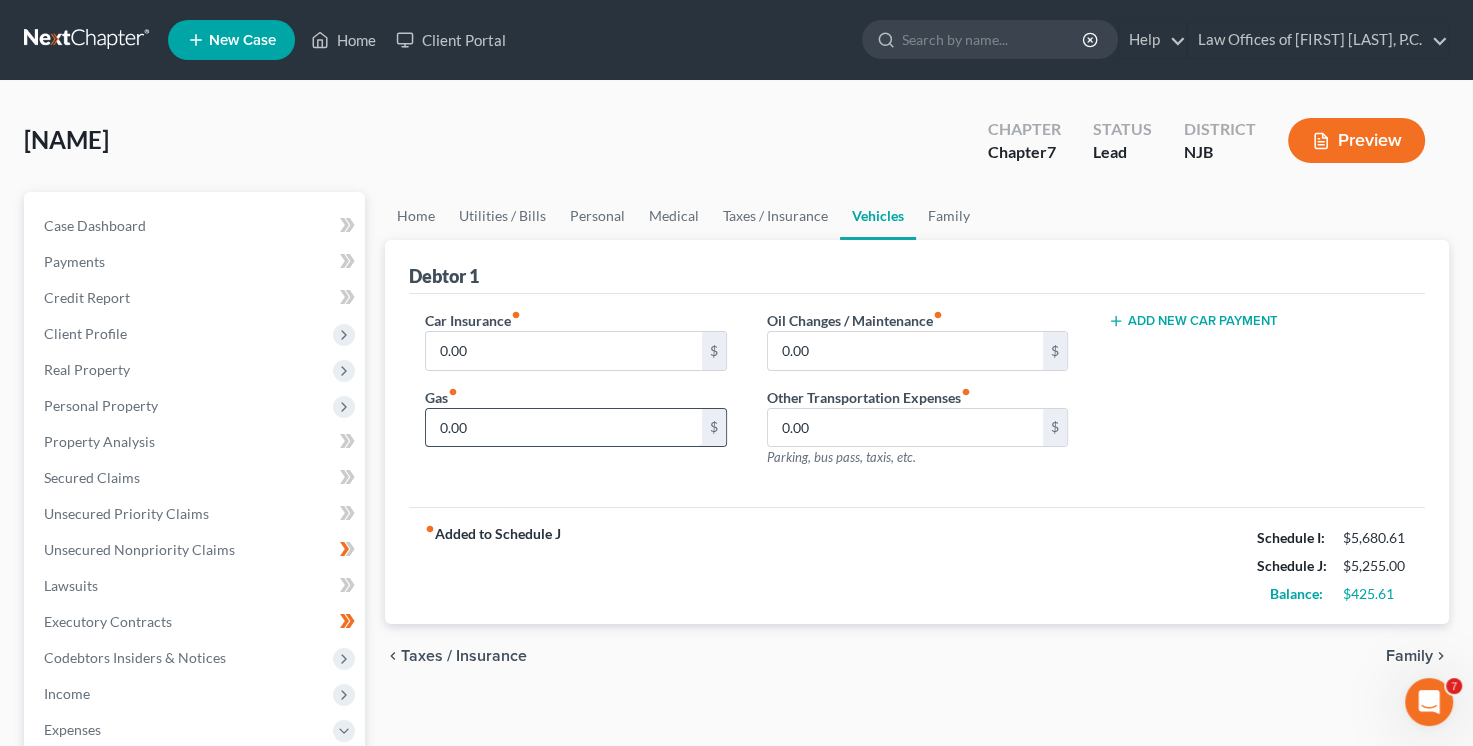 click on "0.00" at bounding box center (563, 428) 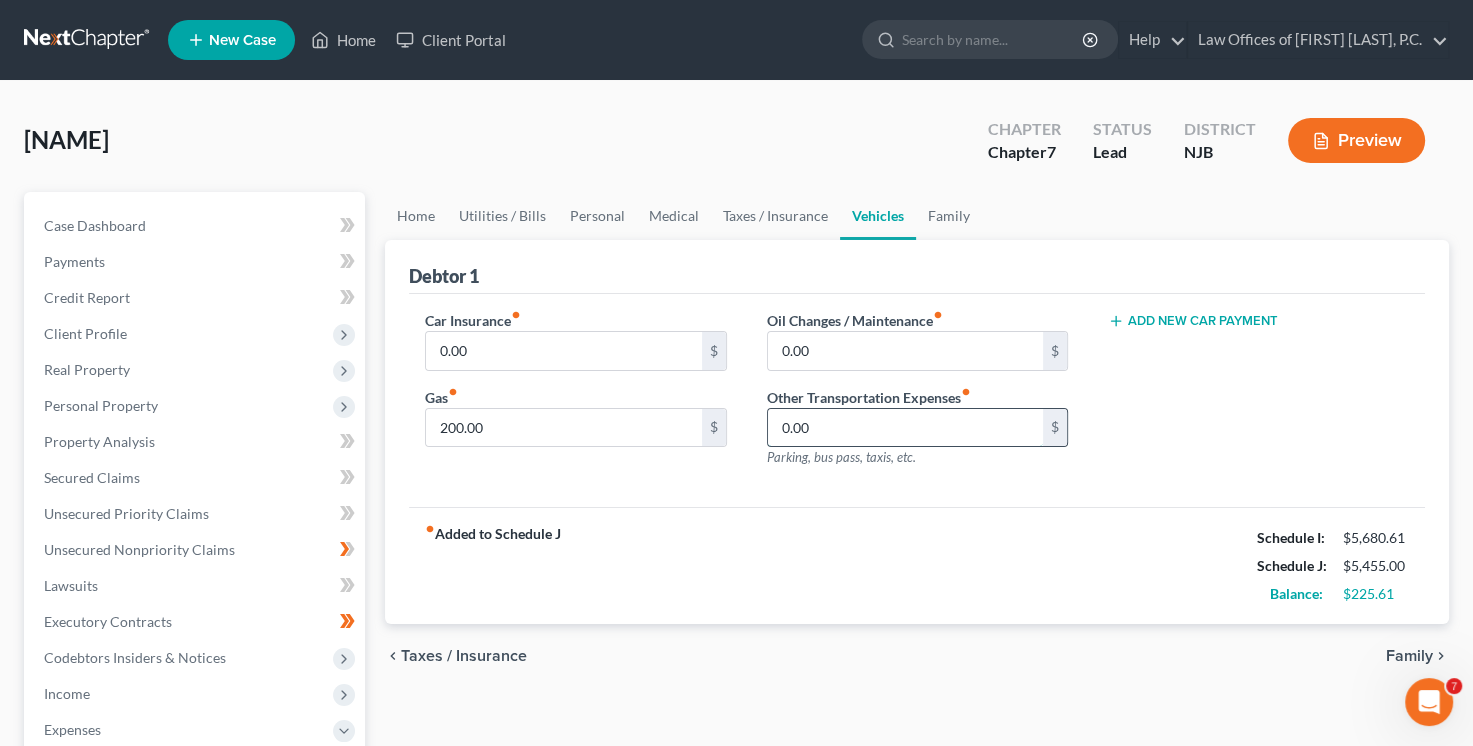 click on "0.00" at bounding box center (905, 428) 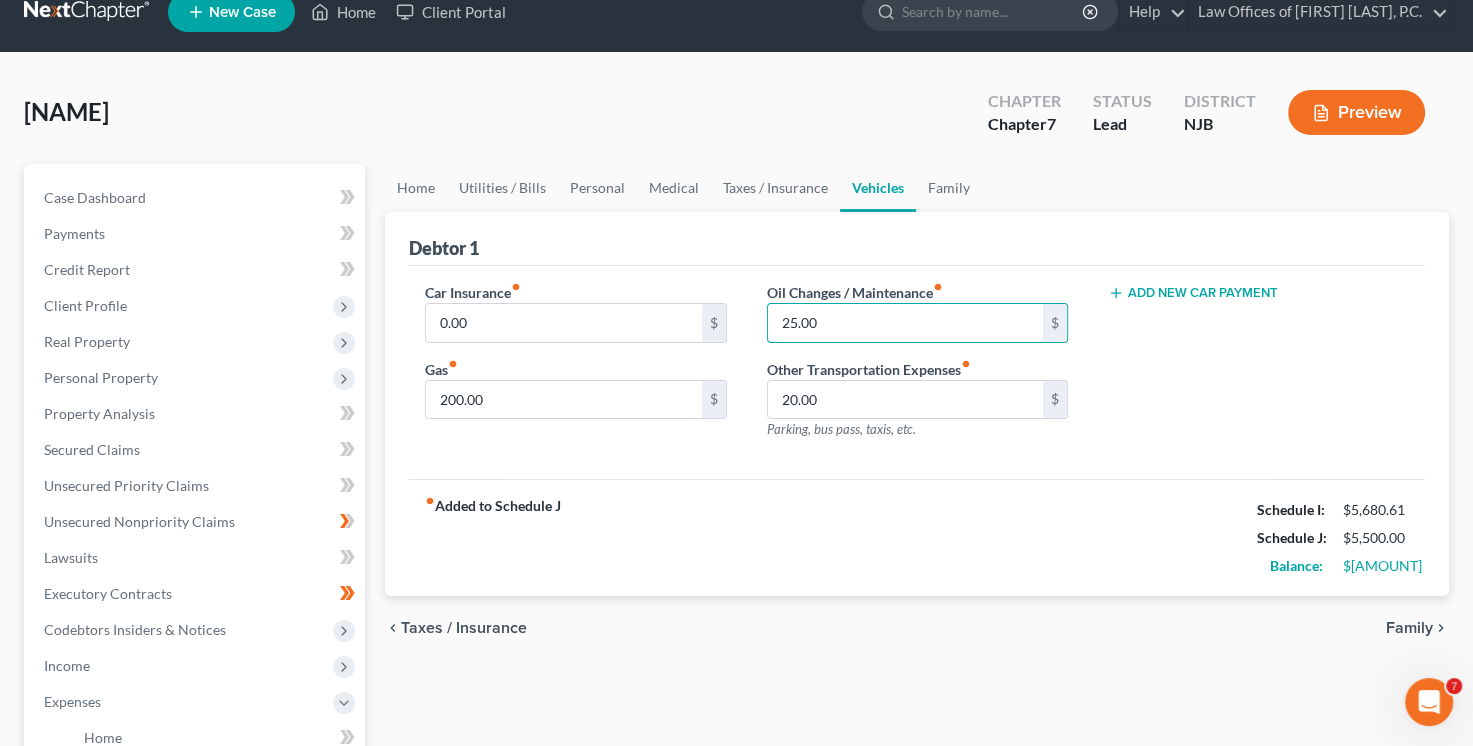 scroll, scrollTop: 0, scrollLeft: 0, axis: both 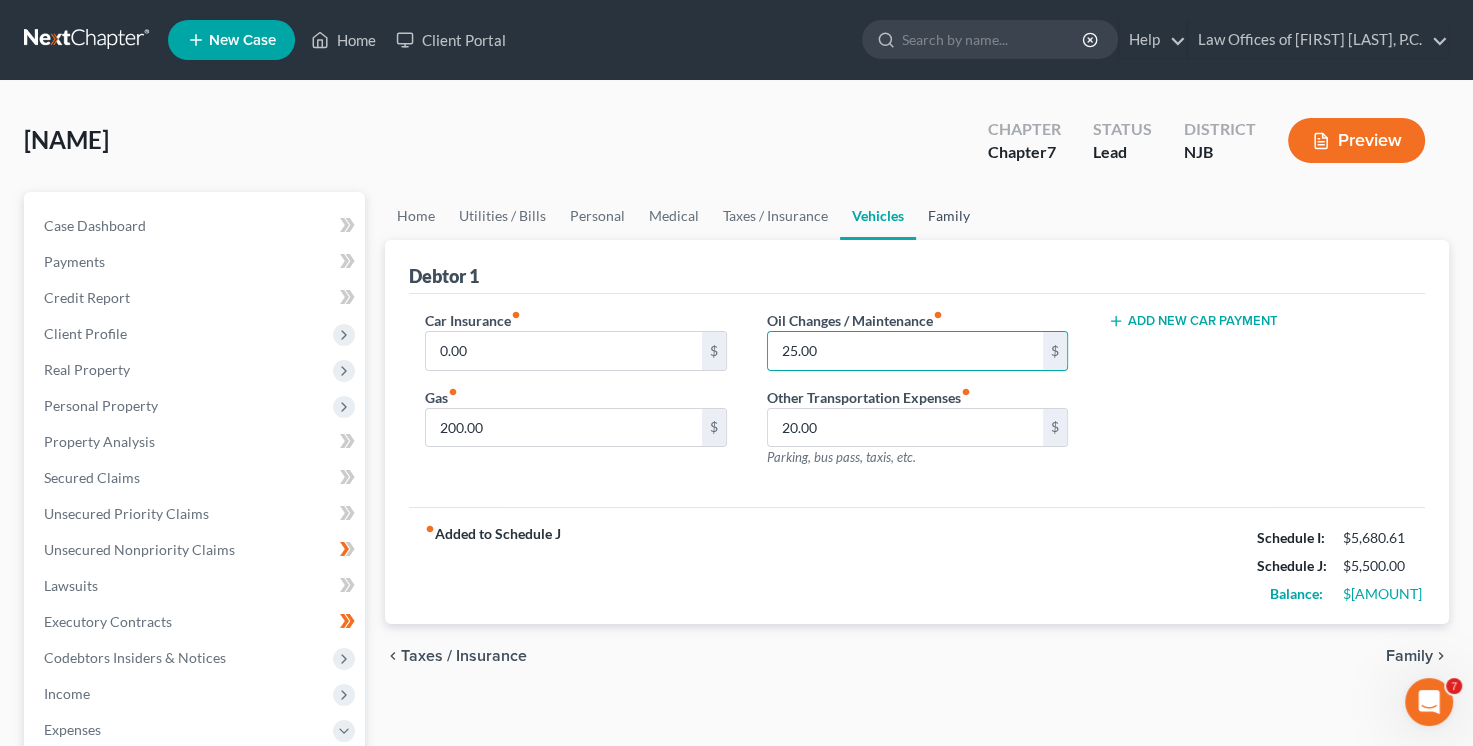 drag, startPoint x: 940, startPoint y: 213, endPoint x: 948, endPoint y: 226, distance: 15.264338 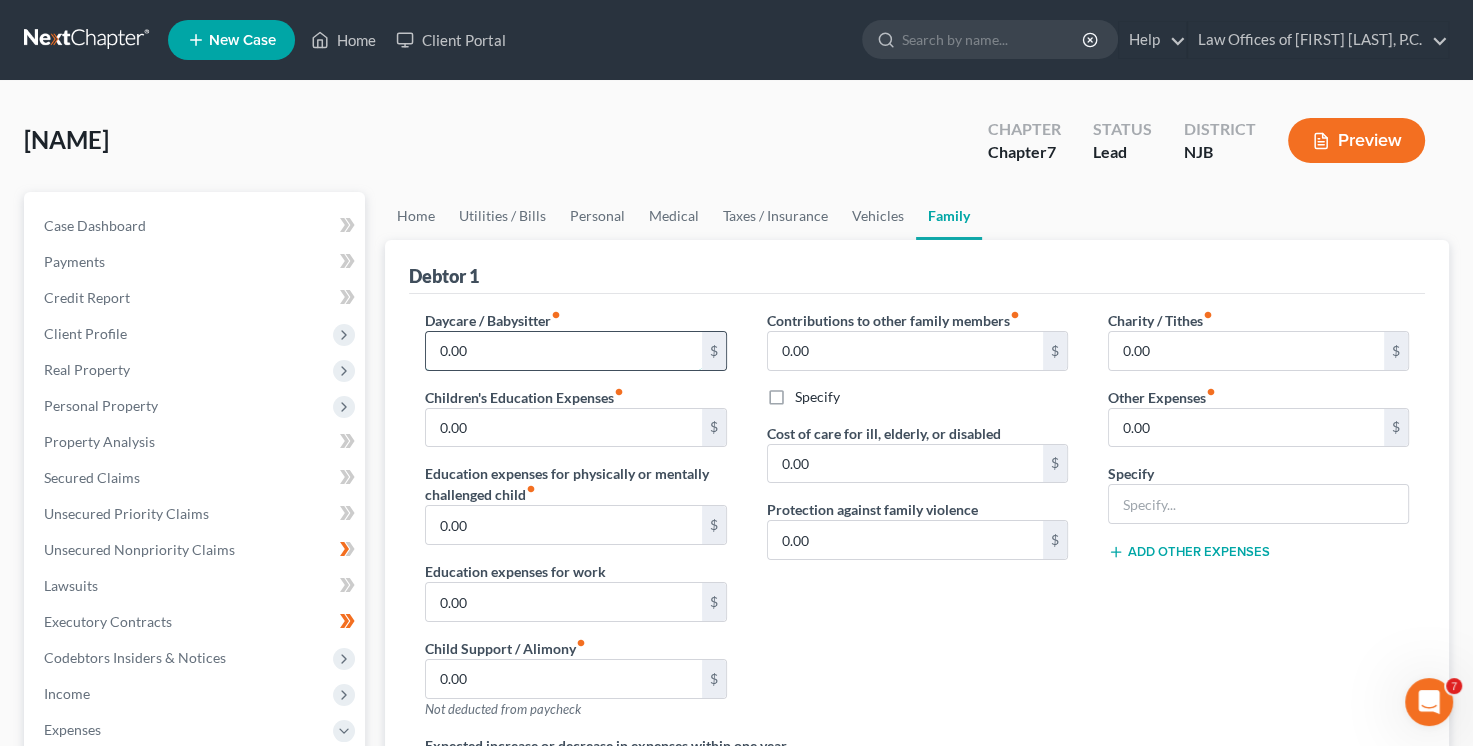 click on "0.00" at bounding box center (563, 351) 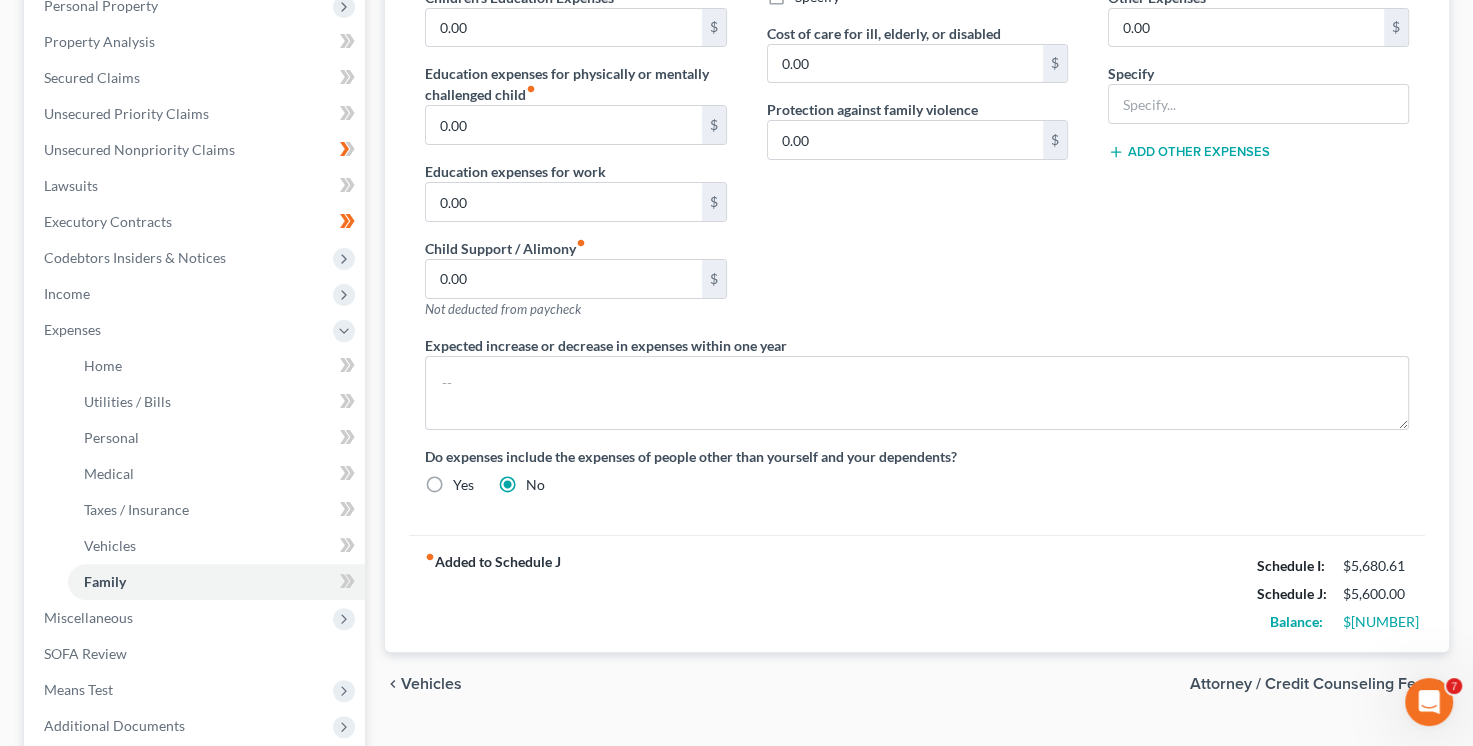 scroll, scrollTop: 0, scrollLeft: 0, axis: both 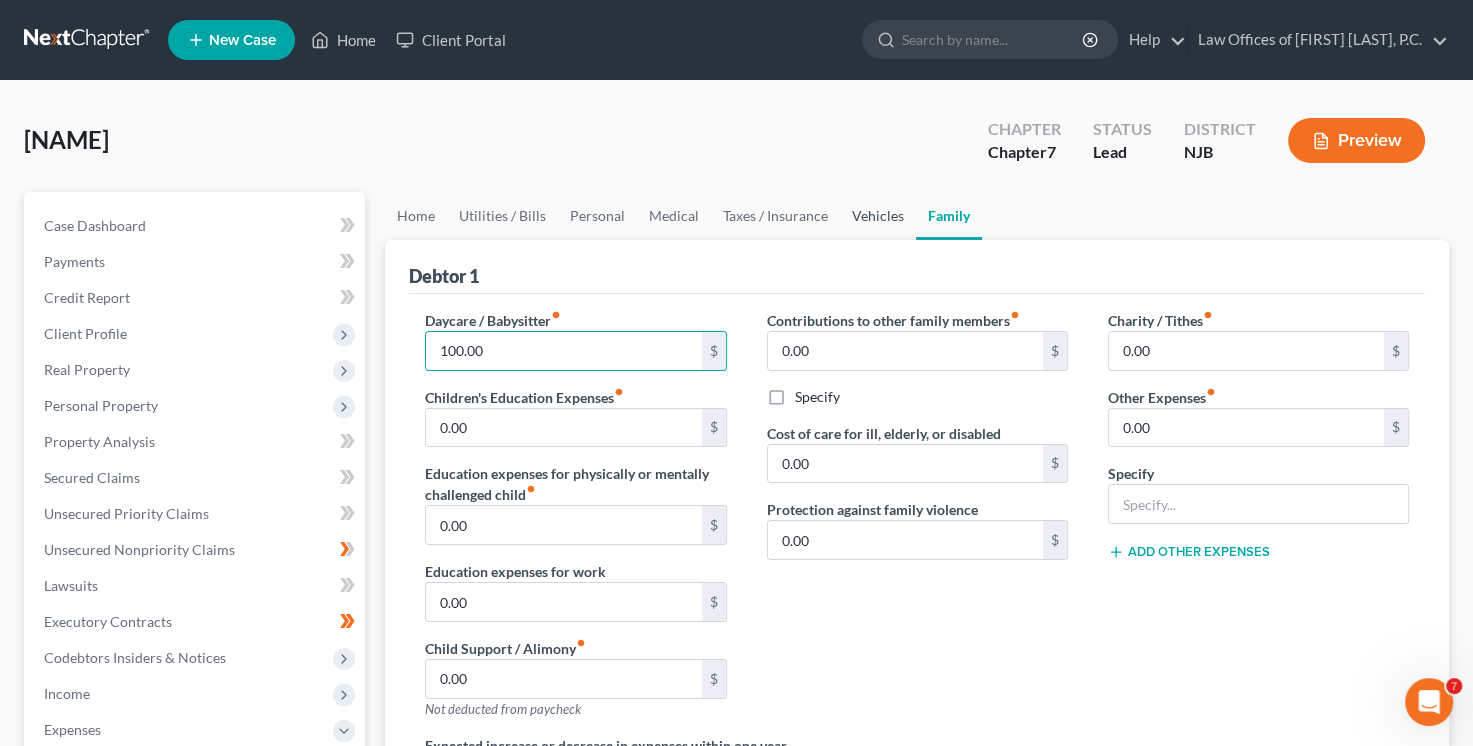 drag, startPoint x: 875, startPoint y: 214, endPoint x: 840, endPoint y: 216, distance: 35.057095 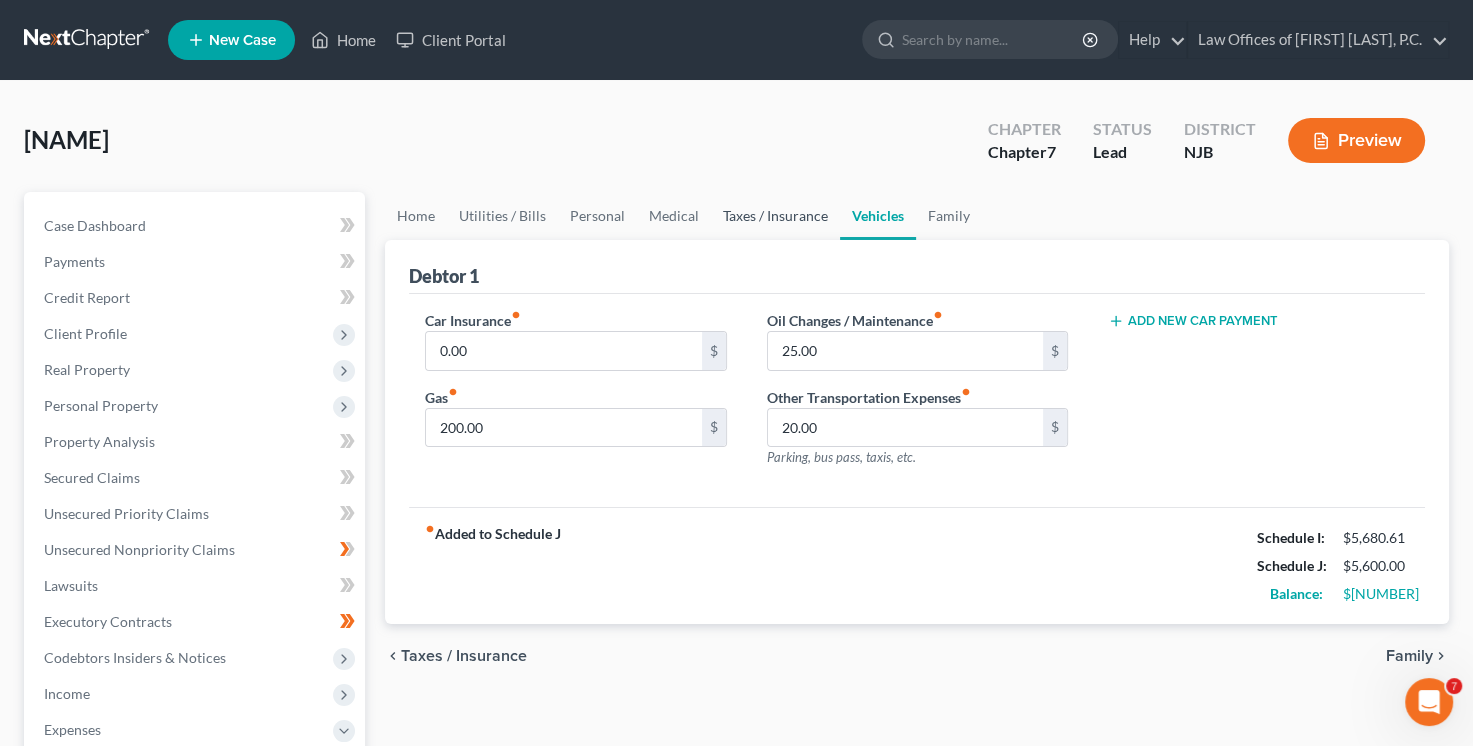 click on "Taxes / Insurance" at bounding box center (775, 216) 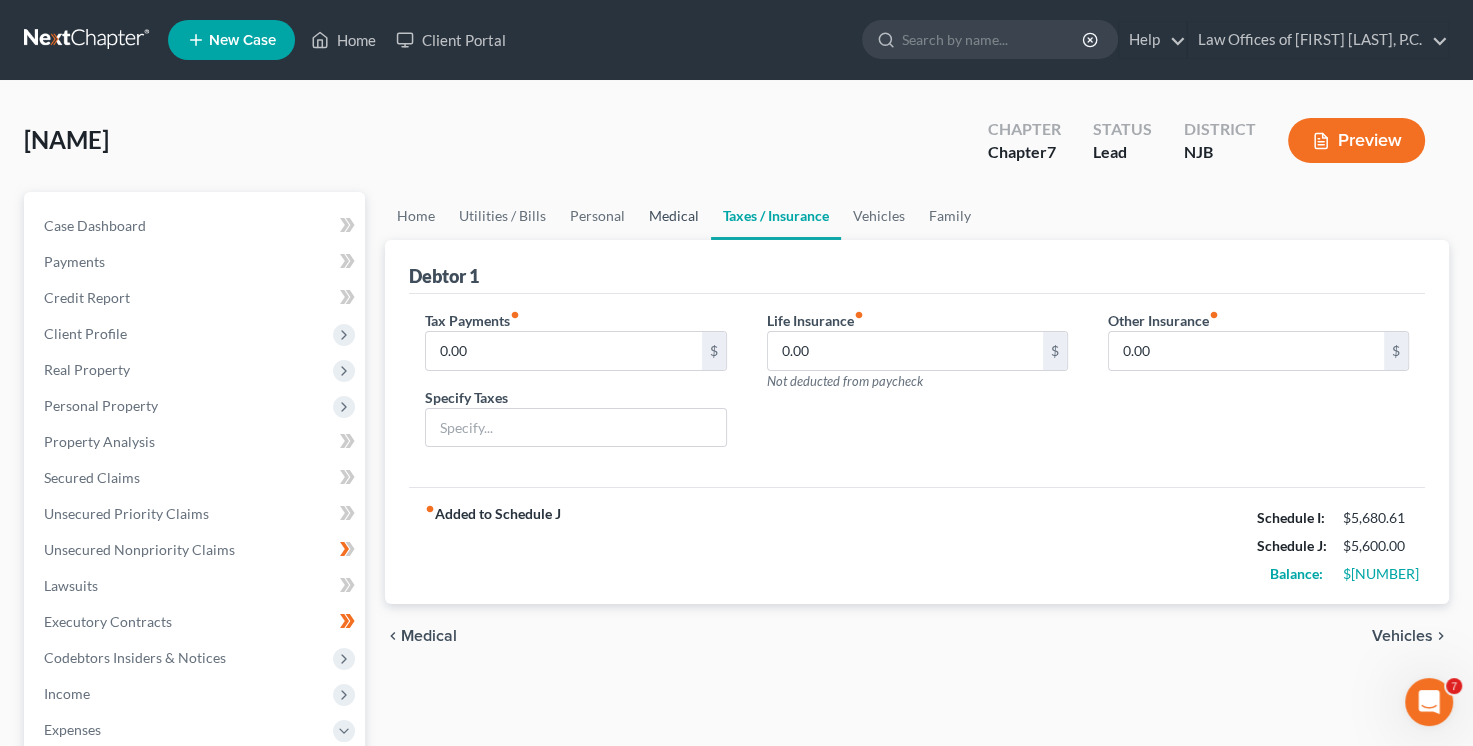 click on "Medical" at bounding box center [674, 216] 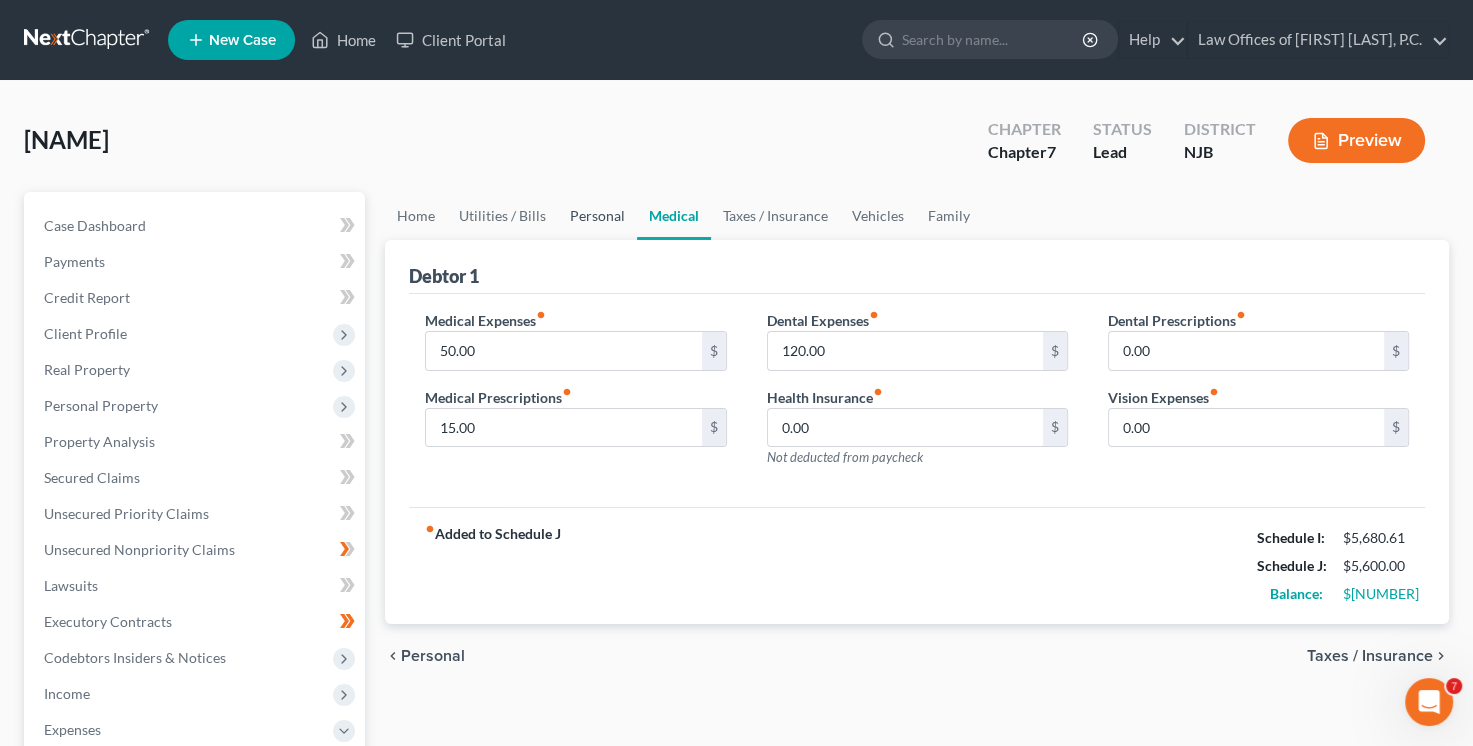 click on "Personal" at bounding box center [597, 216] 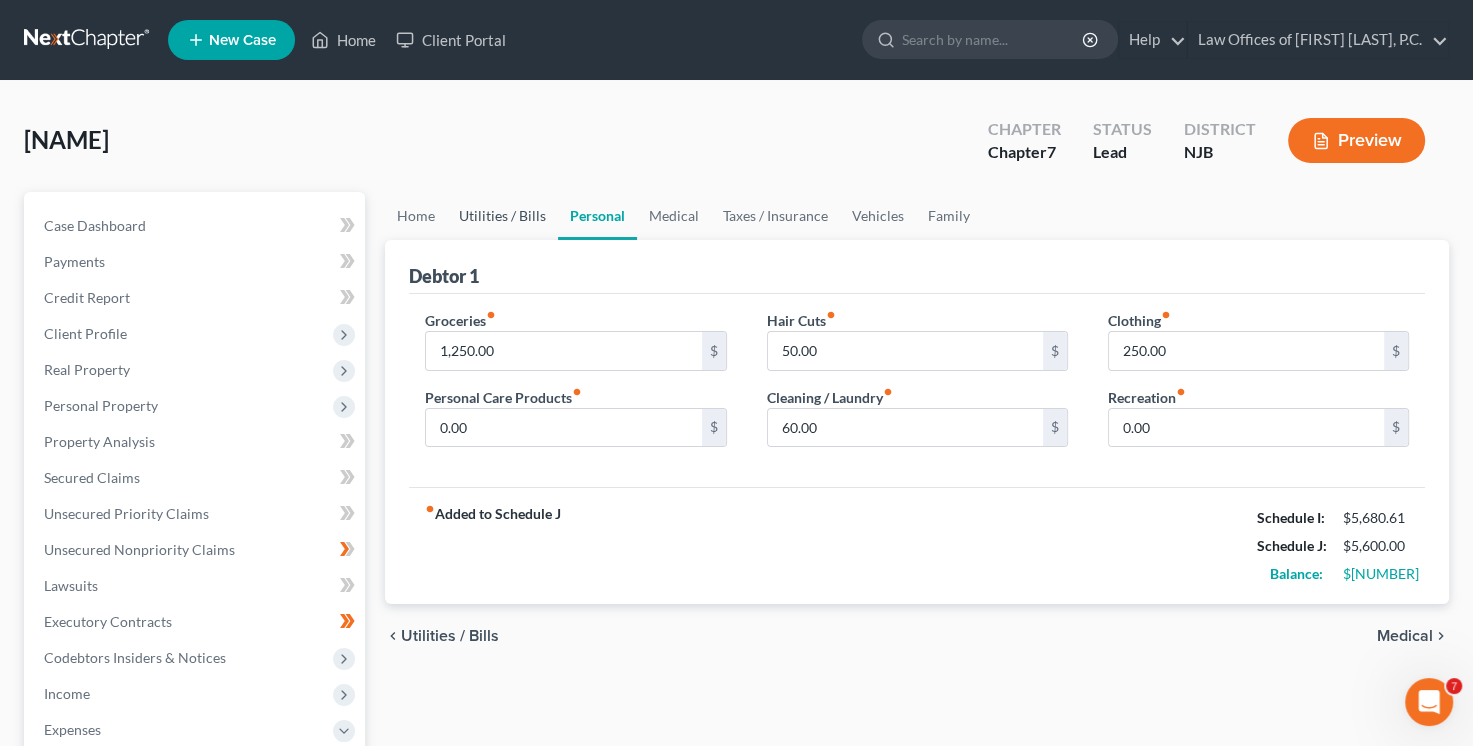 click on "Utilities / Bills" at bounding box center (502, 216) 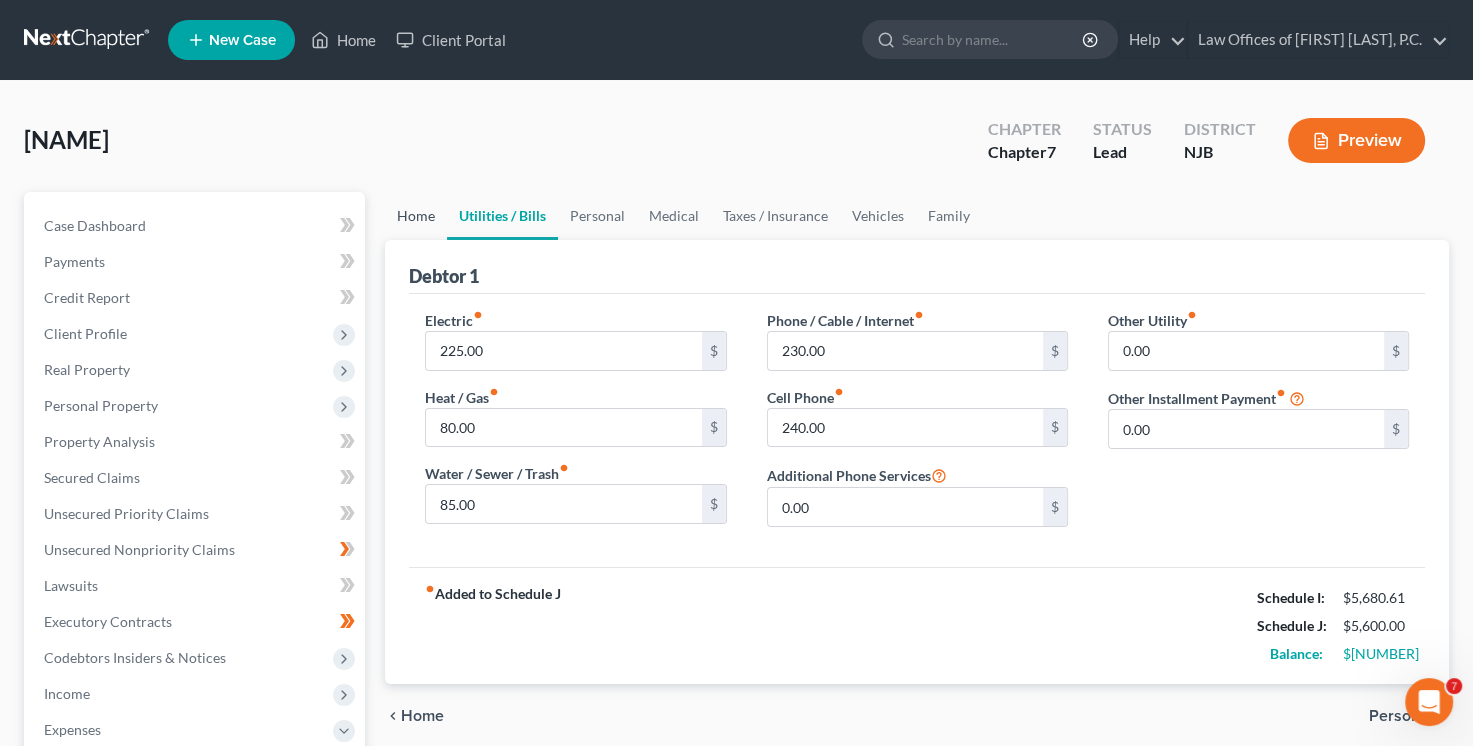 click on "Home" at bounding box center (416, 216) 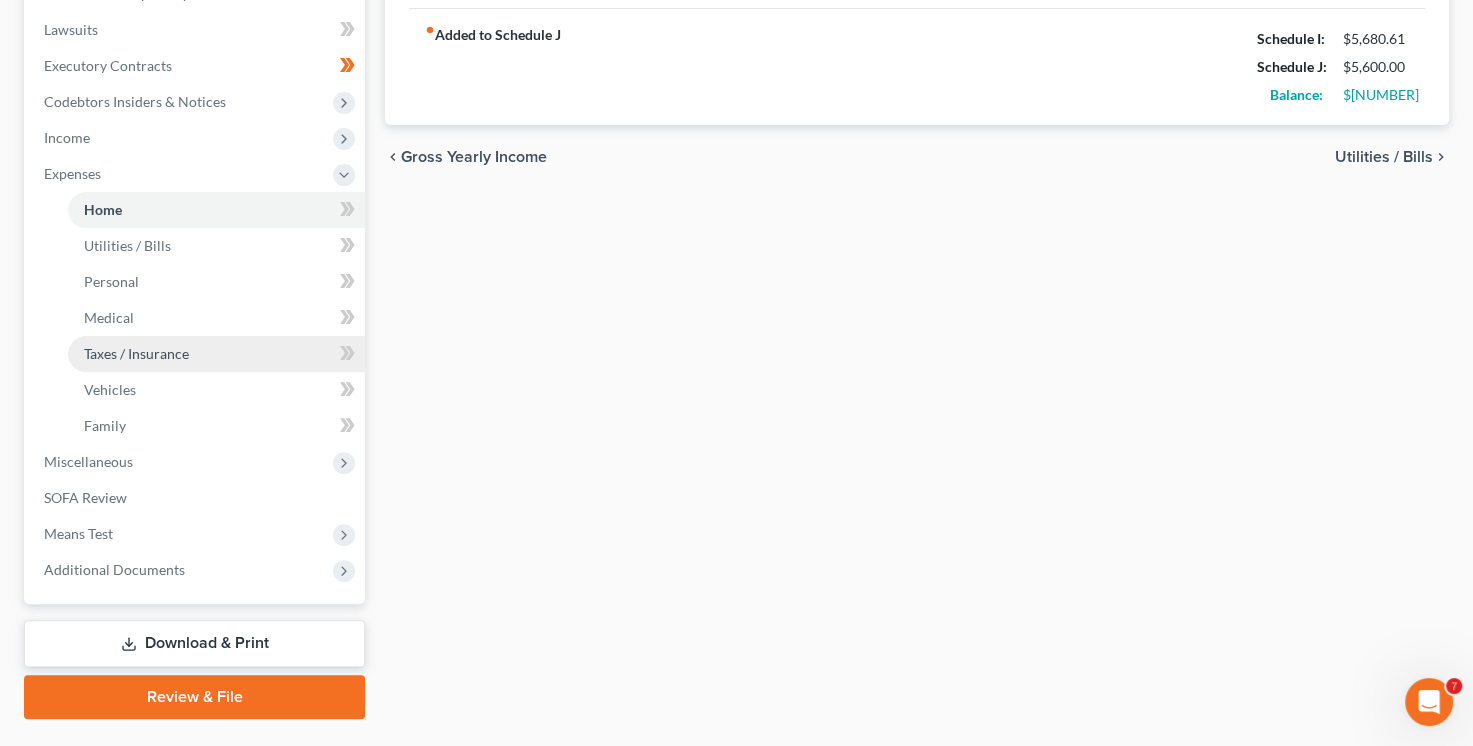 scroll, scrollTop: 600, scrollLeft: 0, axis: vertical 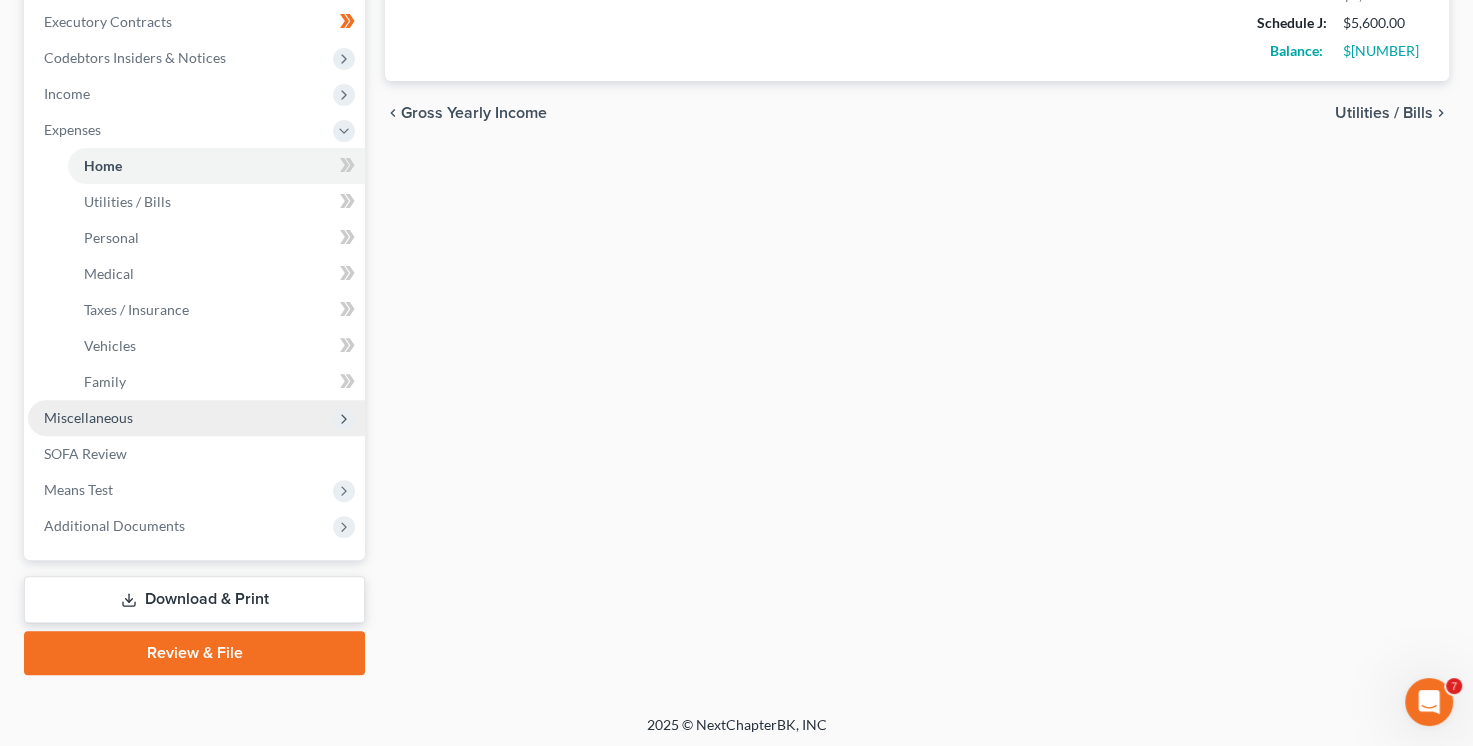 click on "Miscellaneous" at bounding box center [196, 418] 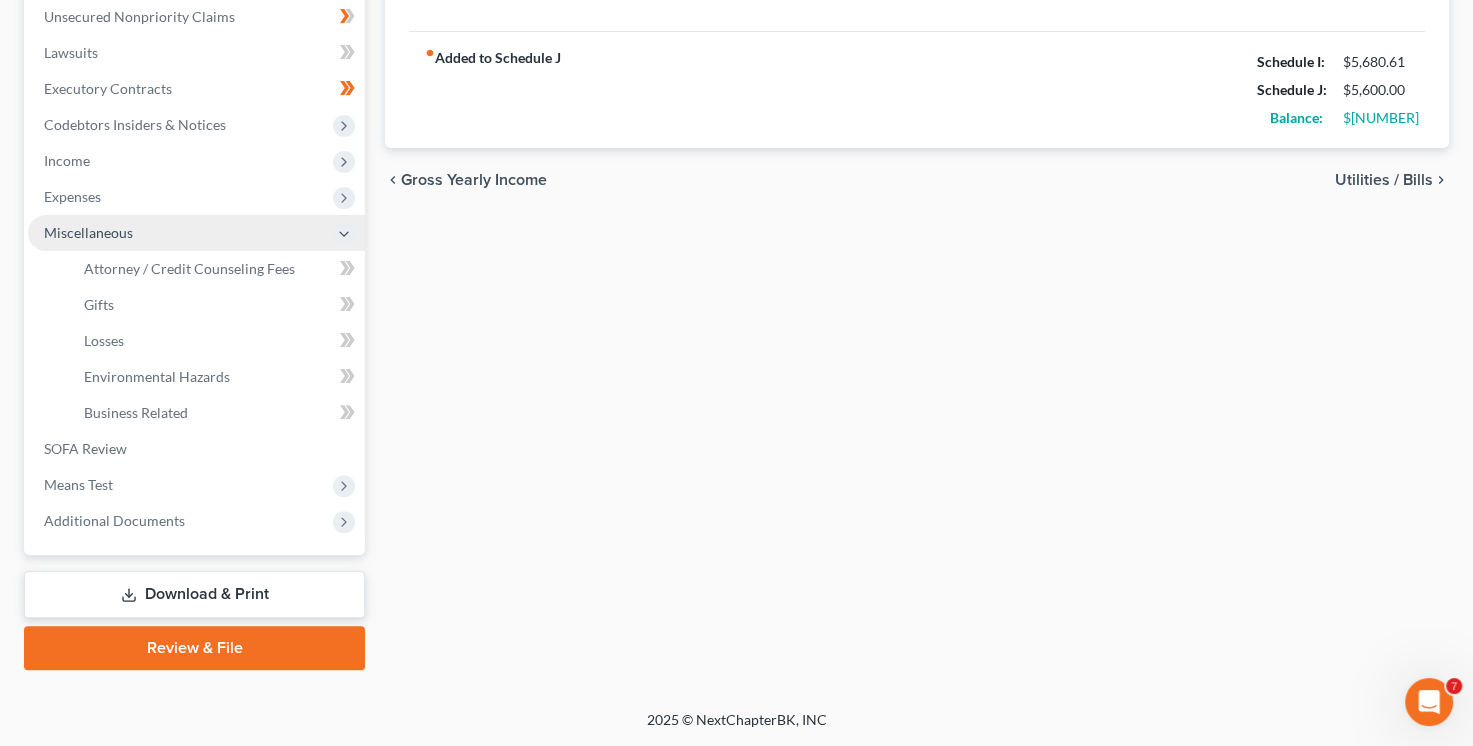 scroll, scrollTop: 531, scrollLeft: 0, axis: vertical 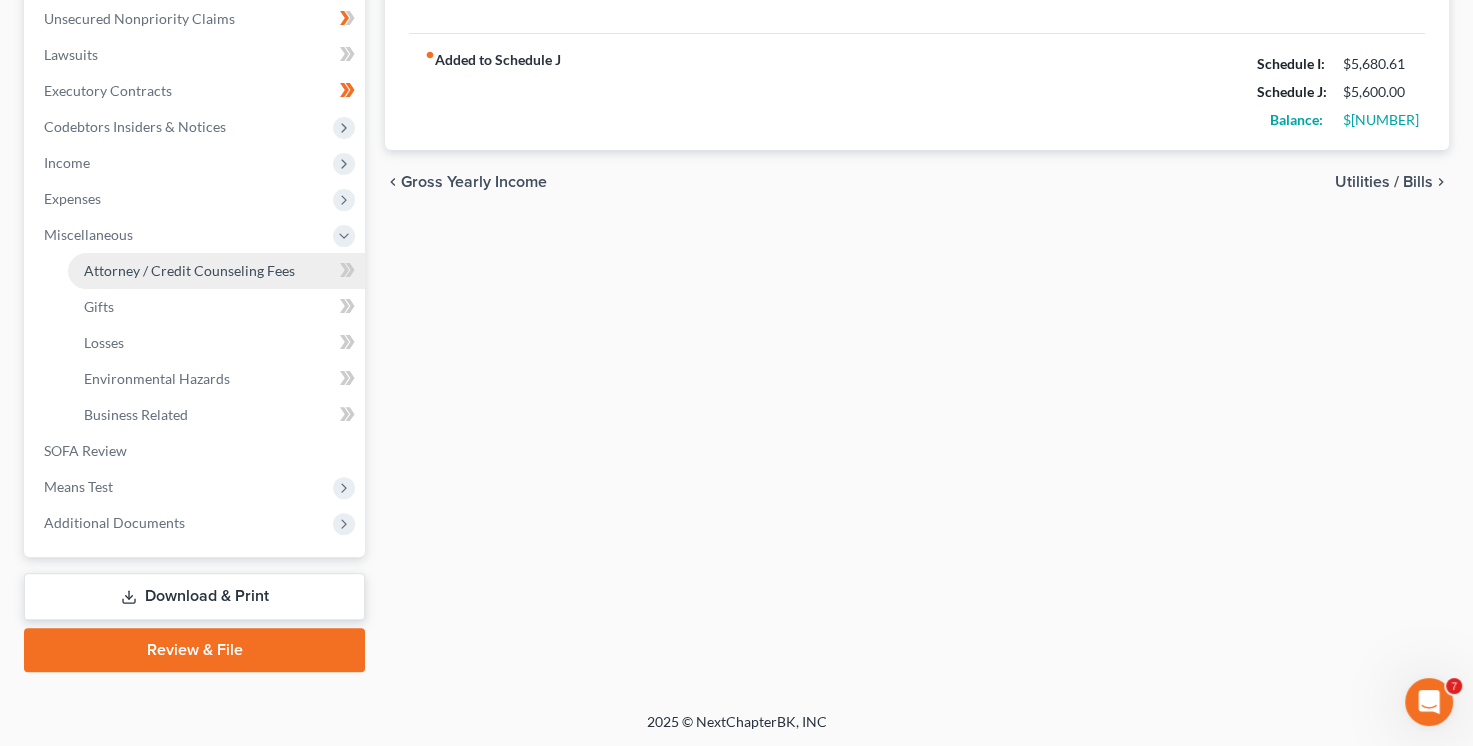 click on "Attorney / Credit Counseling Fees" at bounding box center [189, 270] 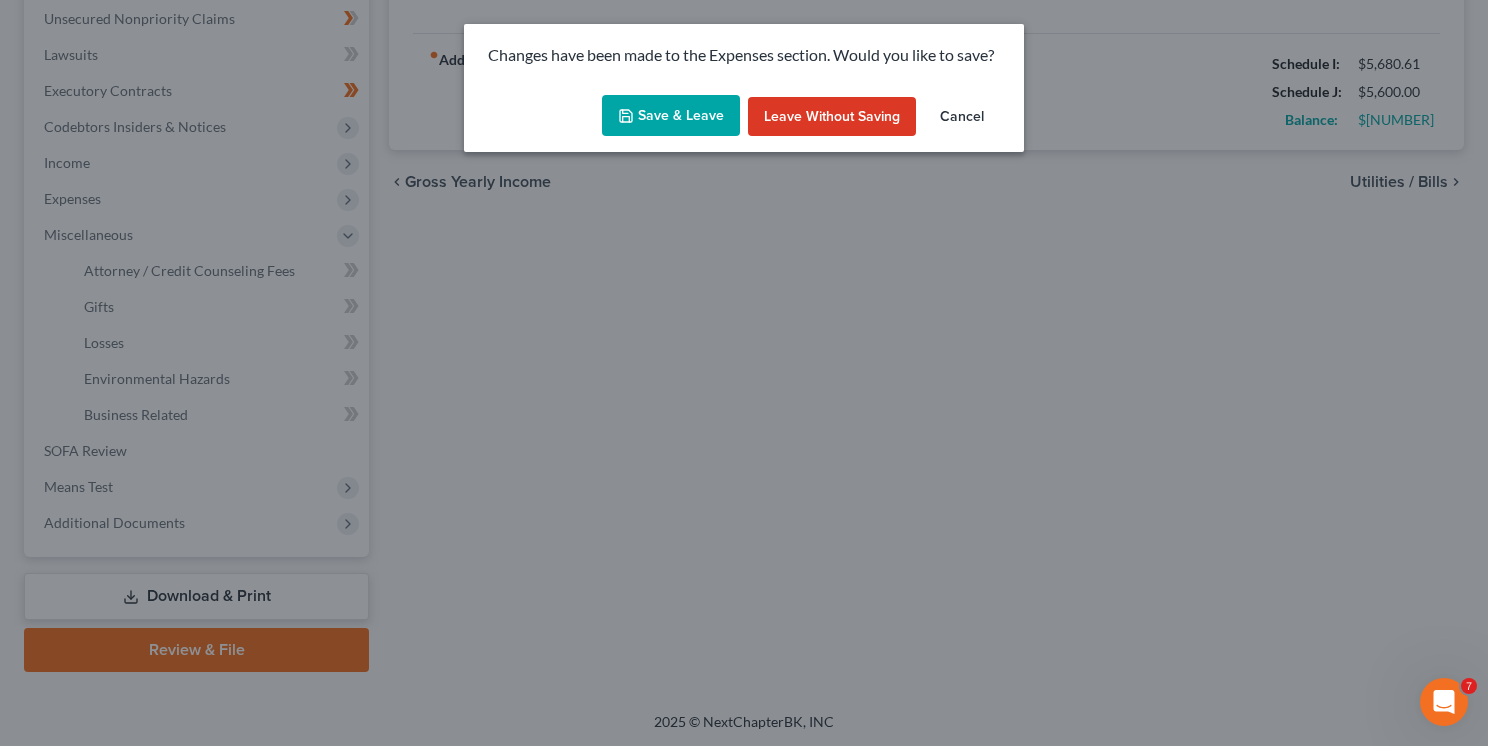 click on "Save & Leave" at bounding box center [671, 116] 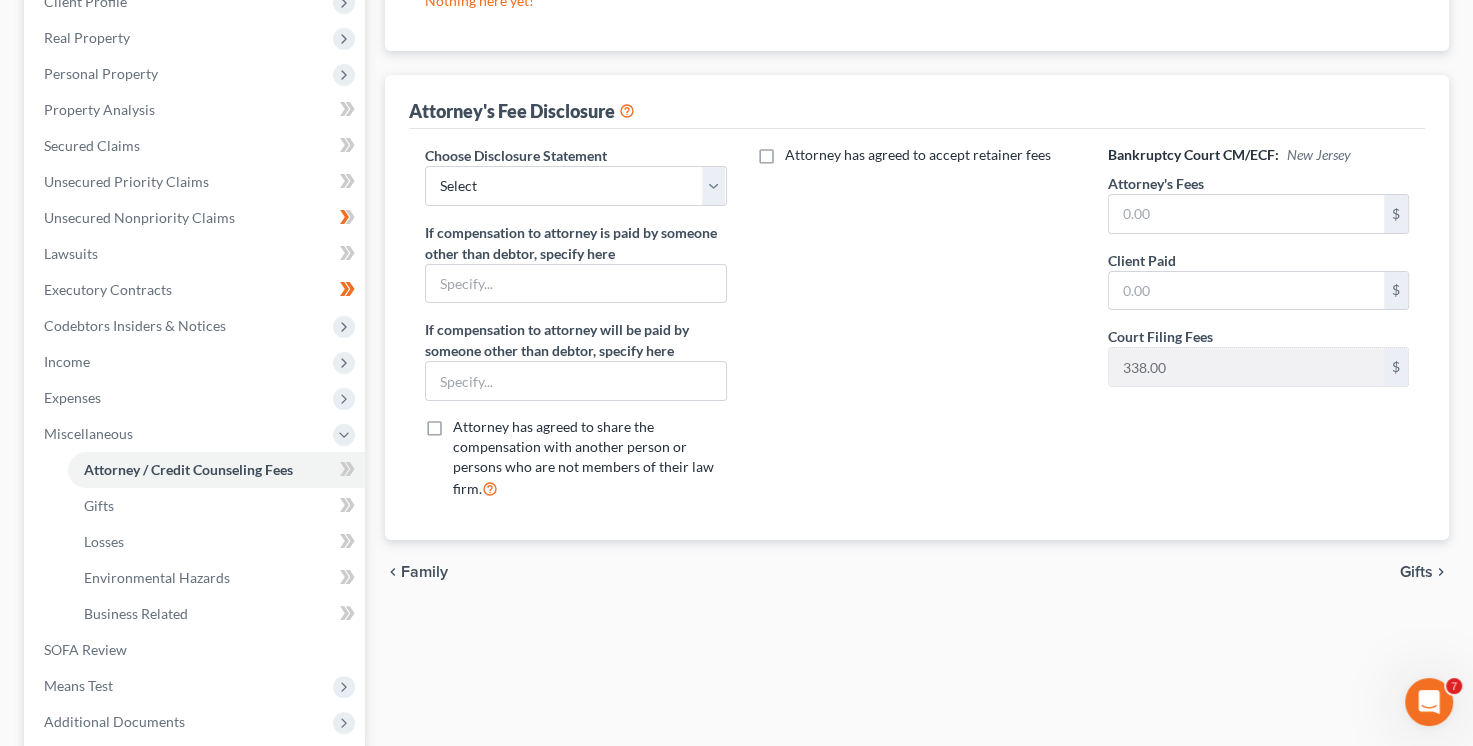 scroll, scrollTop: 300, scrollLeft: 0, axis: vertical 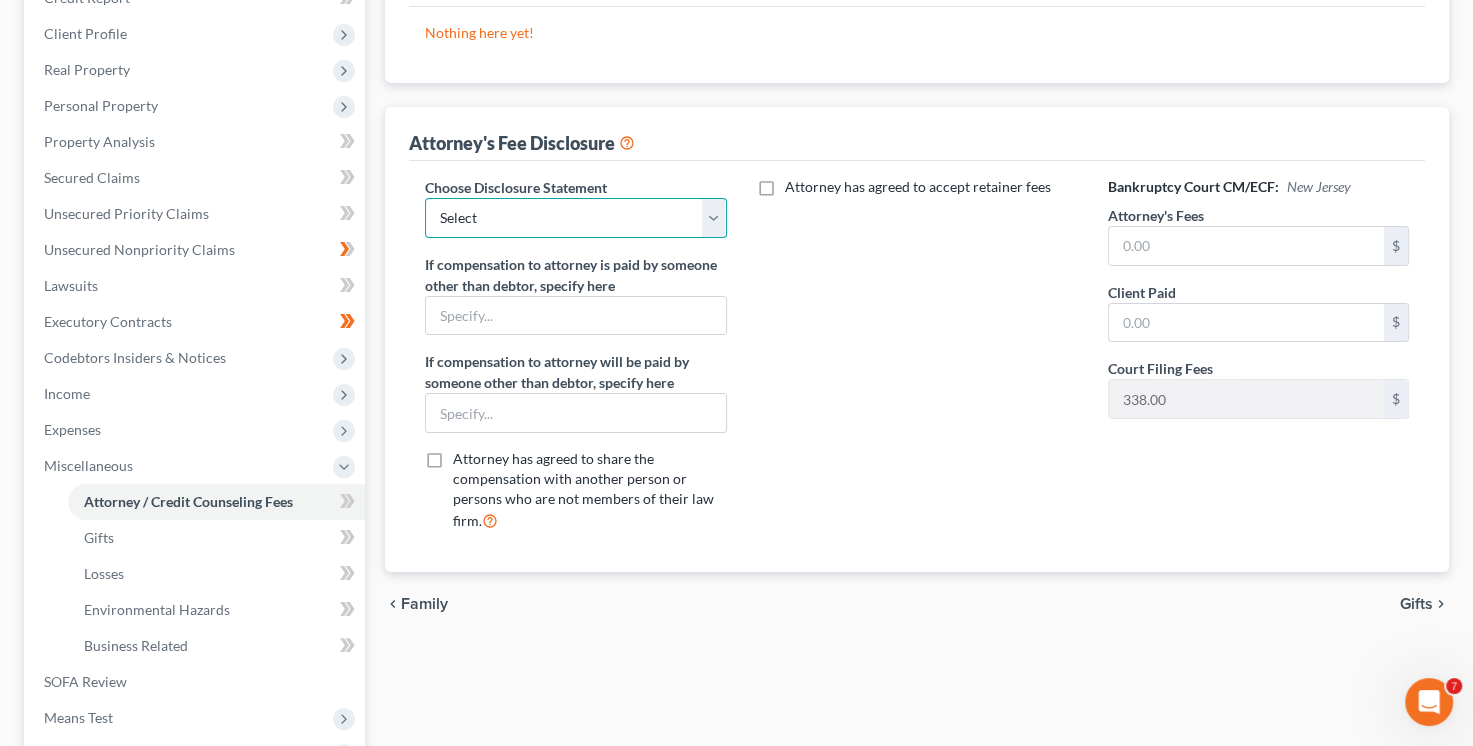 click on "Select [FIRST] [LAST], Esquire" at bounding box center (575, 218) 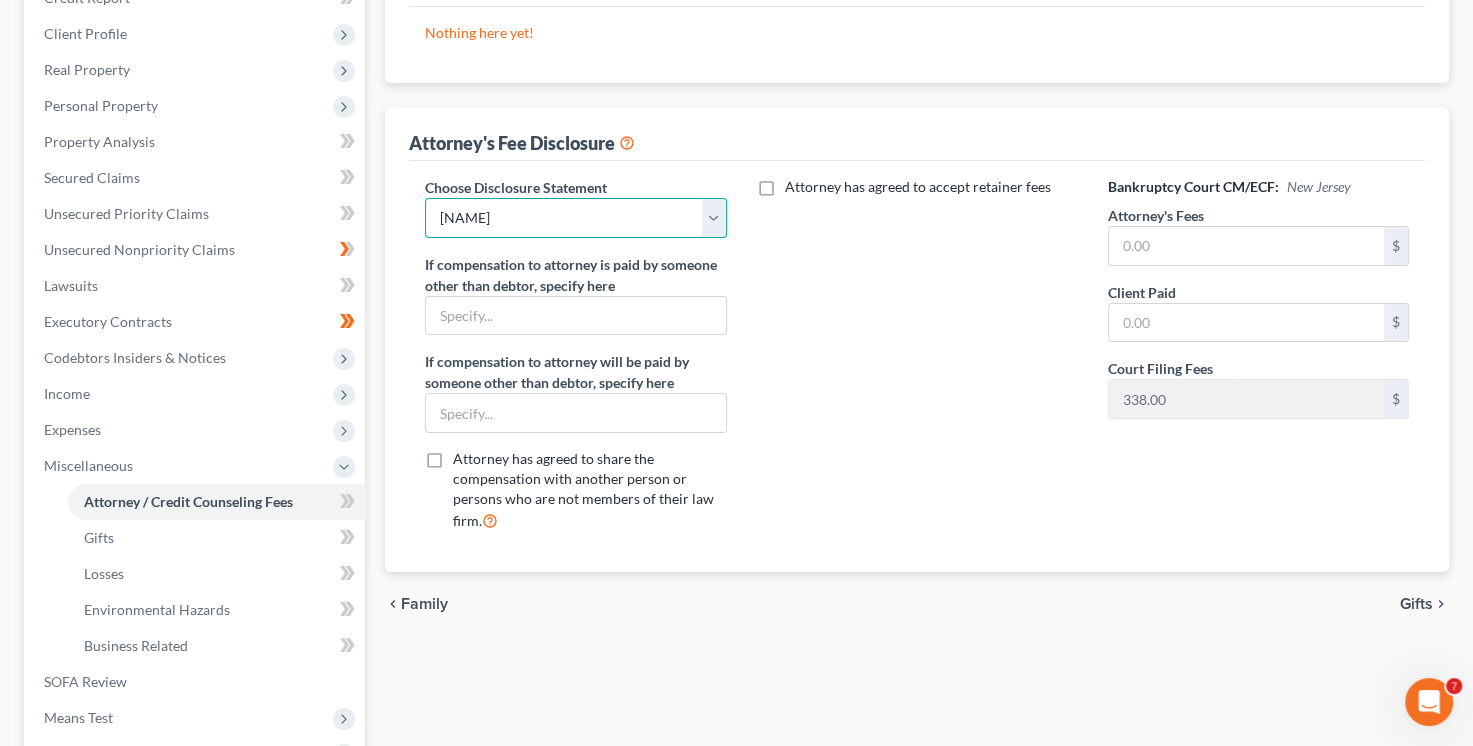 click on "Select [FIRST] [LAST], Esquire" at bounding box center (575, 218) 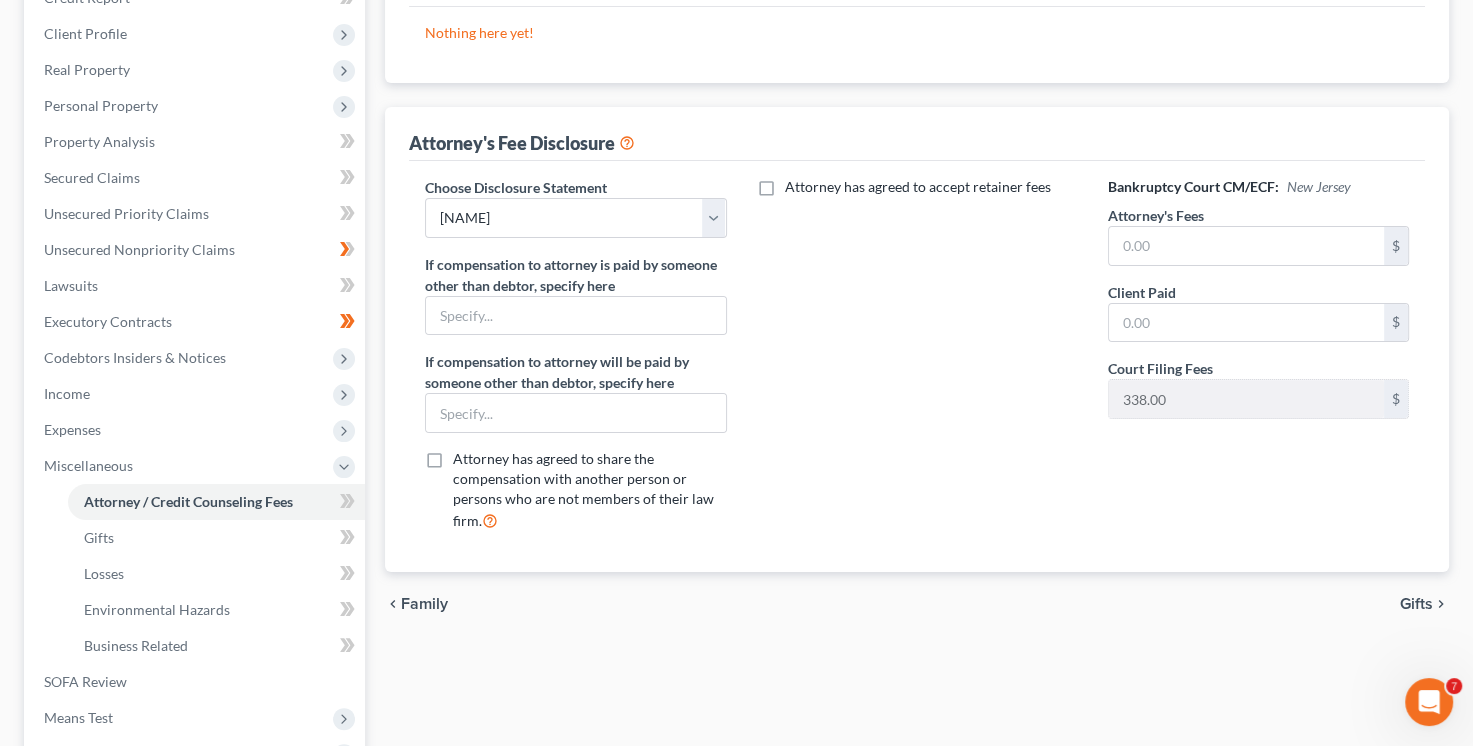 click on "Attorney has agreed to accept retainer fees" at bounding box center [918, 187] 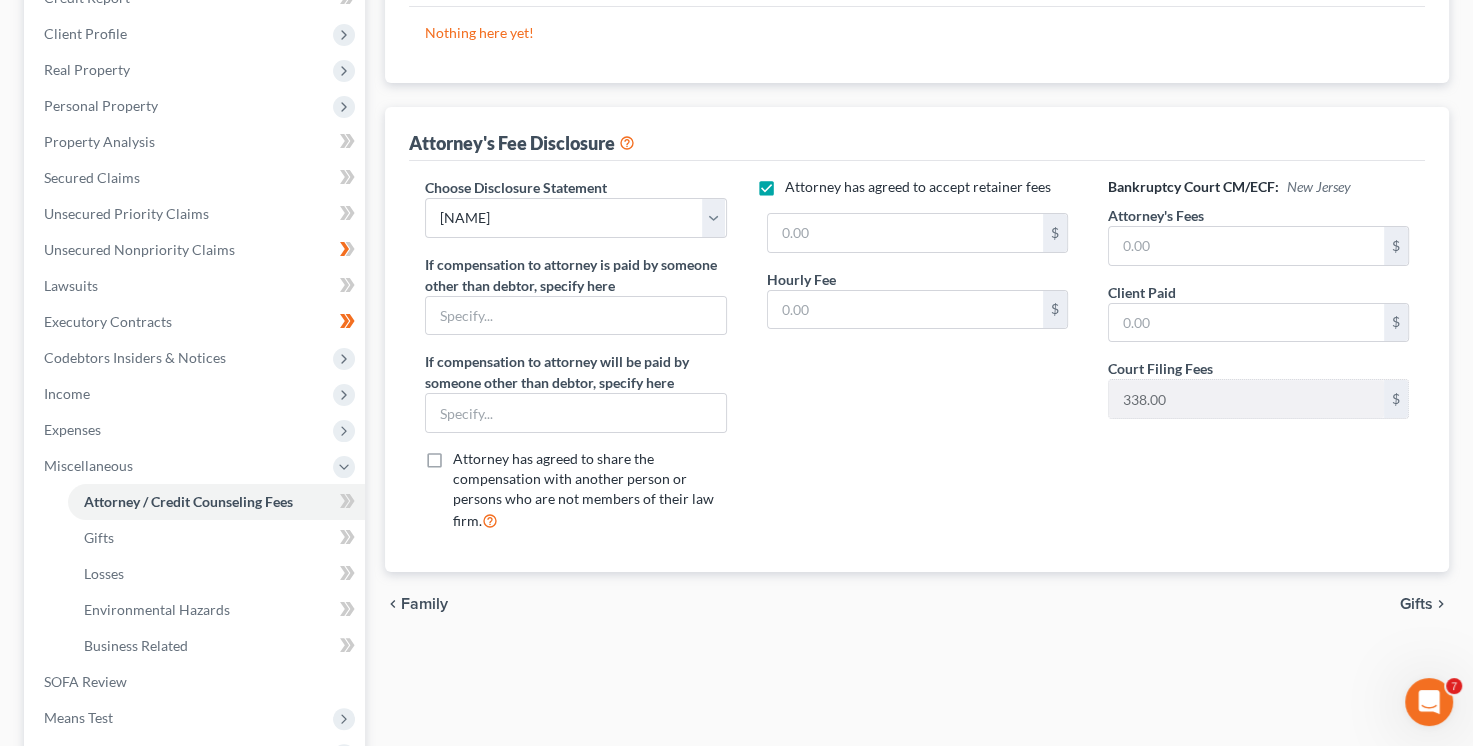 drag, startPoint x: 768, startPoint y: 188, endPoint x: 752, endPoint y: 228, distance: 43.081318 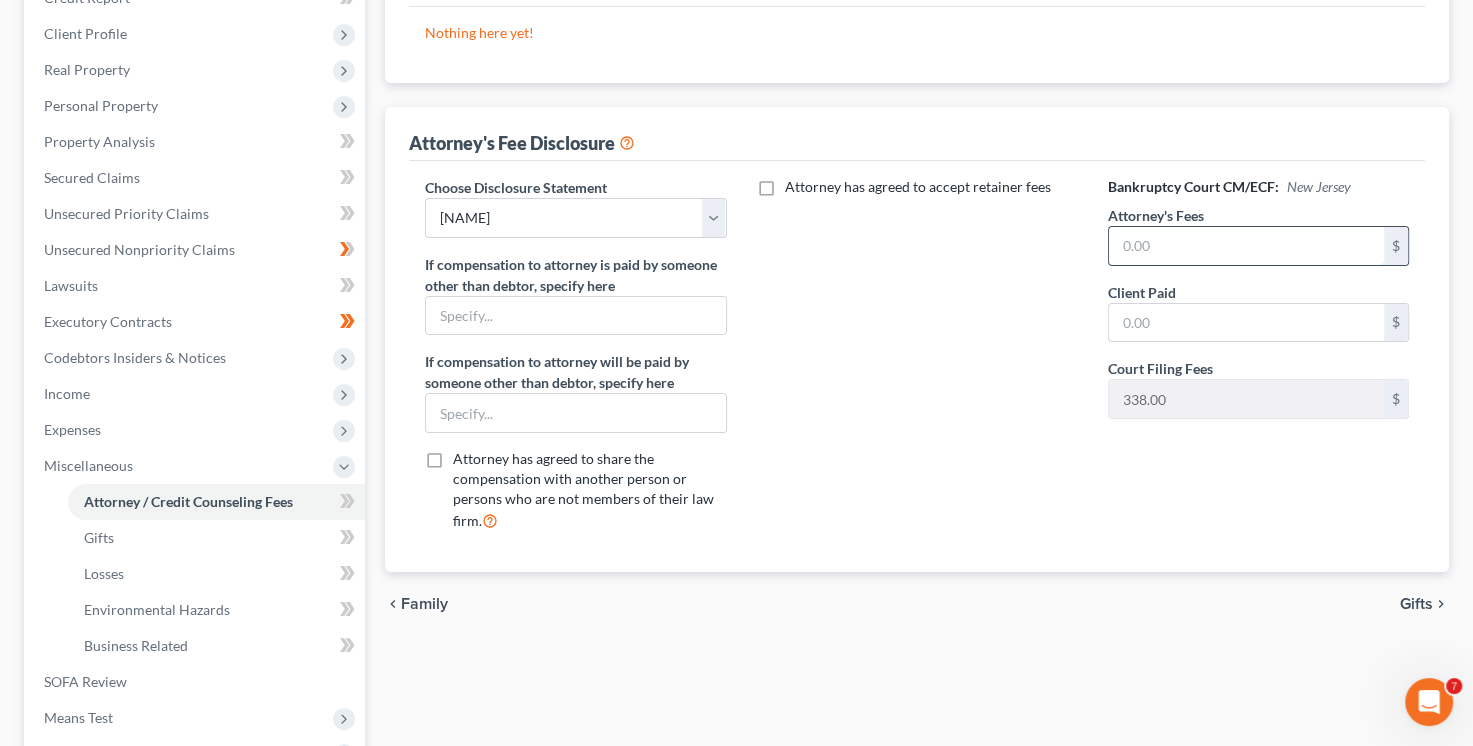 click at bounding box center [1246, 246] 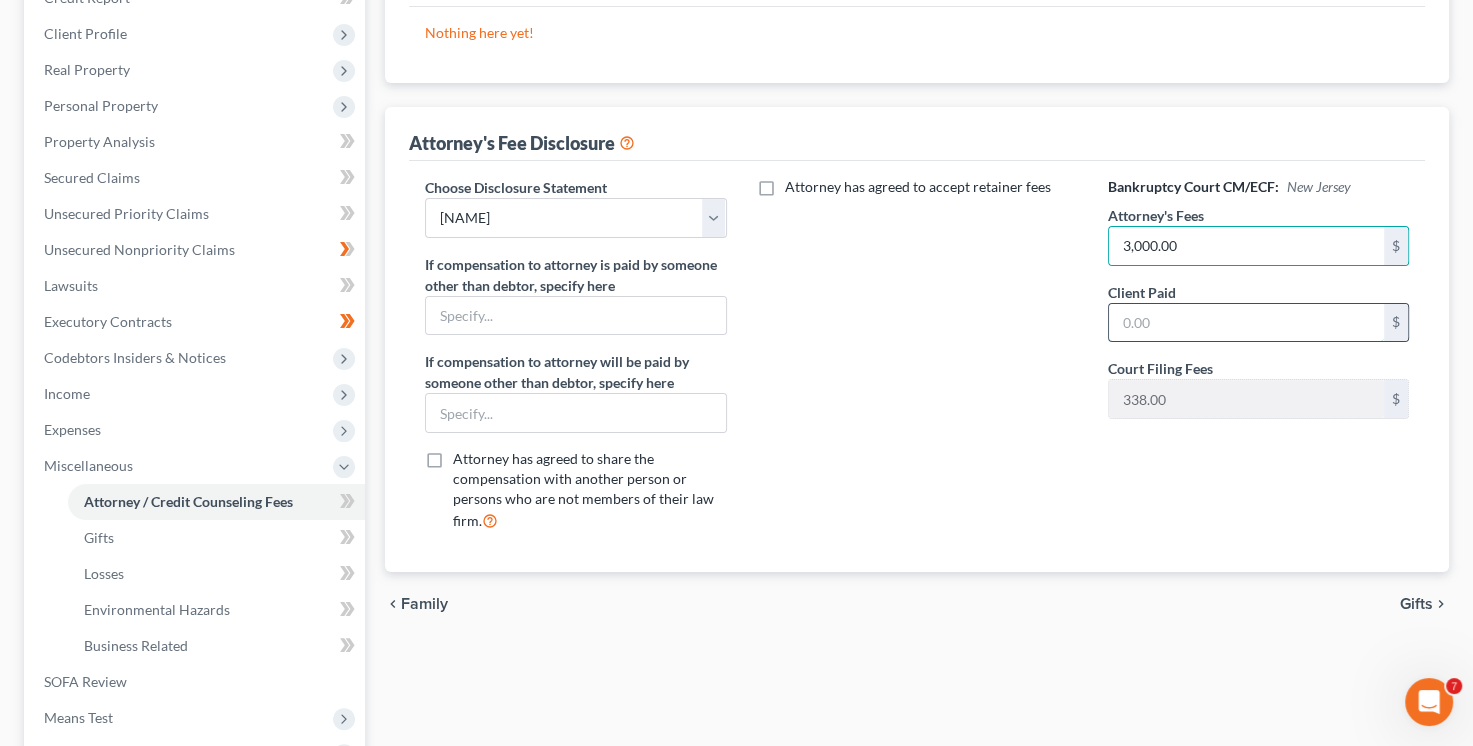 click at bounding box center [1246, 323] 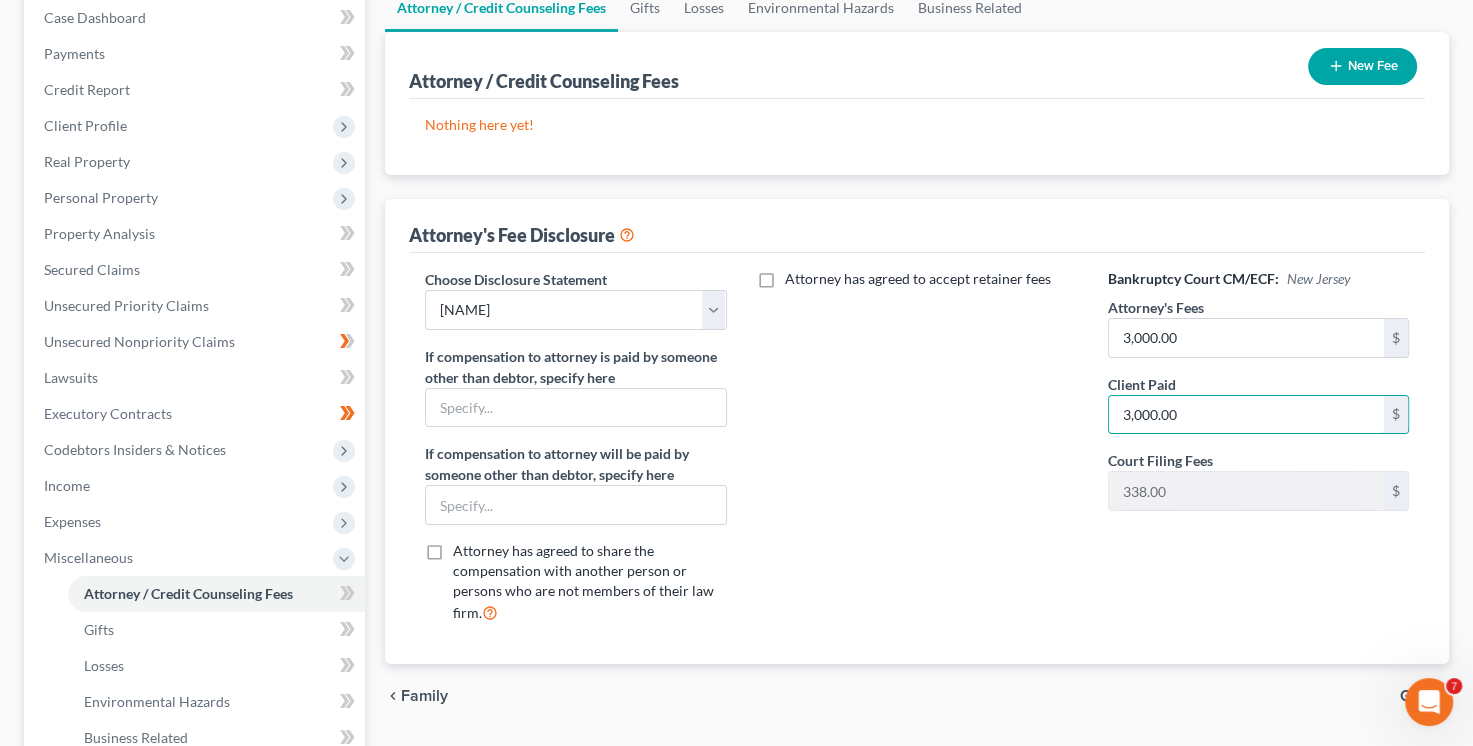 scroll, scrollTop: 200, scrollLeft: 0, axis: vertical 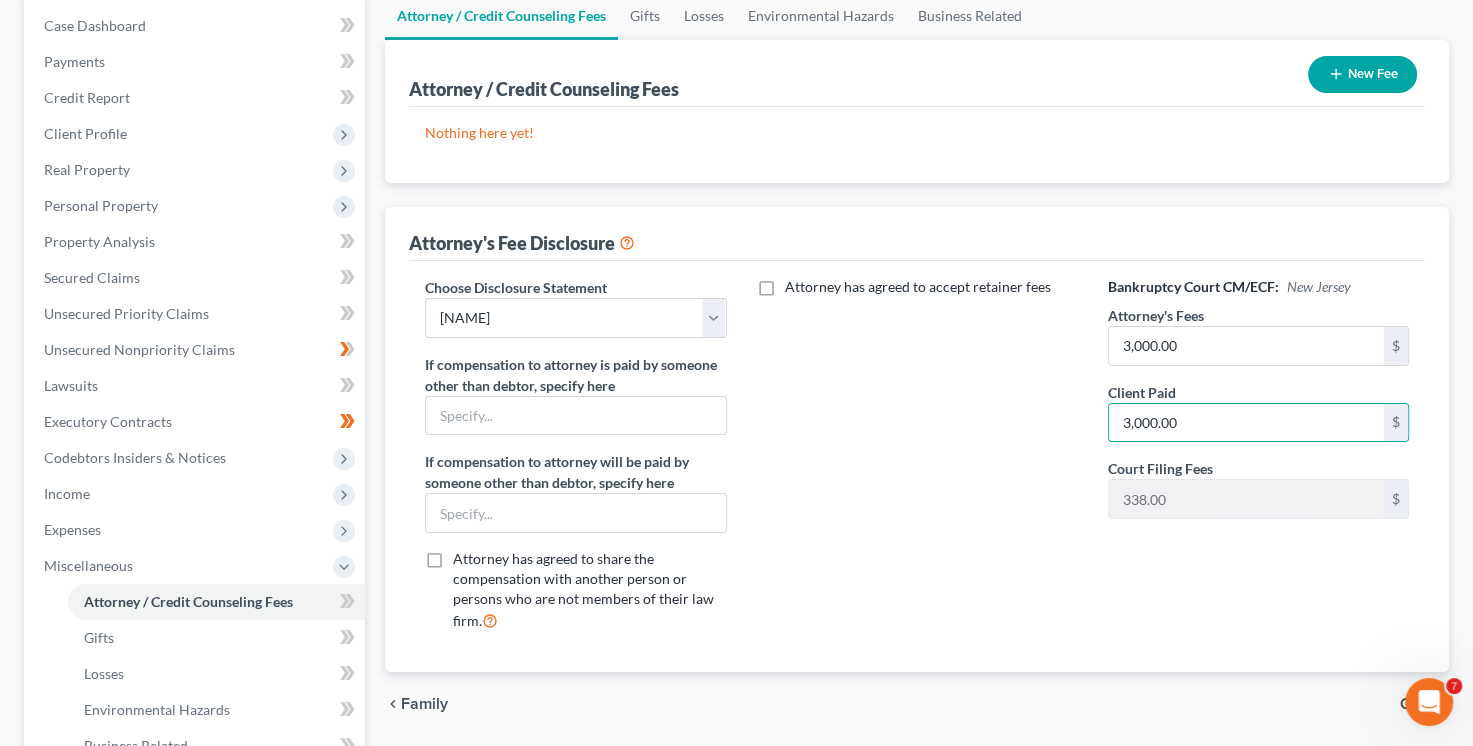 click on "New Fee" at bounding box center (1362, 74) 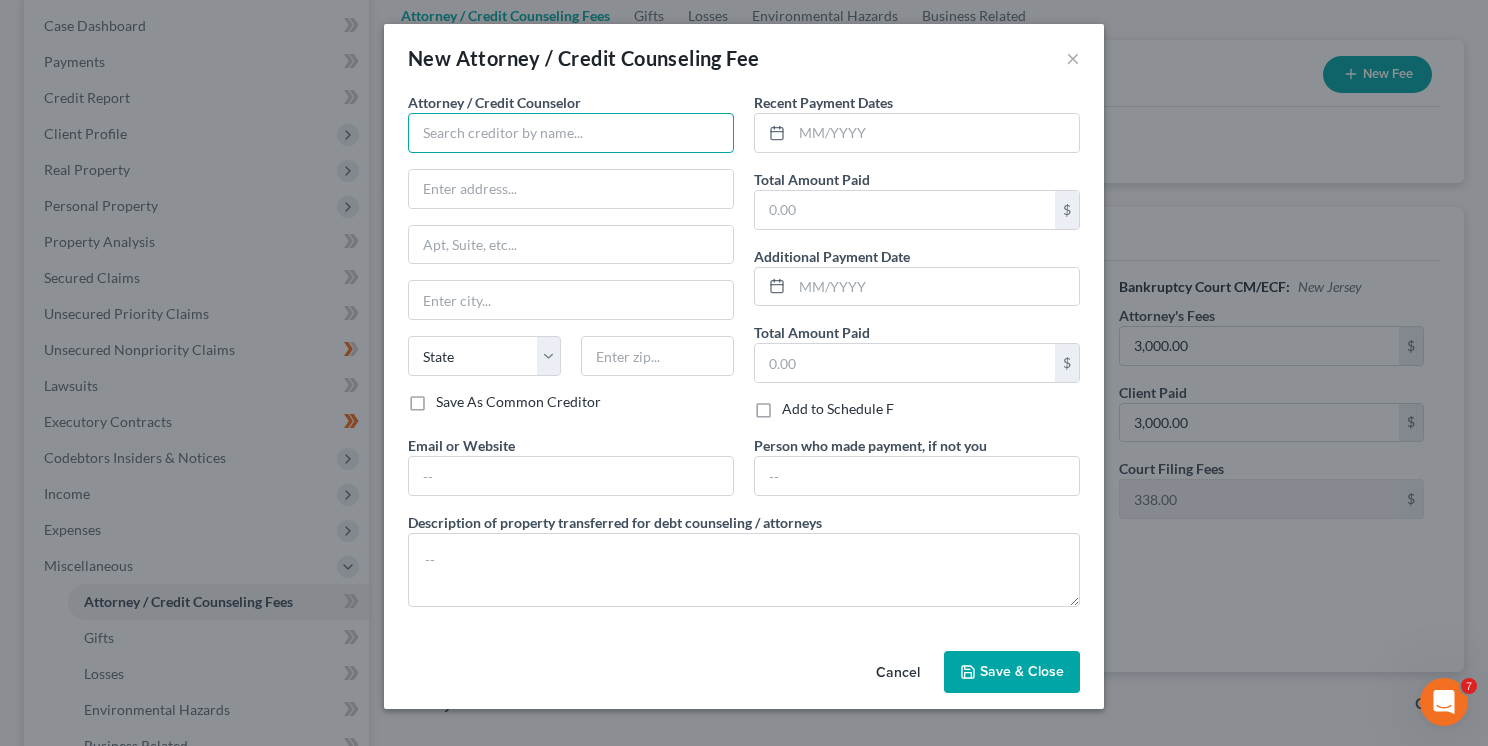 click at bounding box center (571, 133) 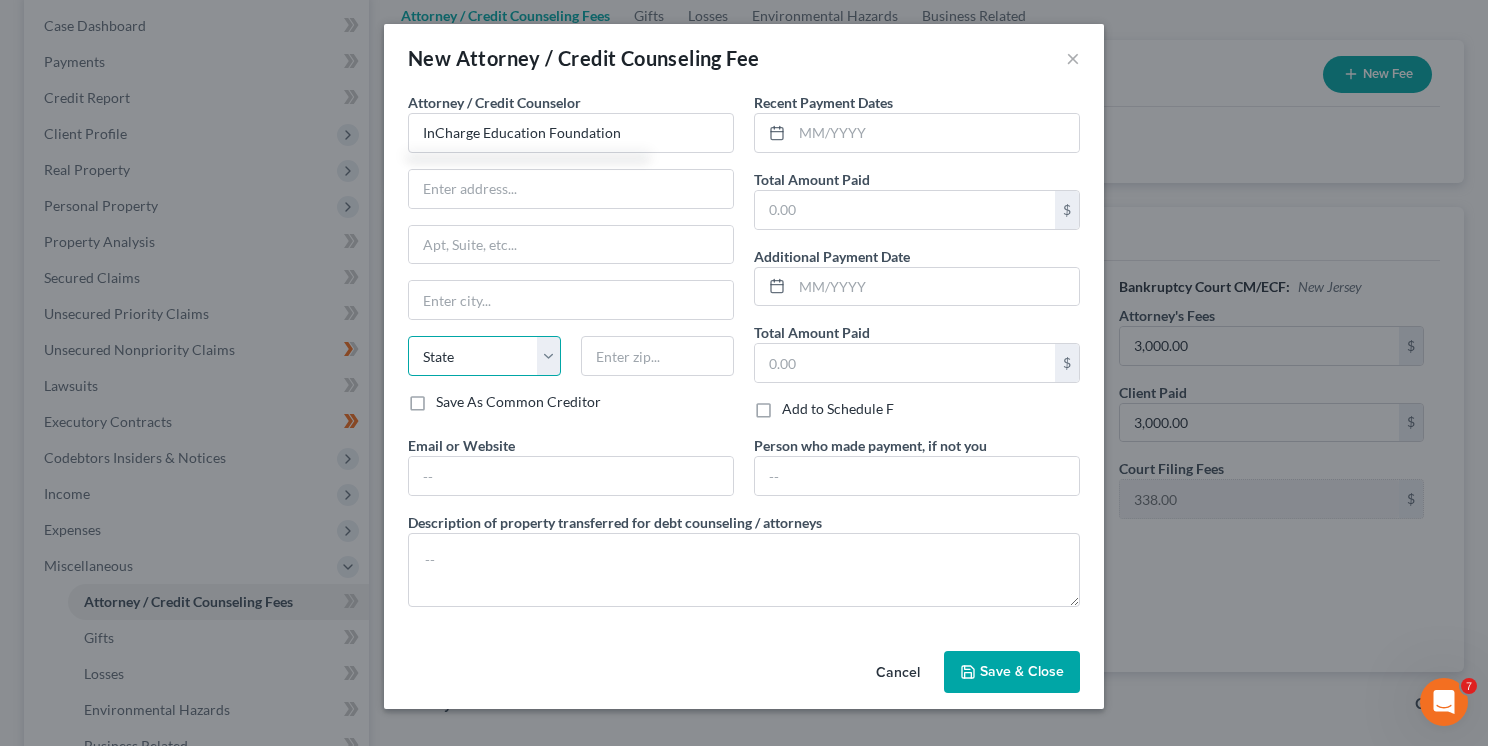 click on "State AL AK AR AZ CA CO CT DE DC FL GA GU HI ID IL IN IA KS KY LA ME MD MA MI MN MS MO MT NC ND NE NV NH NJ NM NY OH OK OR PA PR RI SC SD TN TX UT VI VA VT WA WV WI WY" at bounding box center [484, 356] 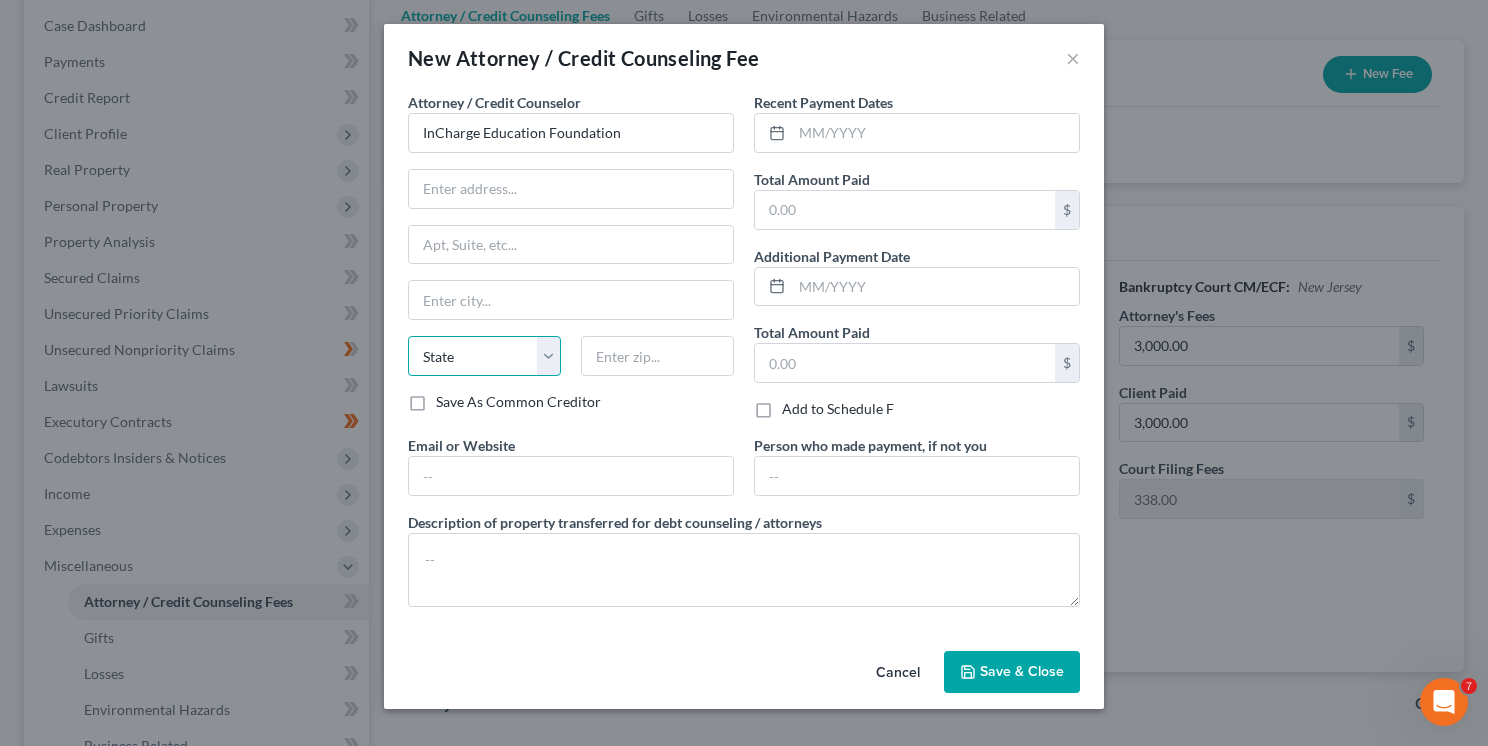 click on "State AL AK AR AZ CA CO CT DE DC FL GA GU HI ID IL IN IA KS KY LA ME MD MA MI MN MS MO MT NC ND NE NV NH NJ NM NY OH OK OR PA PR RI SC SD TN TX UT VI VA VT WA WV WI WY" at bounding box center (484, 356) 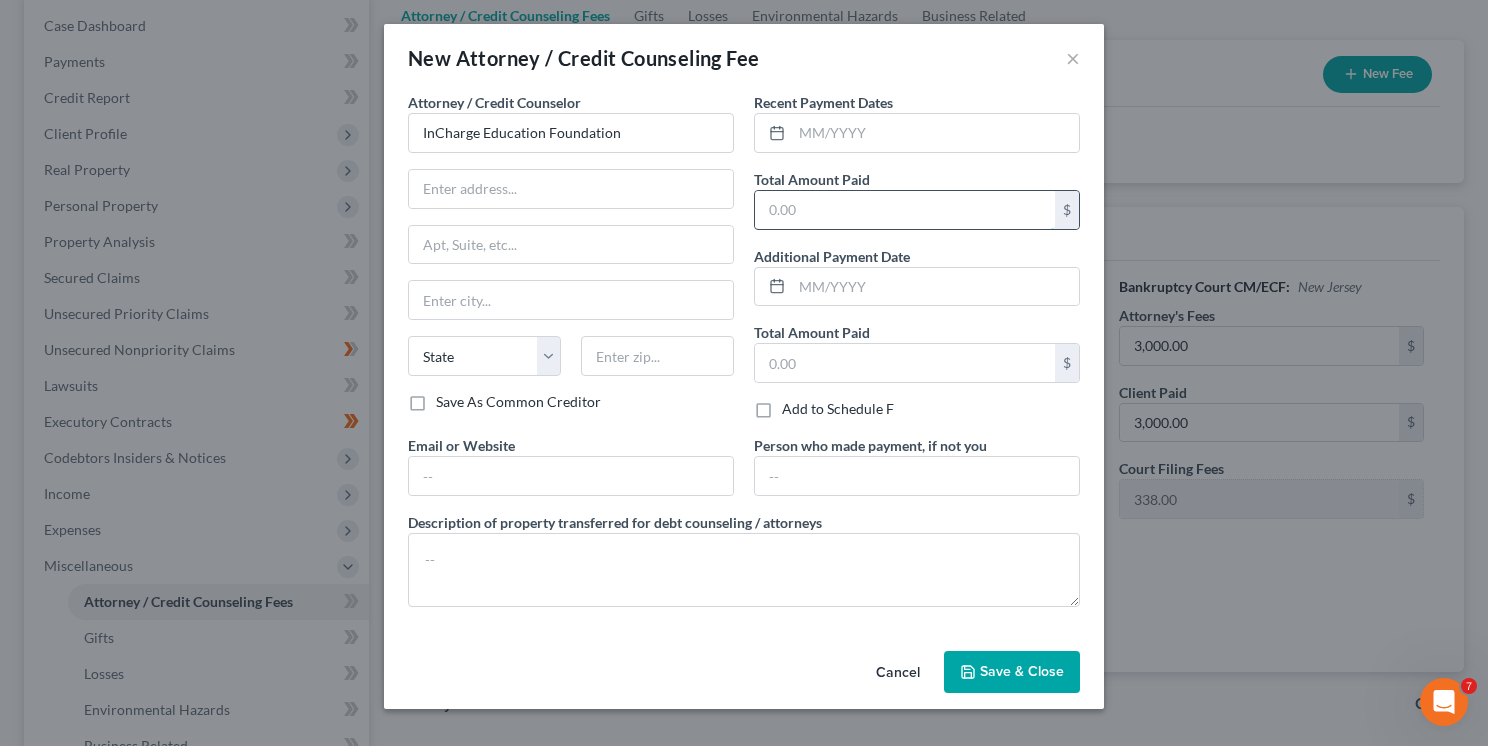 click at bounding box center [905, 210] 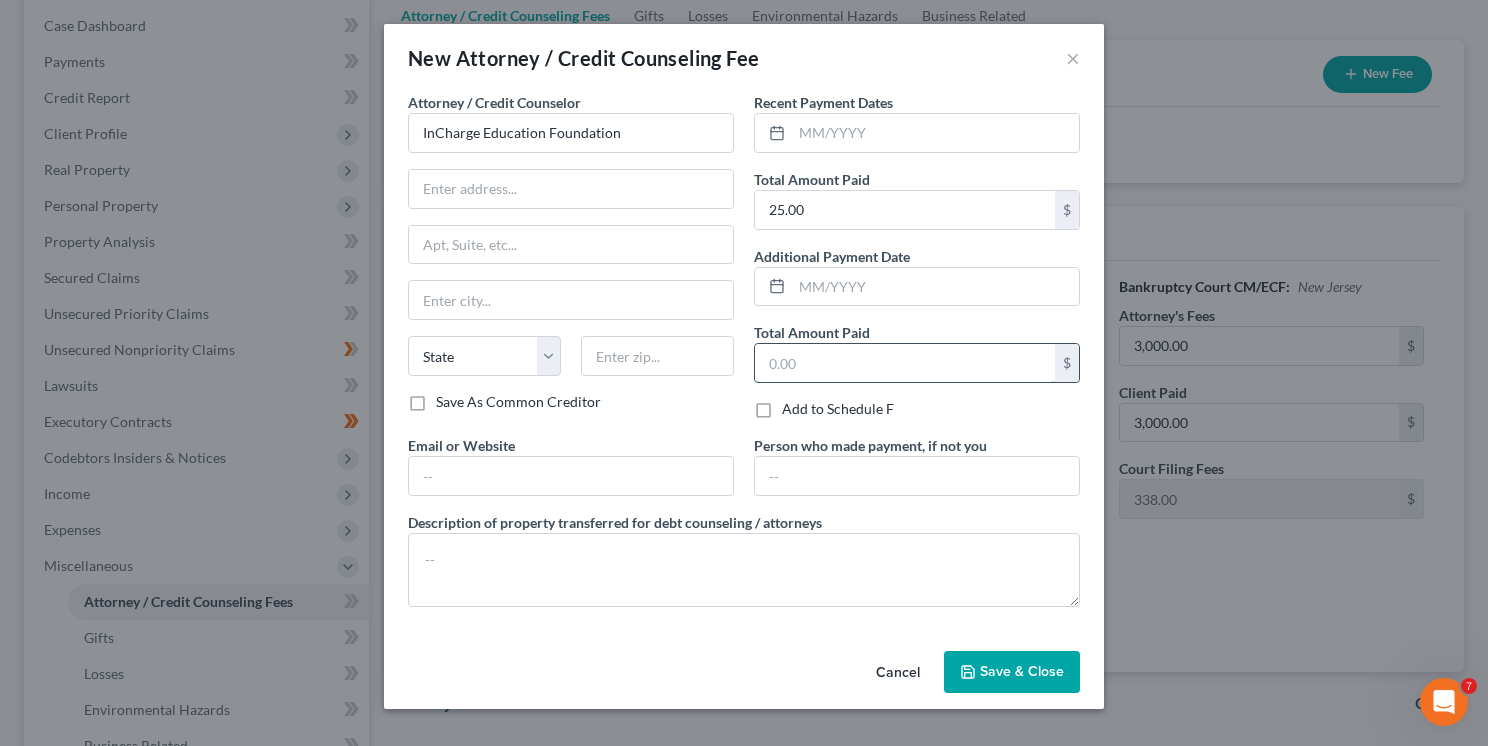 click at bounding box center (905, 363) 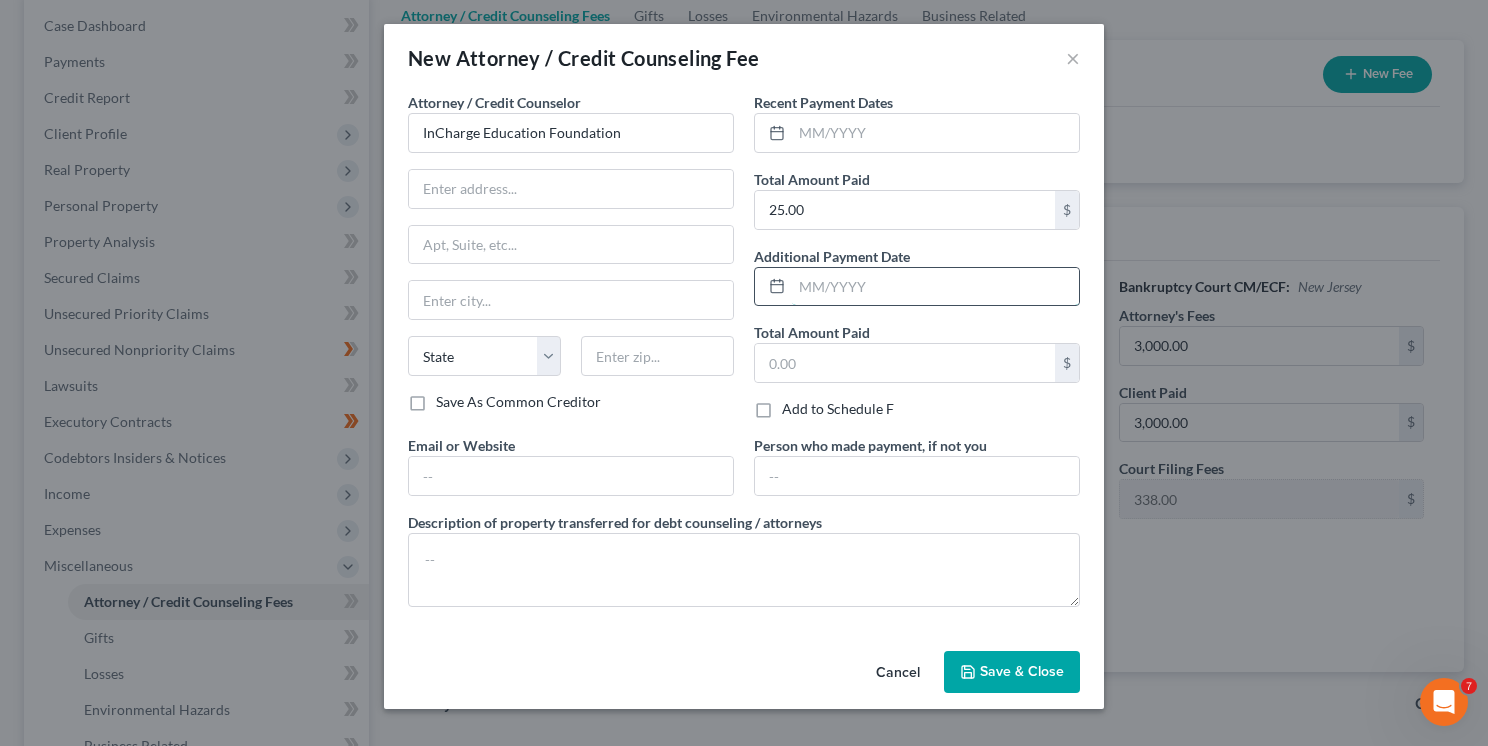 click at bounding box center [935, 287] 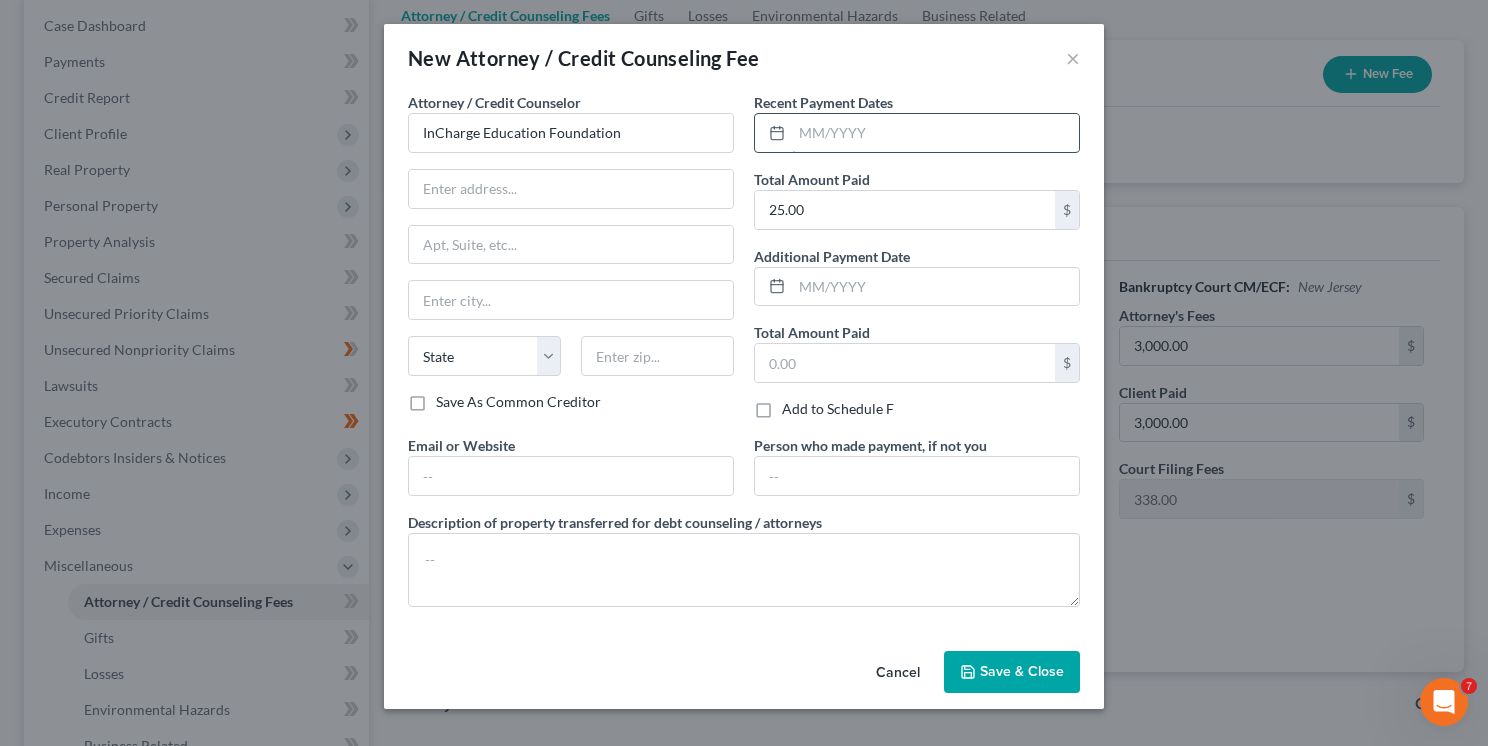 click at bounding box center [935, 133] 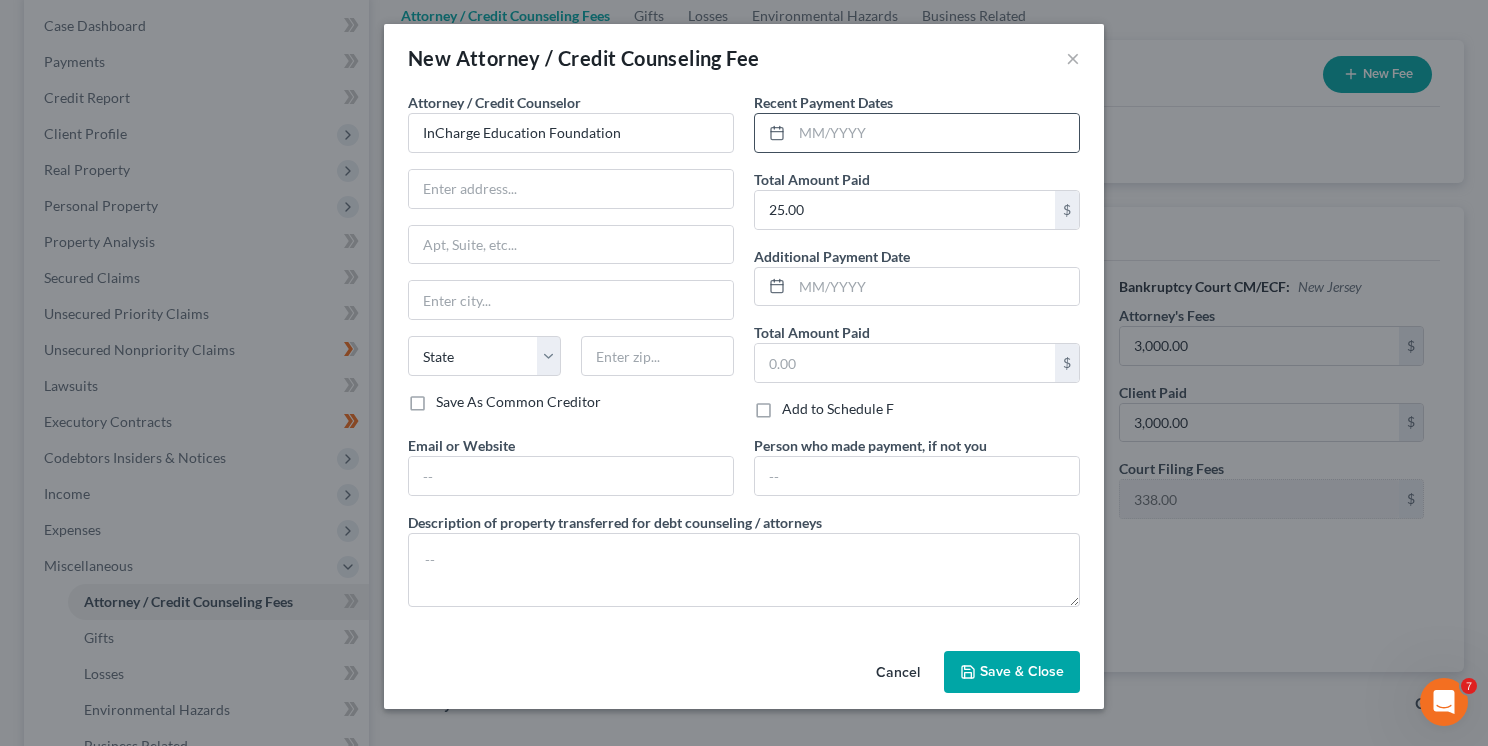 drag, startPoint x: 773, startPoint y: 134, endPoint x: 785, endPoint y: 134, distance: 12 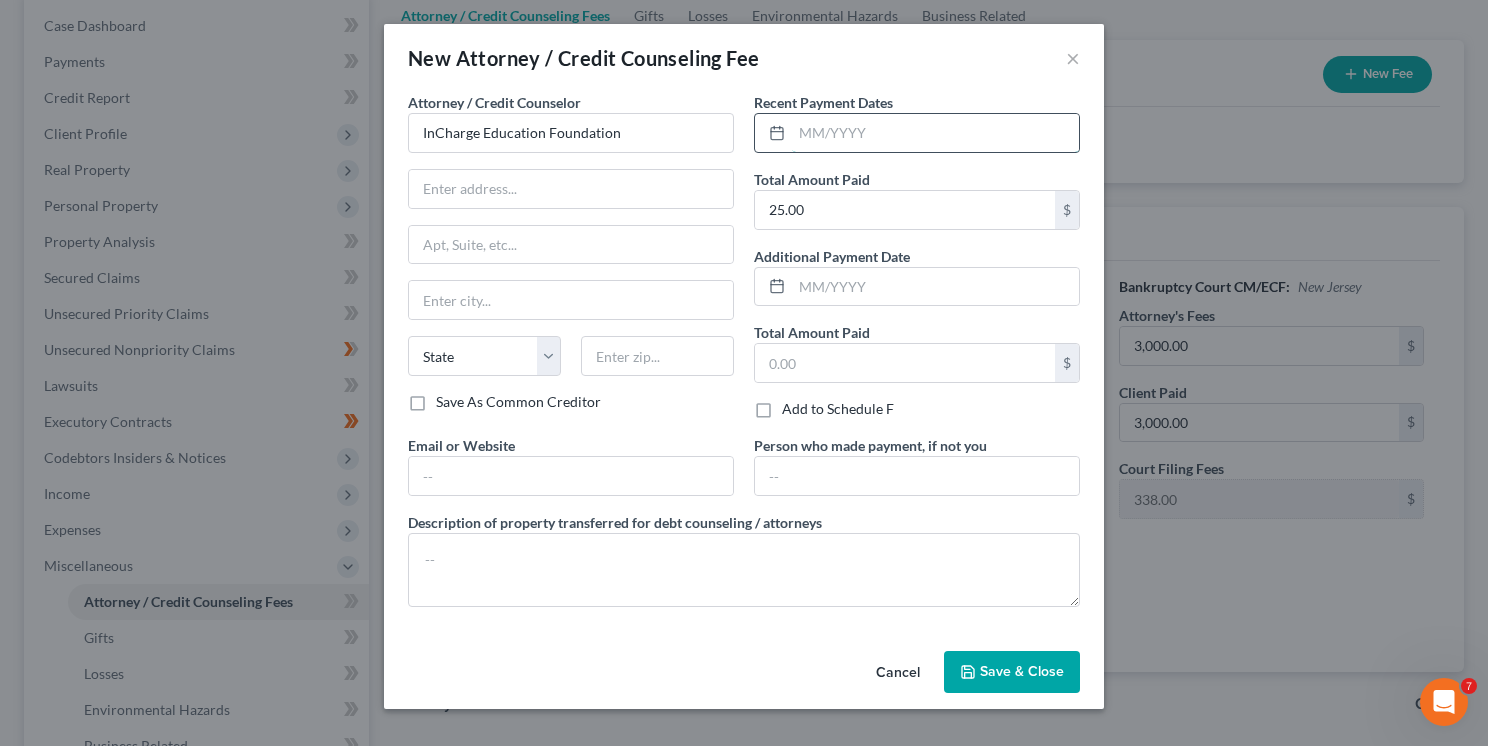 click at bounding box center (935, 133) 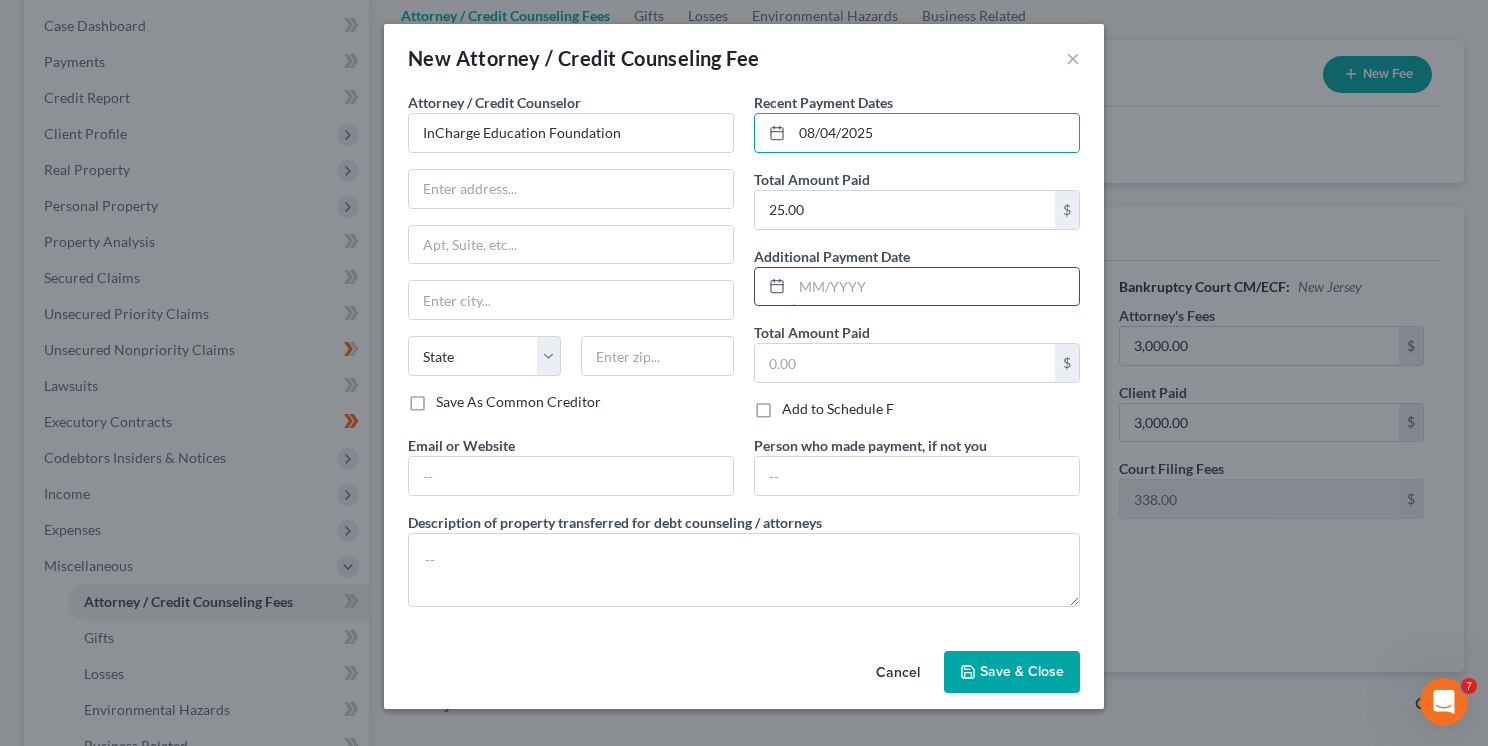click at bounding box center (935, 287) 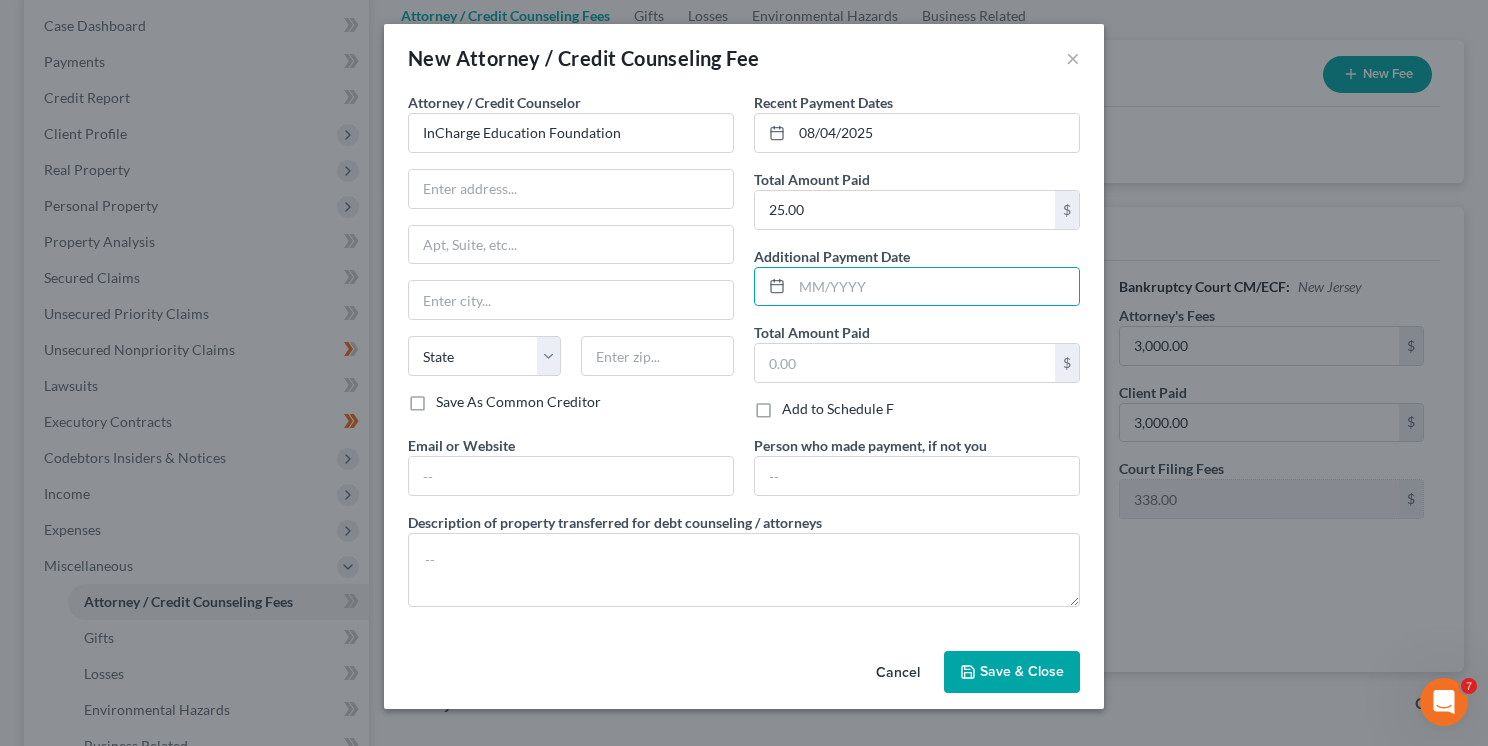 click on "Save As Common Creditor" at bounding box center (571, 402) 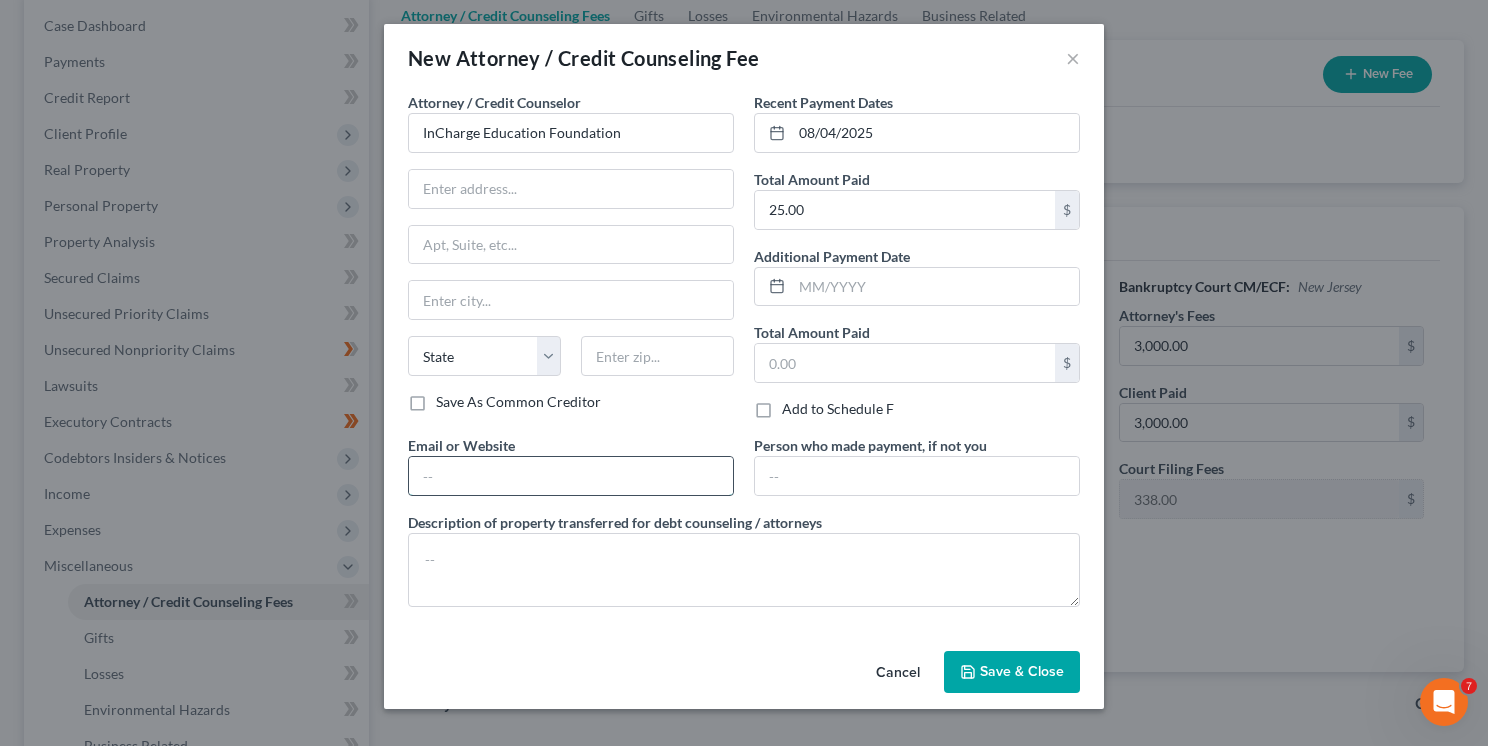 click at bounding box center (571, 476) 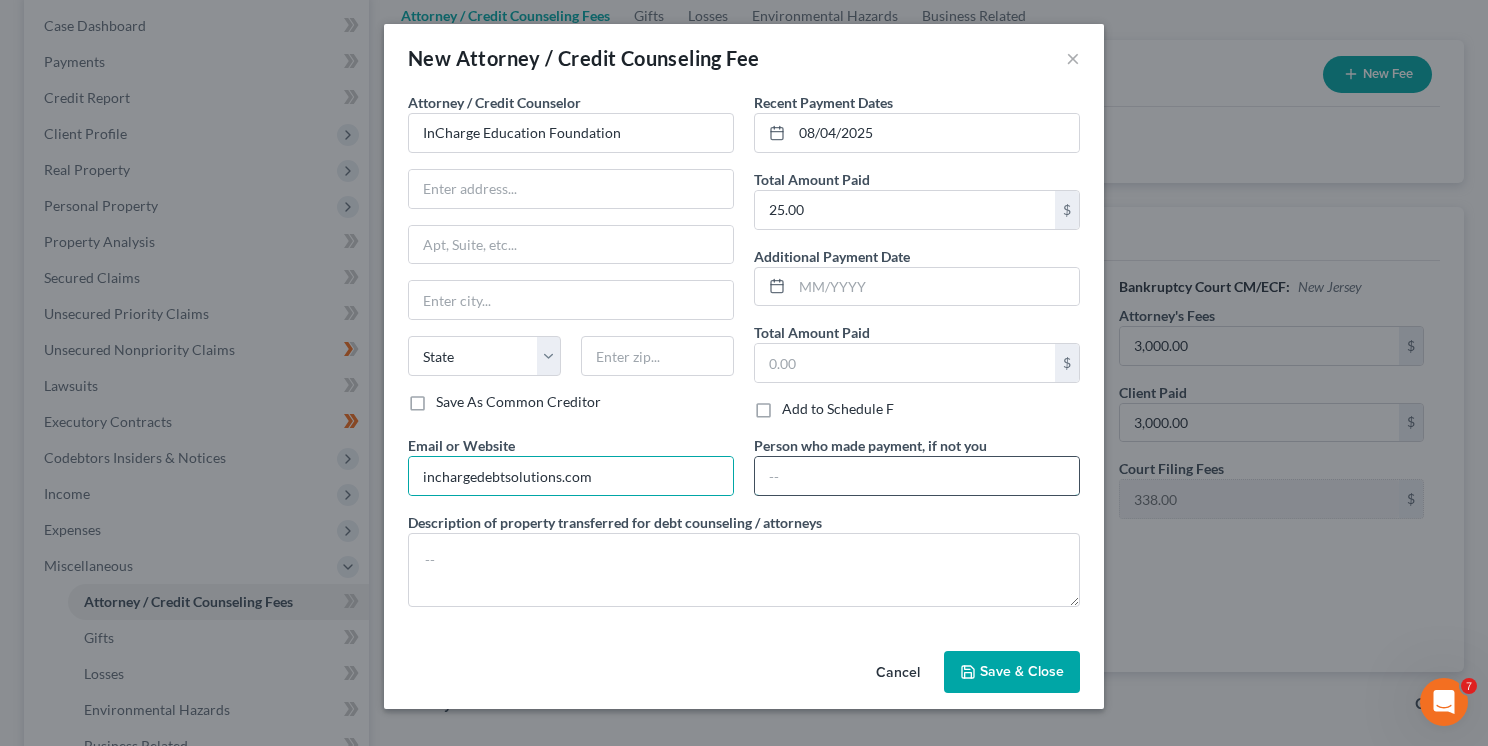 click at bounding box center (917, 476) 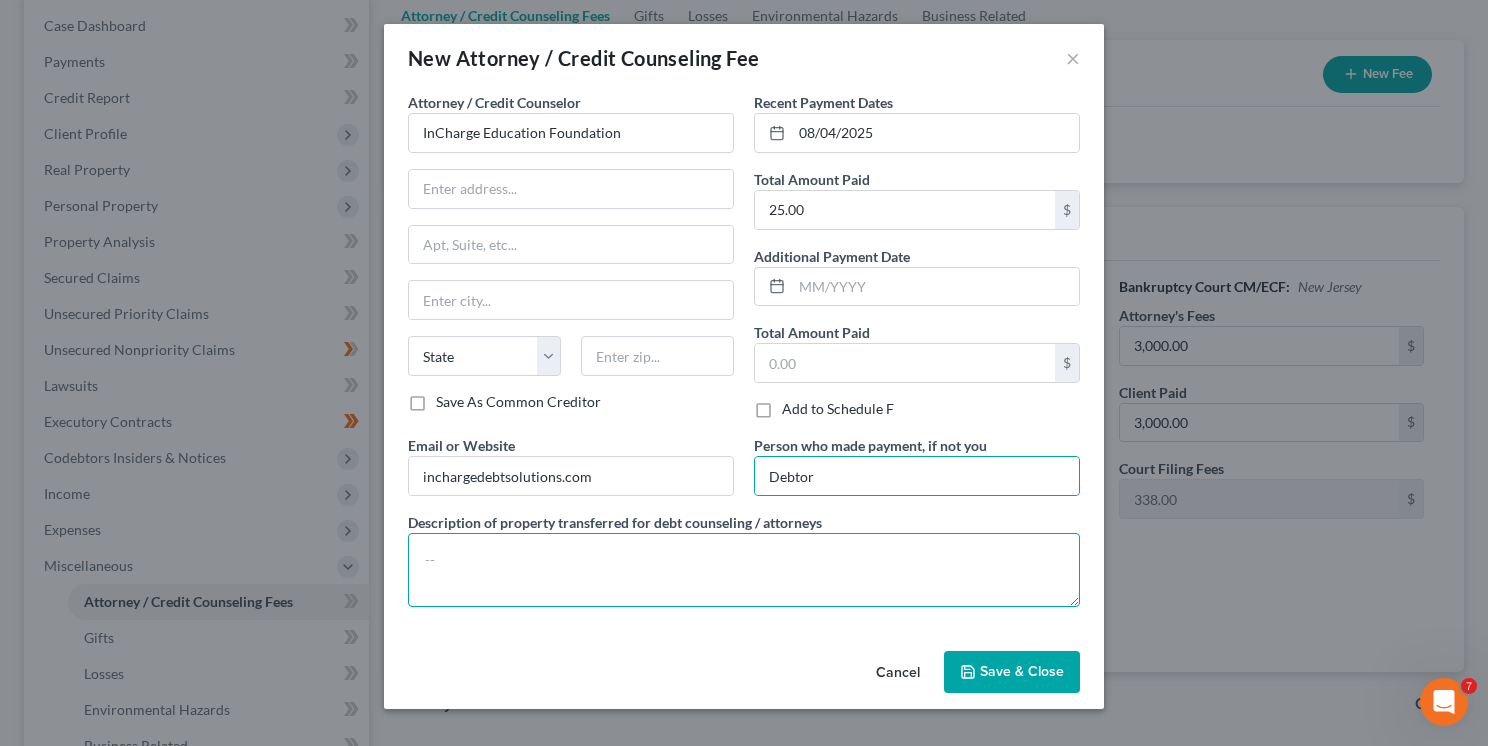 drag, startPoint x: 419, startPoint y: 548, endPoint x: 535, endPoint y: 574, distance: 118.87809 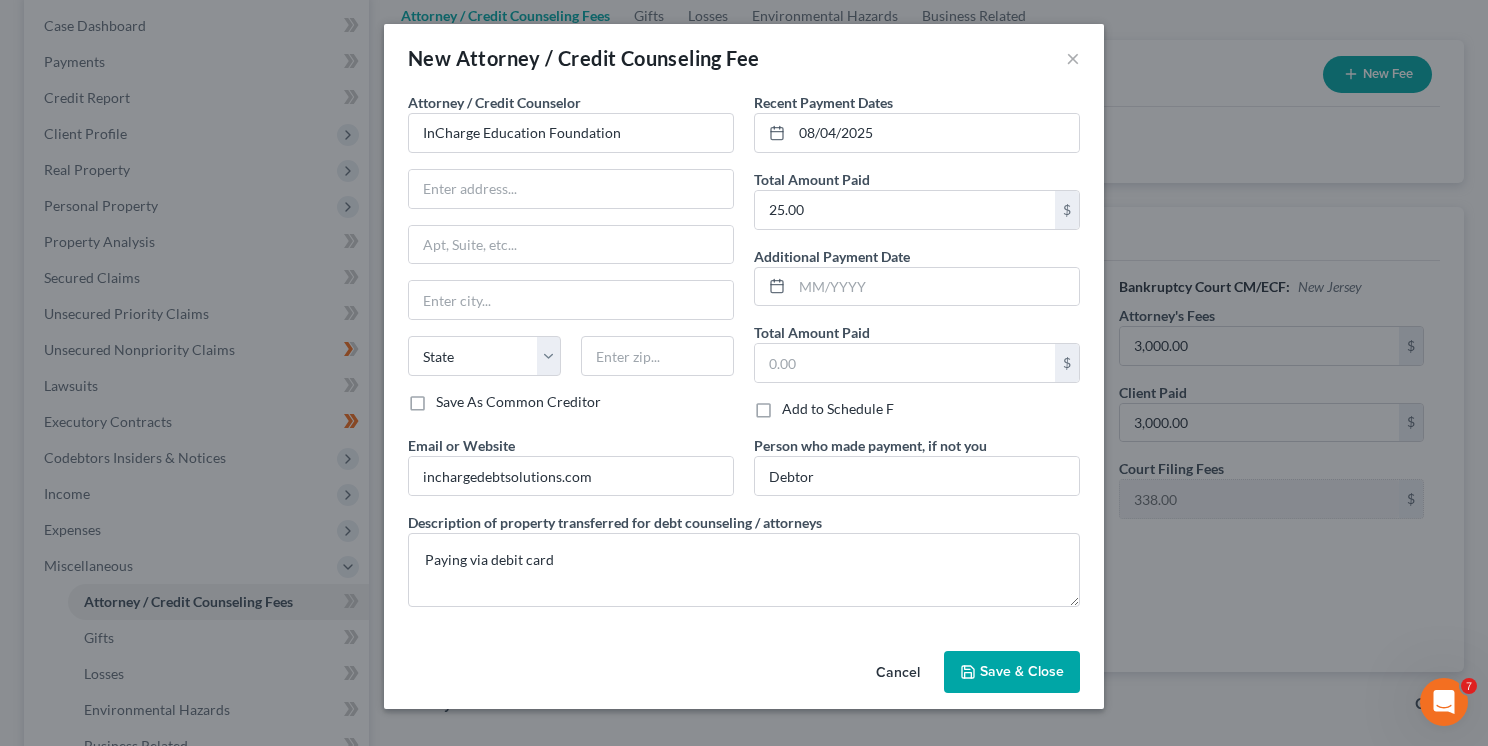 click on "Save & Close" at bounding box center (1022, 671) 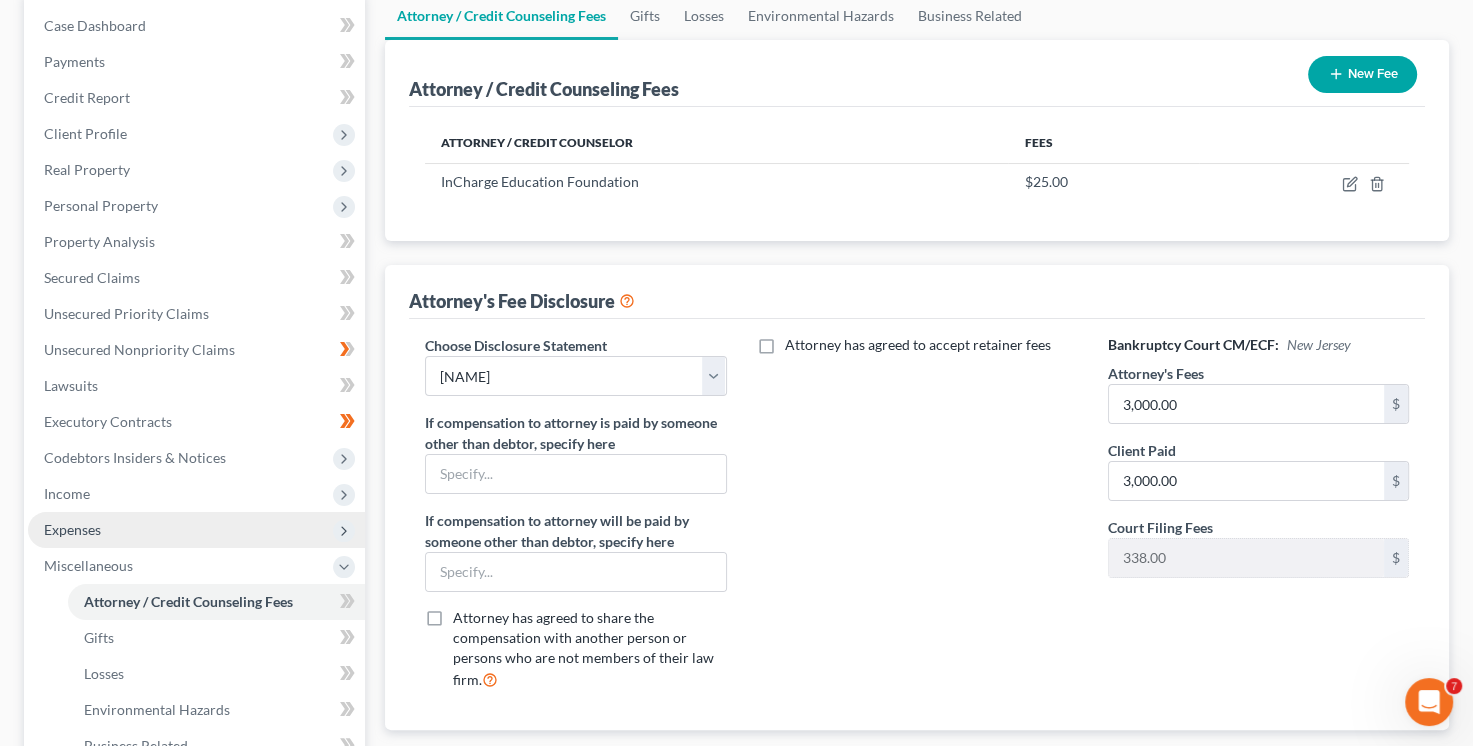 scroll, scrollTop: 300, scrollLeft: 0, axis: vertical 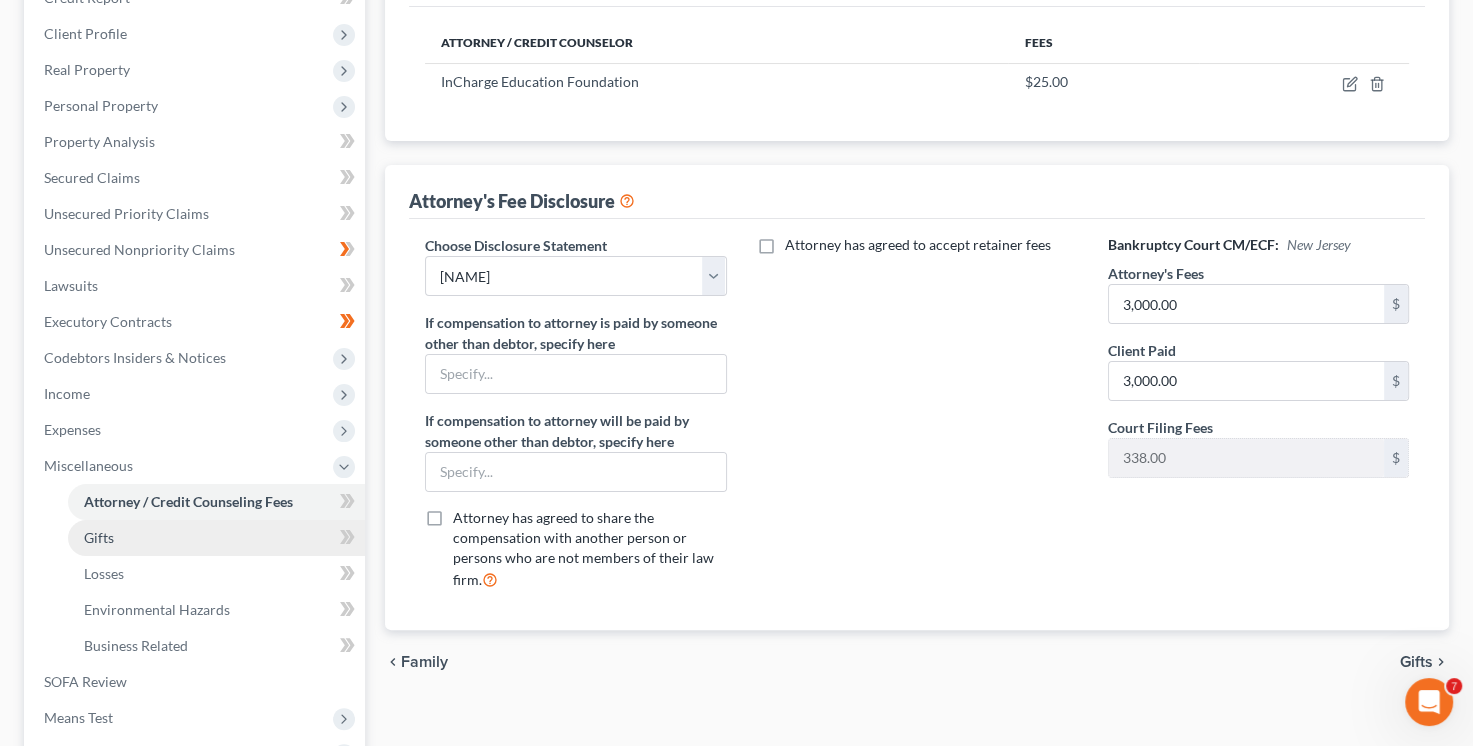 click on "Gifts" at bounding box center [216, 538] 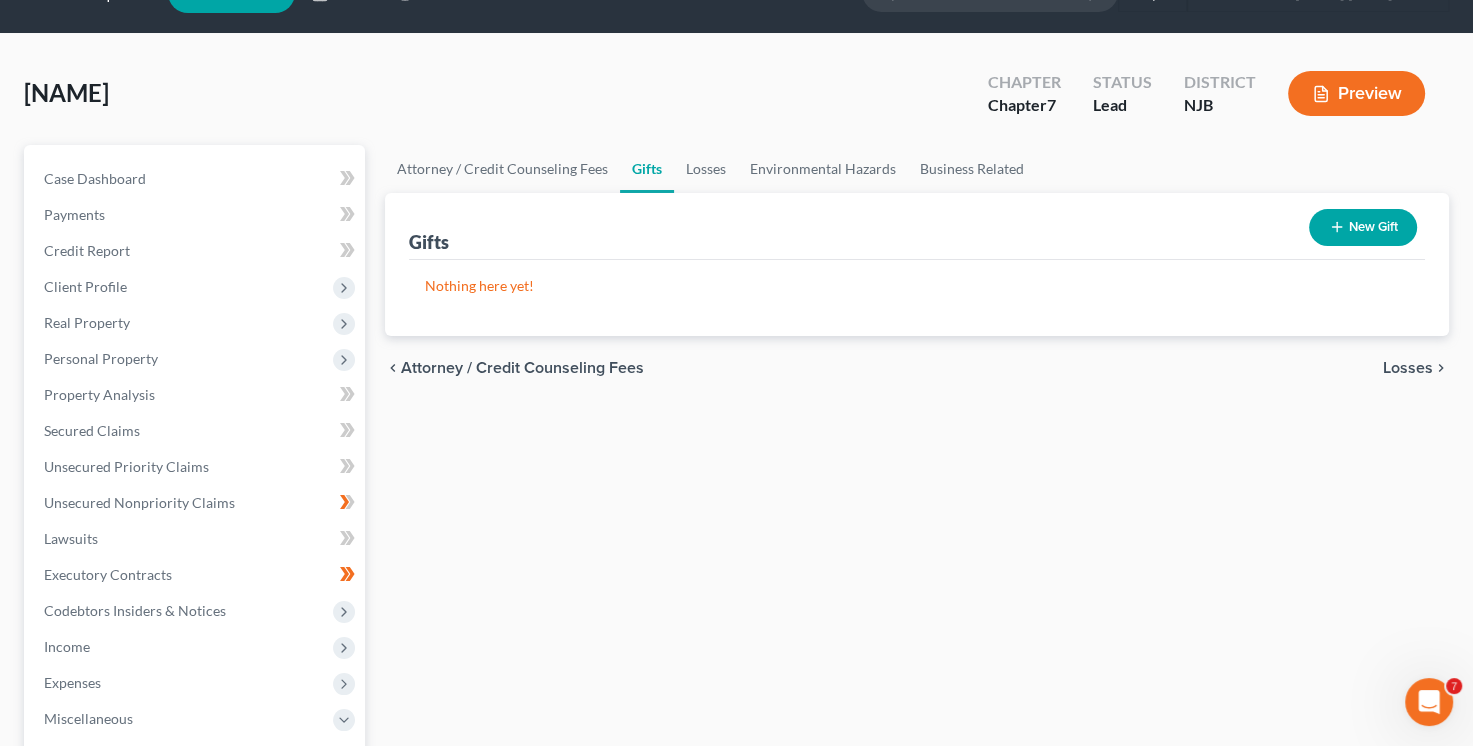 scroll, scrollTop: 0, scrollLeft: 0, axis: both 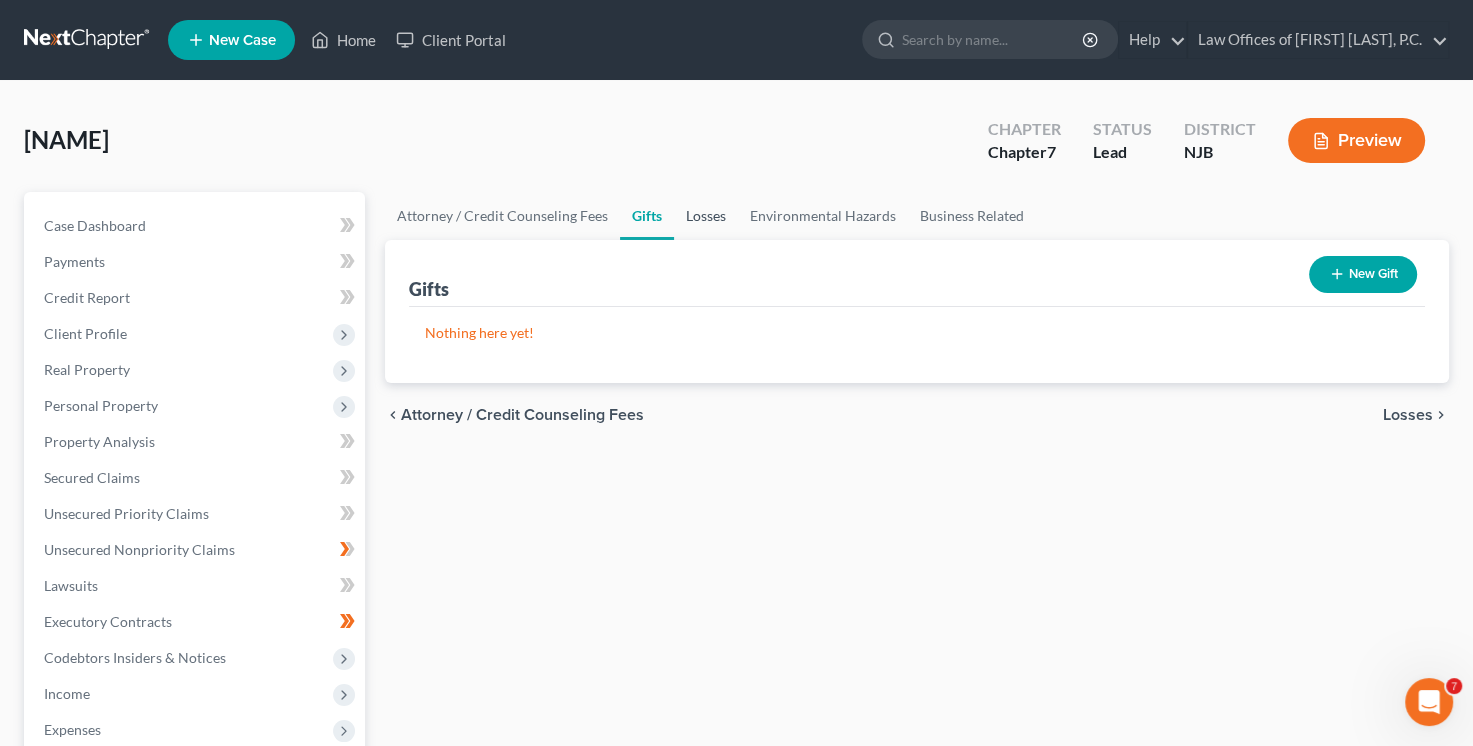 drag, startPoint x: 702, startPoint y: 214, endPoint x: 725, endPoint y: 228, distance: 26.925823 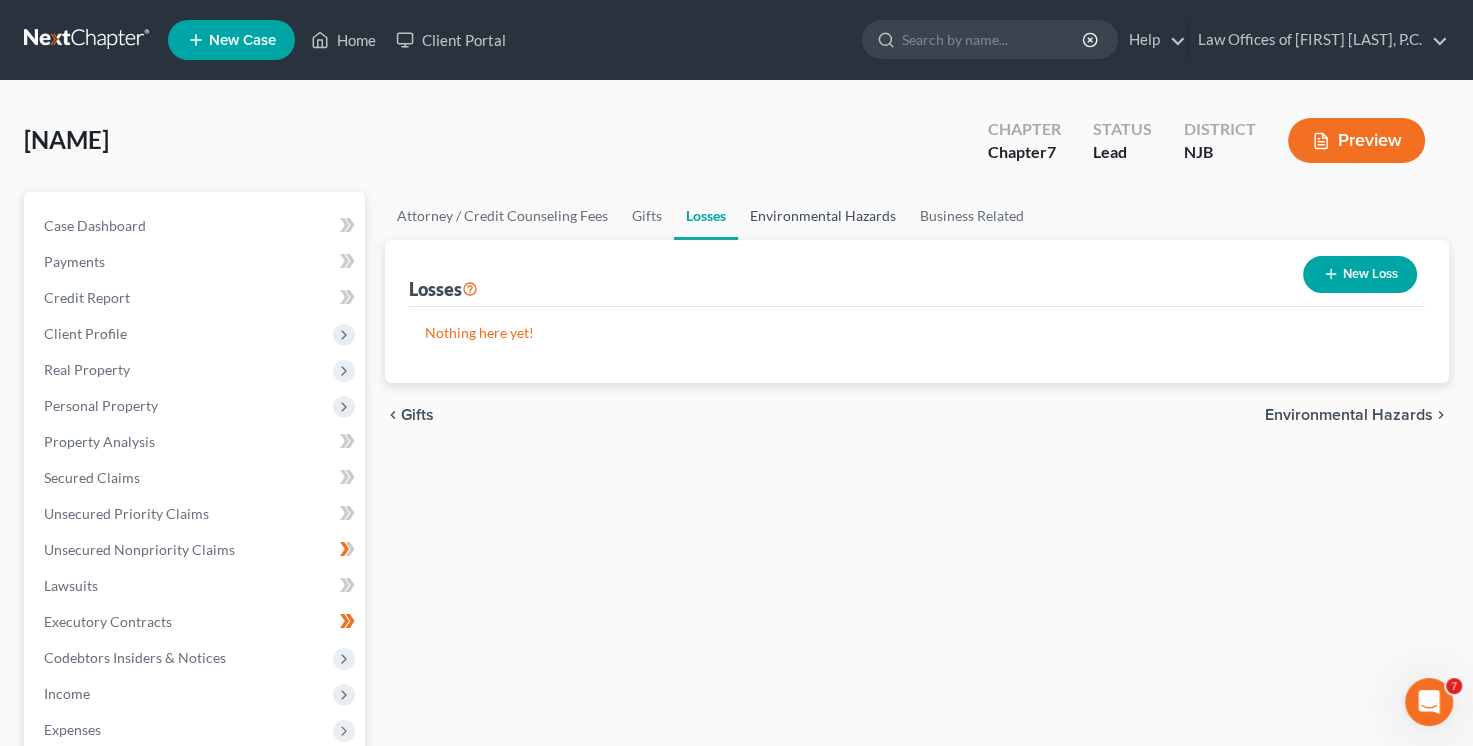 click on "Environmental Hazards" at bounding box center [823, 216] 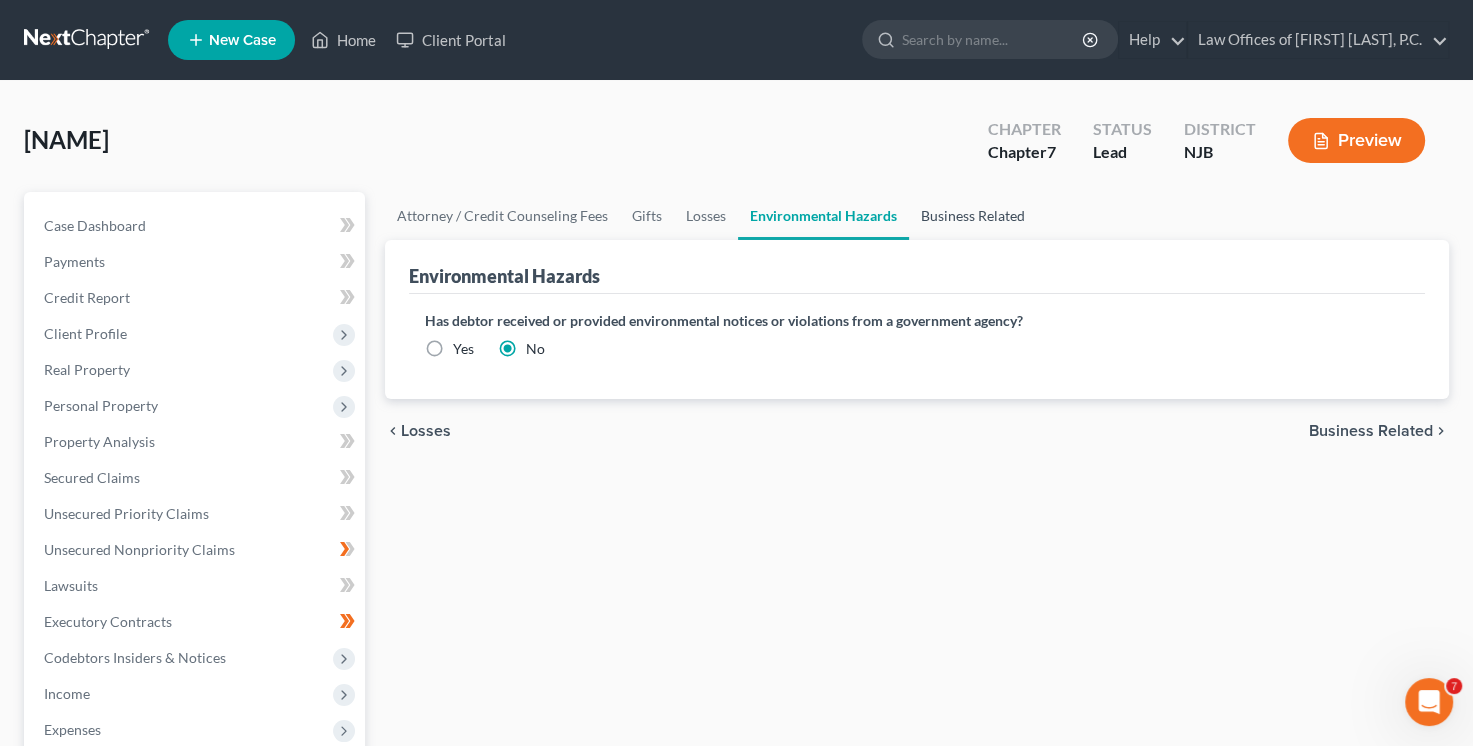 click on "Business Related" at bounding box center [973, 216] 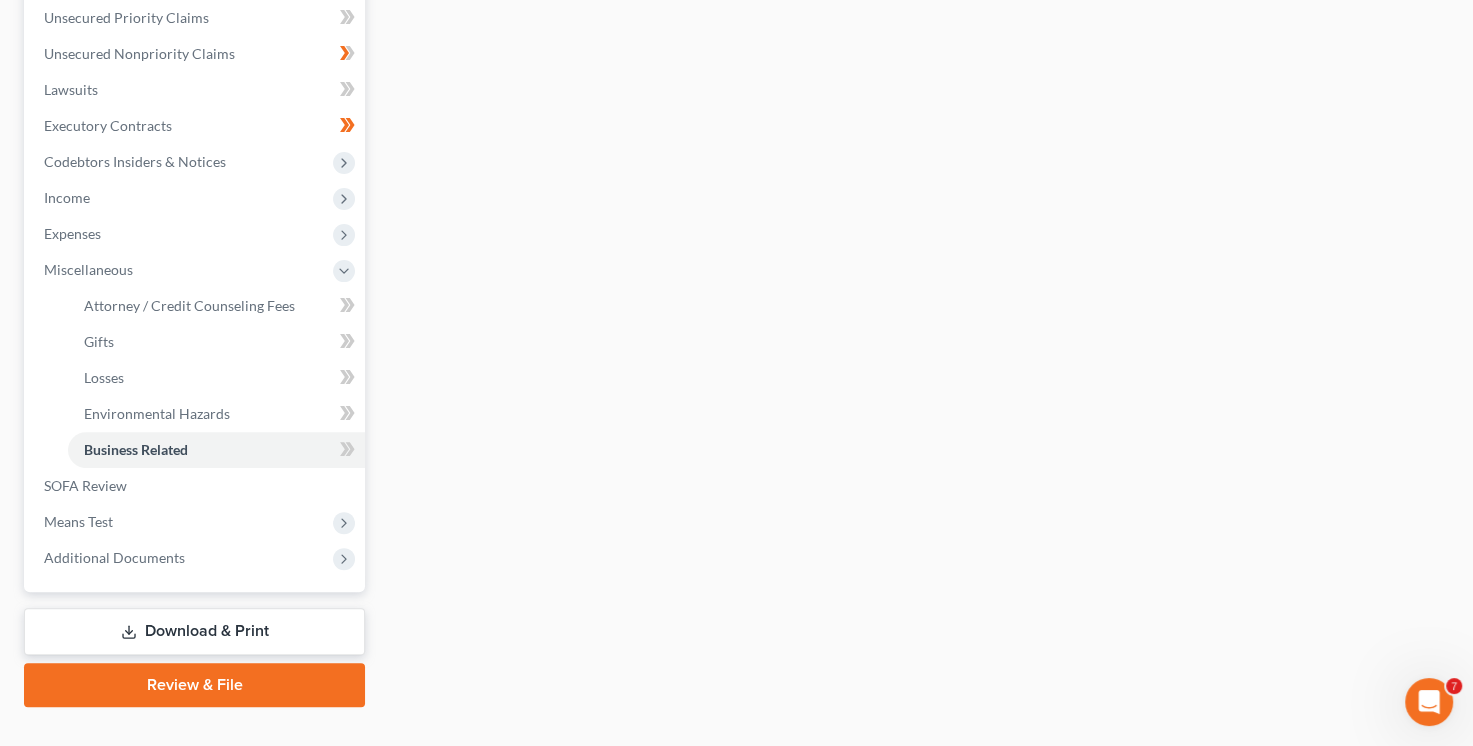 scroll, scrollTop: 500, scrollLeft: 0, axis: vertical 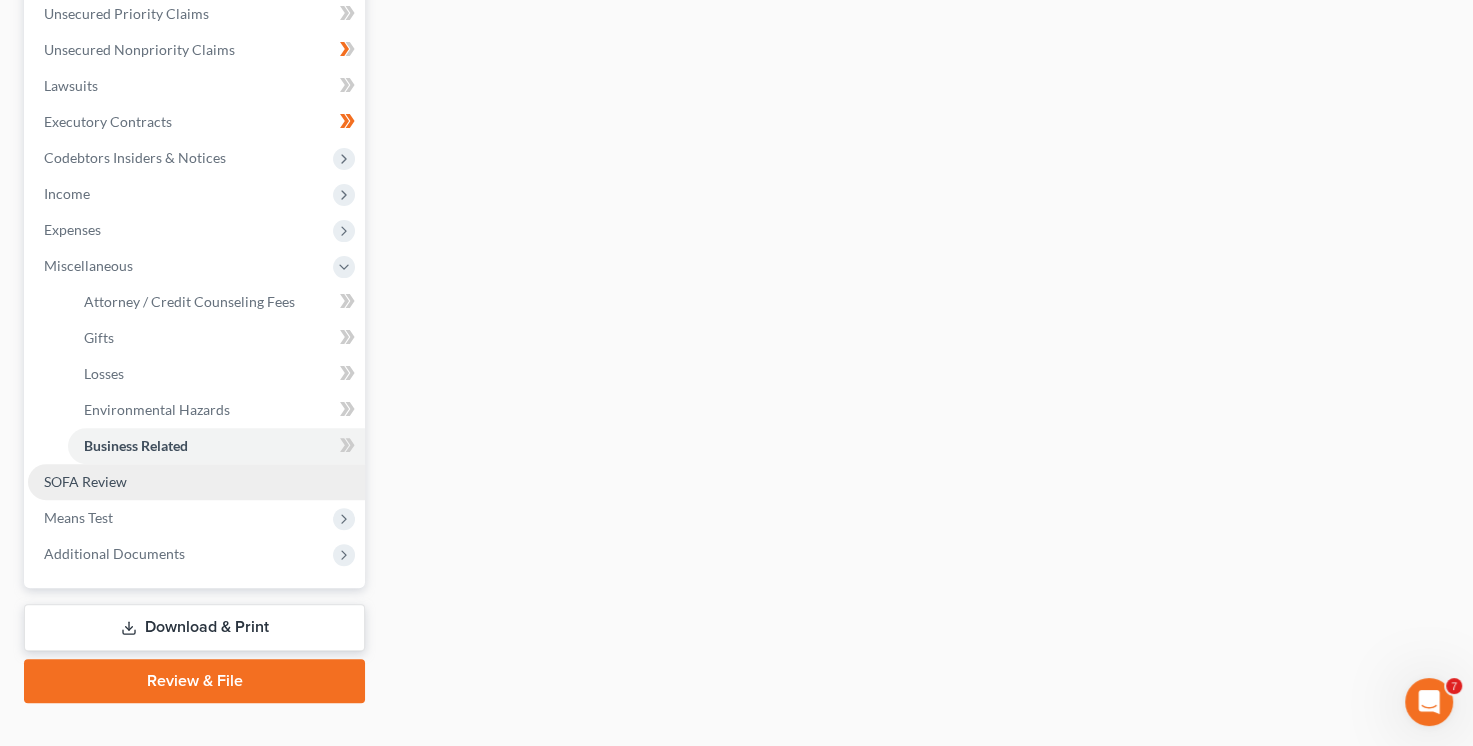 click on "SOFA Review" at bounding box center [85, 481] 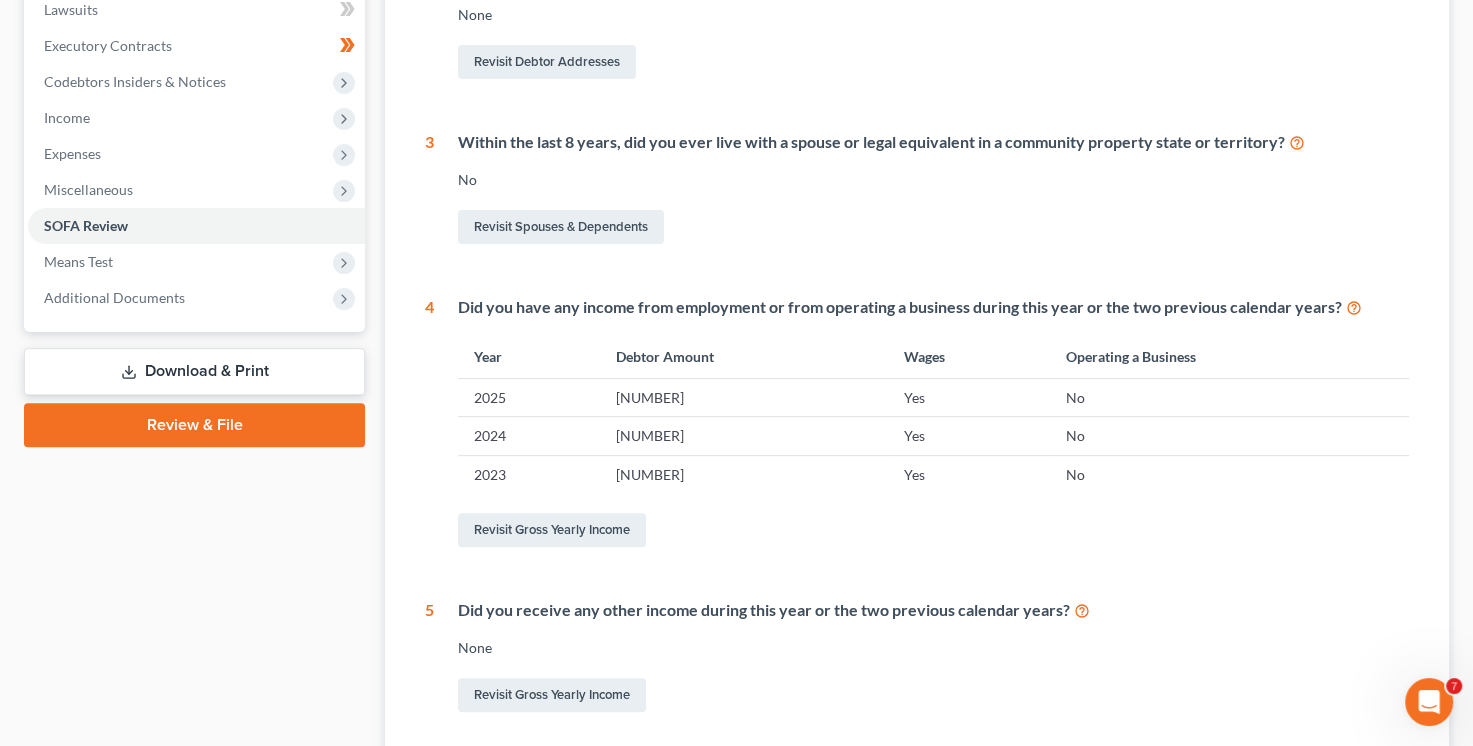 scroll, scrollTop: 456, scrollLeft: 0, axis: vertical 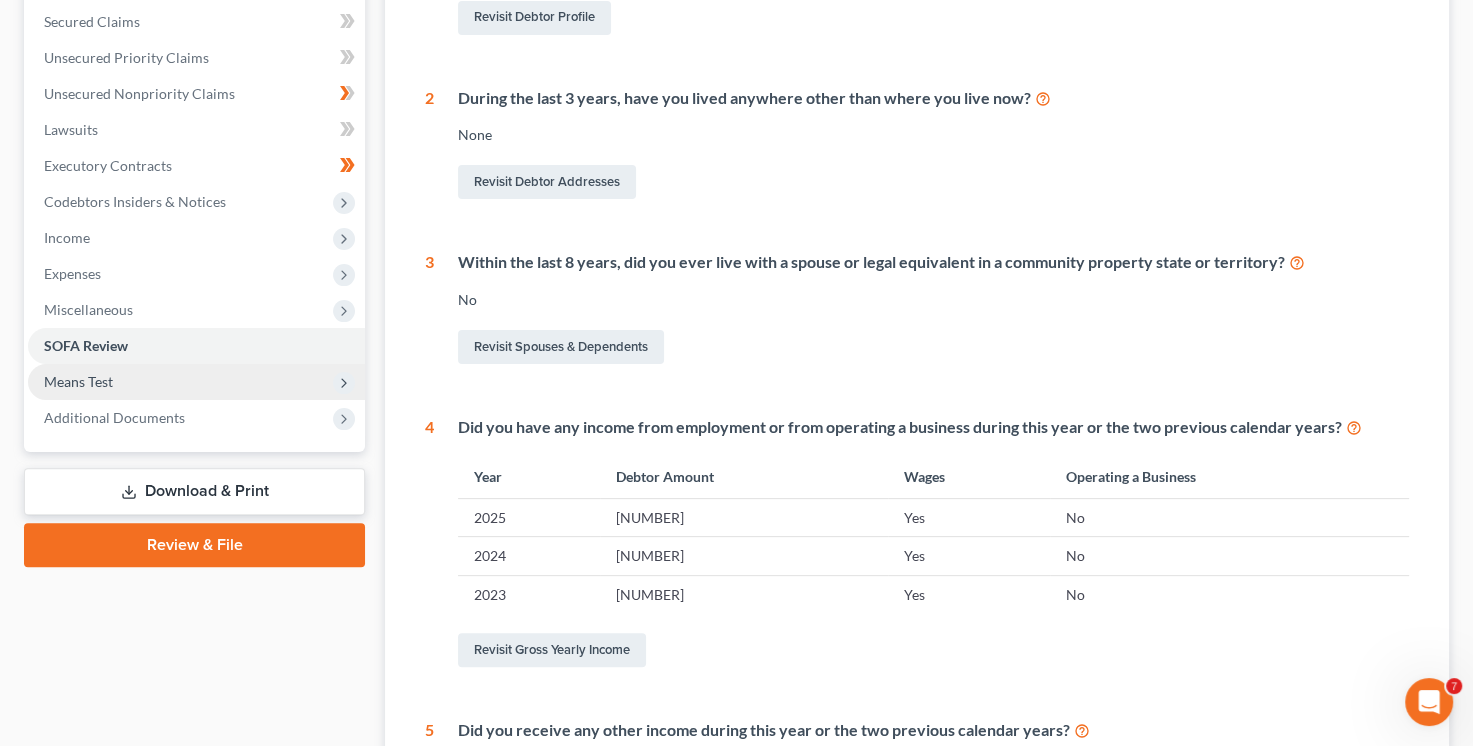 click 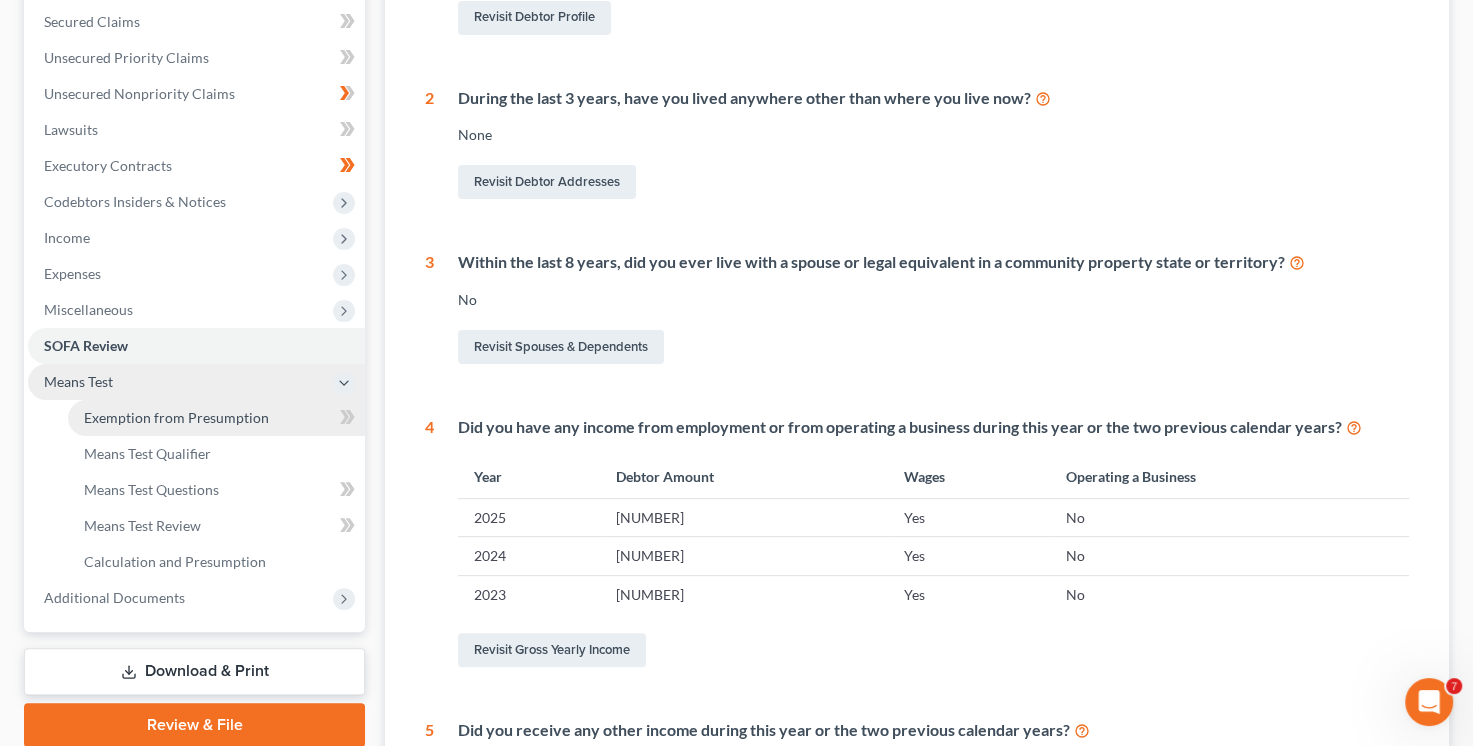 click on "Exemption from Presumption" at bounding box center [176, 417] 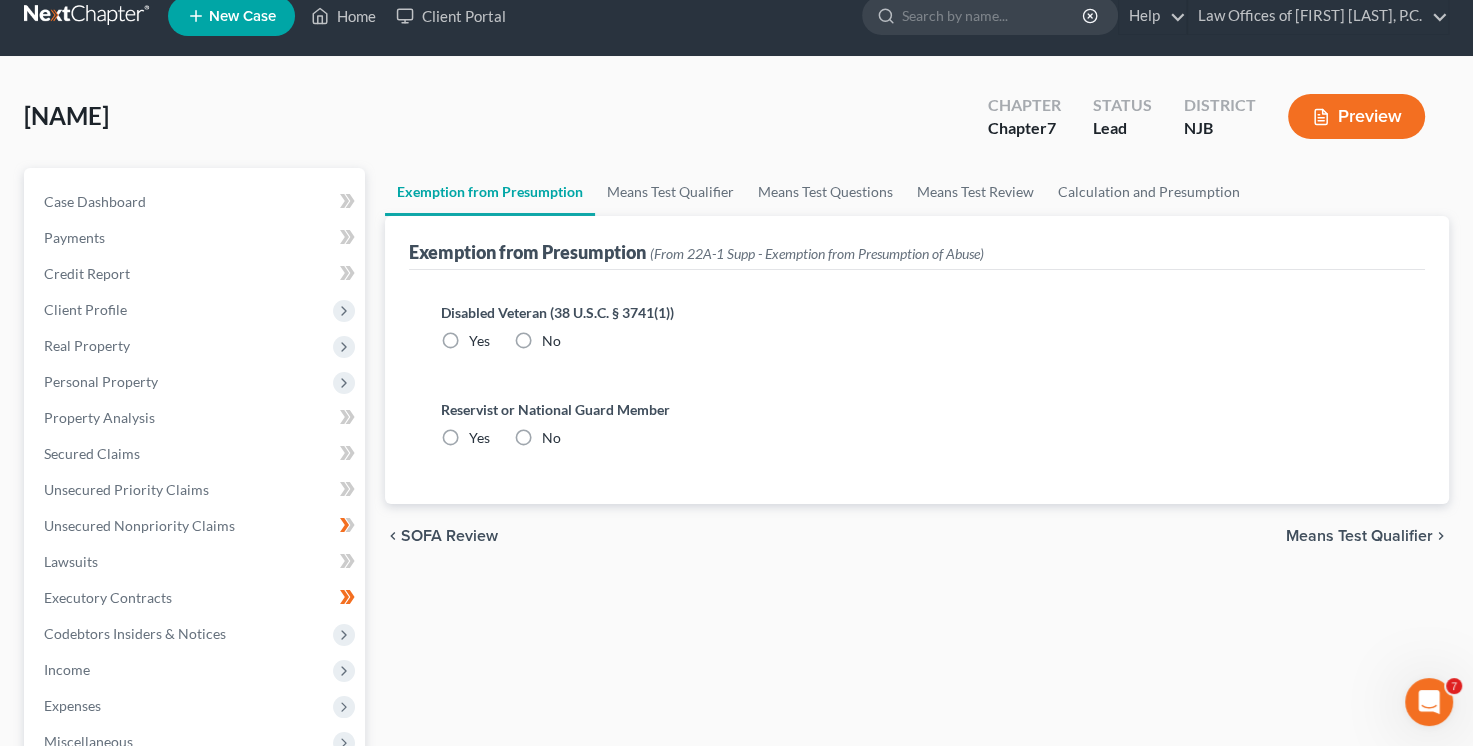 scroll, scrollTop: 0, scrollLeft: 0, axis: both 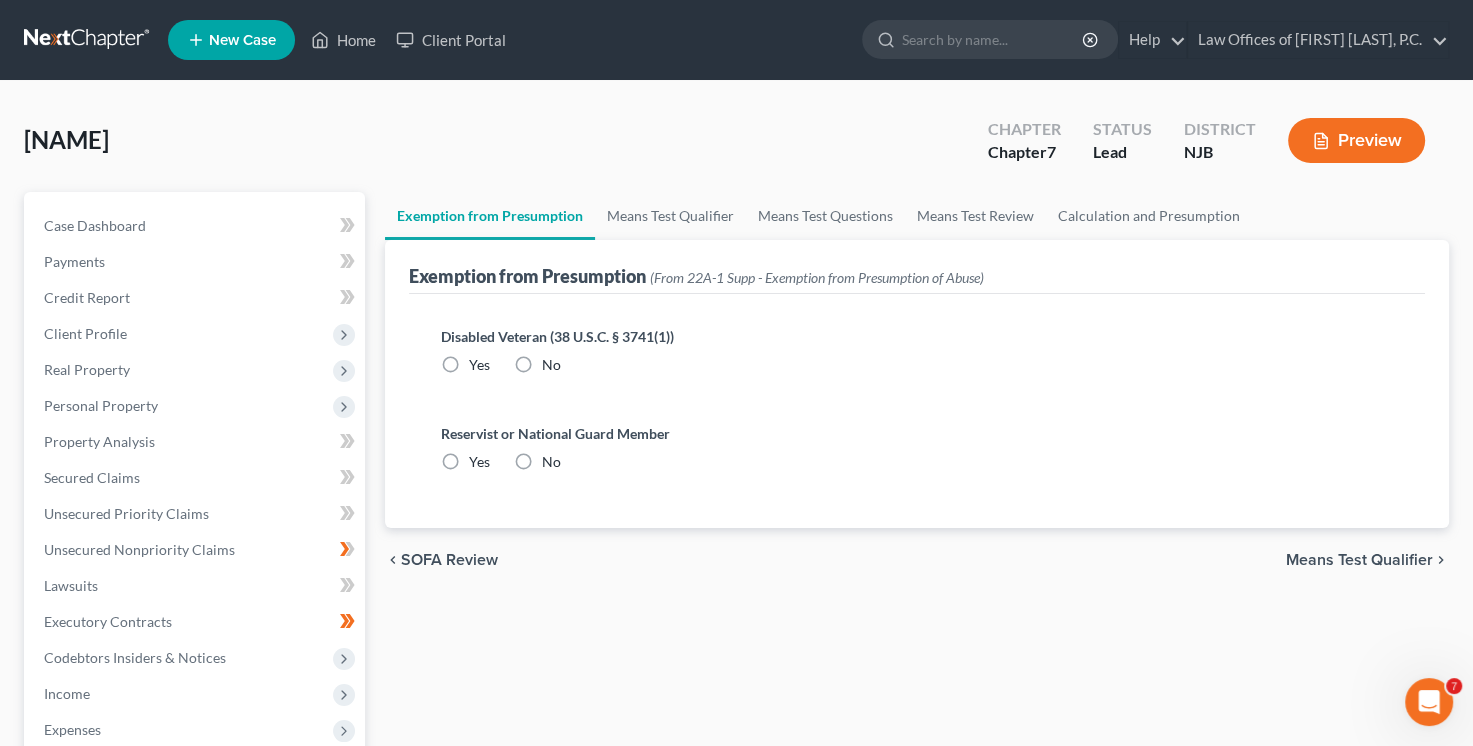click on "No" at bounding box center (551, 365) 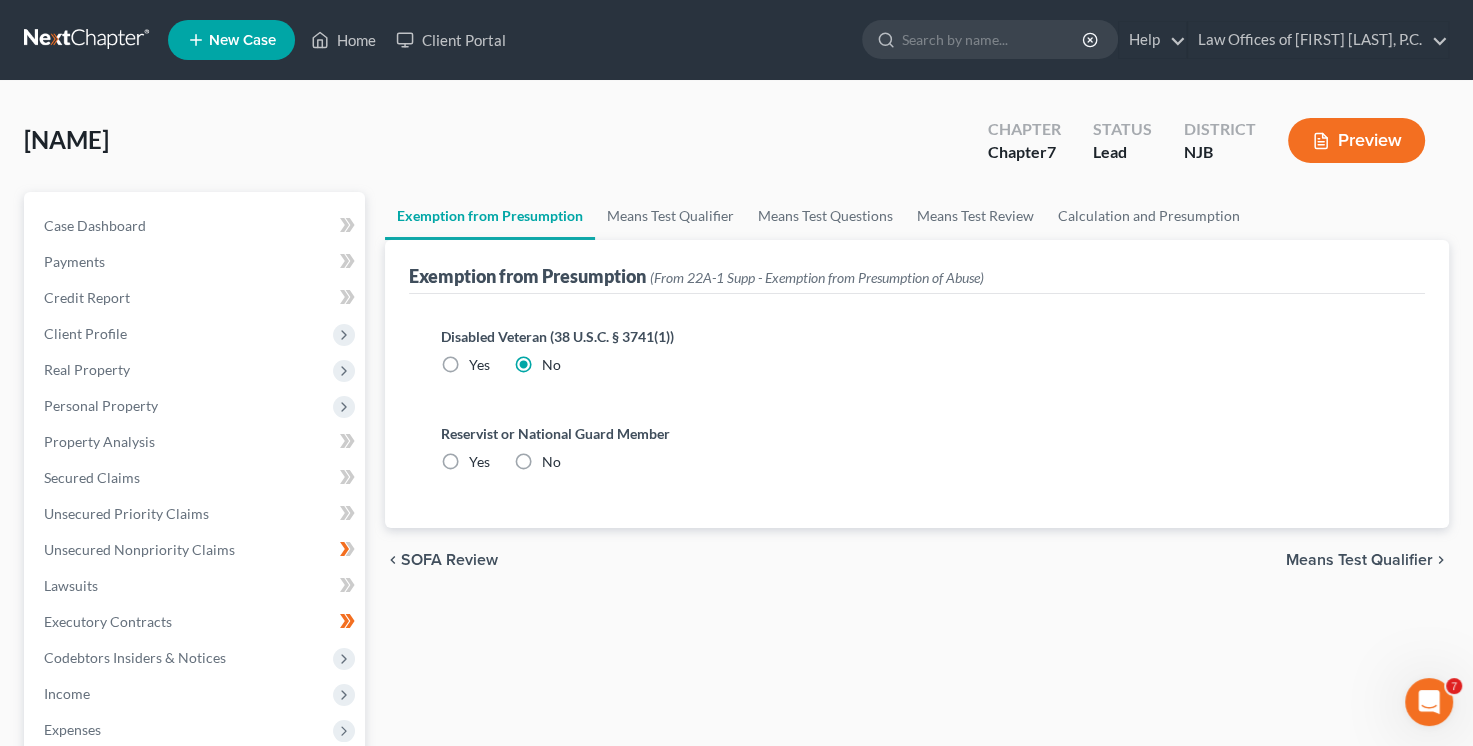 click on "No" at bounding box center [551, 462] 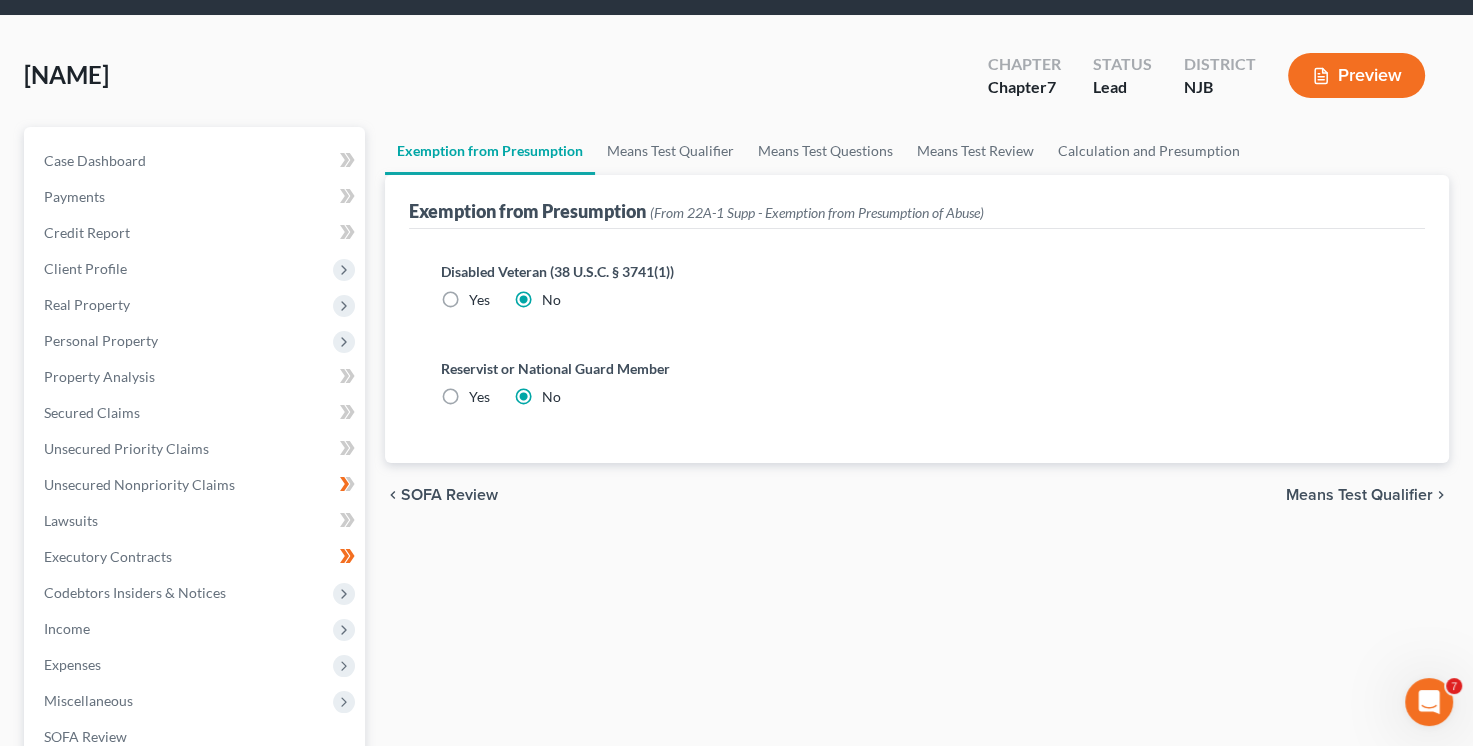 scroll, scrollTop: 100, scrollLeft: 0, axis: vertical 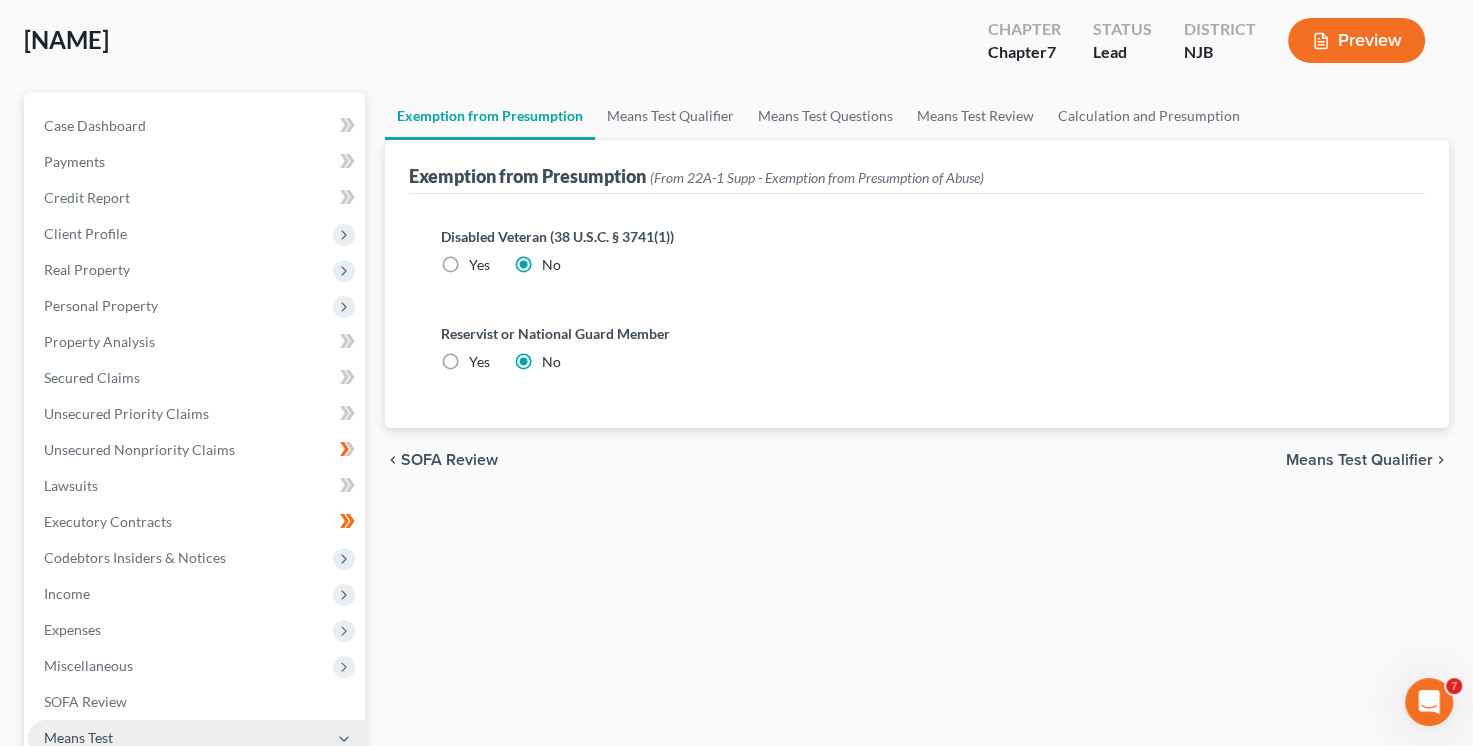 click on "Means Test Qualifier" at bounding box center (1359, 460) 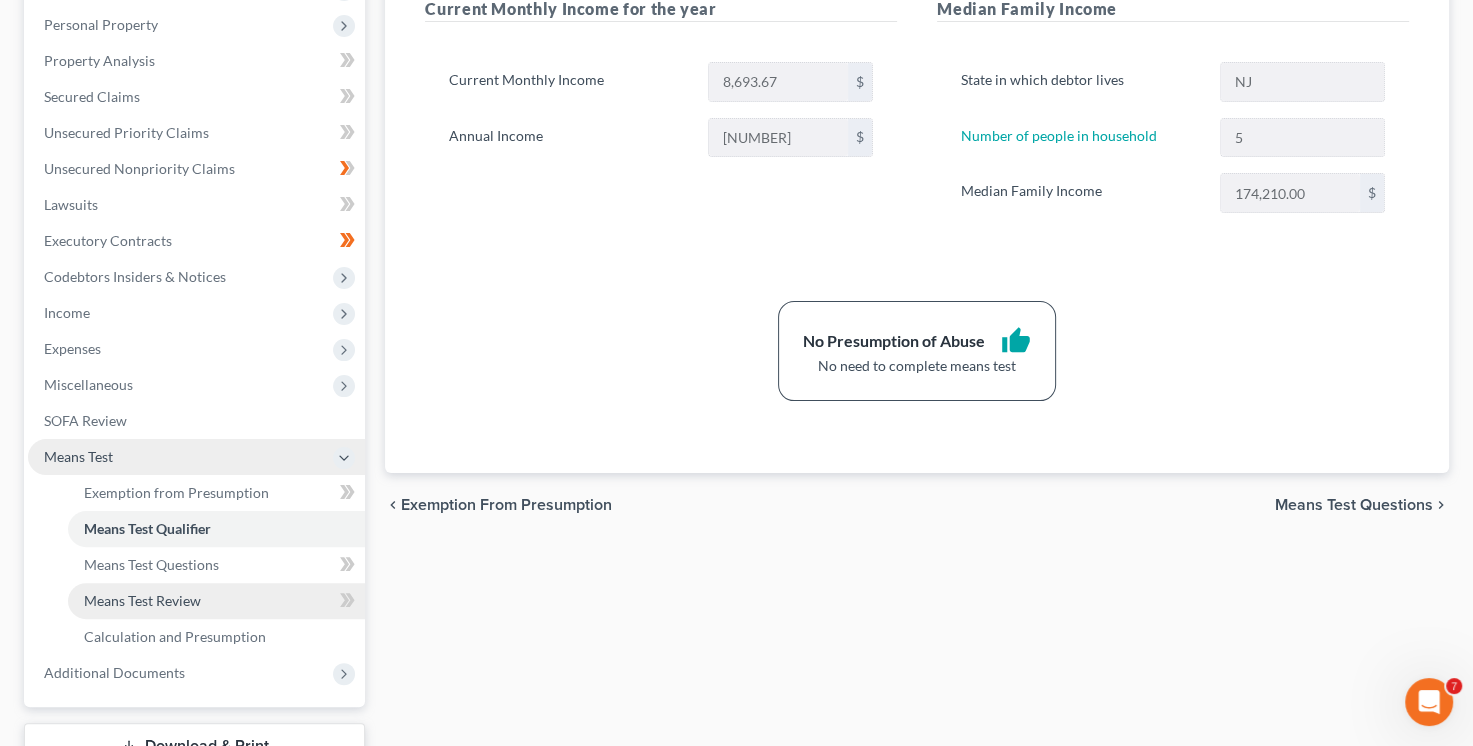 scroll, scrollTop: 400, scrollLeft: 0, axis: vertical 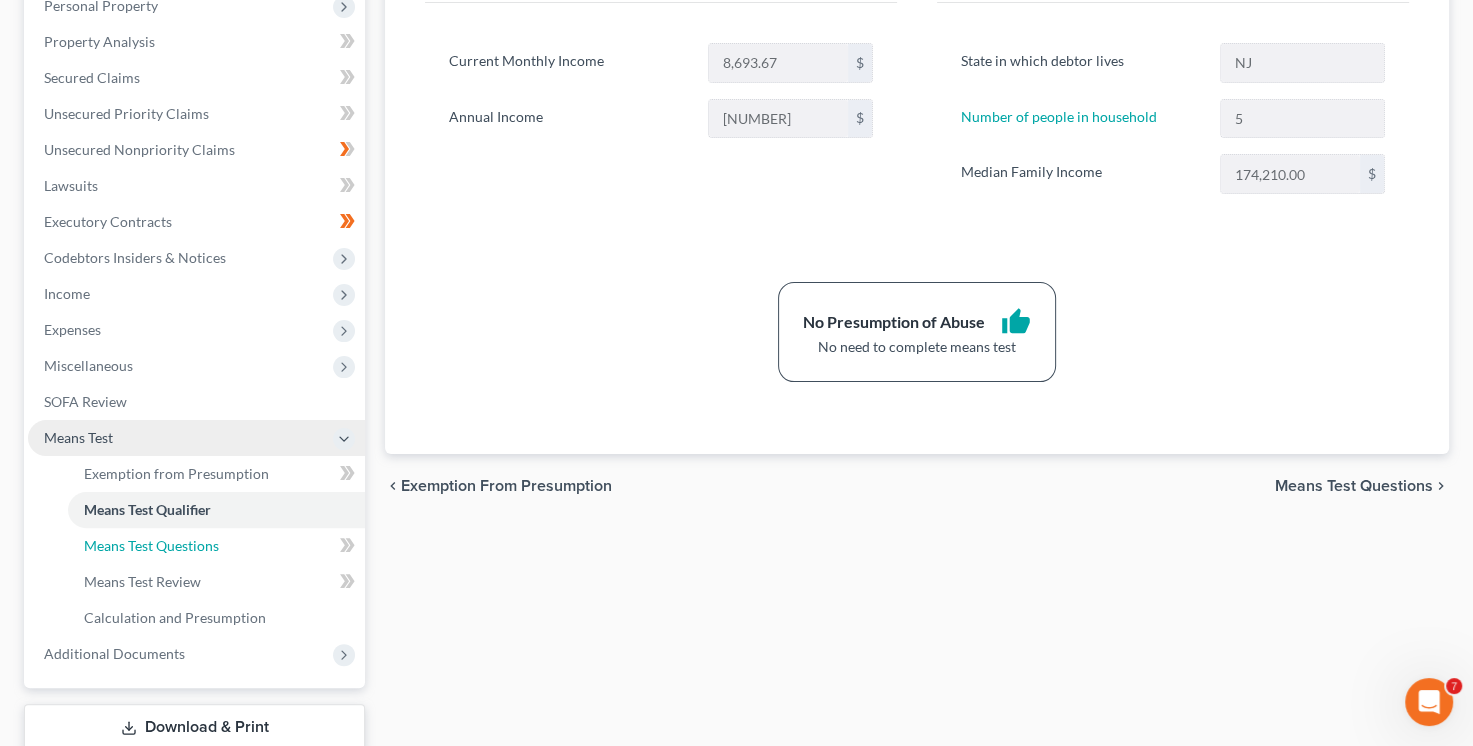 drag, startPoint x: 157, startPoint y: 545, endPoint x: 331, endPoint y: 558, distance: 174.48495 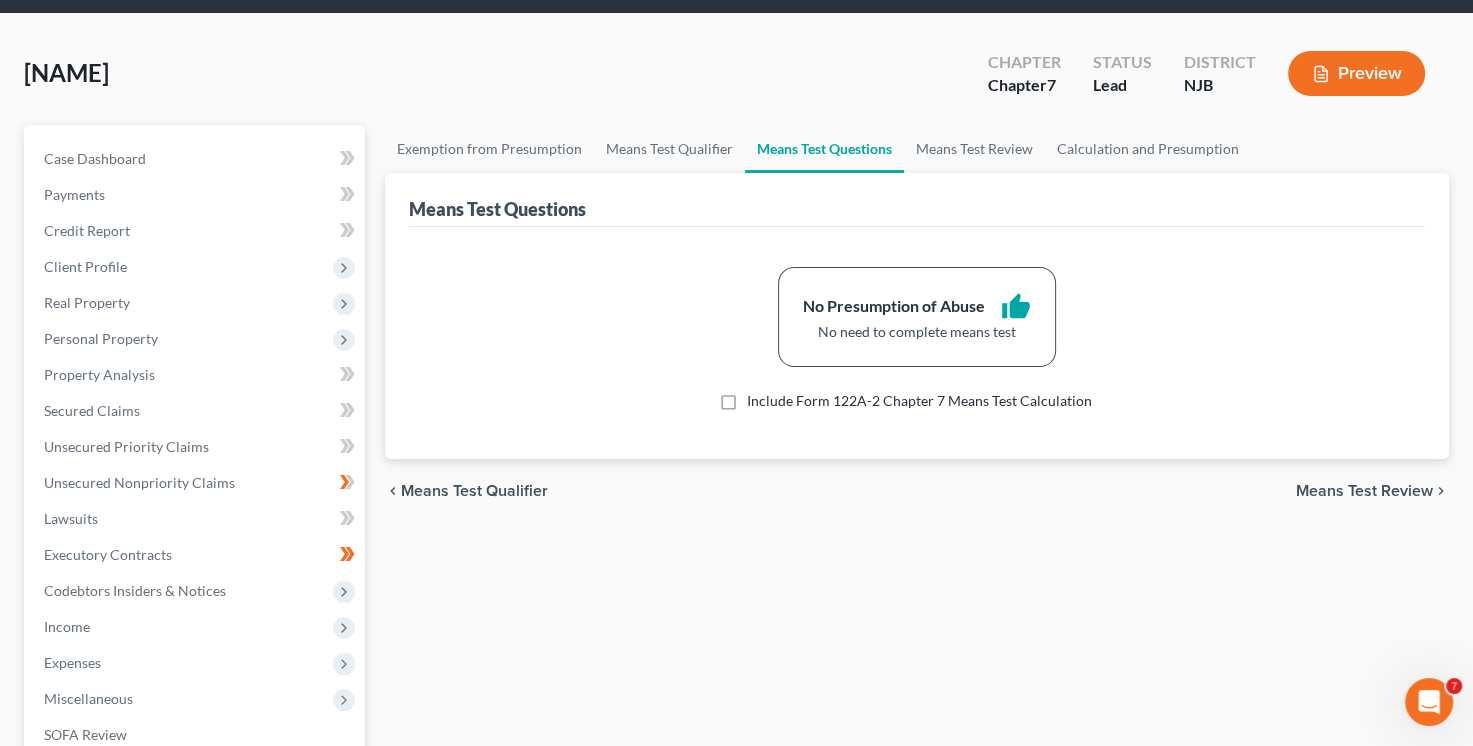 scroll, scrollTop: 0, scrollLeft: 0, axis: both 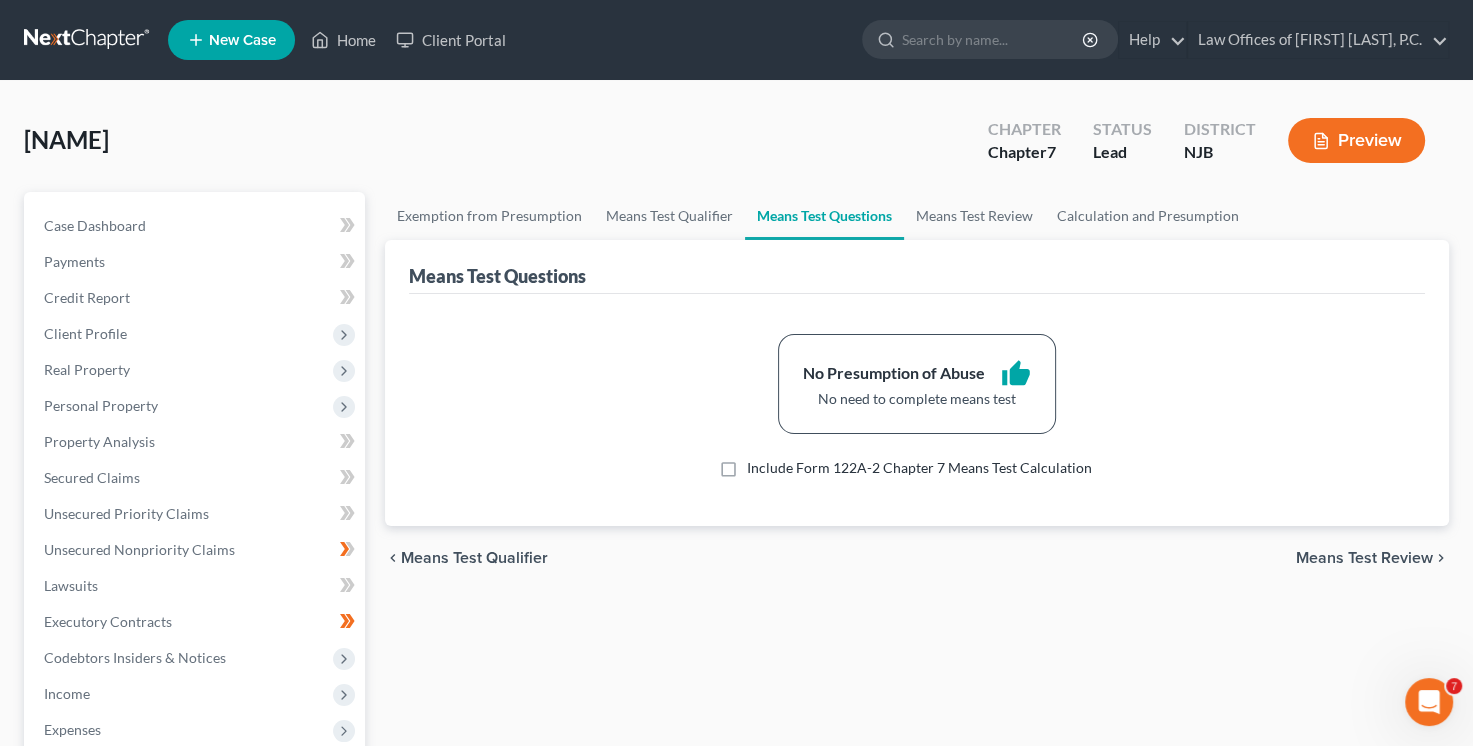 click on "Include Form 122A-2 Chapter 7 Means Test Calculation" at bounding box center (919, 468) 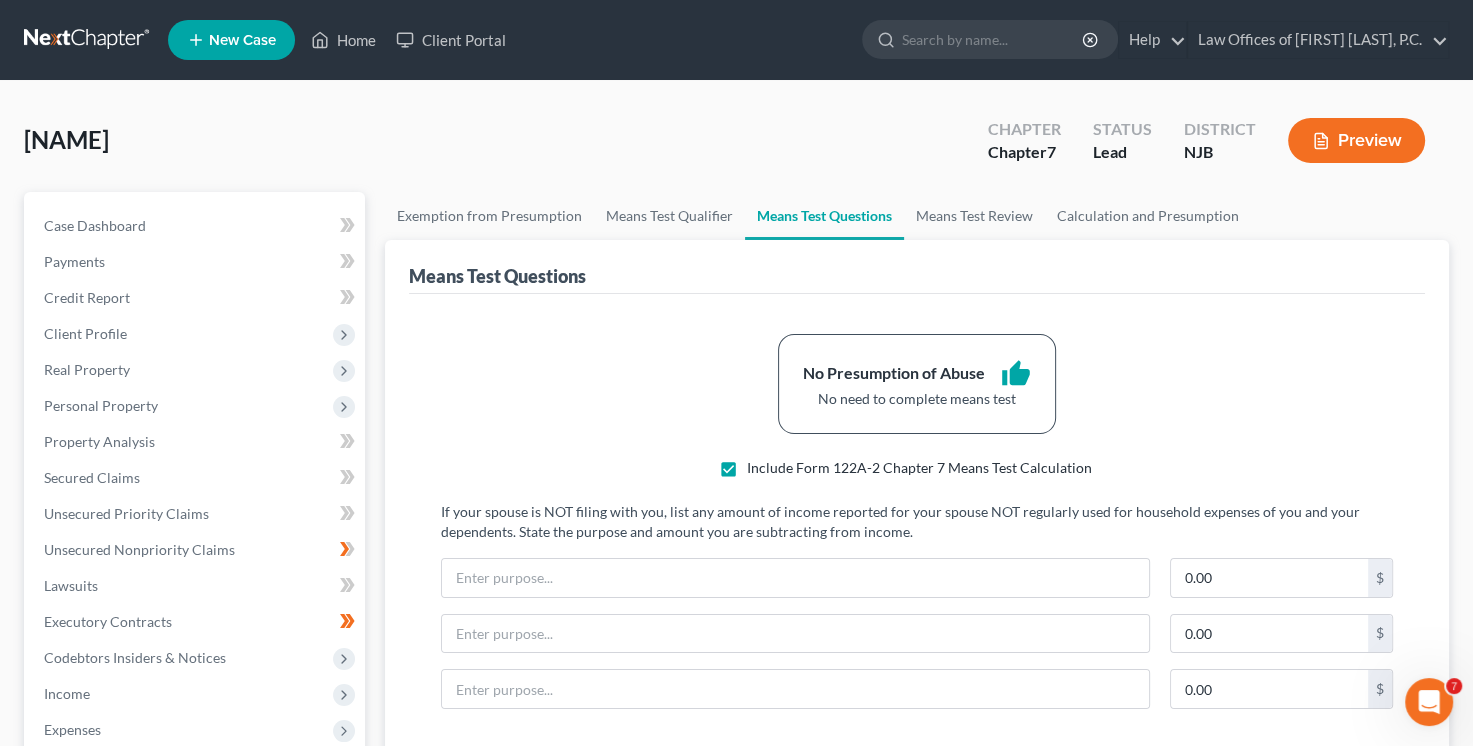click on "Include Form 122A-2 Chapter 7 Means Test Calculation" at bounding box center [919, 468] 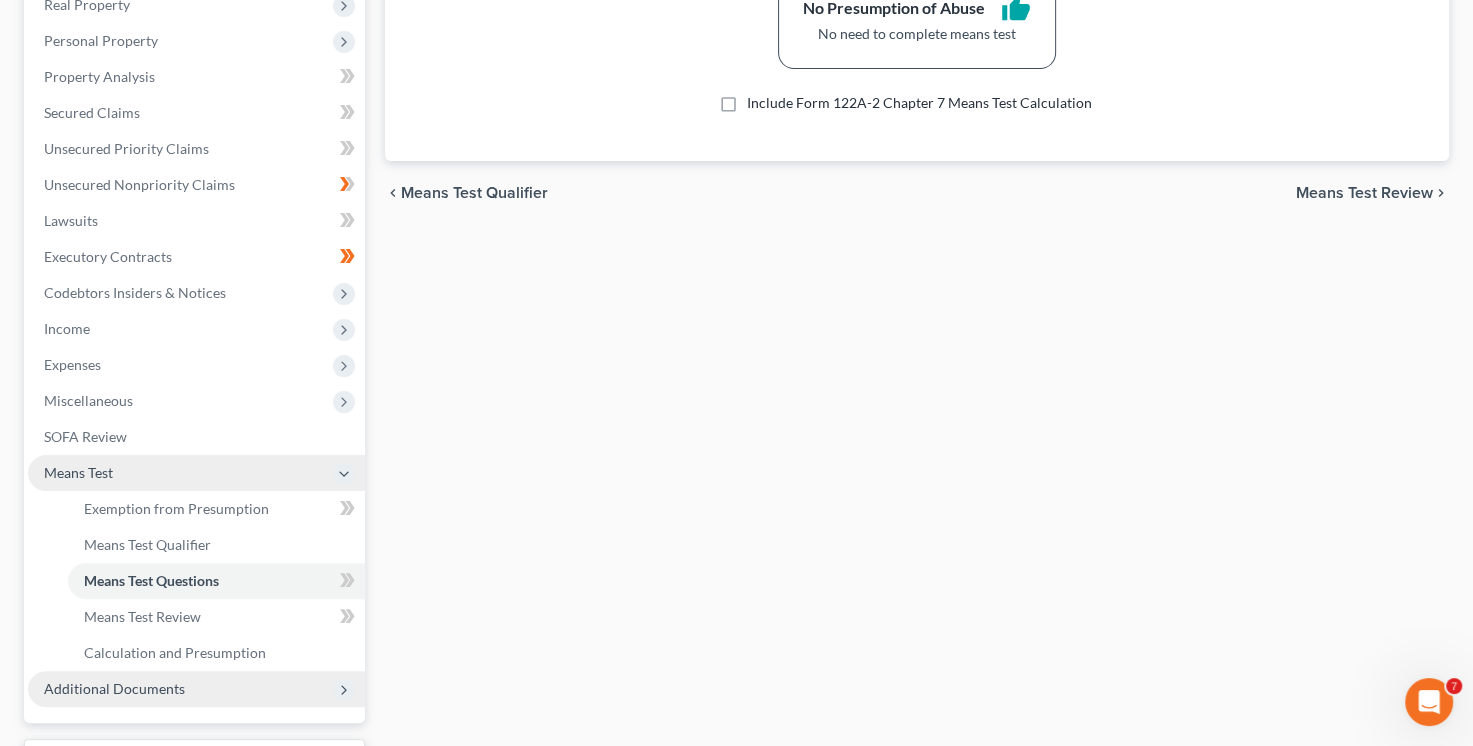 scroll, scrollTop: 500, scrollLeft: 0, axis: vertical 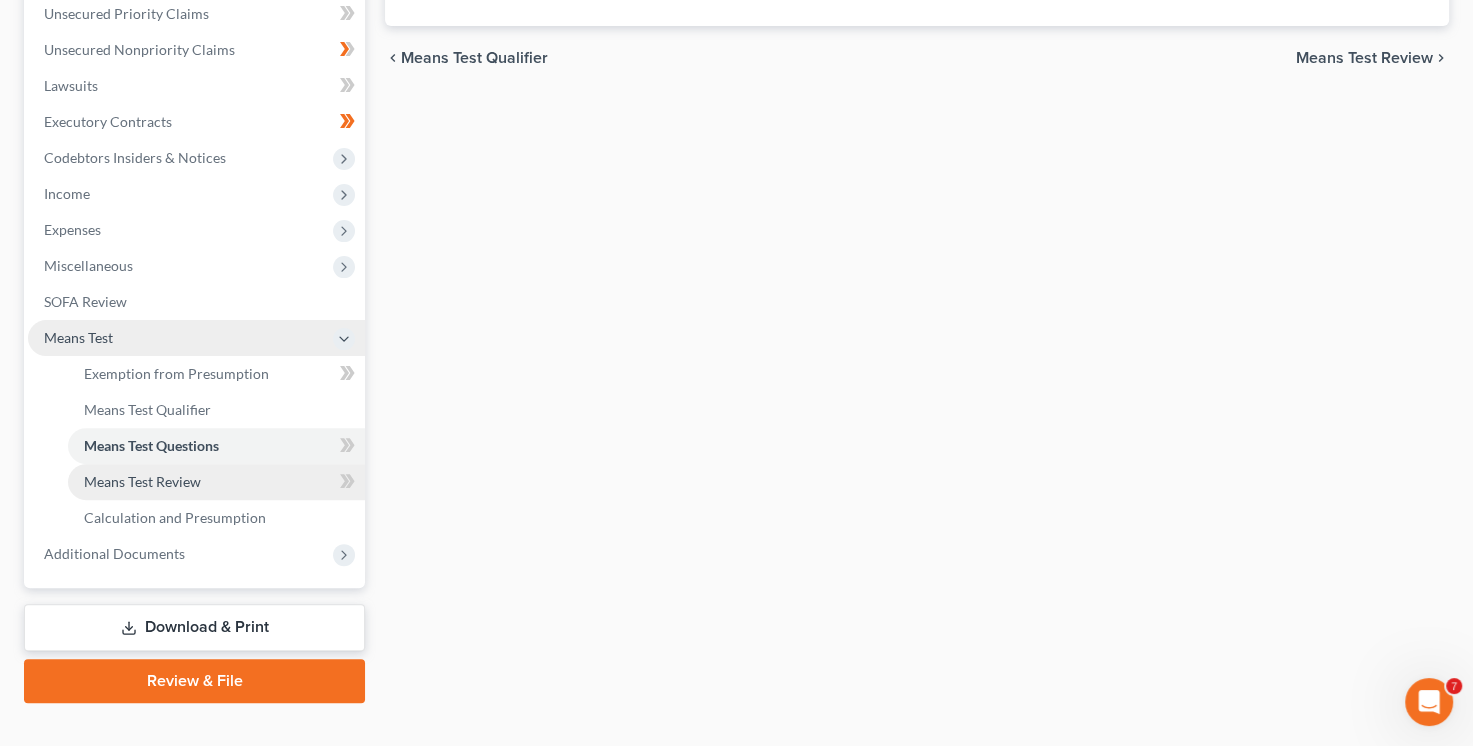 click on "Means Test Review" at bounding box center (142, 481) 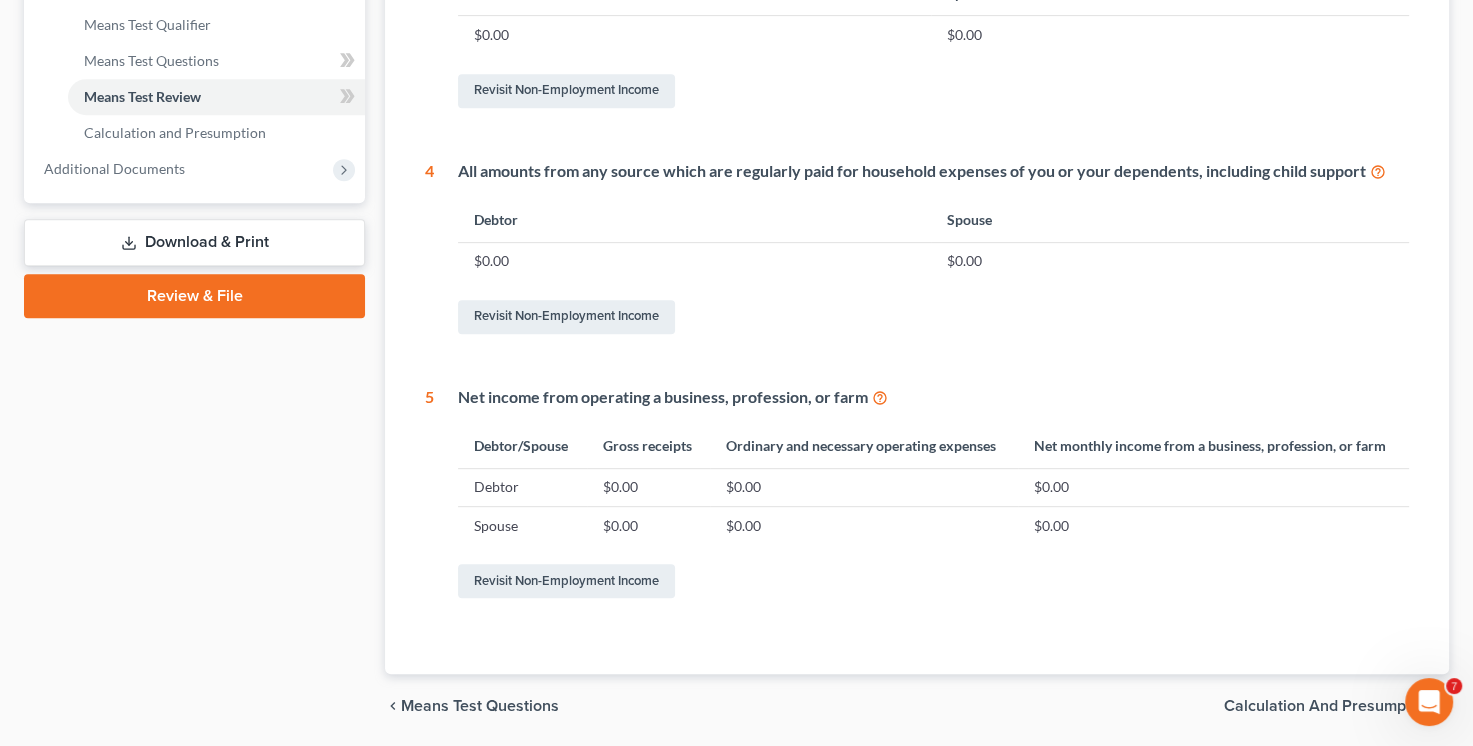 scroll, scrollTop: 851, scrollLeft: 0, axis: vertical 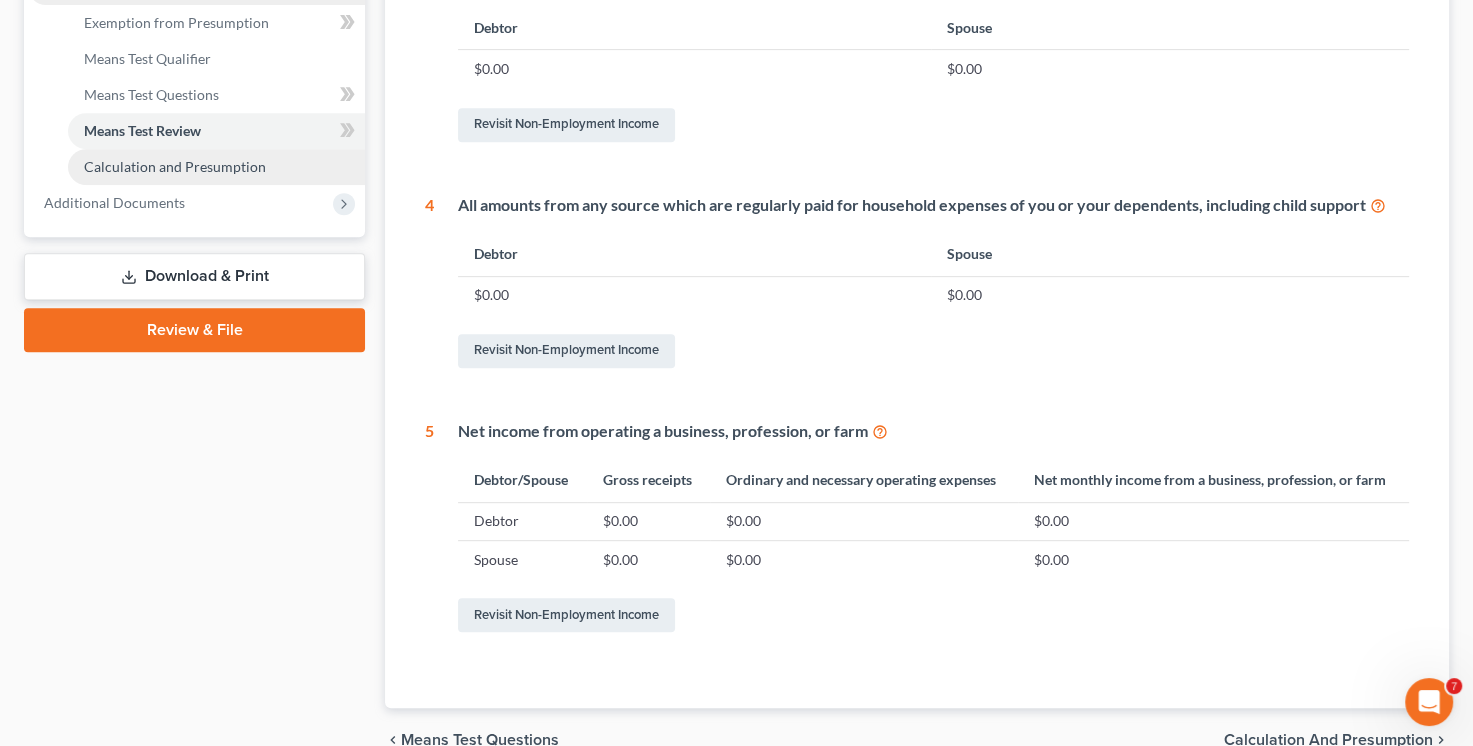 click on "Calculation and Presumption" at bounding box center [175, 166] 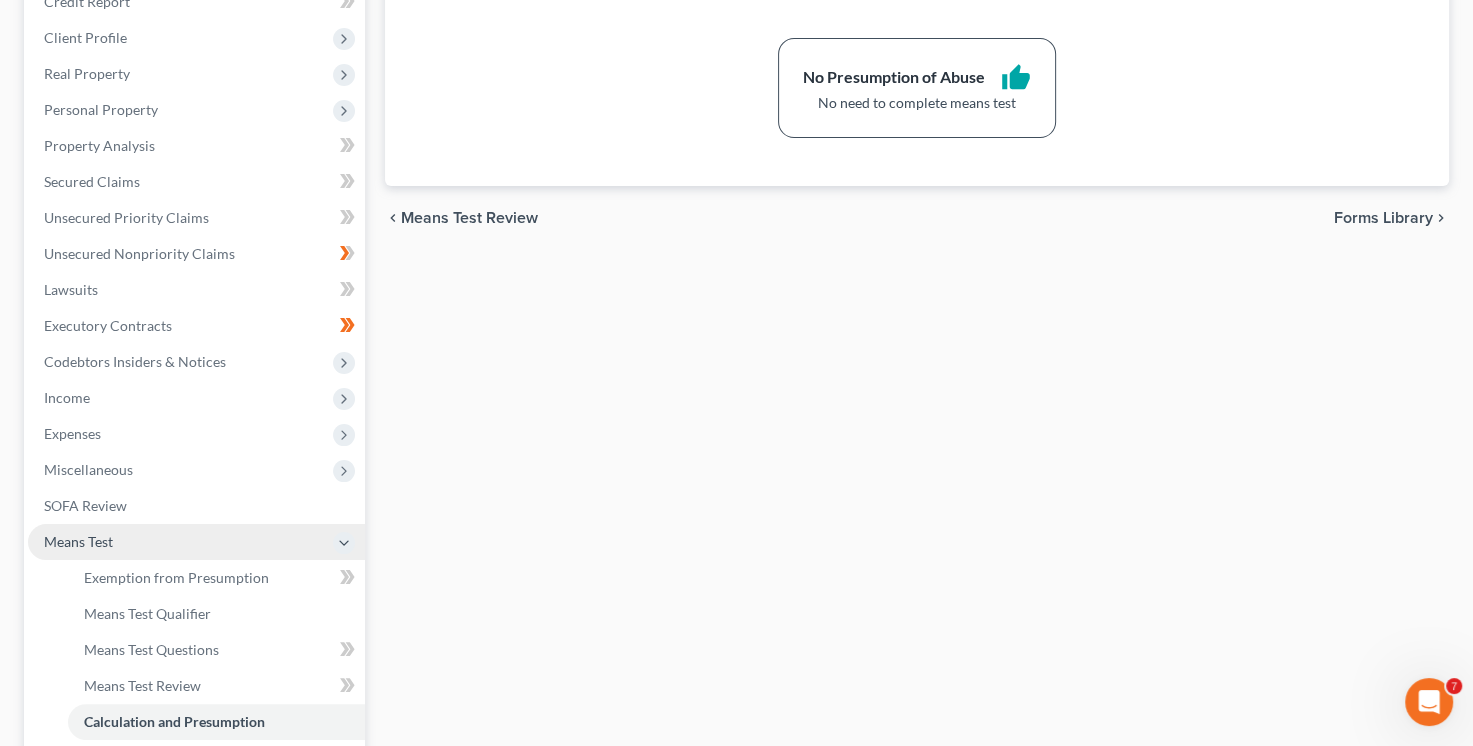 scroll, scrollTop: 31, scrollLeft: 0, axis: vertical 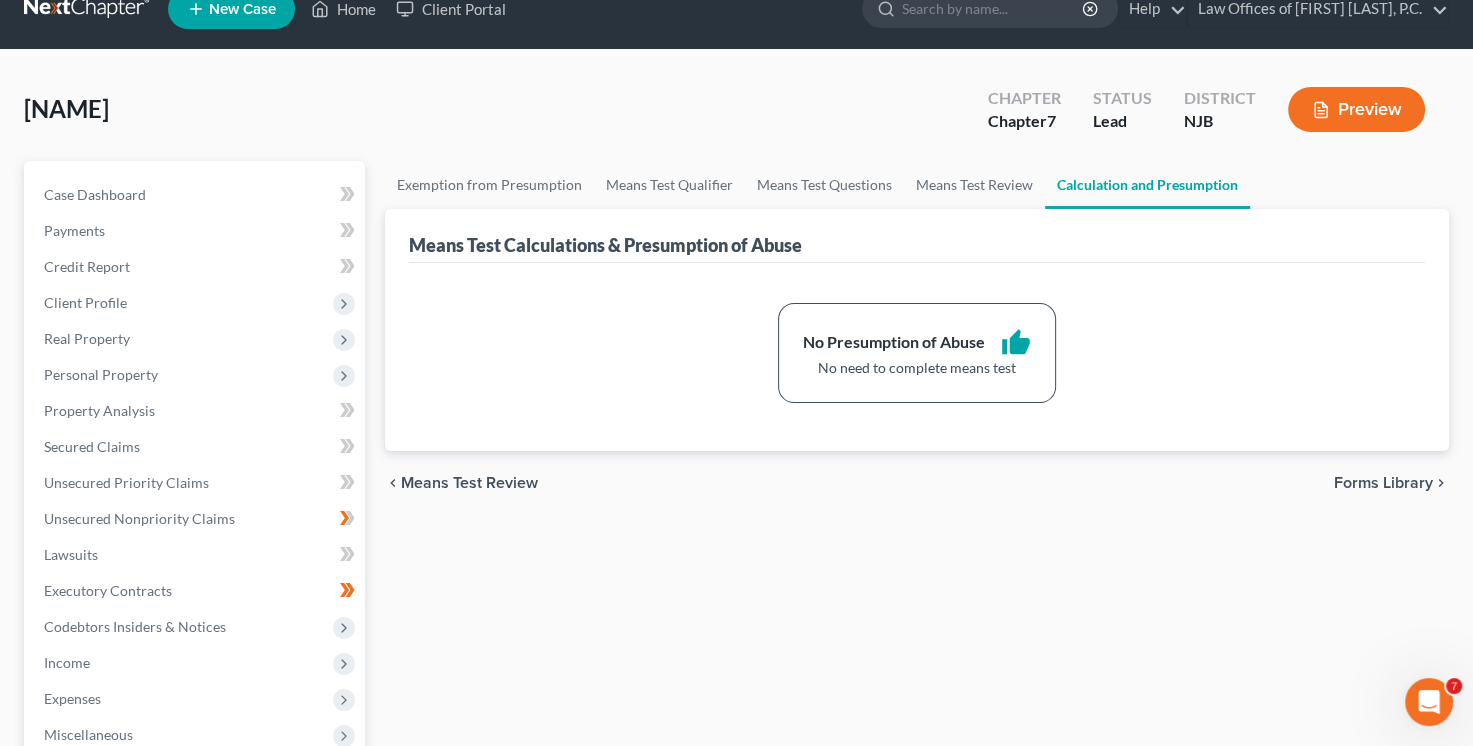 click on "Preview" at bounding box center (1356, 109) 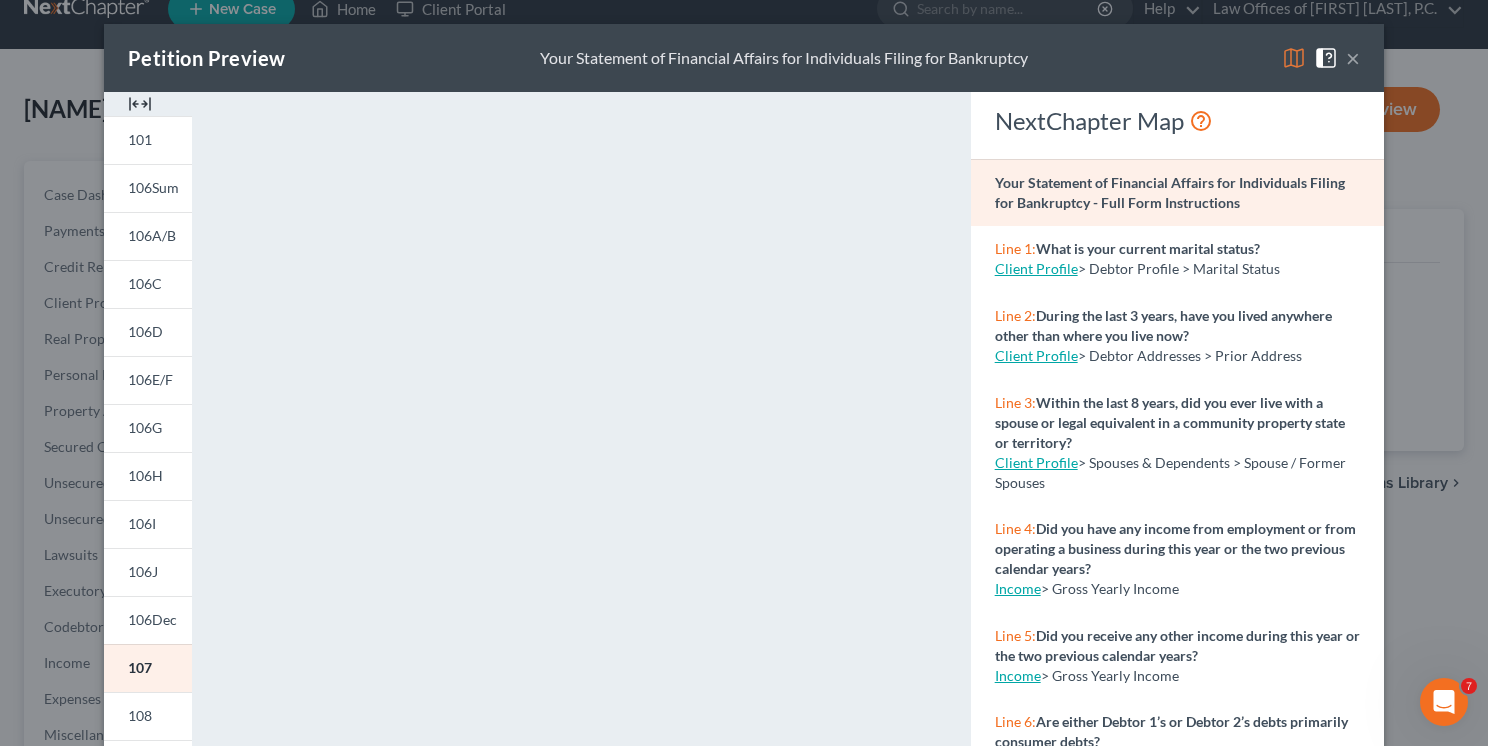 click on "×" at bounding box center (1353, 58) 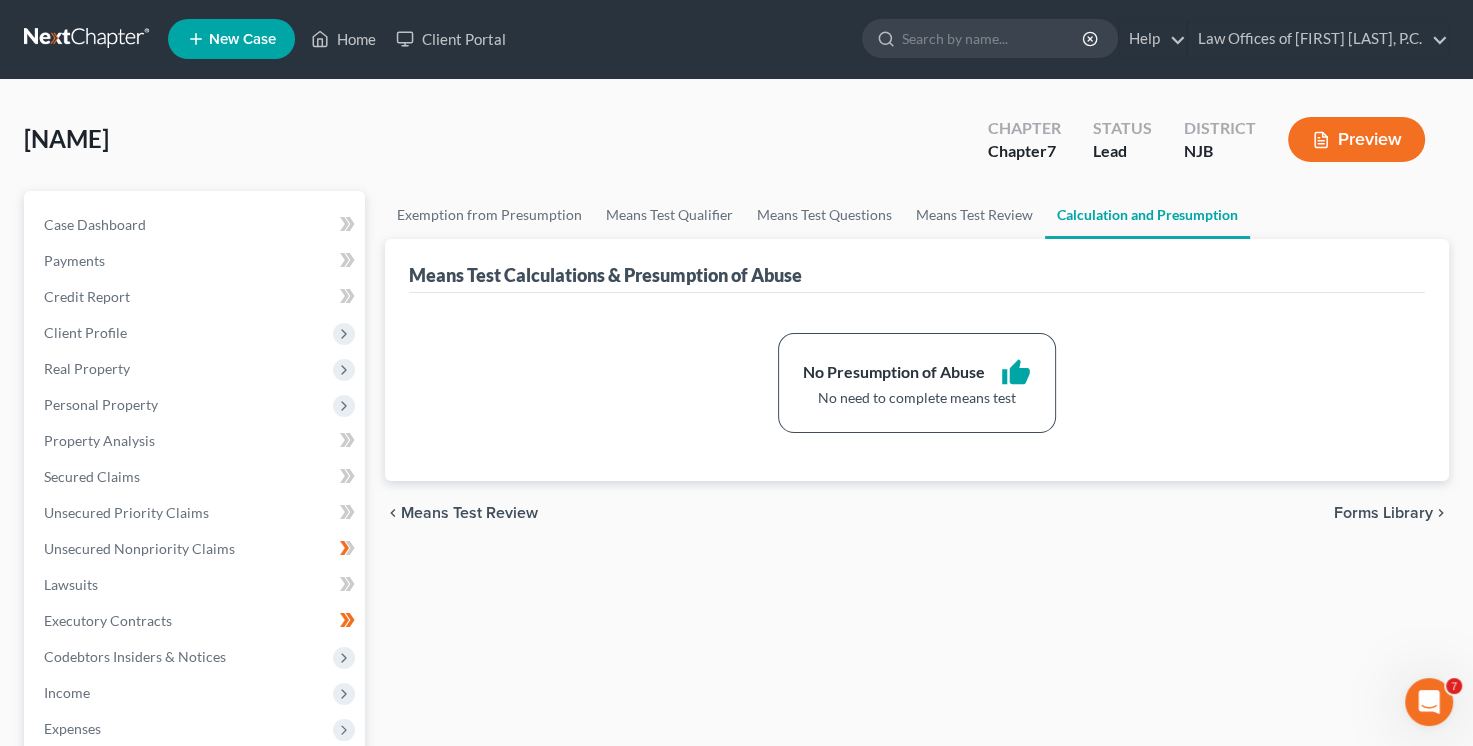 scroll, scrollTop: 0, scrollLeft: 0, axis: both 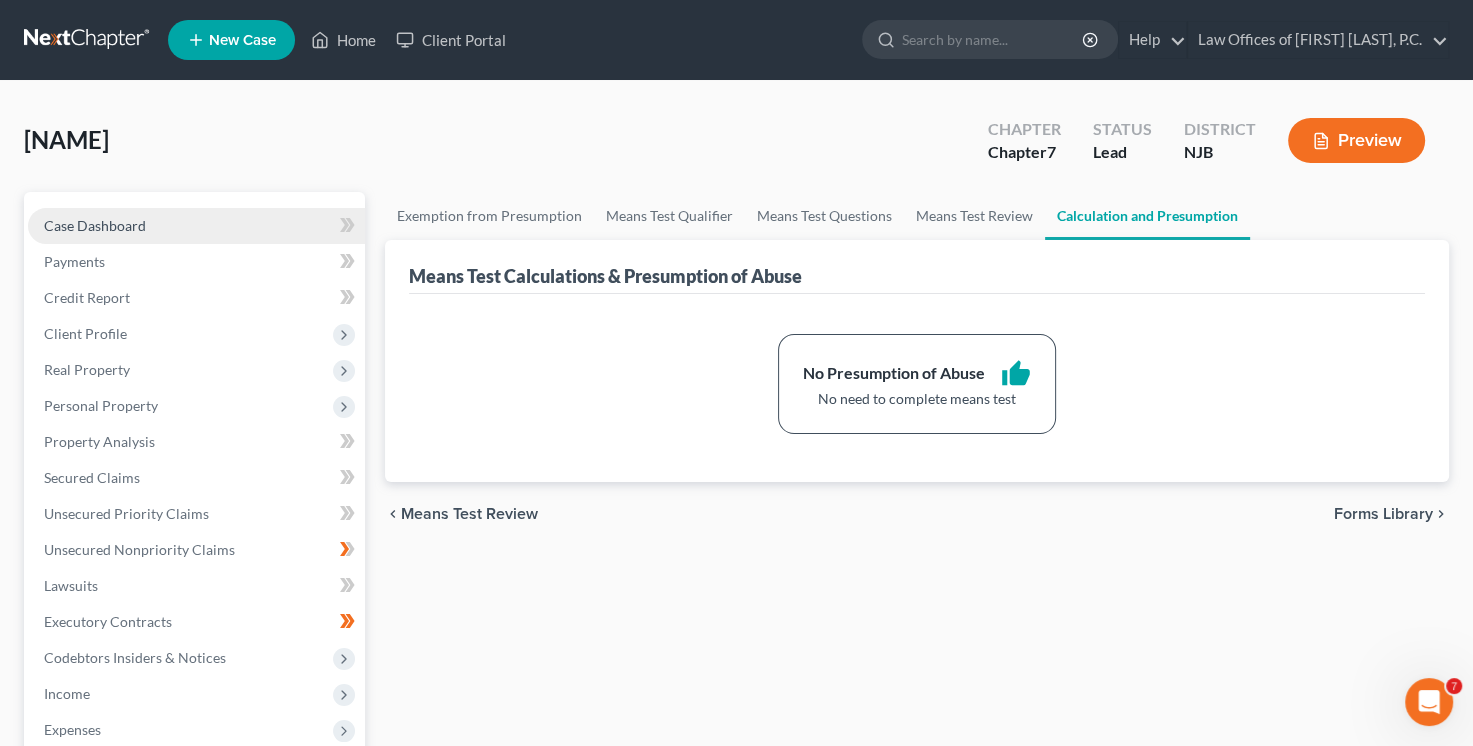 click on "Case Dashboard" at bounding box center (95, 225) 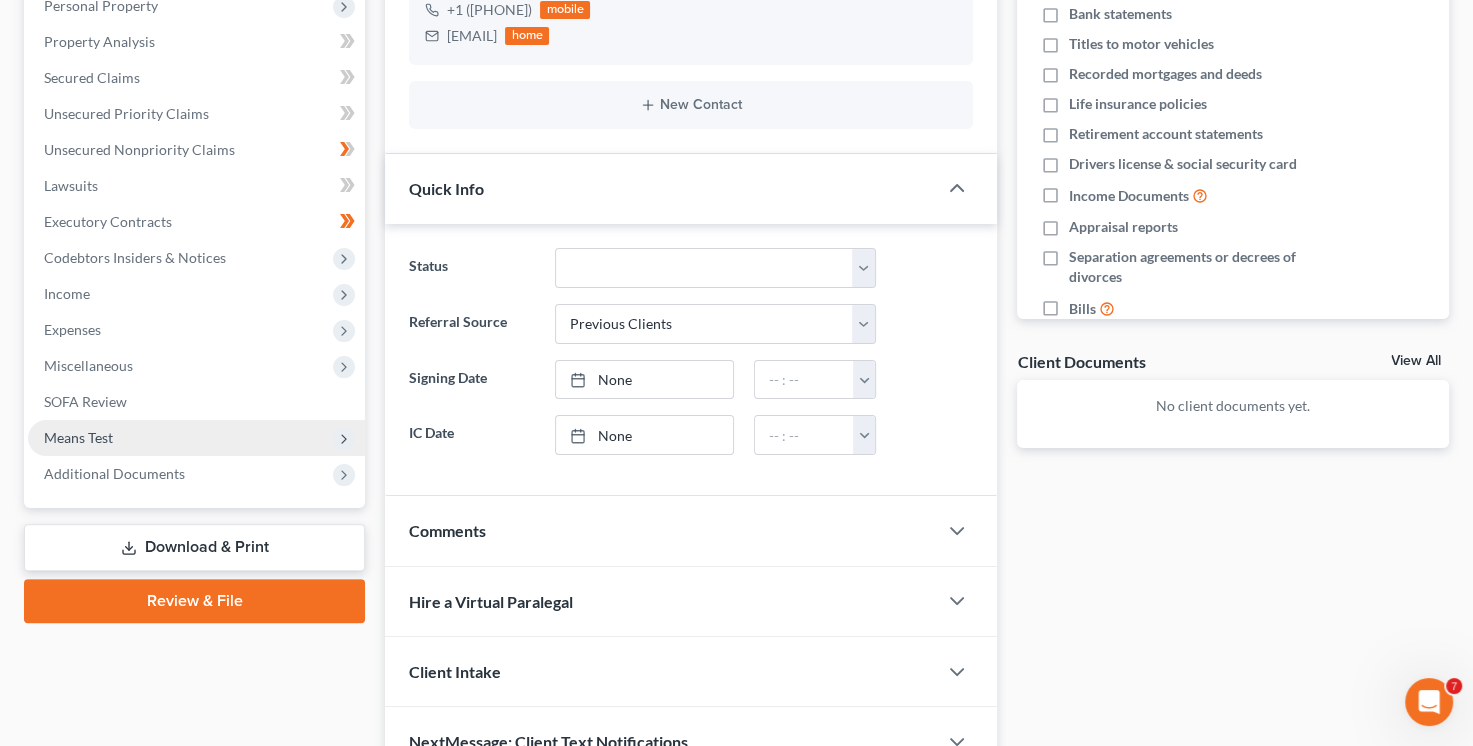 scroll, scrollTop: 503, scrollLeft: 0, axis: vertical 